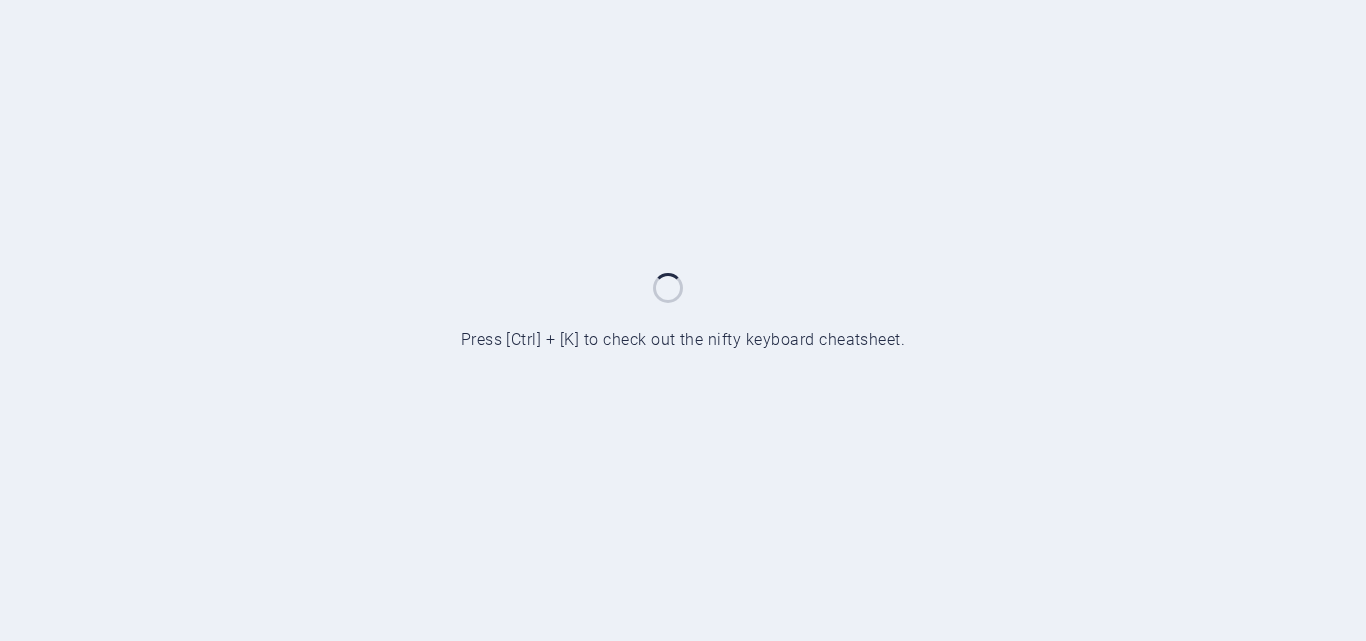 scroll, scrollTop: 0, scrollLeft: 0, axis: both 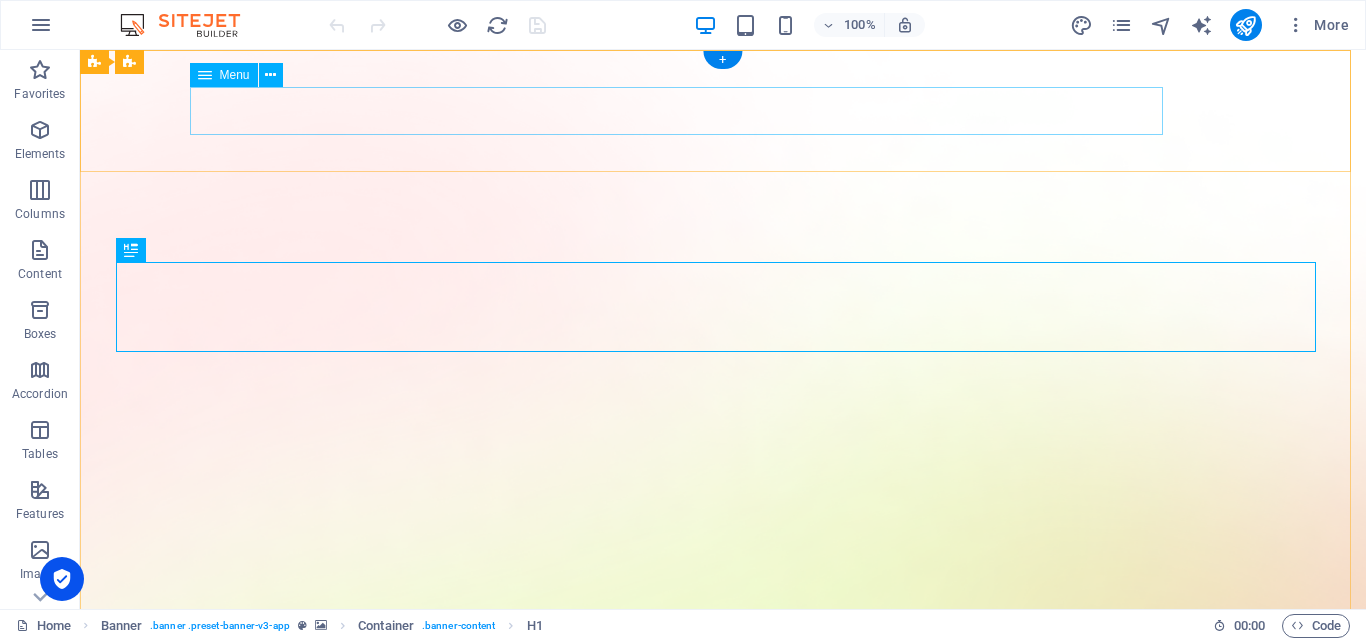 click on "Features Pricing Blog Contact" at bounding box center [723, 1622] 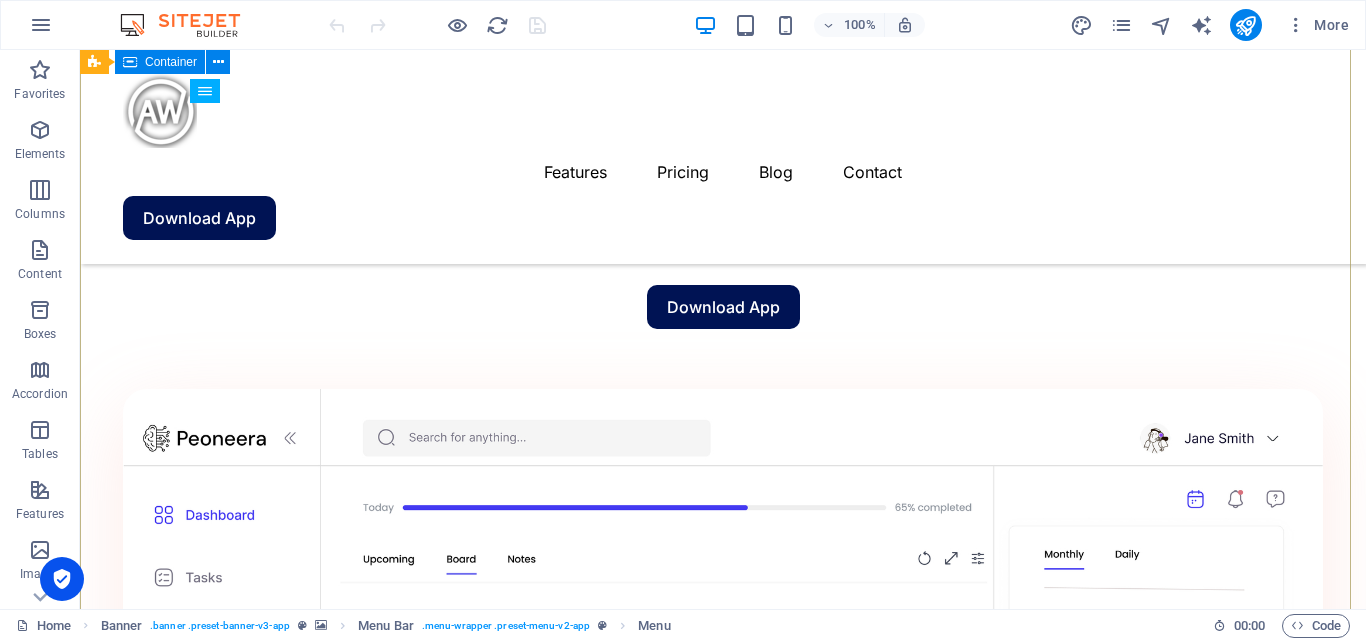 scroll, scrollTop: 1400, scrollLeft: 0, axis: vertical 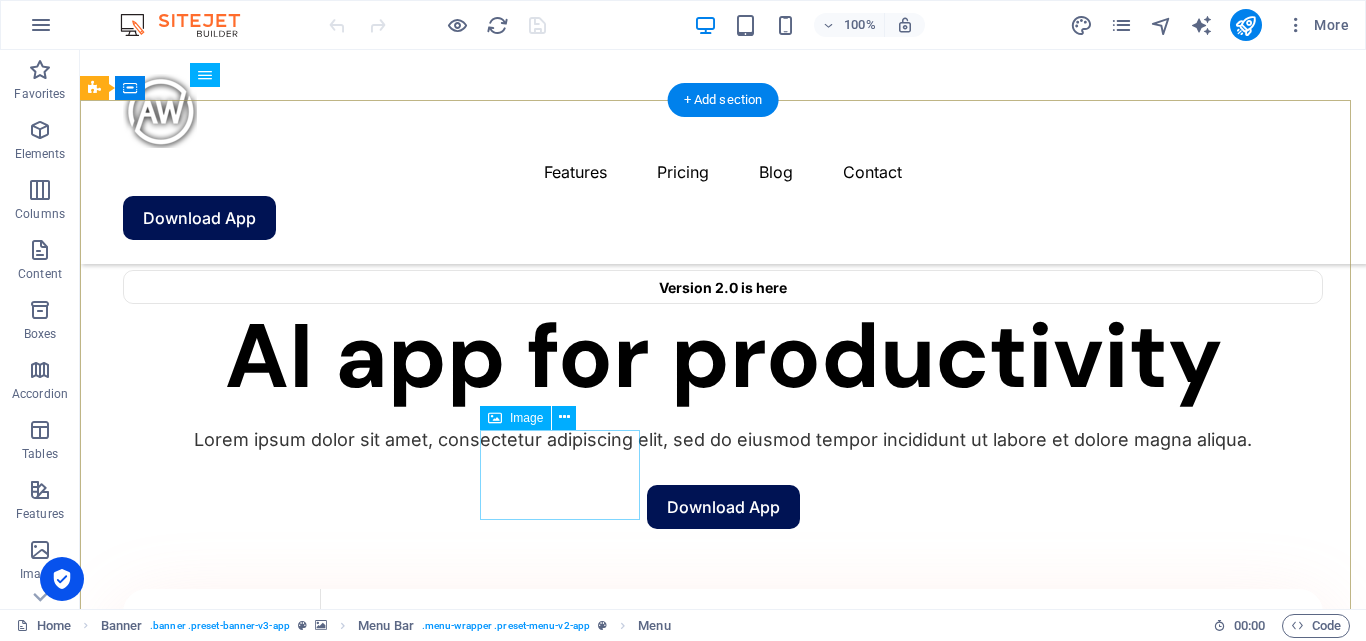 click at bounding box center (240, 2328) 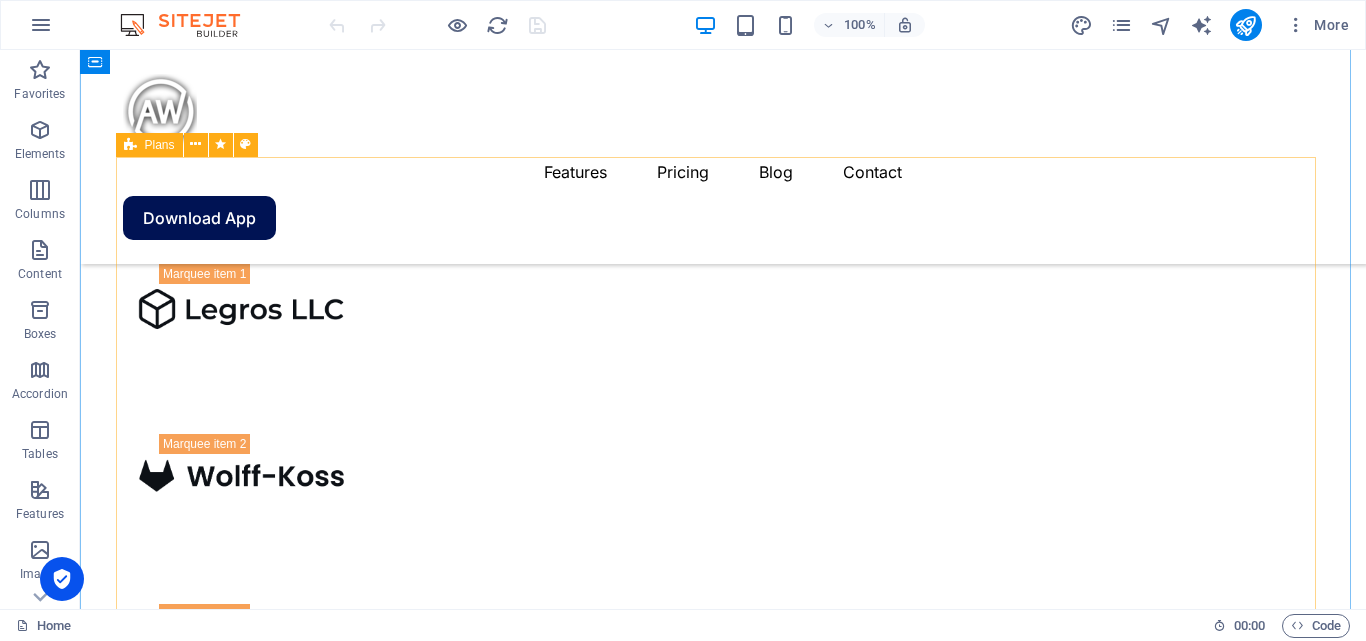 scroll, scrollTop: 3000, scrollLeft: 0, axis: vertical 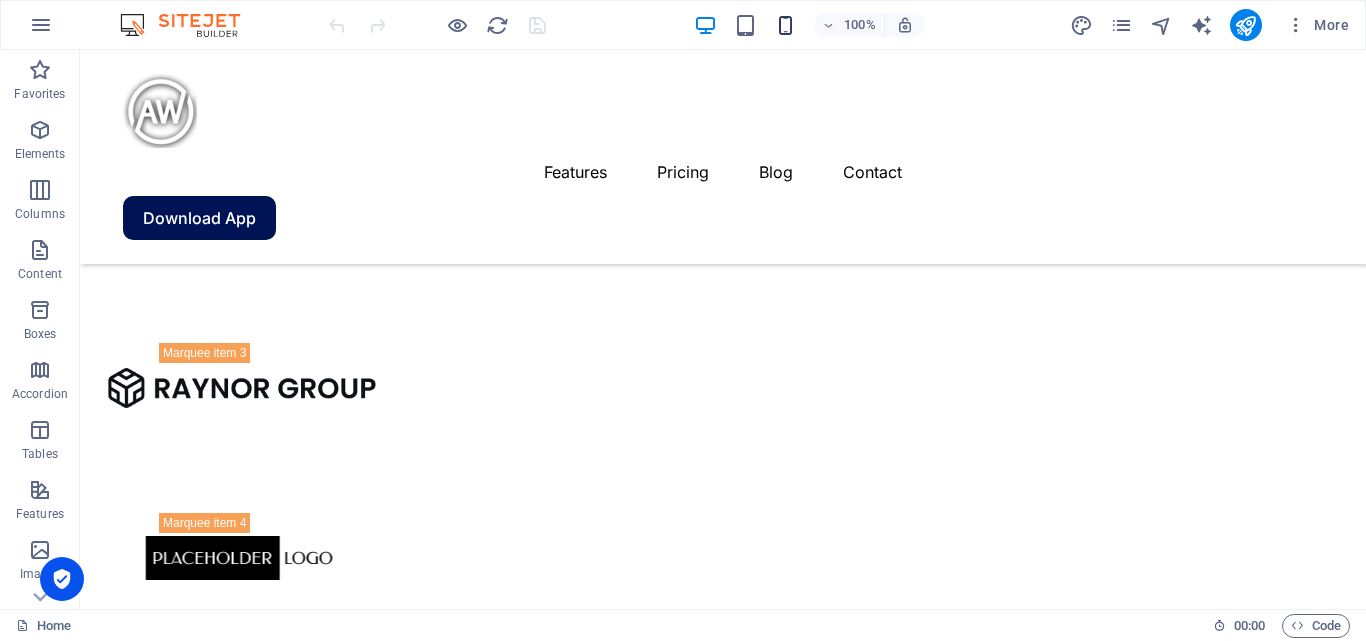 click at bounding box center [785, 25] 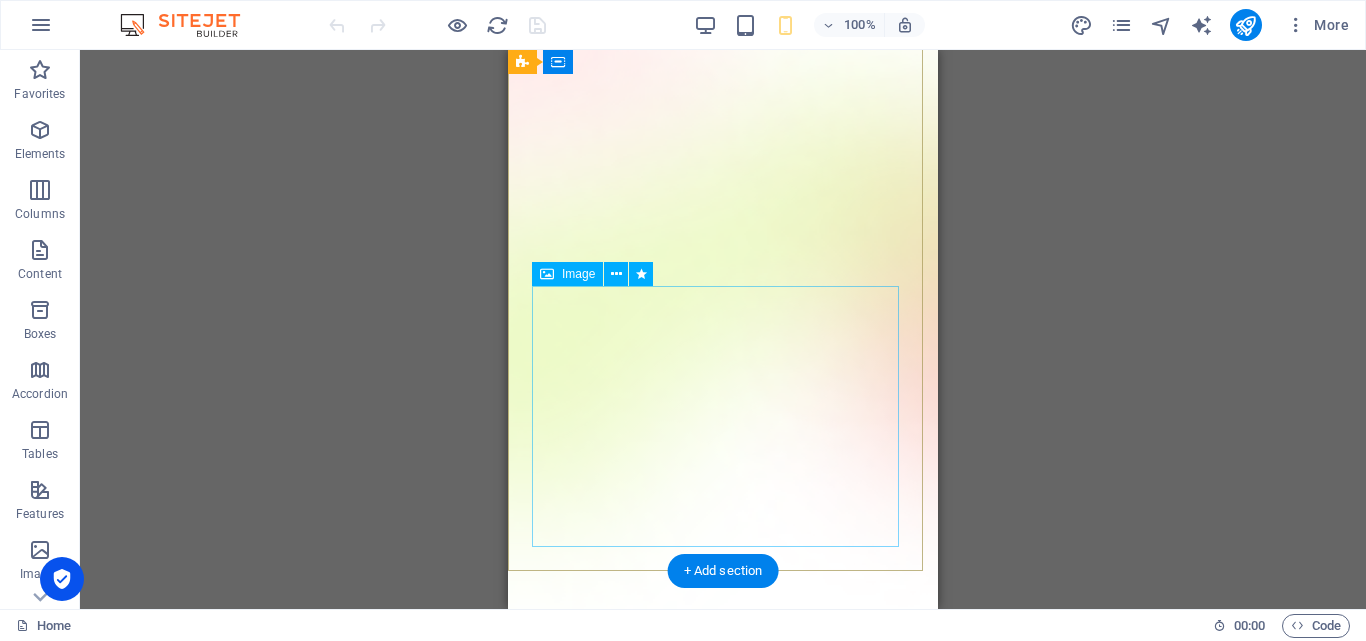 scroll, scrollTop: 0, scrollLeft: 0, axis: both 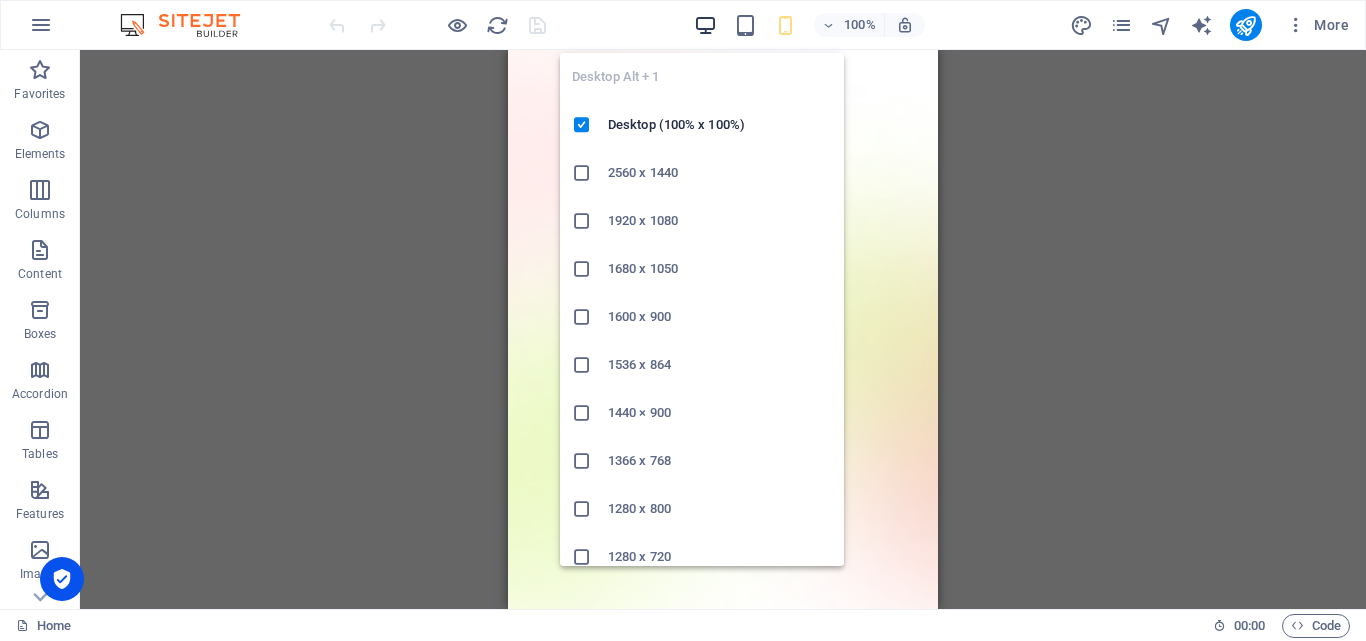 click at bounding box center (705, 25) 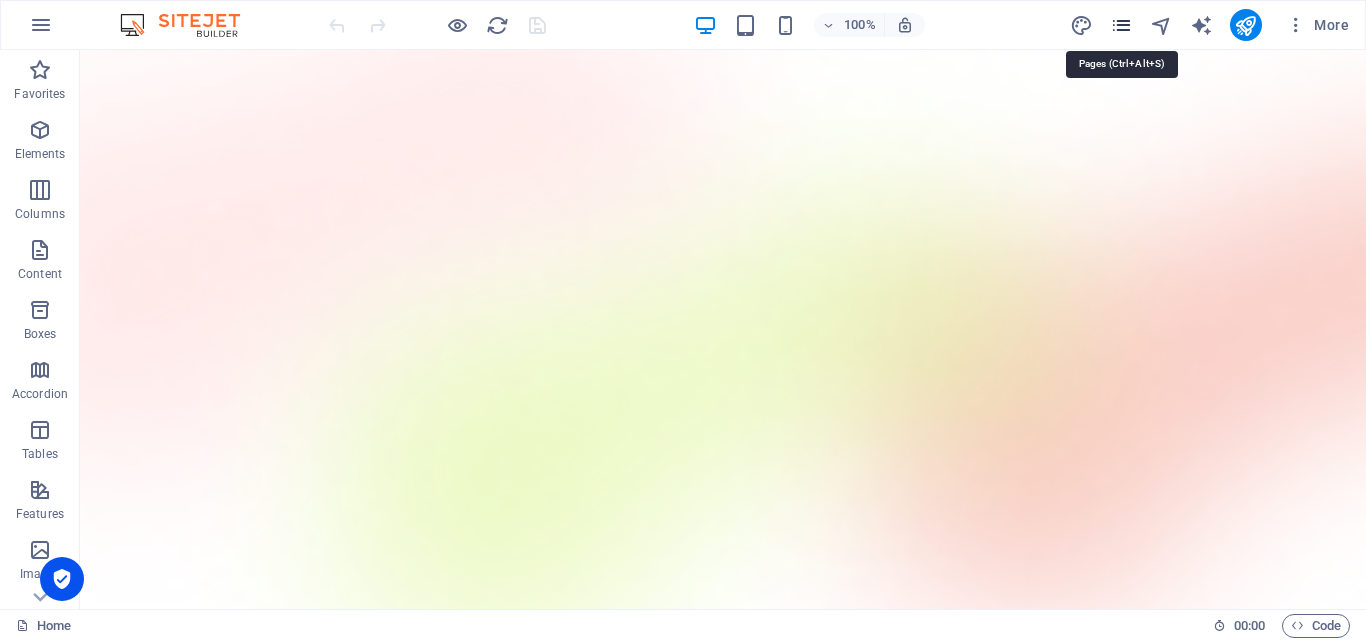 click at bounding box center (1121, 25) 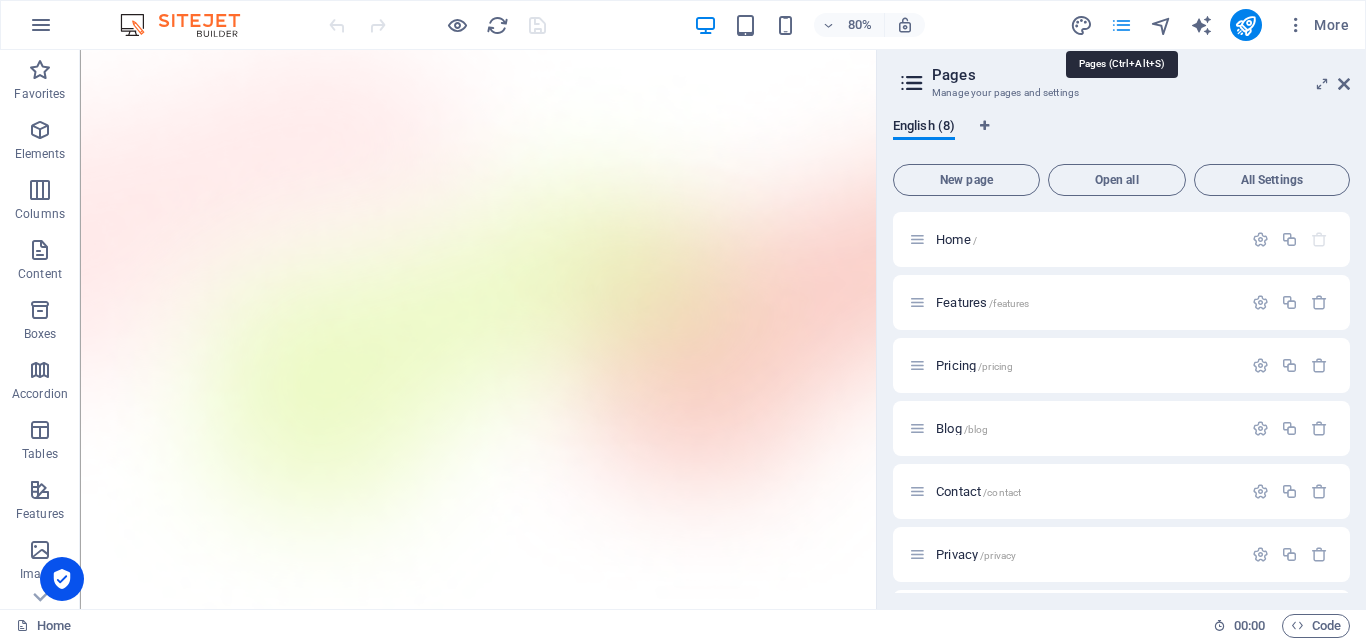 click at bounding box center [1121, 25] 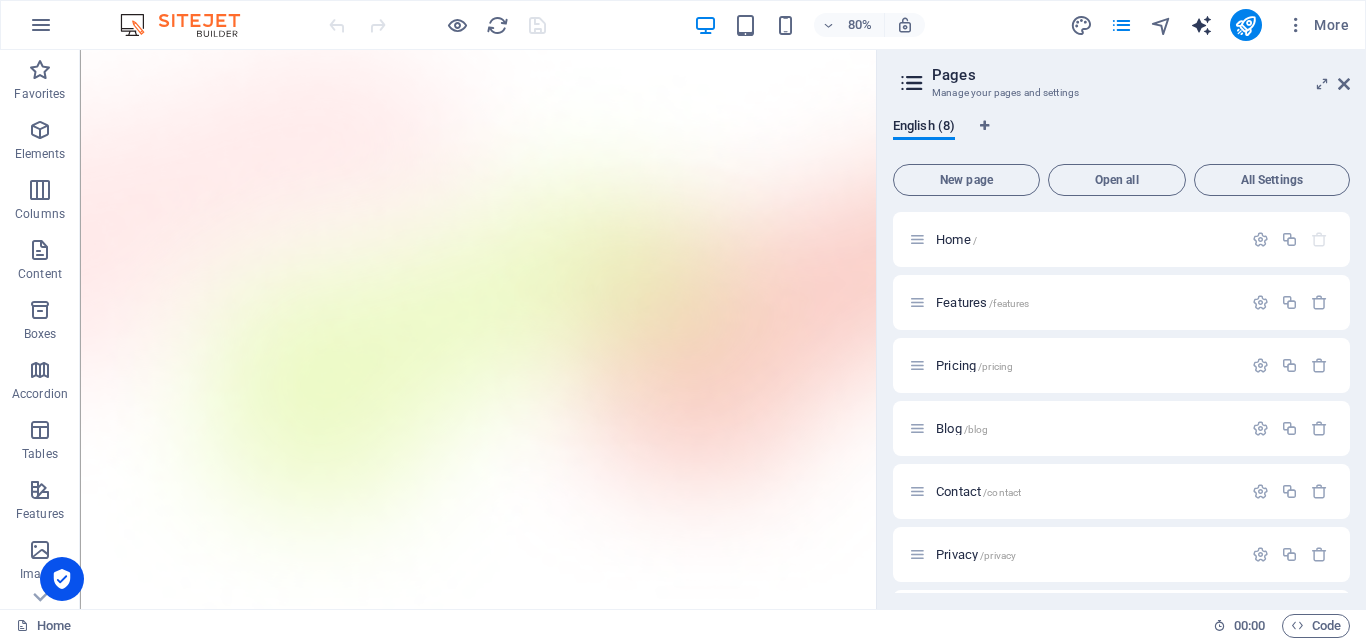 click at bounding box center [1201, 25] 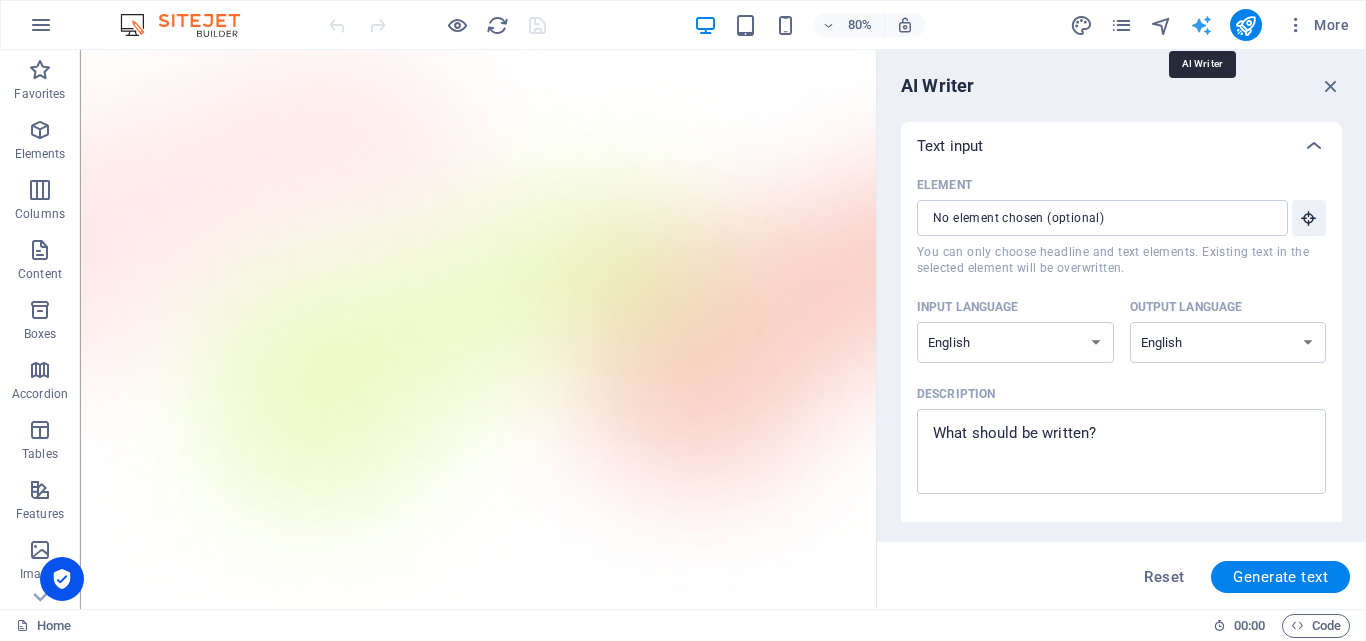 scroll, scrollTop: 0, scrollLeft: 0, axis: both 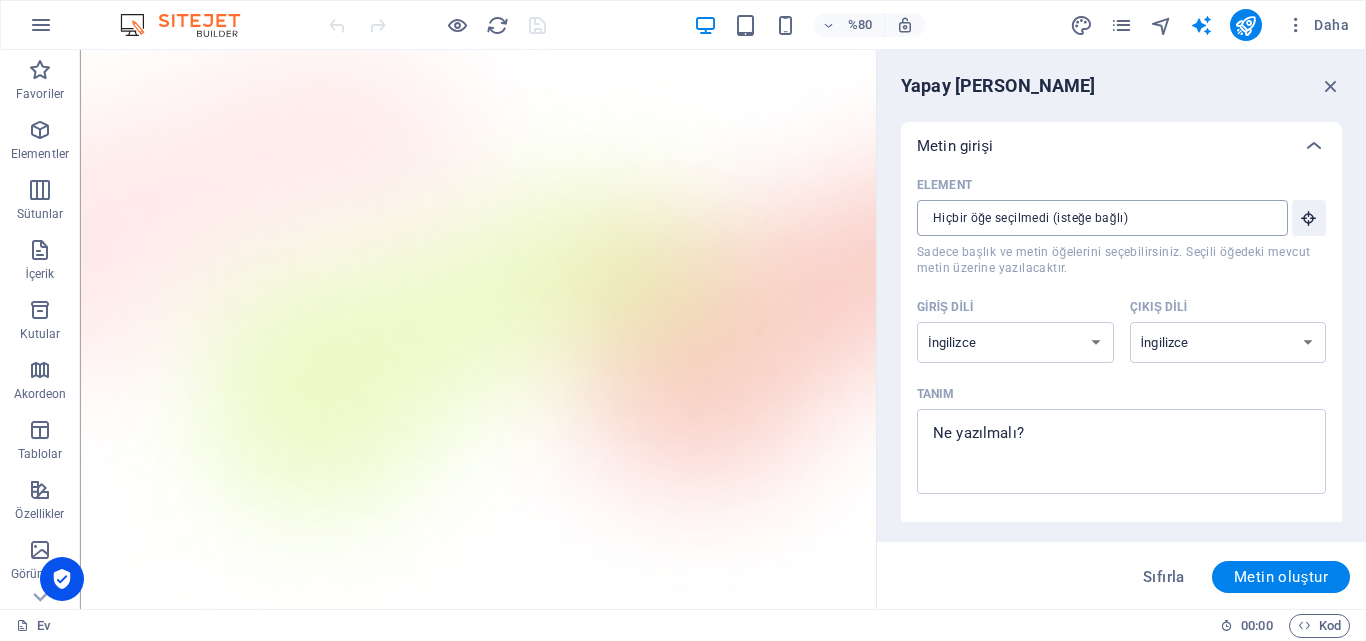 click on "Element ​ Sadece başlık ve metin öğelerini seçebilirsiniz. Seçili öğedeki mevcut metin üzerine yazılacaktır." at bounding box center [1095, 218] 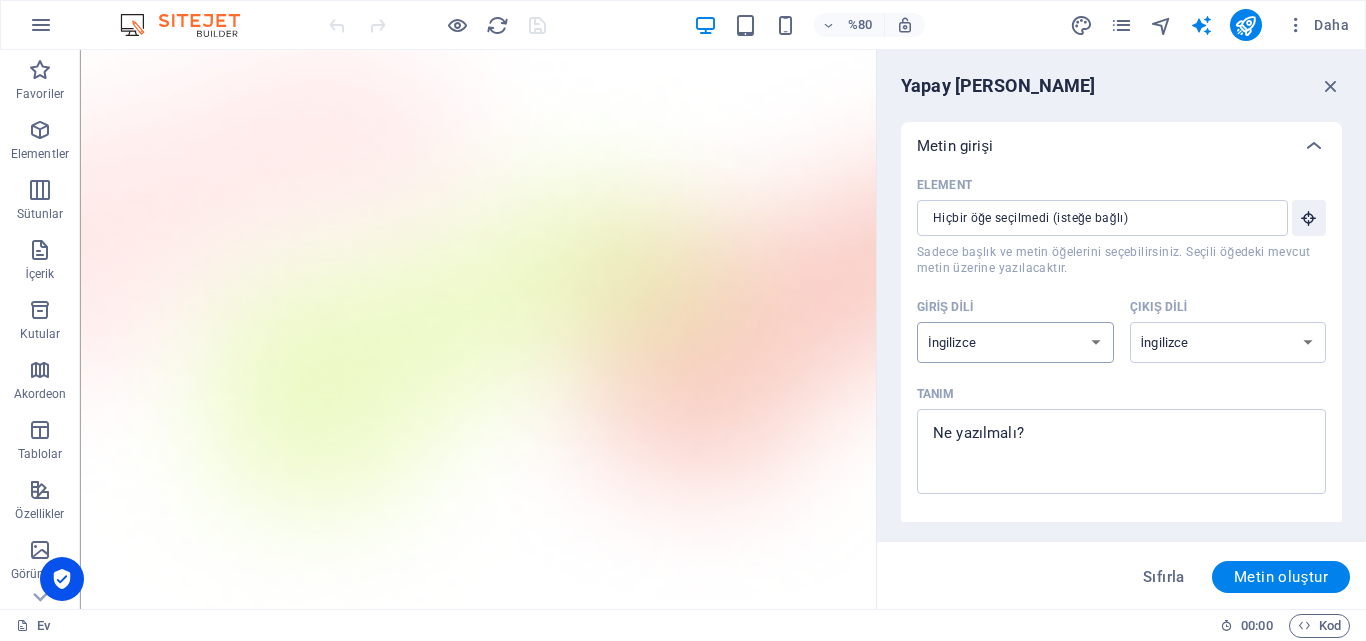 click on "Arnavut Arapça Ermeni Awadhi Azerbaycan Başkurt Bask Belarusça Bengalce Bhojpuri Boşnakça Brezilya Portekizcesi Bulgarca Kantonca (Yue) Katalanca Chhattisgarhi Çince Hırvat Çek Danimarkalı Dogri Flemenkçe İngilizce Estonyalı Faroe dili Fince Fransızca Galiçyaca Gürcü Almanca Yunan Guceratça Haryanvi Hintçe Macarca Endonezyaca İrlandalı İtalyan Japonca Cava Kannada Keşmirli Kazak Konkani Korece Kırgız Letonyalı Litvanyalı Makedonca Maithili Malay Maltaca Mandarin Mandarin Çincesi Marathi Marwari Min Nan Moldovalı Moğolca Karadağlı Nepalce Norveççe Oriya Peştuca Farsça (Farsi) Lehçe Portekizce Pencapça Rajasthani Rumen Rusça Sanskrit Santali Sırpça Sindhi Sinhala Slovak Sloven Slovence İspanyol Ukrayna Urdu Özbekçe Vietnam Galce Wu" at bounding box center [1015, 342] 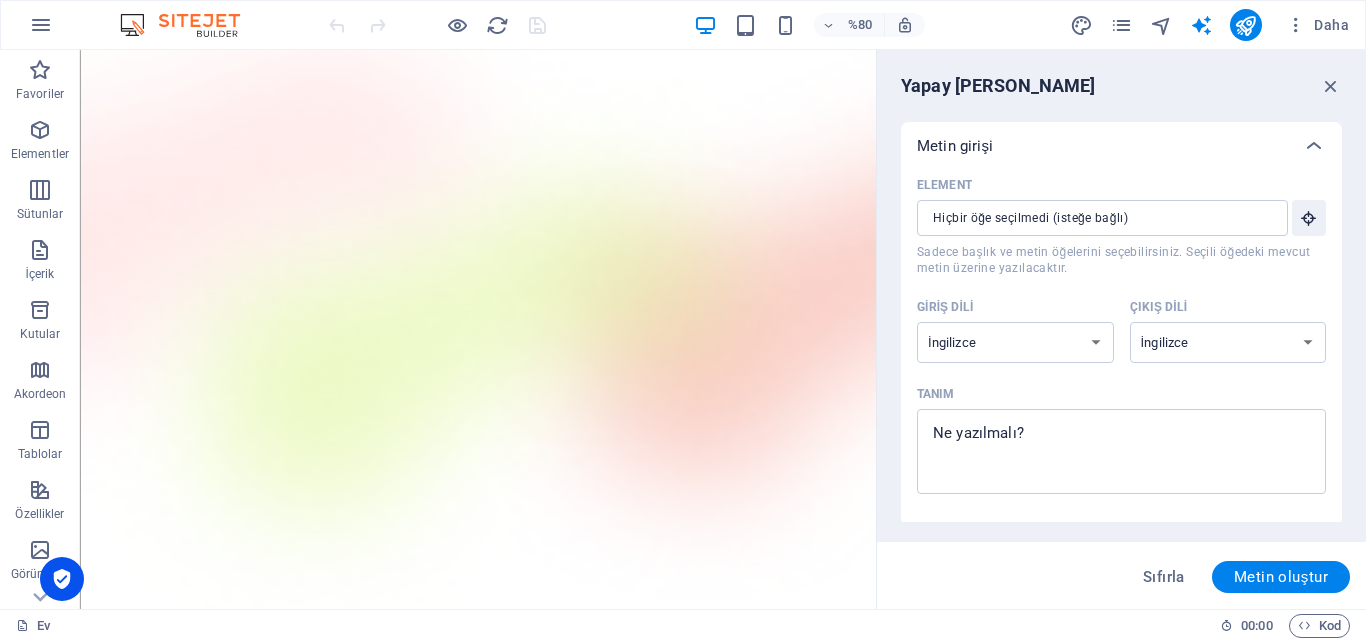 click on "Çıkış dili" at bounding box center [1224, 307] 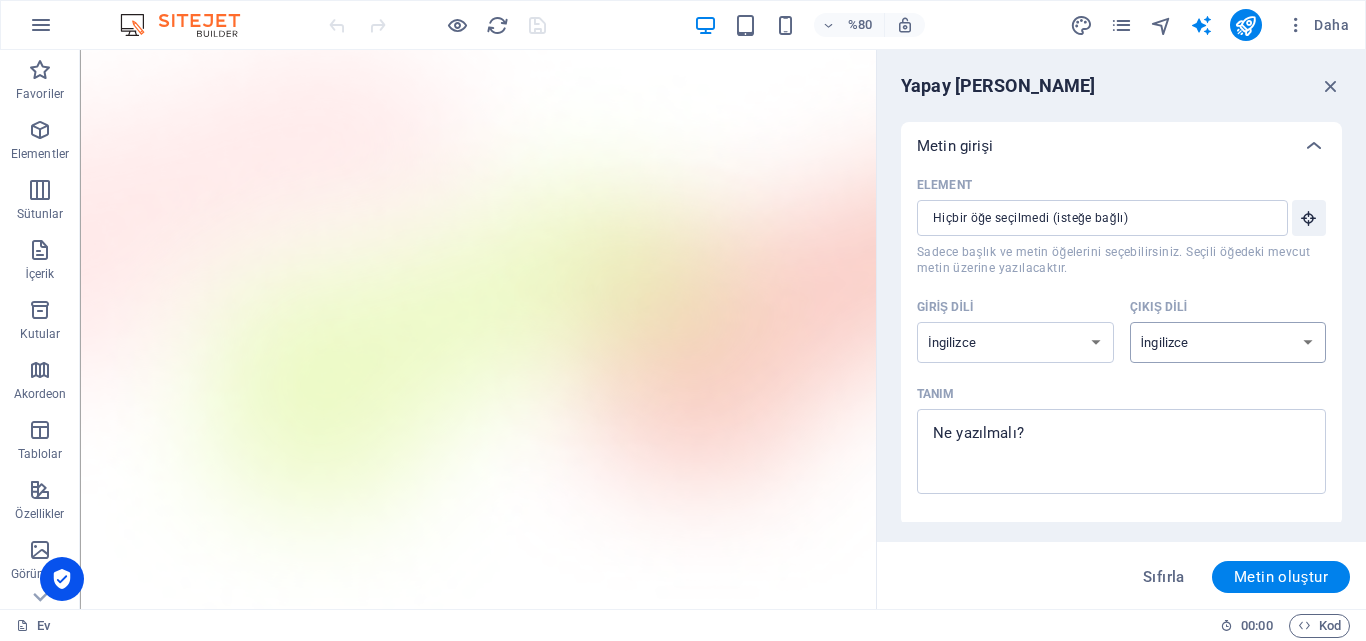 click on "Arnavut Arapça Ermeni Awadhi Azerbaycan Başkurt Bask Belarusça Bengalce Bhojpuri Boşnakça Brezilya Portekizcesi Bulgarca Kantonca (Yue) Katalanca Chhattisgarhi Çince Hırvat Çek Danimarkalı Dogri Flemenkçe İngilizce Estonyalı Faroe dili Fince Fransızca Galiçyaca Gürcü Almanca Yunan Guceratça Haryanvi Hintçe Macarca Endonezyaca İrlandalı İtalyan Japonca Cava Kannada Keşmirli Kazak Konkani Korece Kırgız Letonyalı Litvanyalı Makedonca Maithili Malay Maltaca Mandarin Mandarin Çincesi Marathi Marwari Min Nan Moldovalı Moğolca Karadağlı Nepalce Norveççe Oriya Peştuca Farsça (Farsi) Lehçe Portekizce Pencapça Rajasthani Rumen Rusça Sanskrit Santali Sırpça Sindhi Sinhala Slovak Sloven Slovence İspanyol Ukrayna Urdu Özbekçe Vietnam Galce Wu" at bounding box center [1228, 342] 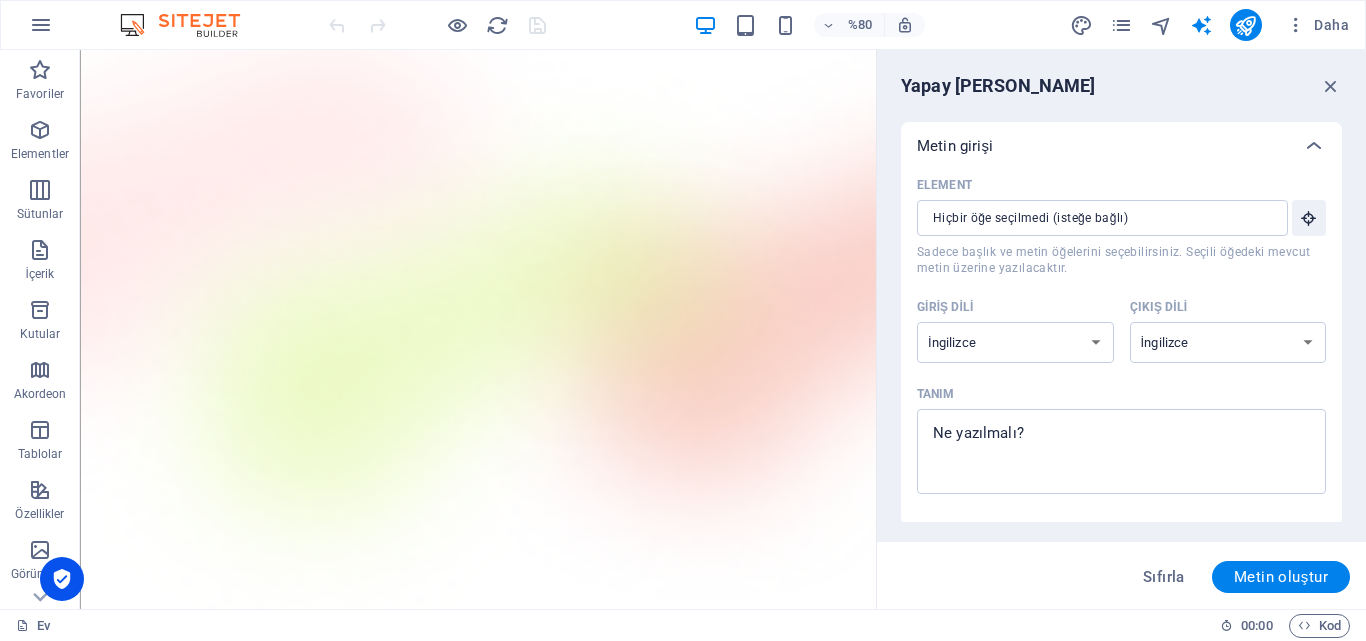click on "Giriş dili Arnavut Arapça Ermeni Awadhi Azerbaycan Başkurt Bask Belarusça Bengalce Bhojpuri Boşnakça Brezilya Portekizcesi Bulgarca Kantonca (Yue) Katalanca Chhattisgarhi Çince Hırvat Çek Danimarkalı Dogri Flemenkçe İngilizce Estonyalı Faroe dili Fince Fransızca Galiçyaca Gürcü Almanca Yunan Guceratça Haryanvi Hintçe Macarca Endonezyaca İrlandalı İtalyan Japonca Cava Kannada Keşmirli Kazak Konkani Korece Kırgız Letonyalı Litvanyalı Makedonca Maithili Malay Maltaca Mandarin Mandarin Çincesi Marathi Marwari Min Nan Moldovalı Moğolca Karadağlı Nepalce Norveççe Oriya Peştuca Farsça (Farsi) Lehçe Portekizce Pencapça Rajasthani Rumen Rusça Sanskrit Santali Sırpça Sindhi Sinhala Slovak Sloven Slovence İspanyol Ukrayna Urdu Özbekçe Vietnam Galce Wu Çıkış dili Arnavut Arapça Ermeni Awadhi Azerbaycan Başkurt Bask Belarusça Bengalce Bhojpuri Boşnakça Brezilya Portekizcesi Bulgarca Kantonca (Yue) Katalanca Chhattisgarhi Çince Hırvat Çek Danimarkalı Dogri Flemenkçe" at bounding box center [1121, 335] 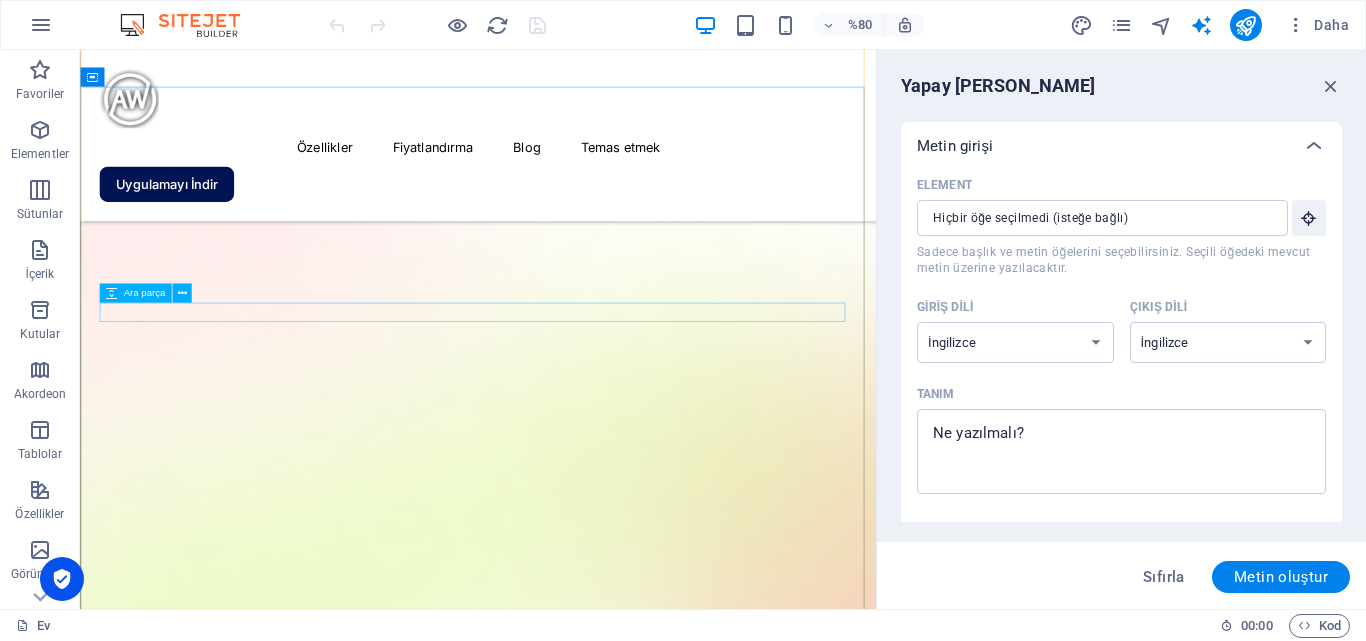 scroll, scrollTop: 200, scrollLeft: 0, axis: vertical 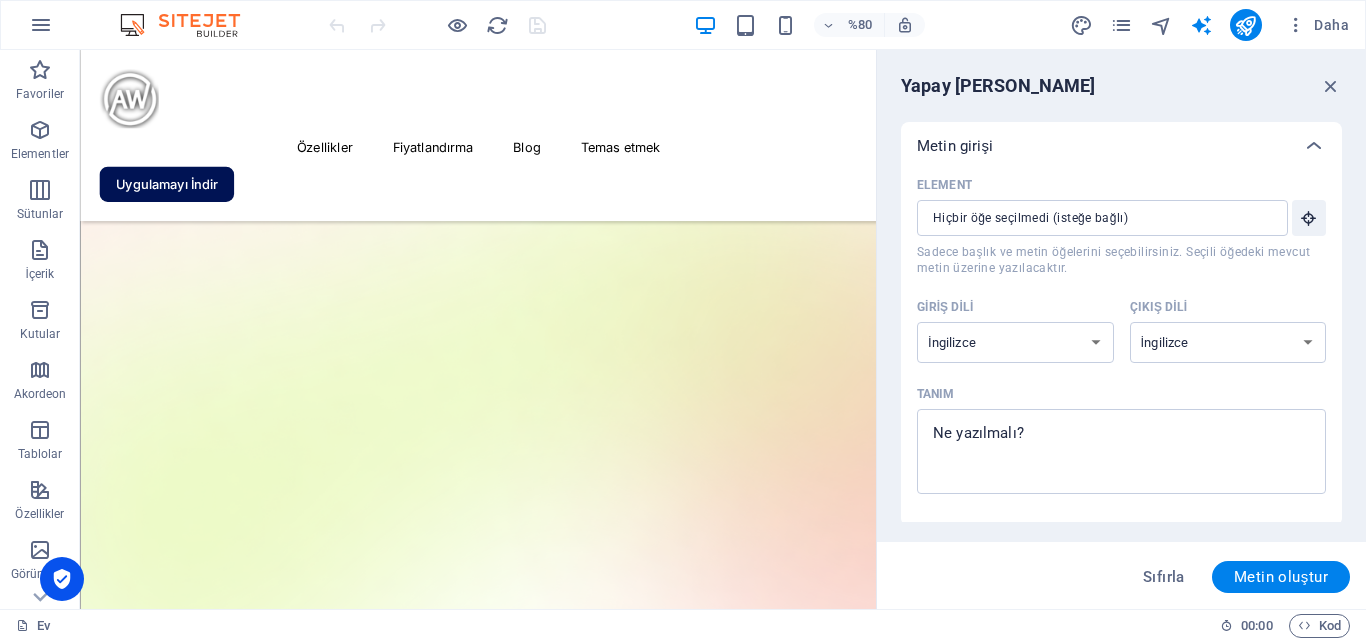 click at bounding box center (190, 25) 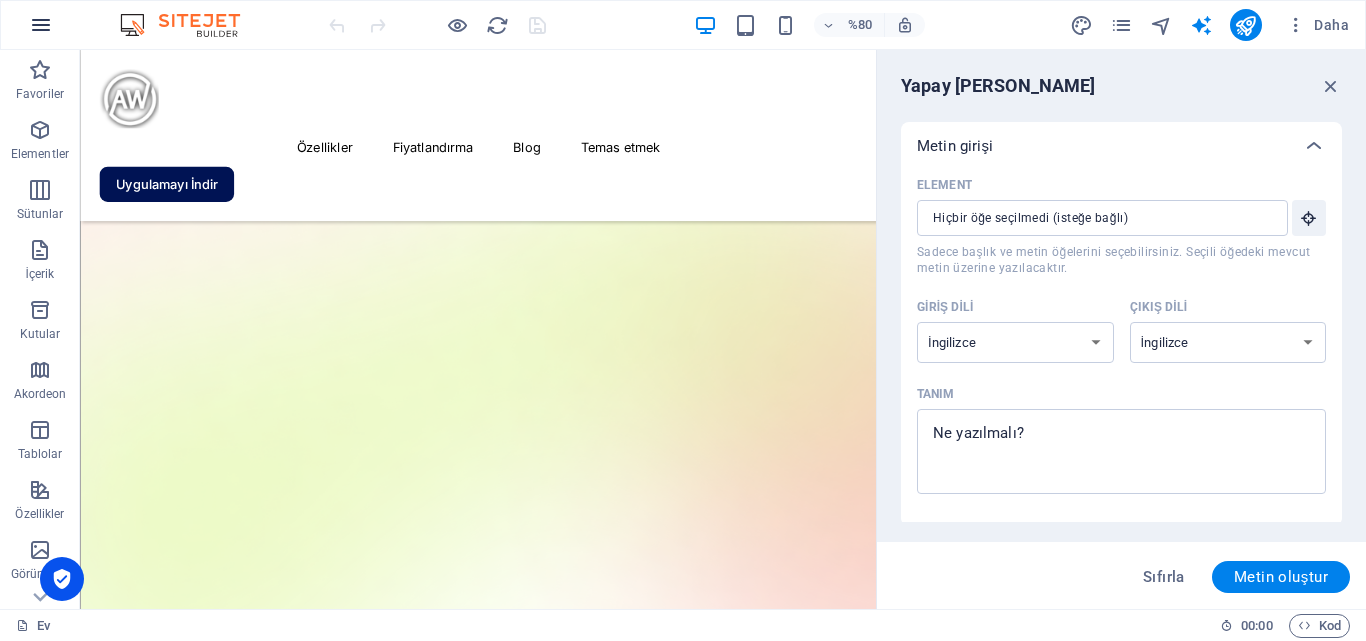 click at bounding box center [41, 25] 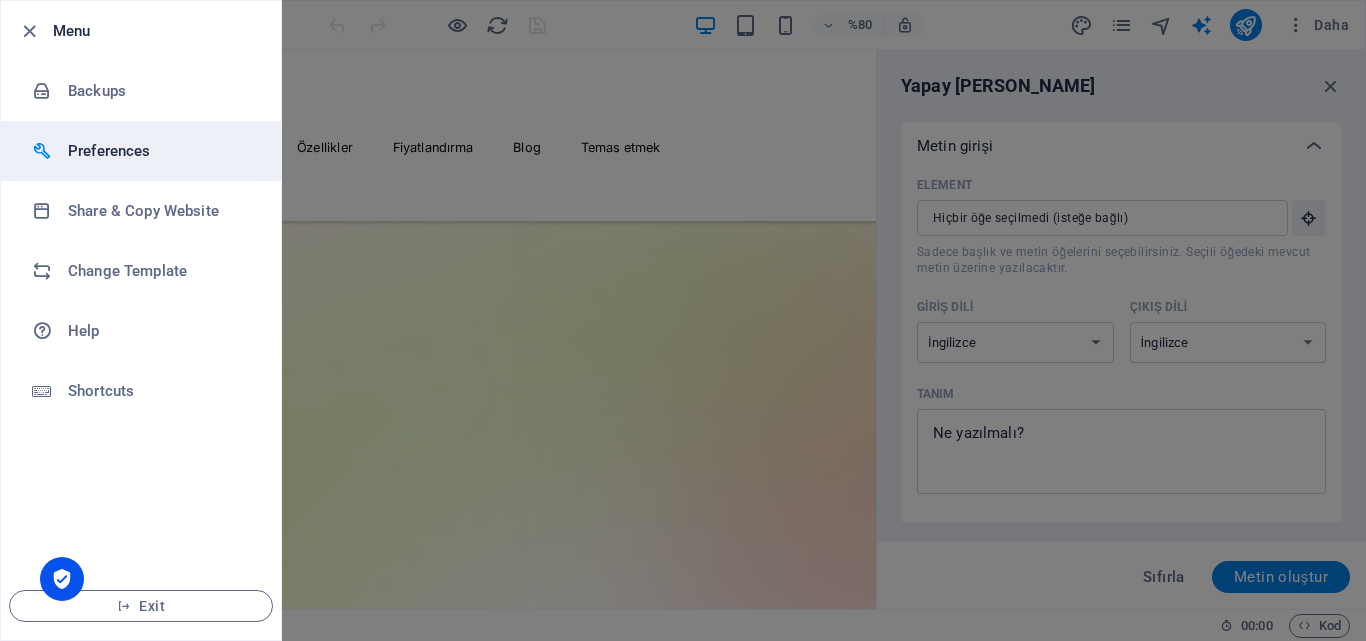 click on "Preferences" at bounding box center (160, 151) 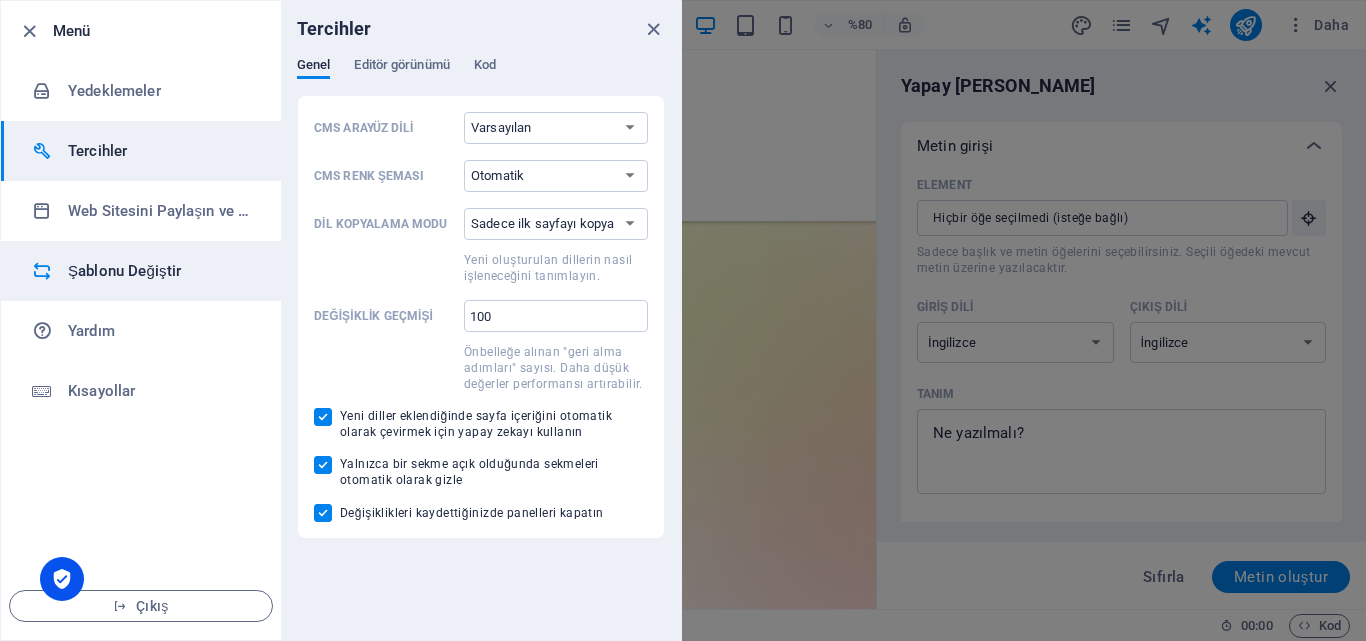 click on "Şablonu Değiştir" at bounding box center (141, 271) 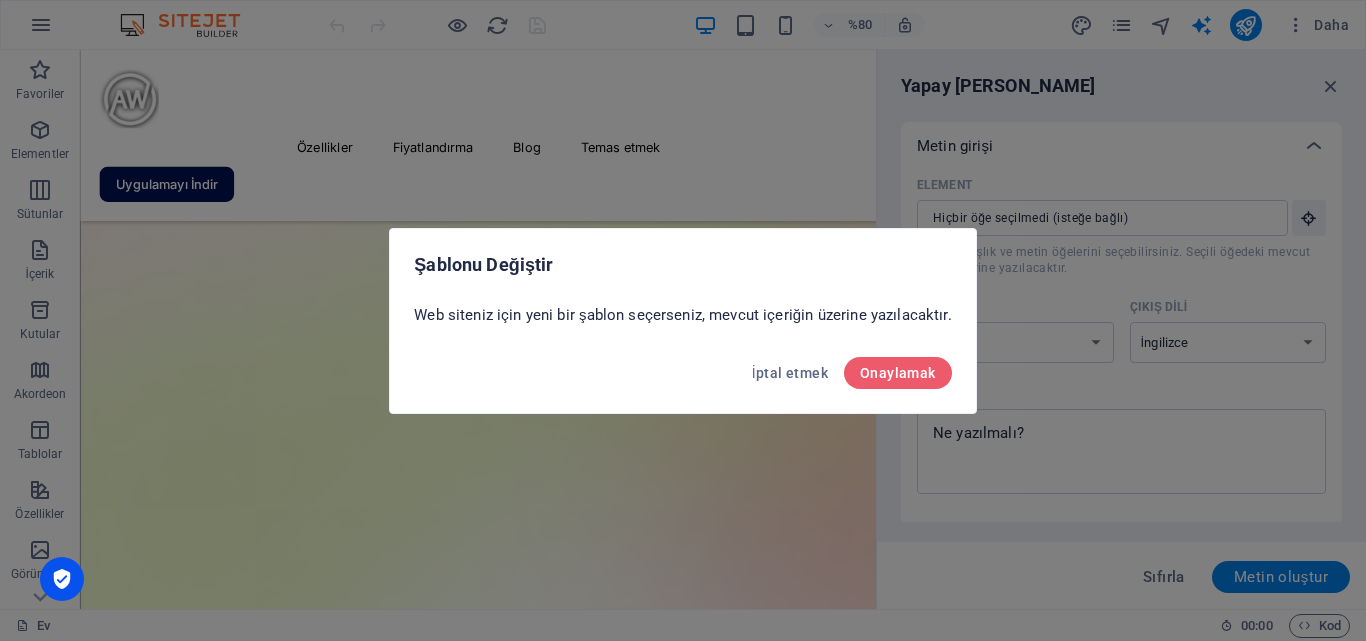 click on "İptal etmek Onaylamak" at bounding box center [682, 379] 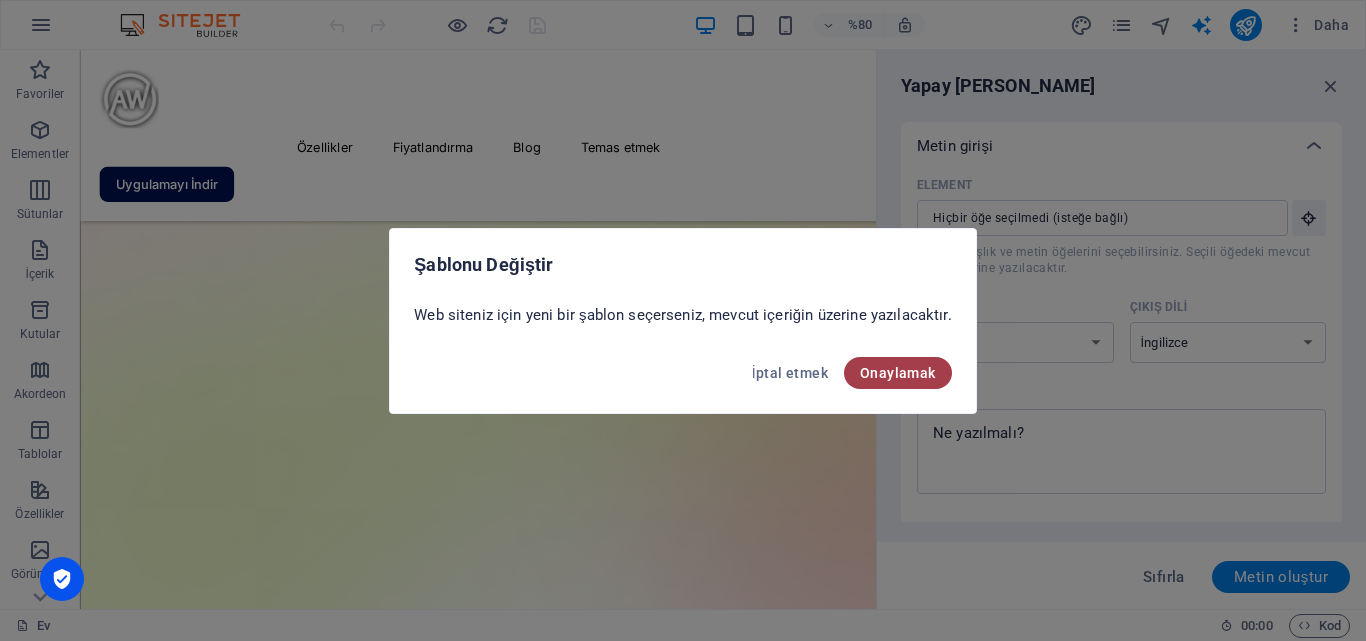 click on "Onaylamak" at bounding box center (898, 373) 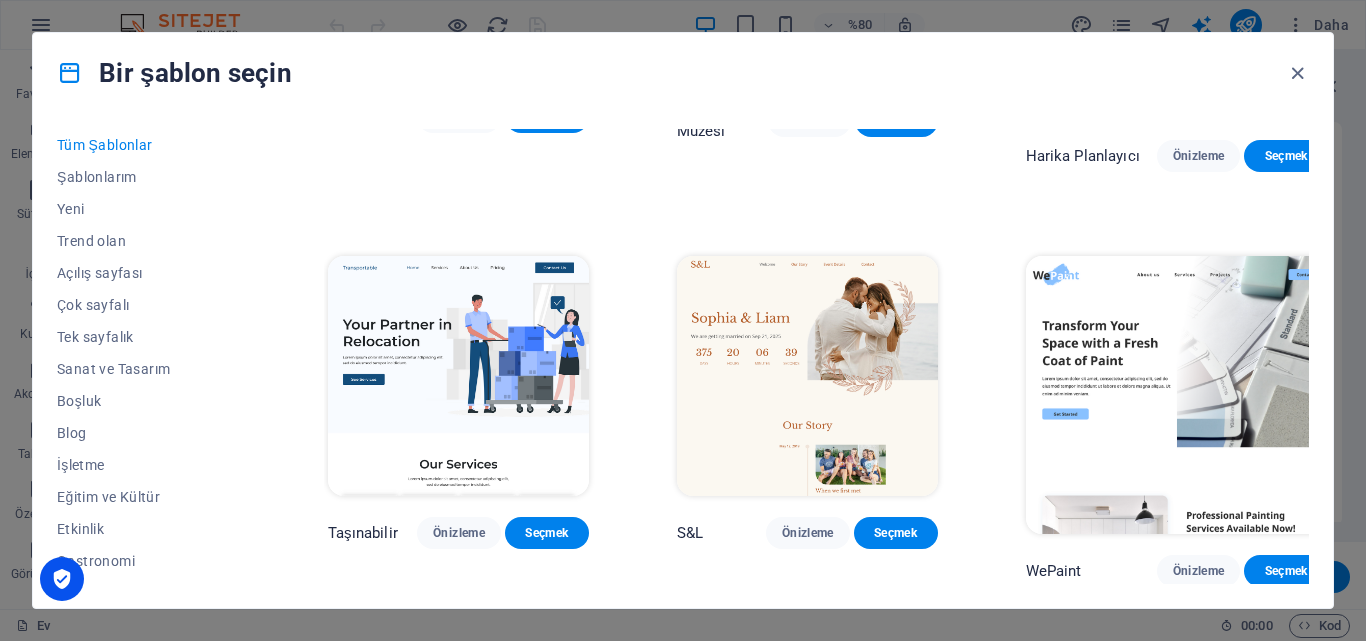 scroll, scrollTop: 600, scrollLeft: 0, axis: vertical 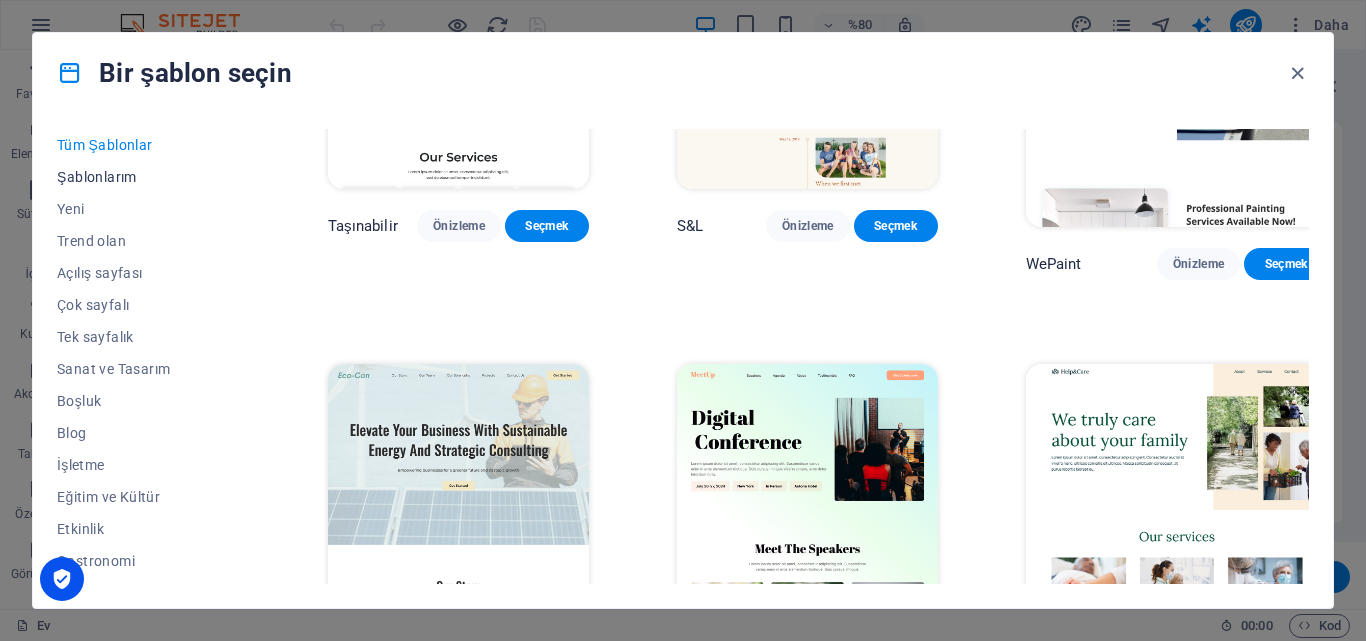 click on "Şablonlarım" at bounding box center (97, 177) 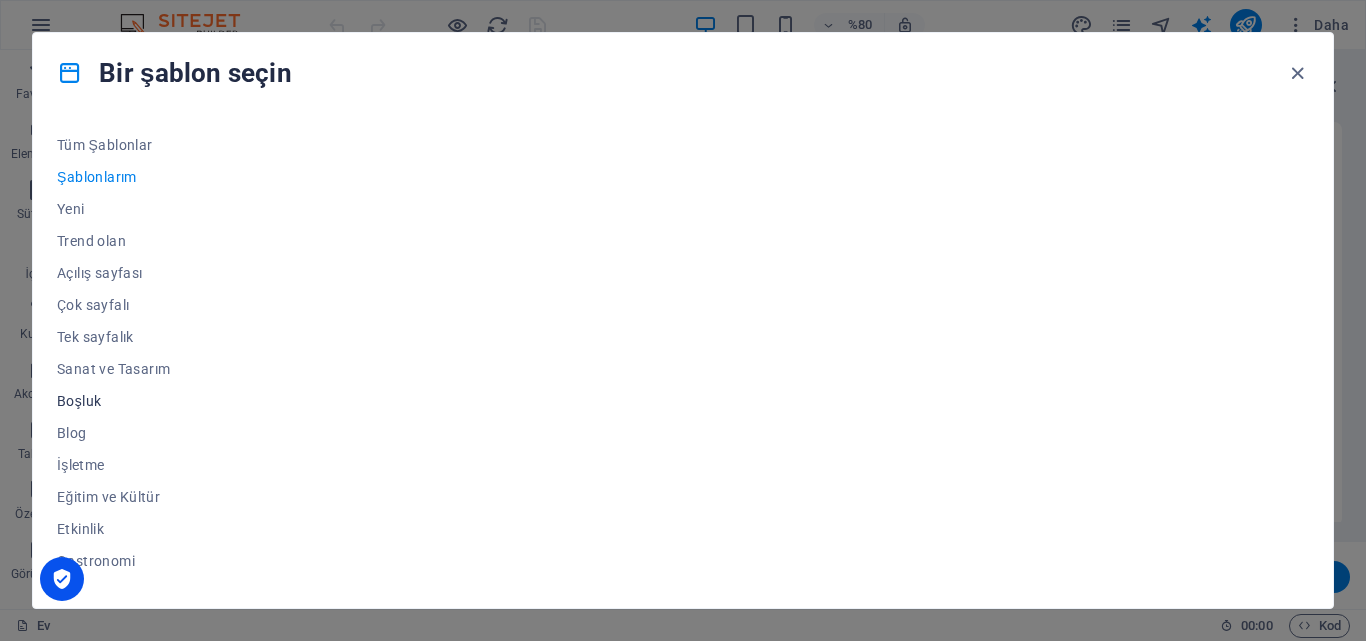 scroll, scrollTop: 100, scrollLeft: 0, axis: vertical 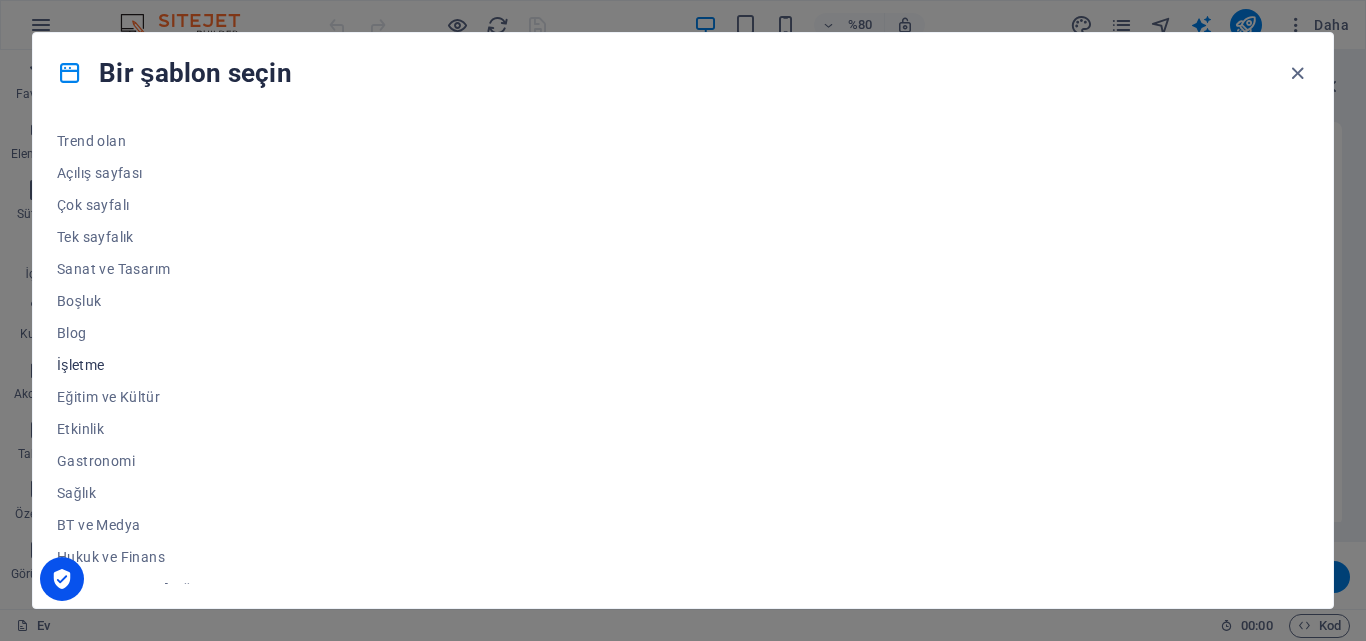 click on "İşletme" at bounding box center [81, 365] 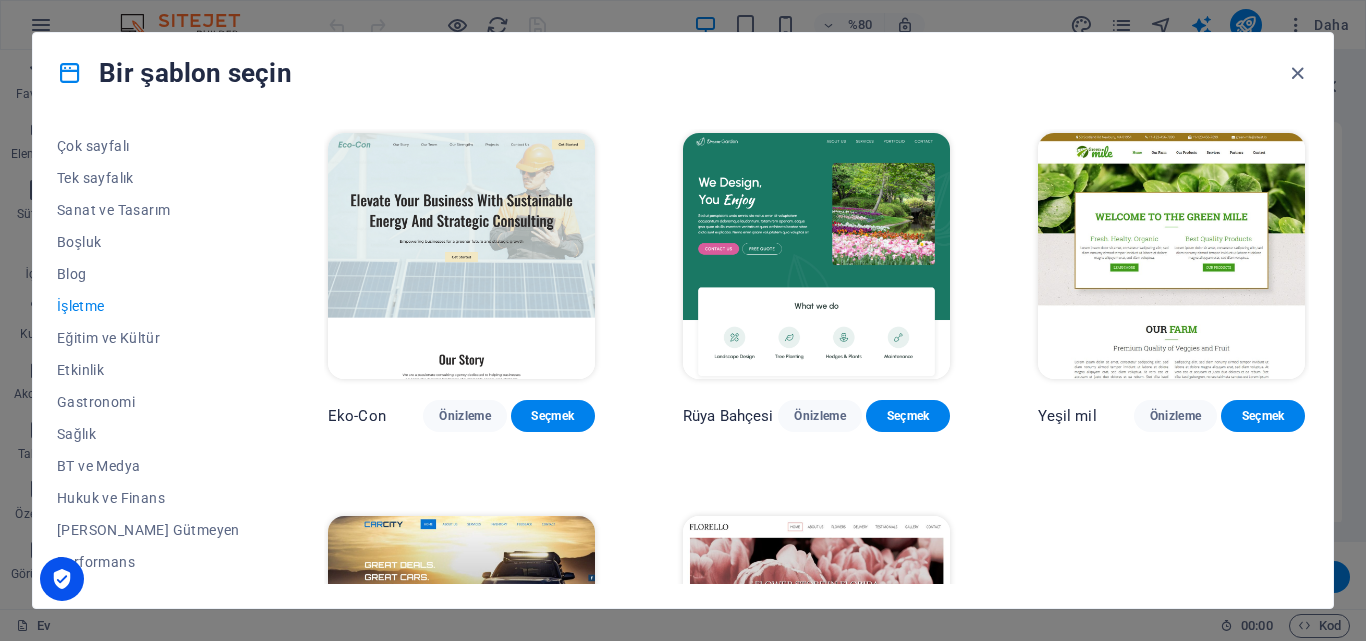 scroll, scrollTop: 200, scrollLeft: 0, axis: vertical 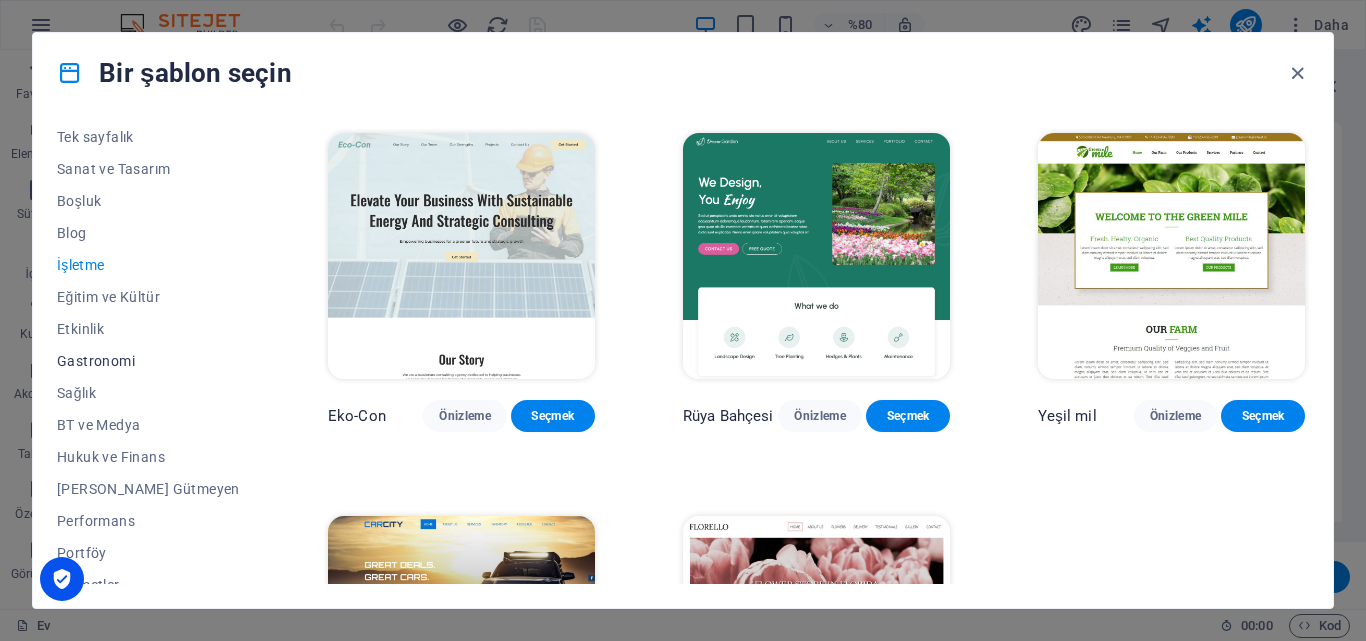 click on "Gastronomi" at bounding box center (96, 361) 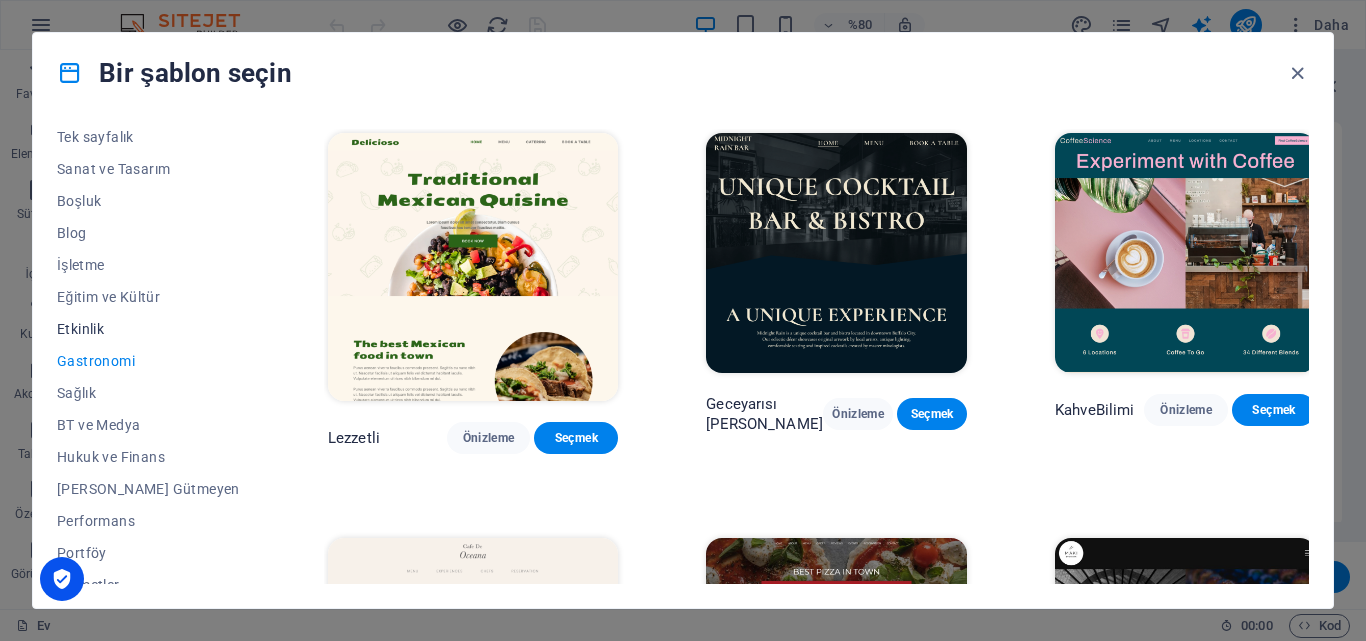 click on "Etkinlik" at bounding box center [80, 329] 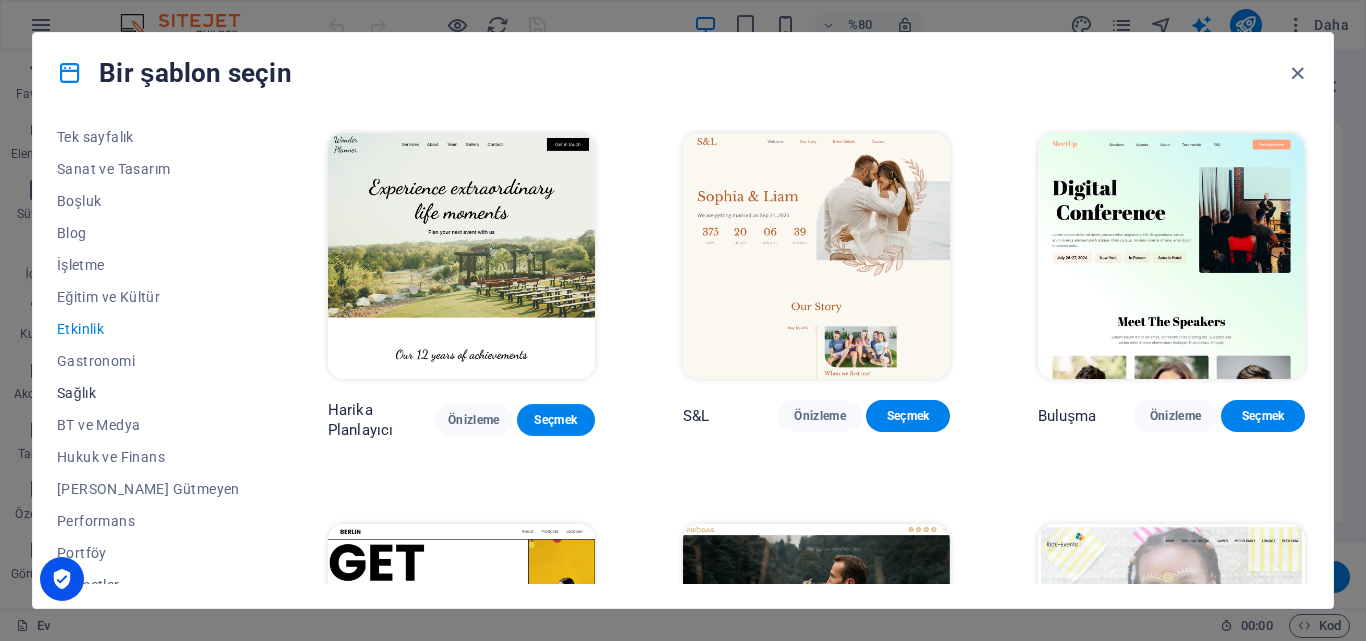 scroll, scrollTop: 300, scrollLeft: 0, axis: vertical 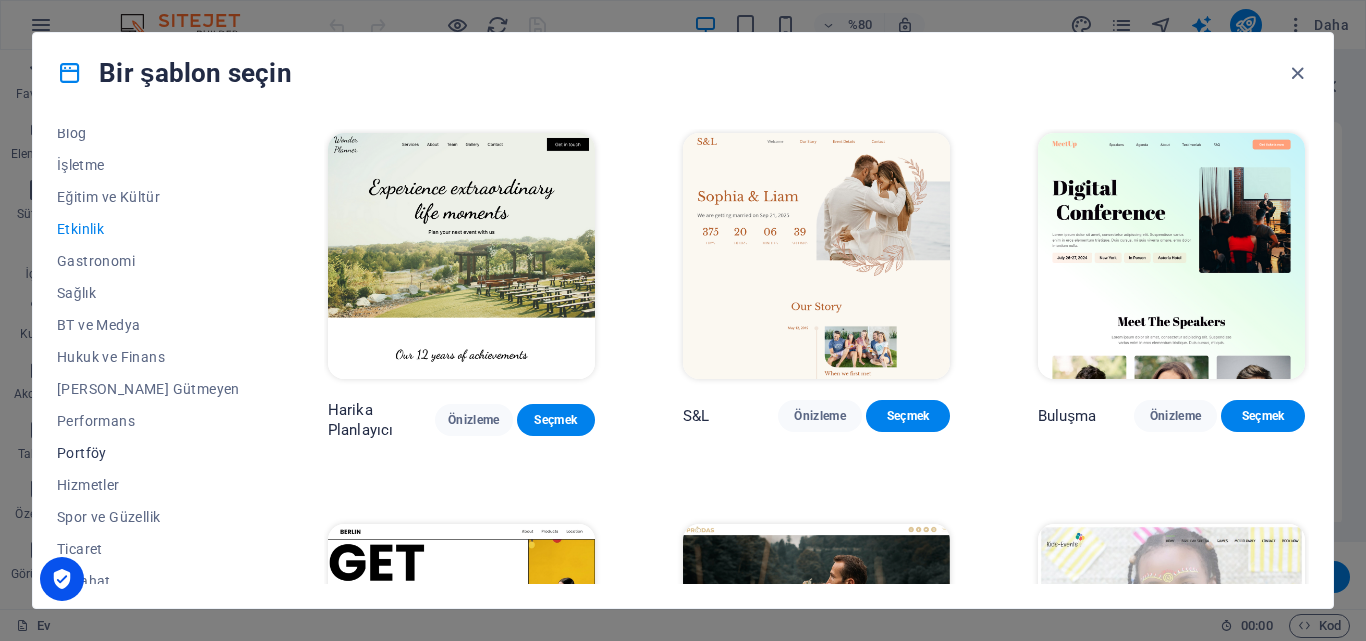 click on "Portföy" at bounding box center [82, 453] 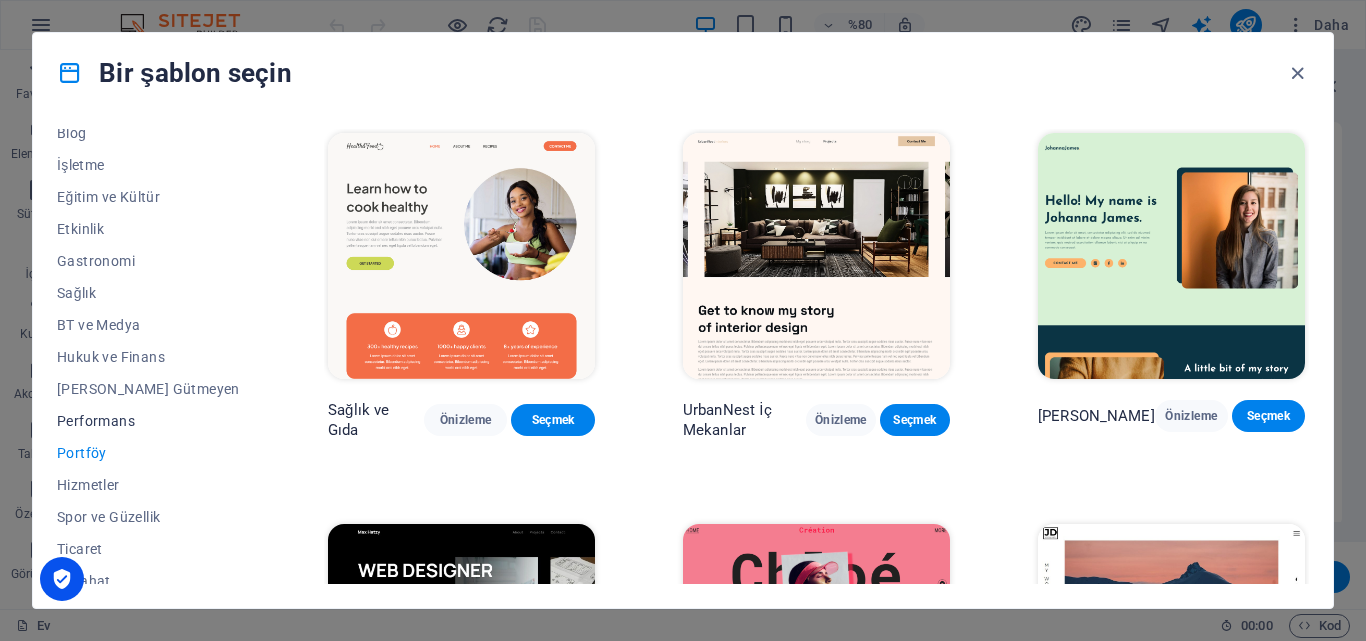click on "Performans" at bounding box center [148, 421] 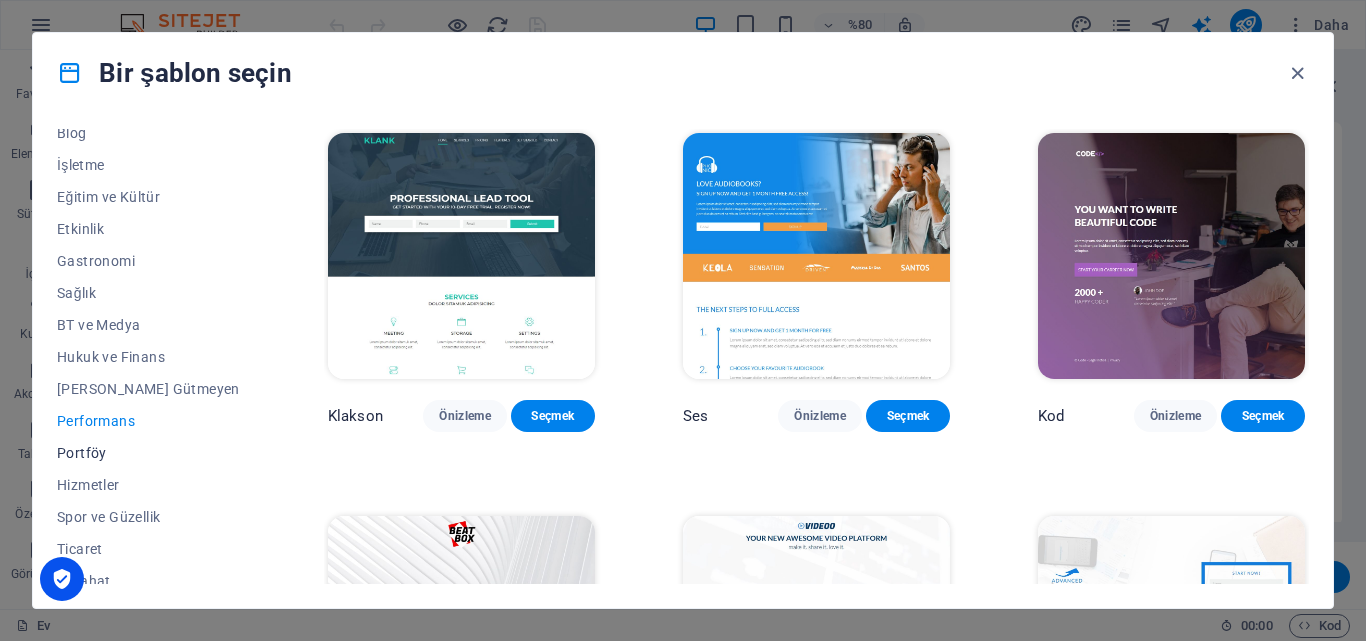 click on "Portföy" at bounding box center [148, 453] 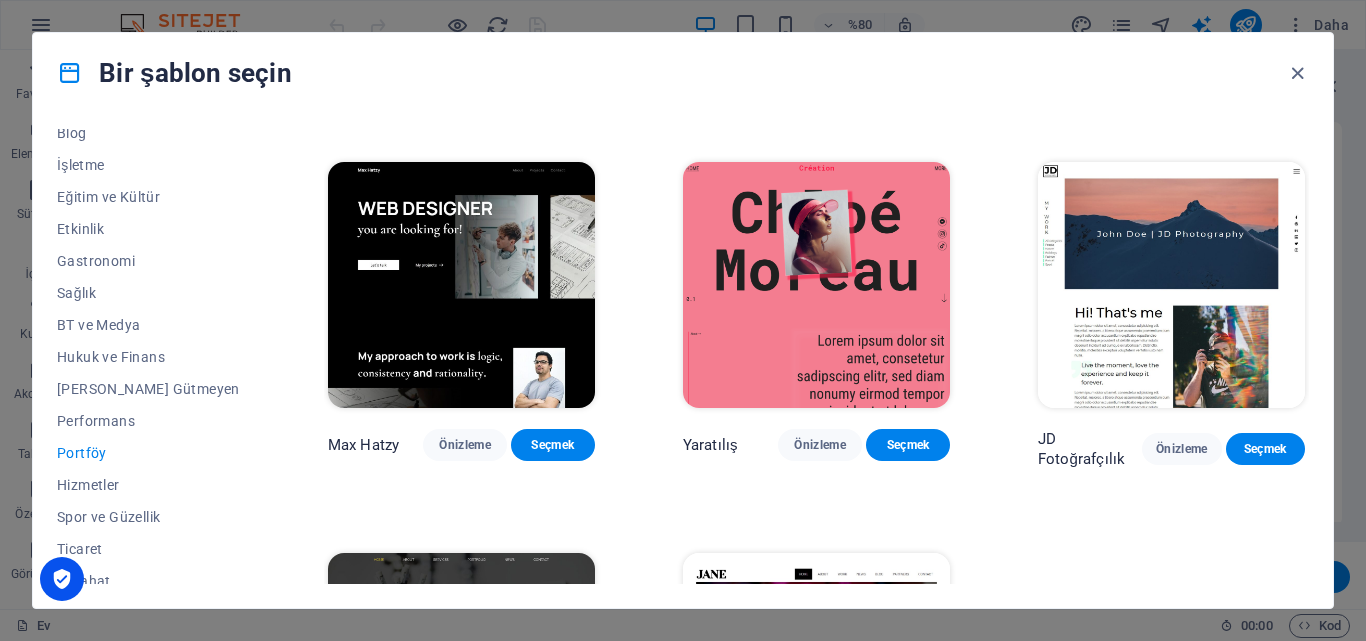 scroll, scrollTop: 300, scrollLeft: 0, axis: vertical 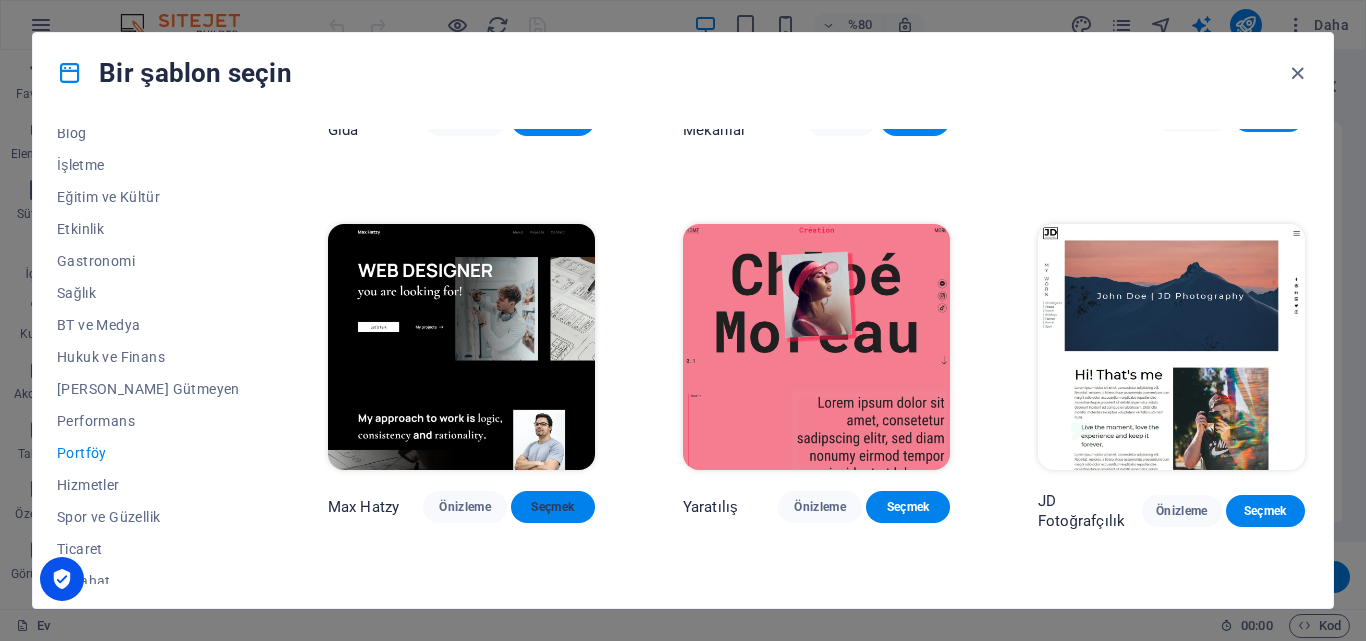 click on "Seçmek" at bounding box center [552, 507] 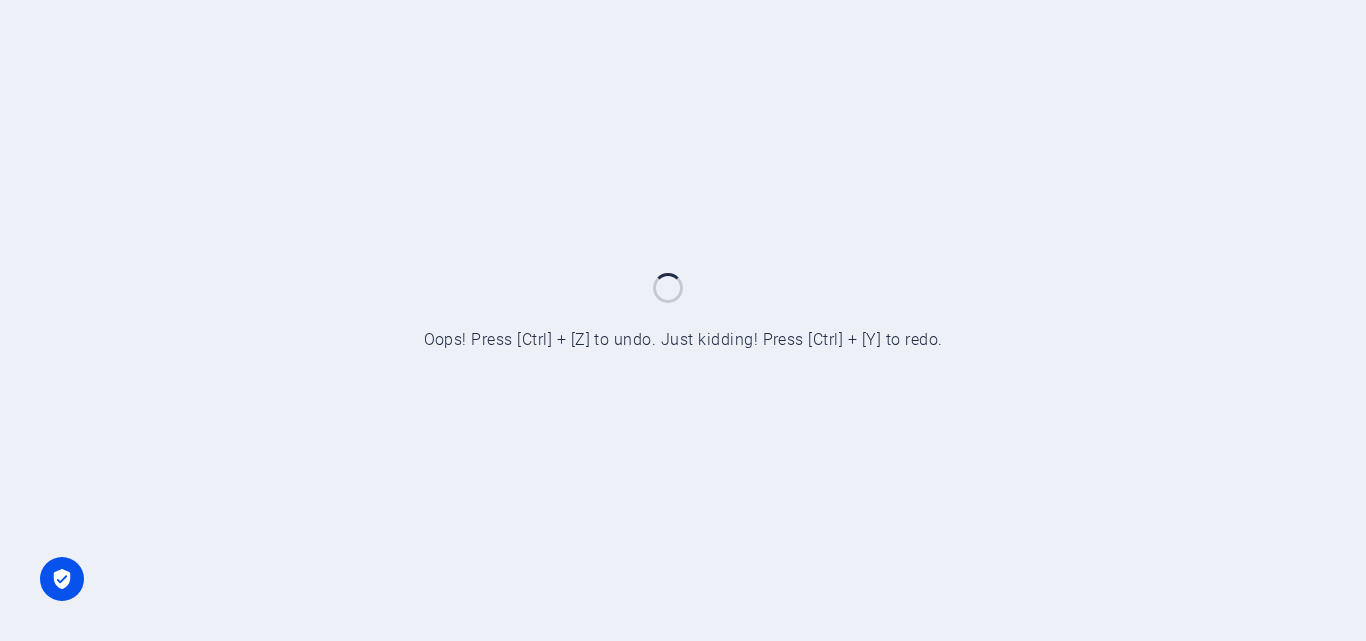 scroll, scrollTop: 0, scrollLeft: 0, axis: both 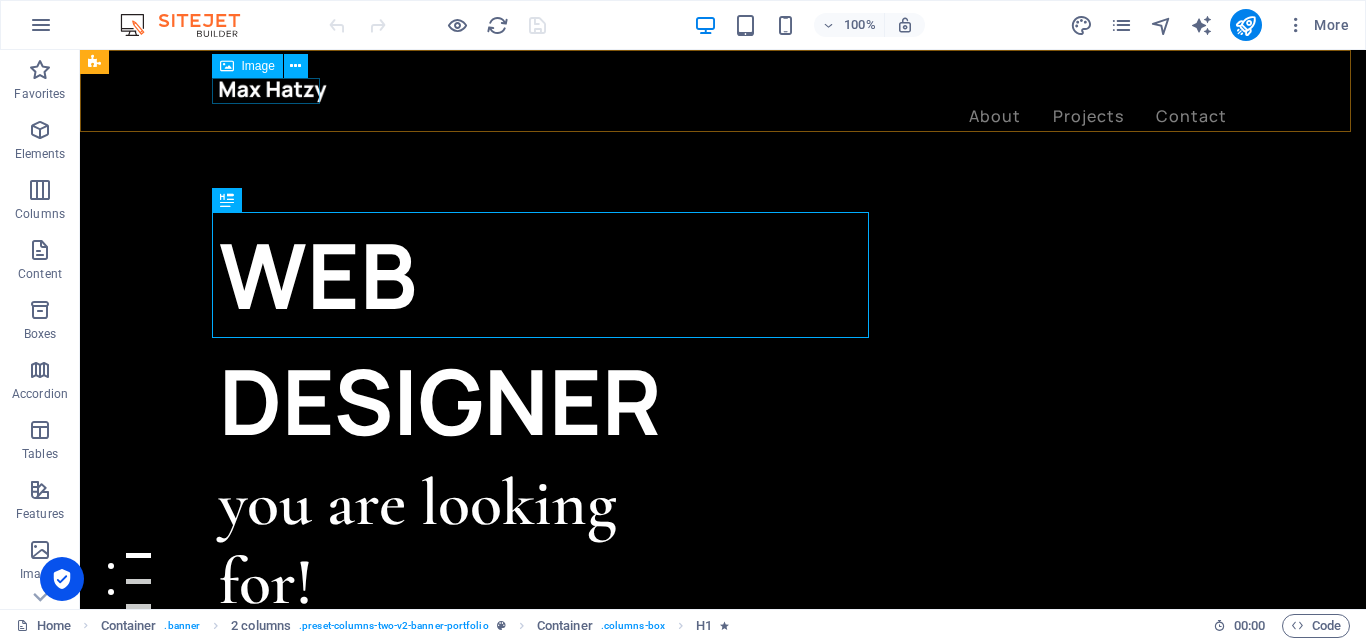 click at bounding box center (723, 91) 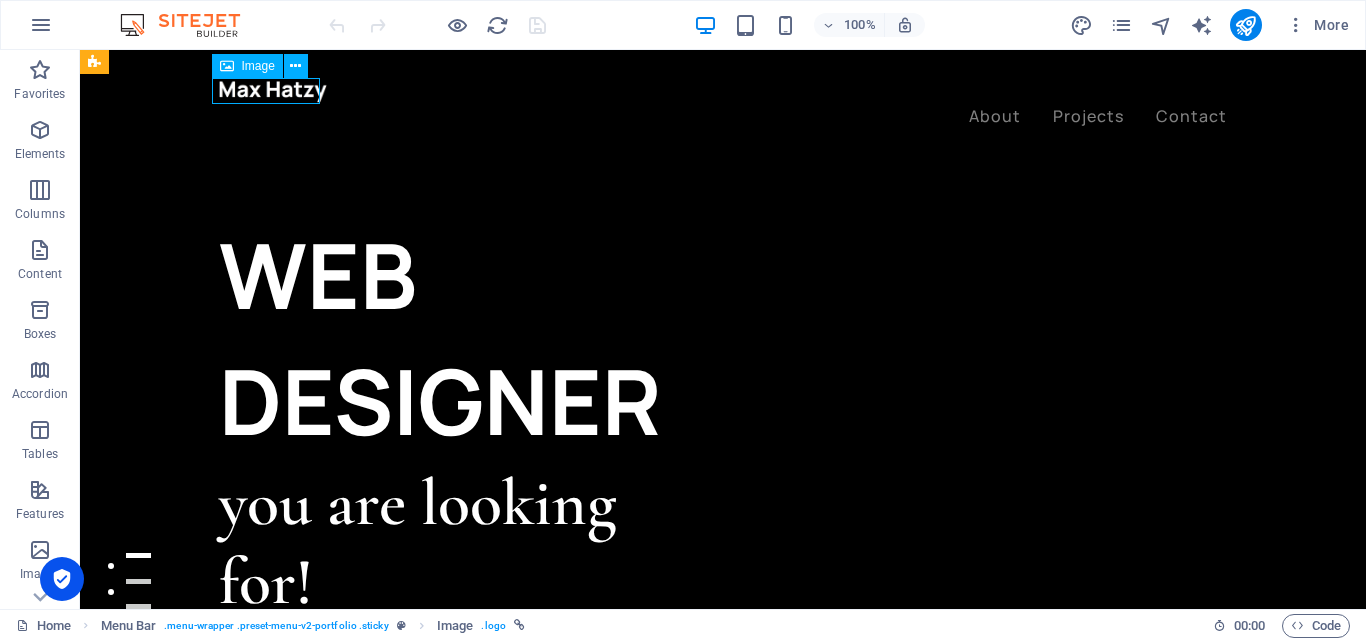 click at bounding box center (723, 91) 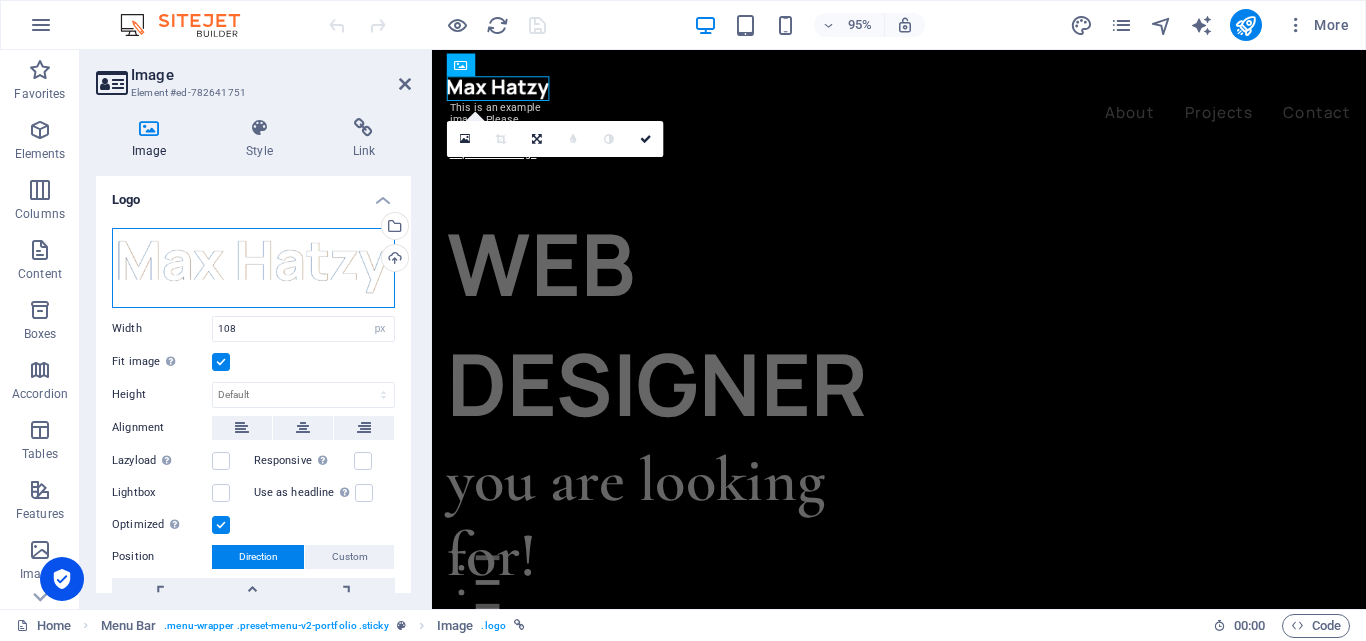 click on "Drag files here, click to choose files or select files from Files or our free stock photos & videos" at bounding box center [253, 268] 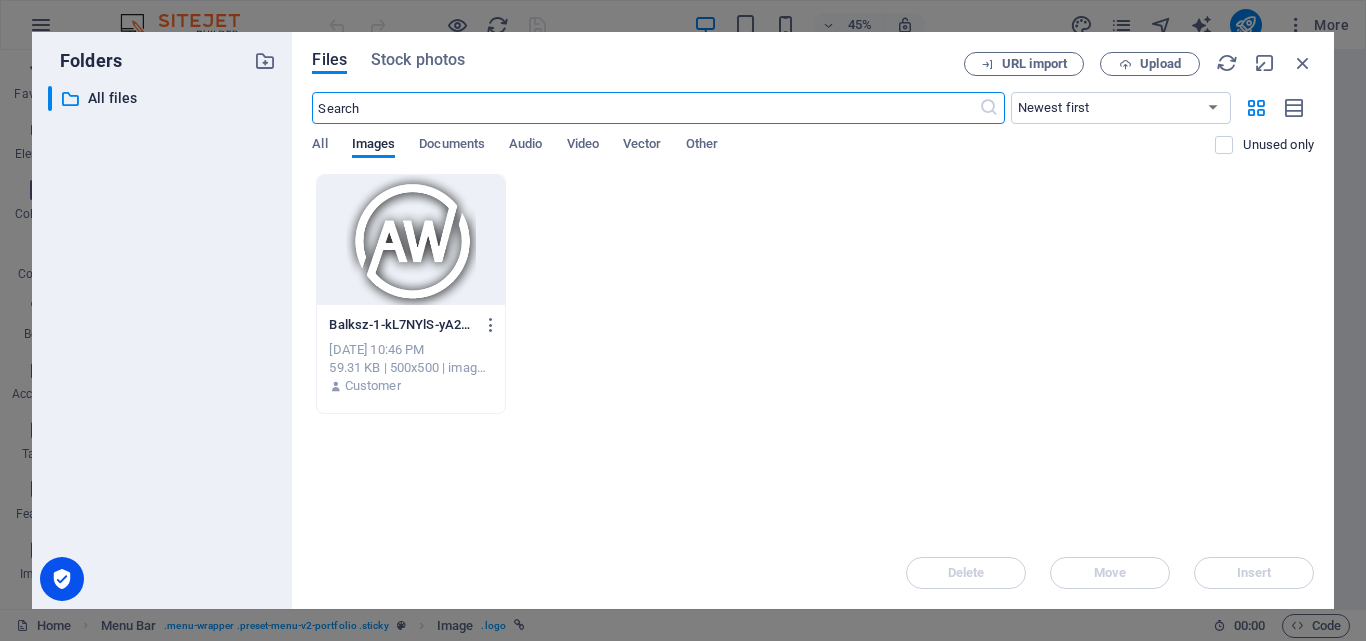 click at bounding box center (410, 240) 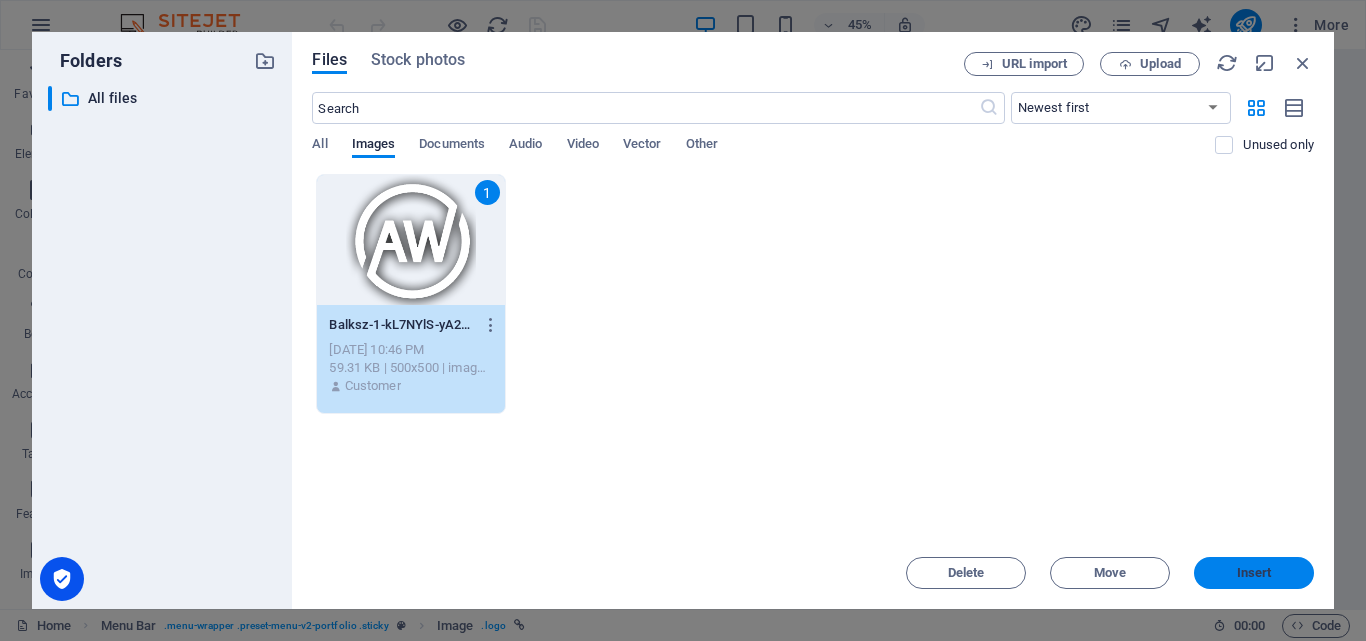 click on "Insert" at bounding box center [1254, 573] 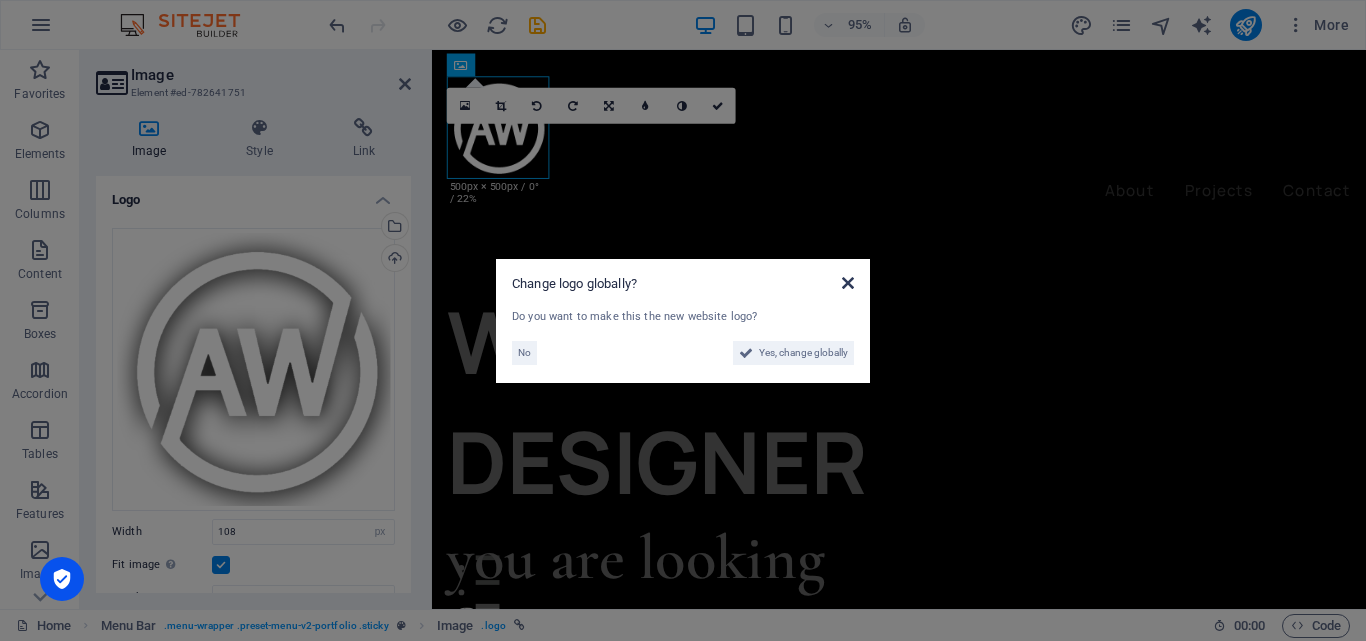 click at bounding box center (848, 283) 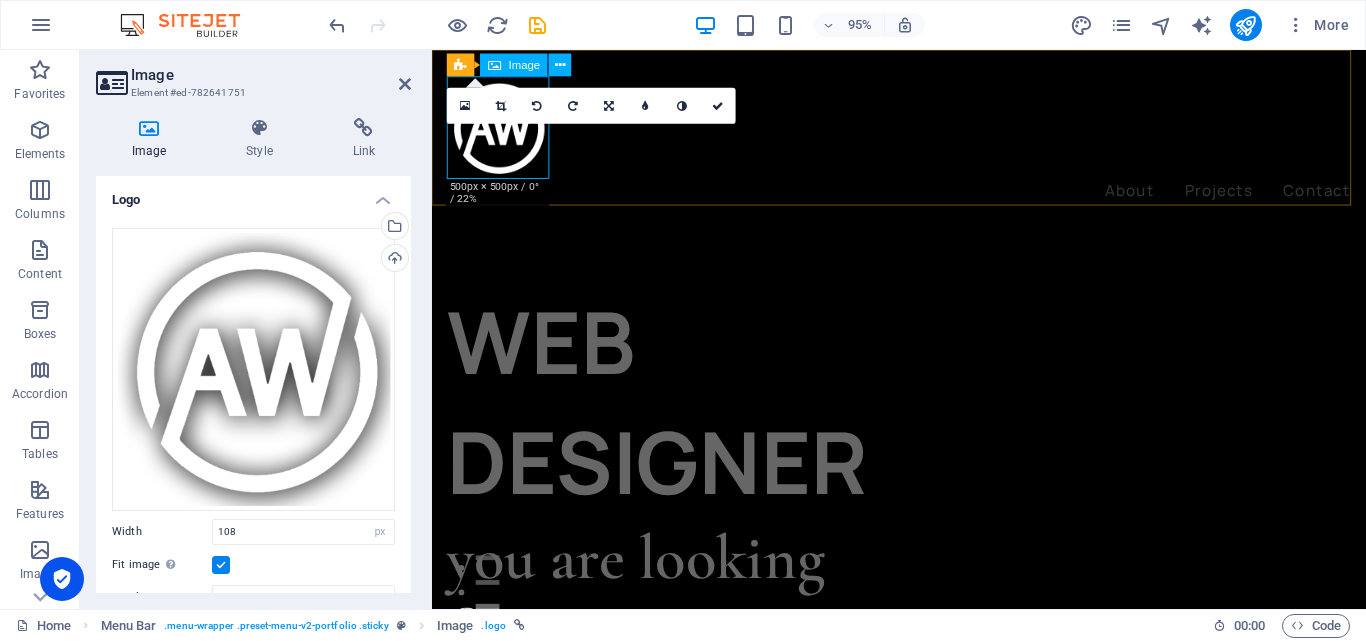 click at bounding box center (923, 132) 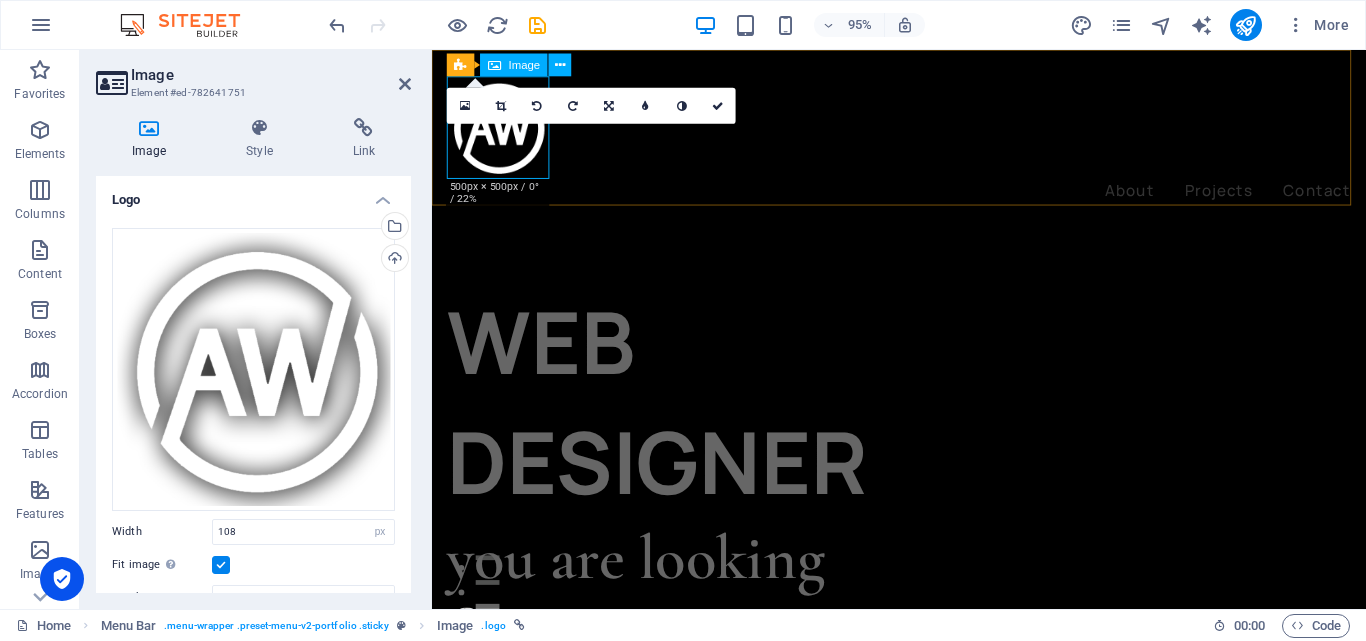 click at bounding box center (923, 132) 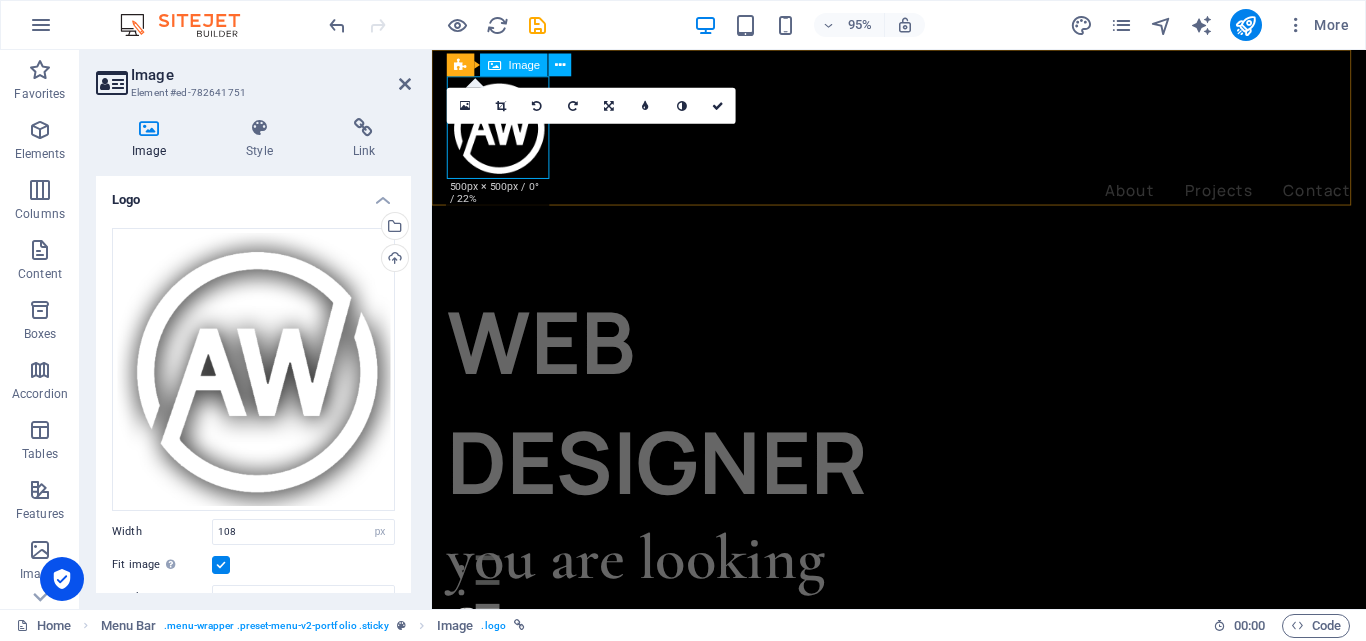 click at bounding box center (923, 132) 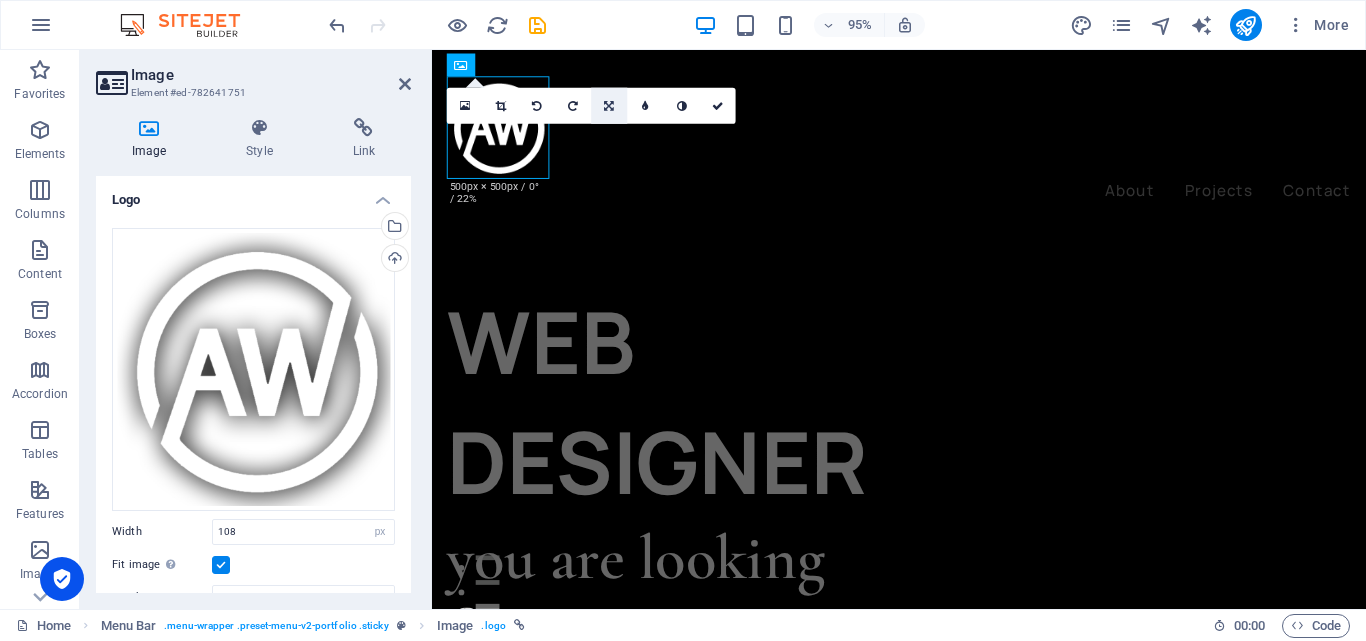 click at bounding box center (610, 106) 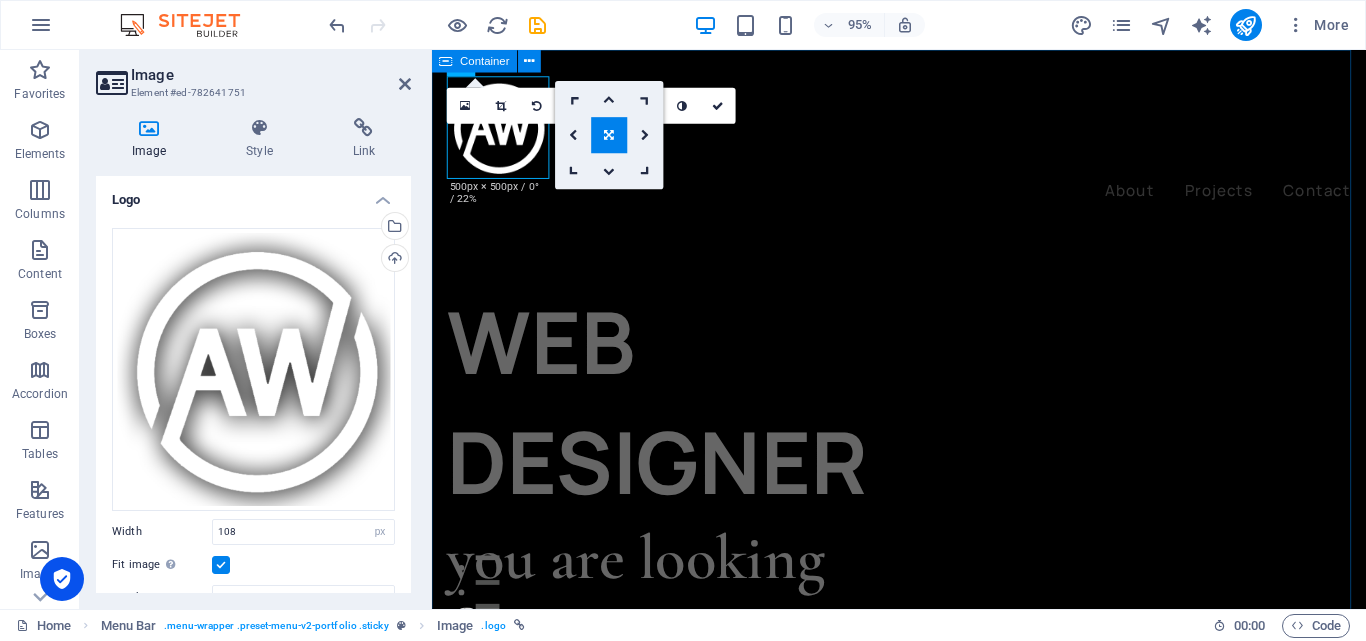 click on "WEB DESIGNER" at bounding box center [686, 420] 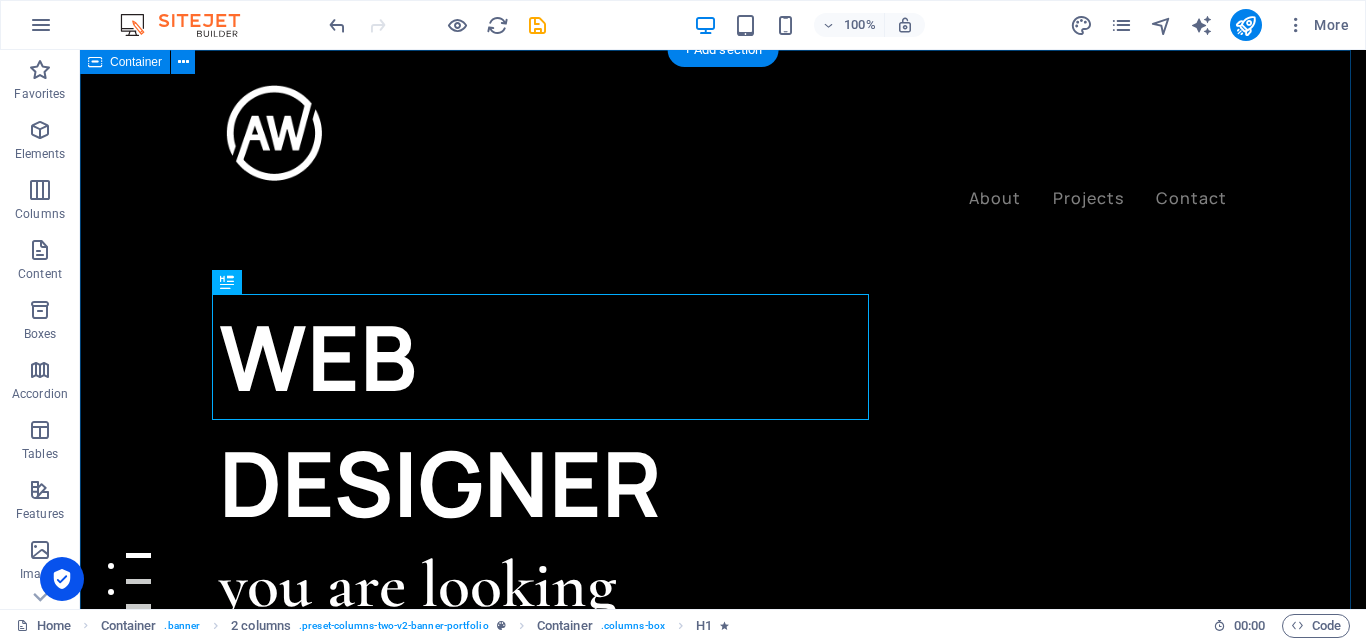 click on "WEB DESIGNER you are looking for! Let’s talk My projects" at bounding box center [723, 968] 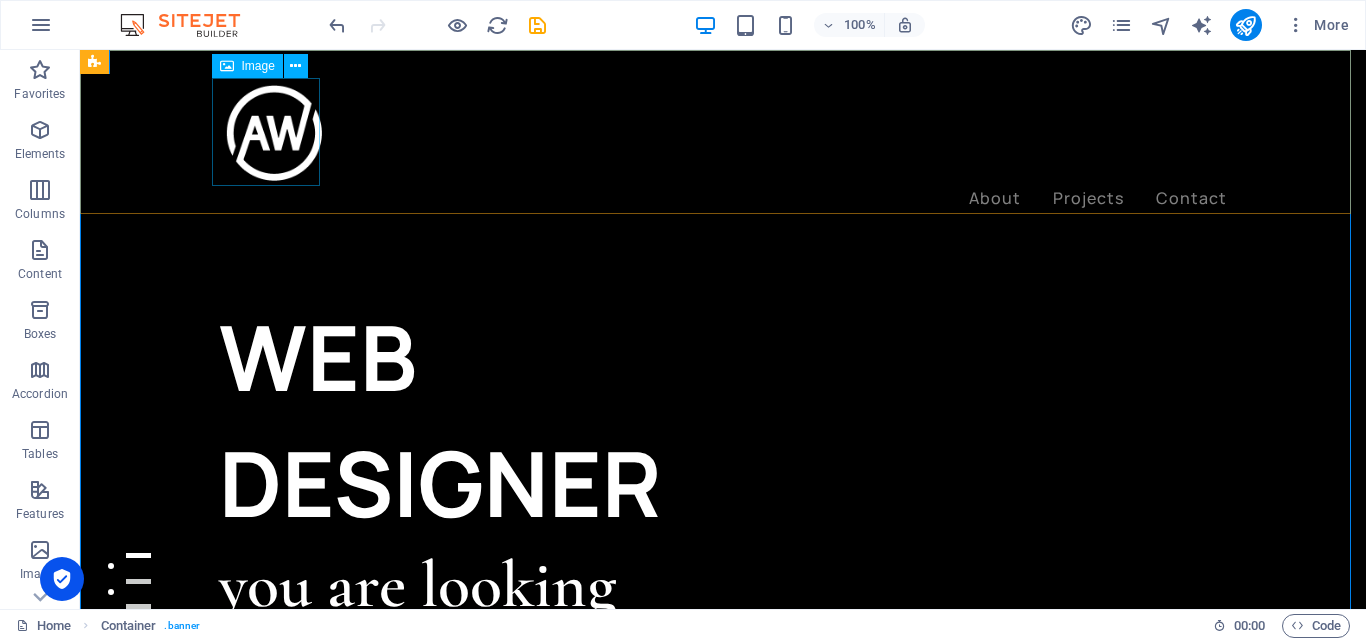 click at bounding box center (723, 132) 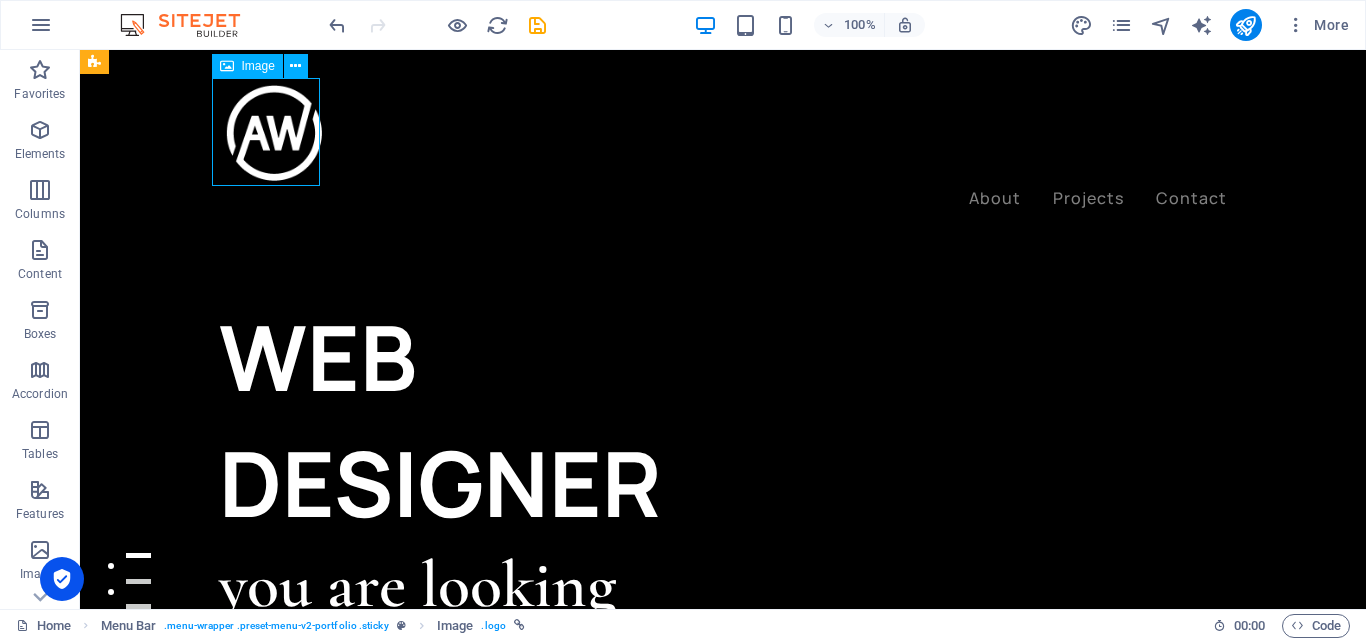drag, startPoint x: 302, startPoint y: 166, endPoint x: 261, endPoint y: 139, distance: 49.09175 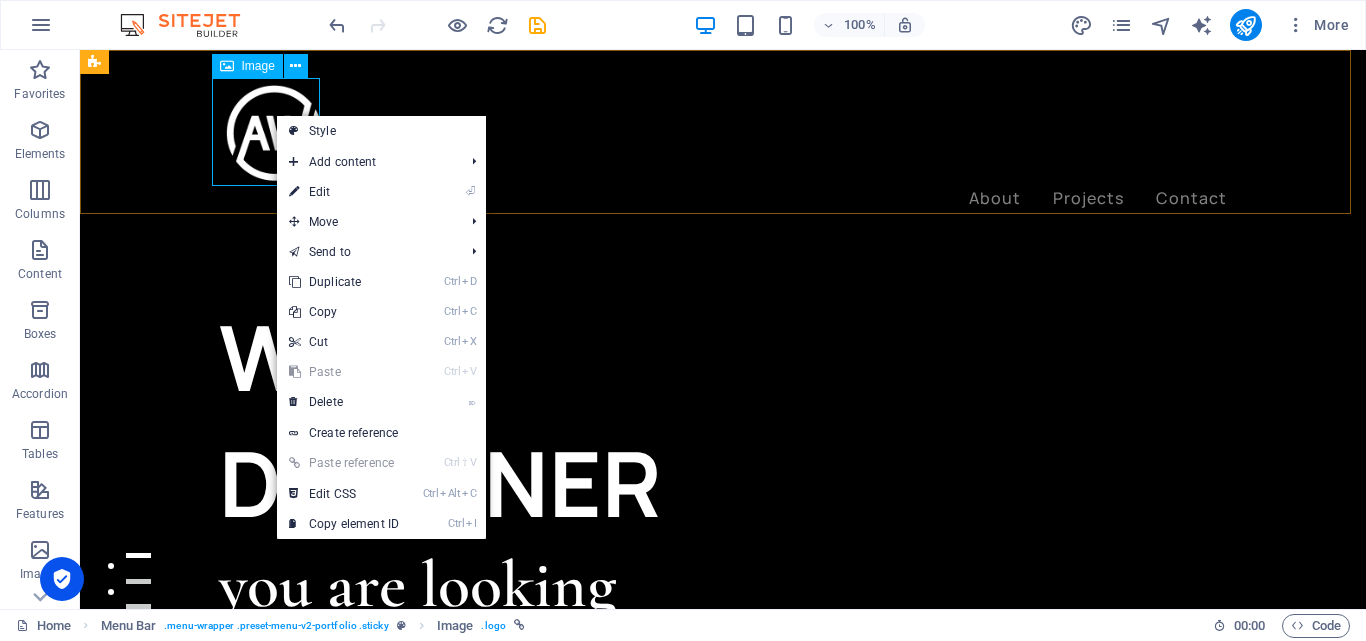 click at bounding box center (723, 132) 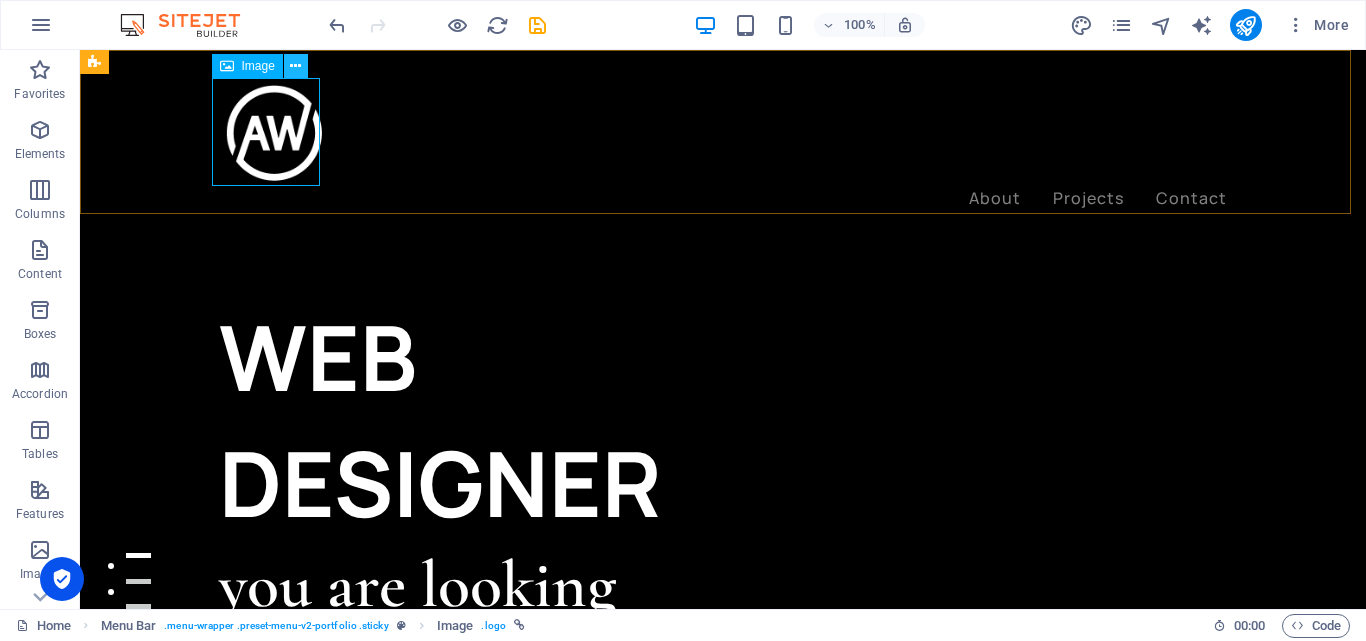 click at bounding box center (295, 66) 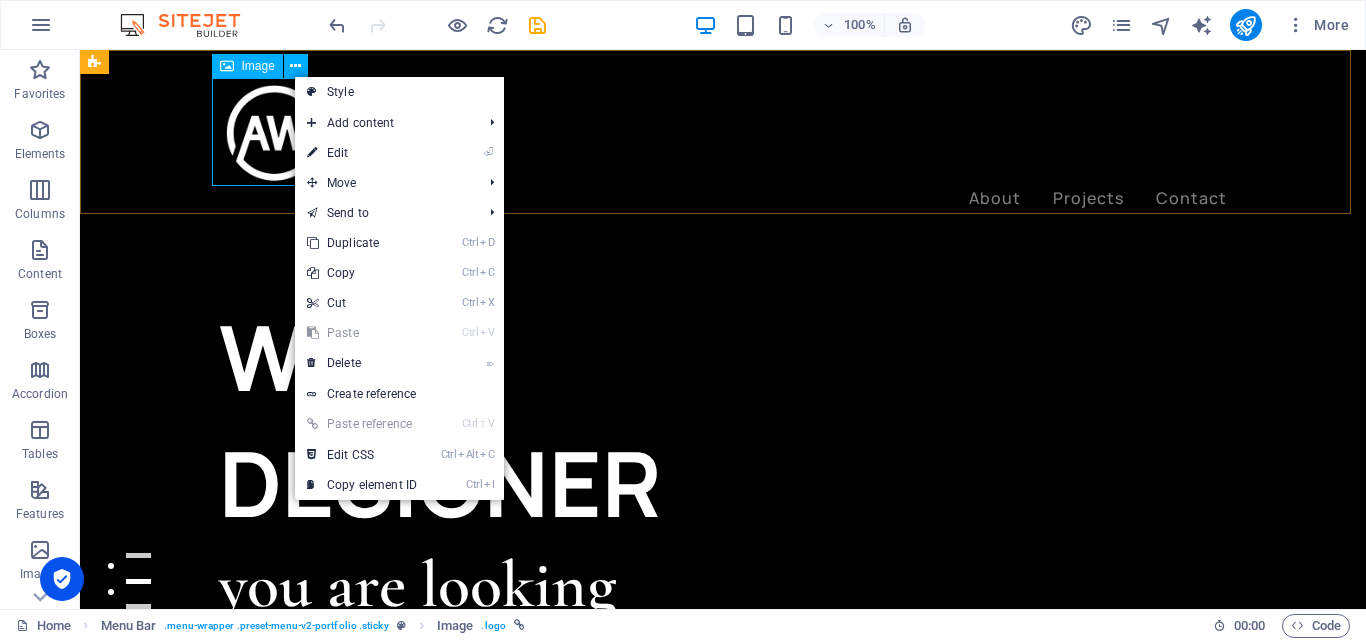 click at bounding box center [723, 132] 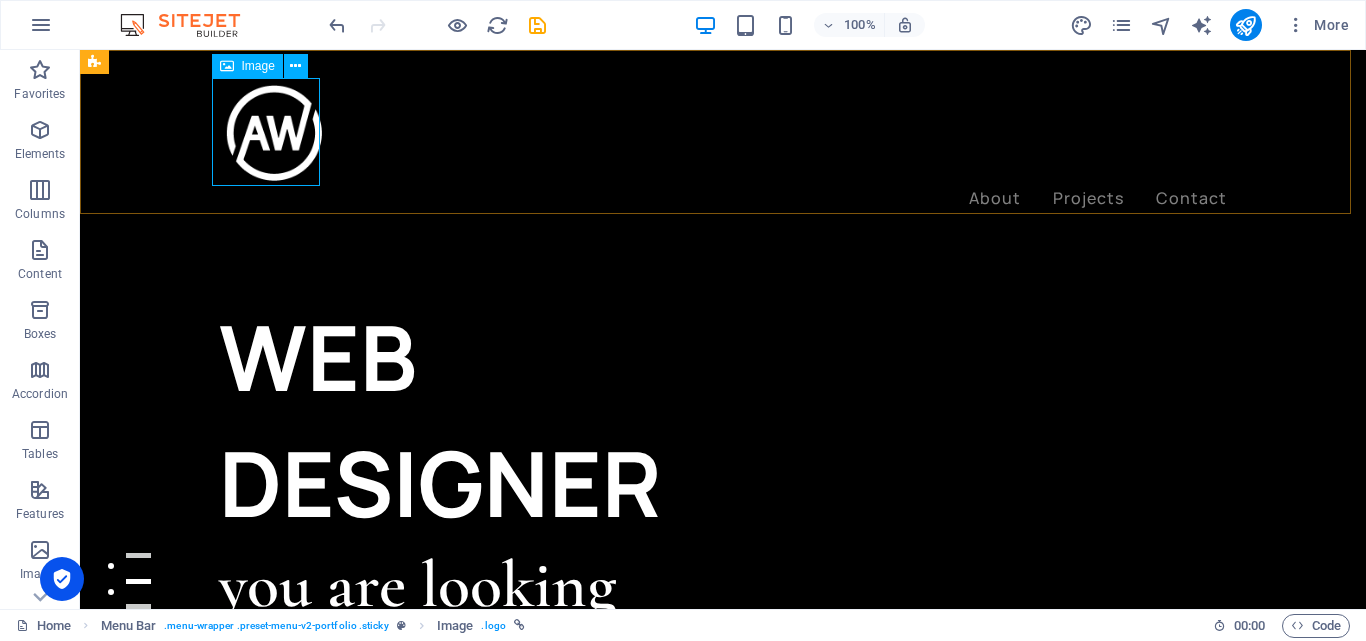 click at bounding box center (723, 132) 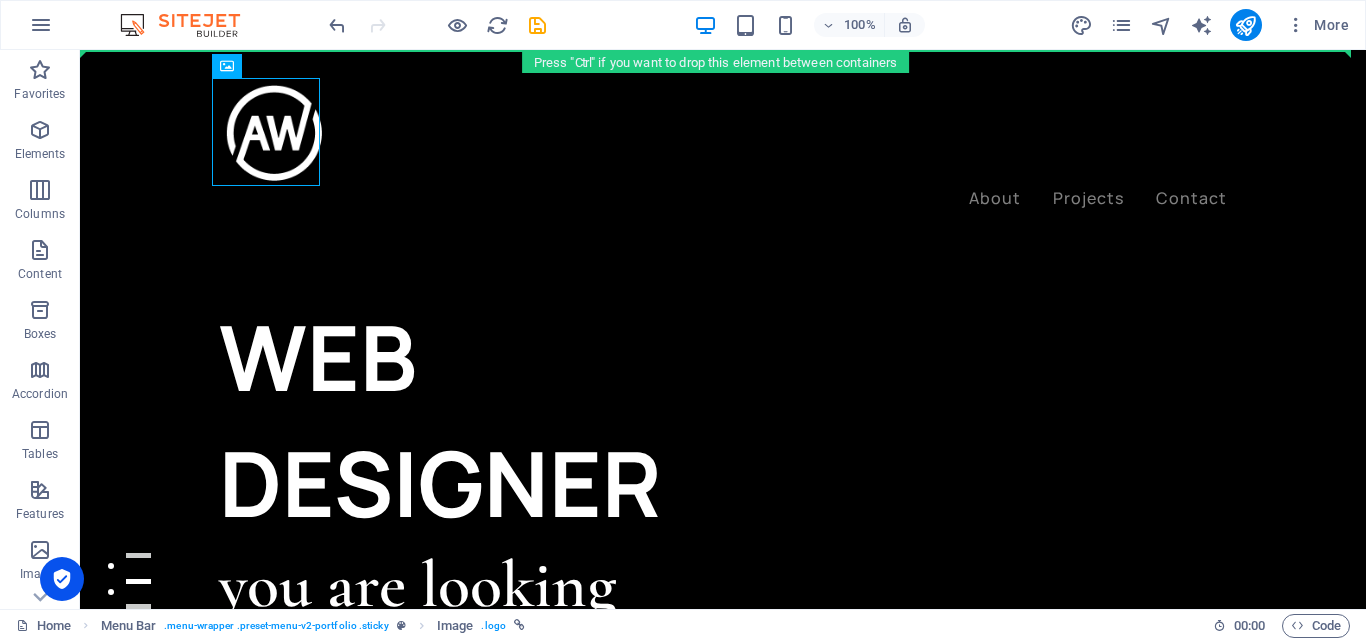 drag, startPoint x: 243, startPoint y: 89, endPoint x: 106, endPoint y: 107, distance: 138.17743 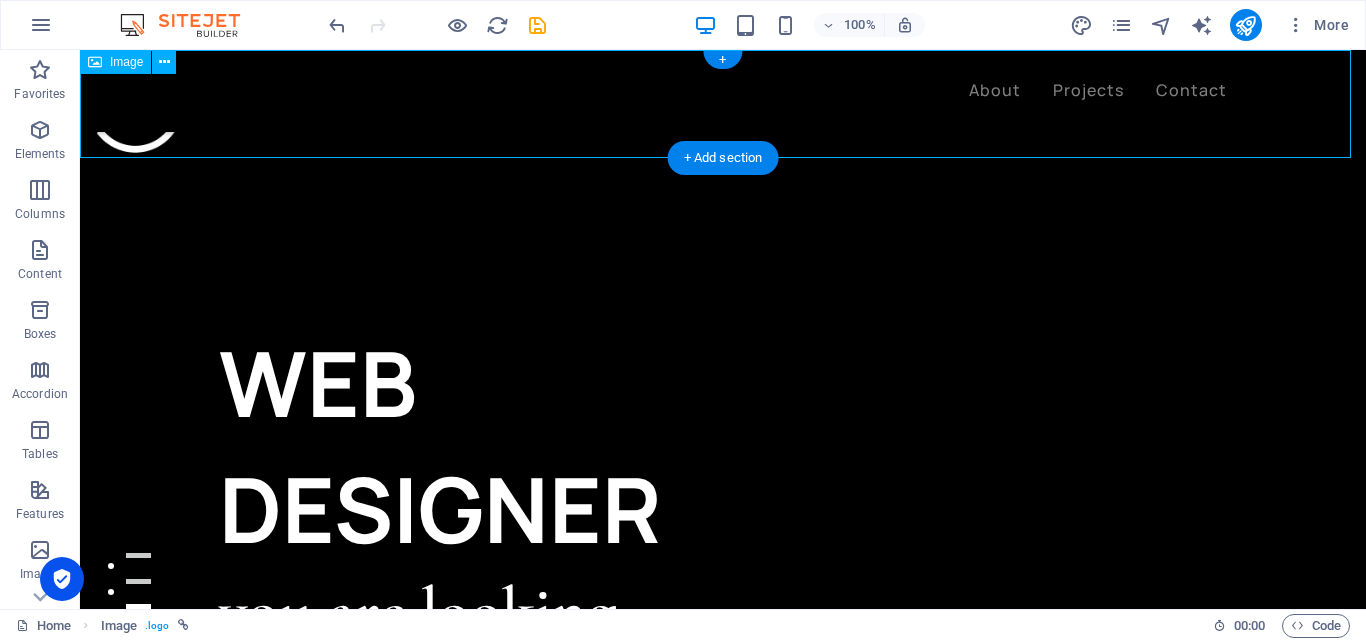 drag, startPoint x: 143, startPoint y: 138, endPoint x: 377, endPoint y: 136, distance: 234.00854 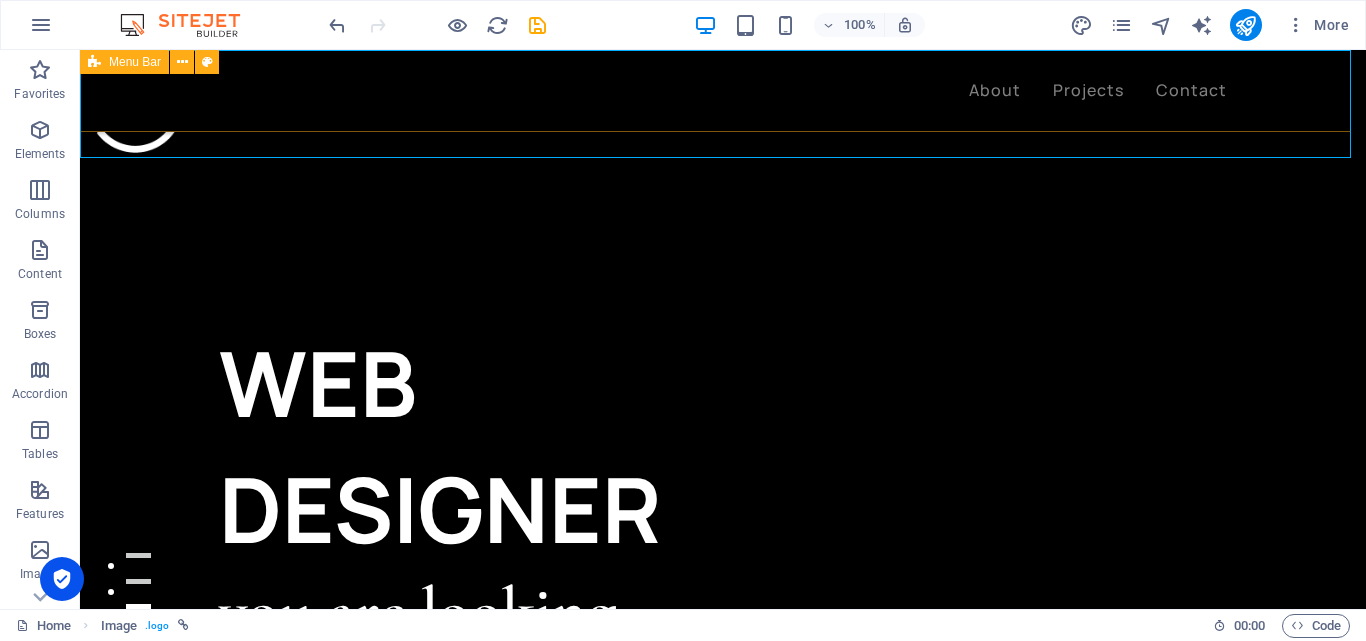 click on "About Projects Contact" at bounding box center [723, 91] 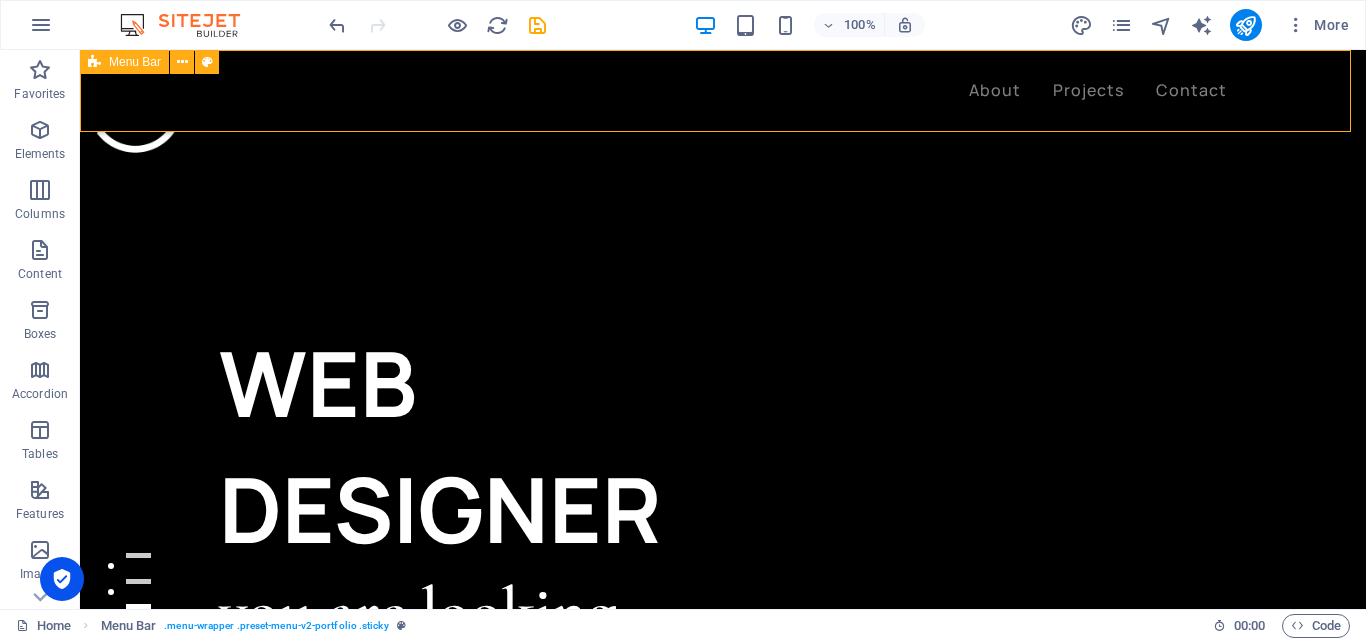 click on "About Projects Contact" at bounding box center (723, 91) 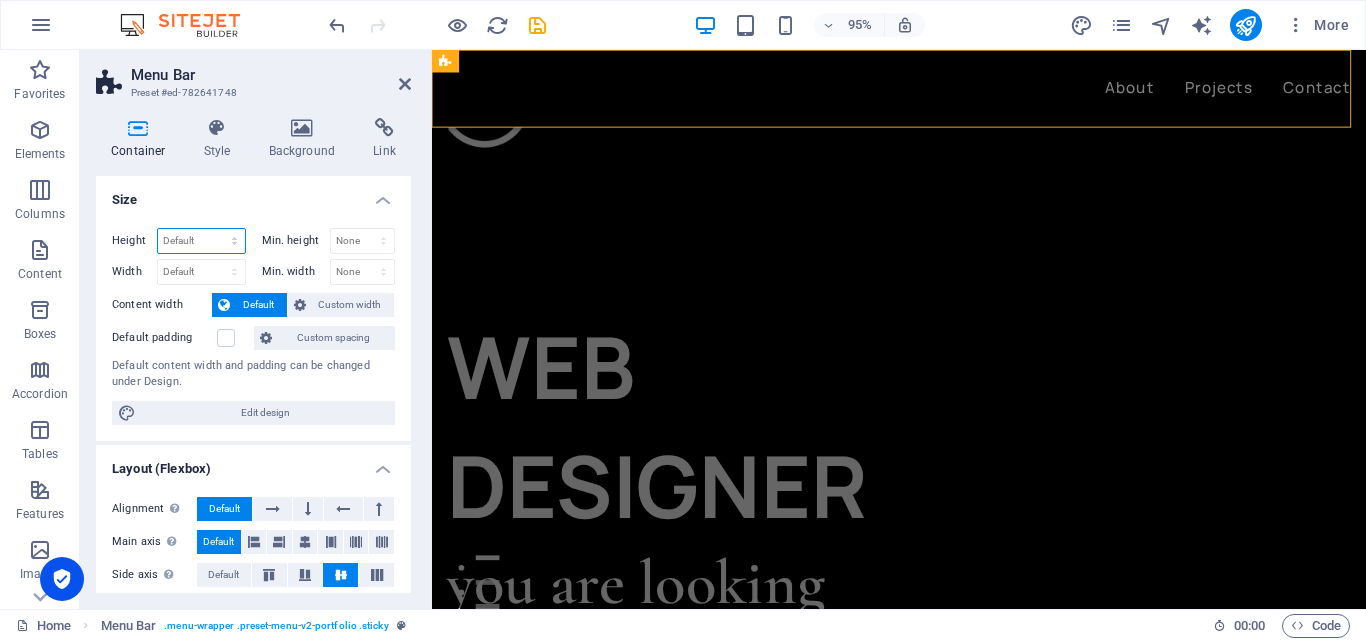 click on "Default px rem % vh vw" at bounding box center [201, 241] 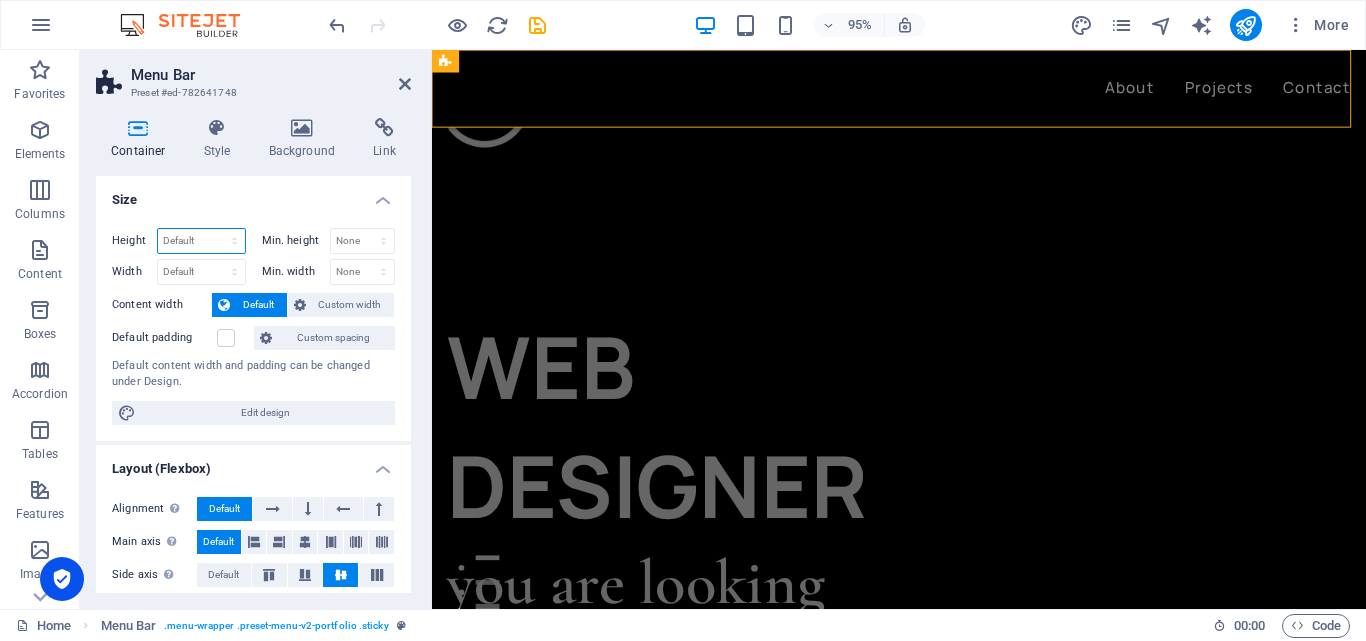 drag, startPoint x: 232, startPoint y: 235, endPoint x: 276, endPoint y: 231, distance: 44.181442 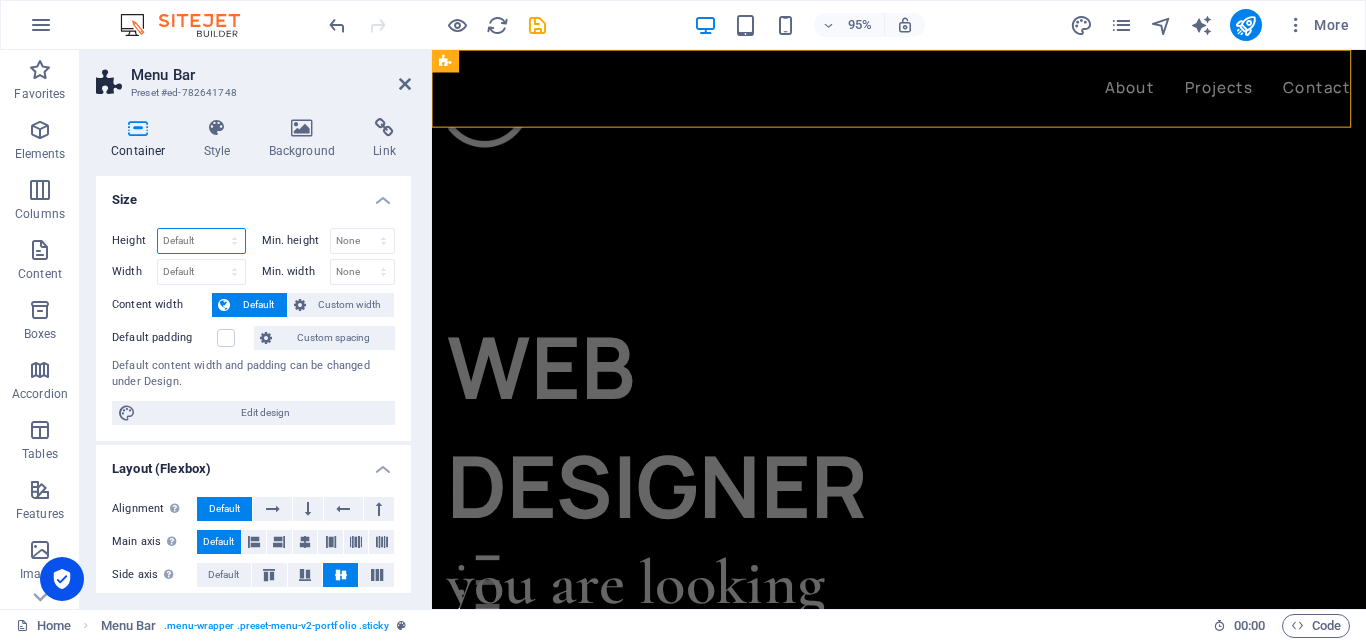 click on "Default px rem % vh vw" at bounding box center (201, 241) 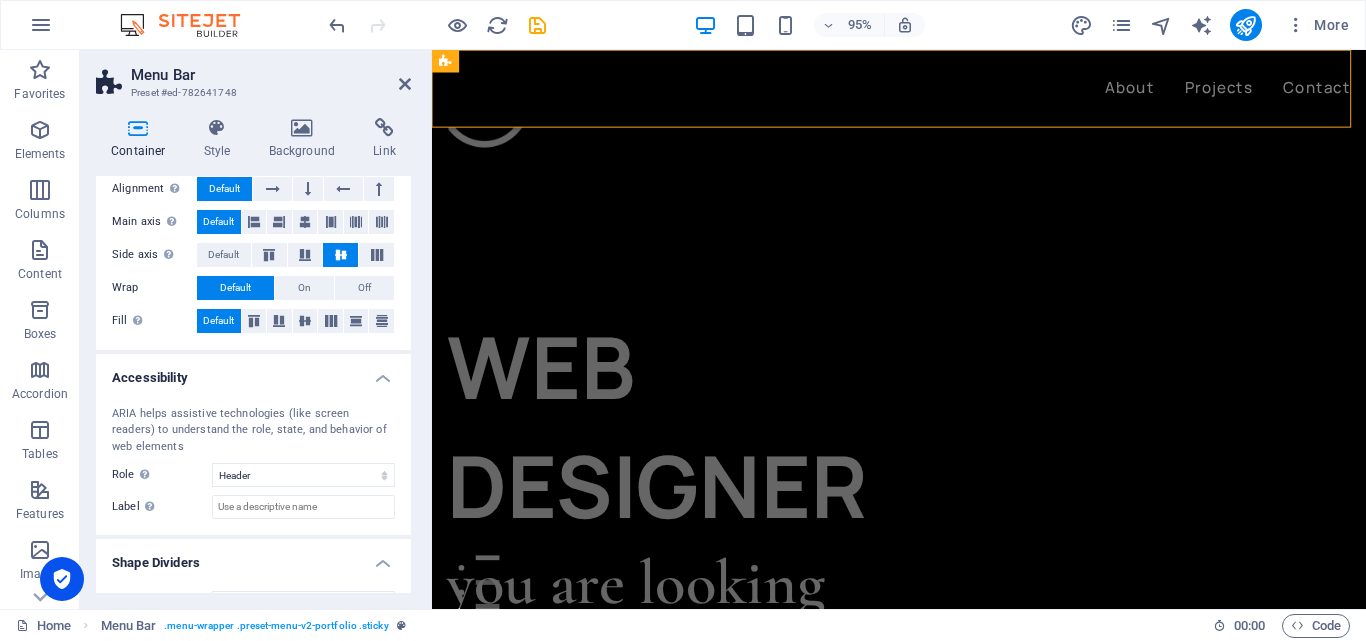 scroll, scrollTop: 358, scrollLeft: 0, axis: vertical 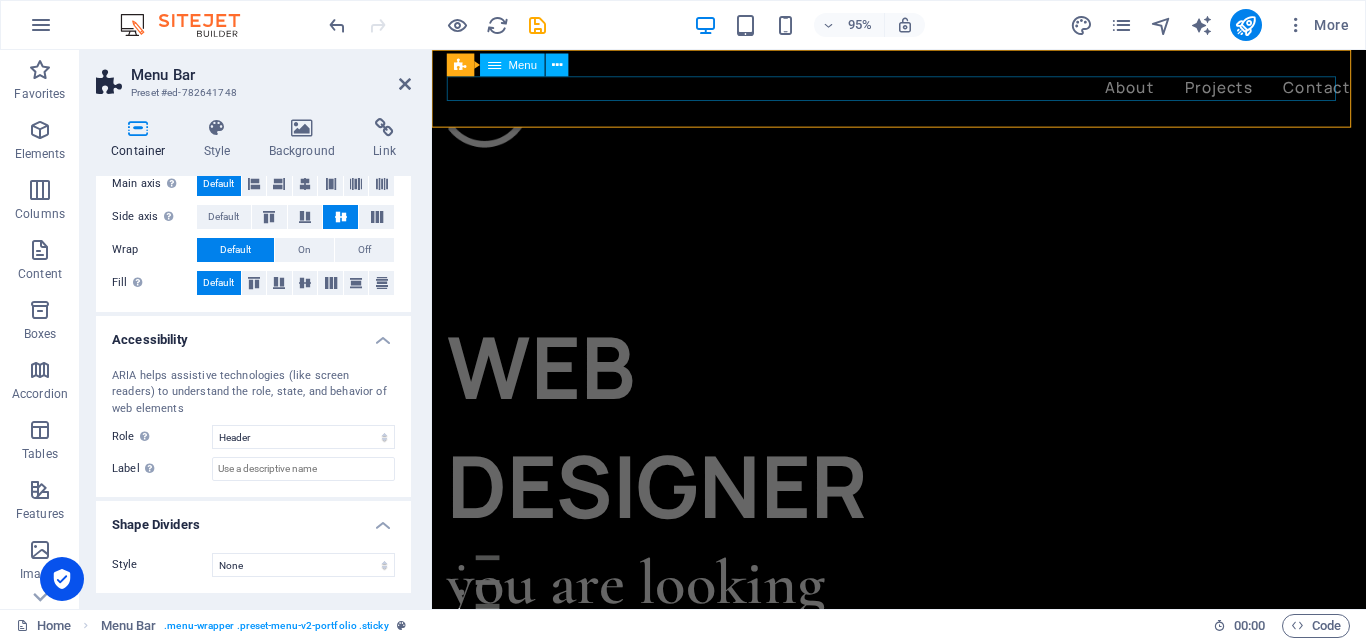 drag, startPoint x: 1161, startPoint y: 105, endPoint x: 1150, endPoint y: 99, distance: 12.529964 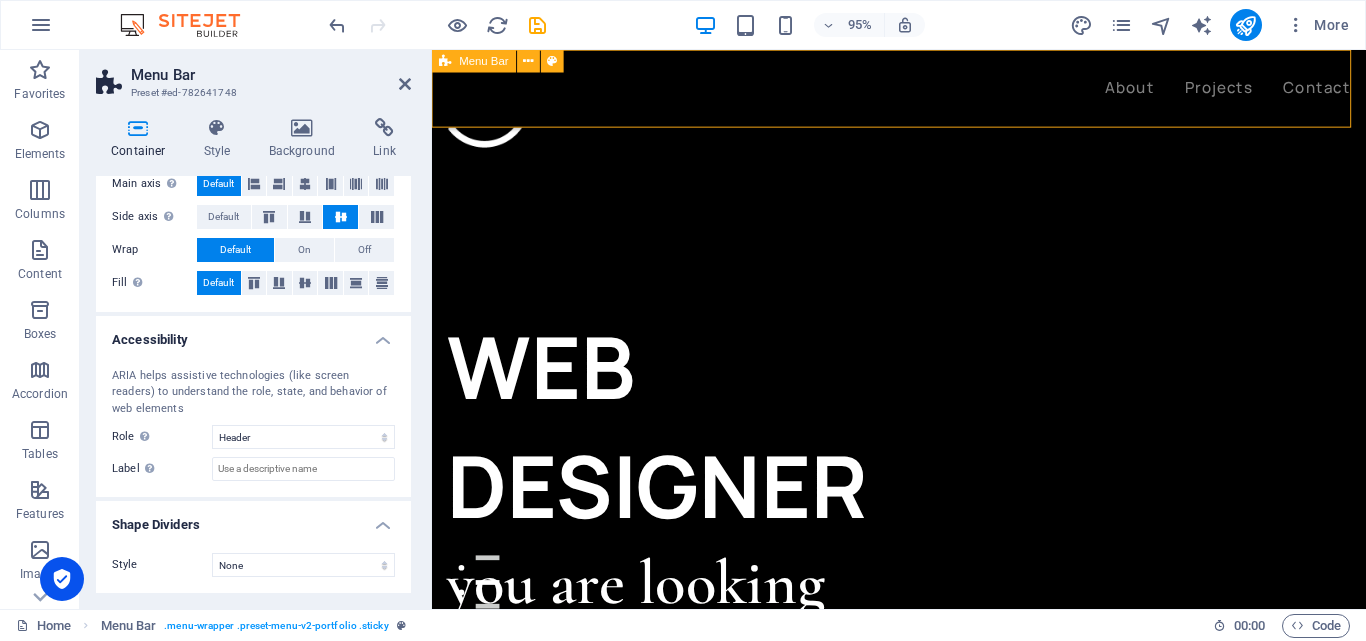 click on "About Projects Contact" at bounding box center (923, 91) 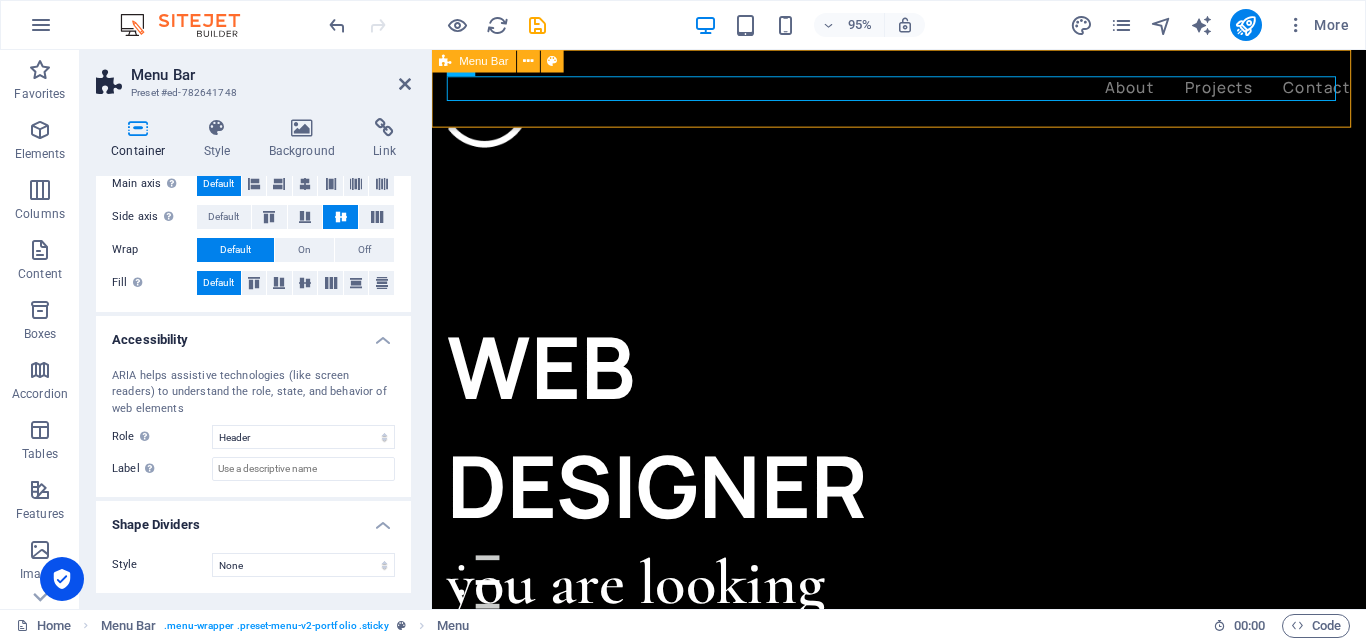 click on "About Projects Contact" at bounding box center (923, 91) 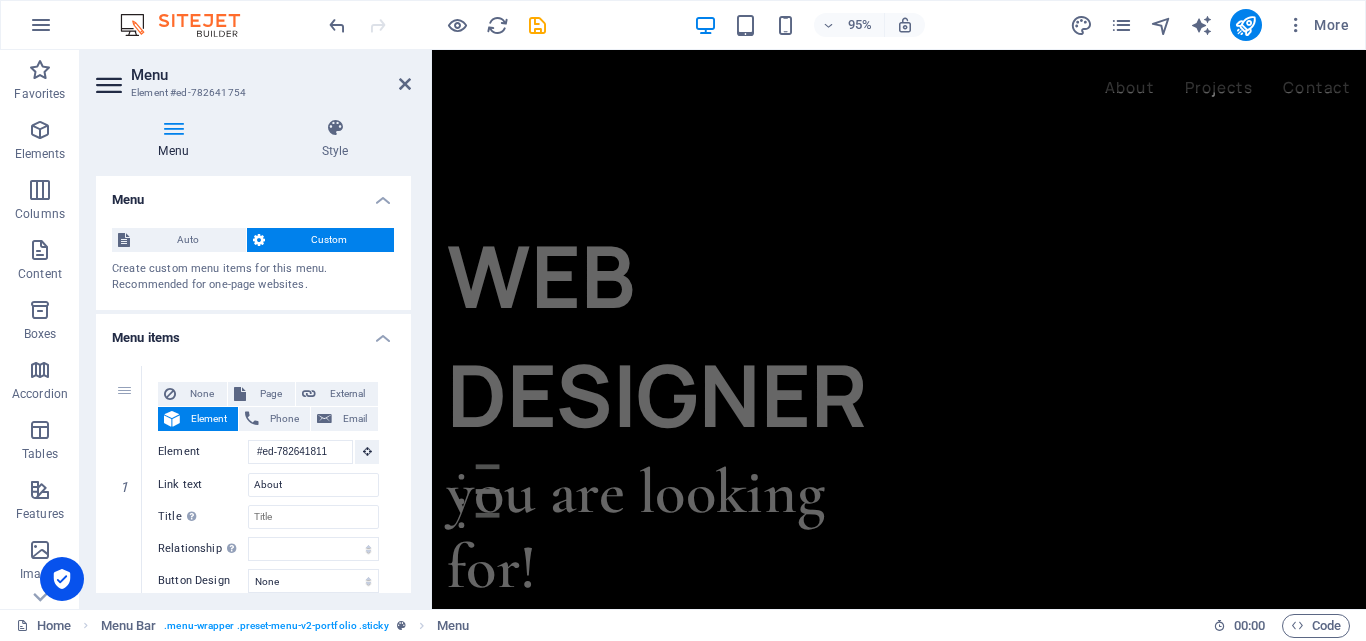 scroll, scrollTop: 0, scrollLeft: 0, axis: both 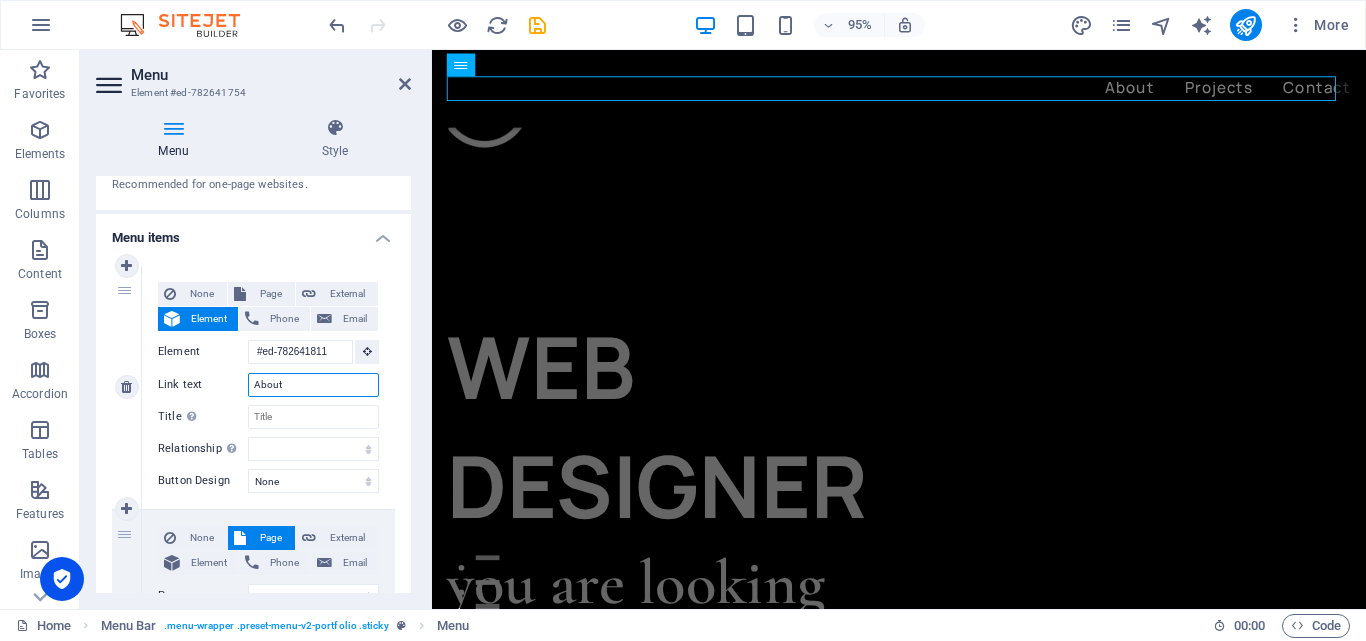 click on "About" at bounding box center [313, 385] 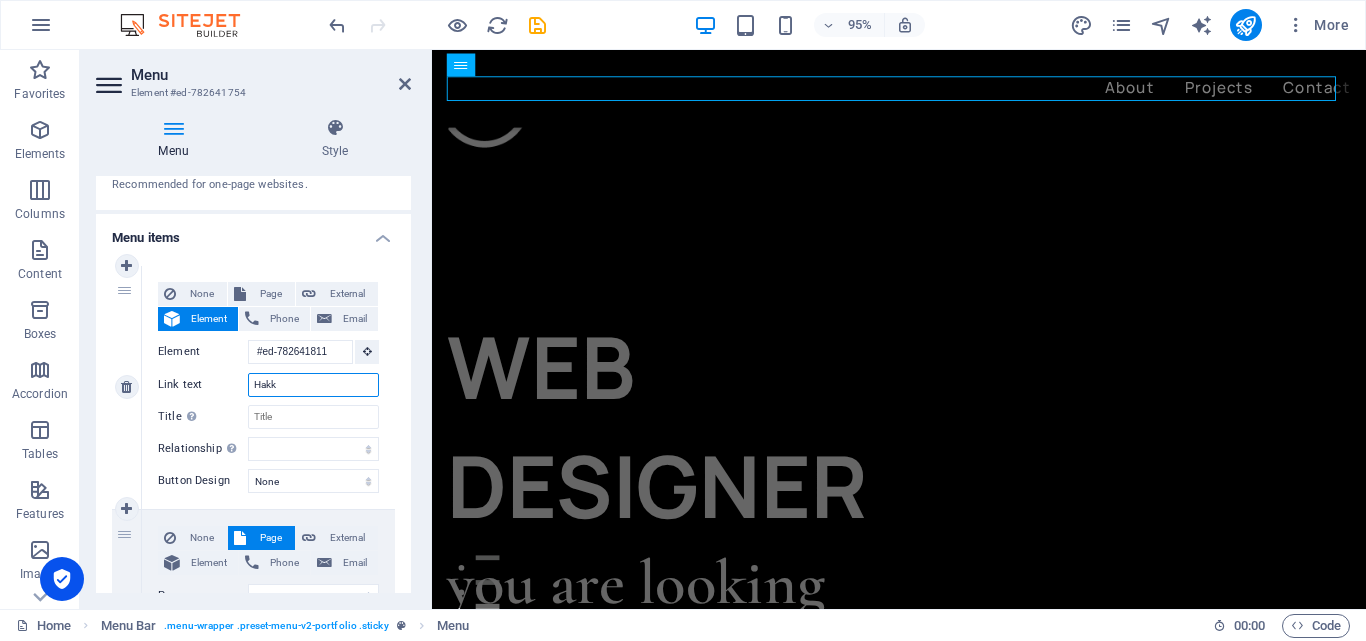 type on "Hakkı" 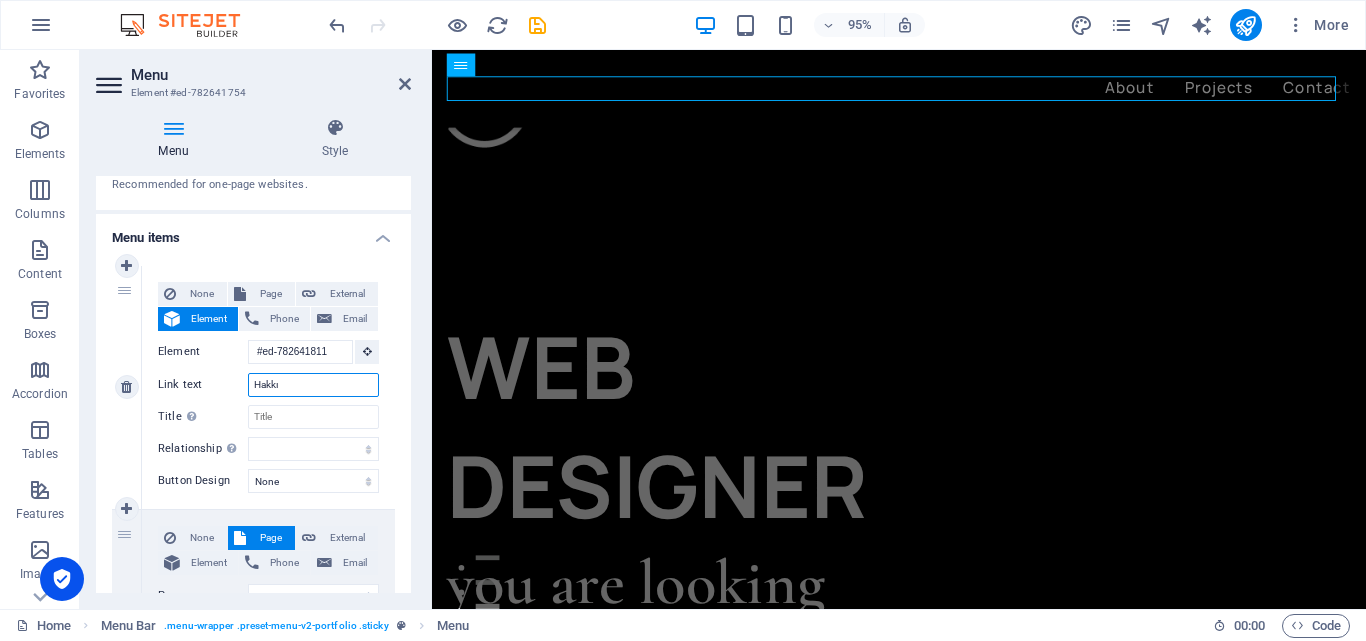 select 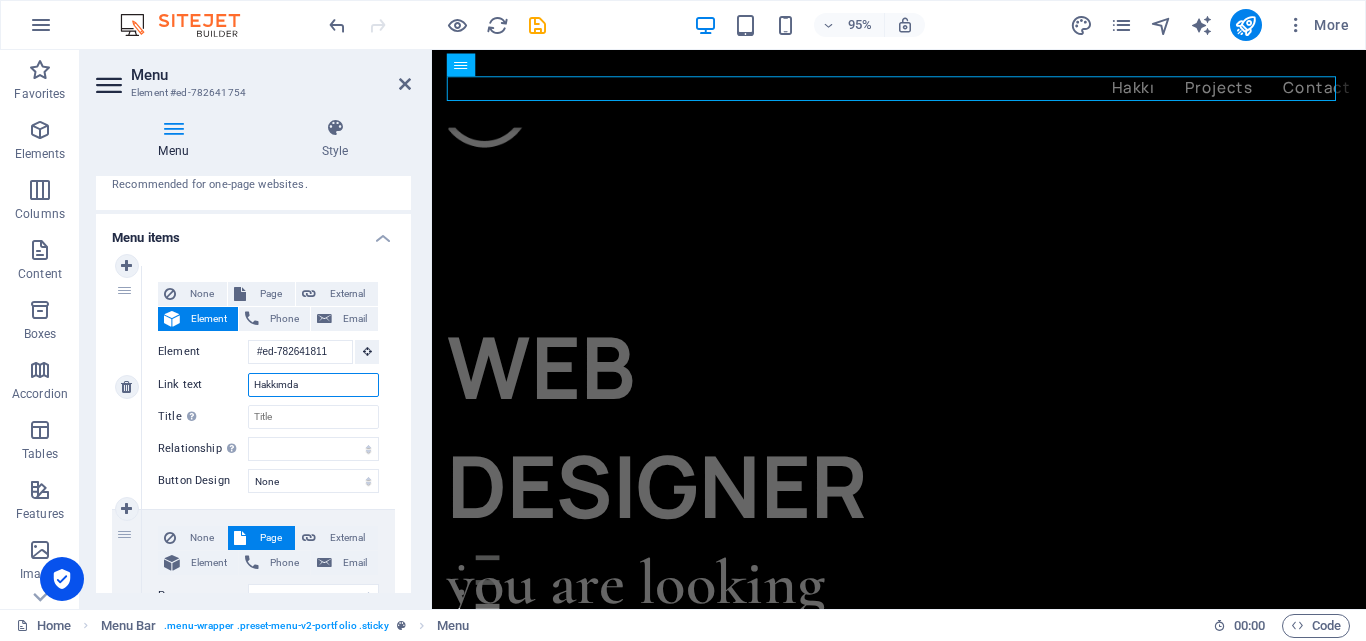 type on "Hakkımda" 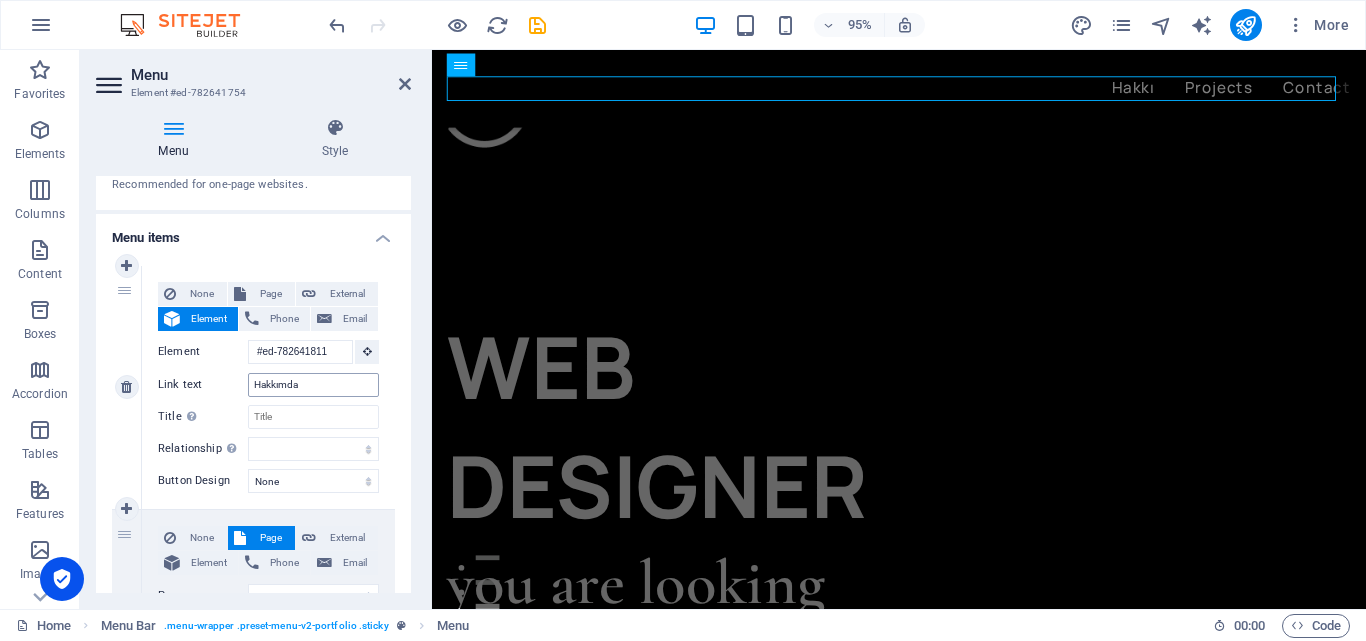 select 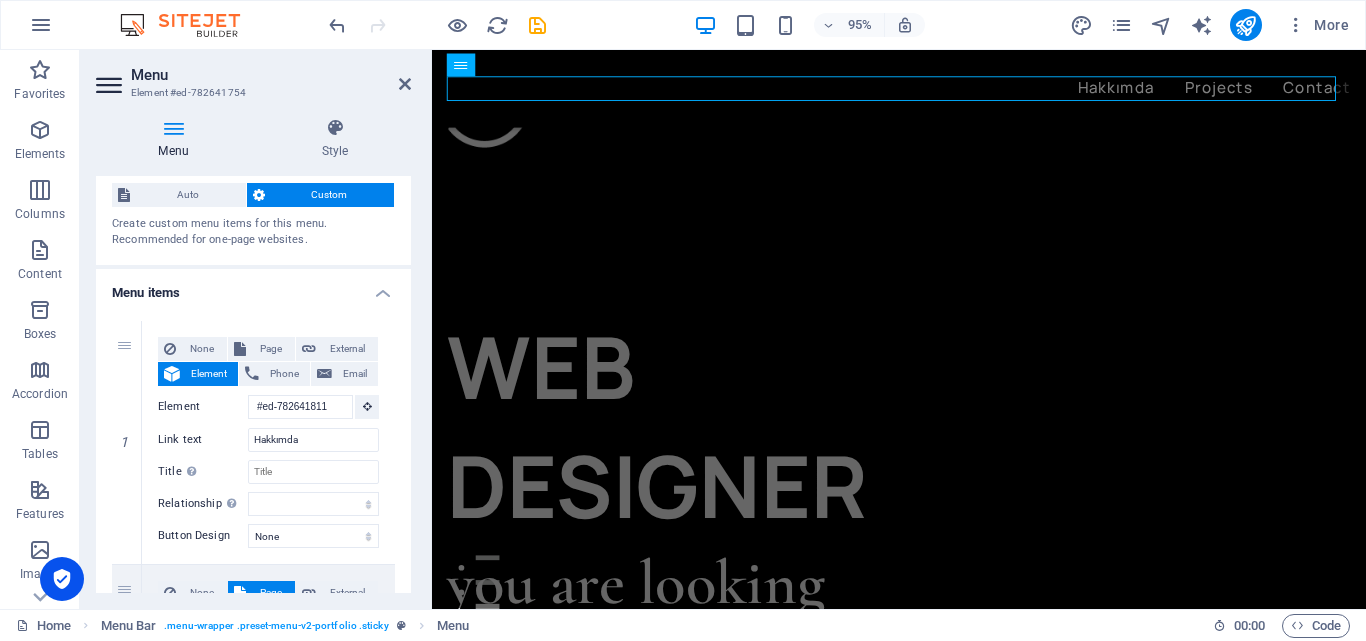 scroll, scrollTop: 0, scrollLeft: 0, axis: both 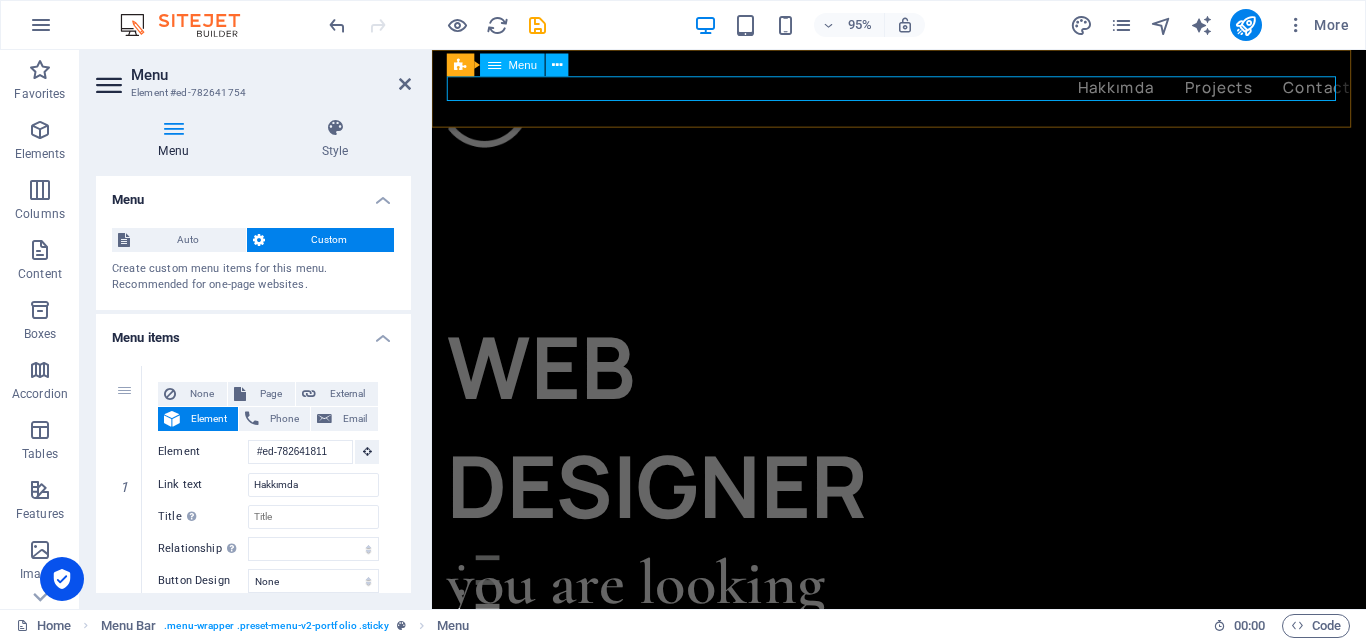 click on "Hakkımda Projects Contact" at bounding box center [923, 91] 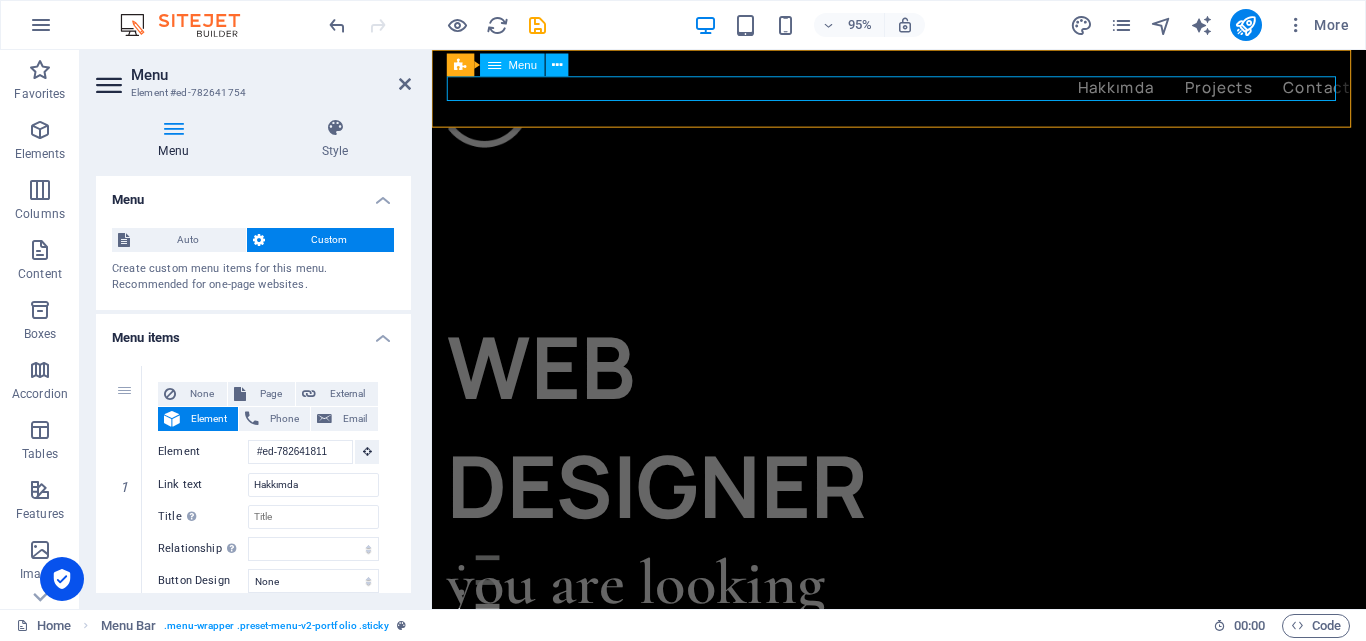 click on "Hakkımda Projects Contact" at bounding box center (923, 91) 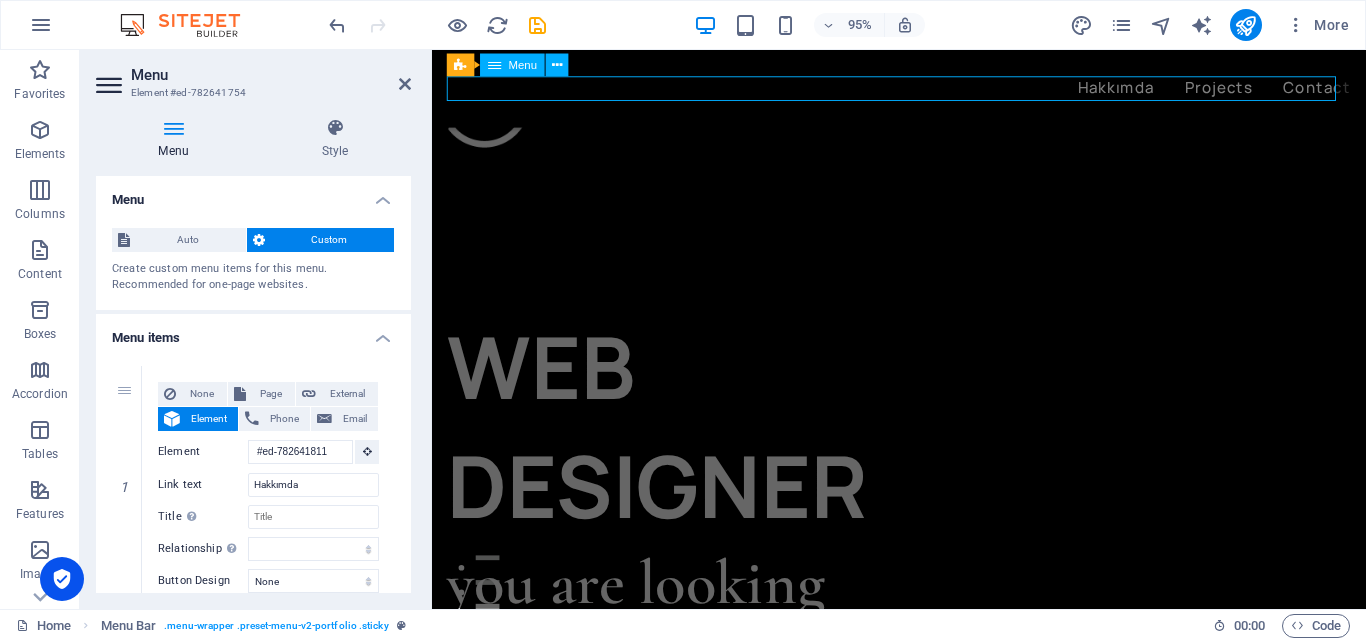 click on "Hakkımda Projects Contact" at bounding box center [923, 91] 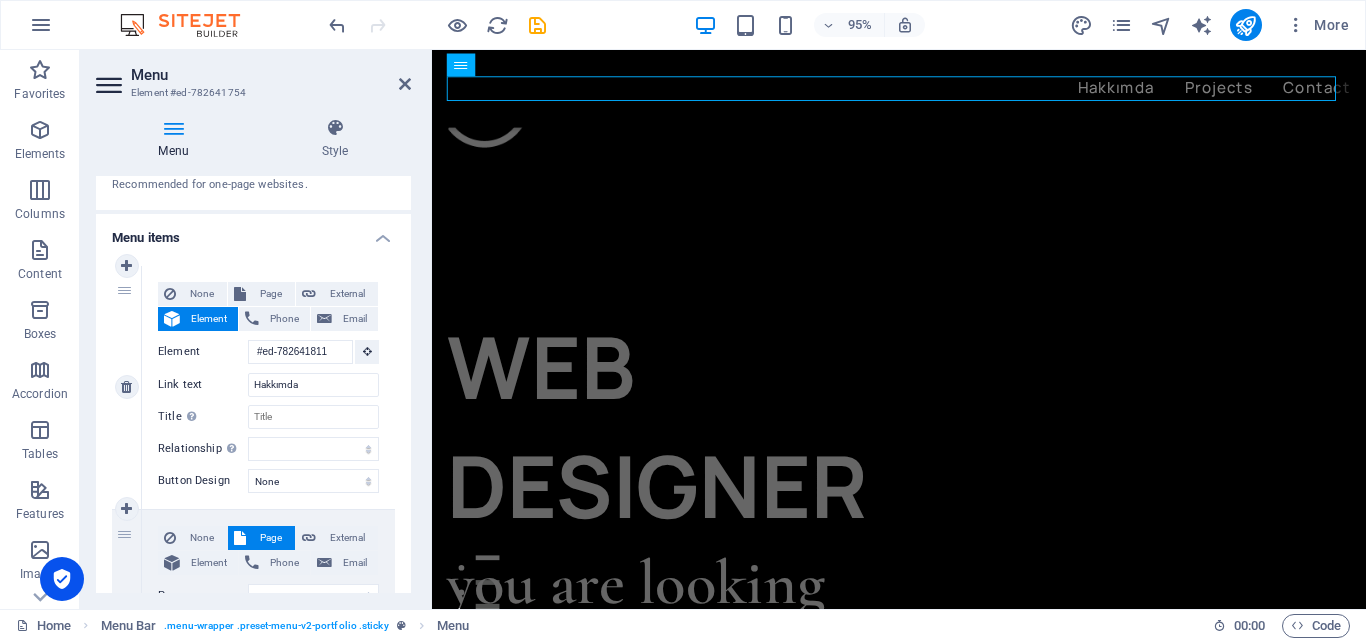 scroll, scrollTop: 200, scrollLeft: 0, axis: vertical 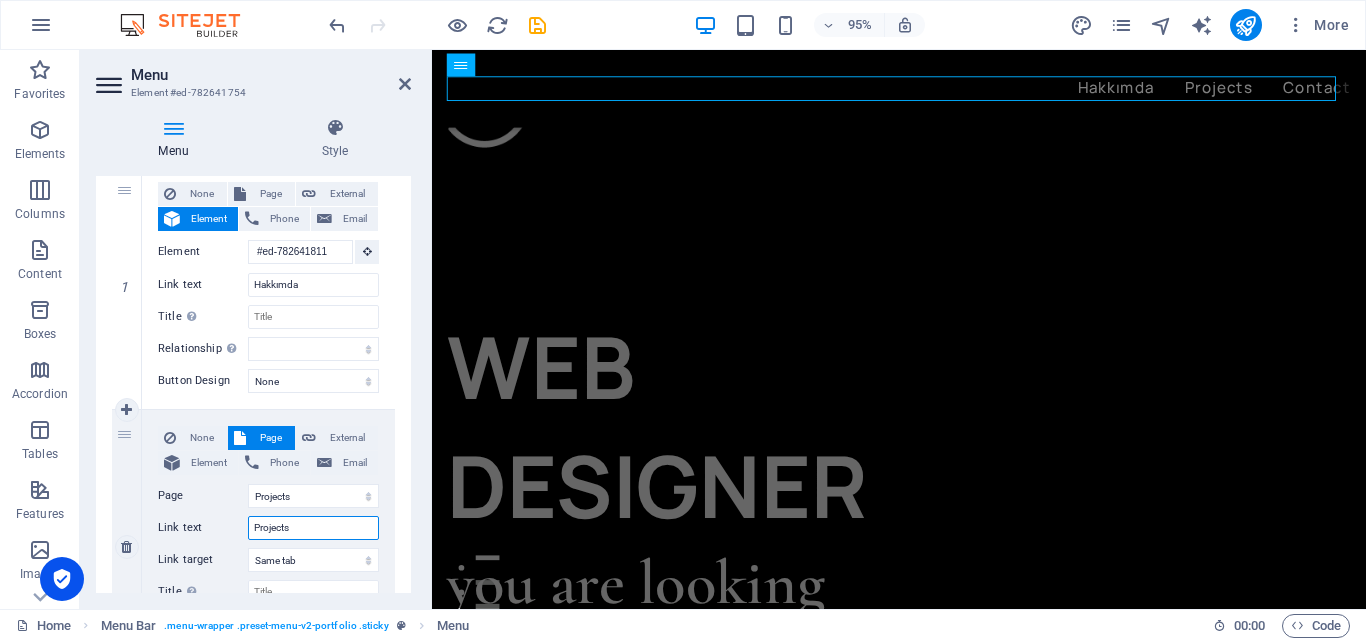 click on "Projects" at bounding box center (313, 528) 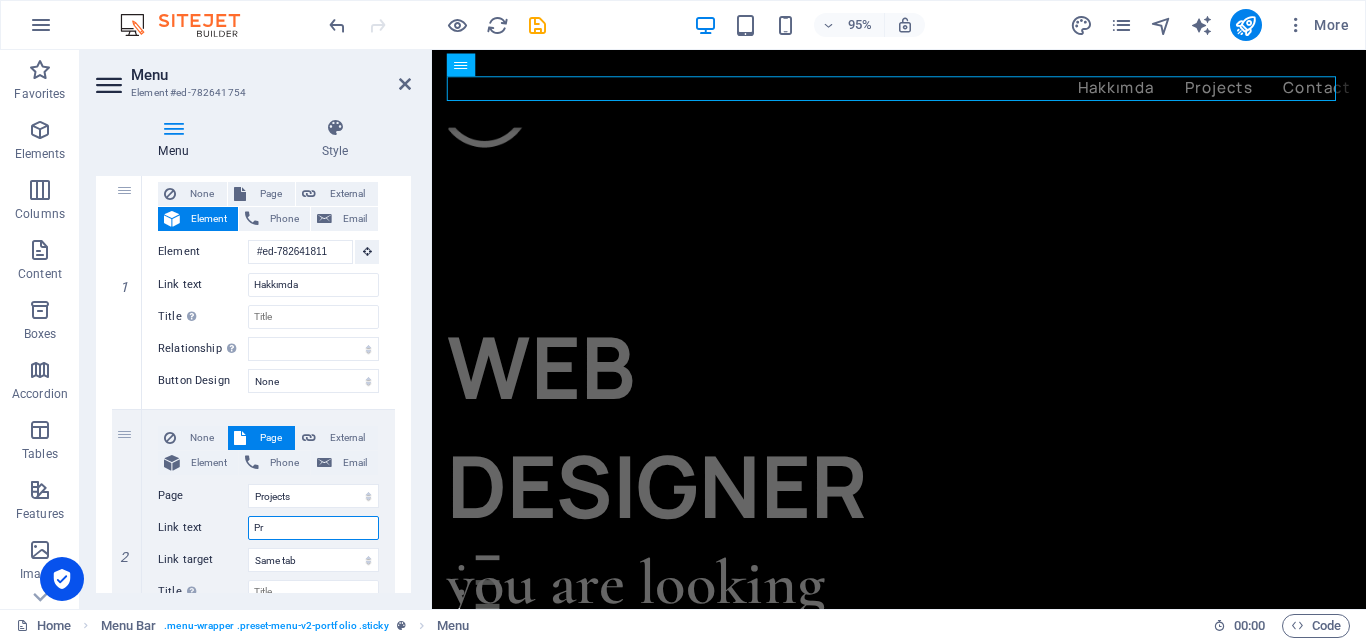 type on "Pro" 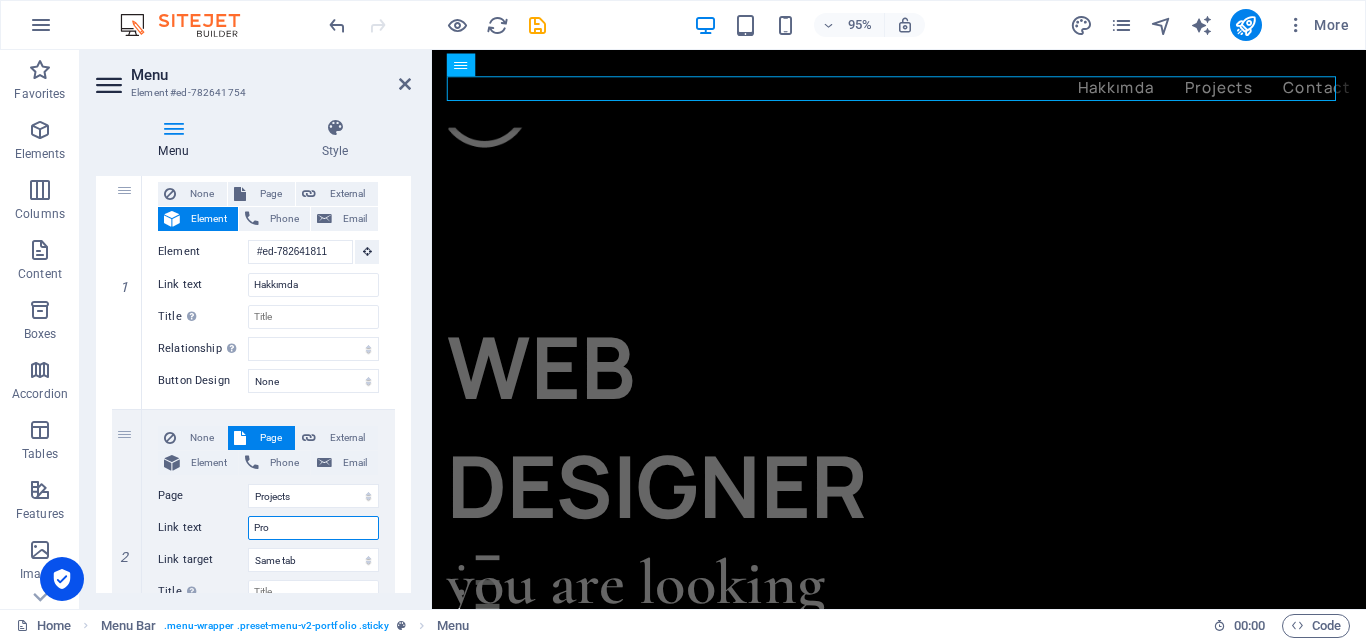 select 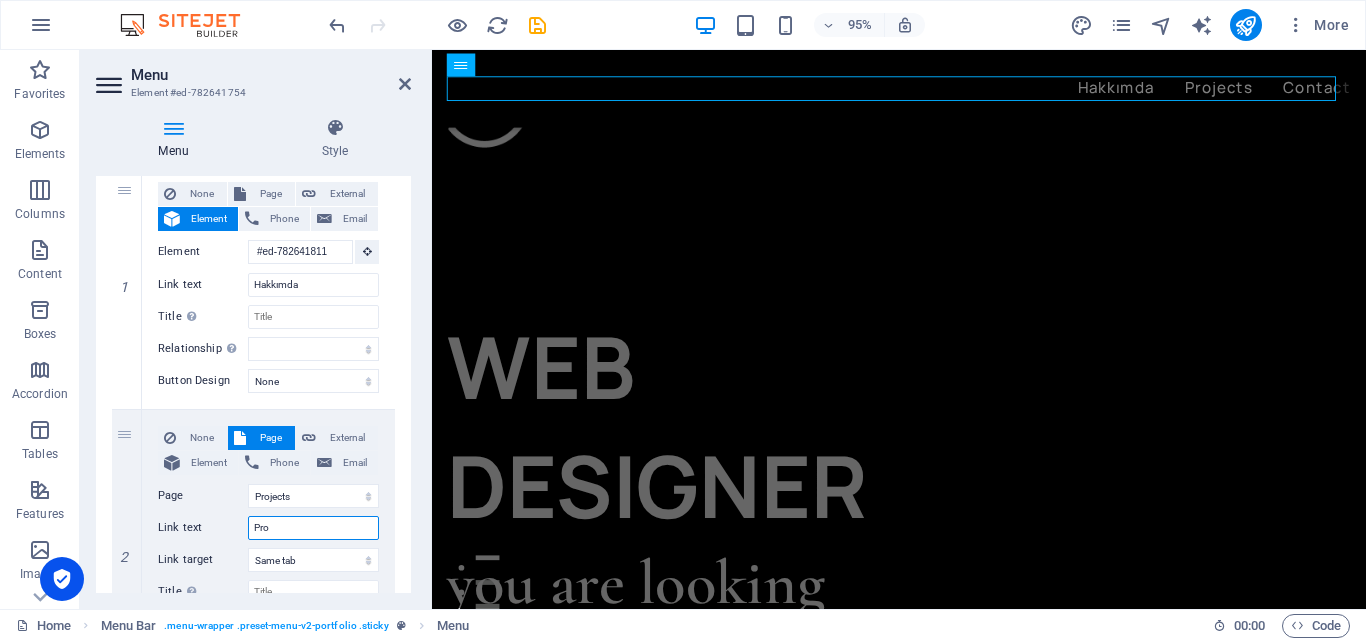 select 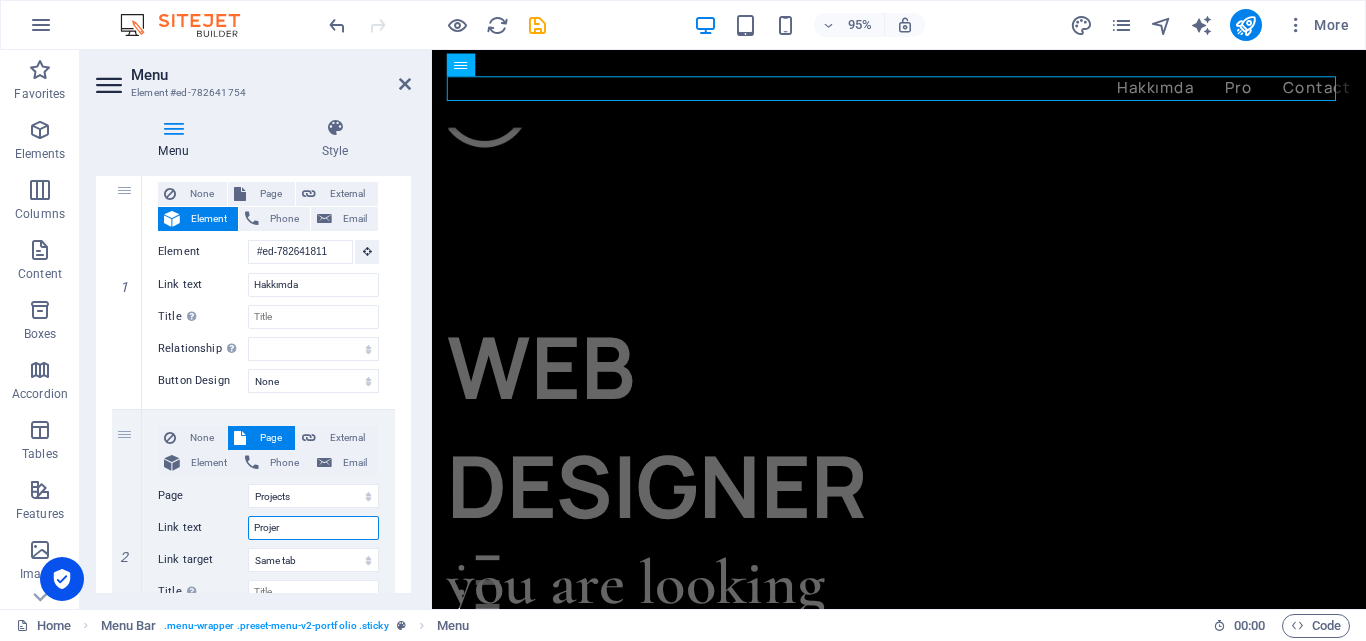 type on "Projerl" 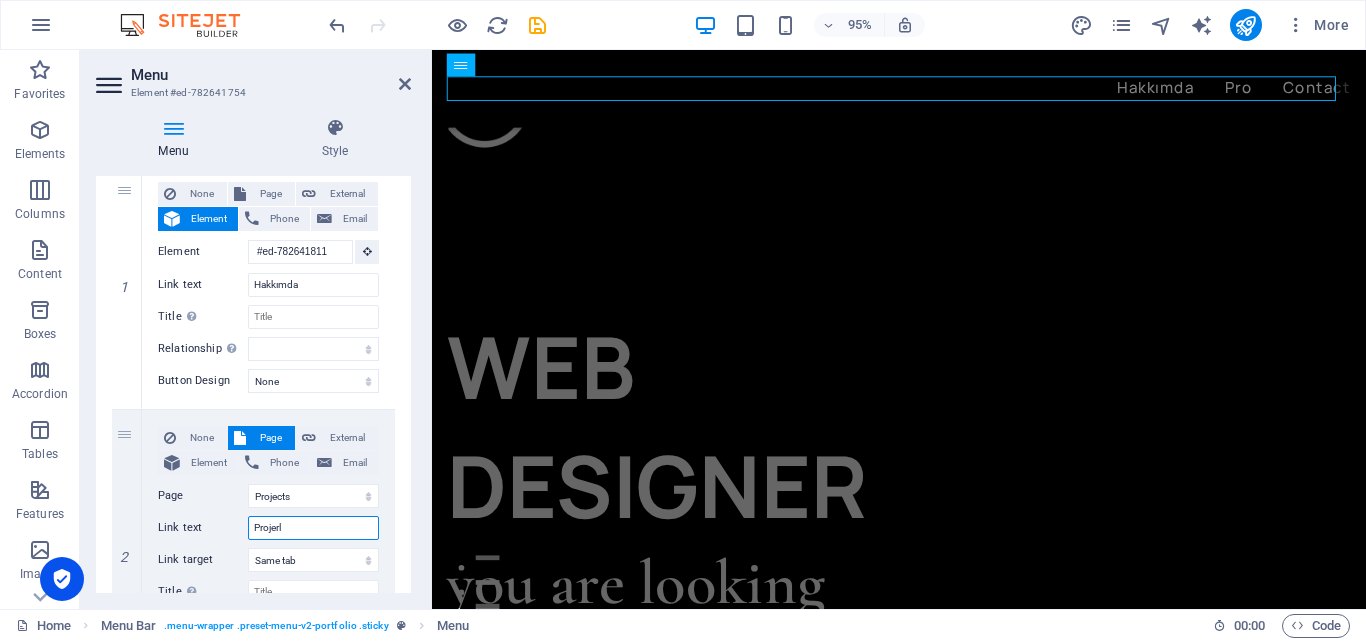 select 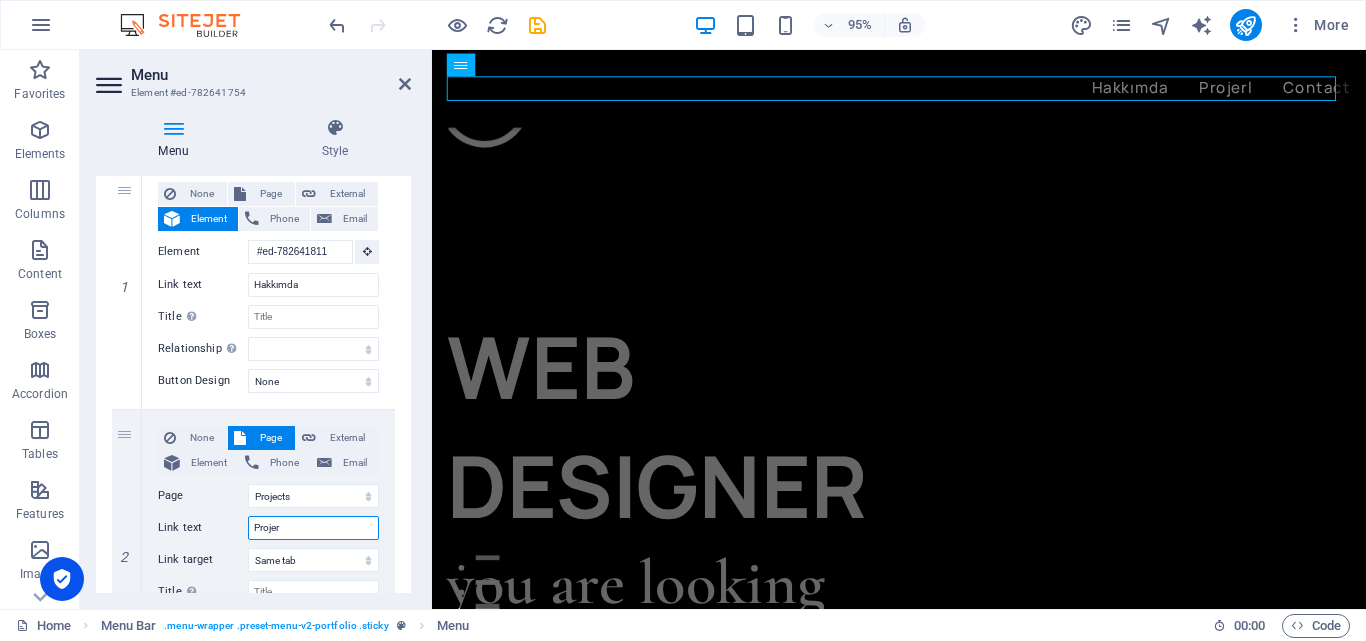 type on "Proje" 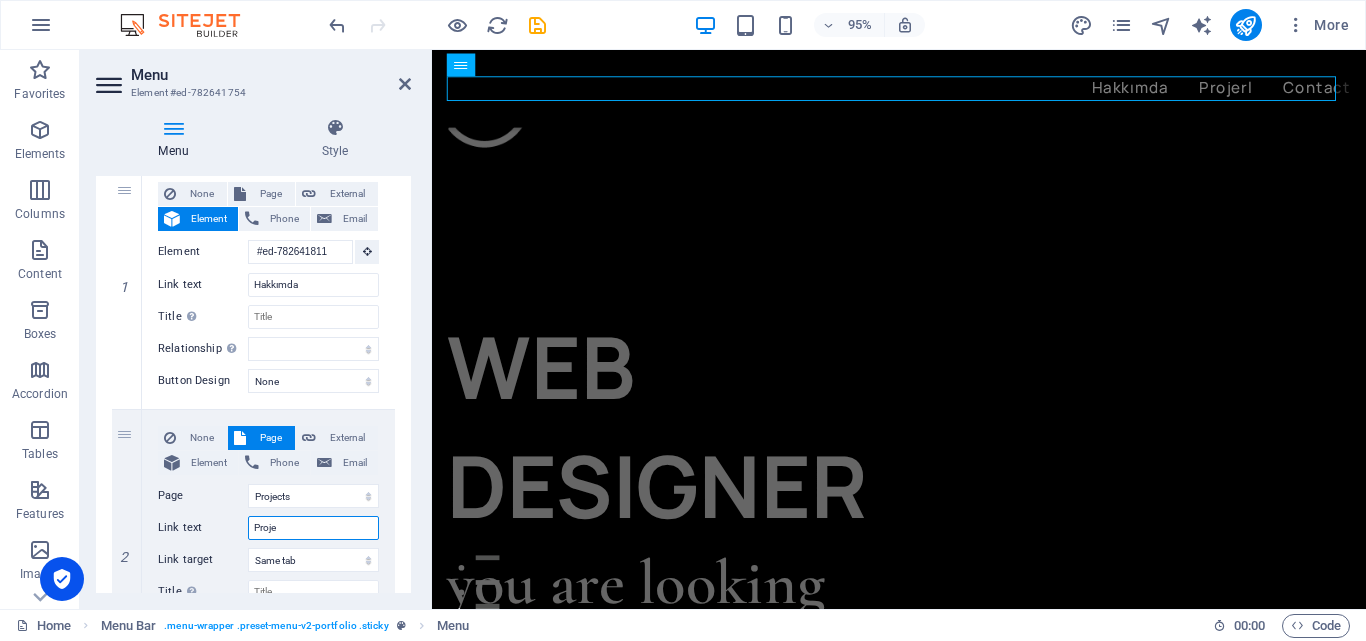 select 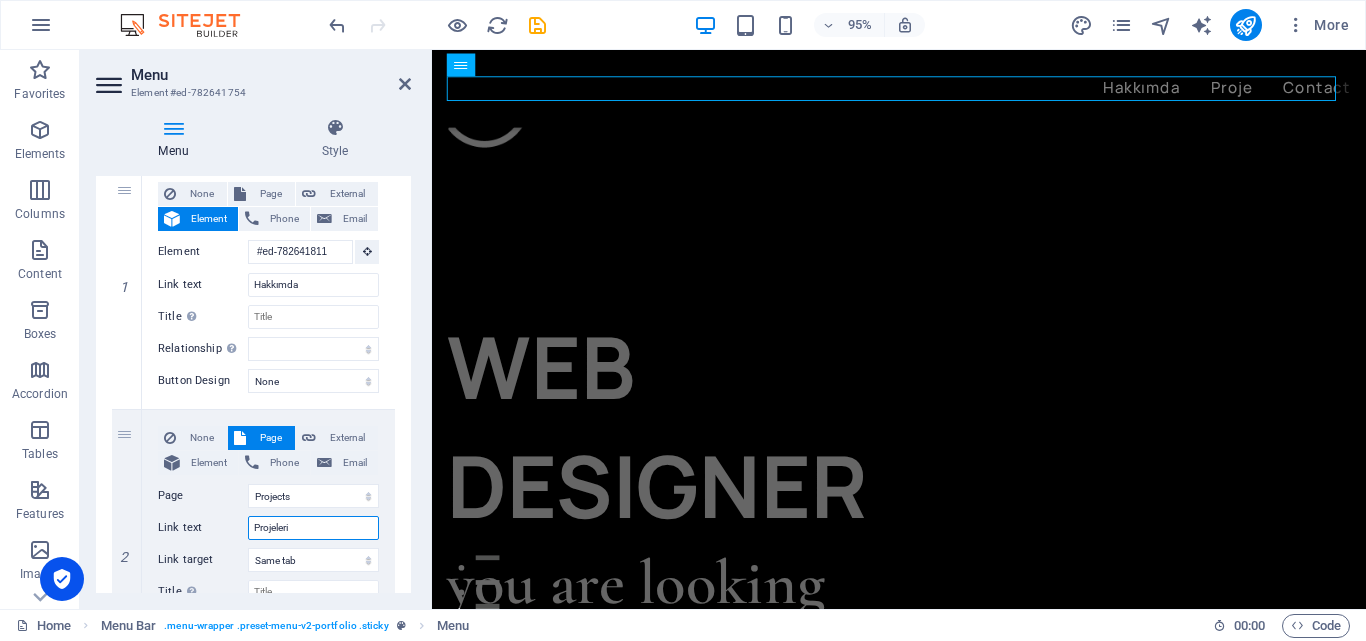 type on "Projelerim" 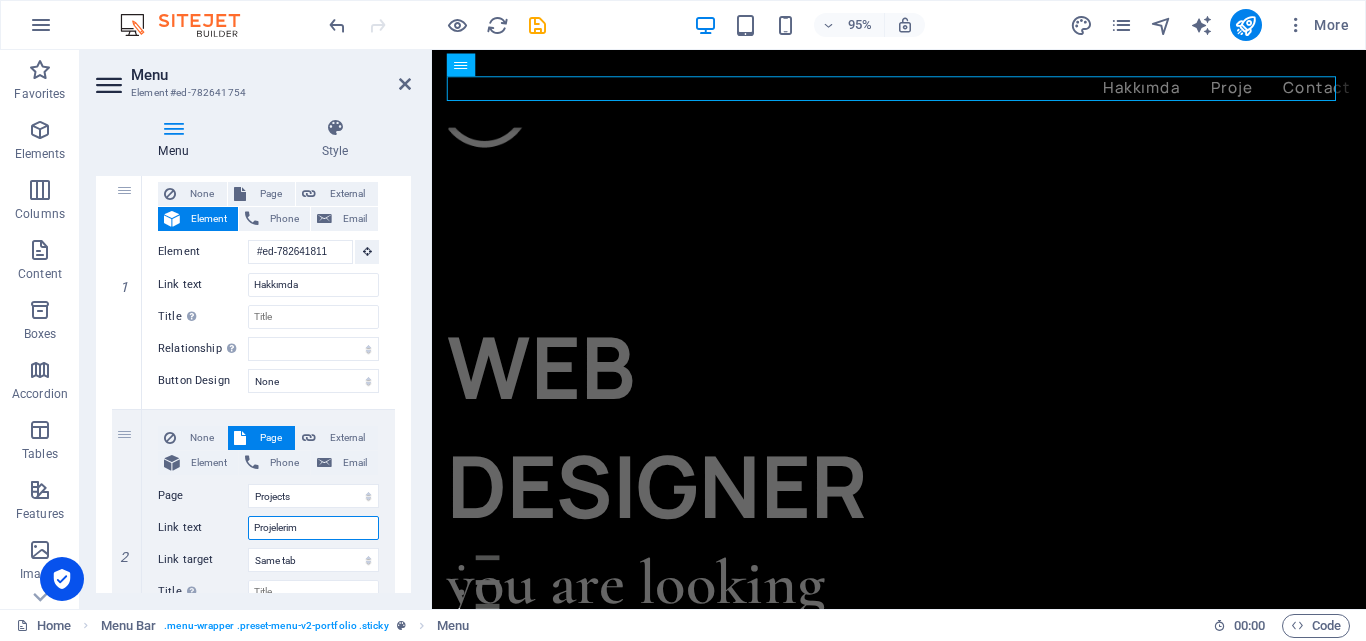 select 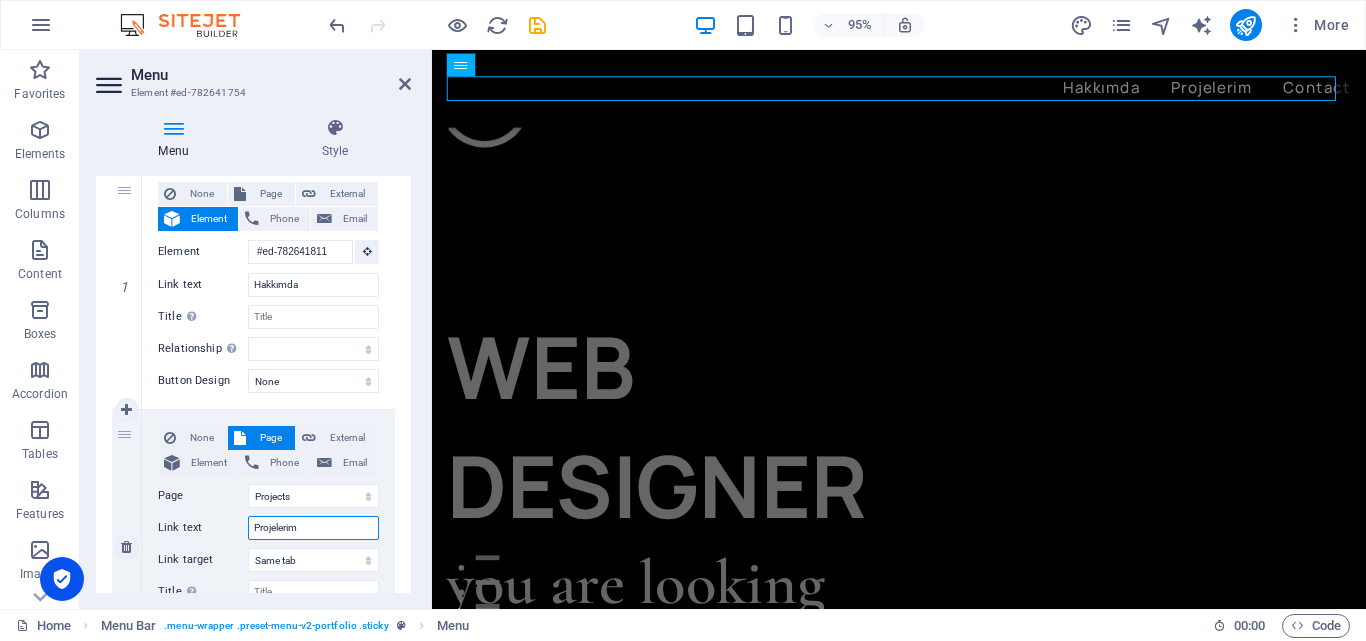 type on "Projelerim" 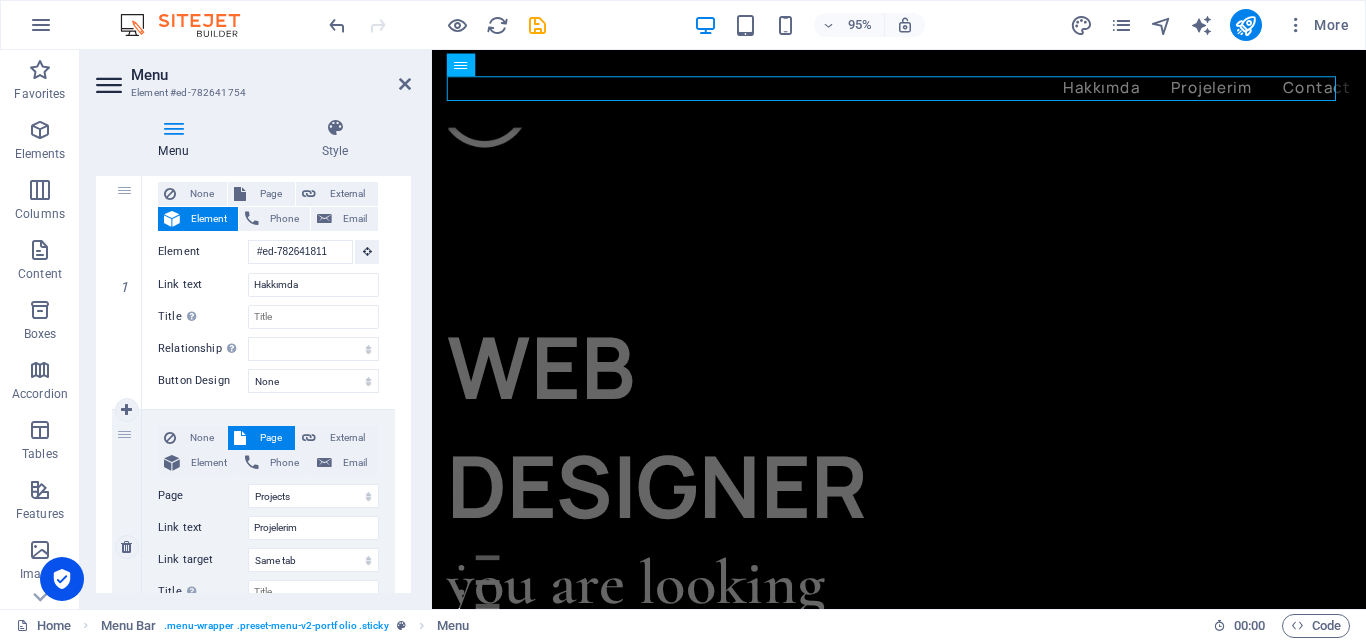 click on "None Page External Element Phone Email Page Home Projects Legal Notice Privacy Element
URL /15166829 Phone Email Link text Projelerim Link target New tab Same tab Overlay Title Additional link description, should not be the same as the link text. The title is most often shown as a tooltip text when the mouse moves over the element. Leave empty if uncertain. Relationship Sets the  relationship of this link to the link target . For example, the value "nofollow" instructs search engines not to follow the link. Can be left empty. alternate author bookmark external help license next nofollow noreferrer noopener prev search tag" at bounding box center (268, 531) 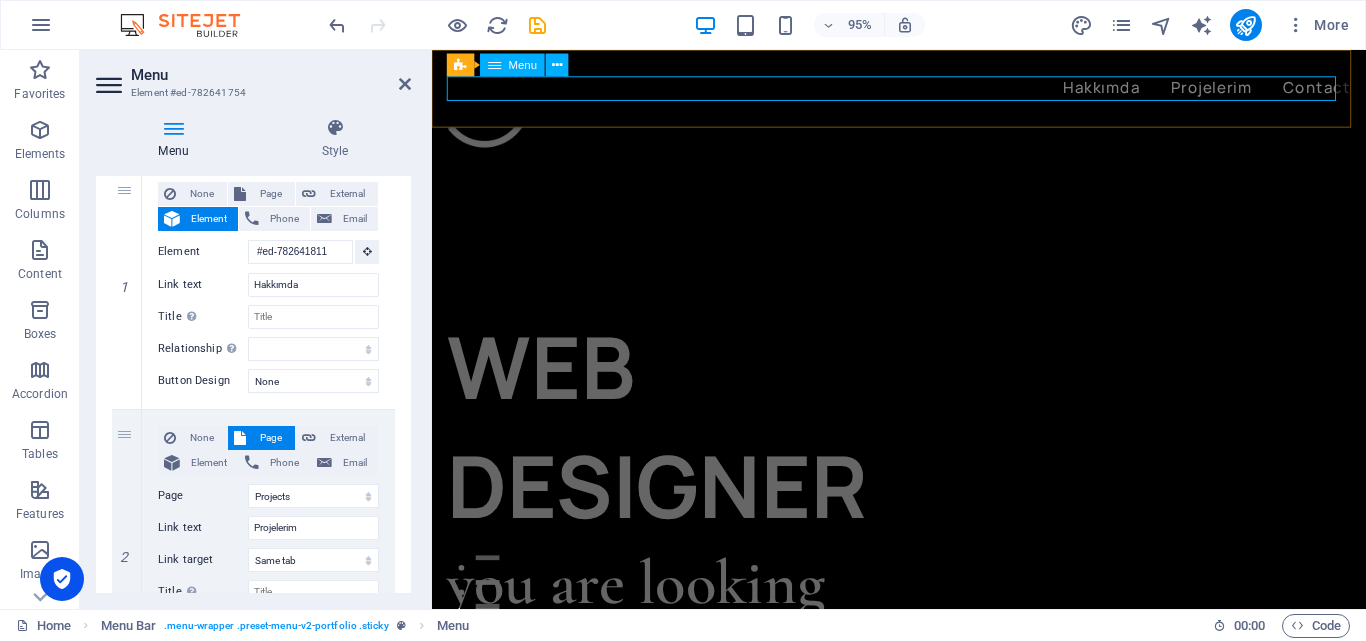 click on "Hakkımda Projelerim Contact" at bounding box center (923, 91) 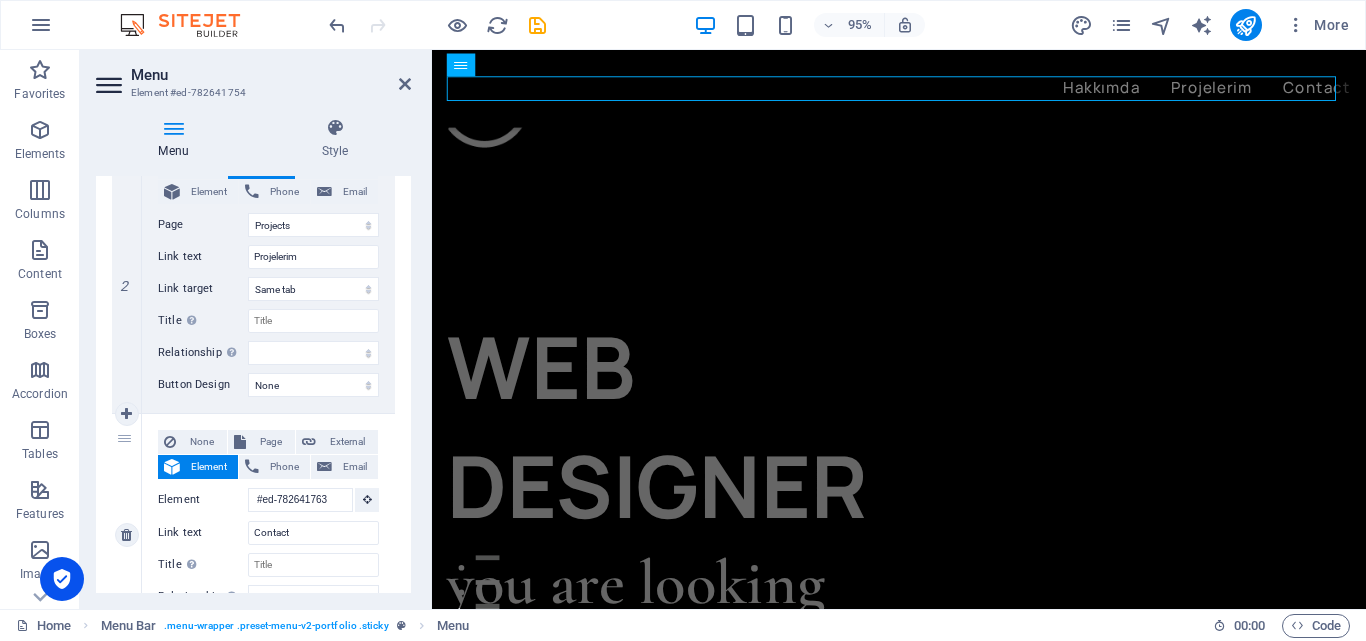 scroll, scrollTop: 500, scrollLeft: 0, axis: vertical 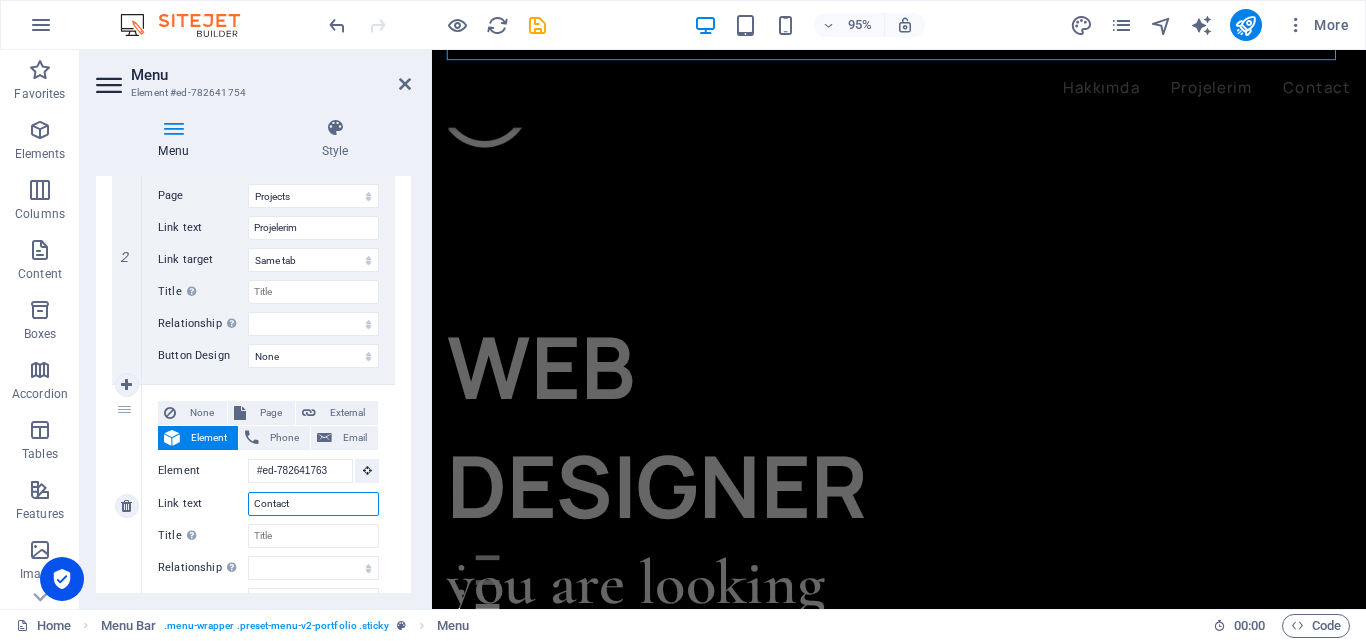 click on "Contact" at bounding box center (313, 504) 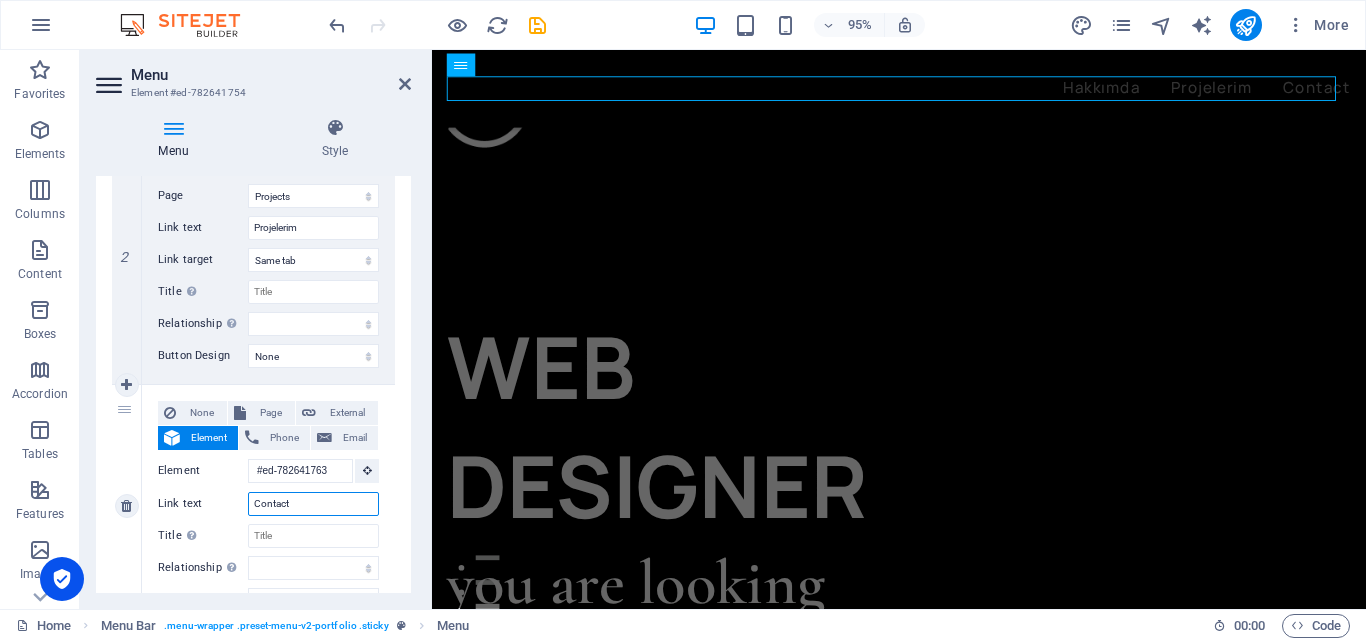 click on "Contact" at bounding box center (313, 504) 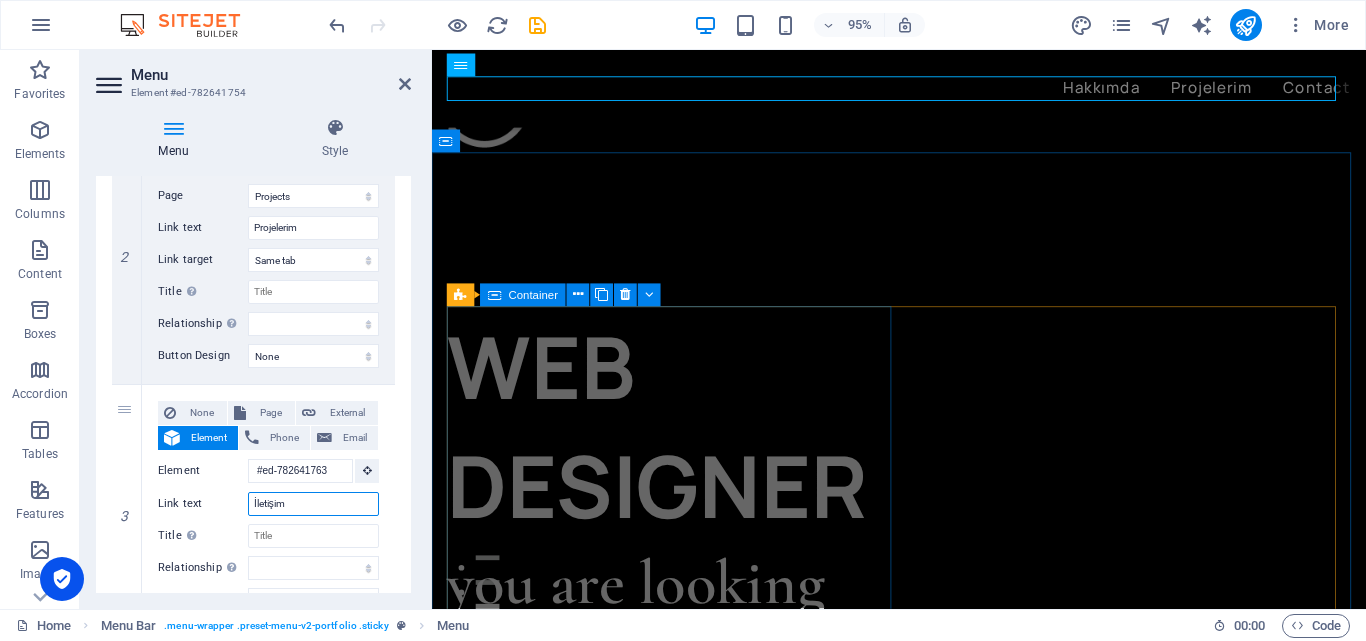 type on "İletişim" 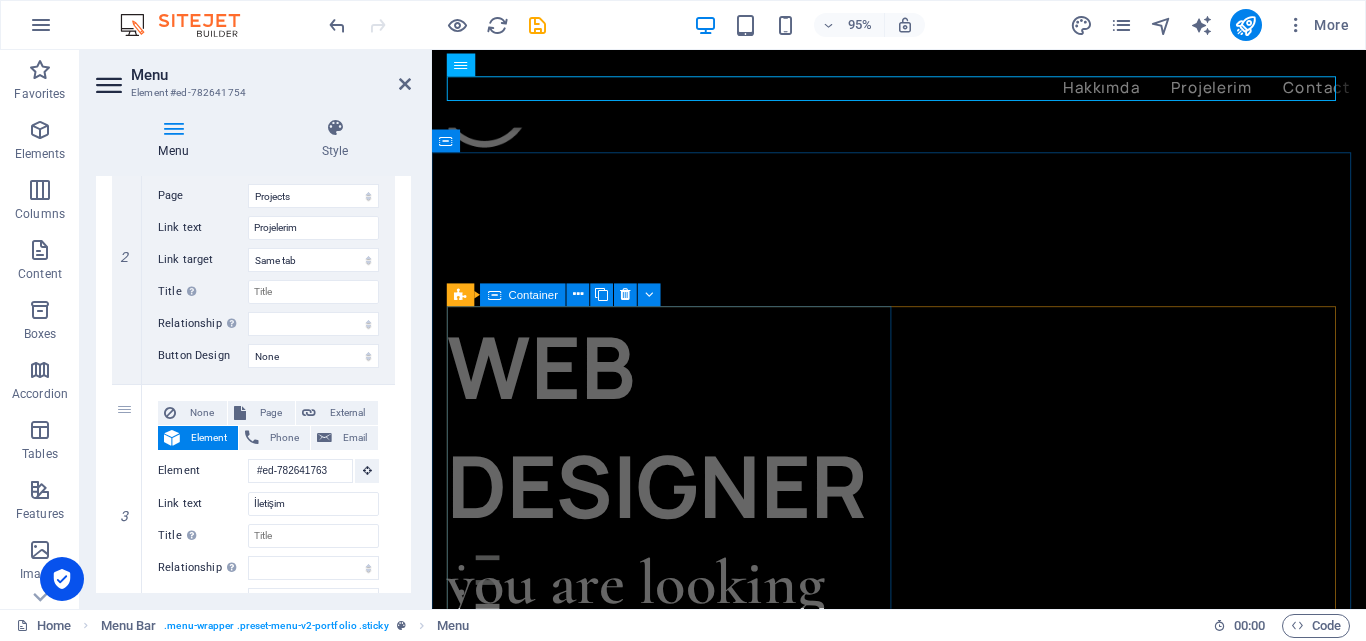 select 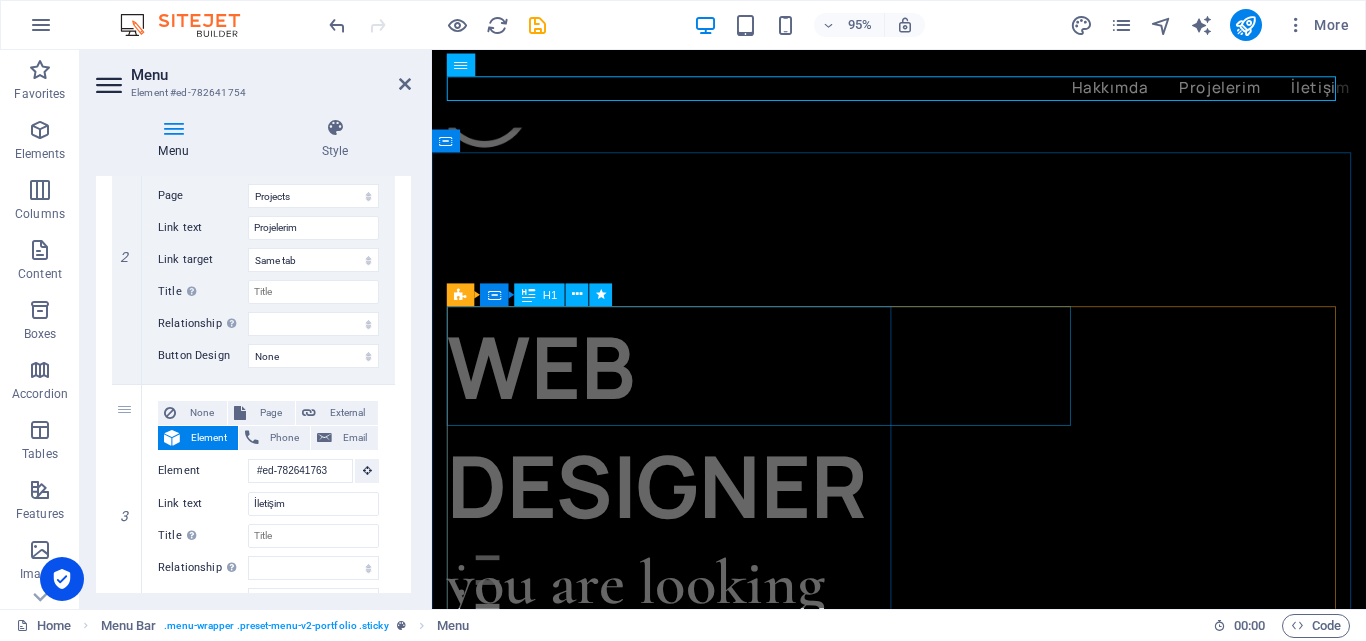 click on "WEB DESIGNER" at bounding box center (686, 446) 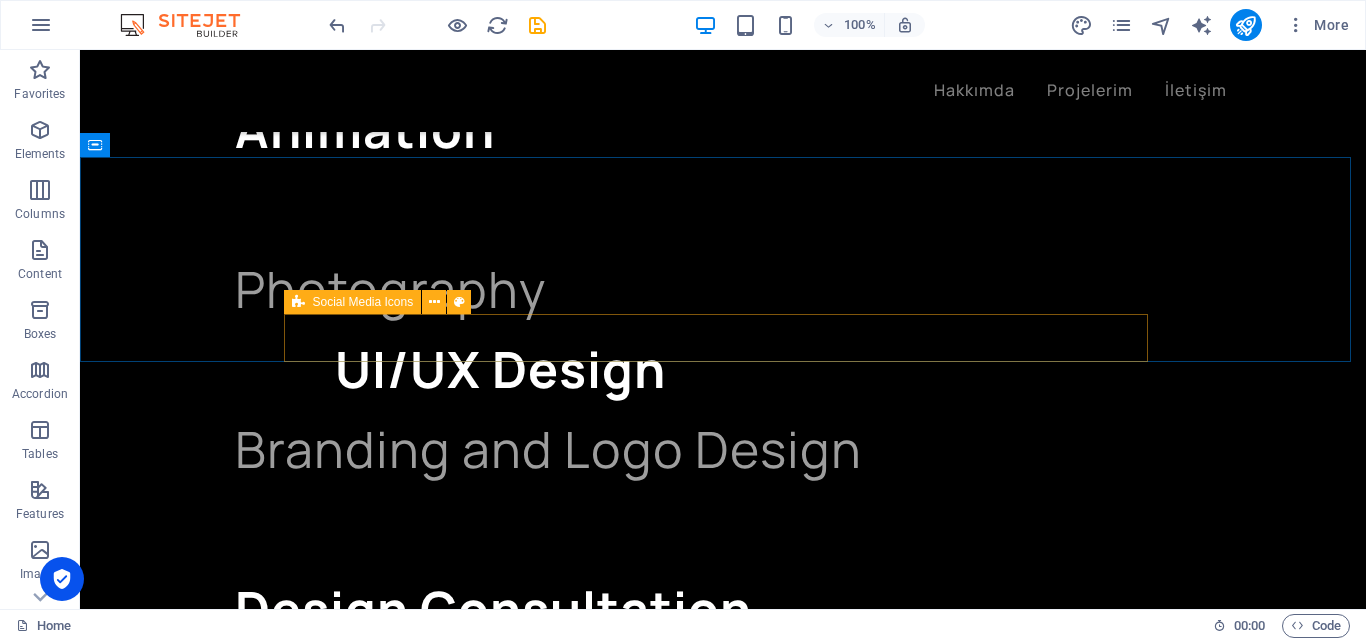 scroll, scrollTop: 5250, scrollLeft: 0, axis: vertical 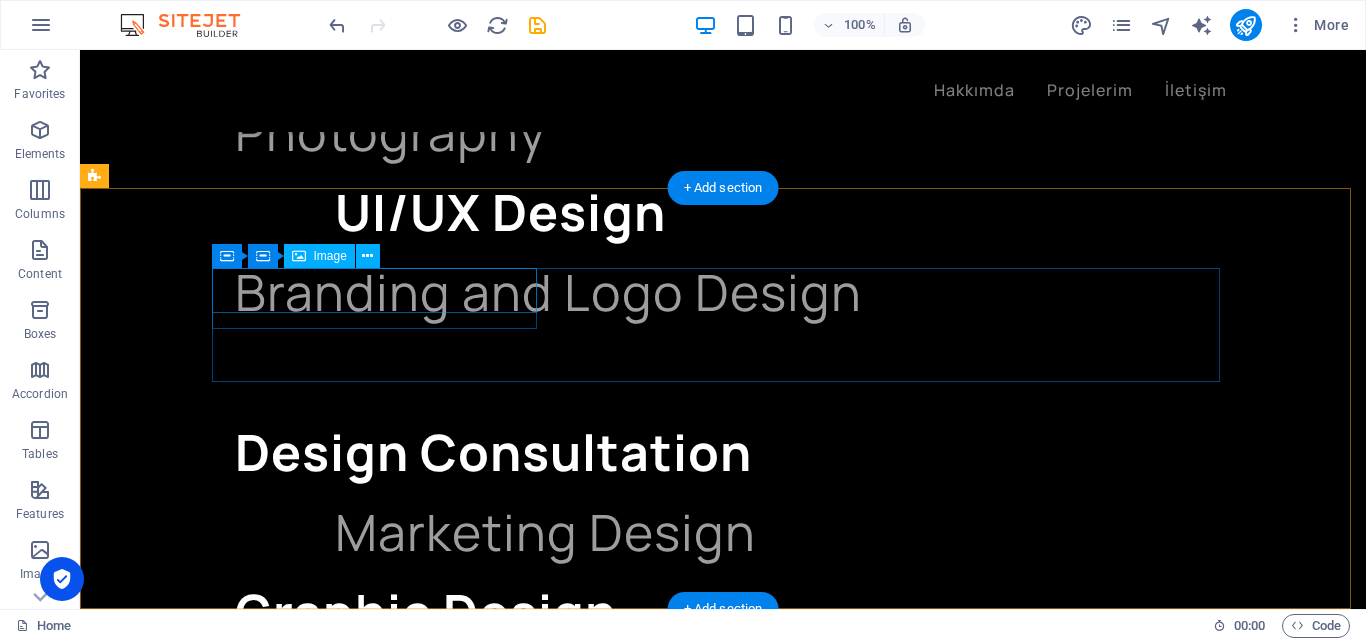 click at bounding box center (381, 5858) 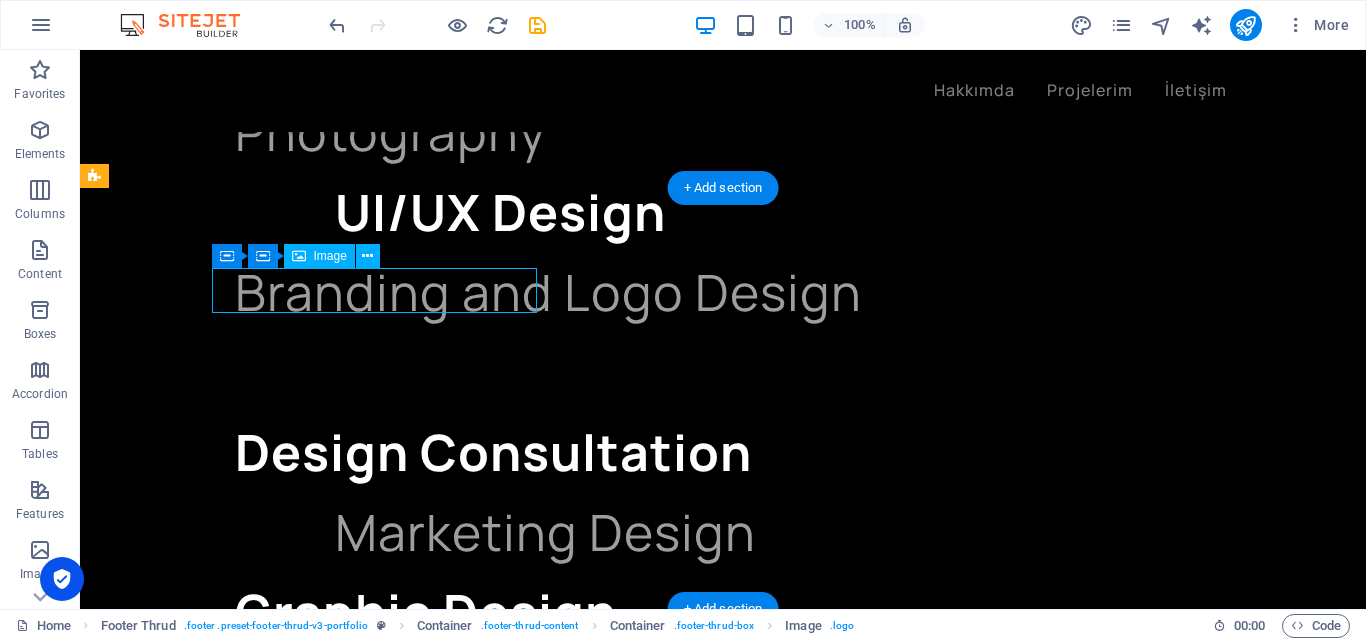 click at bounding box center (381, 5858) 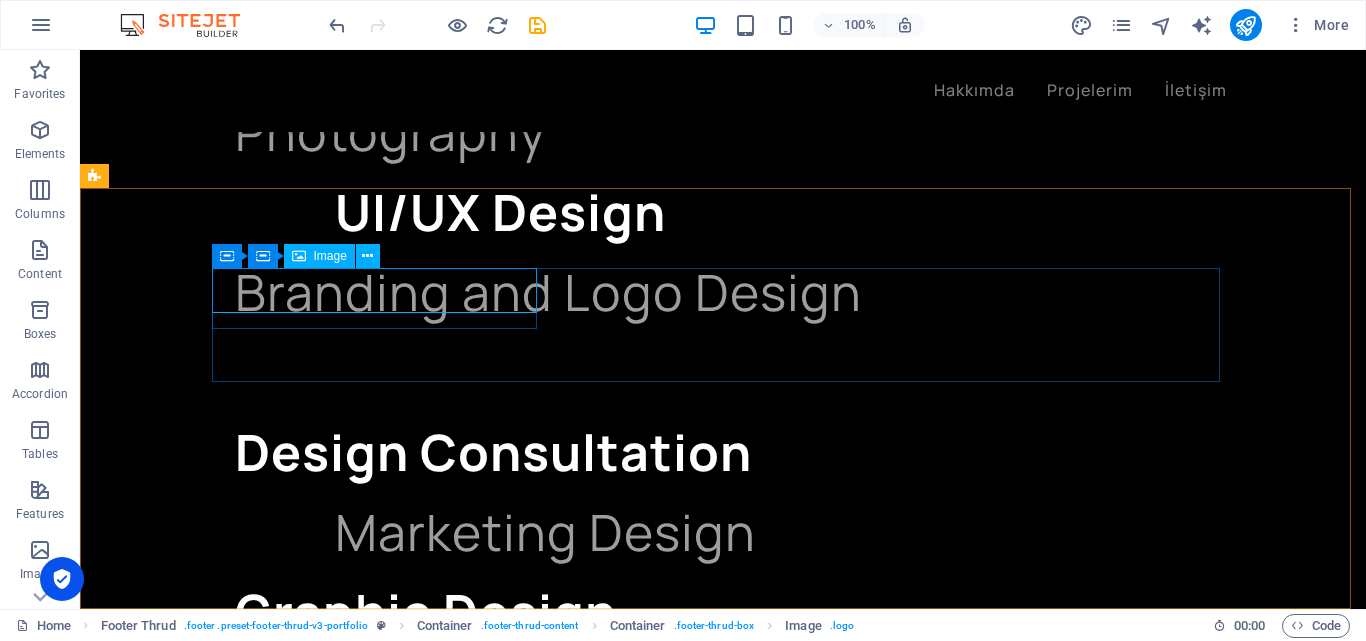 click on "Image" at bounding box center [330, 256] 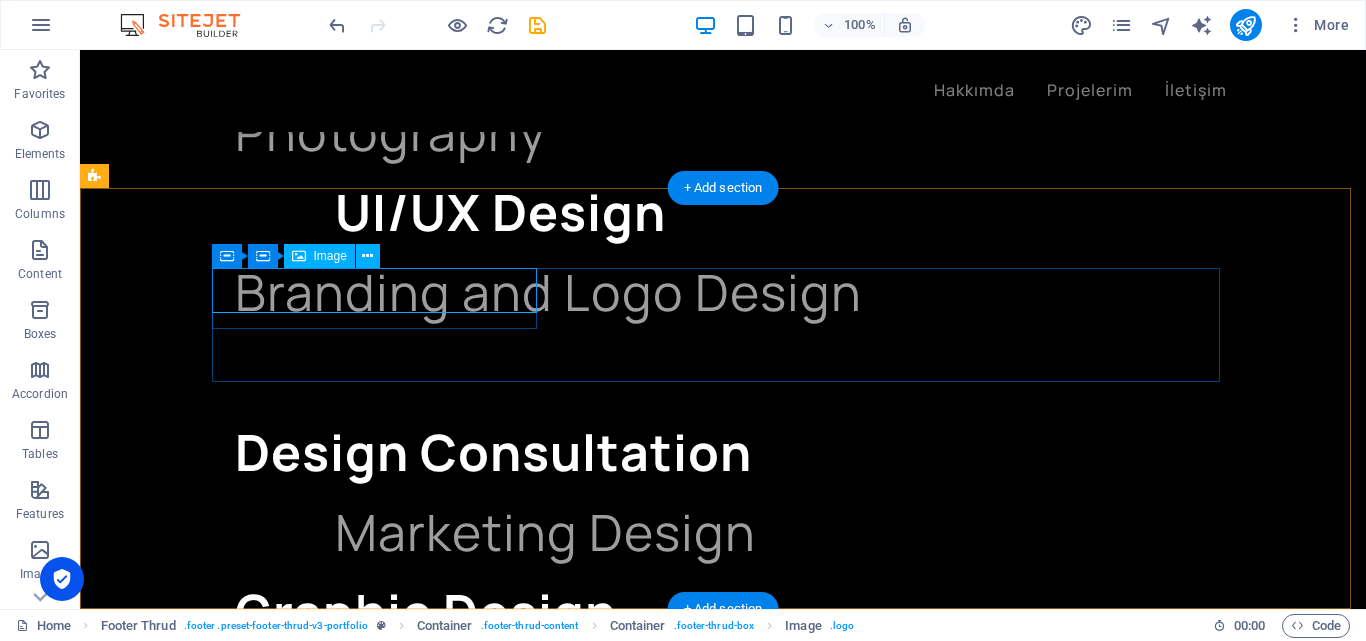 click at bounding box center (381, 5858) 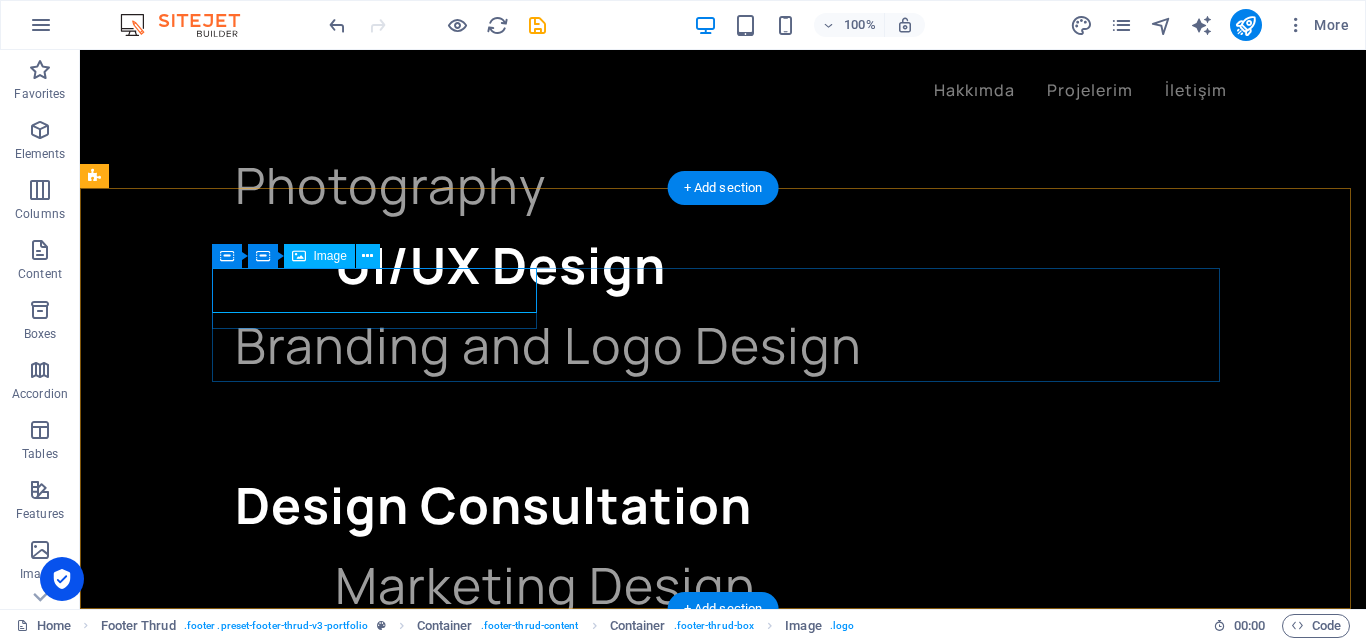 select on "px" 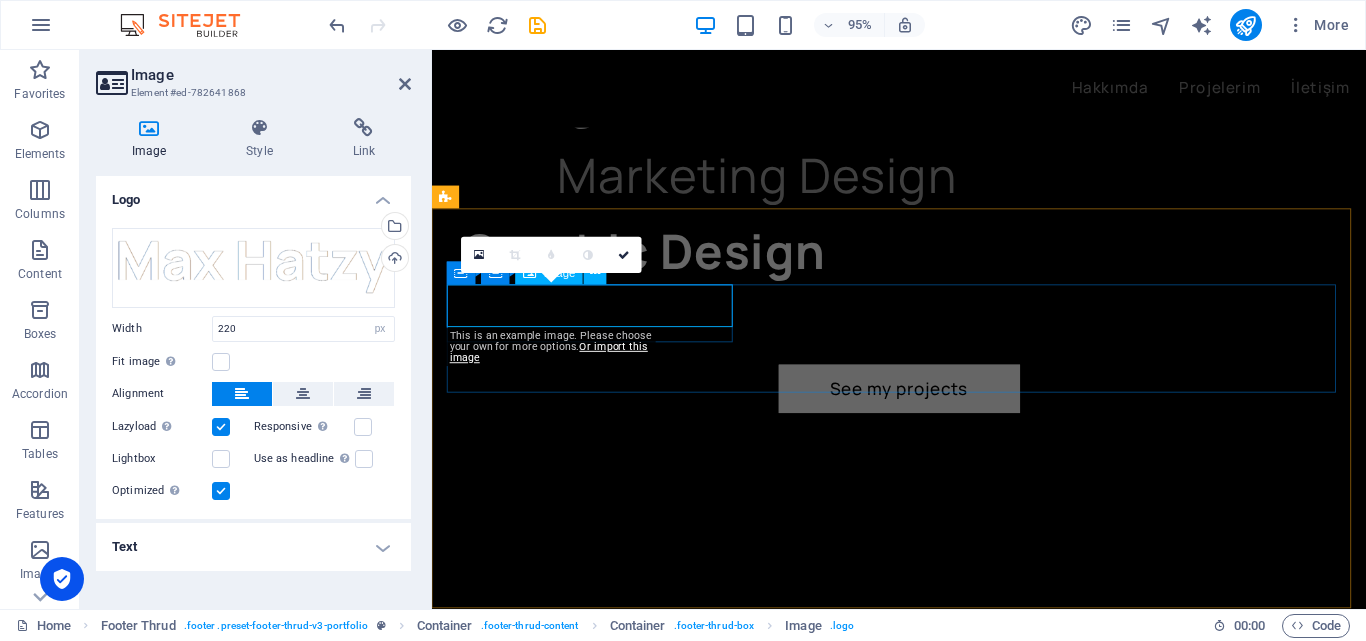 click at bounding box center (601, 5435) 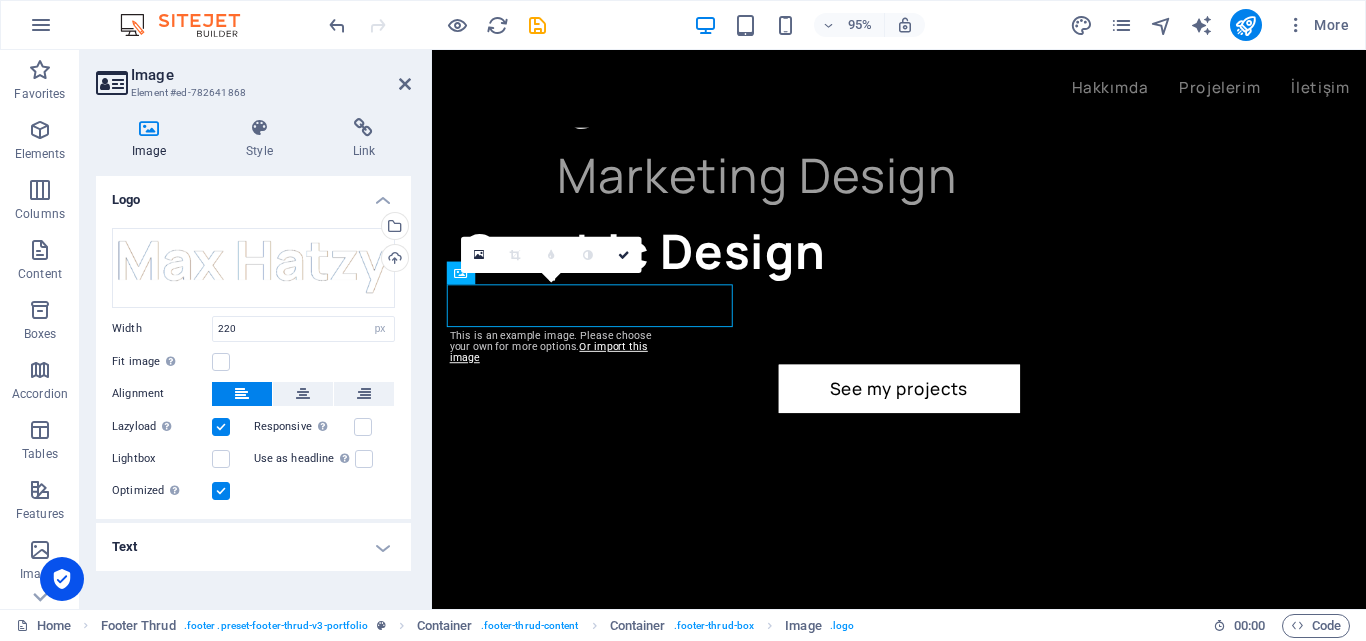 click at bounding box center (601, 5435) 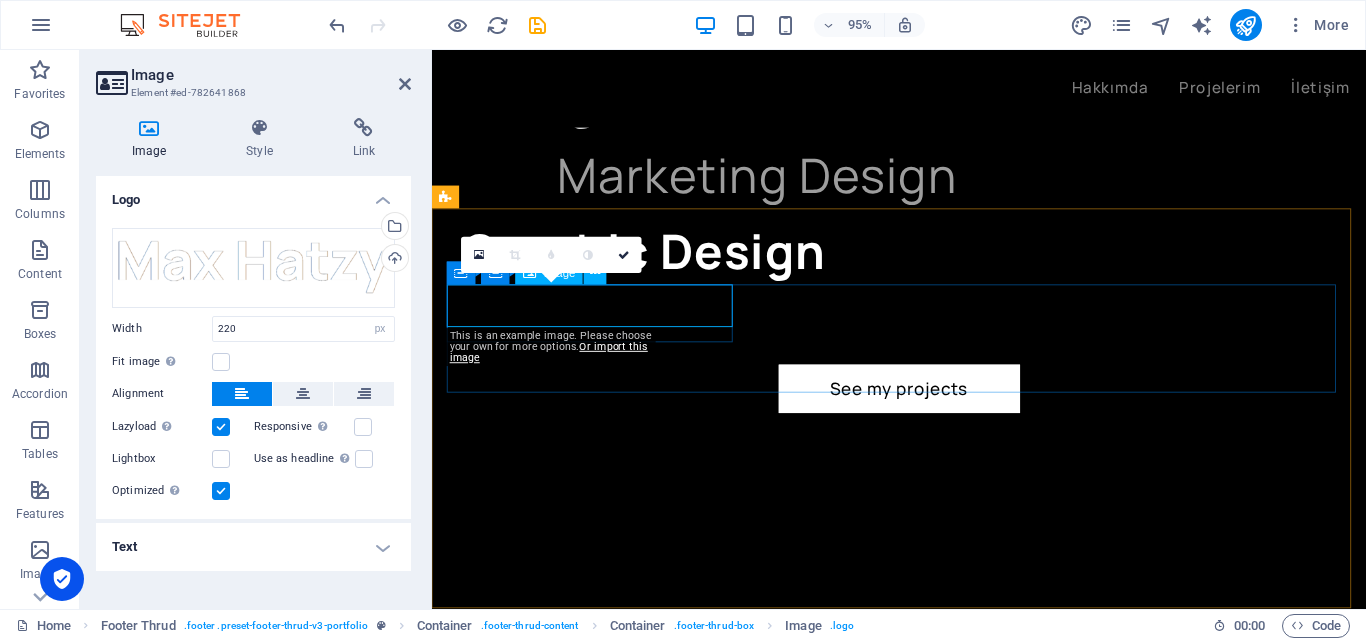 click at bounding box center (601, 5435) 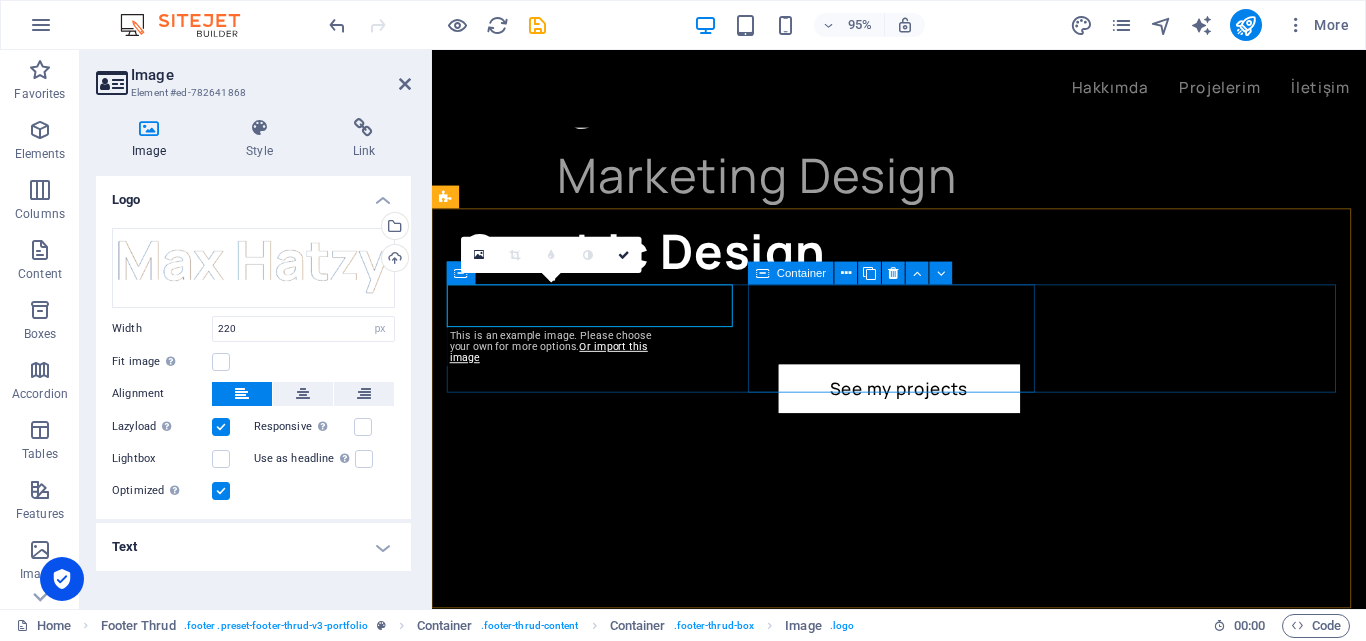 click on "Address 1119 Geary Blvd San Francisco 94109" at bounding box center [601, 5539] 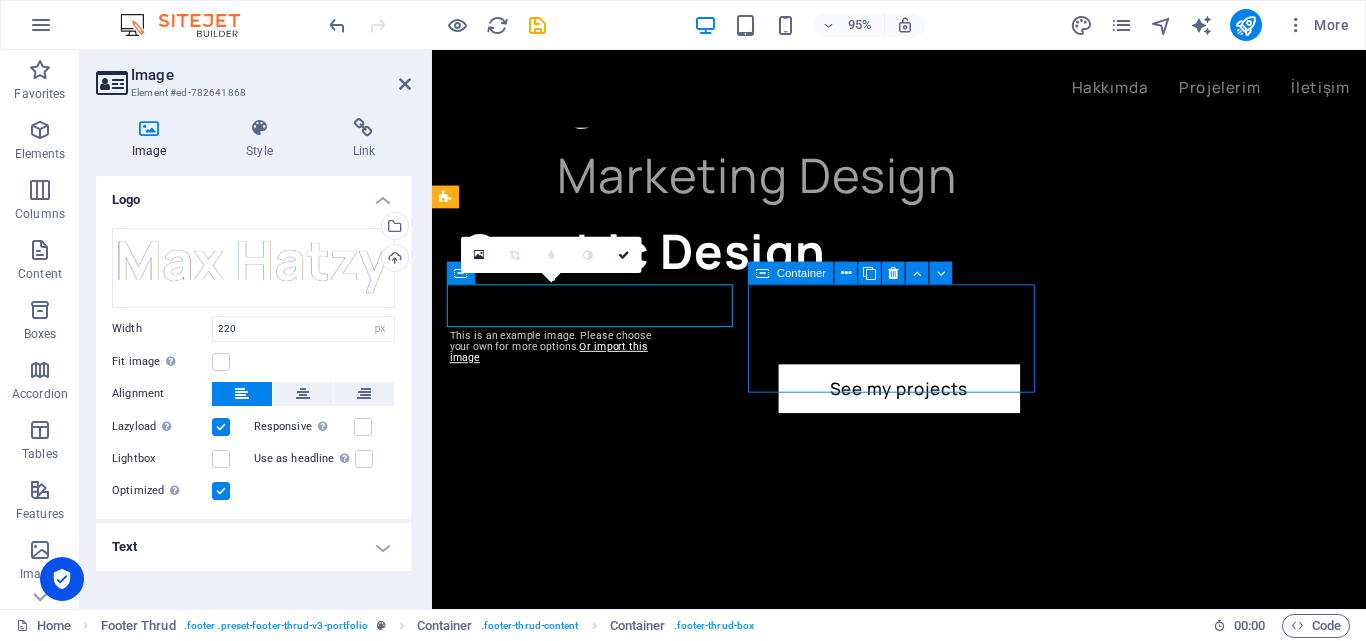 scroll, scrollTop: 5250, scrollLeft: 0, axis: vertical 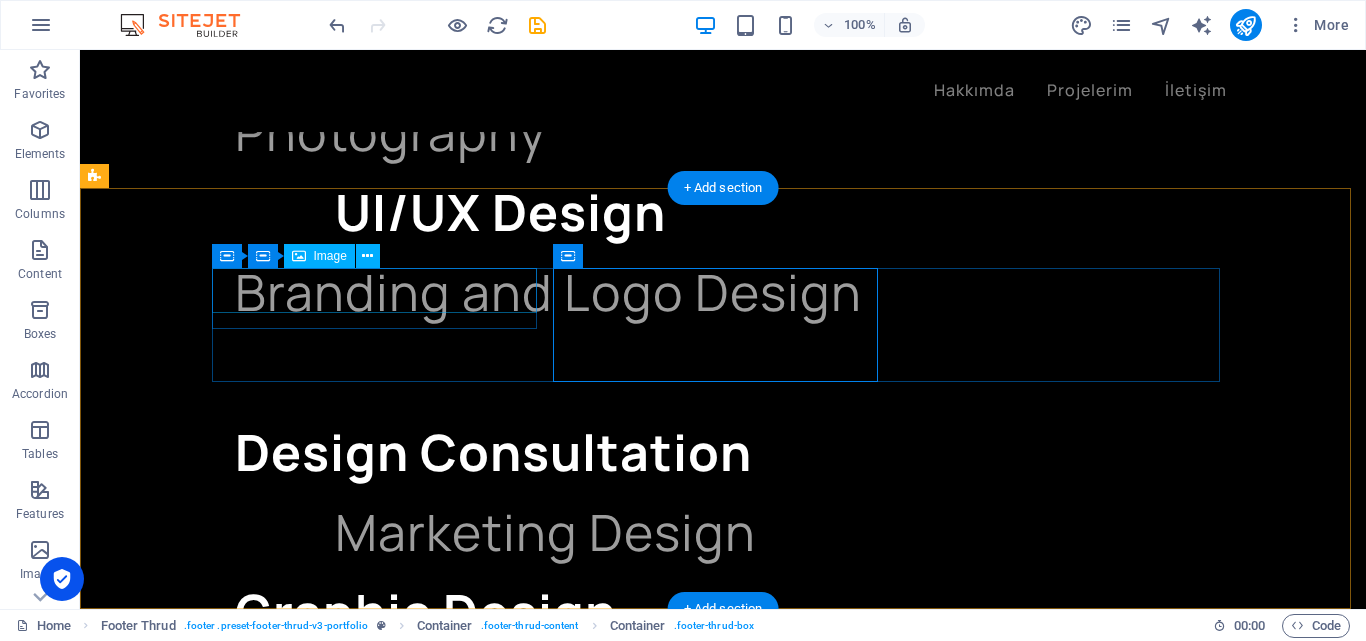 click at bounding box center [381, 5858] 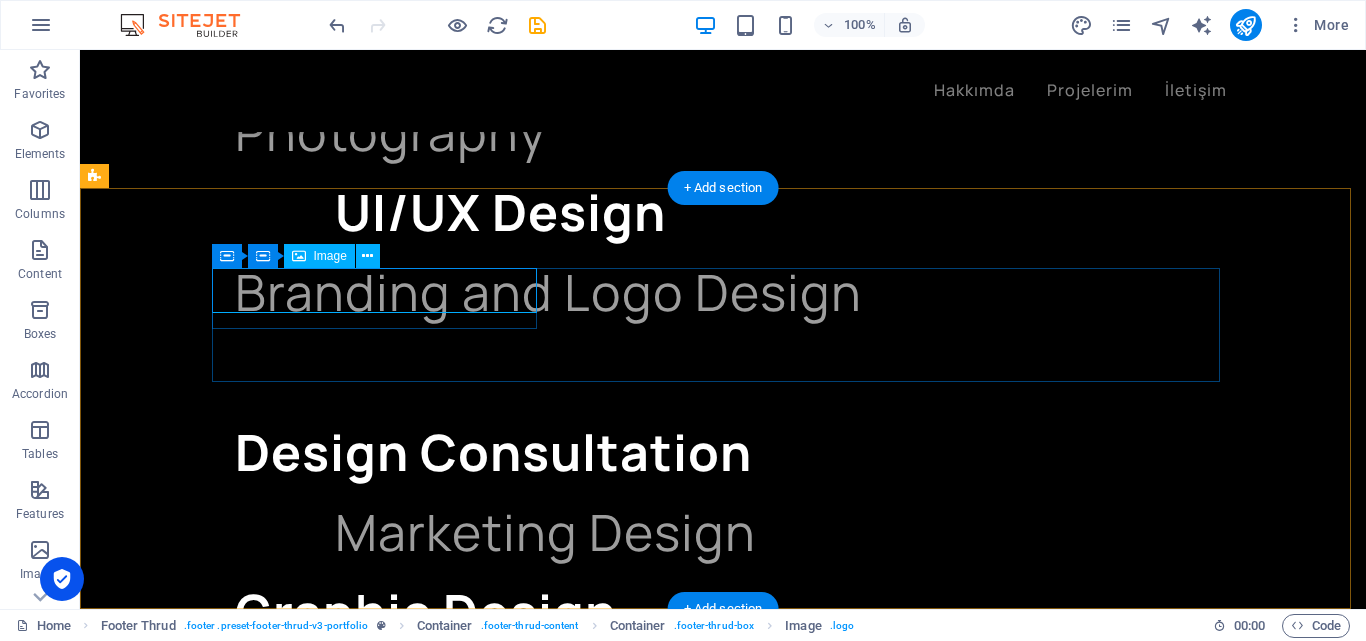 click at bounding box center [381, 5858] 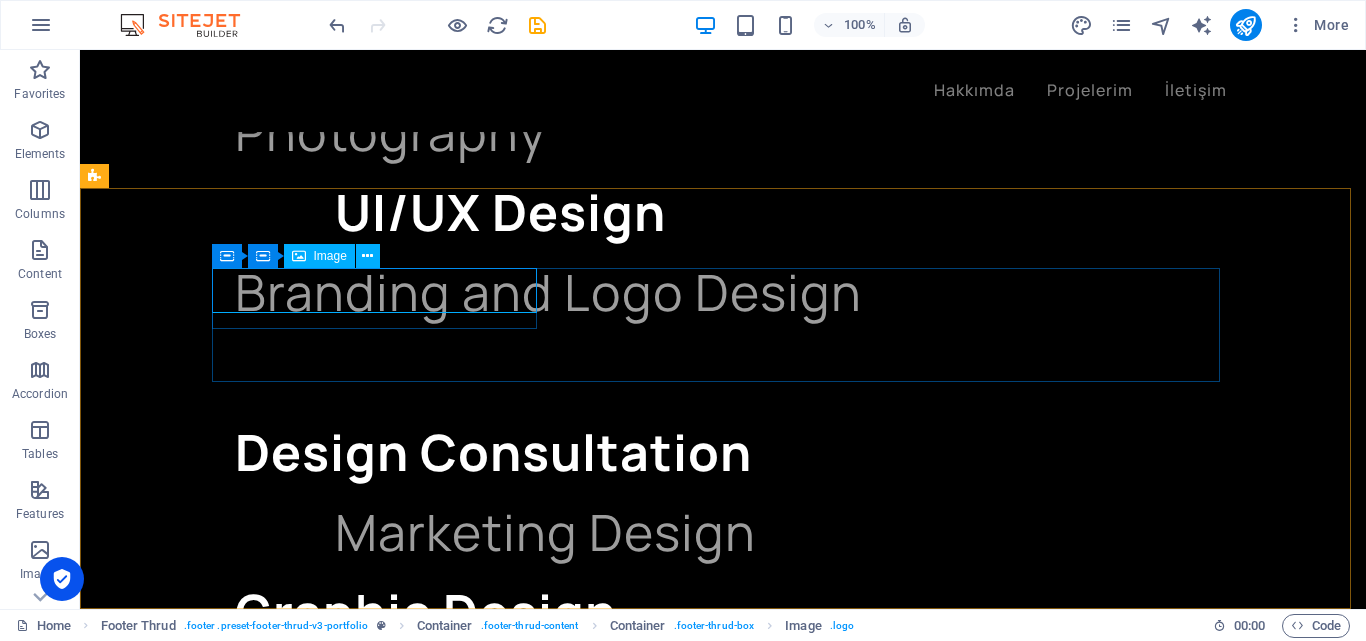 click on "Image" at bounding box center [330, 256] 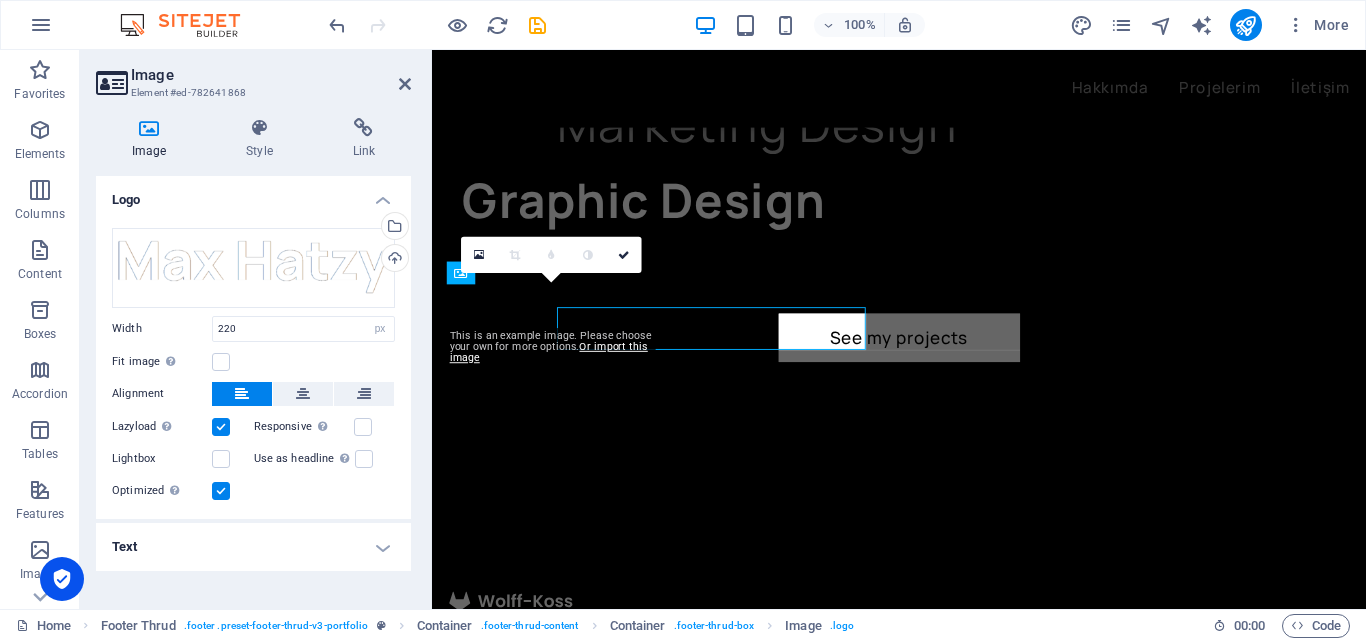 scroll, scrollTop: 5197, scrollLeft: 0, axis: vertical 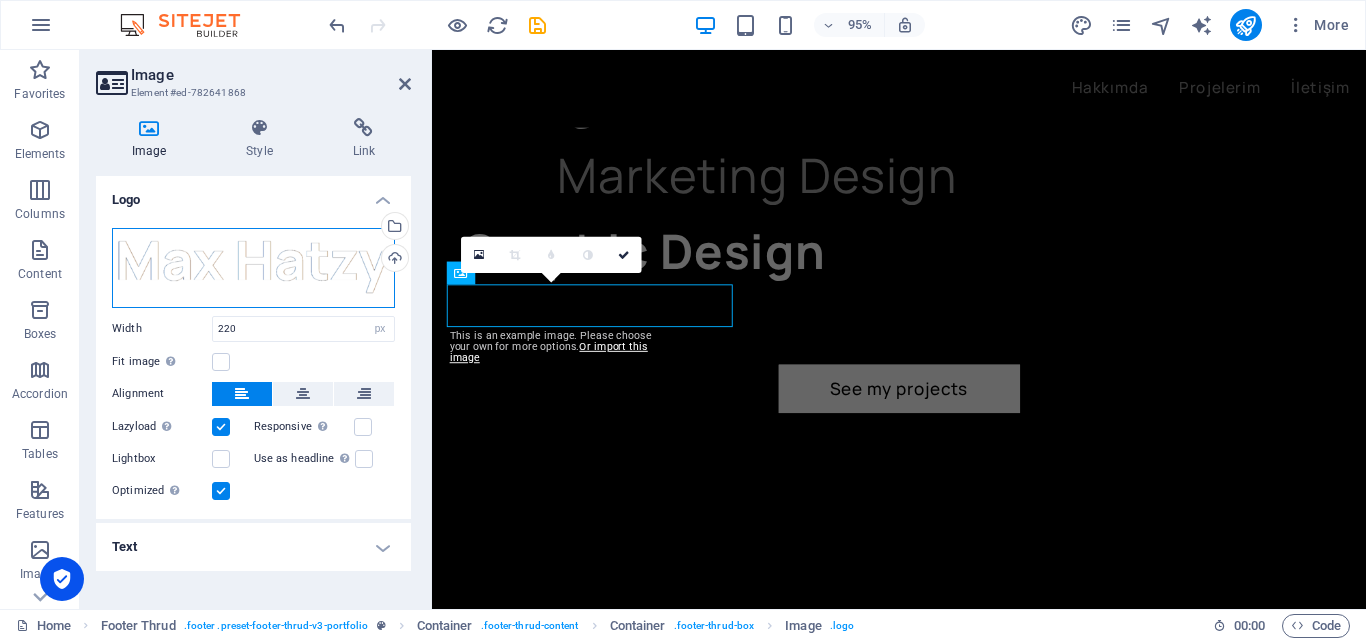 click on "Drag files here, click to choose files or select files from Files or our free stock photos & videos" at bounding box center (253, 268) 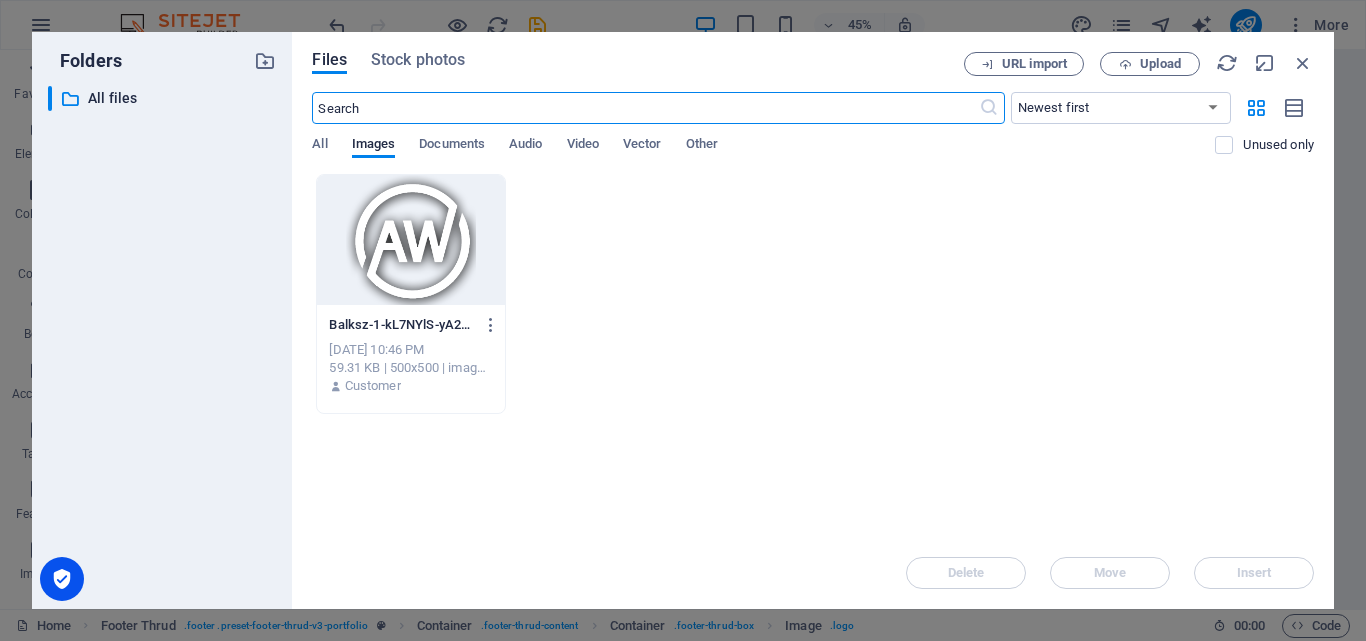 click at bounding box center (410, 240) 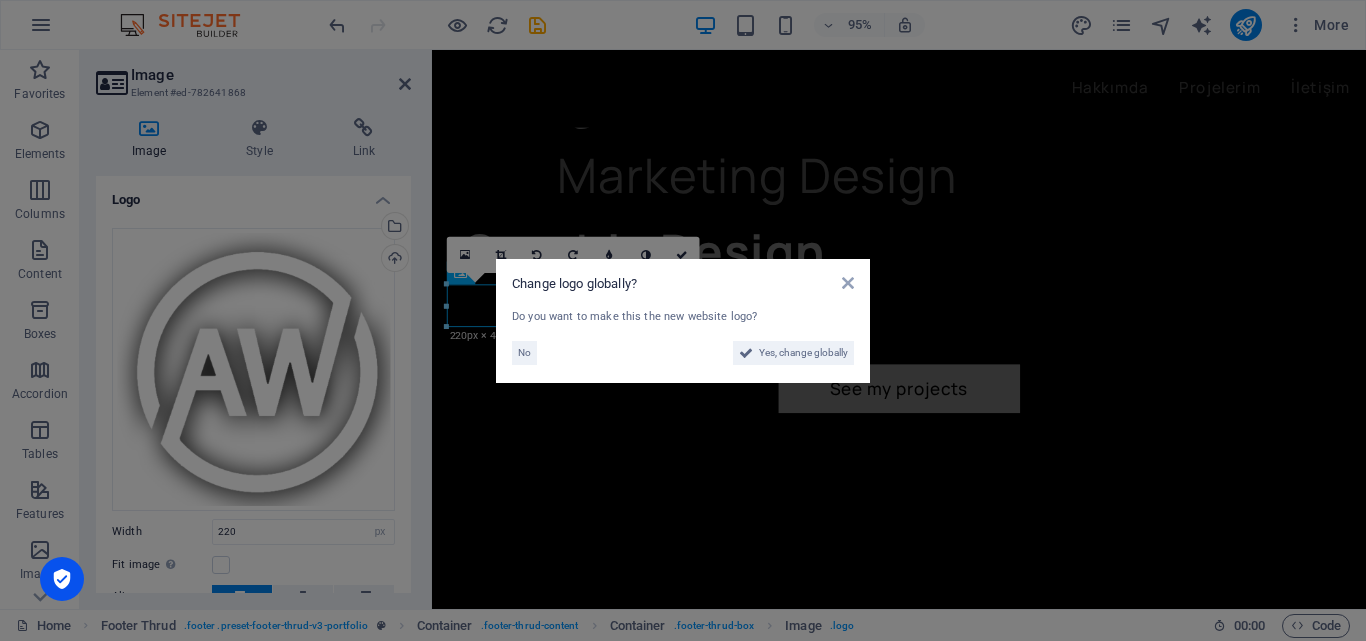scroll, scrollTop: 5226, scrollLeft: 0, axis: vertical 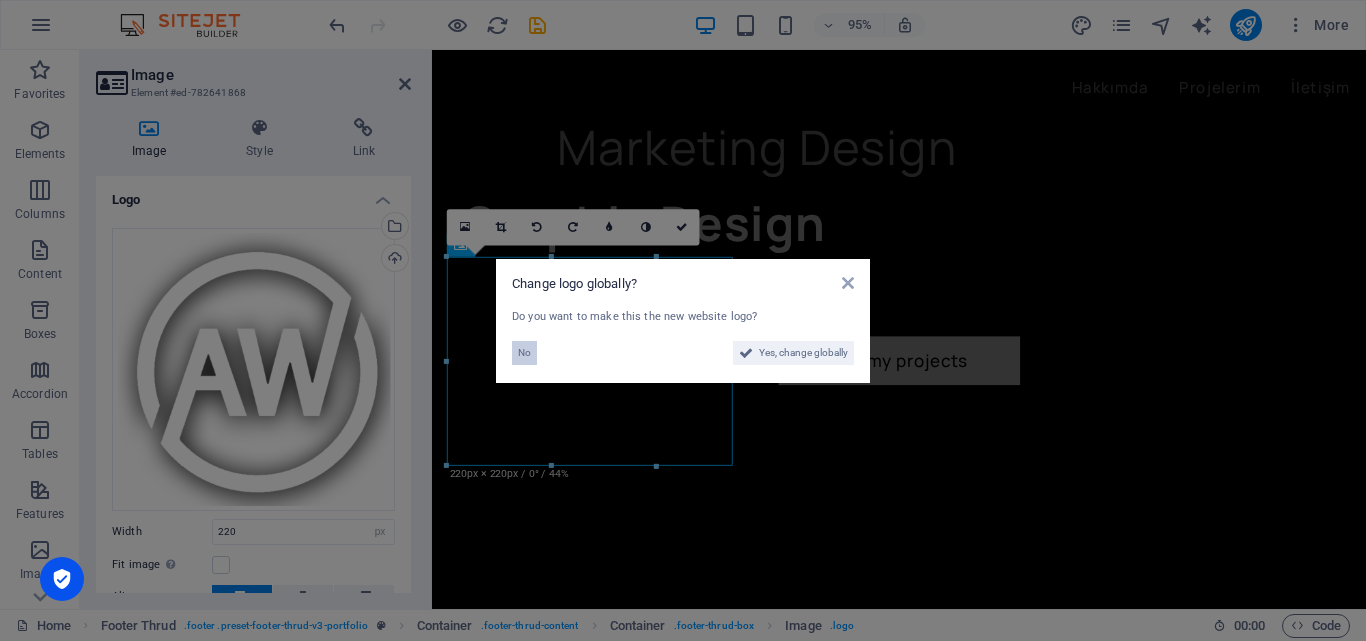 click on "No" at bounding box center [524, 353] 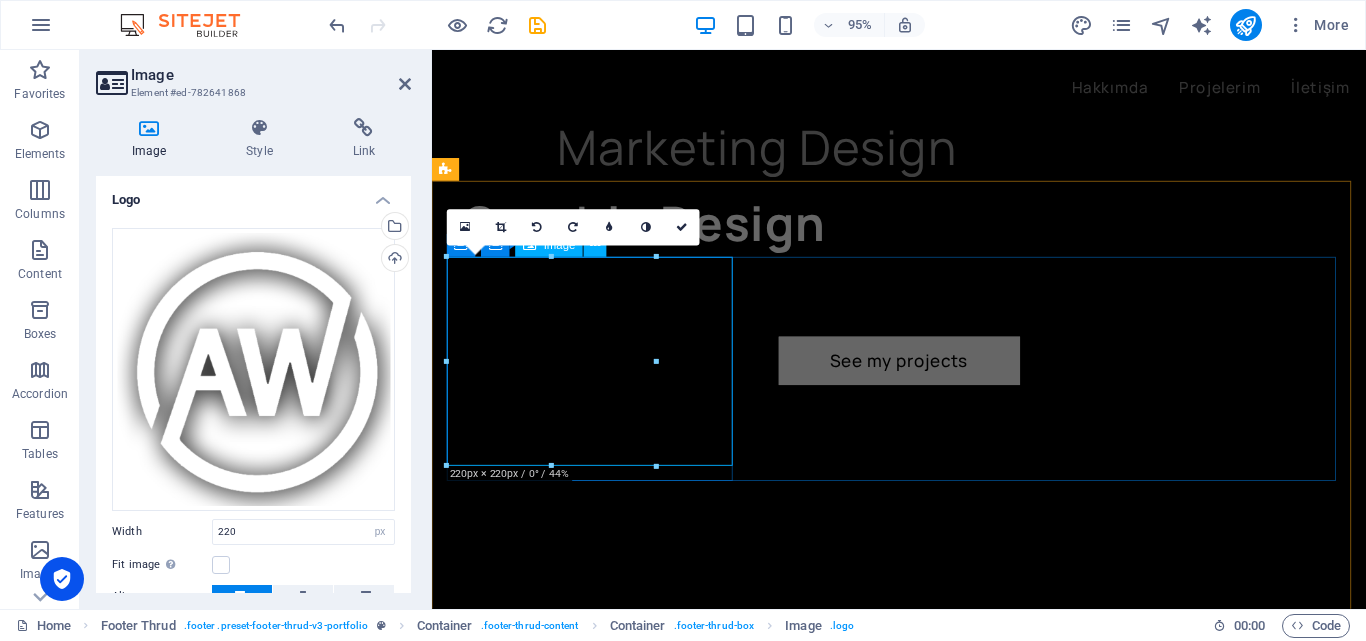 click at bounding box center (601, 5494) 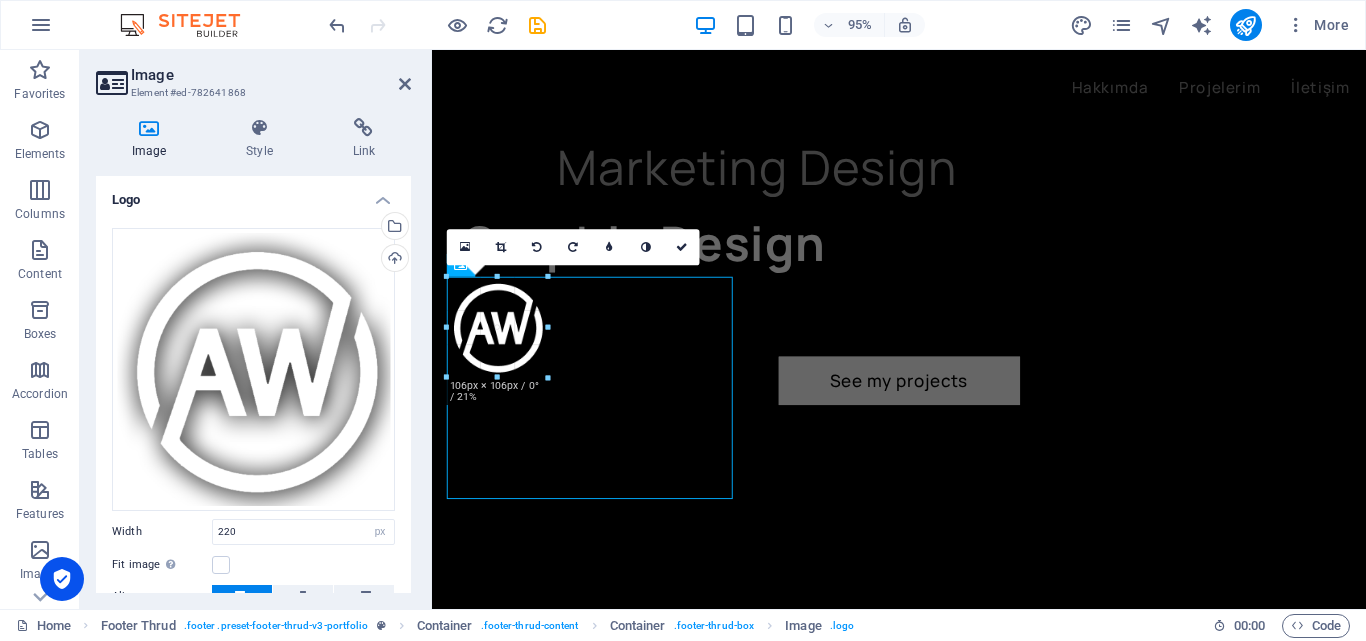 scroll, scrollTop: 5197, scrollLeft: 0, axis: vertical 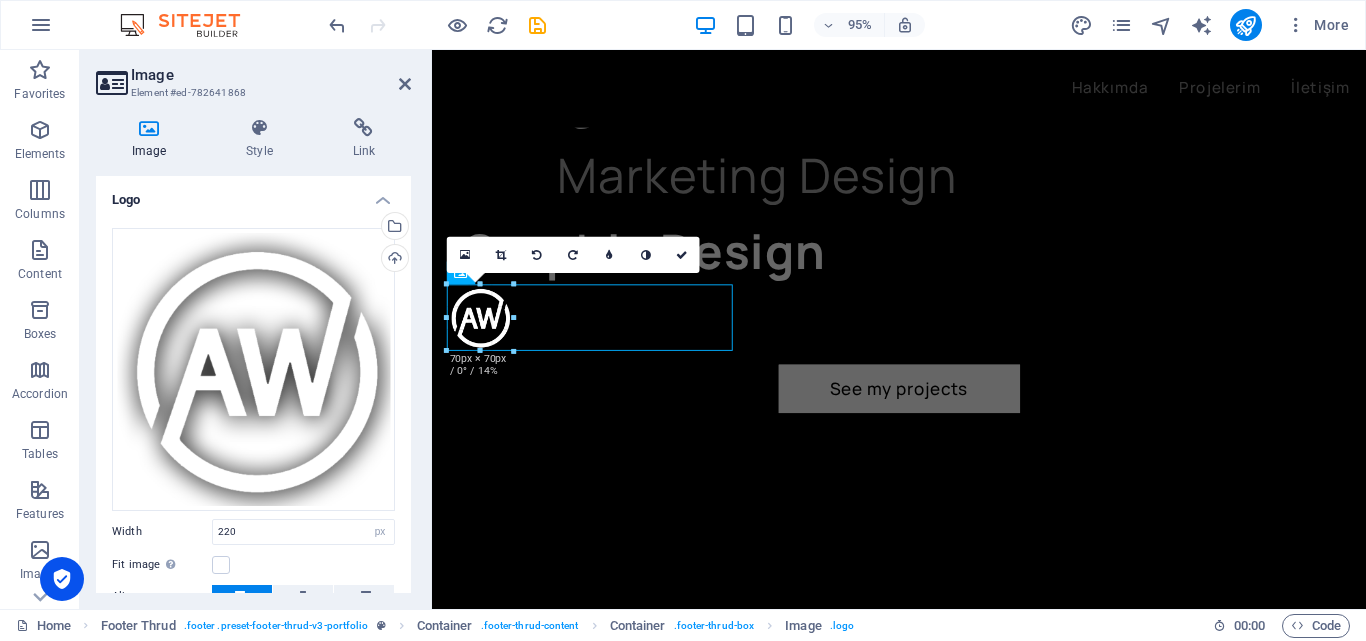 type on "70" 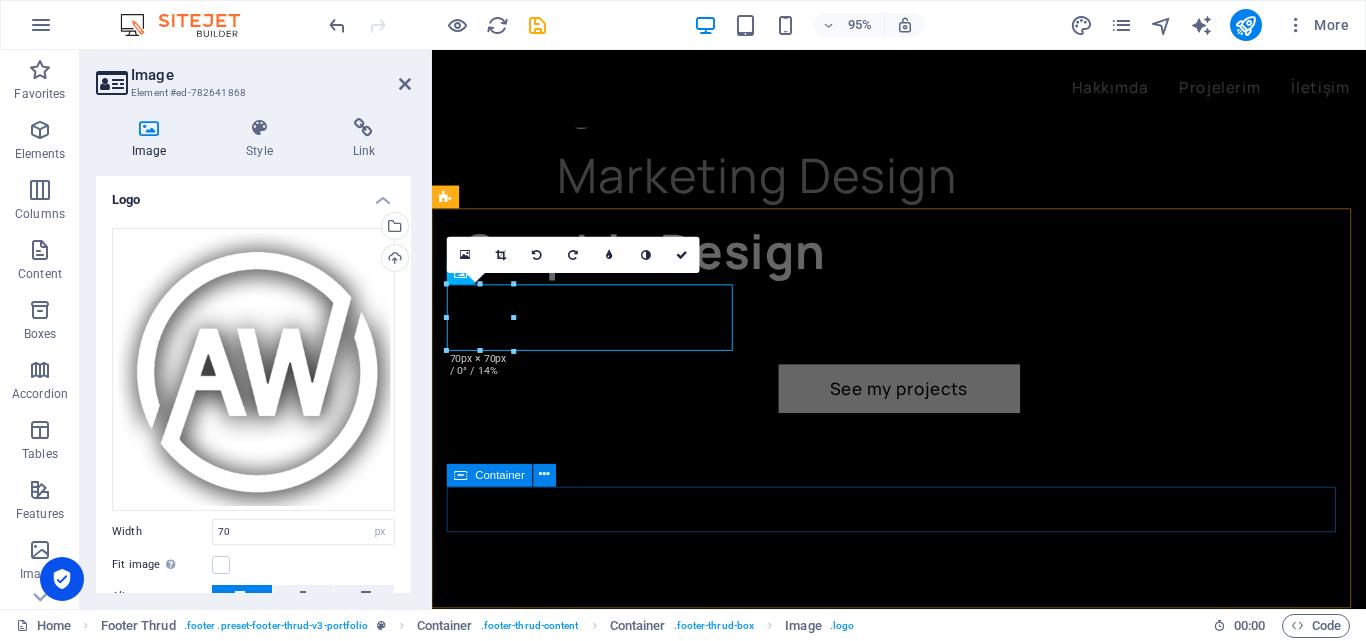 click on "akinworks.com   Legal Notice  |  Privacy Policy" at bounding box center (923, 5914) 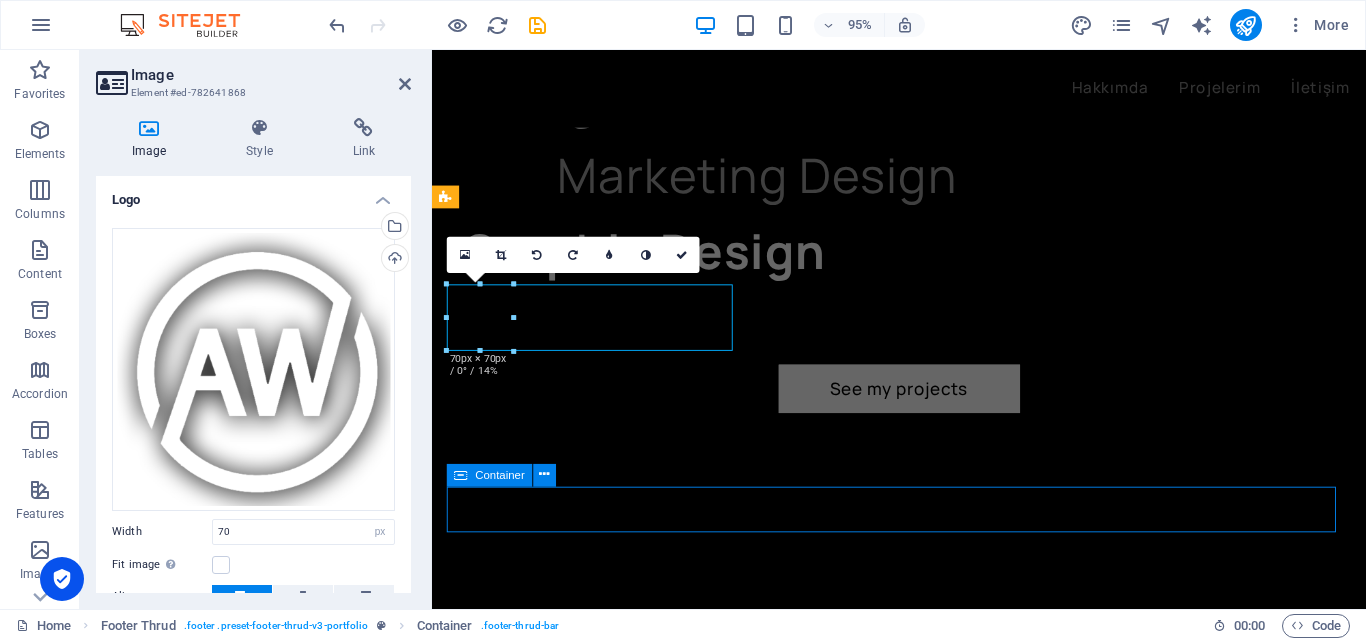 scroll, scrollTop: 5250, scrollLeft: 0, axis: vertical 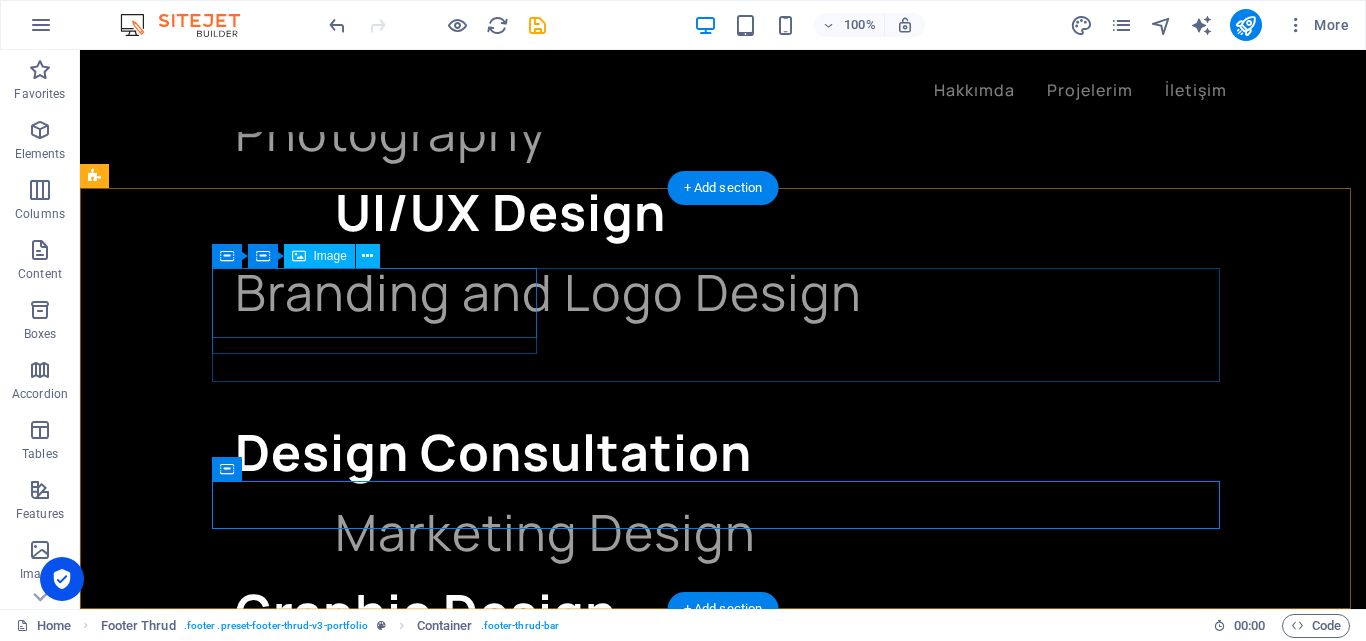 click at bounding box center (381, 5871) 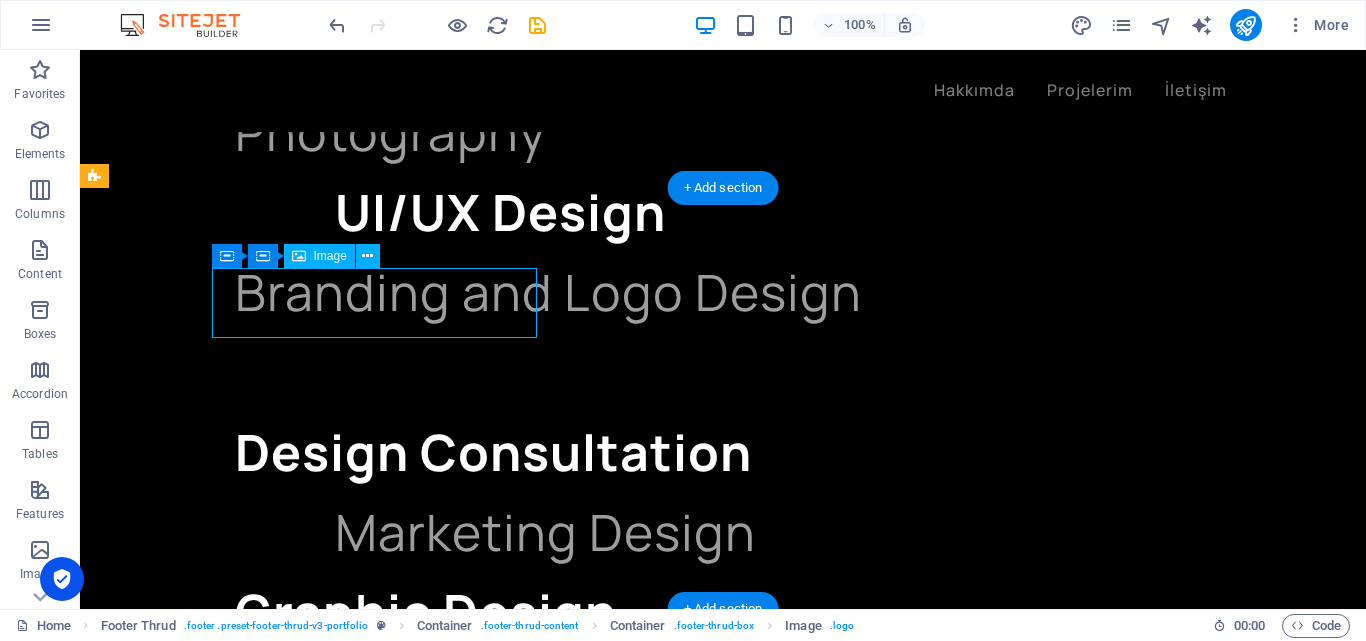 drag, startPoint x: 227, startPoint y: 309, endPoint x: 239, endPoint y: 289, distance: 23.323807 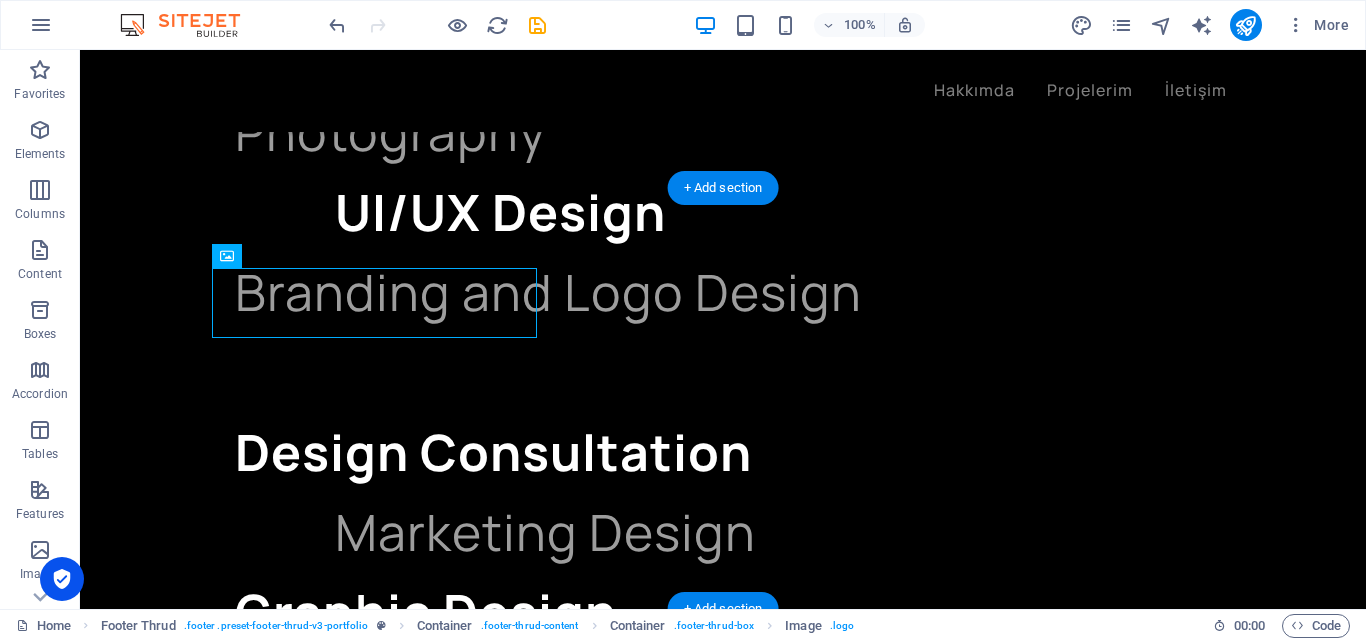 drag, startPoint x: 463, startPoint y: 310, endPoint x: 492, endPoint y: 323, distance: 31.780497 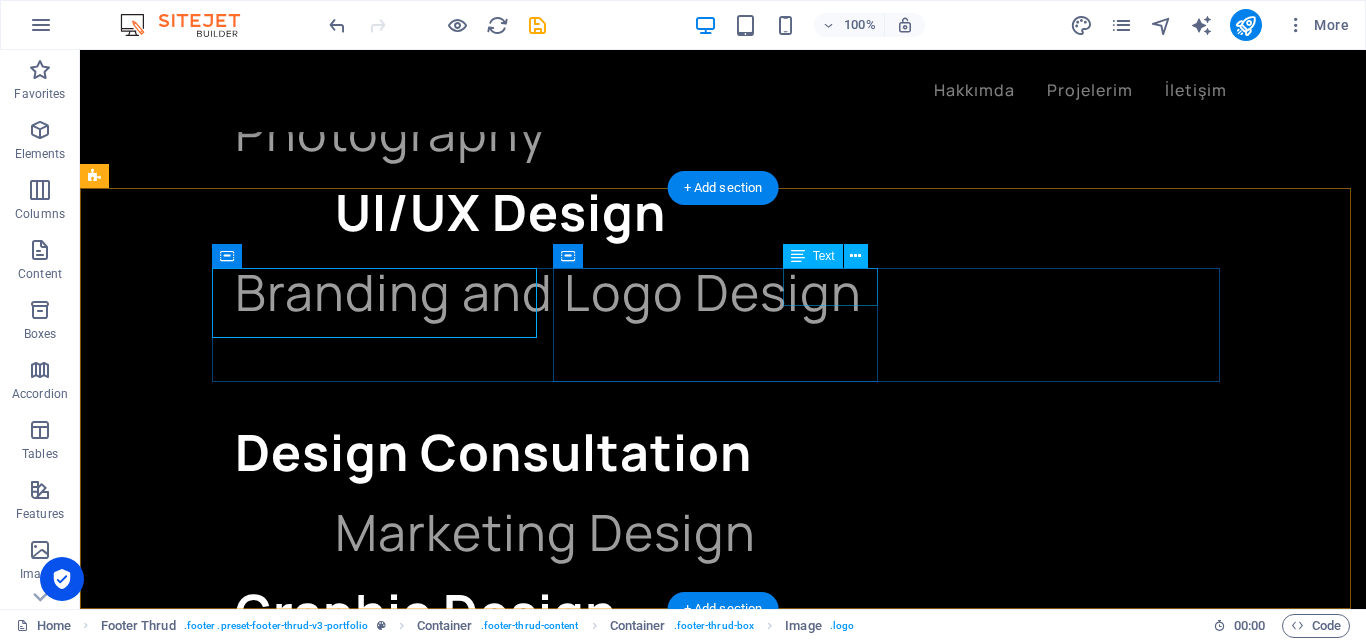 click on "Address" at bounding box center (381, 5949) 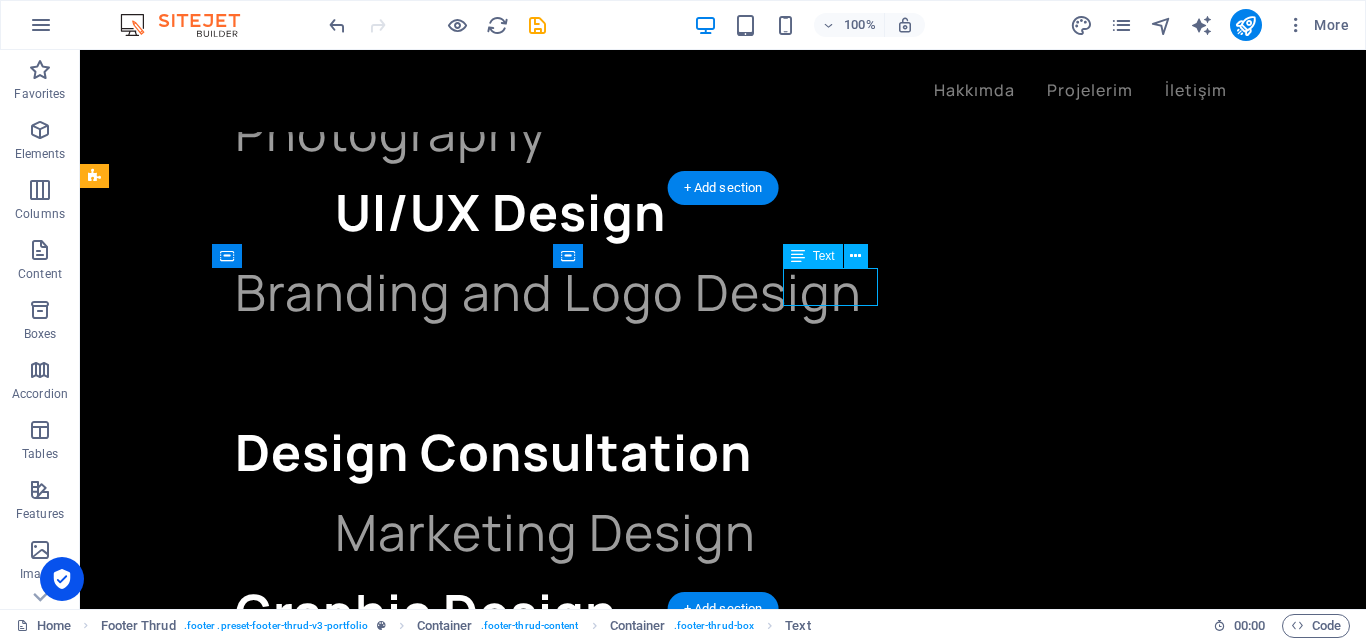 click on "Address" at bounding box center (381, 5949) 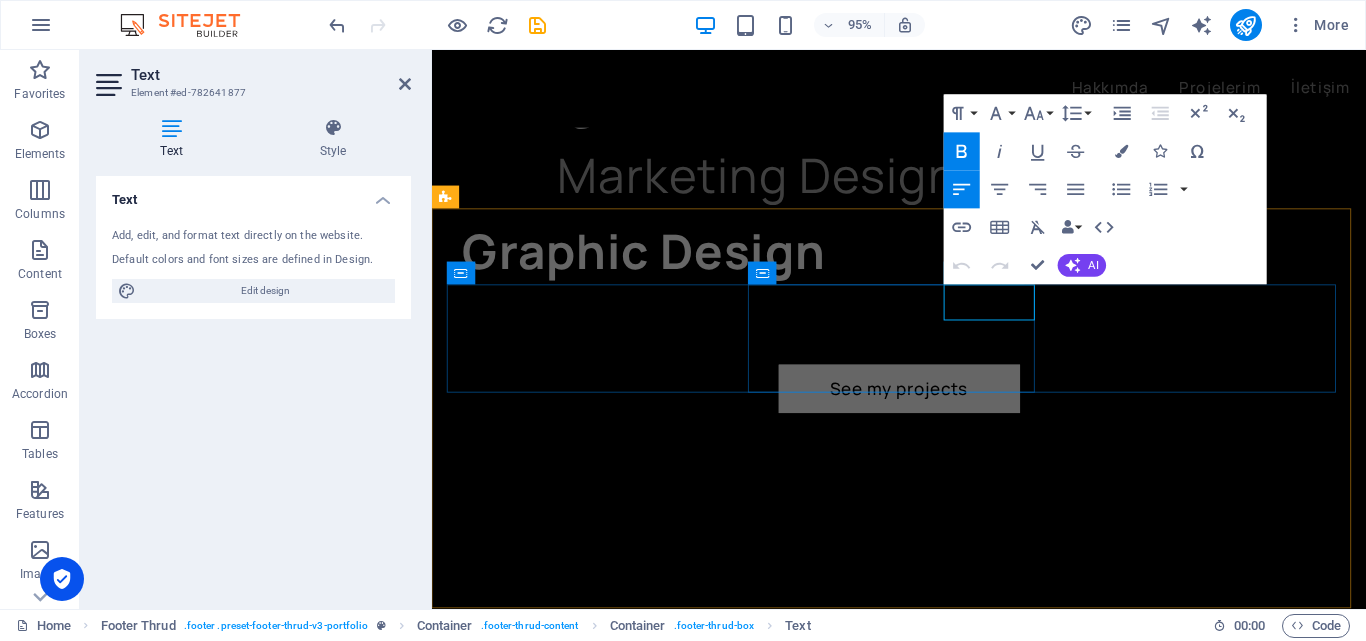 click on "Address" at bounding box center [496, 5525] 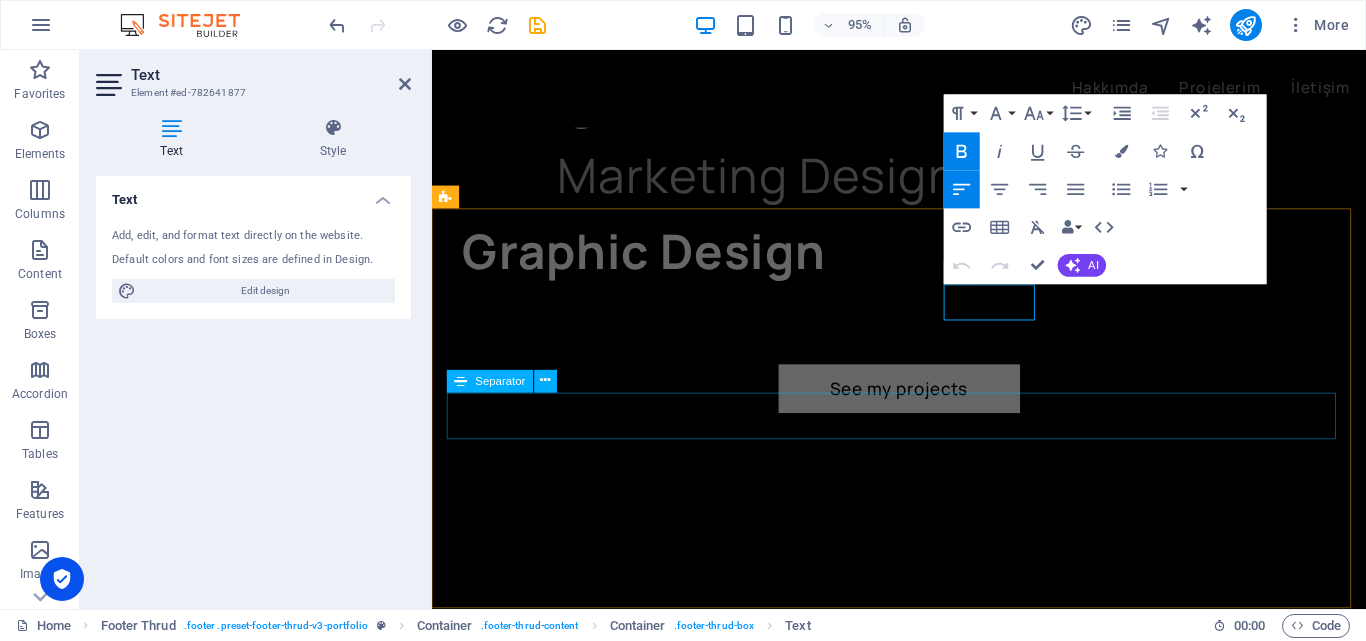 type 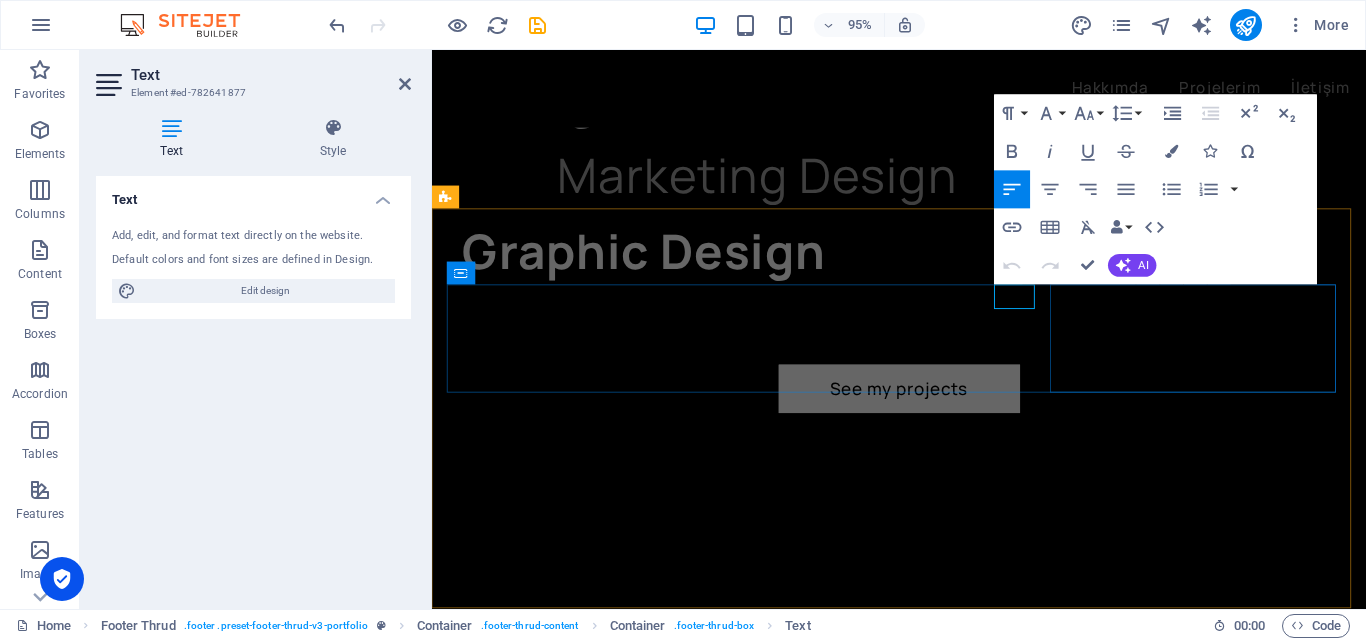 click on "Contact +1-123-456-7890 2bf9428b0c54fdcd032029a136934a@cpanel.local" at bounding box center [601, 5673] 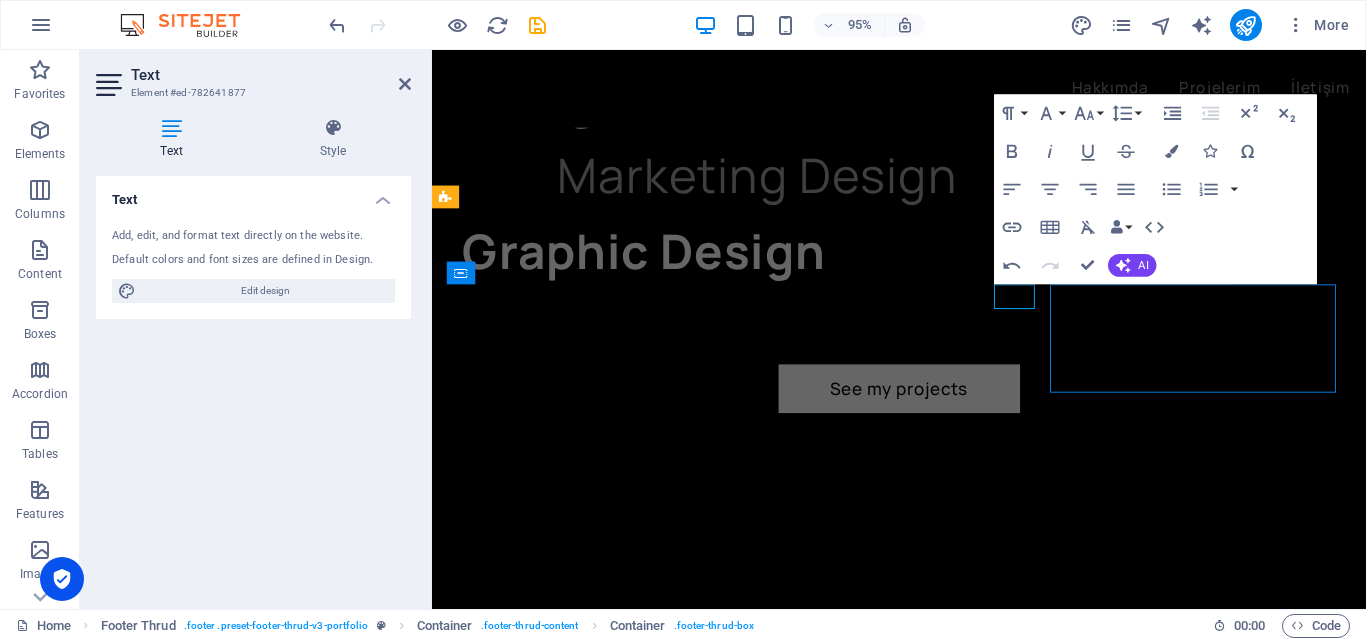 scroll, scrollTop: 5221, scrollLeft: 0, axis: vertical 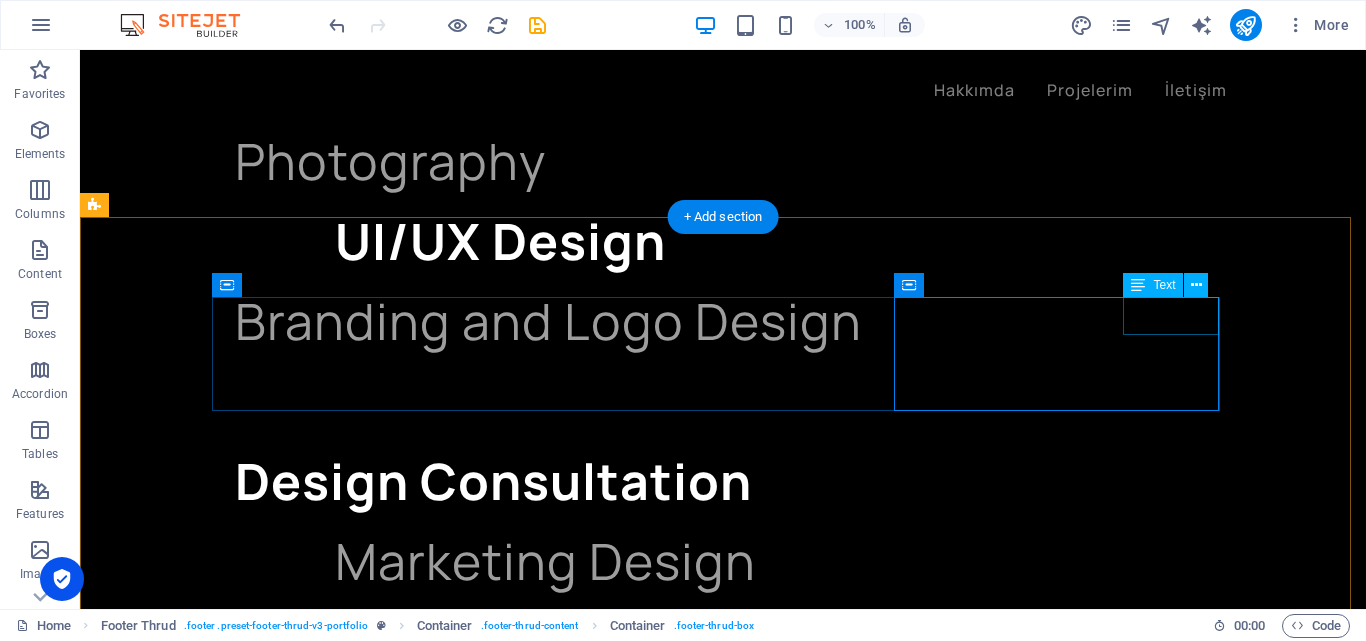 click on "Contact" at bounding box center (381, 6086) 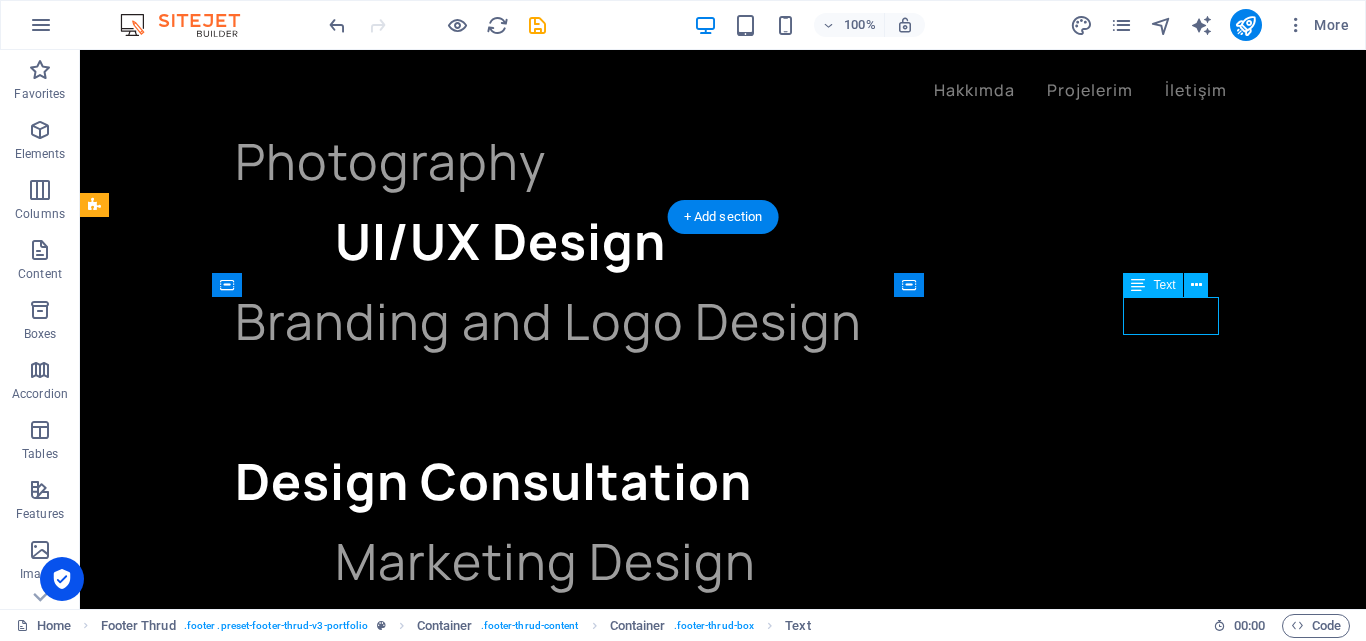 click on "Contact" at bounding box center (381, 6086) 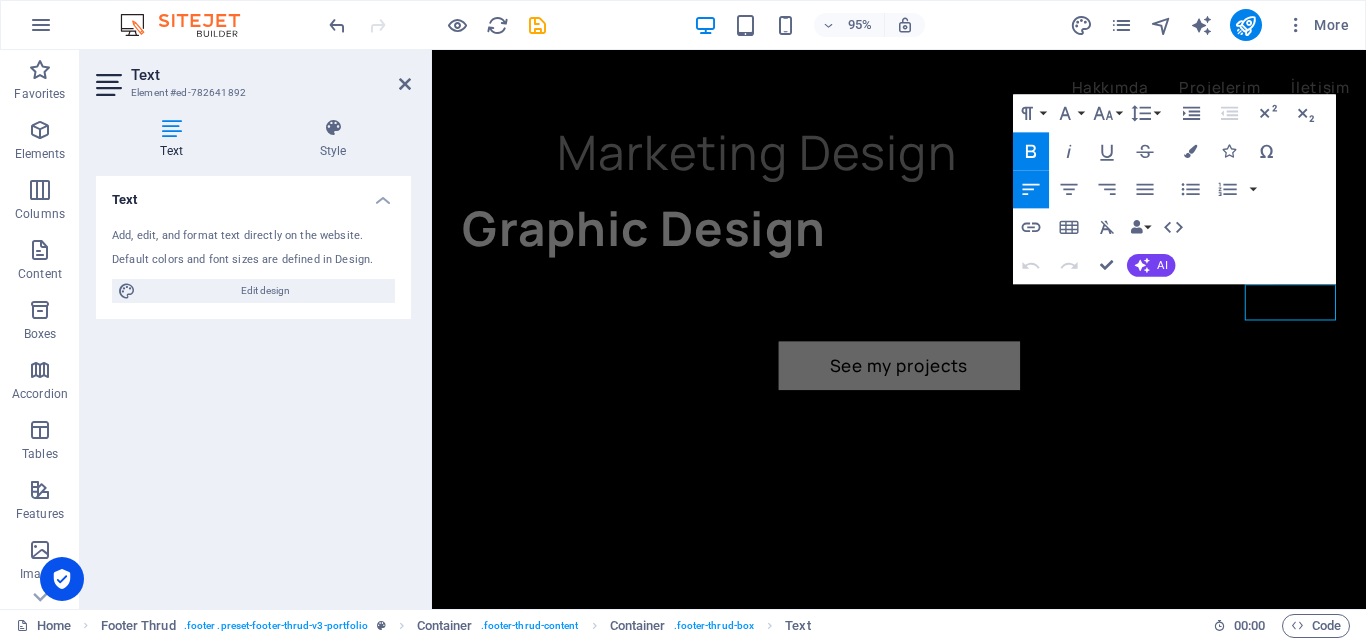 scroll, scrollTop: 5197, scrollLeft: 0, axis: vertical 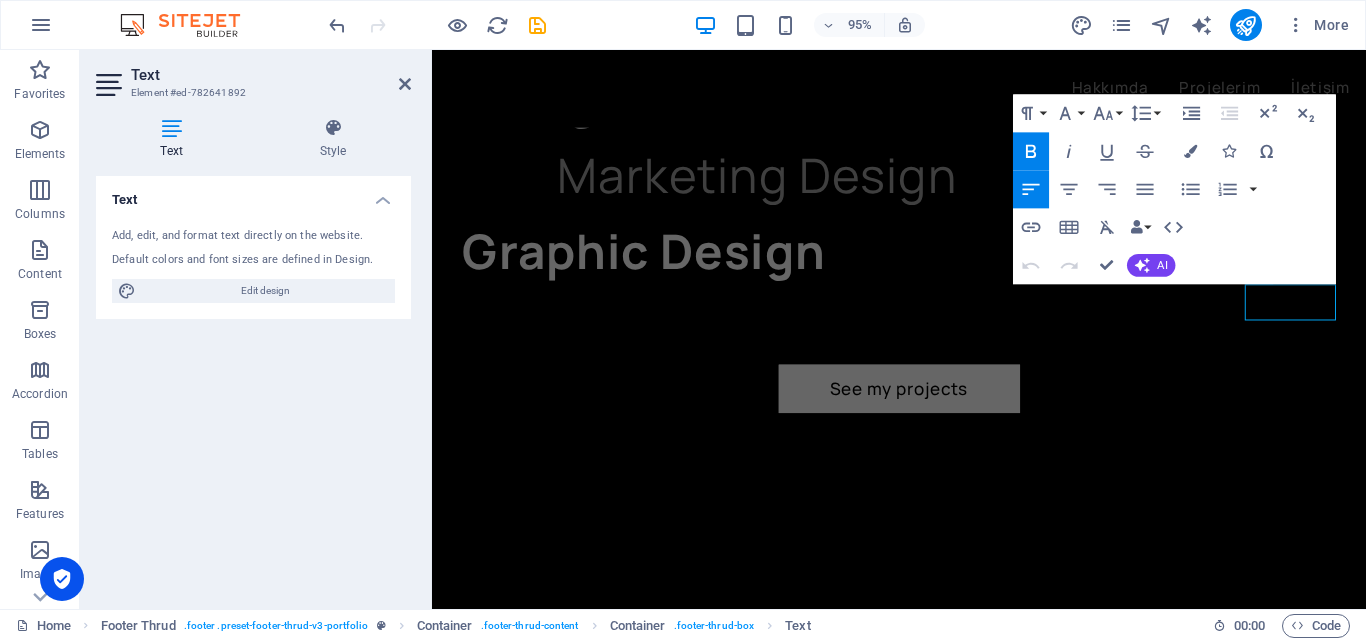 type 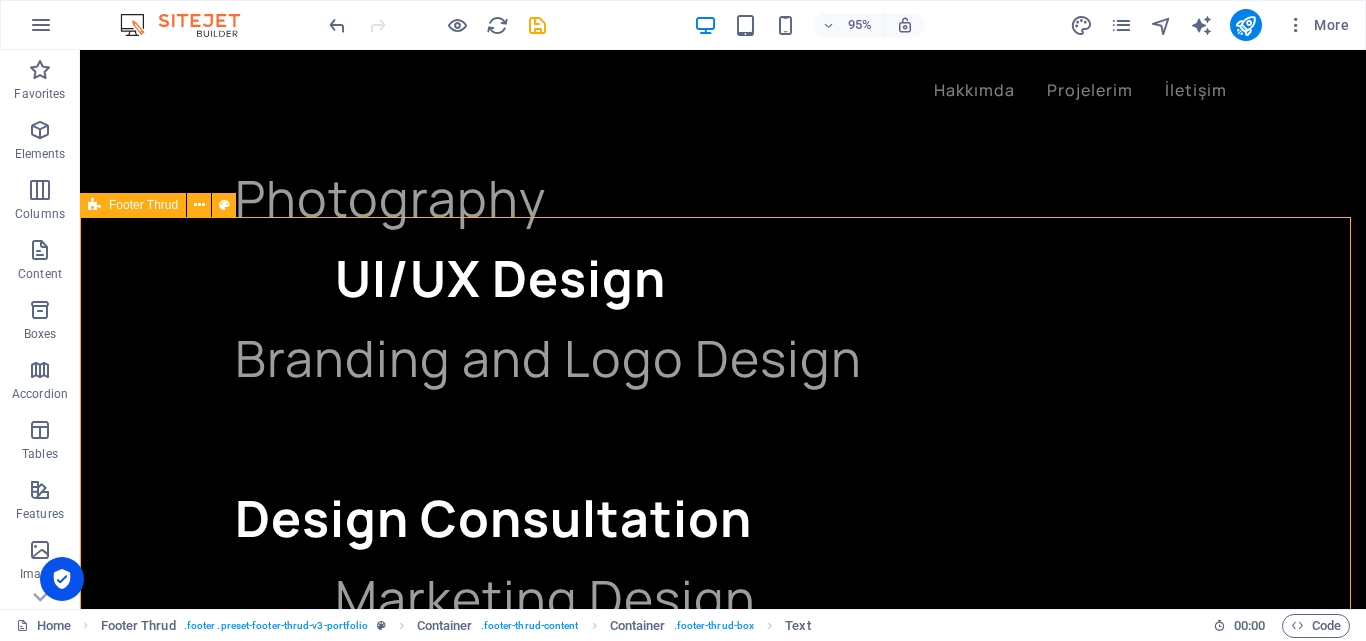 drag, startPoint x: 401, startPoint y: 569, endPoint x: 726, endPoint y: 563, distance: 325.0554 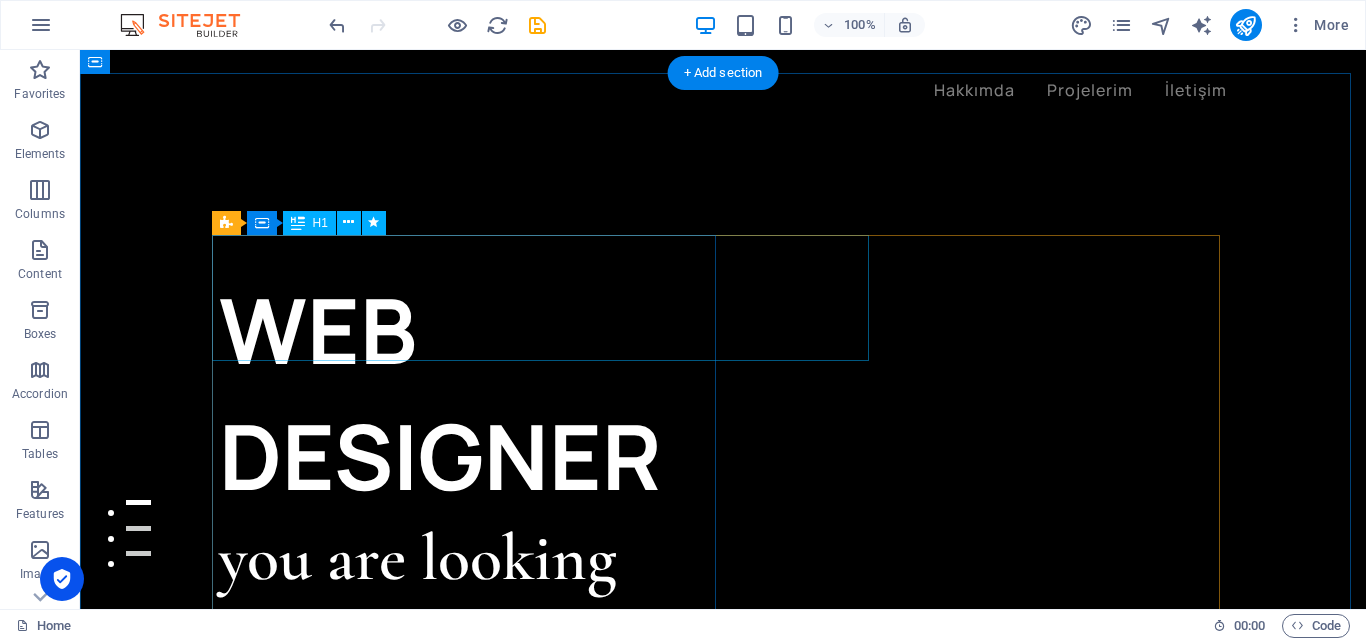 scroll, scrollTop: 0, scrollLeft: 0, axis: both 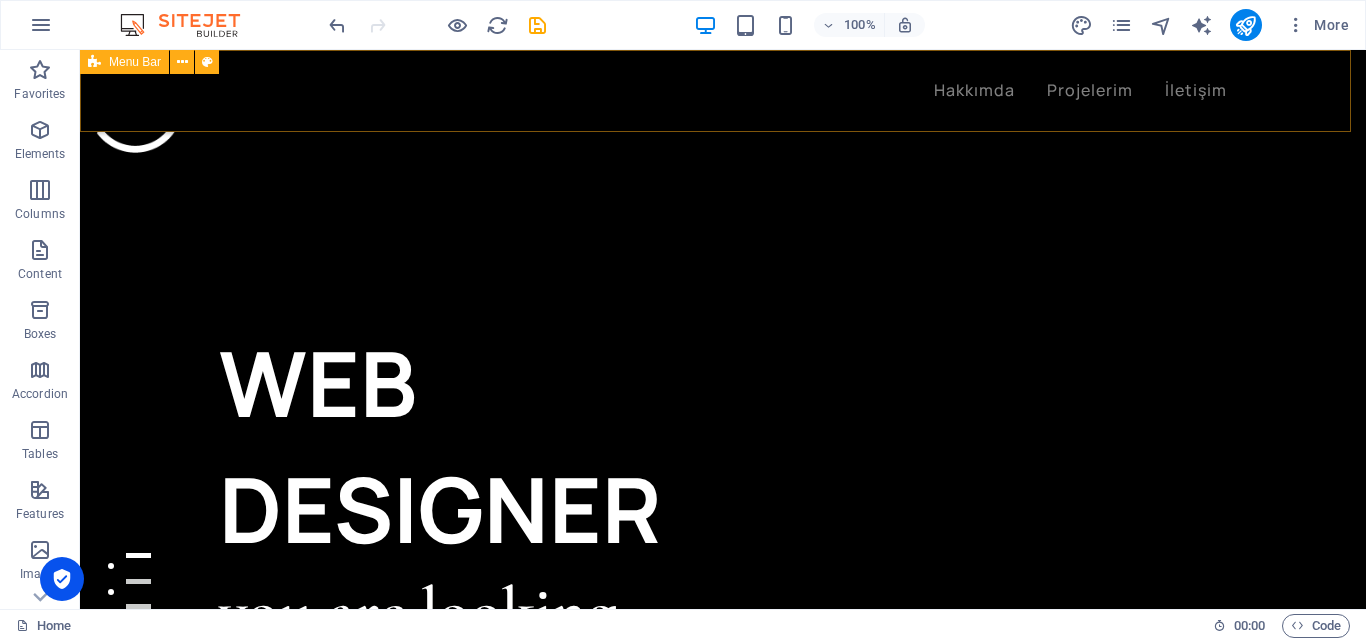 click on "Hakkımda Projelerim İletişim" at bounding box center (723, 91) 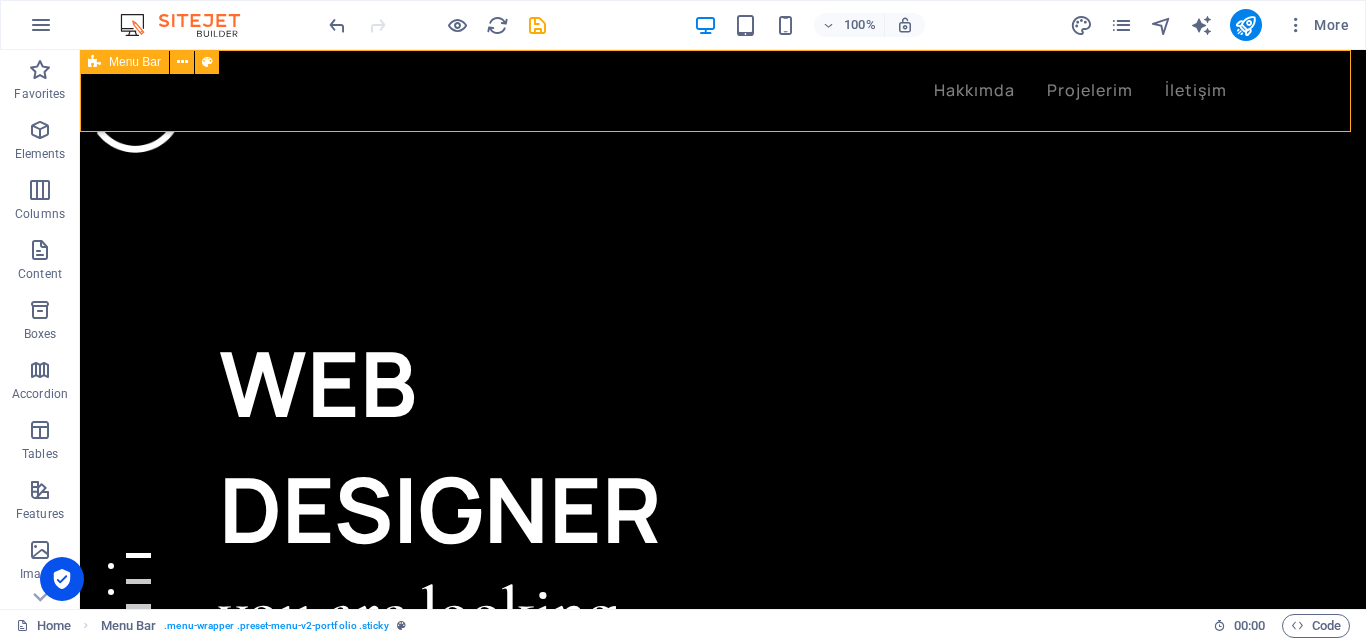 click on "Hakkımda Projelerim İletişim" at bounding box center (723, 91) 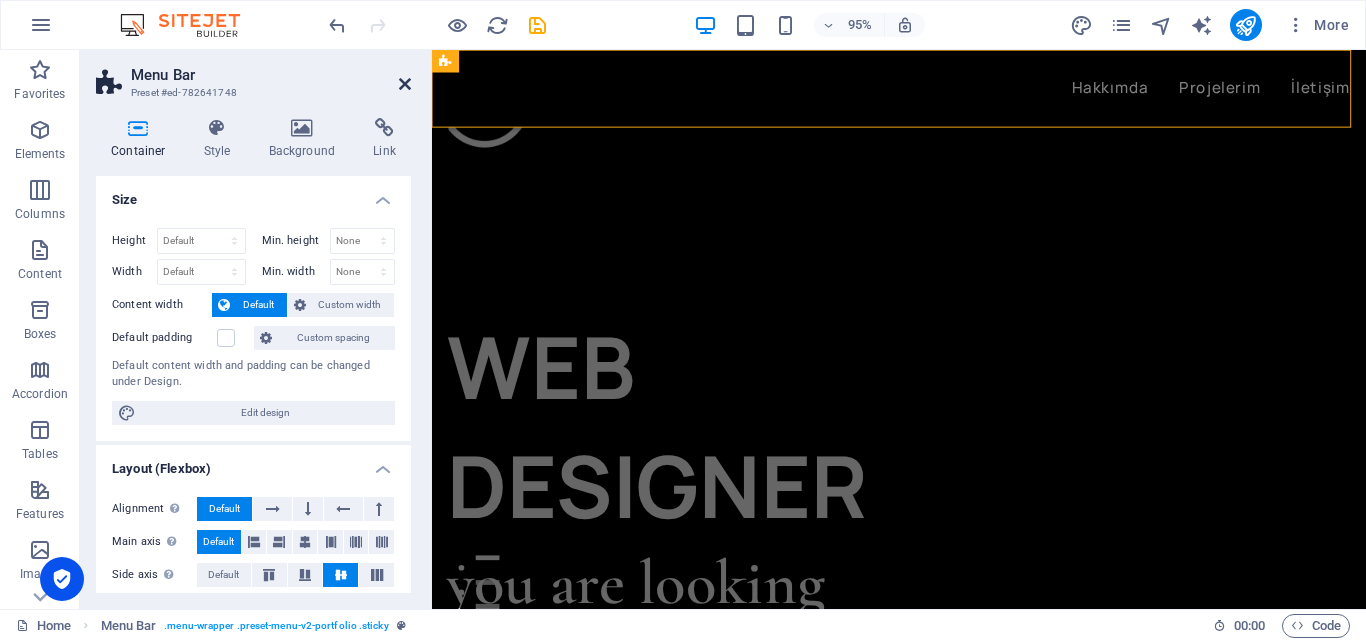 drag, startPoint x: 402, startPoint y: 86, endPoint x: 571, endPoint y: 109, distance: 170.5579 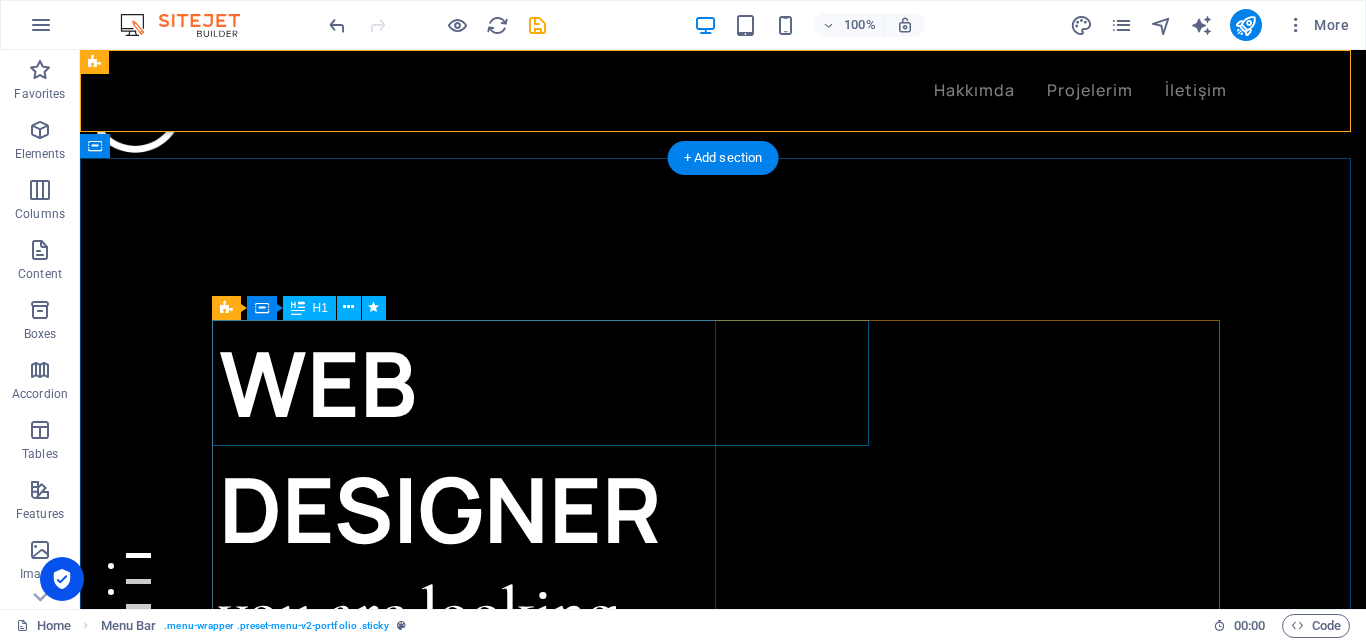 click on "WEB DESIGNER" at bounding box center [471, 446] 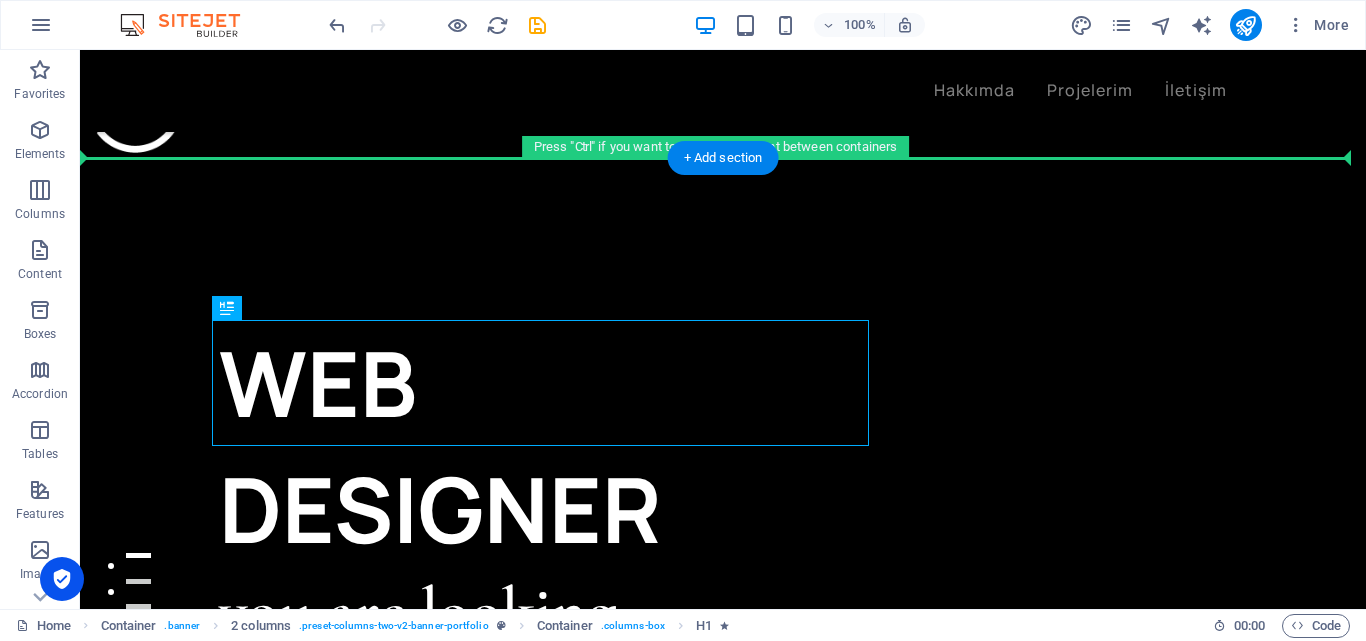 drag, startPoint x: 445, startPoint y: 370, endPoint x: 364, endPoint y: 245, distance: 148.94966 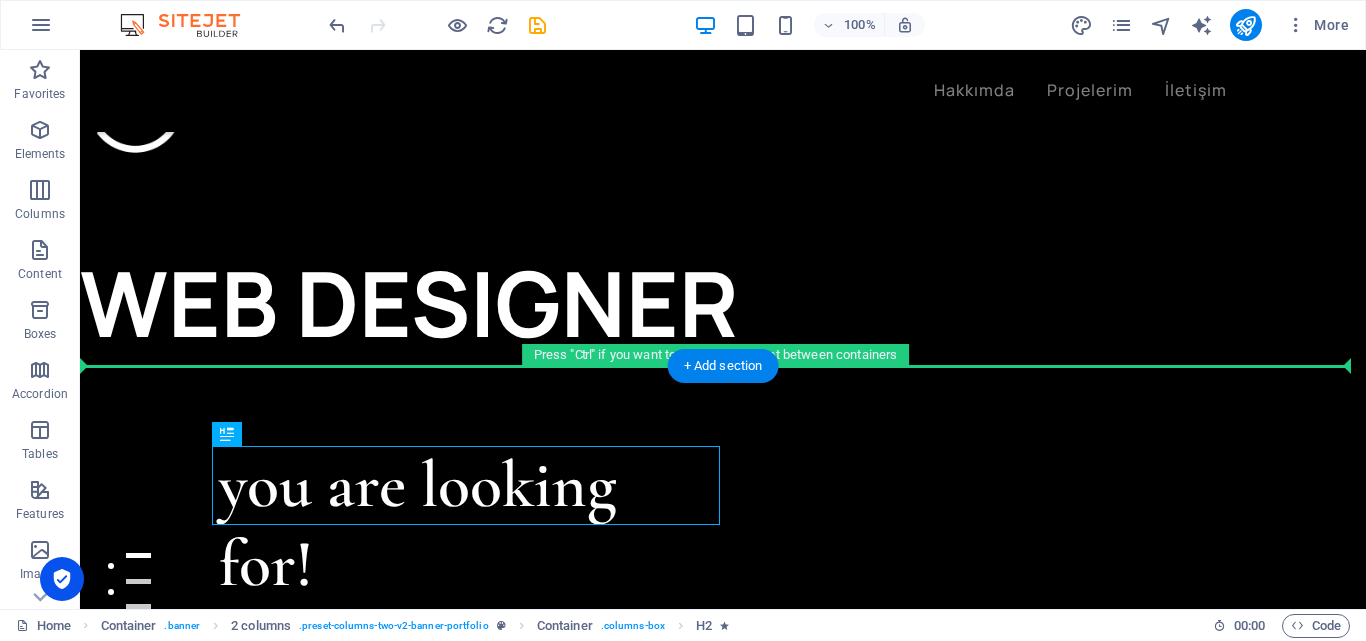 drag, startPoint x: 446, startPoint y: 485, endPoint x: 208, endPoint y: 391, distance: 255.8906 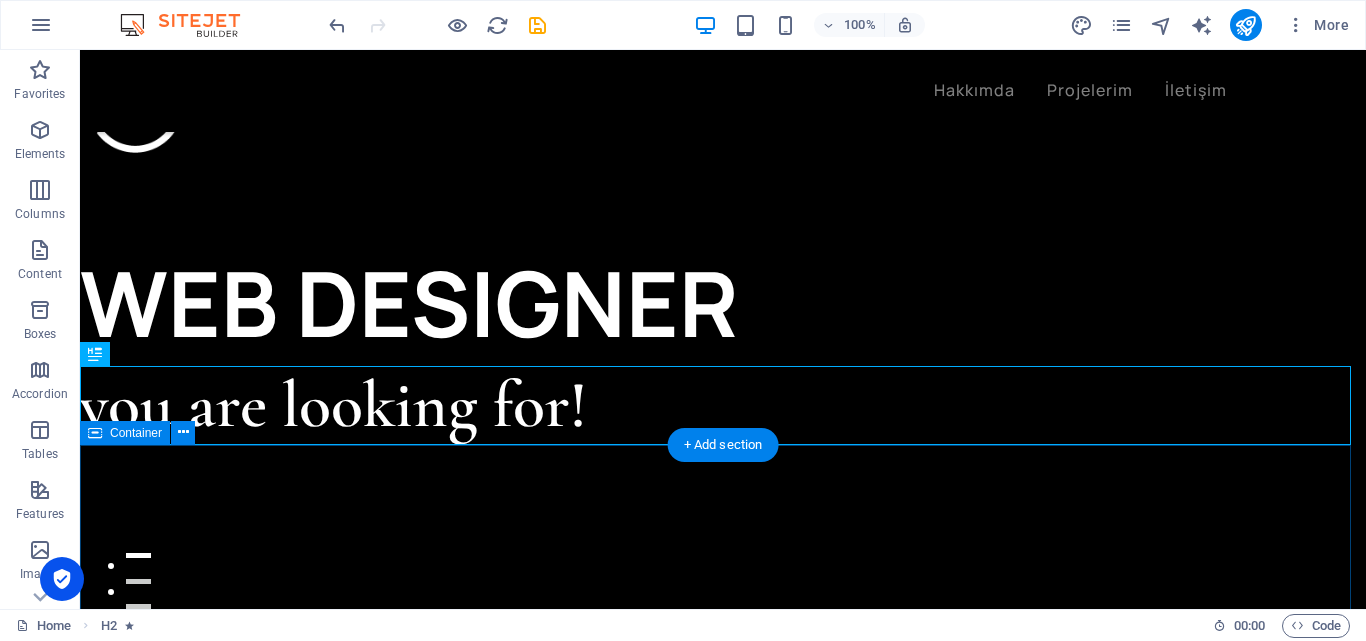 click on "Let’s talk My projects" at bounding box center [723, 1336] 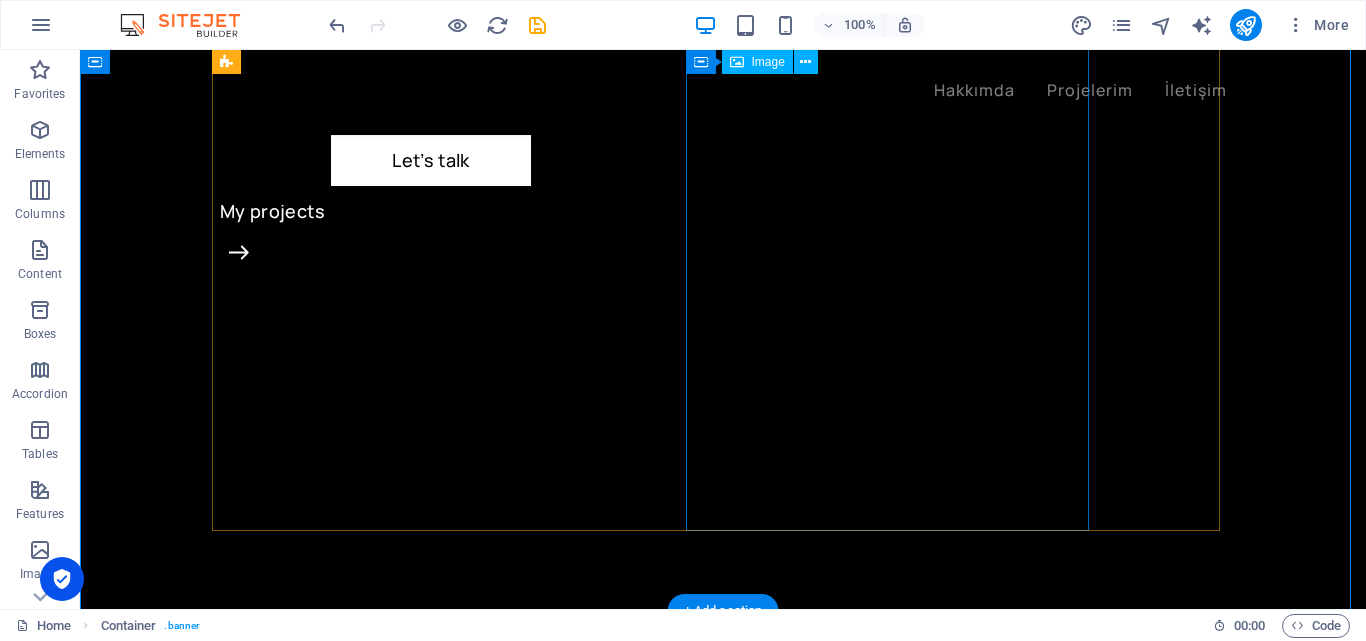 scroll, scrollTop: 0, scrollLeft: 0, axis: both 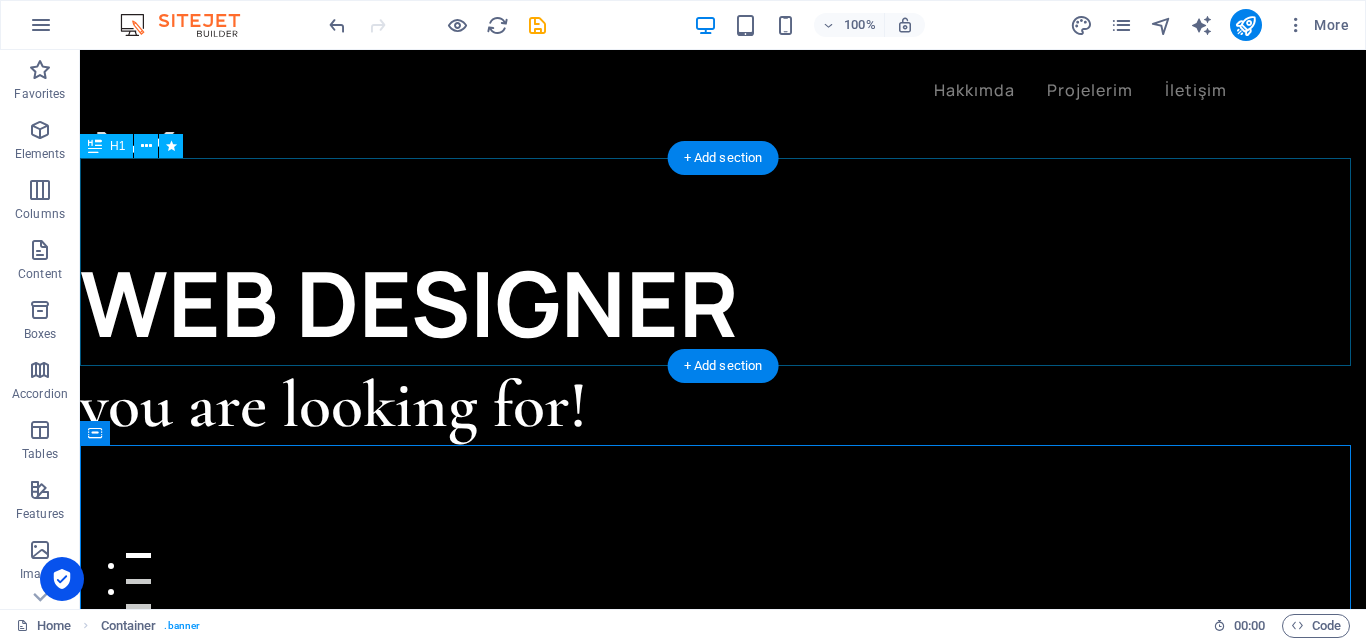 click on "WEB DESIGNER" at bounding box center [723, 262] 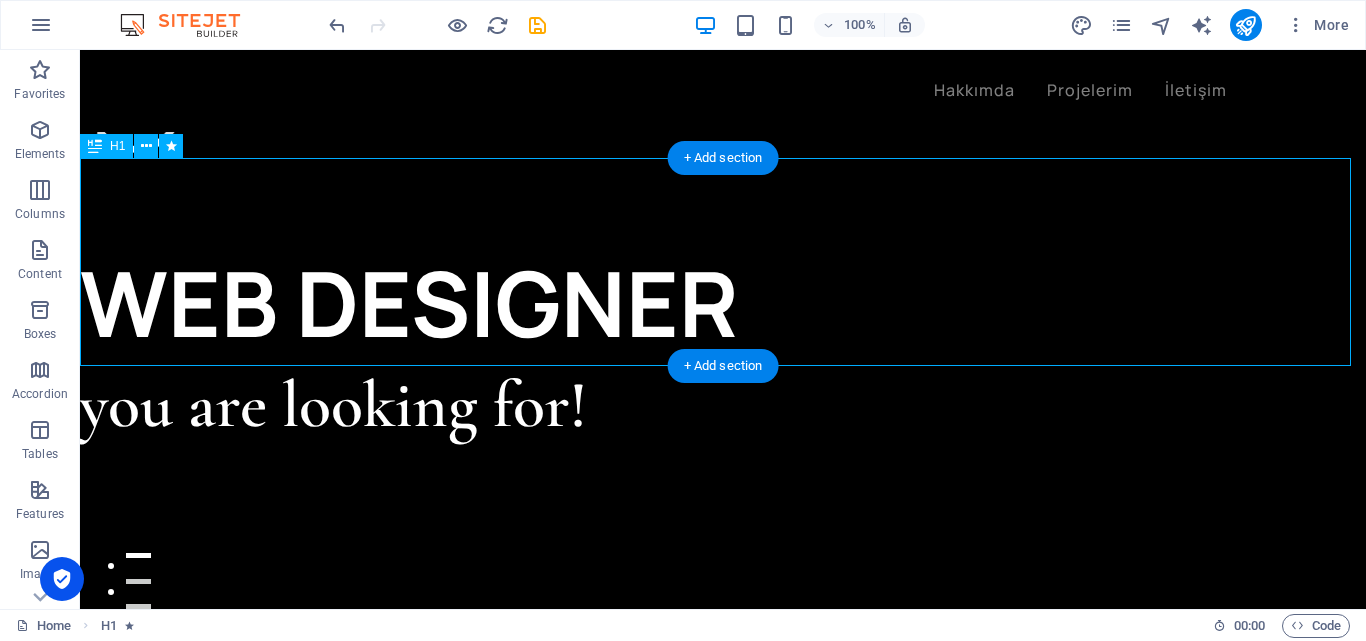 click on "WEB DESIGNER" at bounding box center (723, 262) 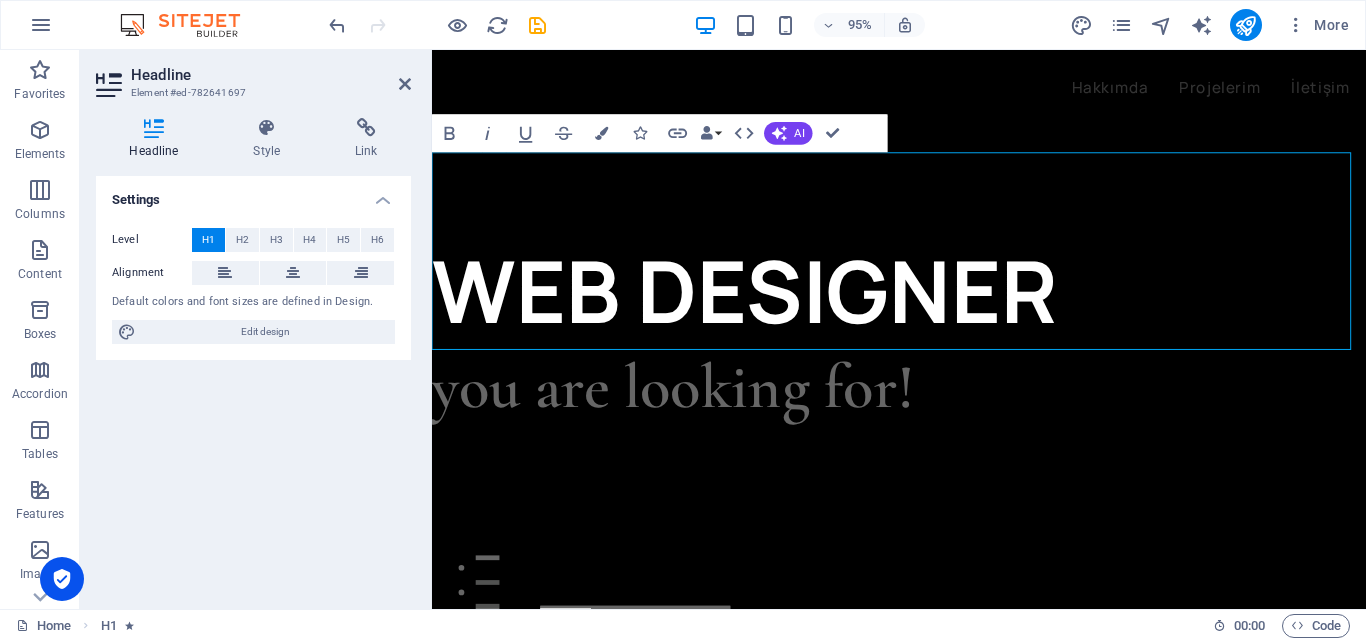 click on "WEB DESIGNER" at bounding box center (923, 303) 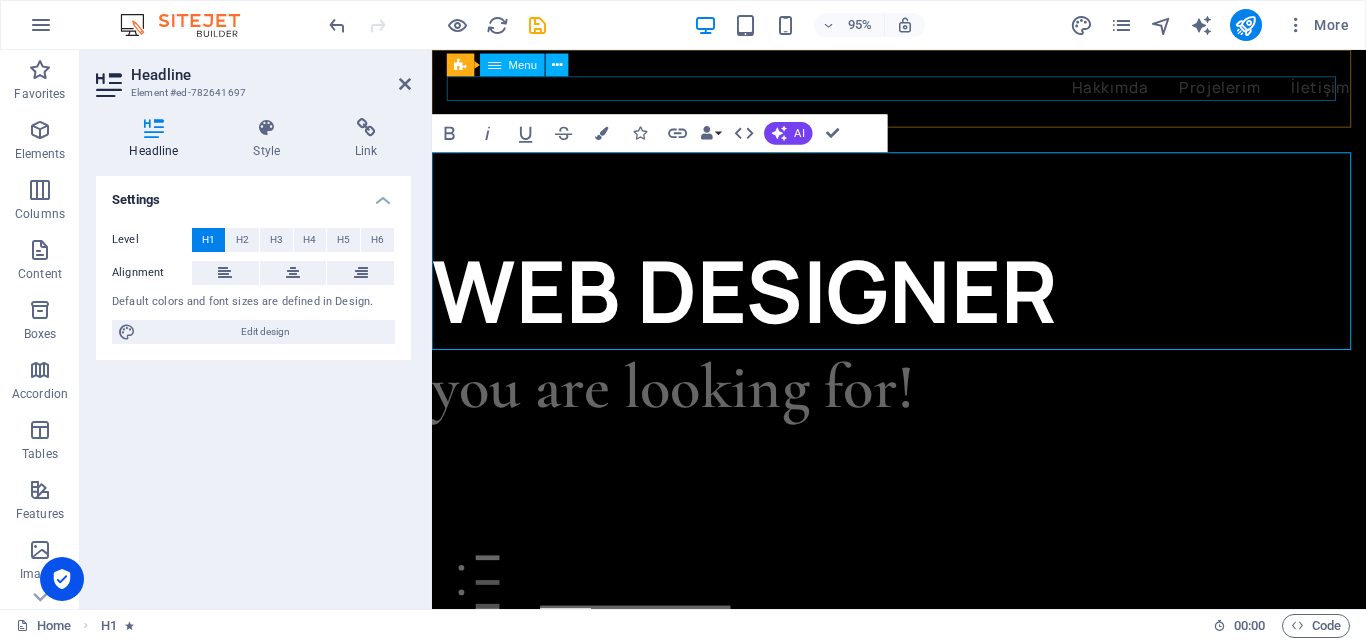 click on "Hakkımda Projelerim İletişim" at bounding box center (923, 91) 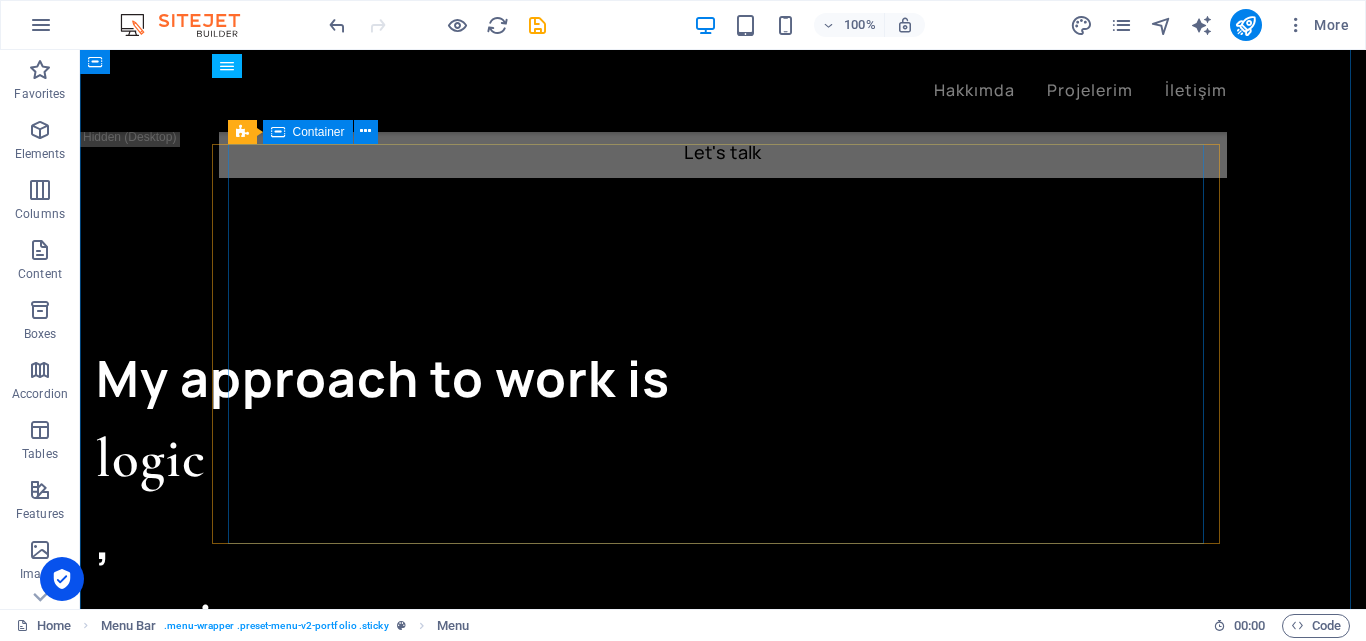scroll, scrollTop: 2700, scrollLeft: 0, axis: vertical 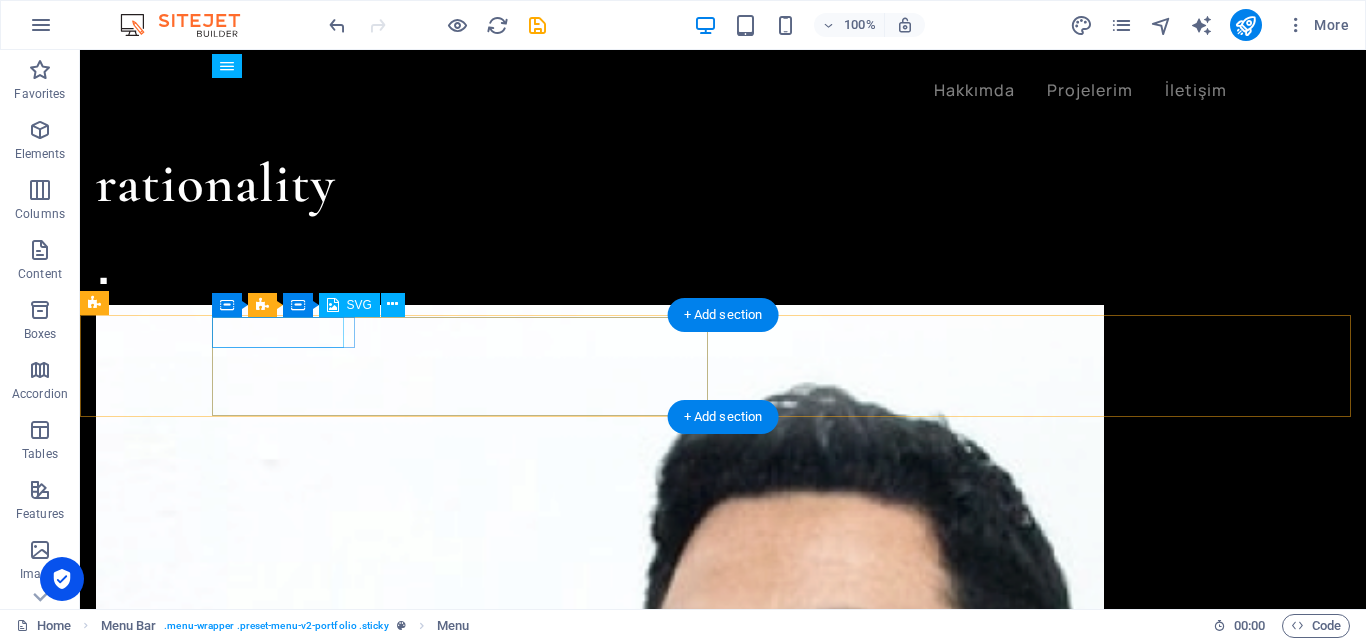 click at bounding box center [168, 3904] 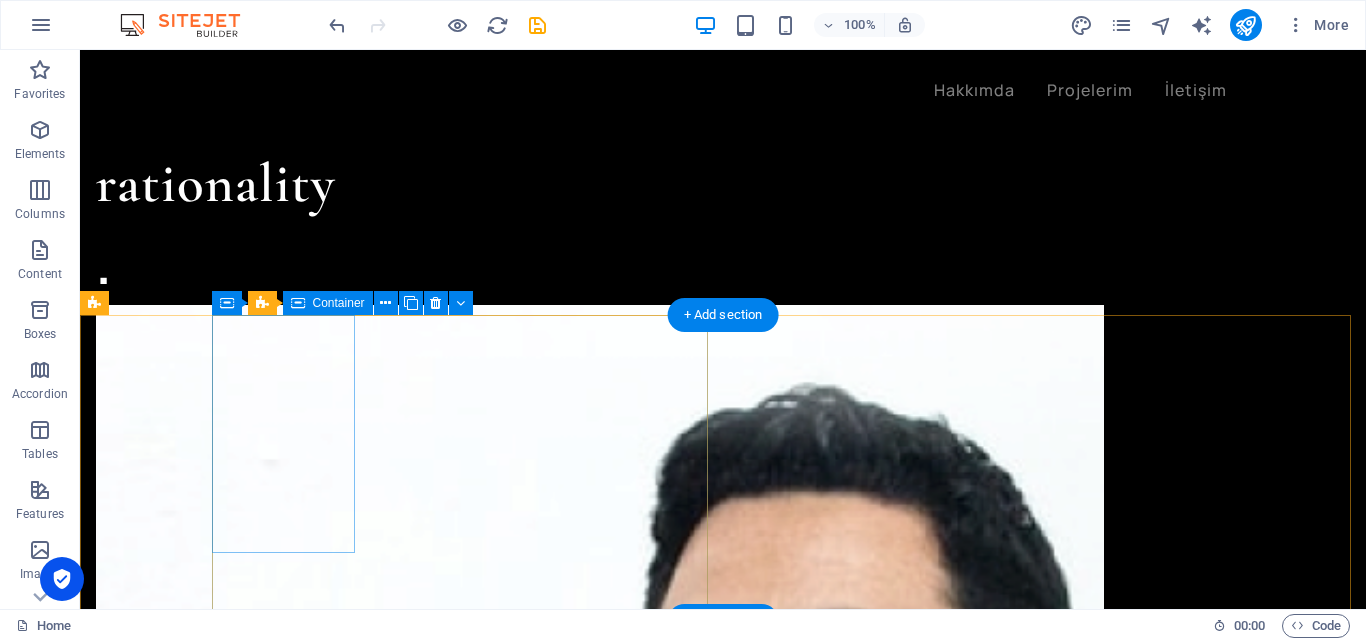 click on "Add elements" at bounding box center (167, 4009) 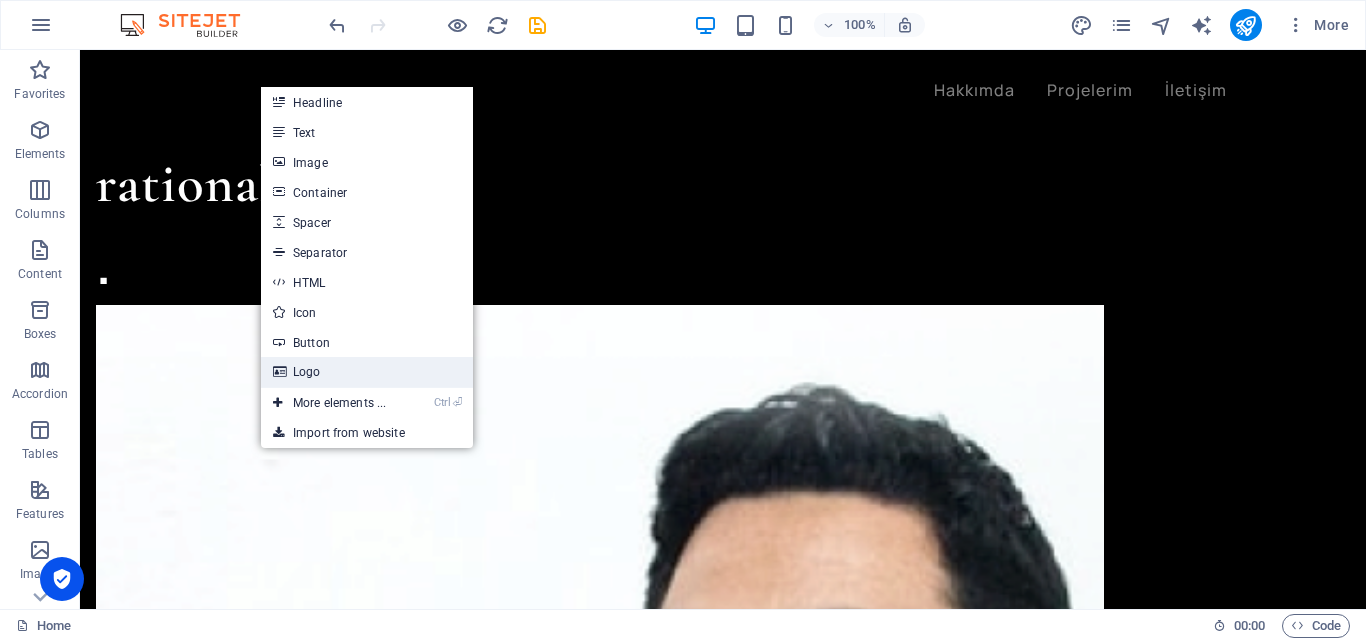 click on "Logo" at bounding box center [367, 372] 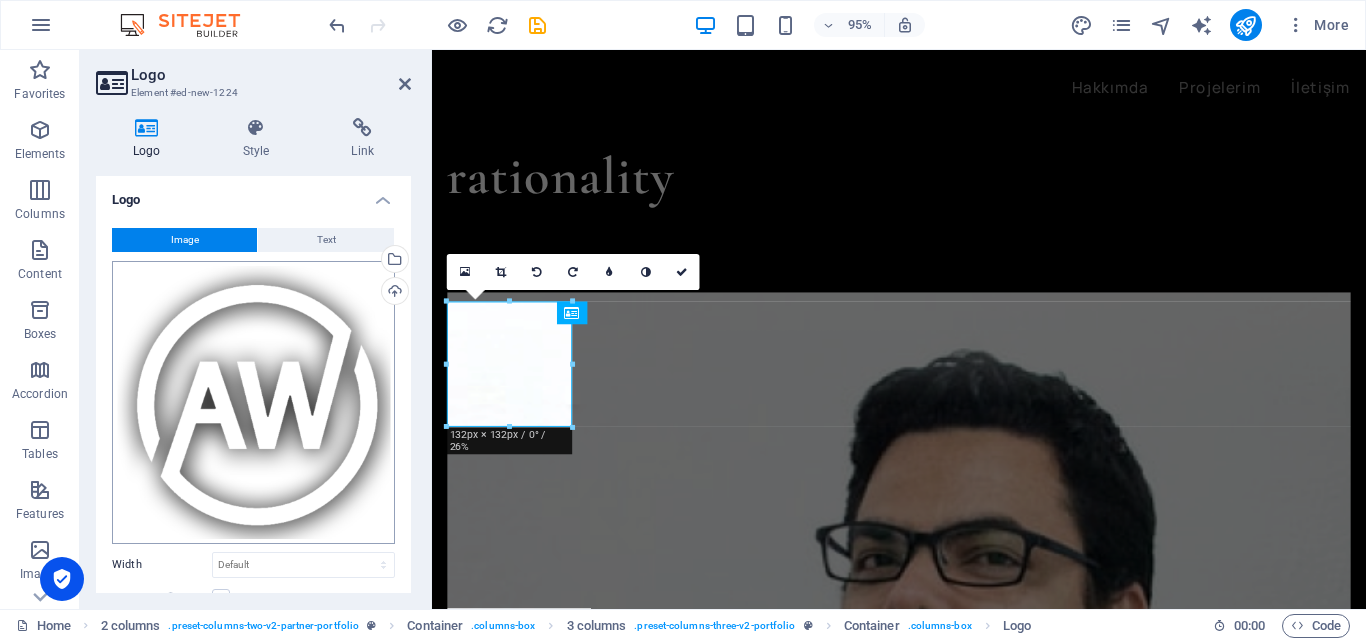 scroll, scrollTop: 2676, scrollLeft: 0, axis: vertical 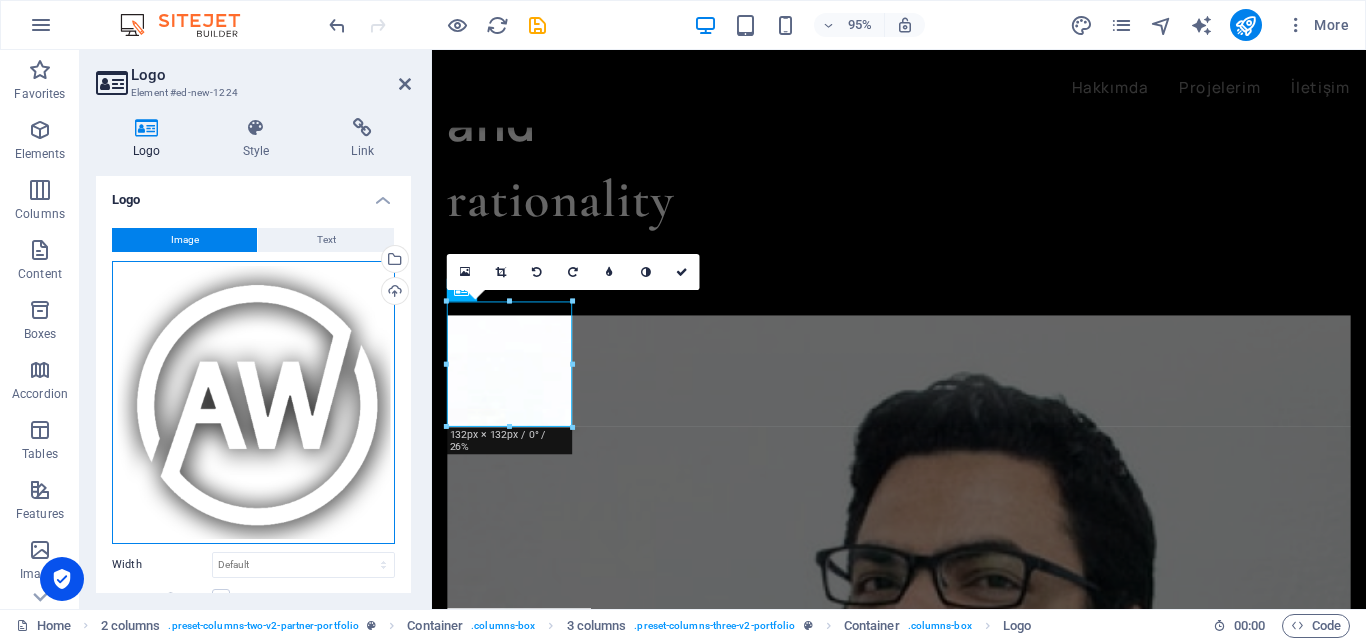 click on "Drag files here, click to choose files or select files from Files or our free stock photos & videos" at bounding box center (253, 402) 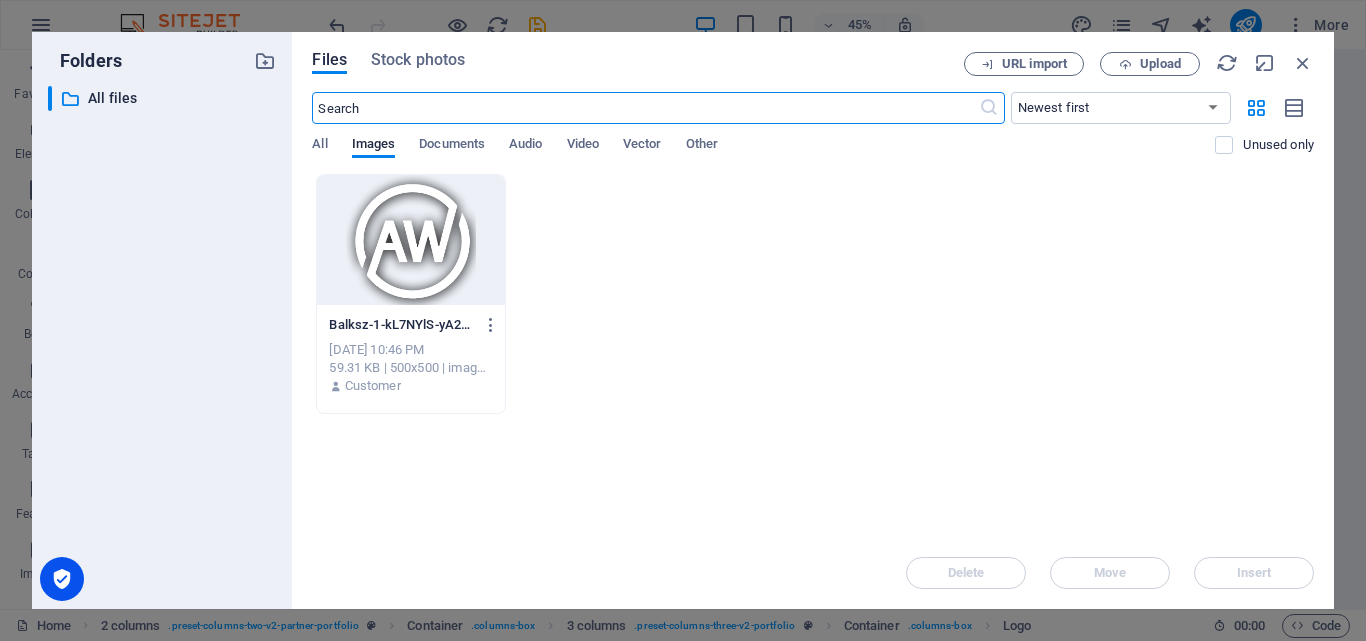 scroll, scrollTop: 2677, scrollLeft: 0, axis: vertical 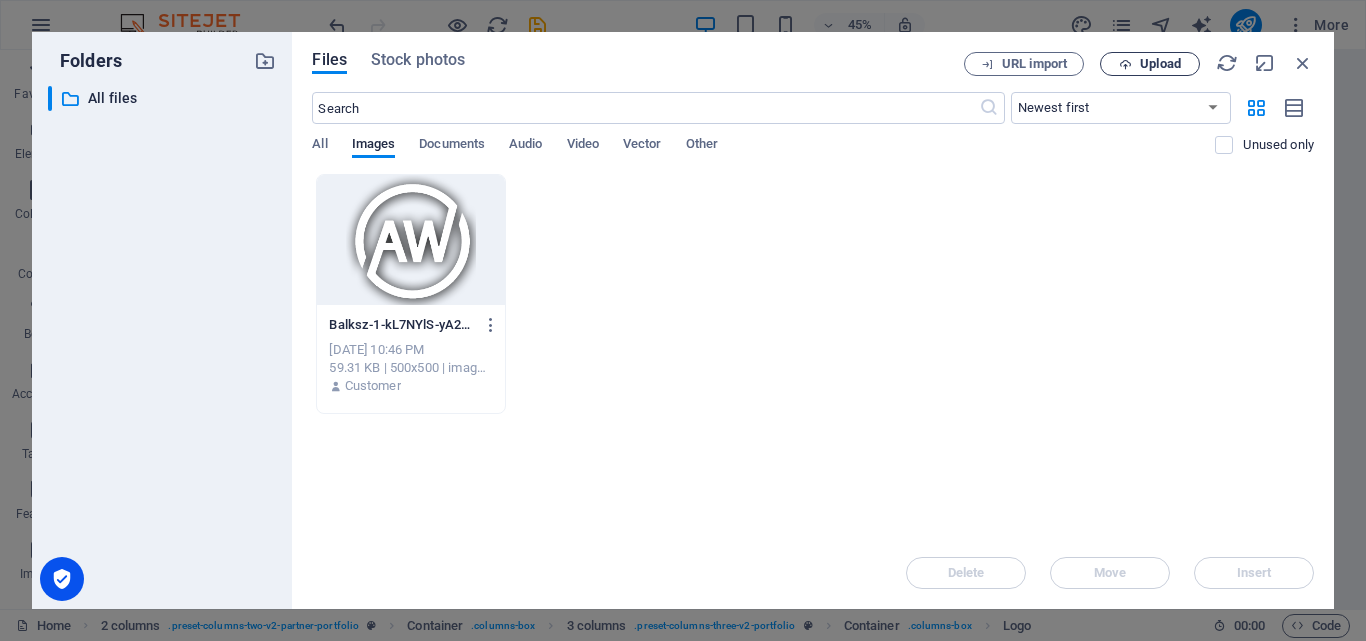 click on "Upload" at bounding box center [1160, 64] 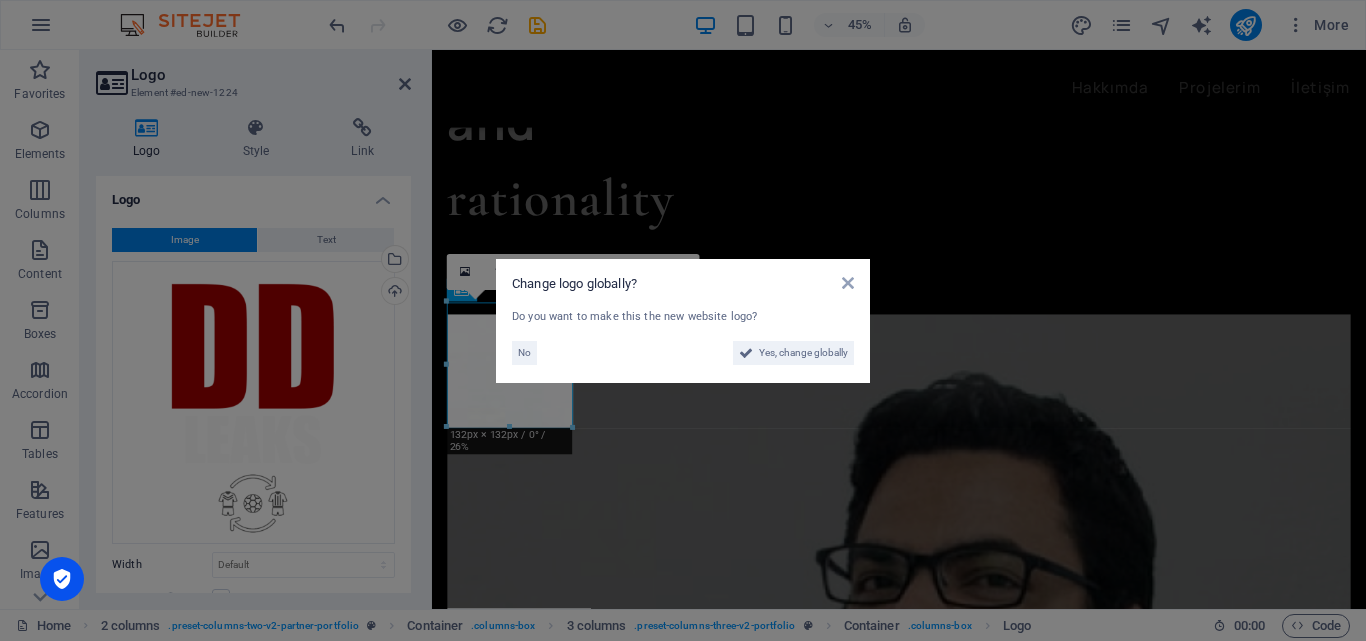 scroll, scrollTop: 2676, scrollLeft: 0, axis: vertical 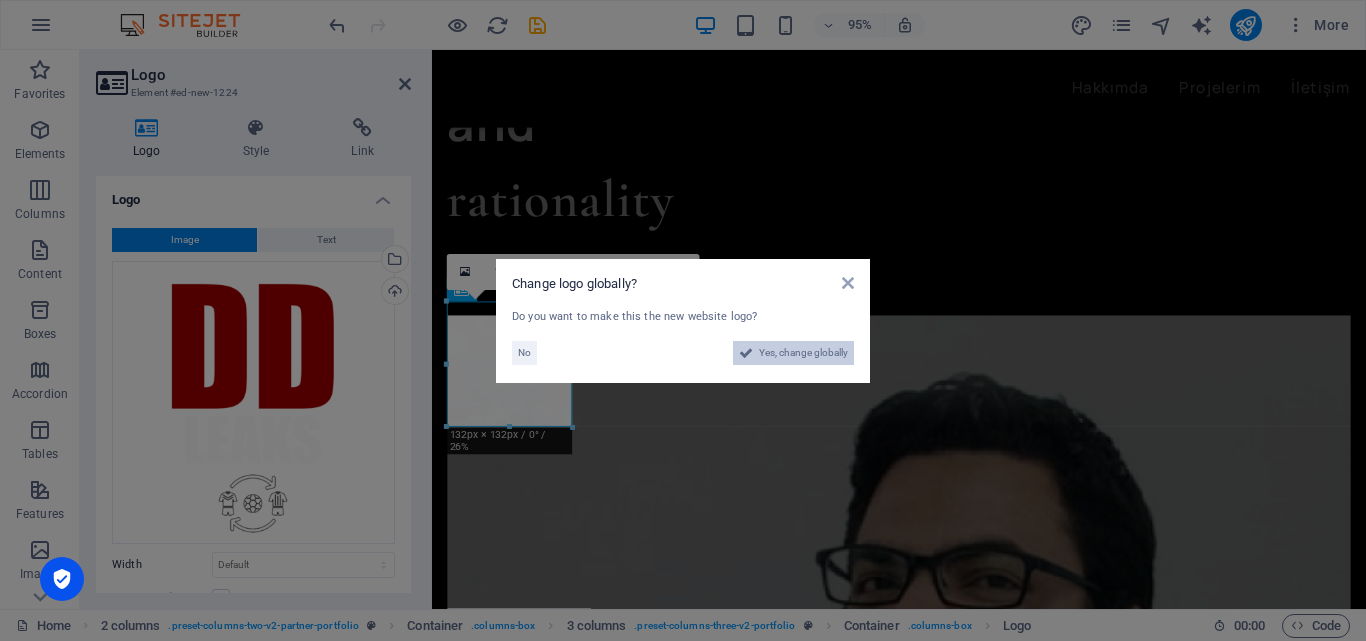 click on "Yes, change globally" at bounding box center [803, 353] 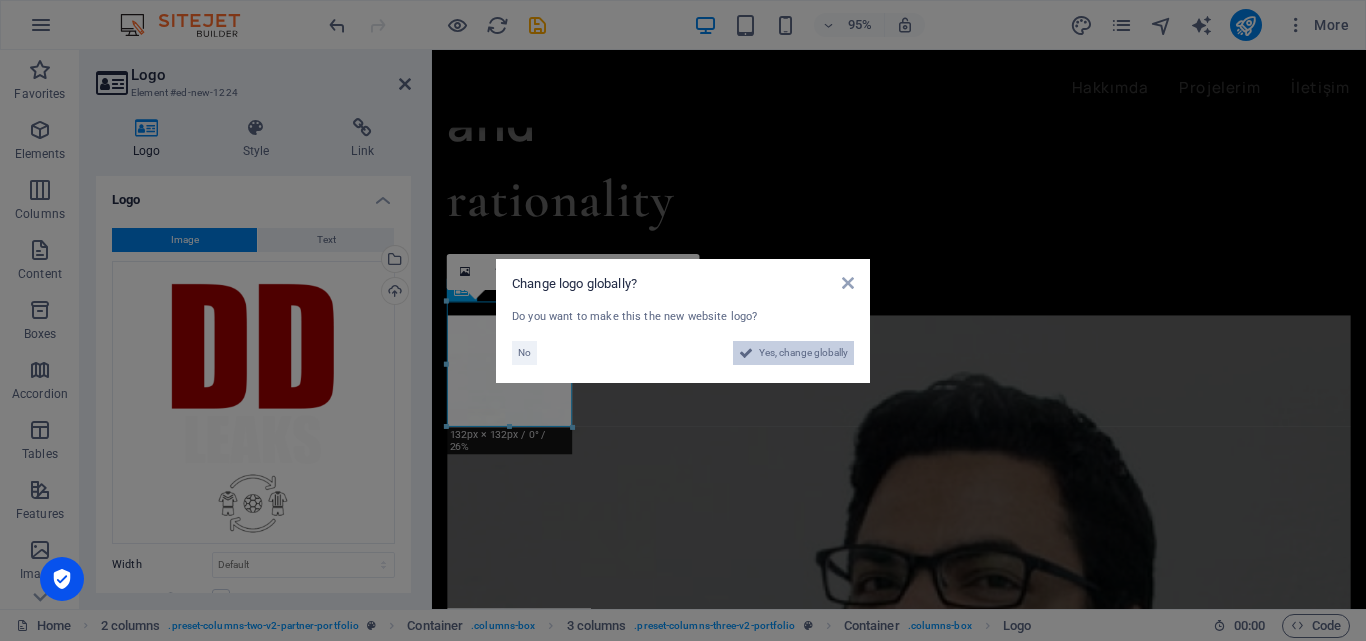 scroll, scrollTop: 2677, scrollLeft: 0, axis: vertical 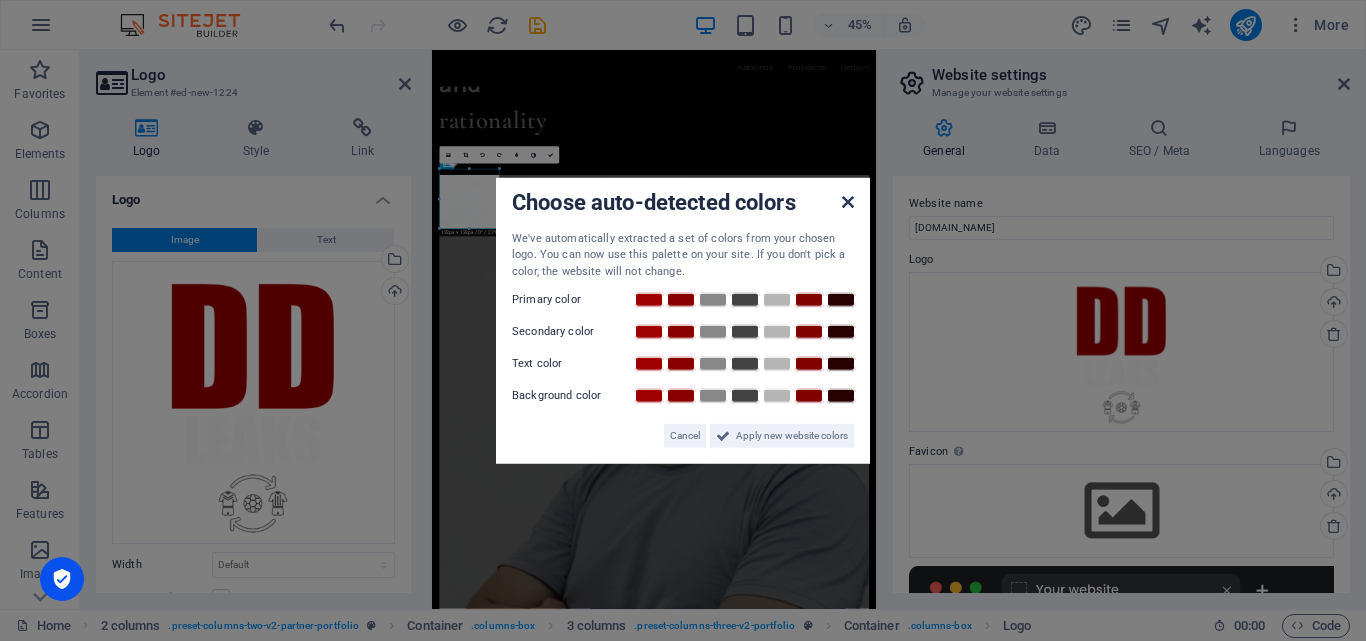 click at bounding box center (848, 201) 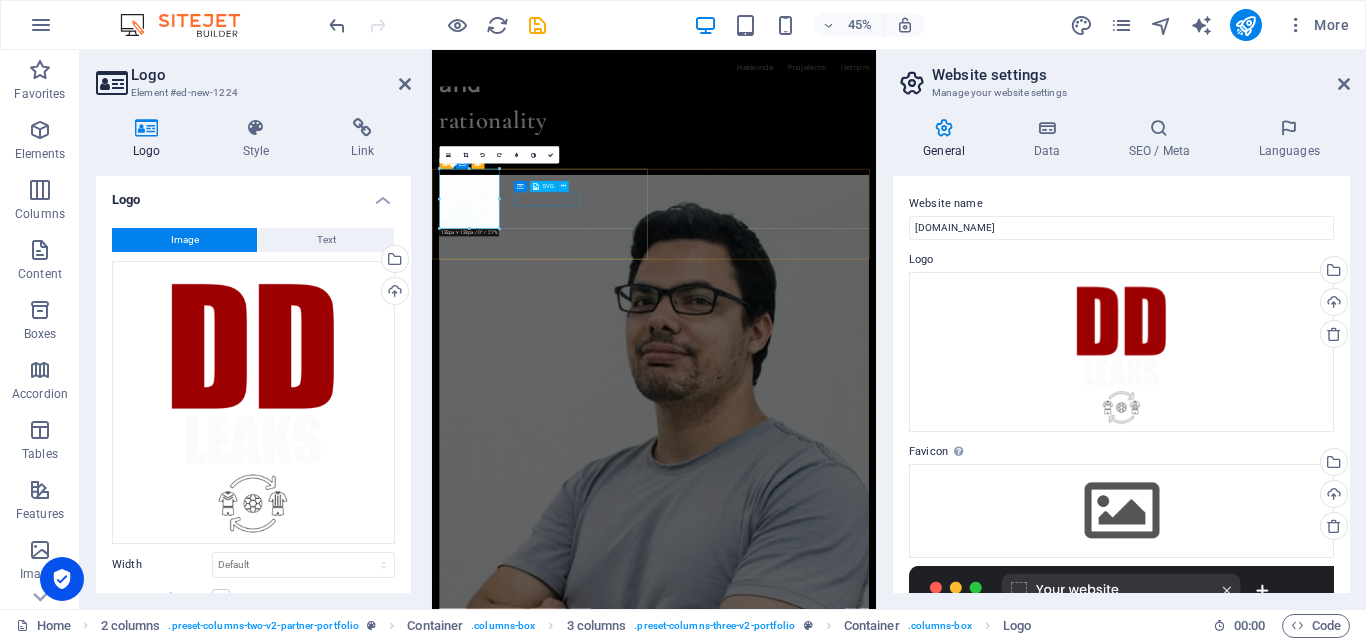 click at bounding box center [515, 4044] 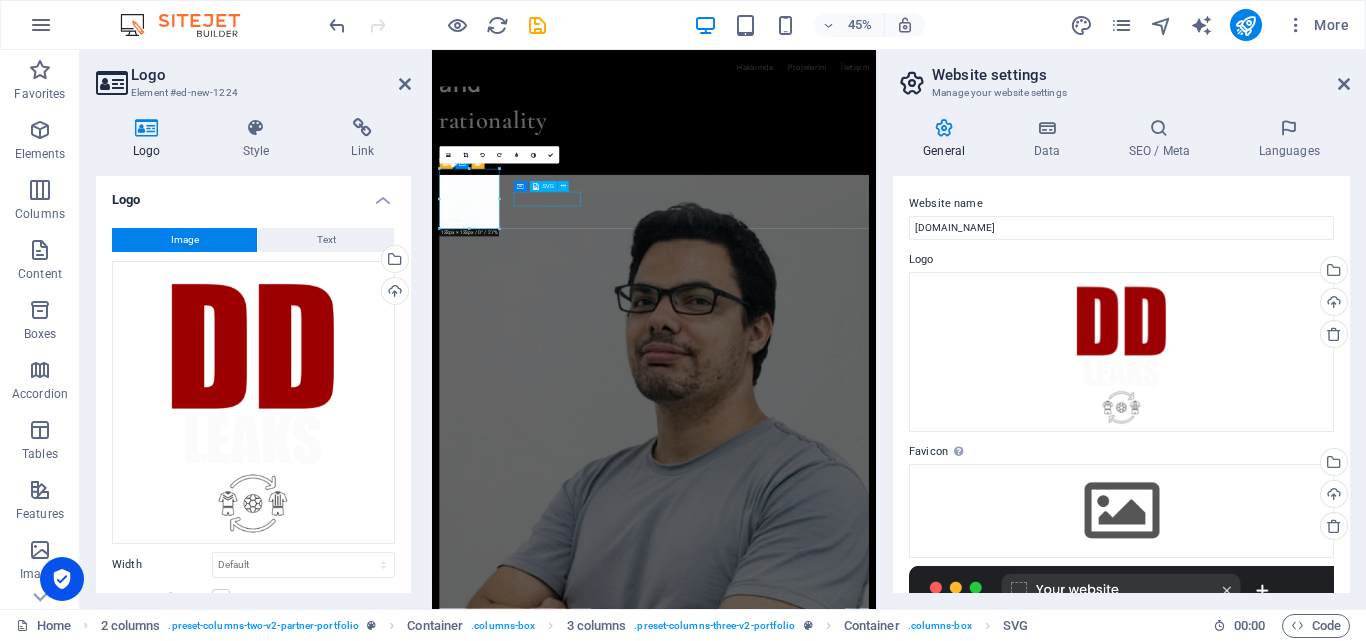 scroll, scrollTop: 2680, scrollLeft: 0, axis: vertical 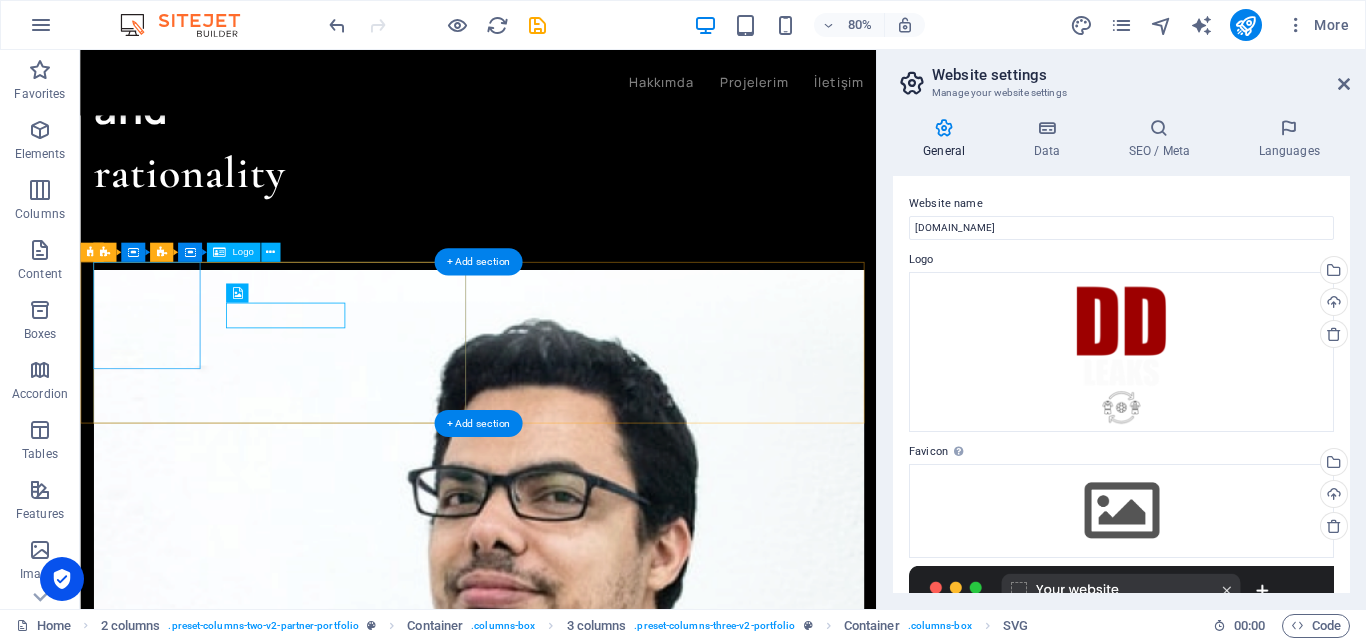 click at bounding box center (164, 3770) 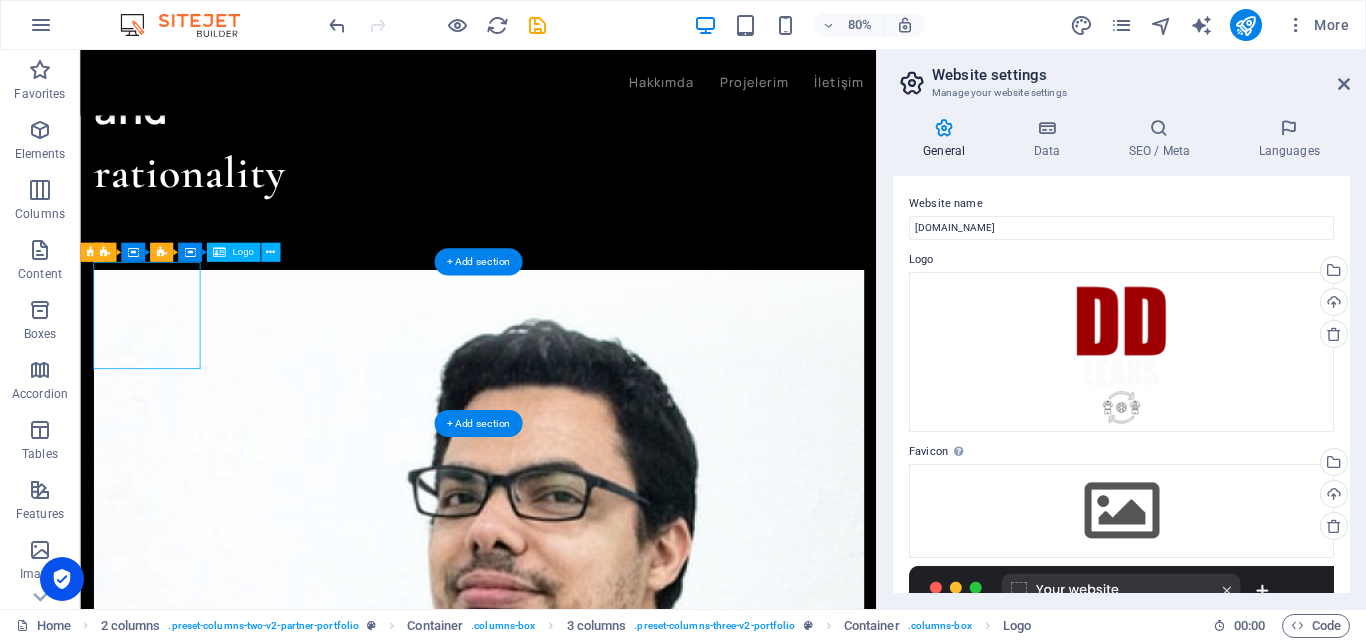 click at bounding box center [164, 3770] 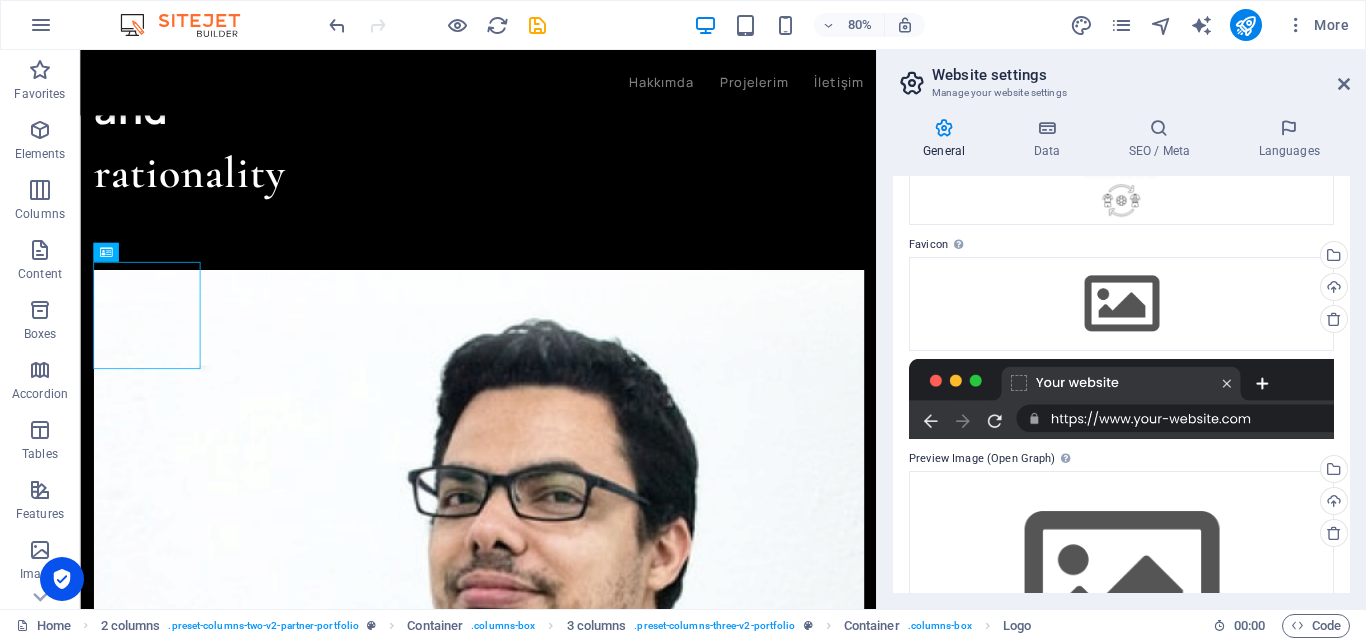 scroll, scrollTop: 0, scrollLeft: 0, axis: both 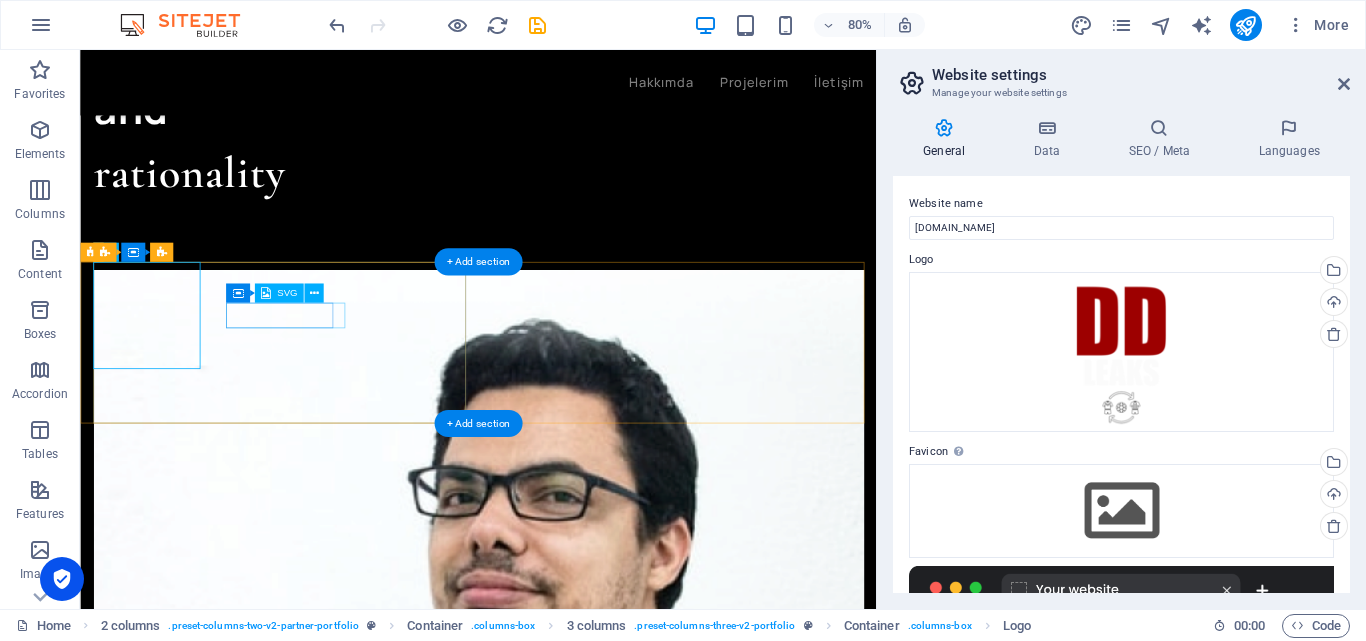click at bounding box center (164, 4052) 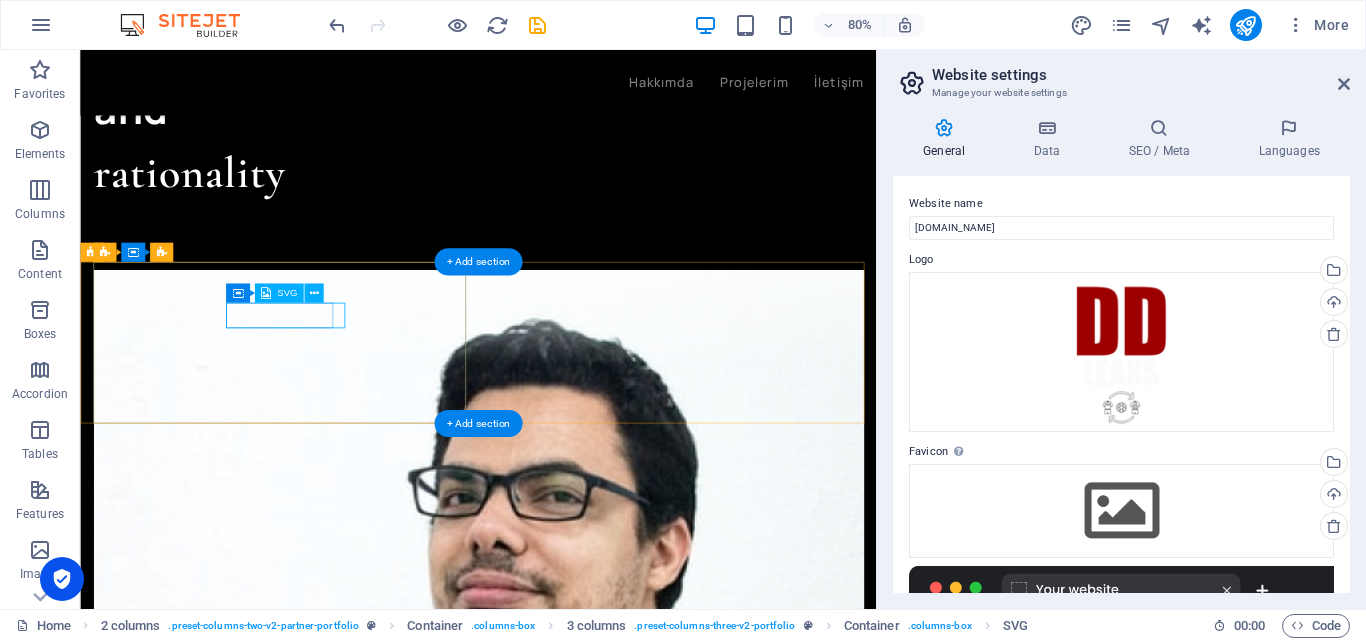 click at bounding box center (164, 4052) 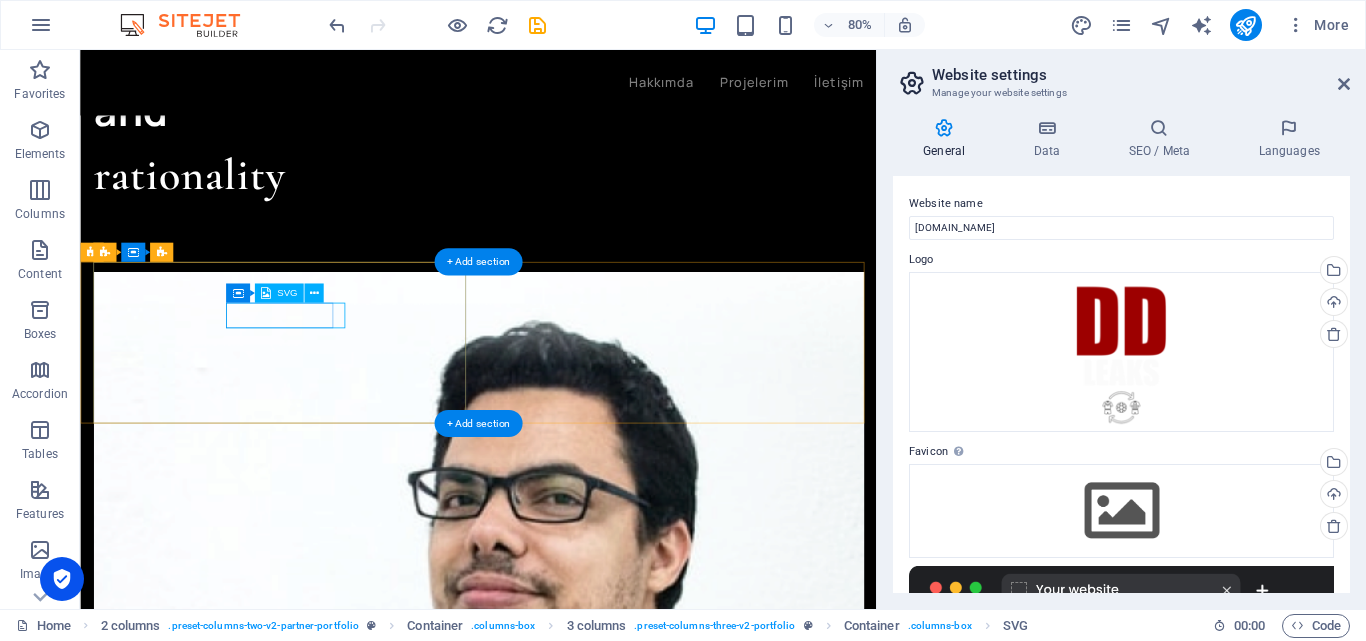 select on "xMidYMid" 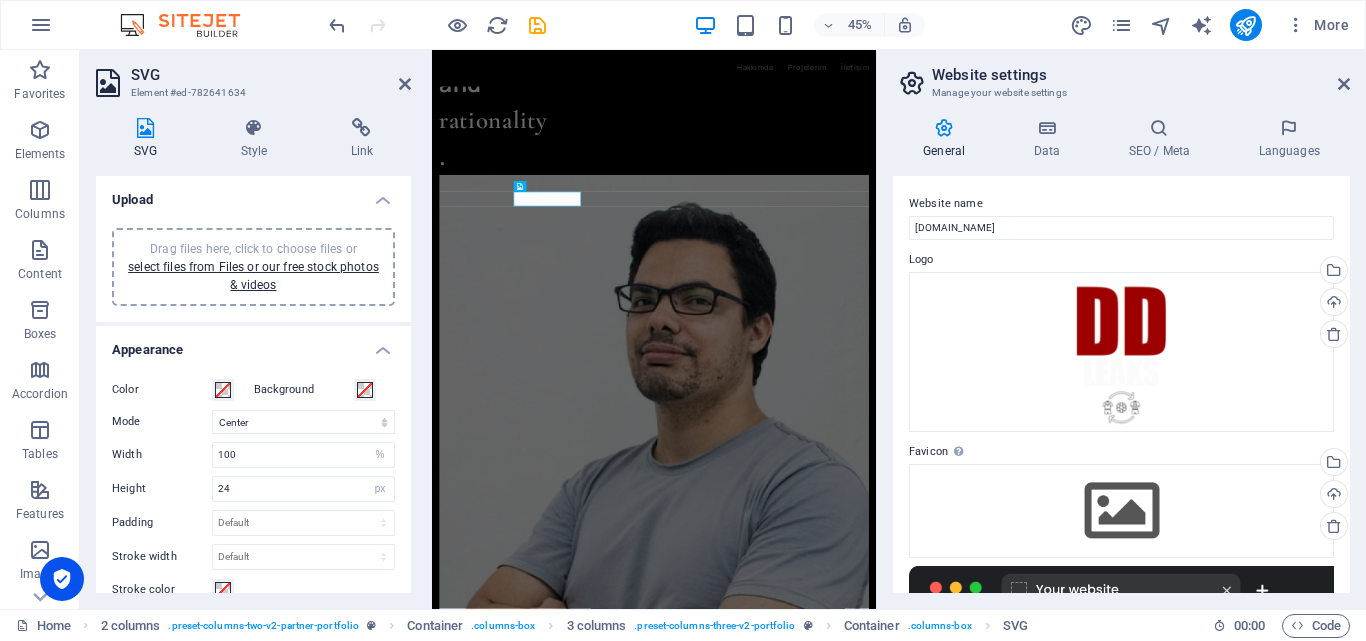 click on "Drag files here, click to choose files or select files from Files or our free stock photos & videos" at bounding box center [253, 267] 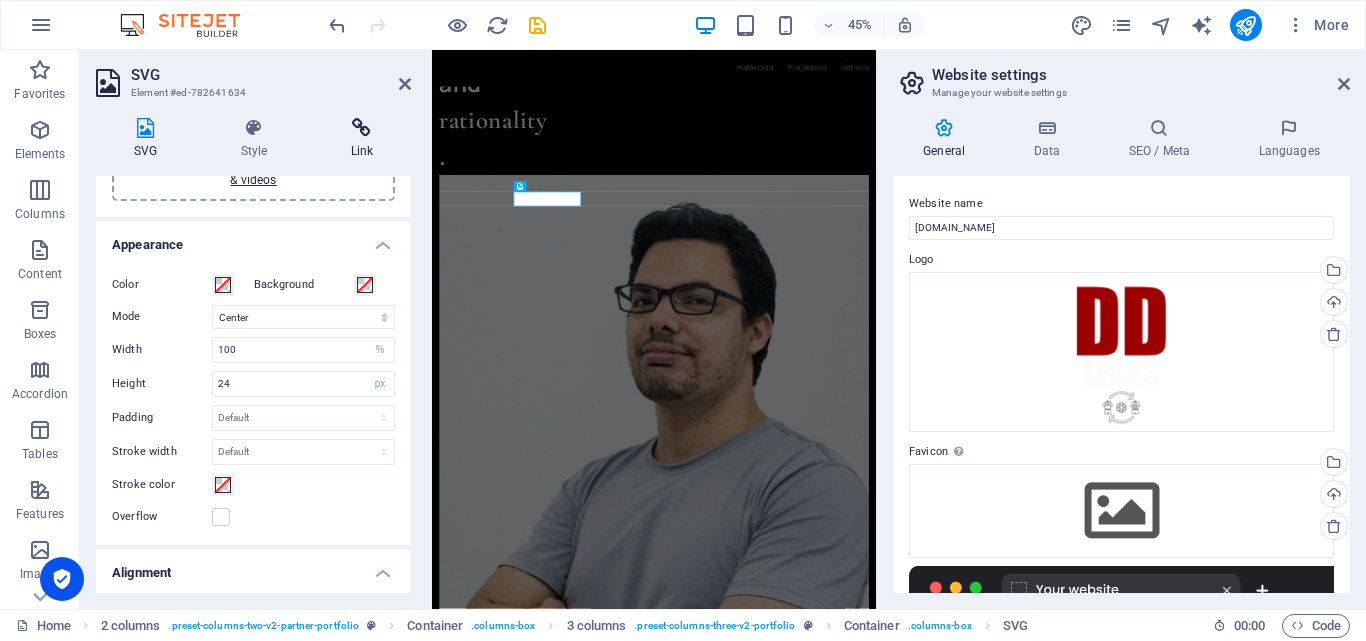 scroll, scrollTop: 200, scrollLeft: 0, axis: vertical 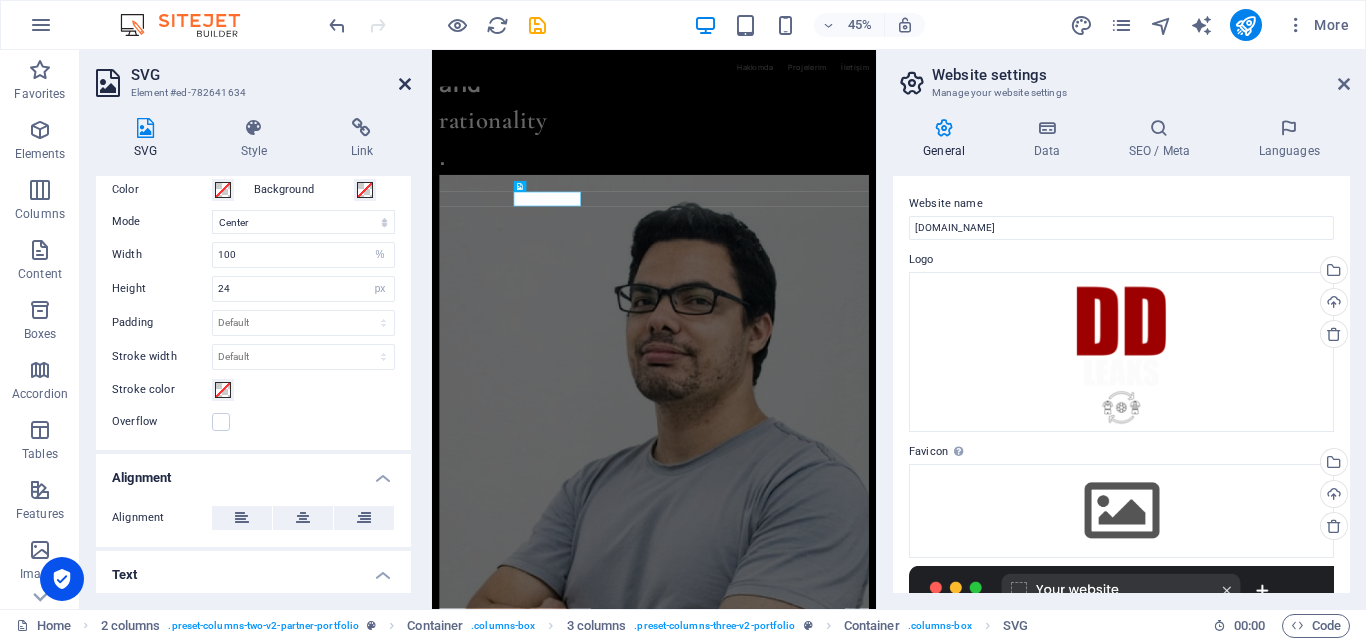 click at bounding box center [405, 84] 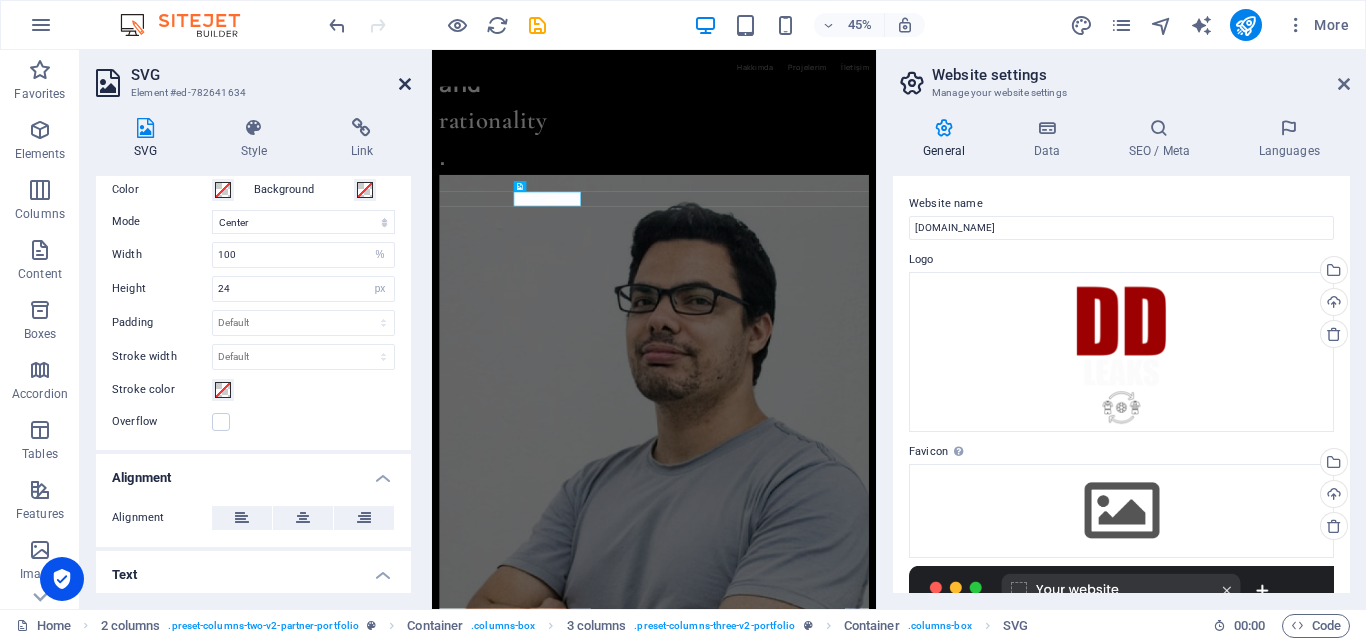 scroll, scrollTop: 2680, scrollLeft: 0, axis: vertical 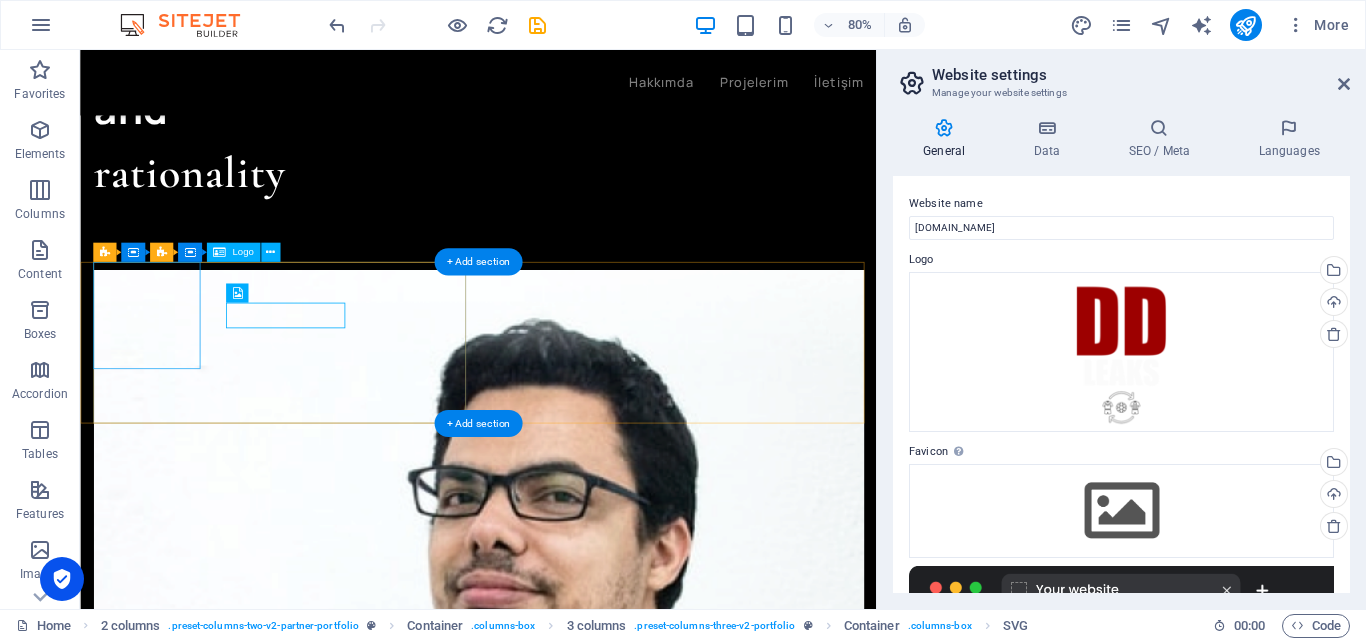 click at bounding box center [164, 3770] 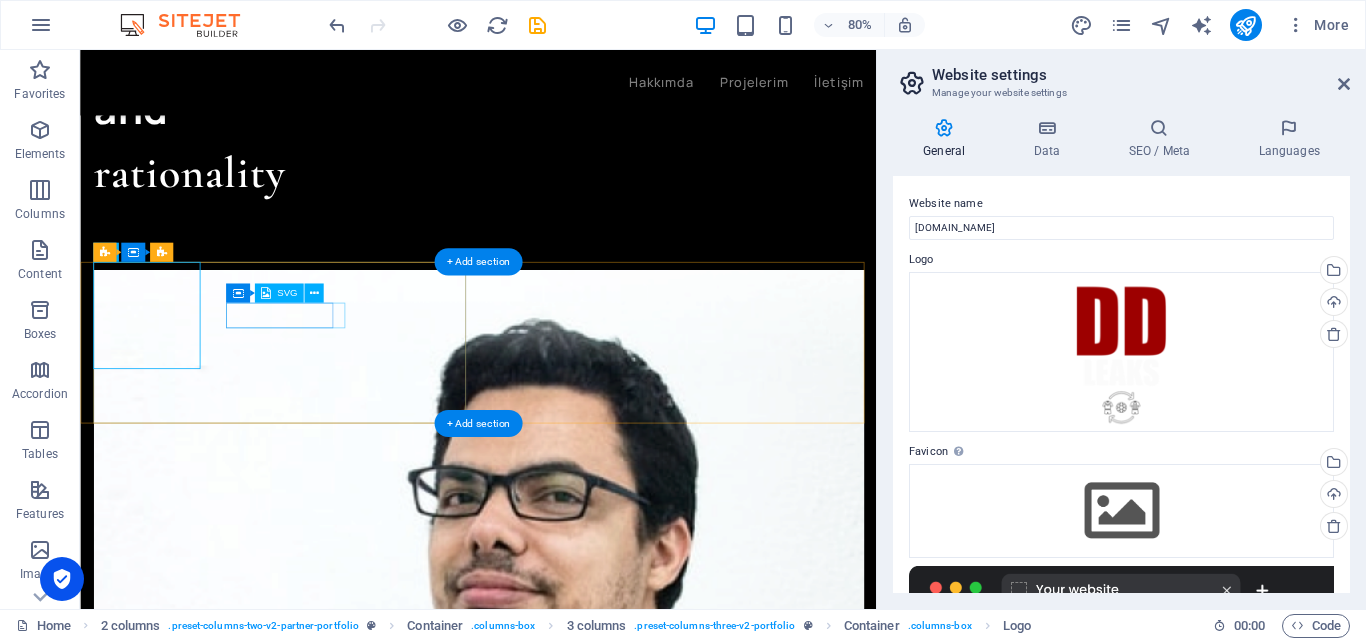 click at bounding box center (164, 4052) 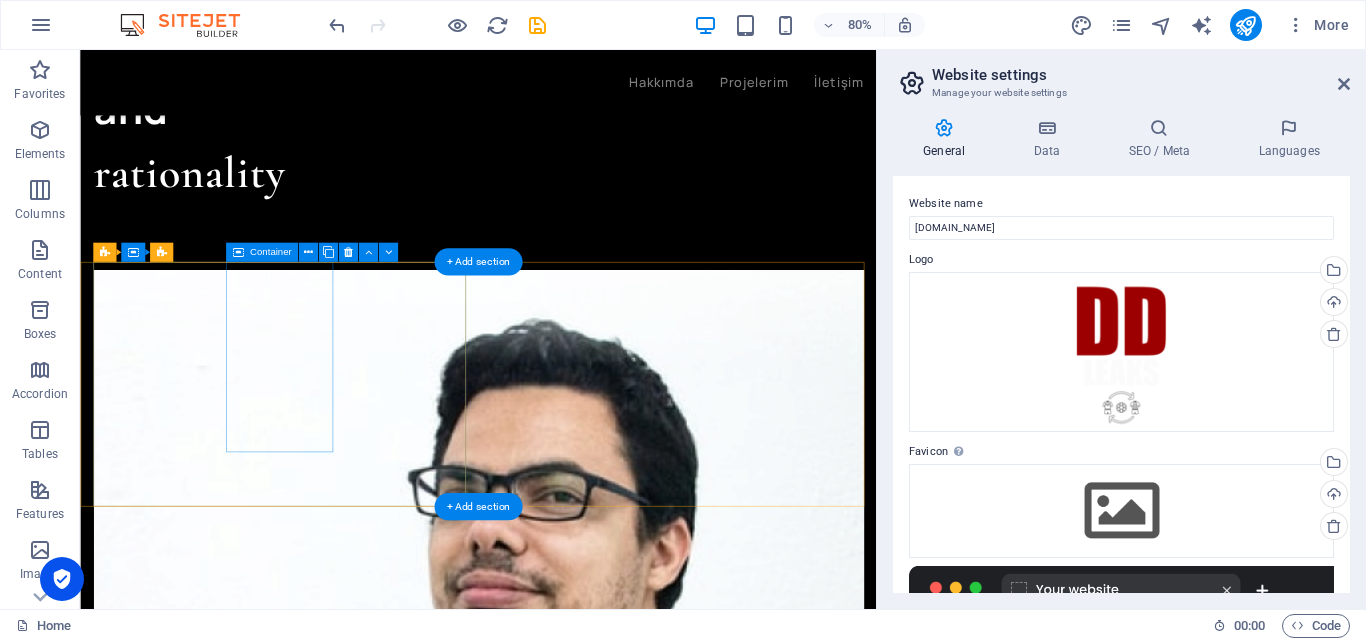 click on "Add elements" at bounding box center [164, 4167] 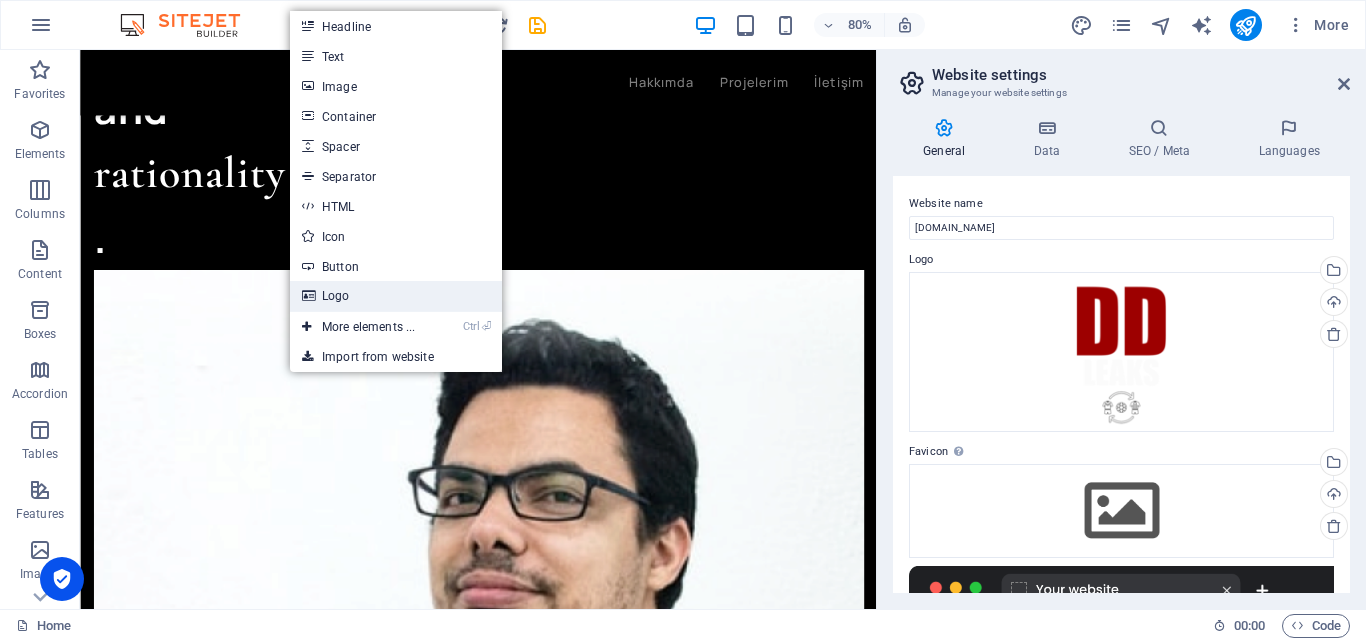 click on "Logo" at bounding box center [396, 296] 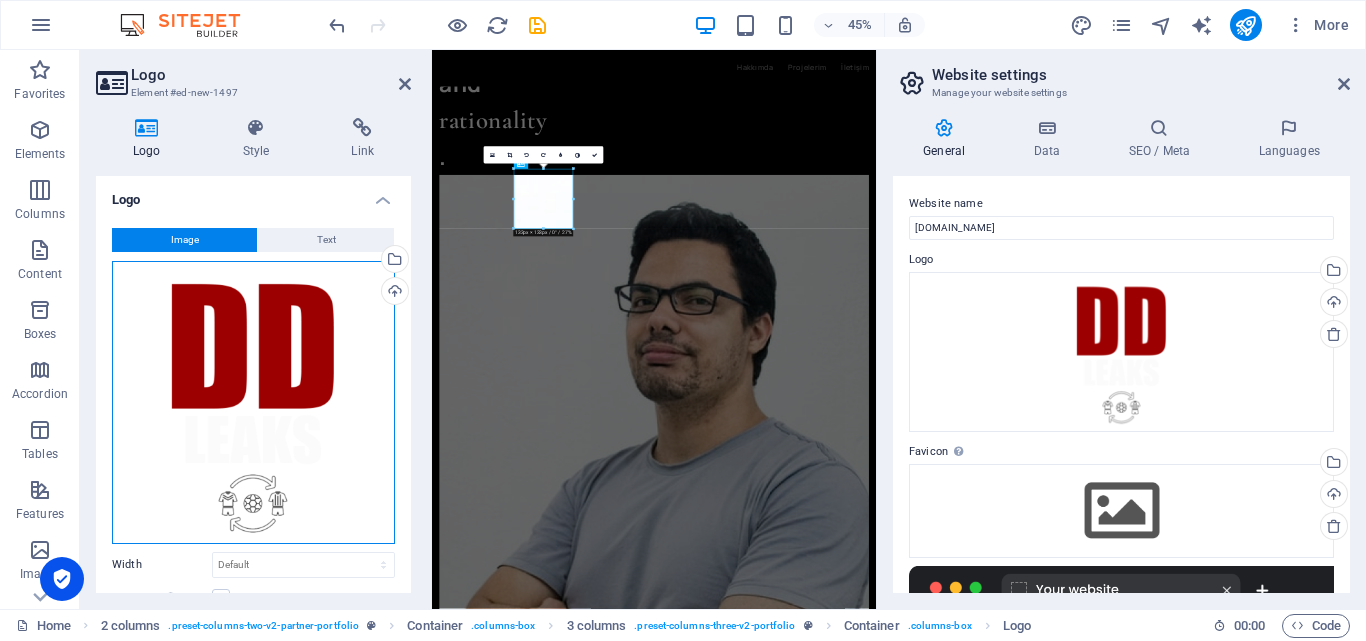 click on "Drag files here, click to choose files or select files from Files or our free stock photos & videos" at bounding box center [253, 402] 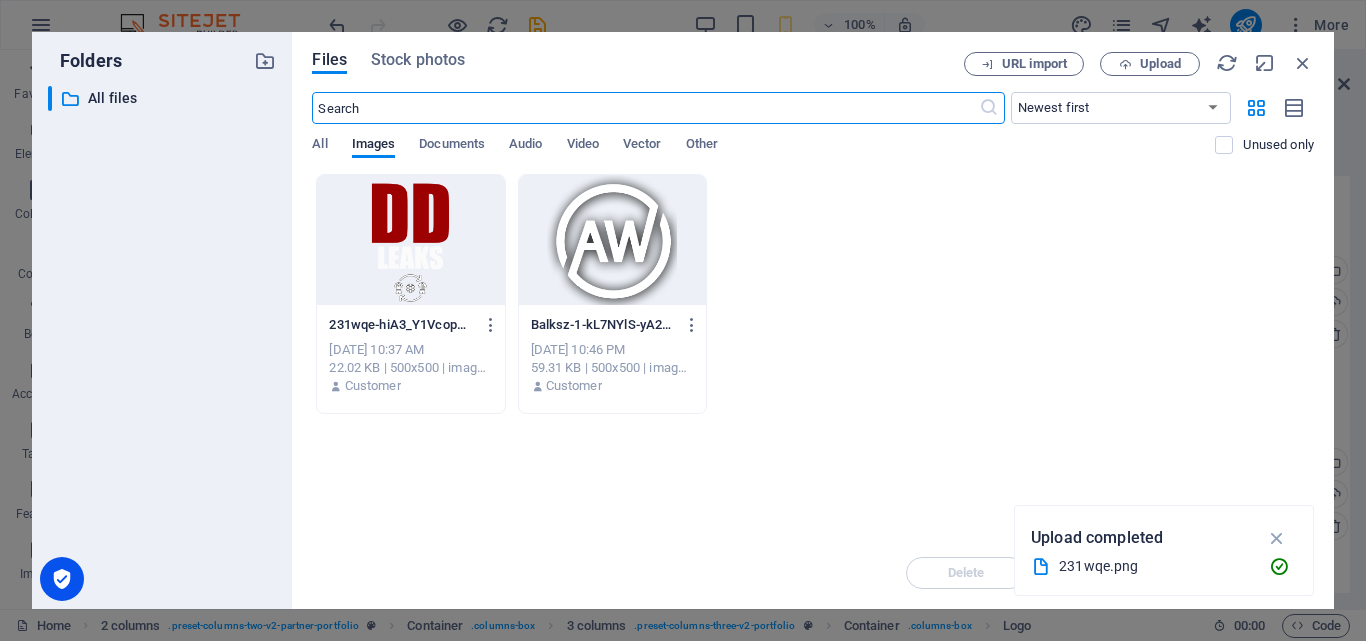 scroll, scrollTop: 3367, scrollLeft: 0, axis: vertical 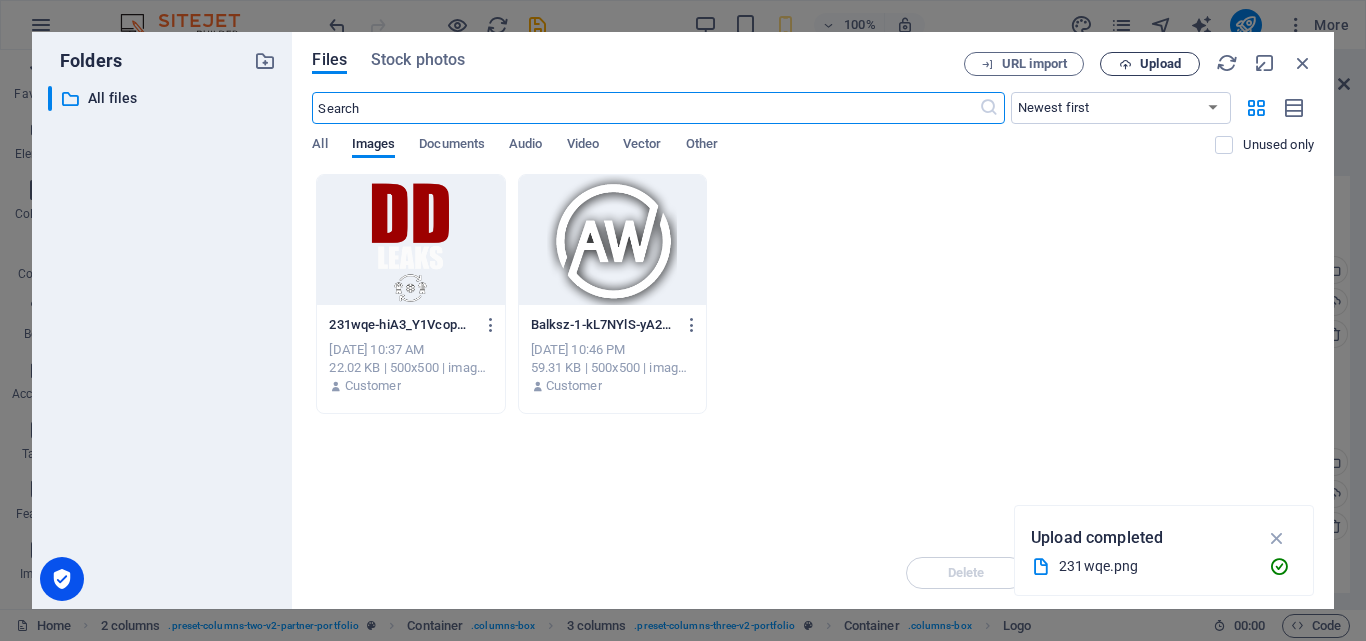 click on "Upload" at bounding box center (1160, 64) 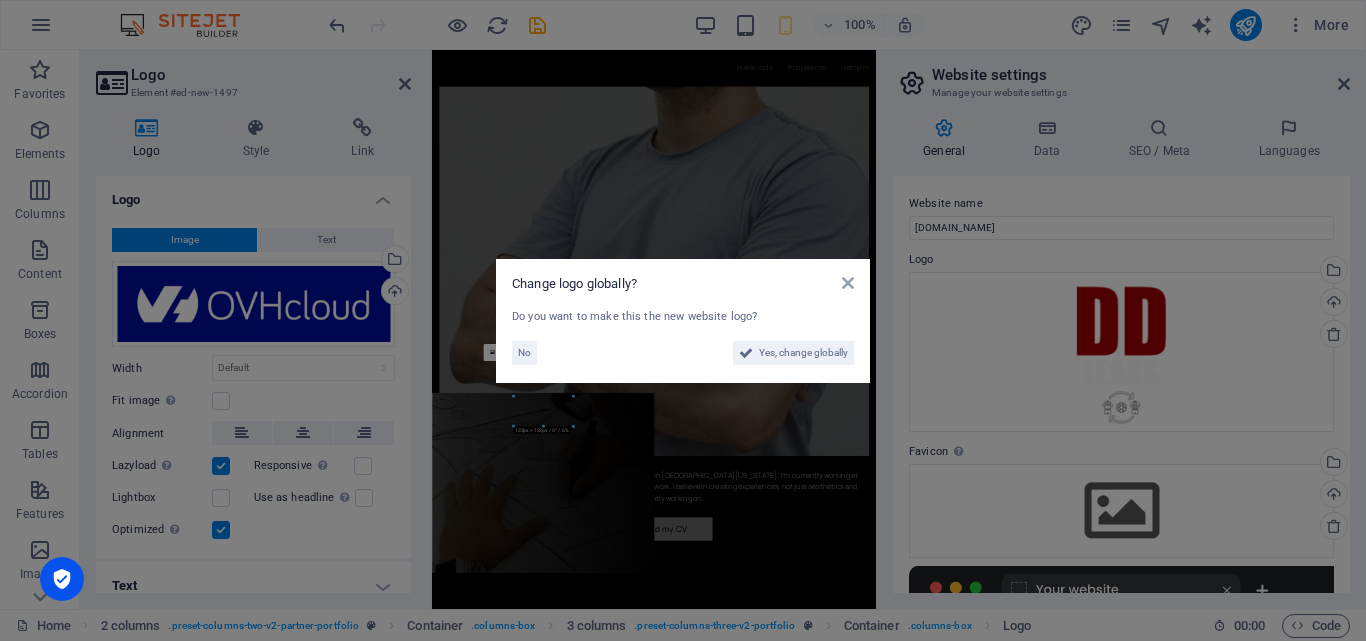 scroll, scrollTop: 2437, scrollLeft: 0, axis: vertical 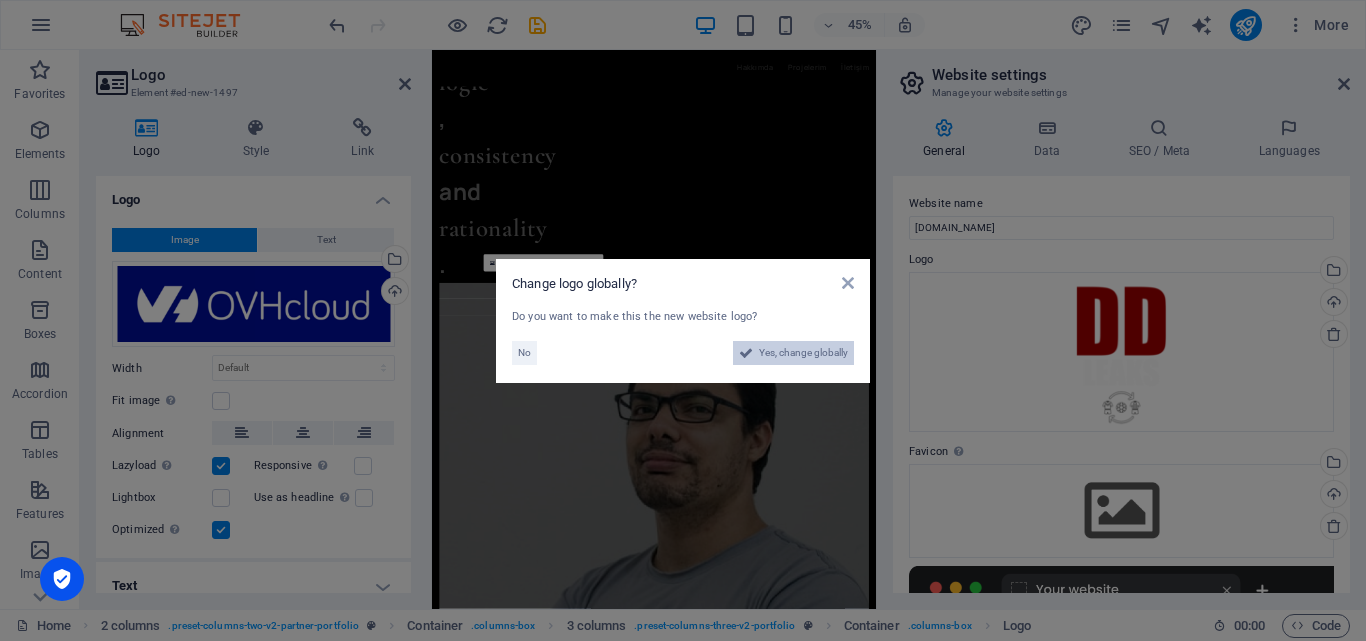 click on "Yes, change globally" at bounding box center (803, 353) 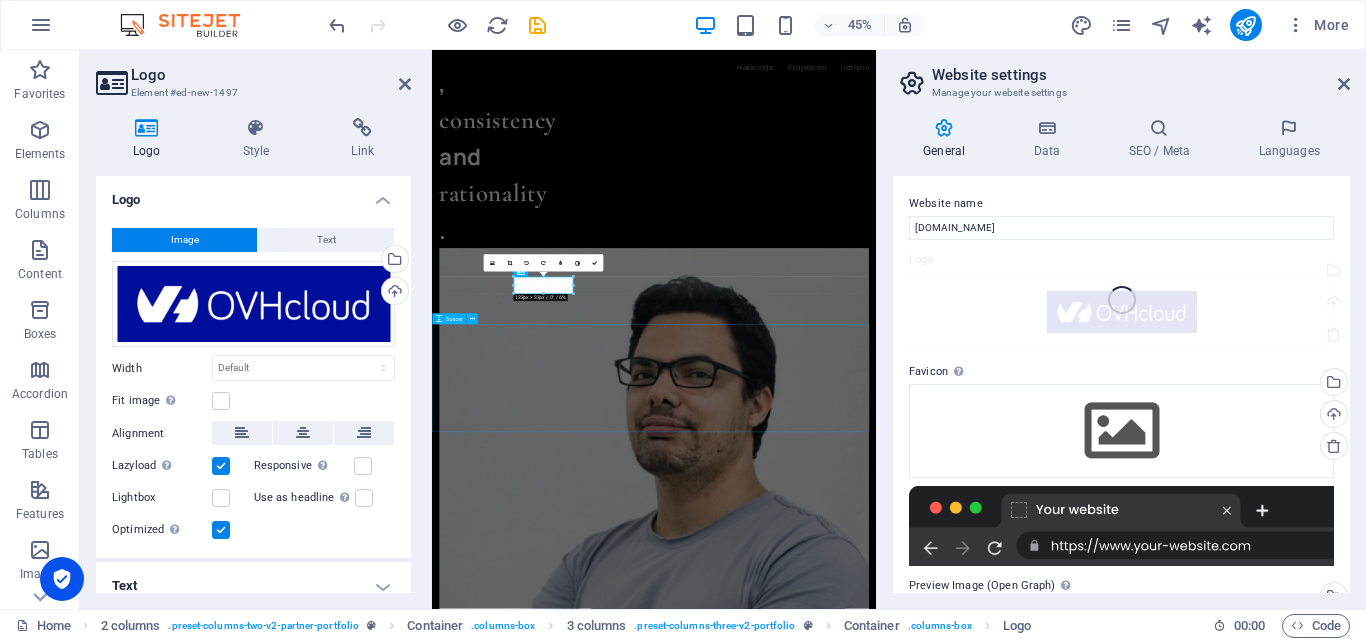 scroll, scrollTop: 2360, scrollLeft: 0, axis: vertical 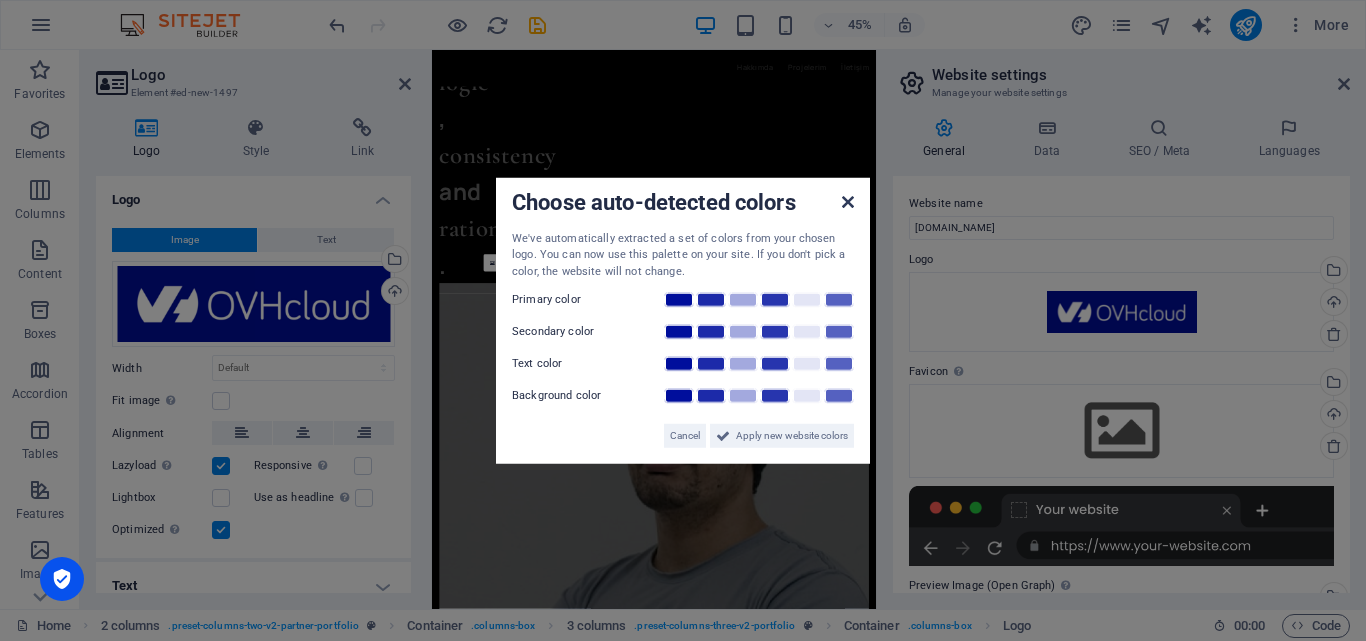click at bounding box center (848, 201) 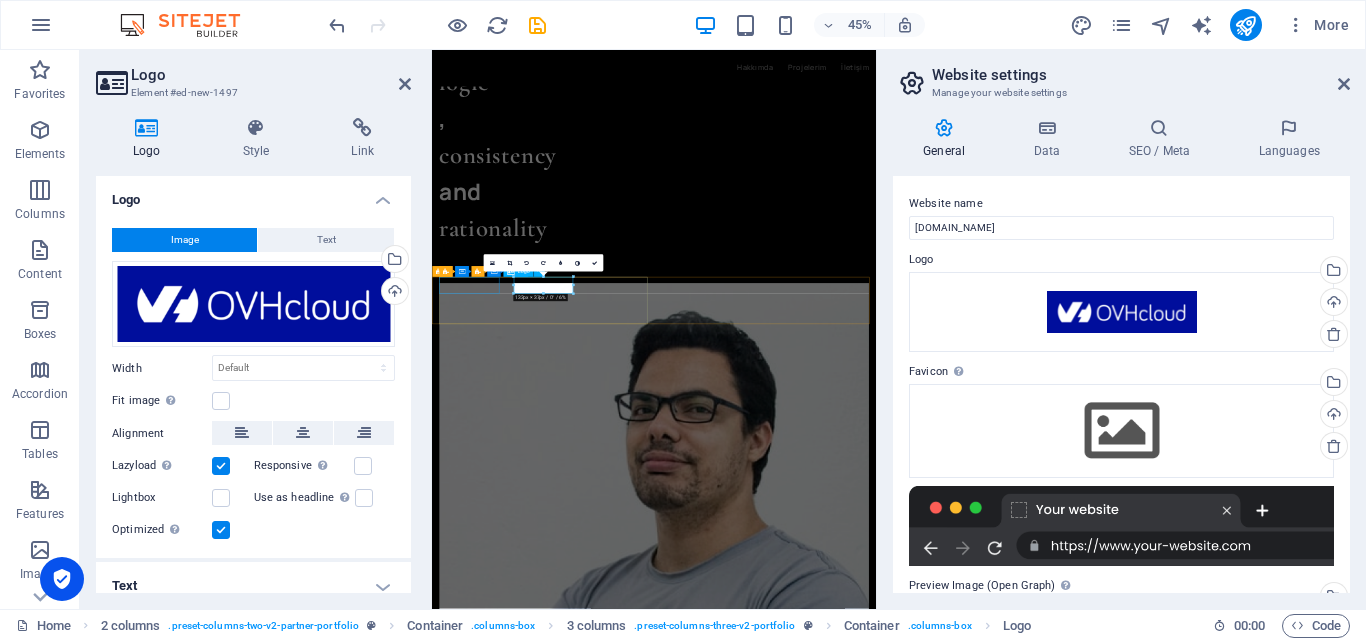 click at bounding box center [515, 3896] 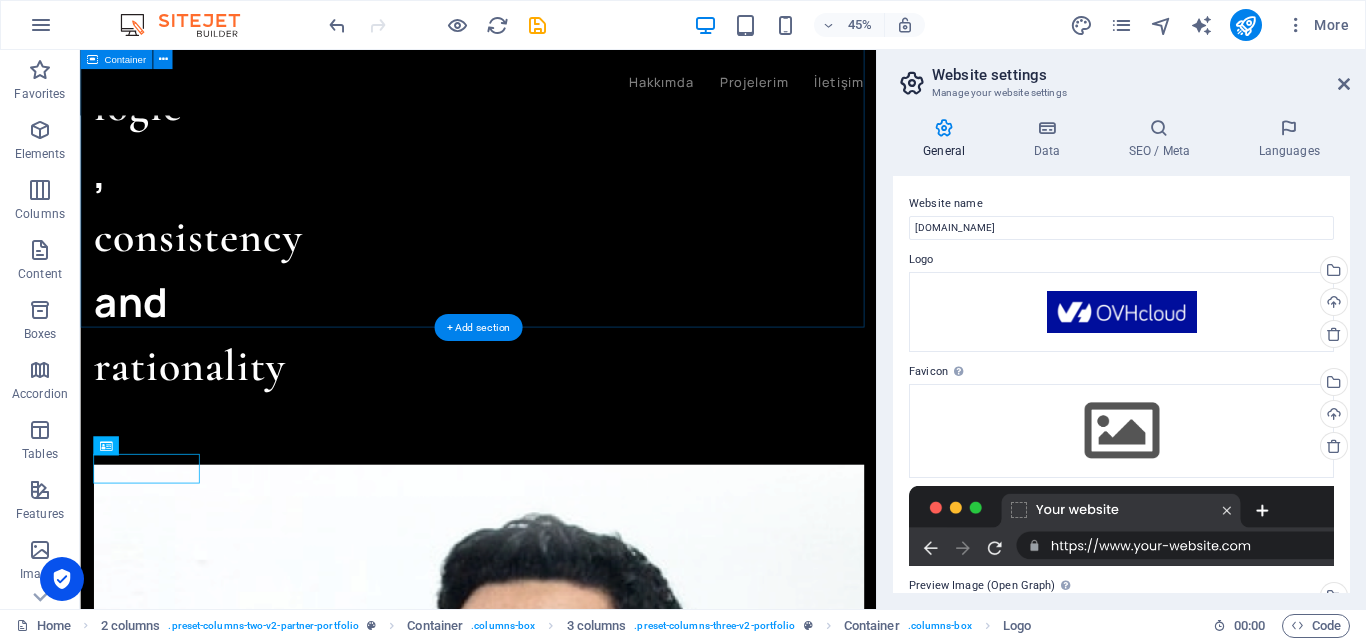 click on "WHAT DO I DO Mobile Design Product Design Web Design Animation Photography UI/UX Design Branding and Logo Design Design Consultation Marketing Design Graphic Design See my projects" at bounding box center [577, 2922] 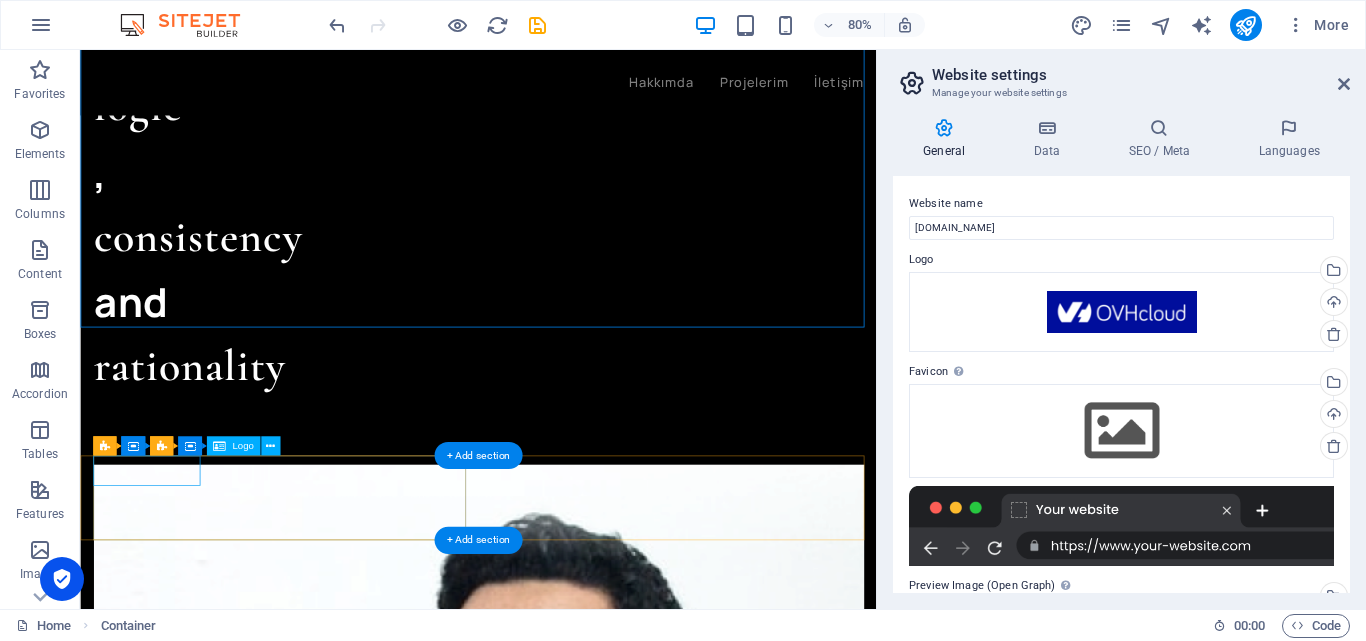 click at bounding box center (164, 3906) 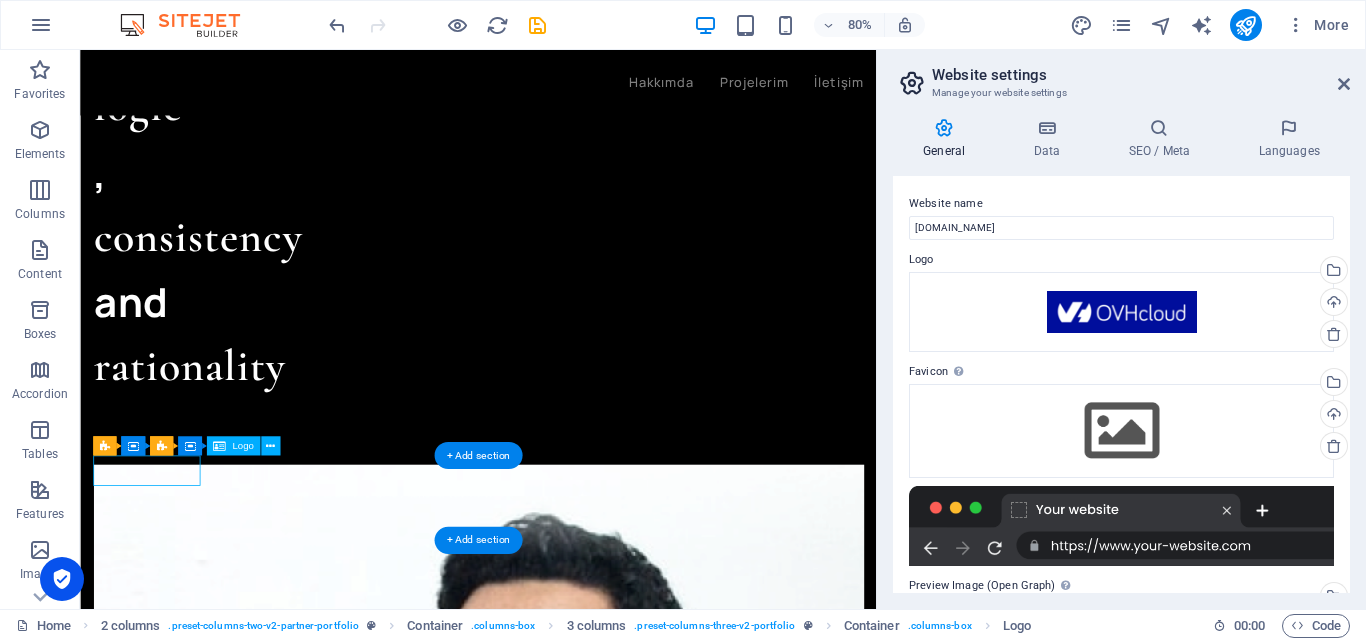 click at bounding box center [164, 3906] 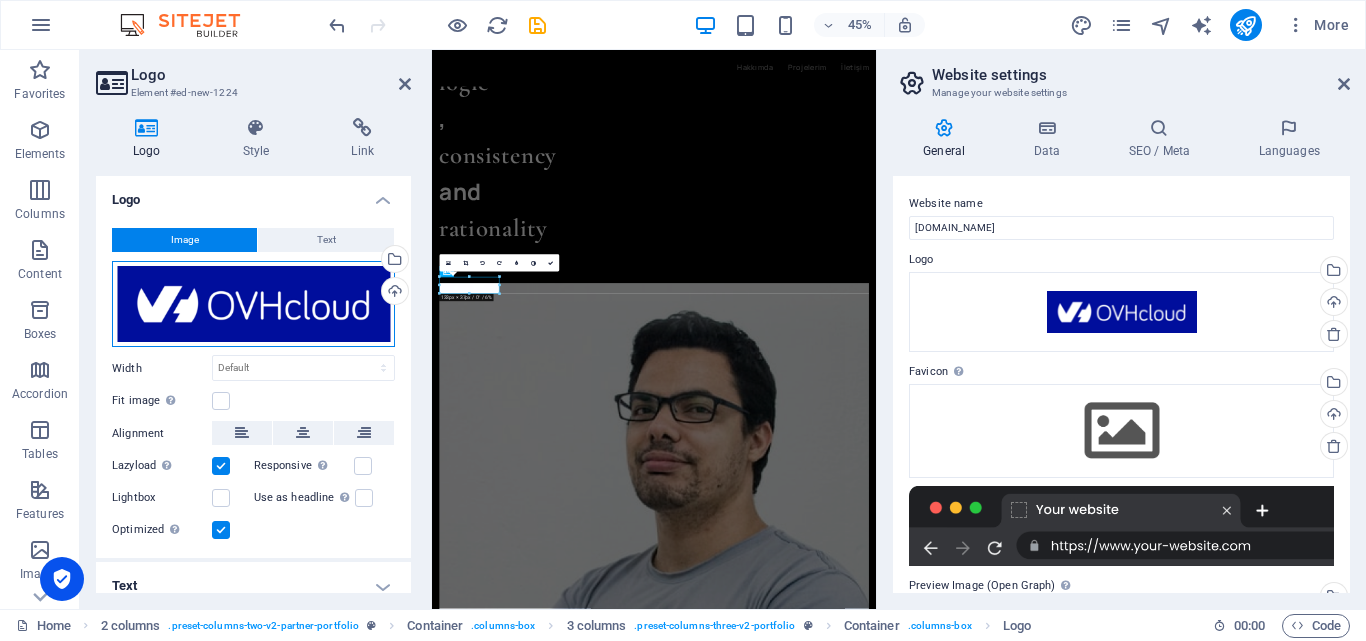 click on "Drag files here, click to choose files or select files from Files or our free stock photos & videos" at bounding box center [253, 304] 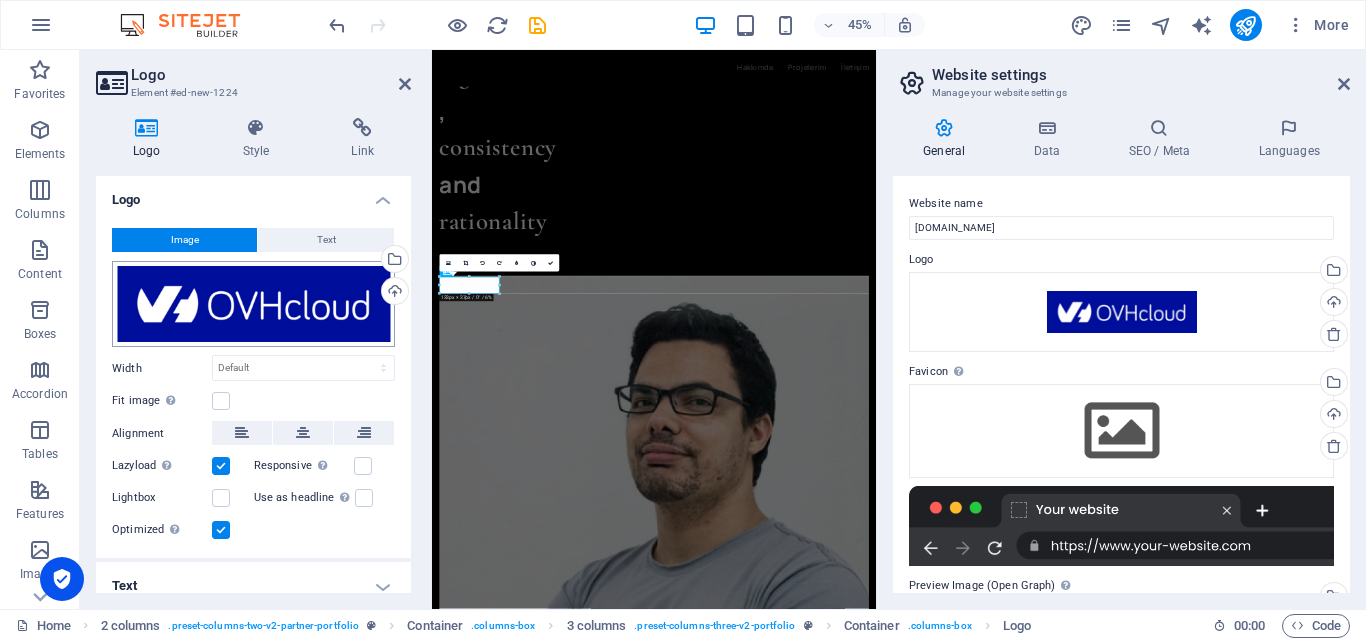 scroll, scrollTop: 3301, scrollLeft: 0, axis: vertical 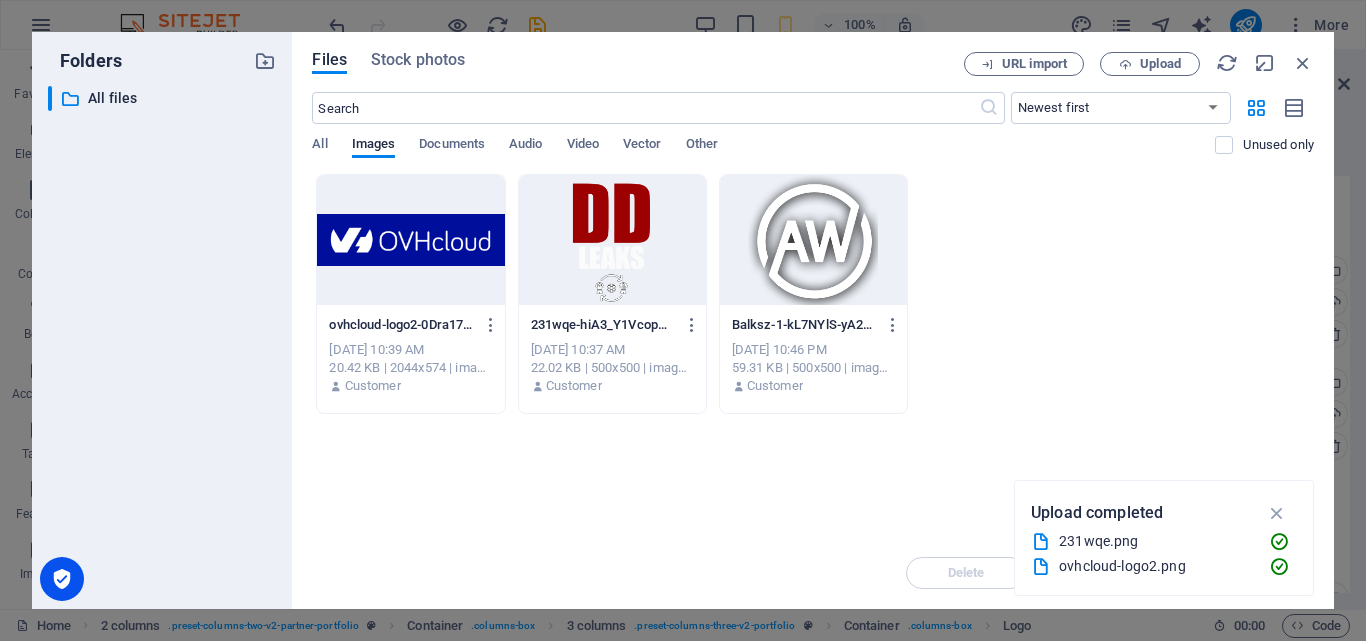 click at bounding box center (612, 240) 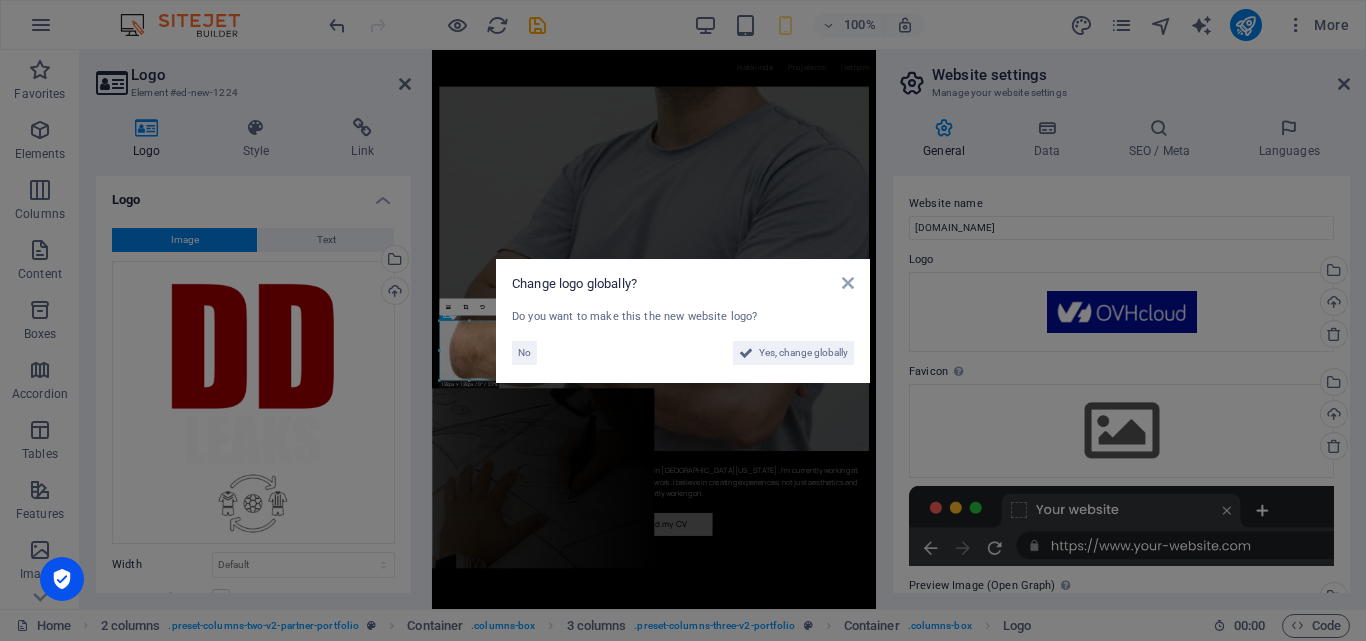 scroll, scrollTop: 2313, scrollLeft: 0, axis: vertical 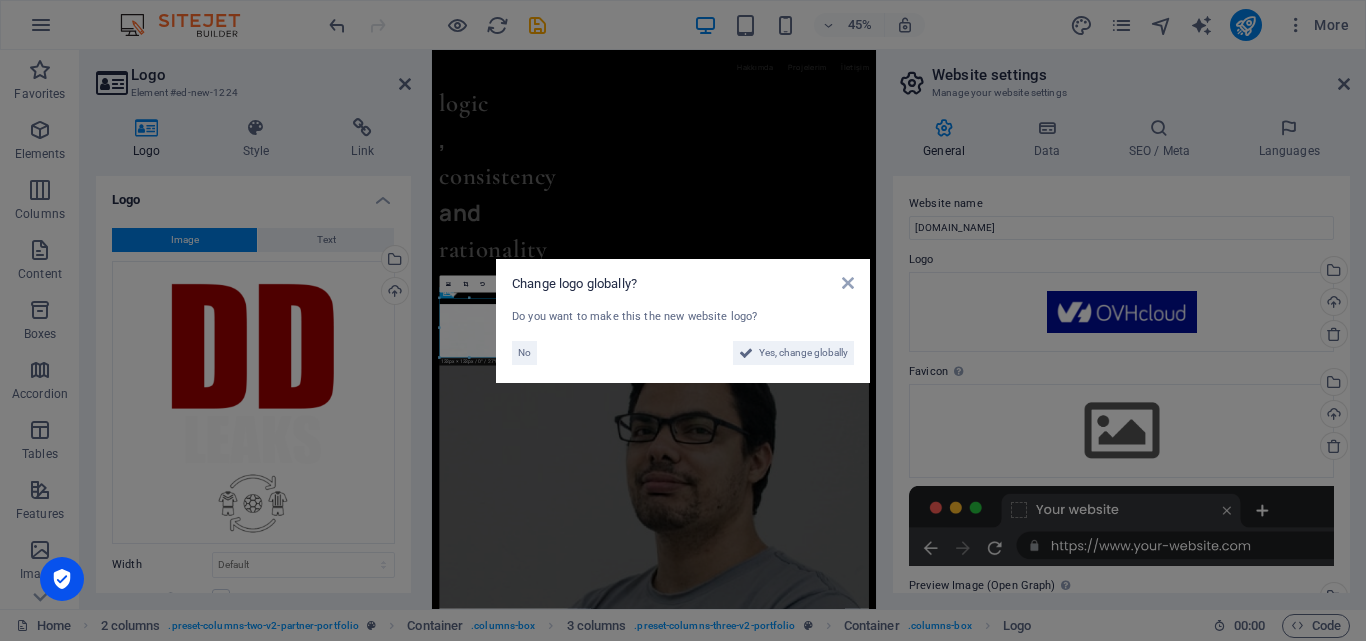 click on "Change logo globally? Do you want to make this the new website logo? No Yes, change globally" at bounding box center (683, 321) 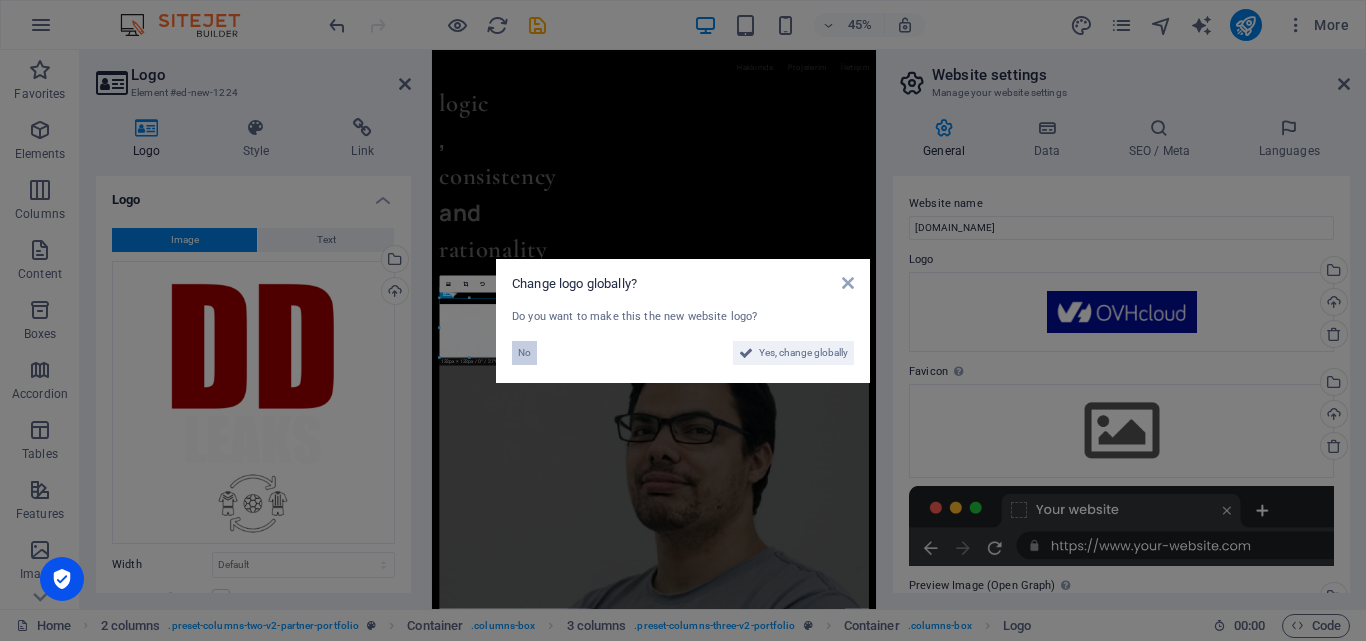 click on "No" at bounding box center (524, 353) 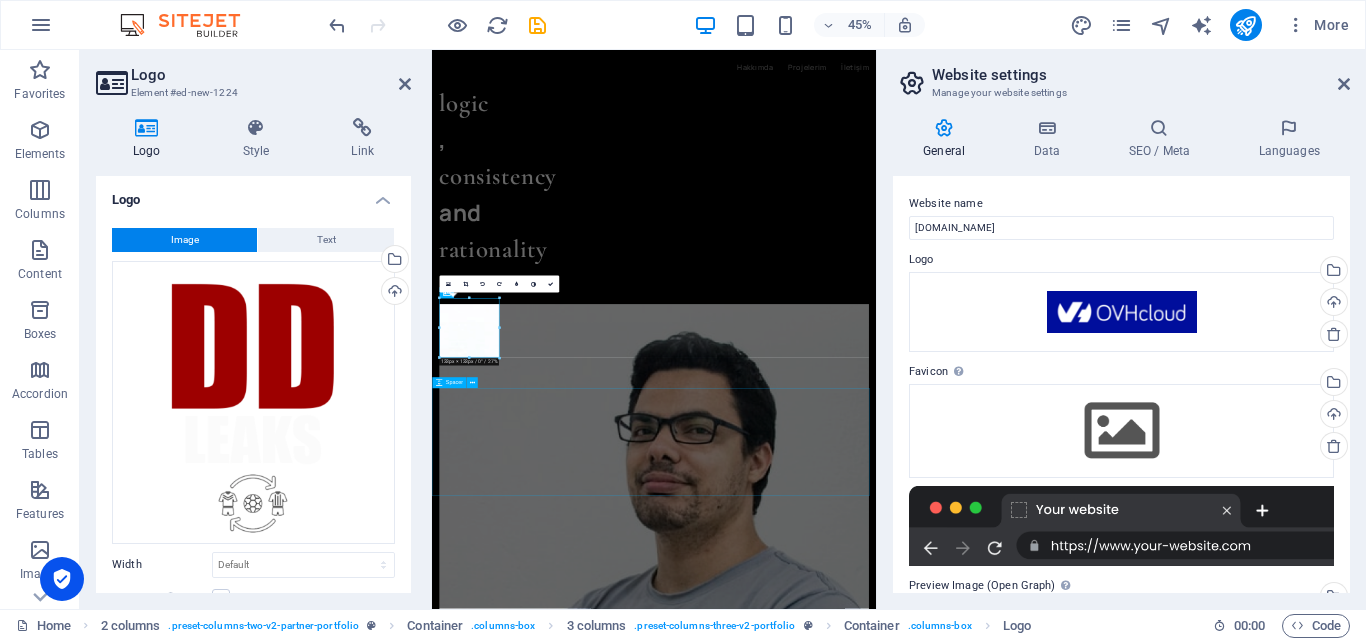 click at bounding box center (925, 5031) 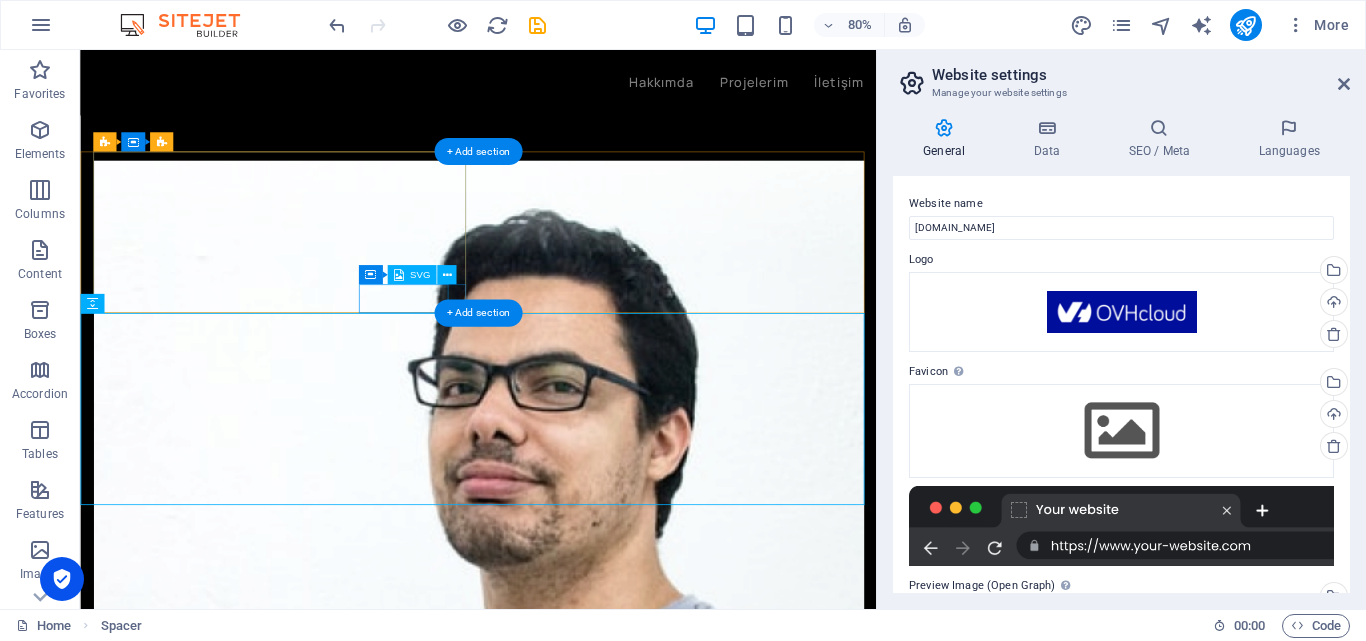 scroll, scrollTop: 2640, scrollLeft: 0, axis: vertical 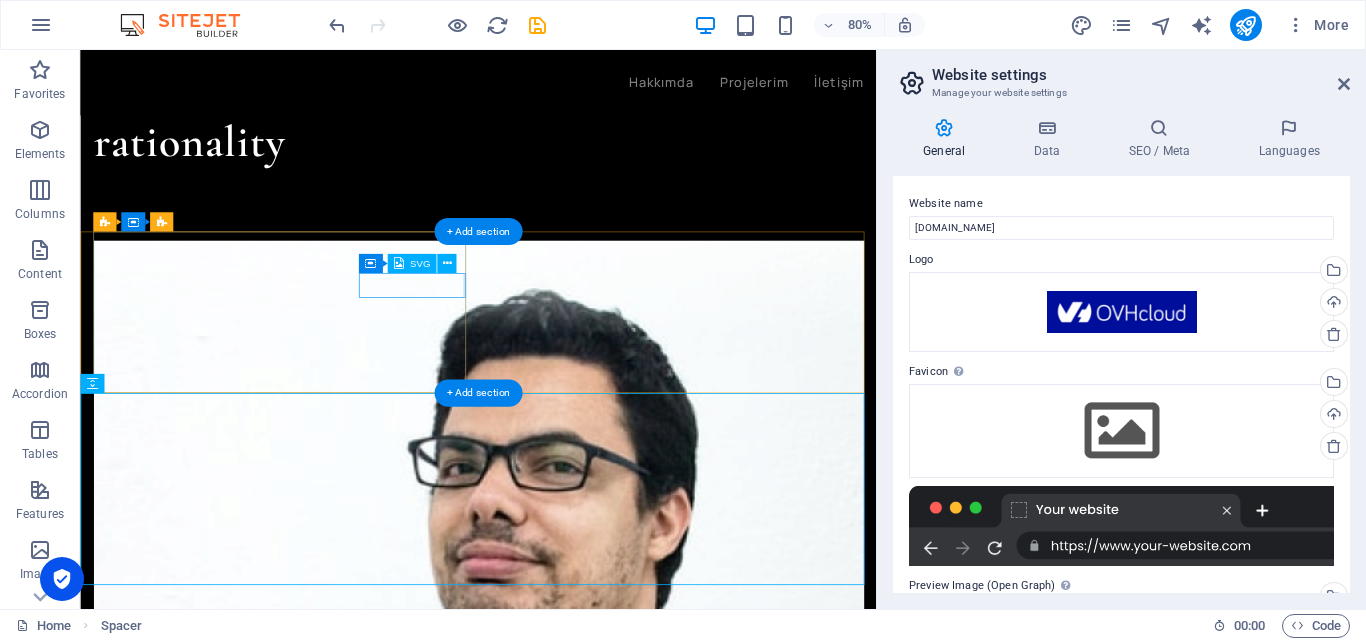 click at bounding box center (164, 4318) 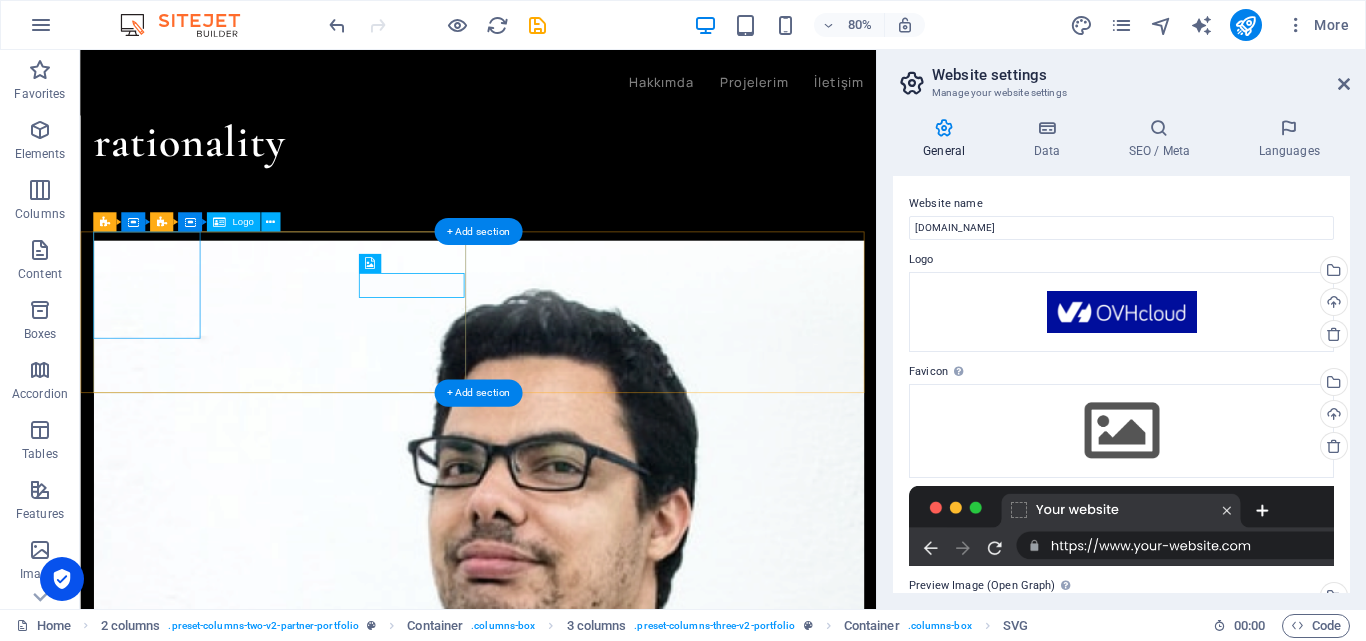 click at bounding box center [164, 3732] 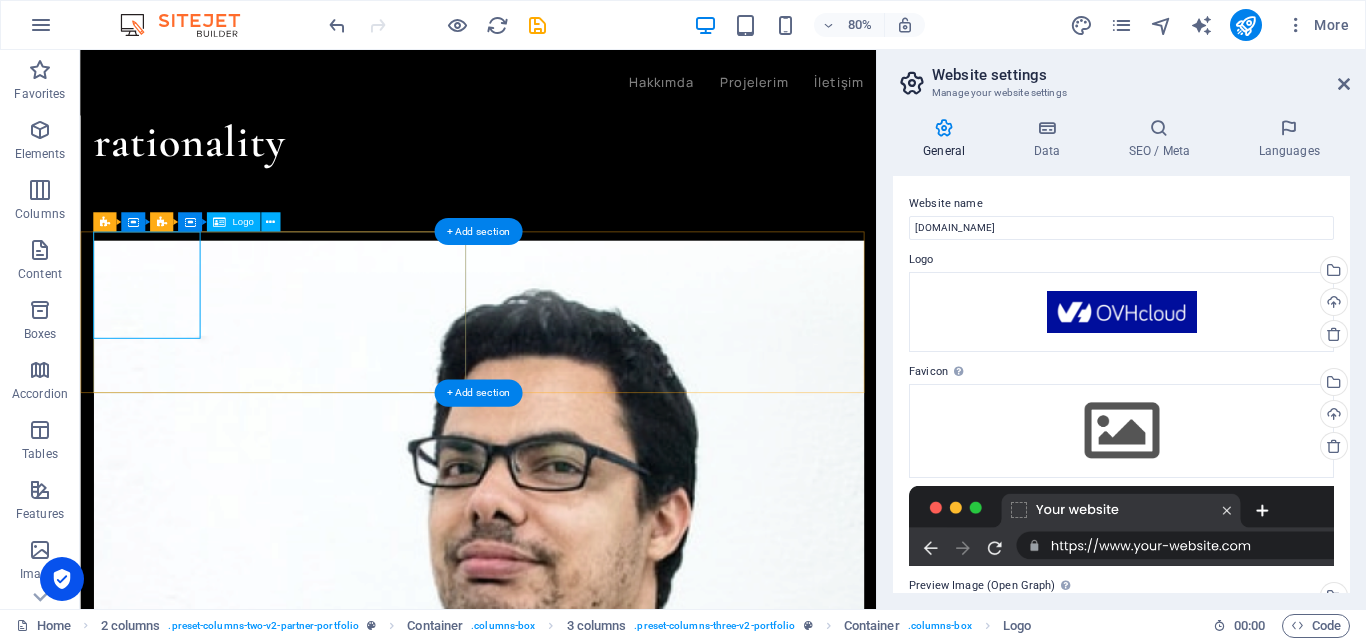 click at bounding box center [164, 3732] 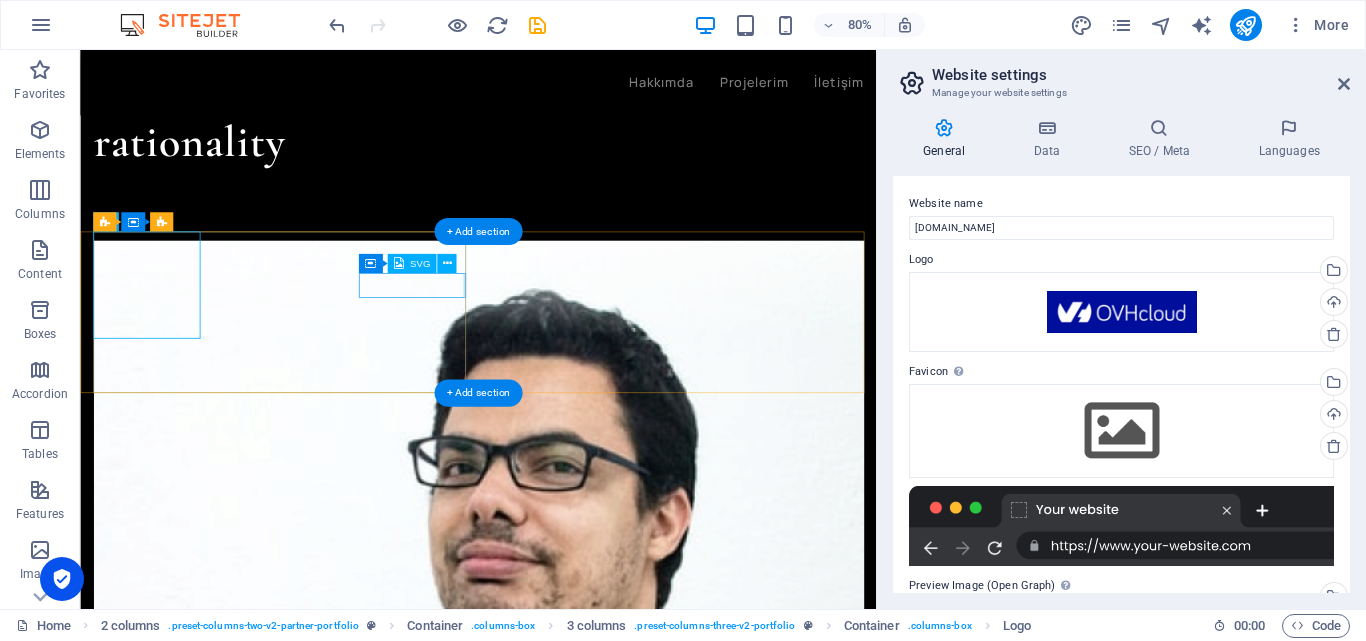 click at bounding box center [164, 4318] 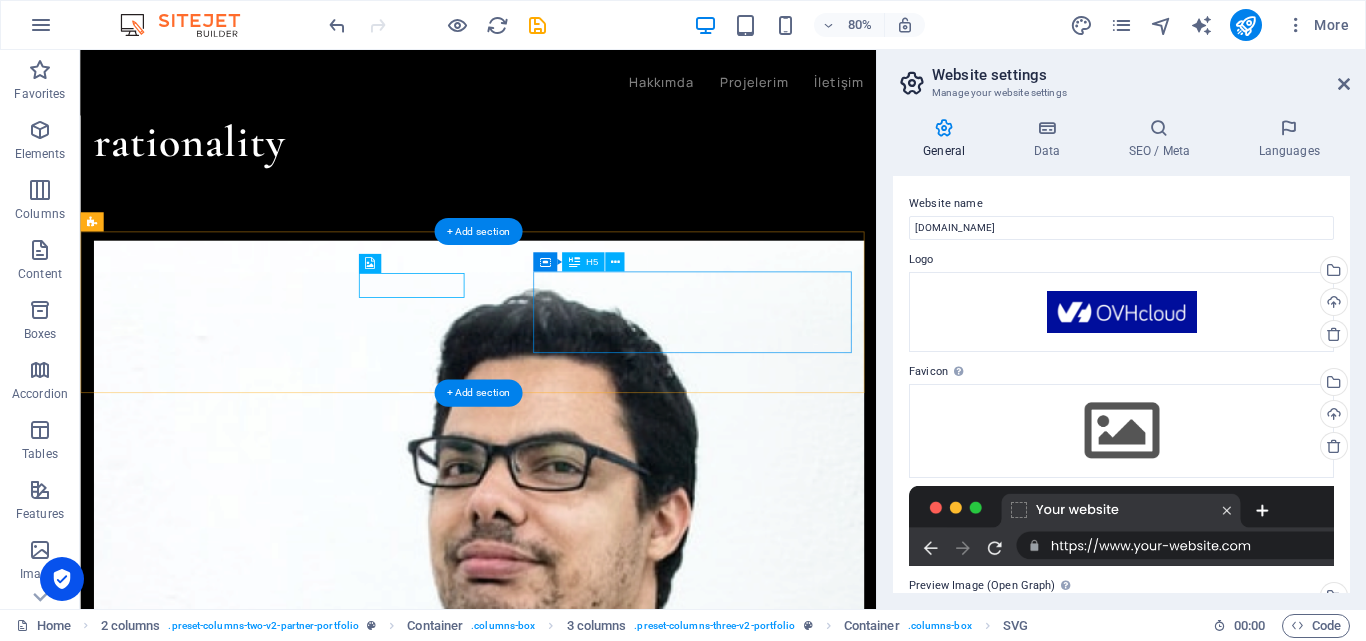 click on "International companies I have worked with" at bounding box center (295, 4544) 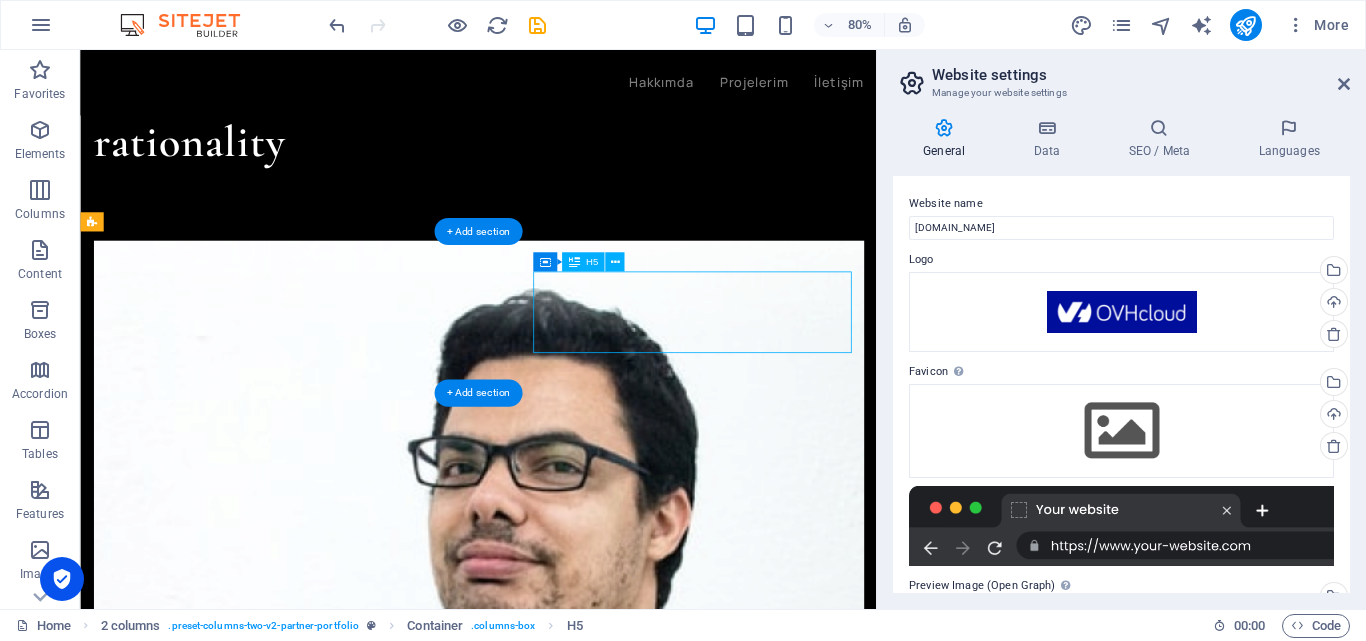 click on "International companies I have worked with" at bounding box center [295, 4544] 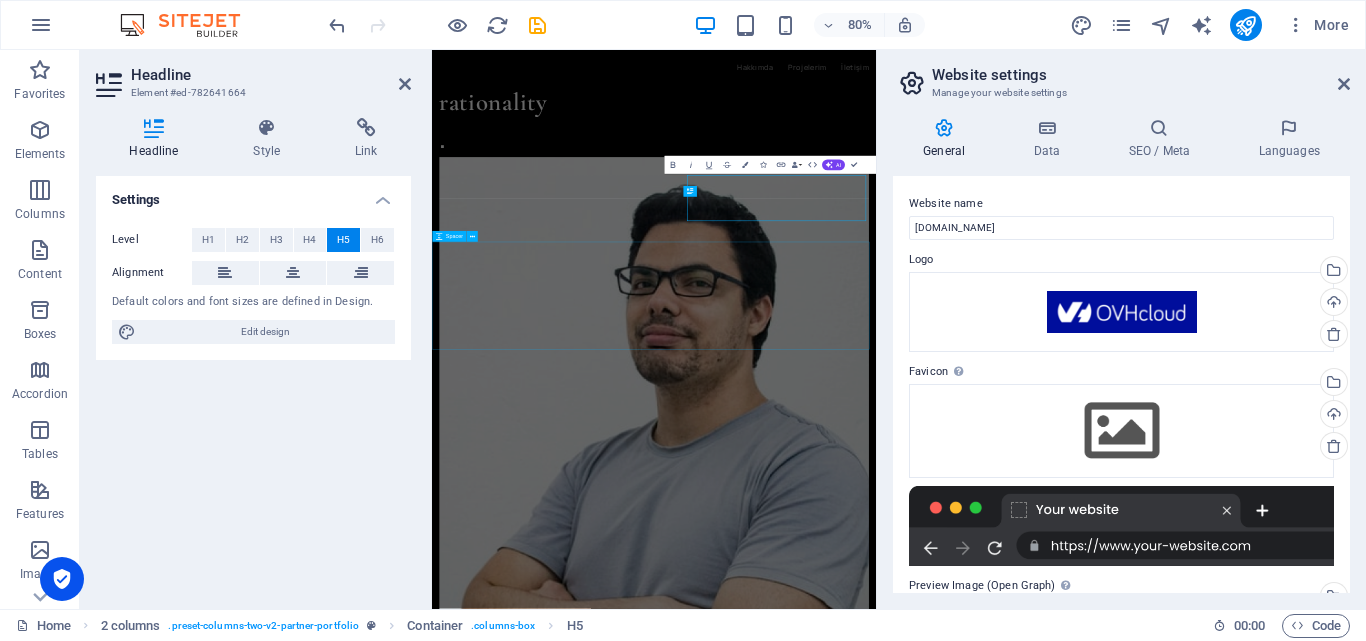 click at bounding box center [925, 4704] 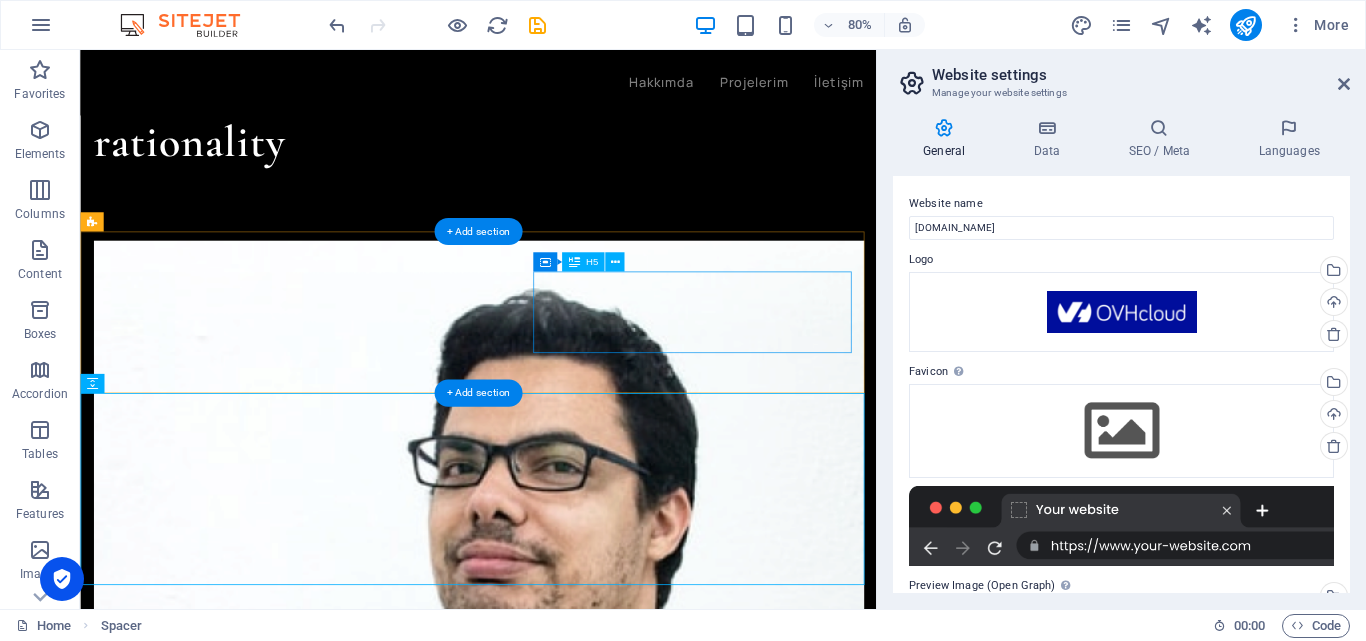 click on "International companies I have worked with" at bounding box center [295, 4544] 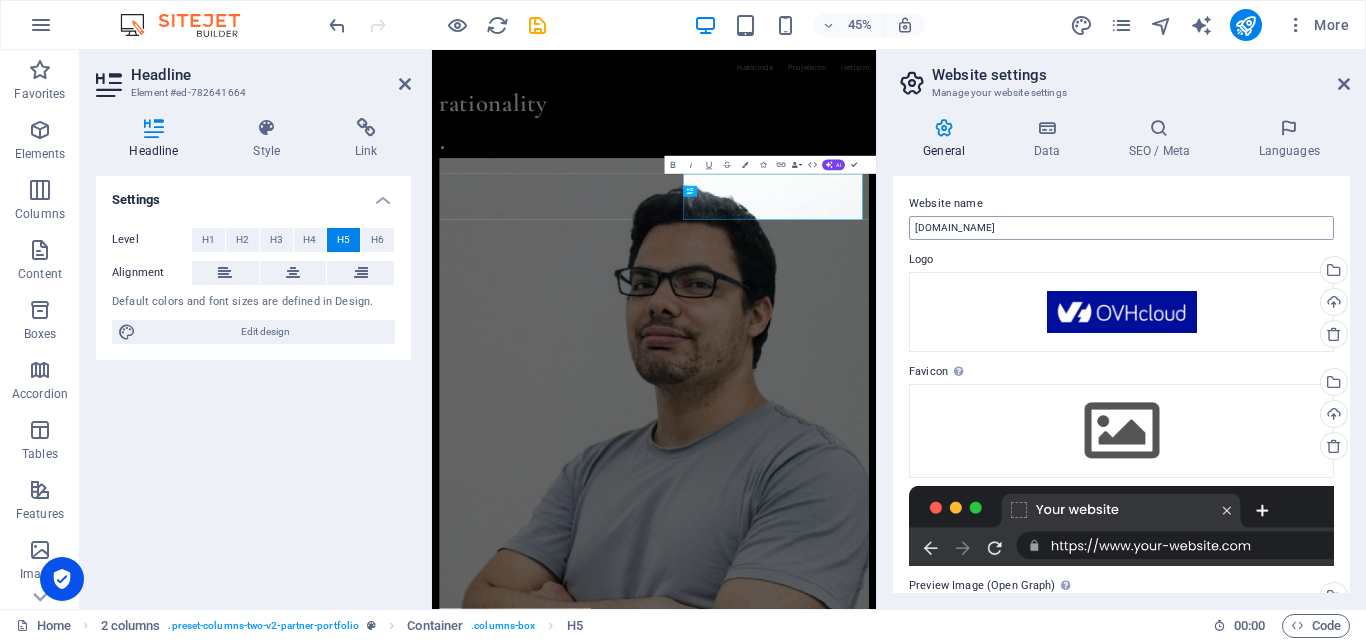 type 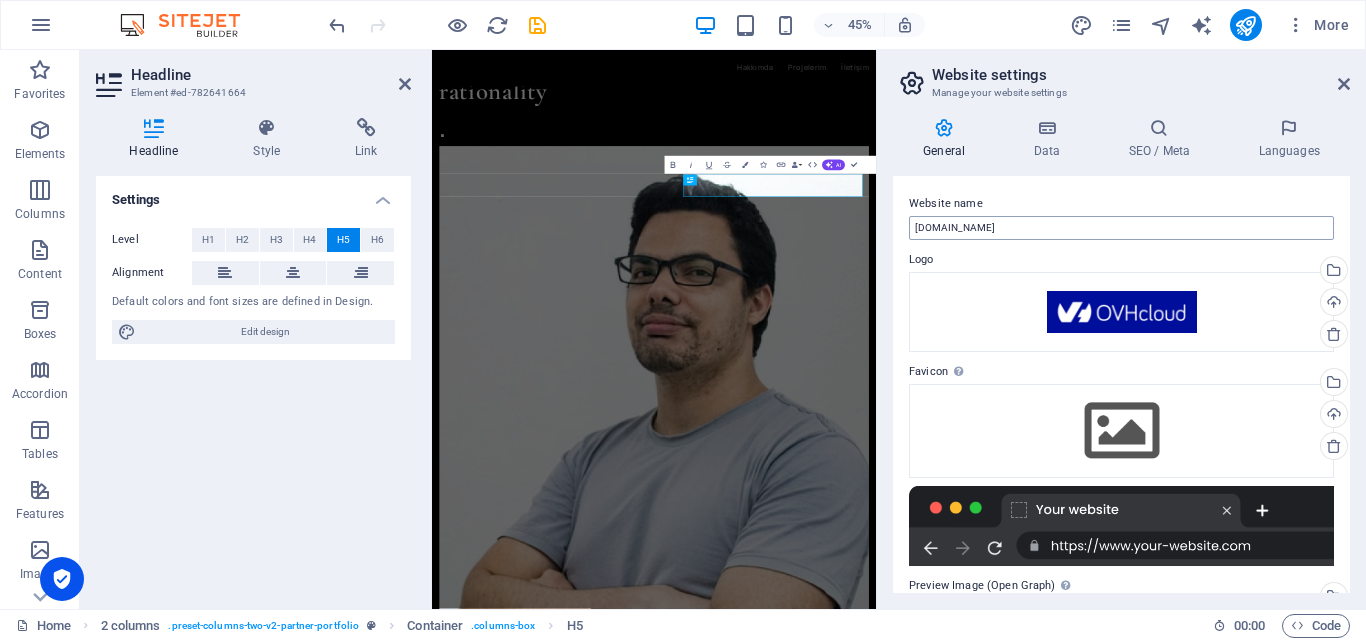 scroll, scrollTop: 2638, scrollLeft: 0, axis: vertical 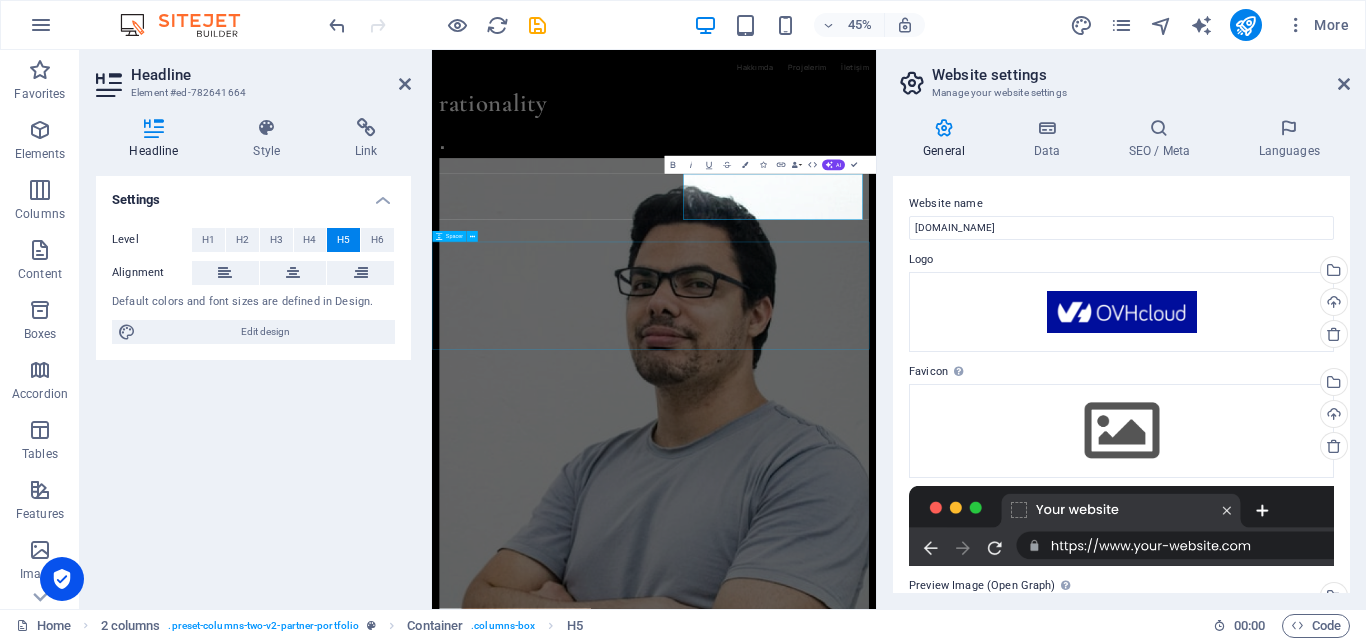 click at bounding box center [925, 4706] 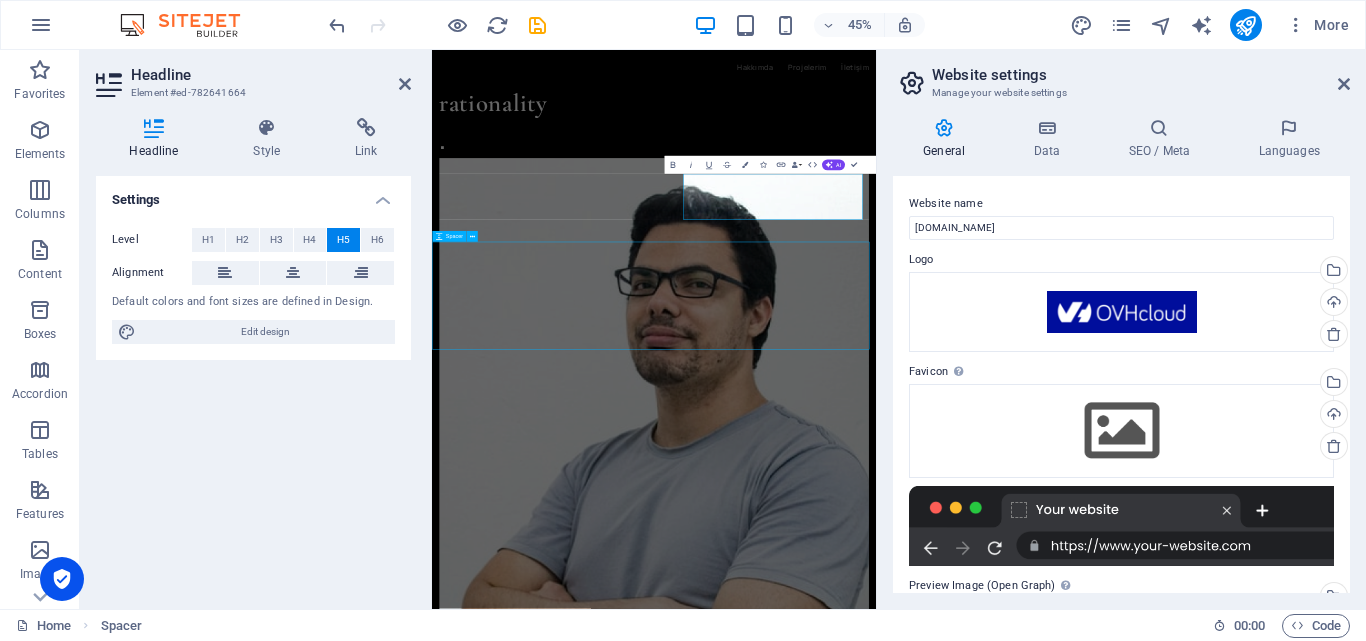 scroll, scrollTop: 2640, scrollLeft: 0, axis: vertical 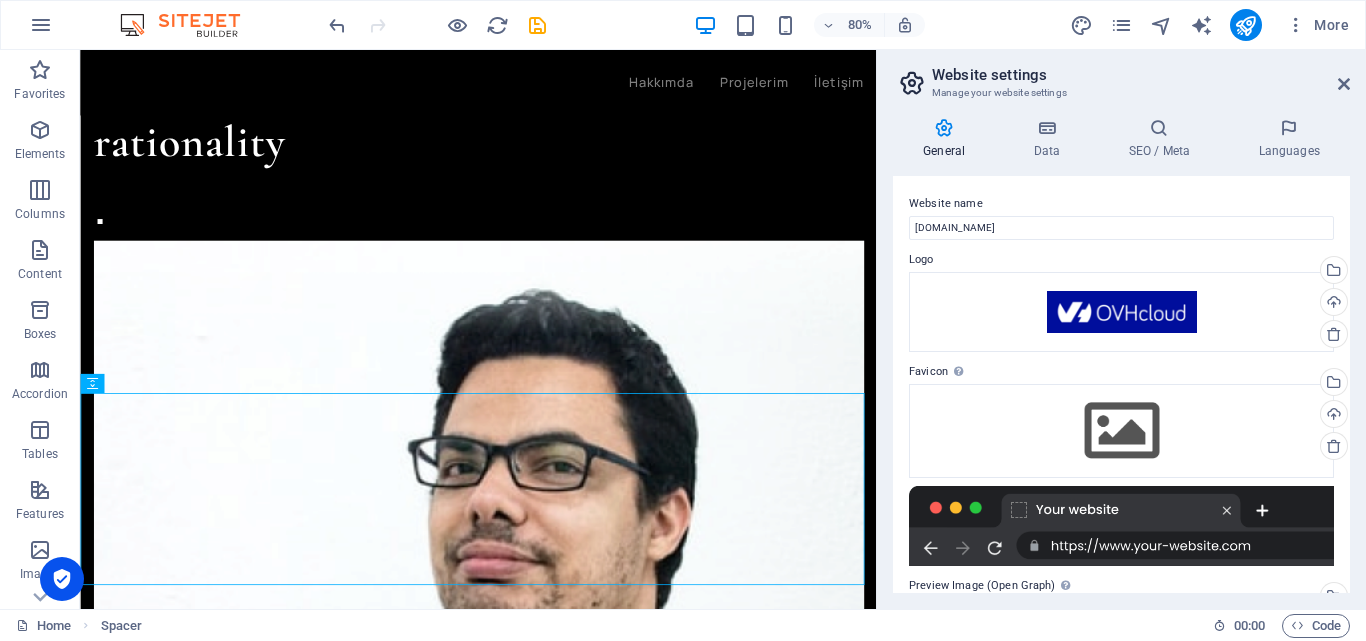click on "Website settings Manage your website settings" at bounding box center (1123, 76) 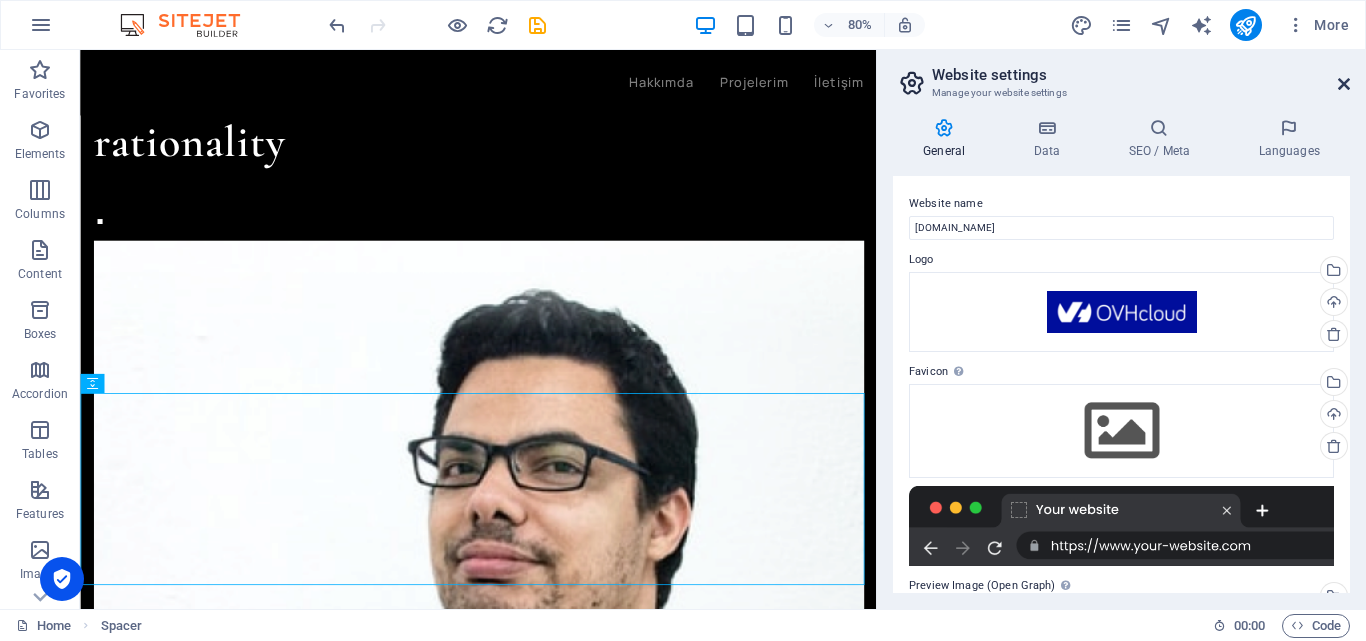 click at bounding box center [1344, 84] 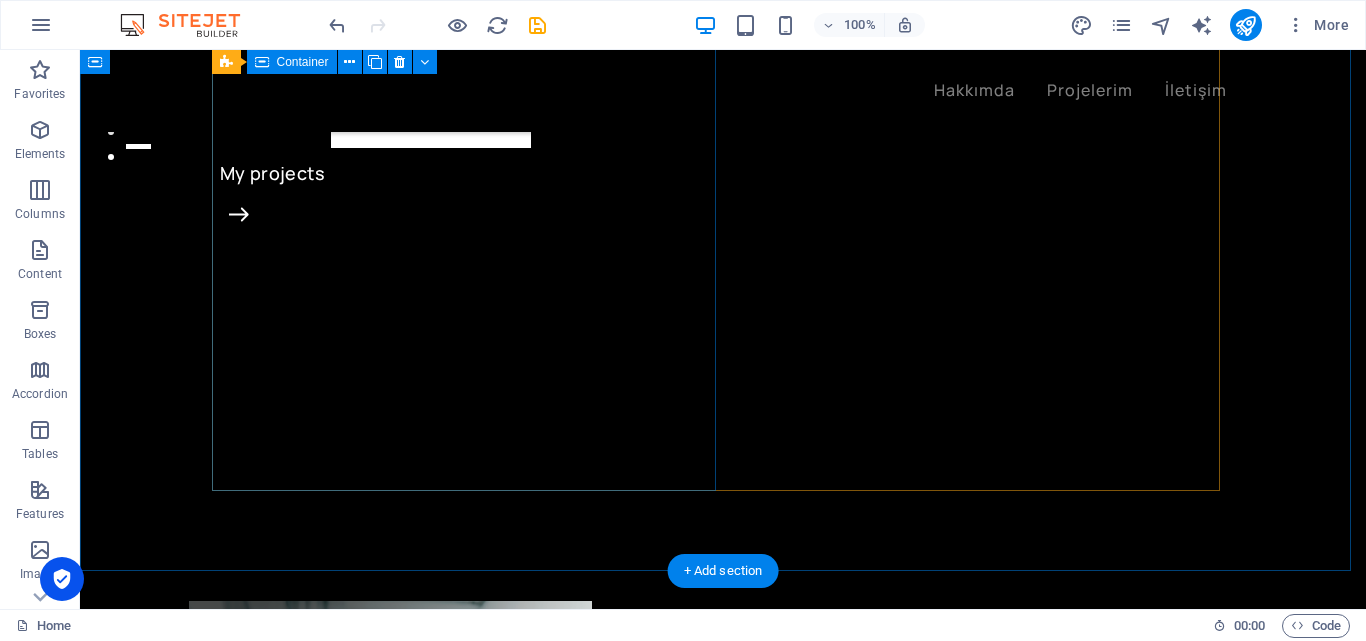 scroll, scrollTop: 0, scrollLeft: 0, axis: both 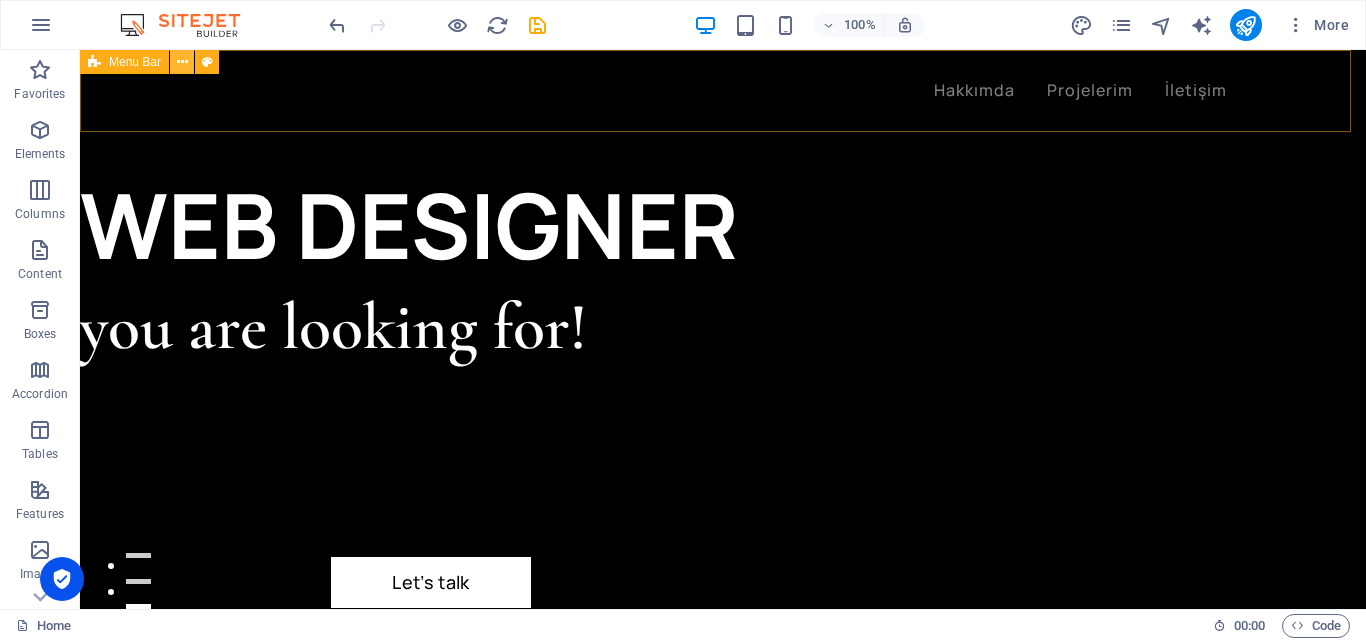 click at bounding box center (182, 62) 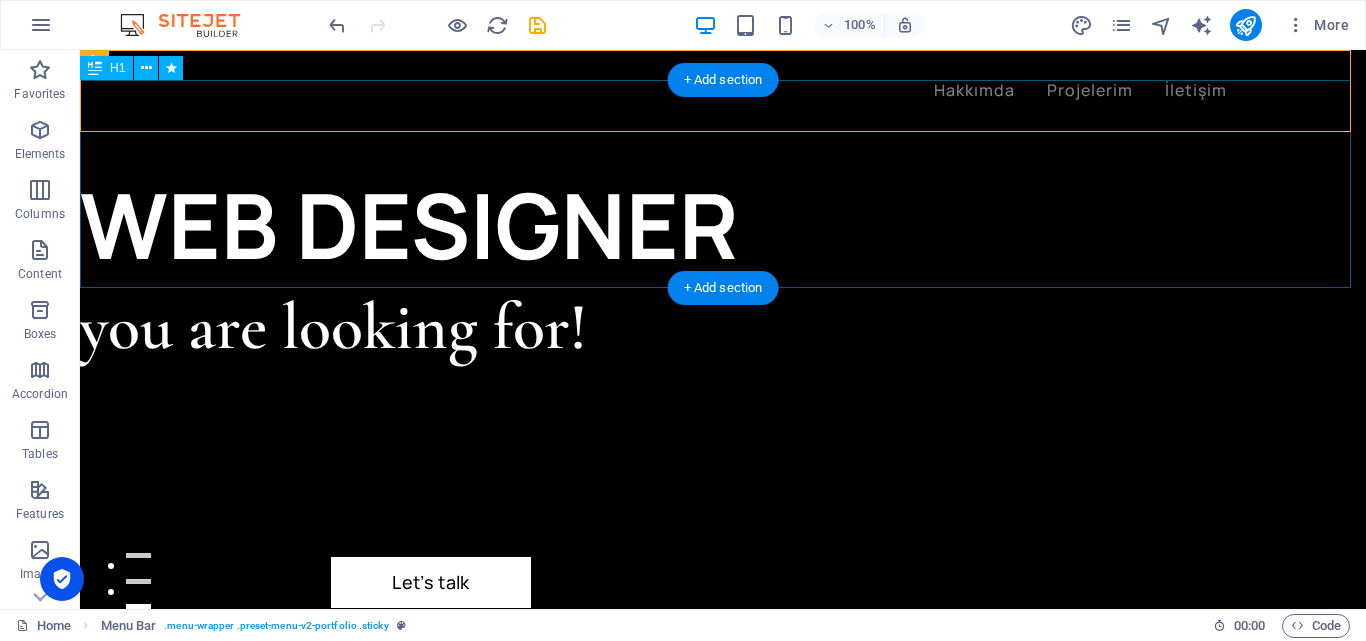 click on "WEB DESIGNER" at bounding box center (723, 184) 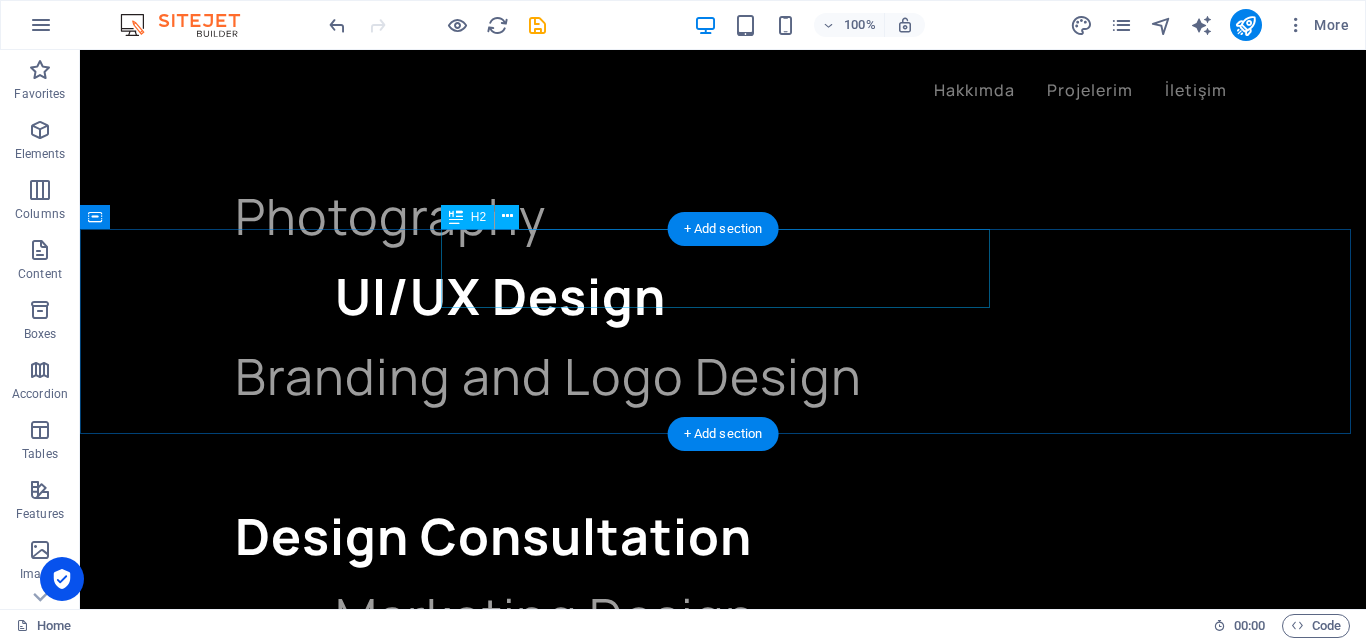 scroll, scrollTop: 5474, scrollLeft: 0, axis: vertical 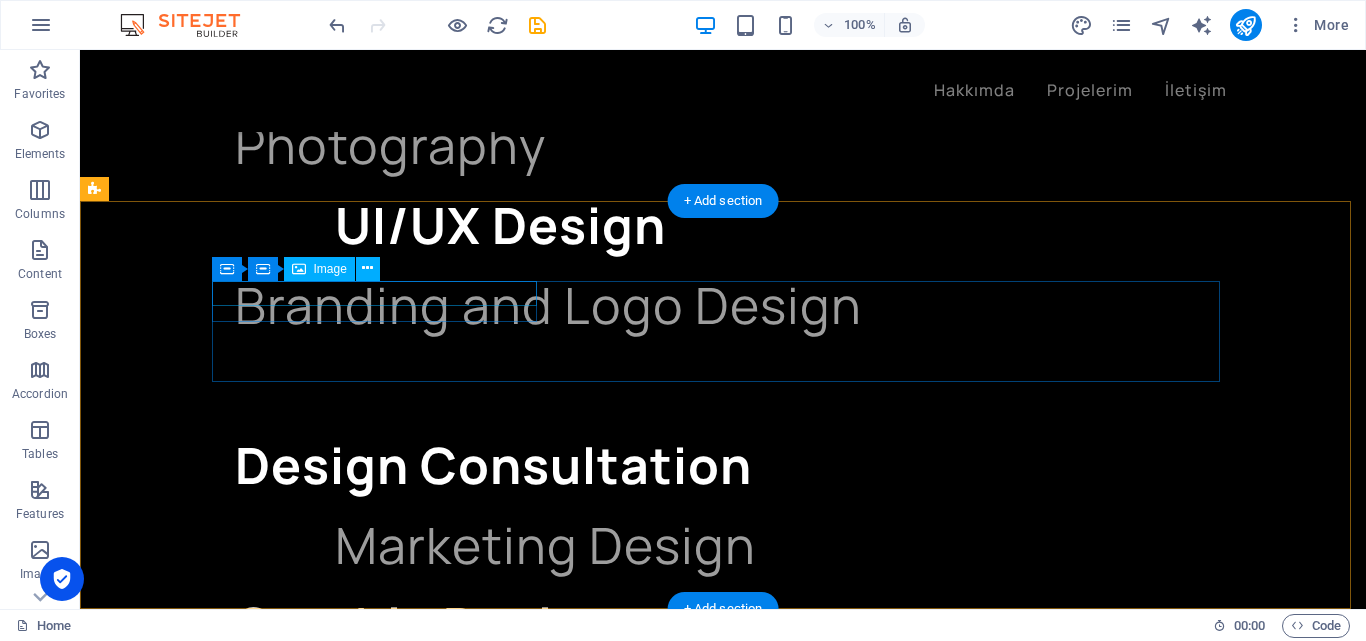 click at bounding box center (381, 6587) 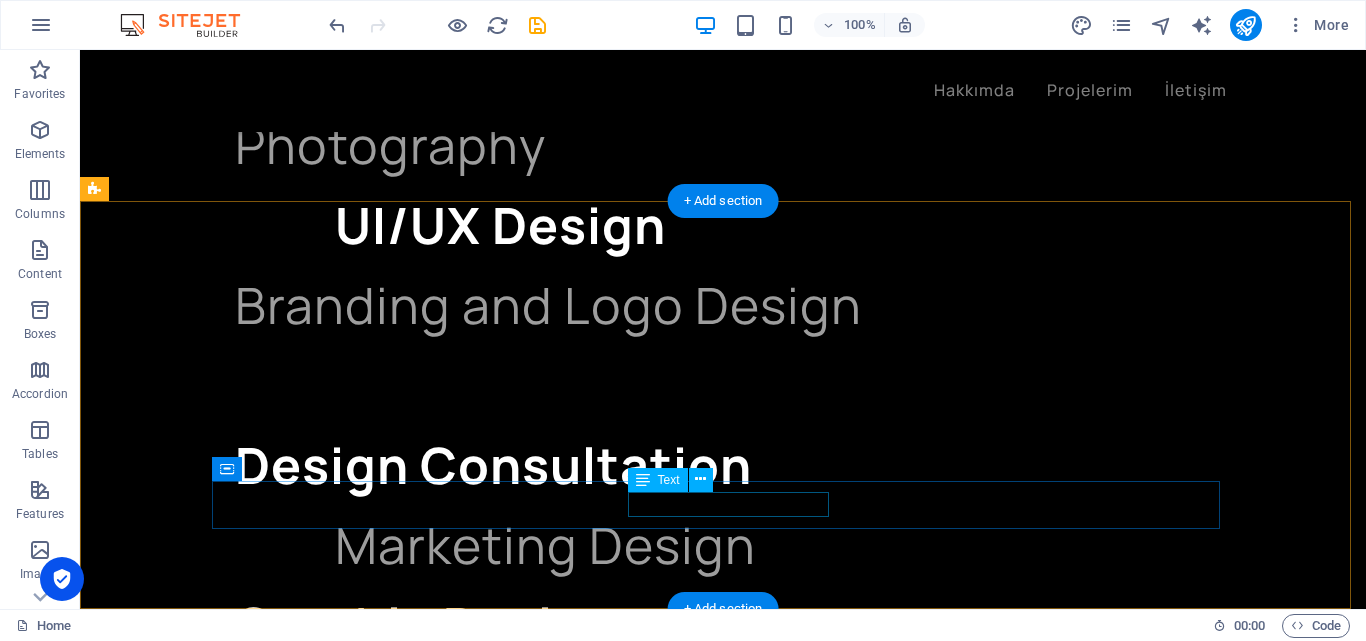 click on "Legal Notice  |  Privacy Policy" at bounding box center (719, 6945) 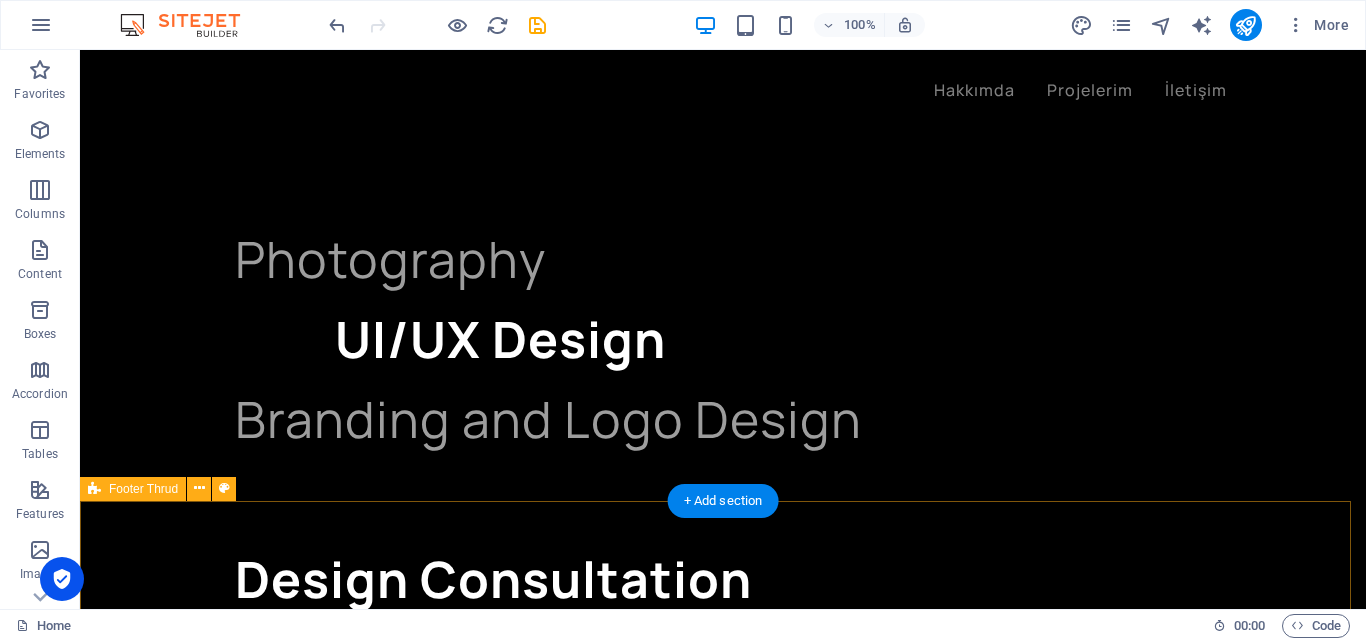 scroll, scrollTop: 5474, scrollLeft: 0, axis: vertical 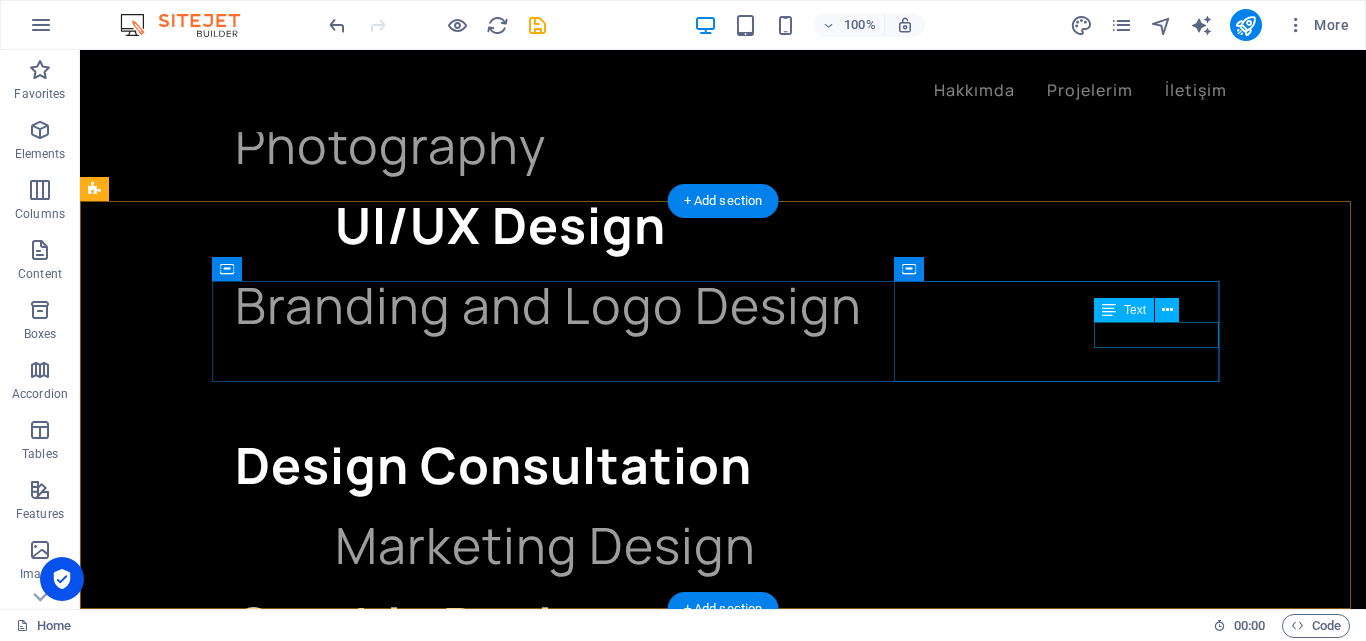 click on "+1-123-456-7890" at bounding box center (281, 6760) 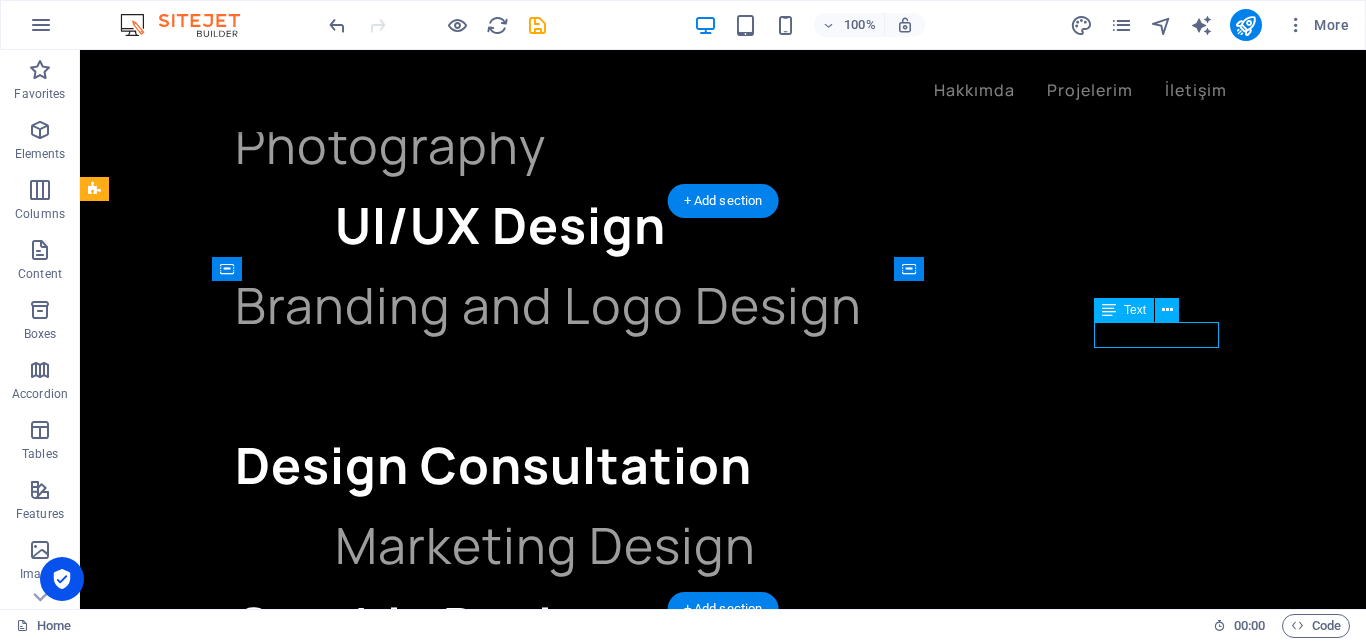 click on "+1-123-456-7890" at bounding box center (281, 6760) 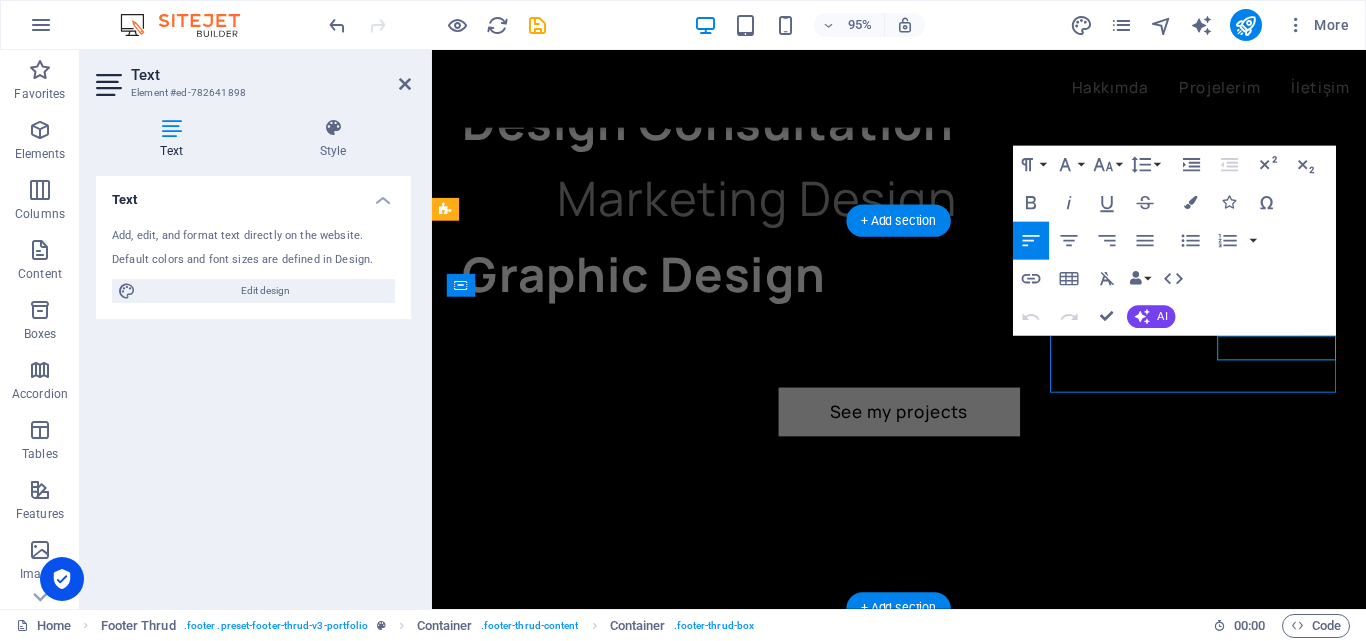 scroll, scrollTop: 5445, scrollLeft: 0, axis: vertical 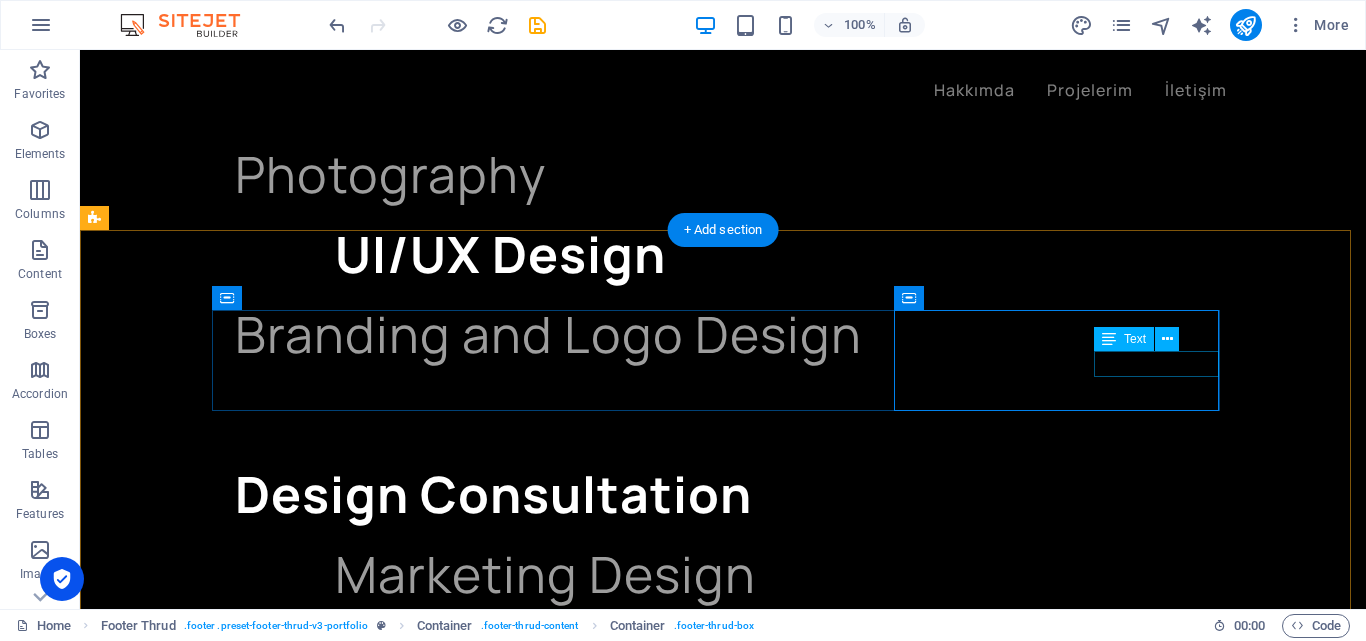 click on "+1-123-456-7890" at bounding box center (281, 6789) 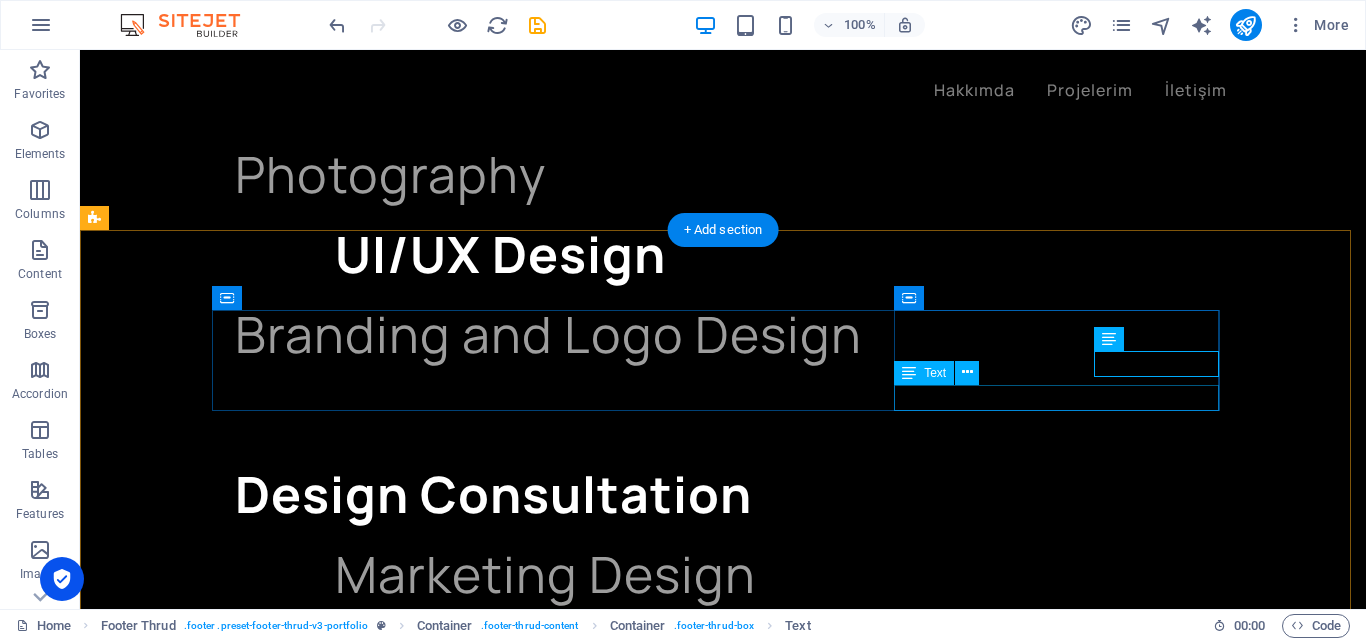 click on "[EMAIL_ADDRESS]" at bounding box center [289, 6823] 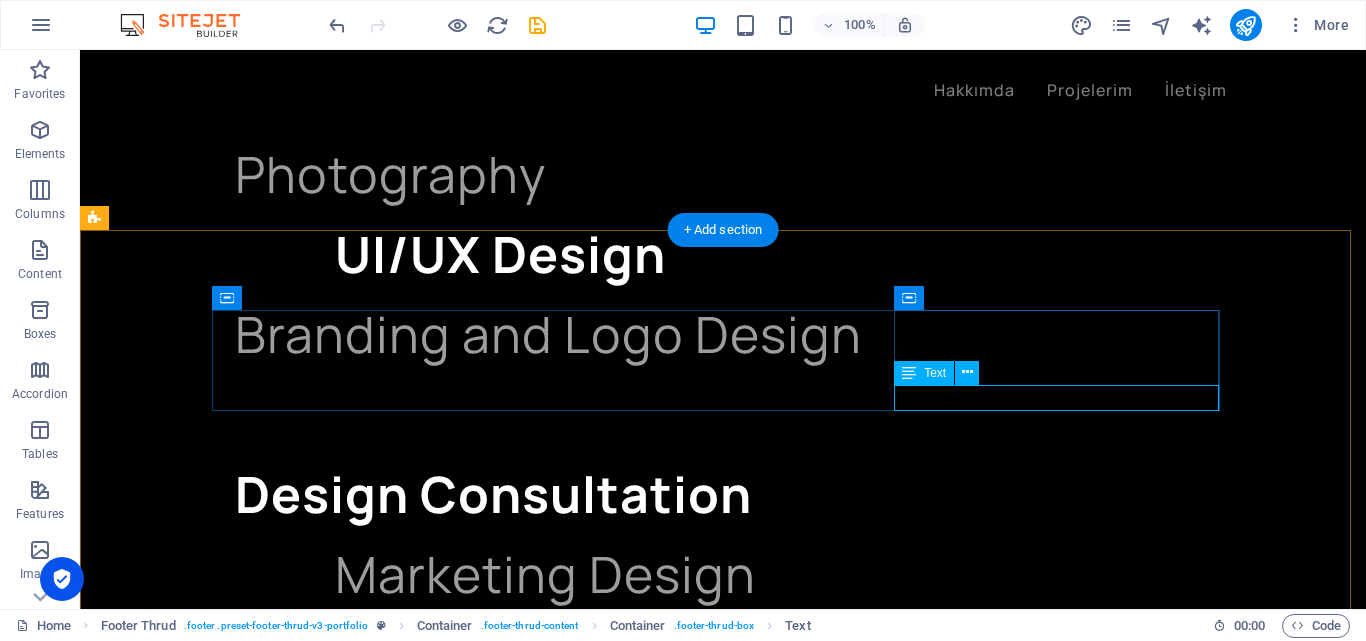 click on "[EMAIL_ADDRESS]" at bounding box center (289, 6823) 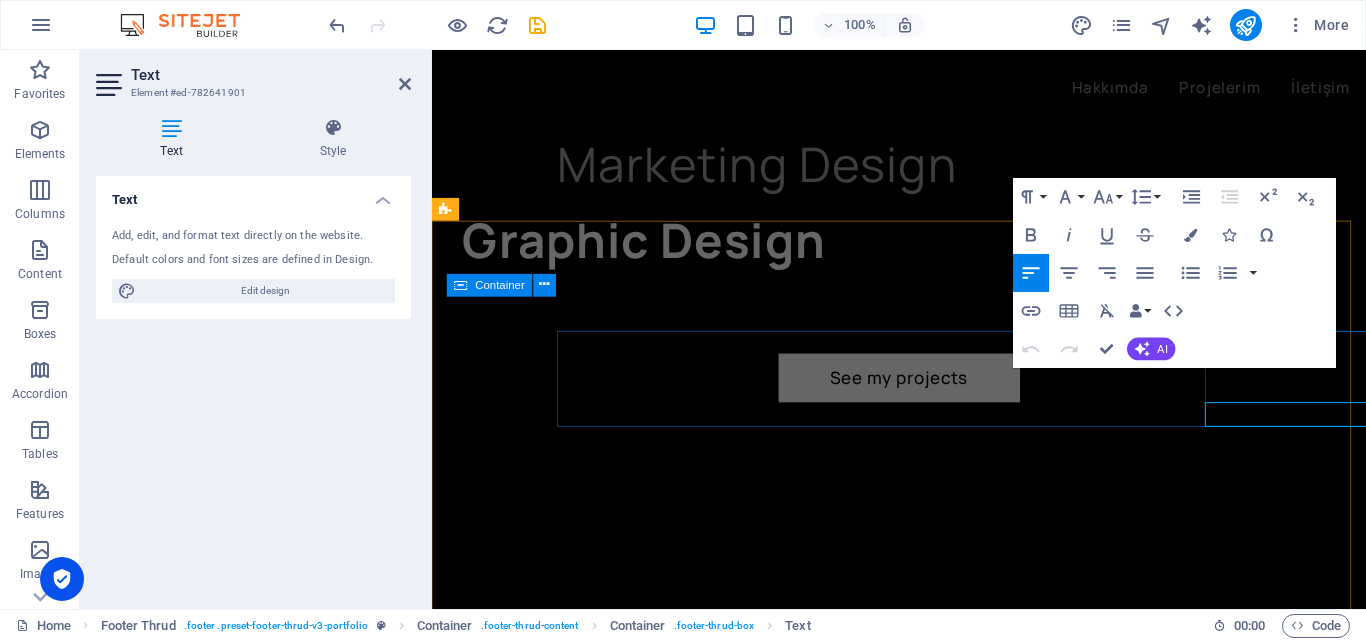 scroll, scrollTop: 5409, scrollLeft: 0, axis: vertical 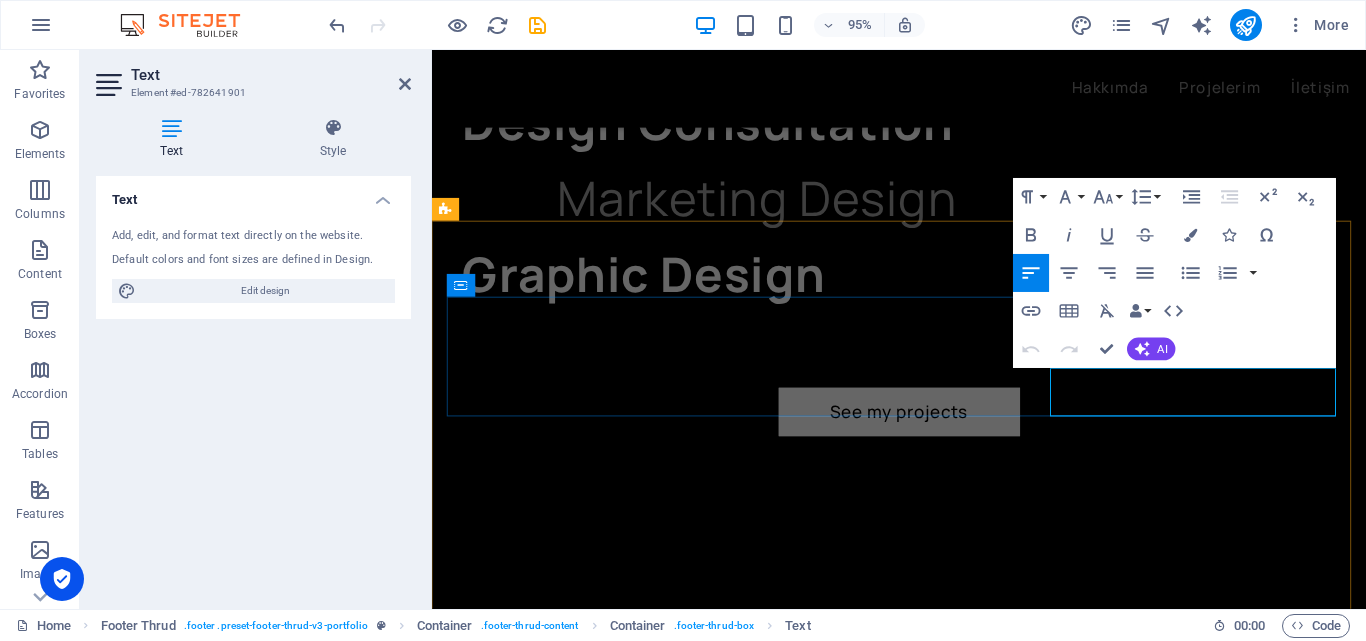 click on "[EMAIL_ADDRESS]" at bounding box center (601, 6385) 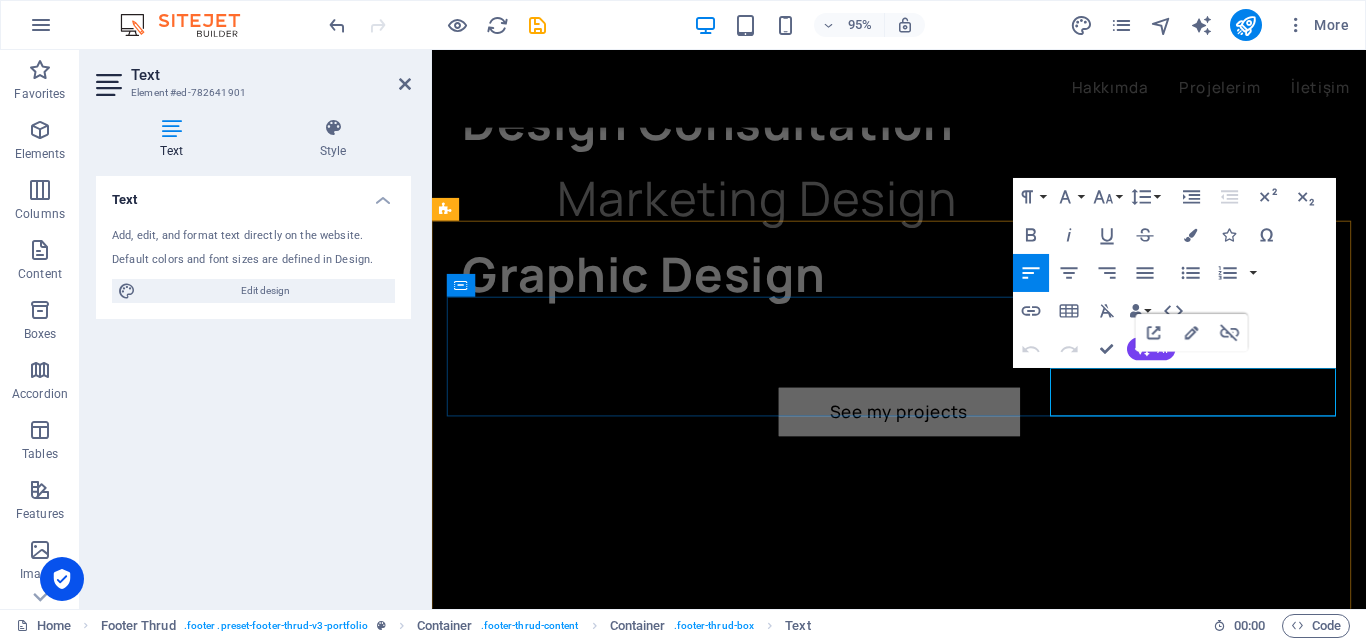 click on "[EMAIL_ADDRESS]" at bounding box center (601, 6385) 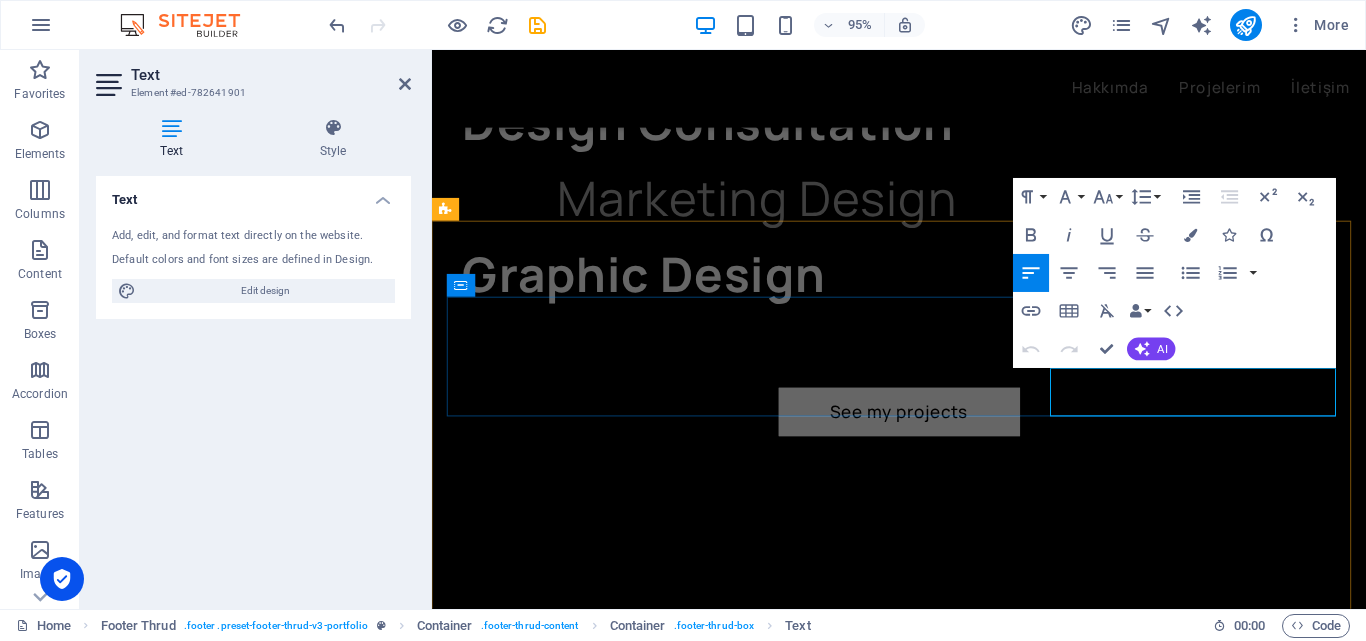 click on "[EMAIL_ADDRESS]" at bounding box center (601, 6385) 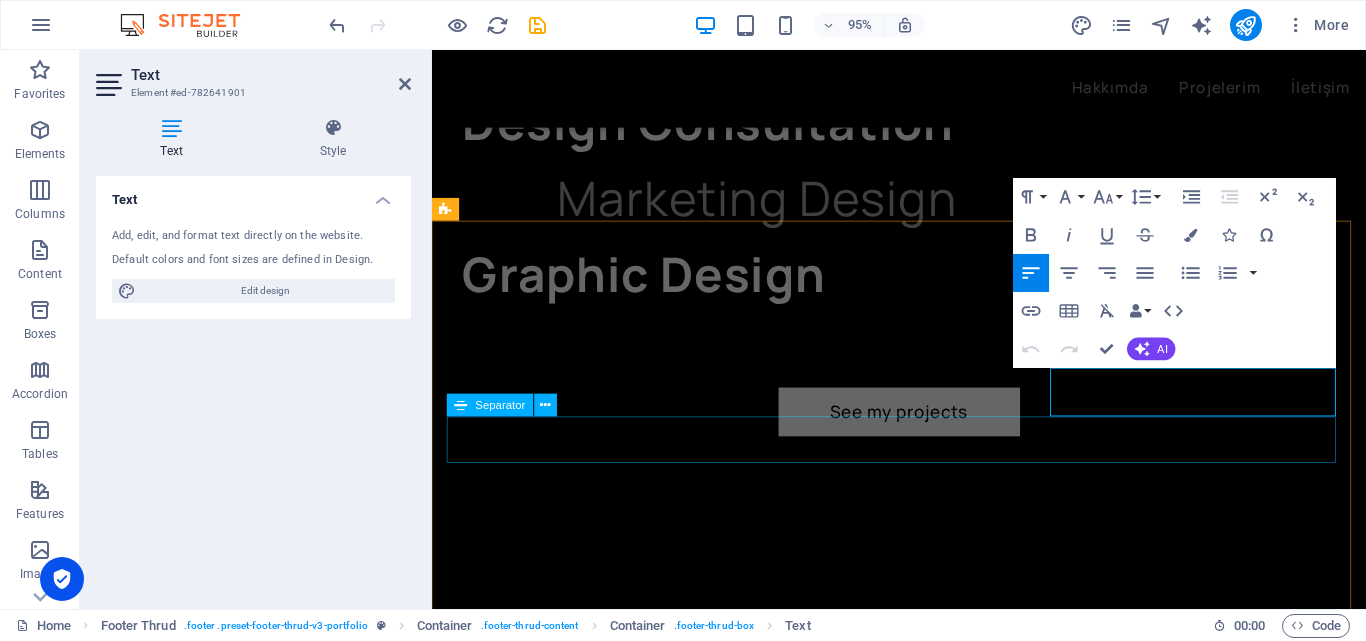 type 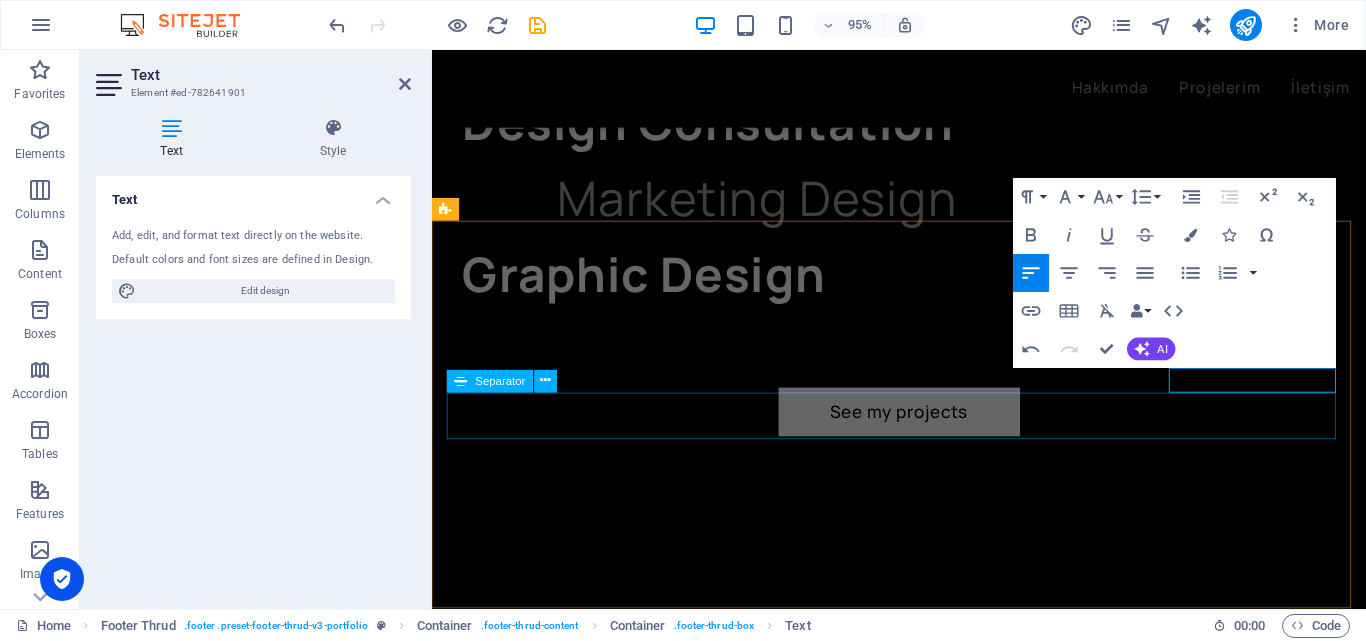 click at bounding box center [923, 6471] 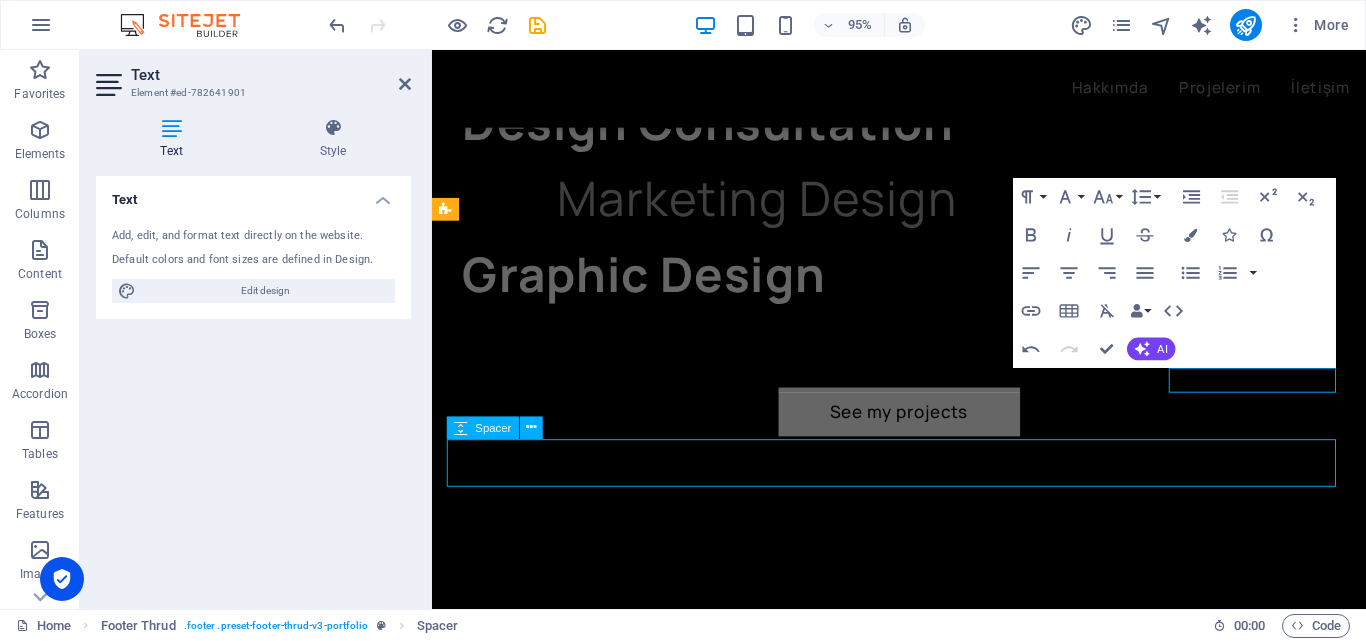 scroll, scrollTop: 5445, scrollLeft: 0, axis: vertical 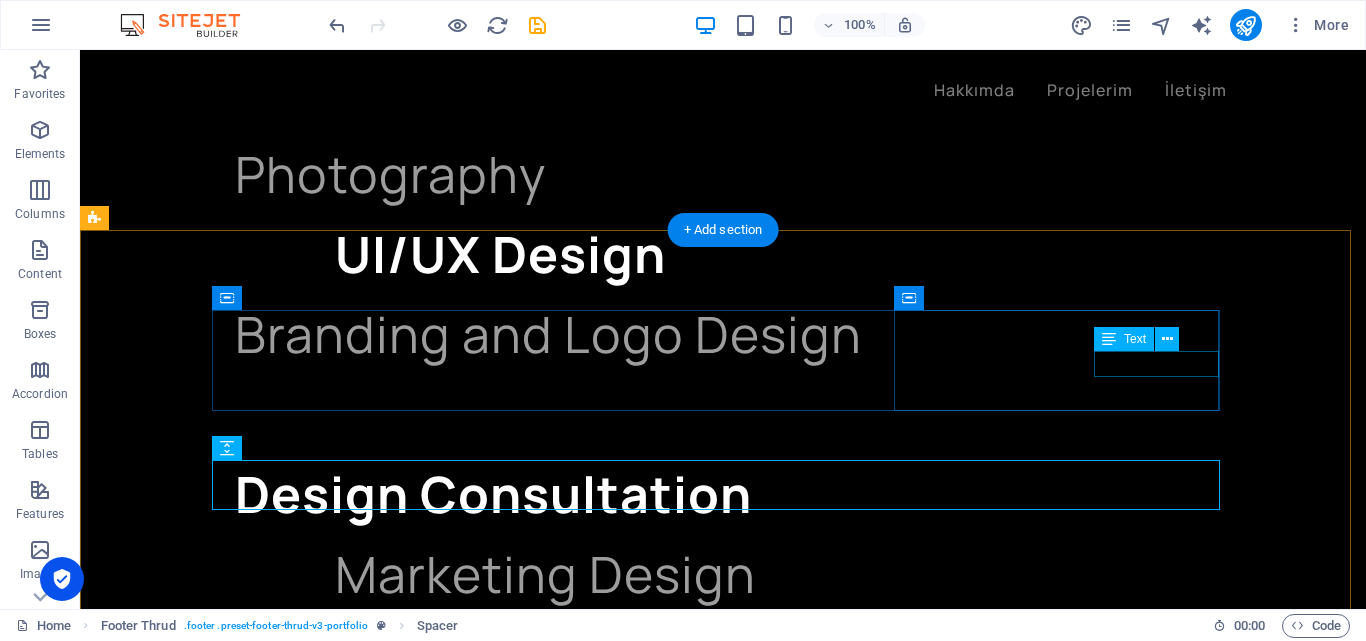 click on "+1-123-456-7890" at bounding box center [281, 6789] 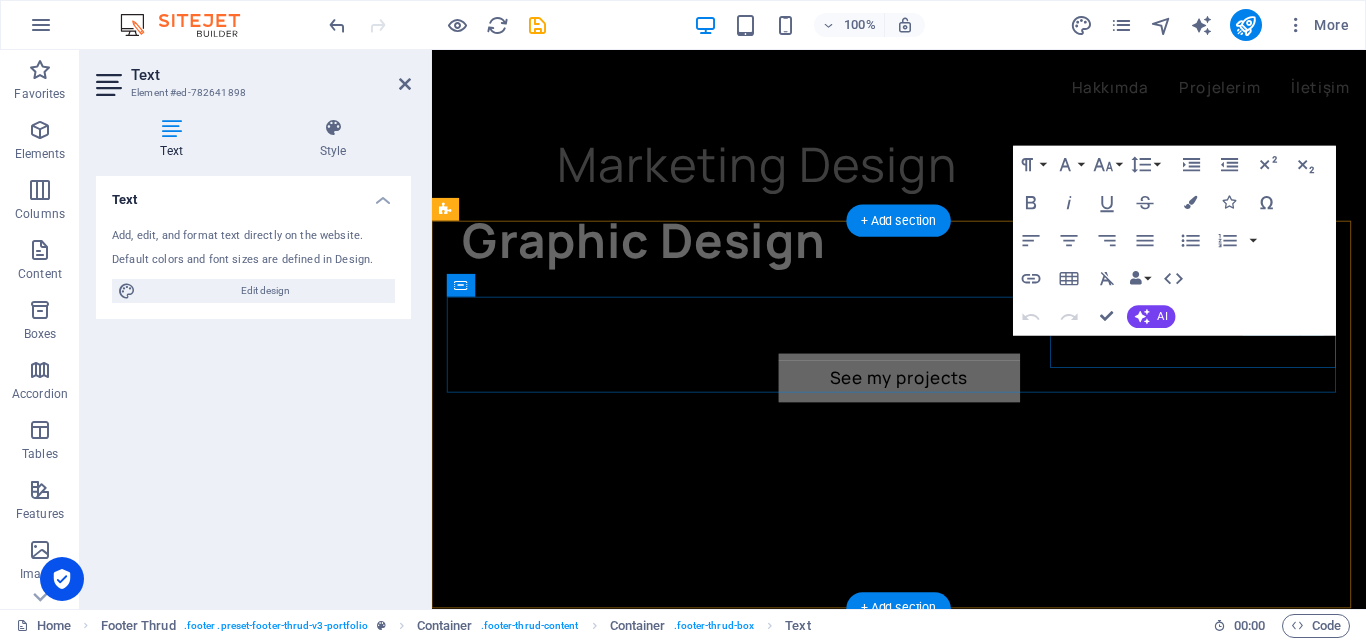 scroll, scrollTop: 5409, scrollLeft: 0, axis: vertical 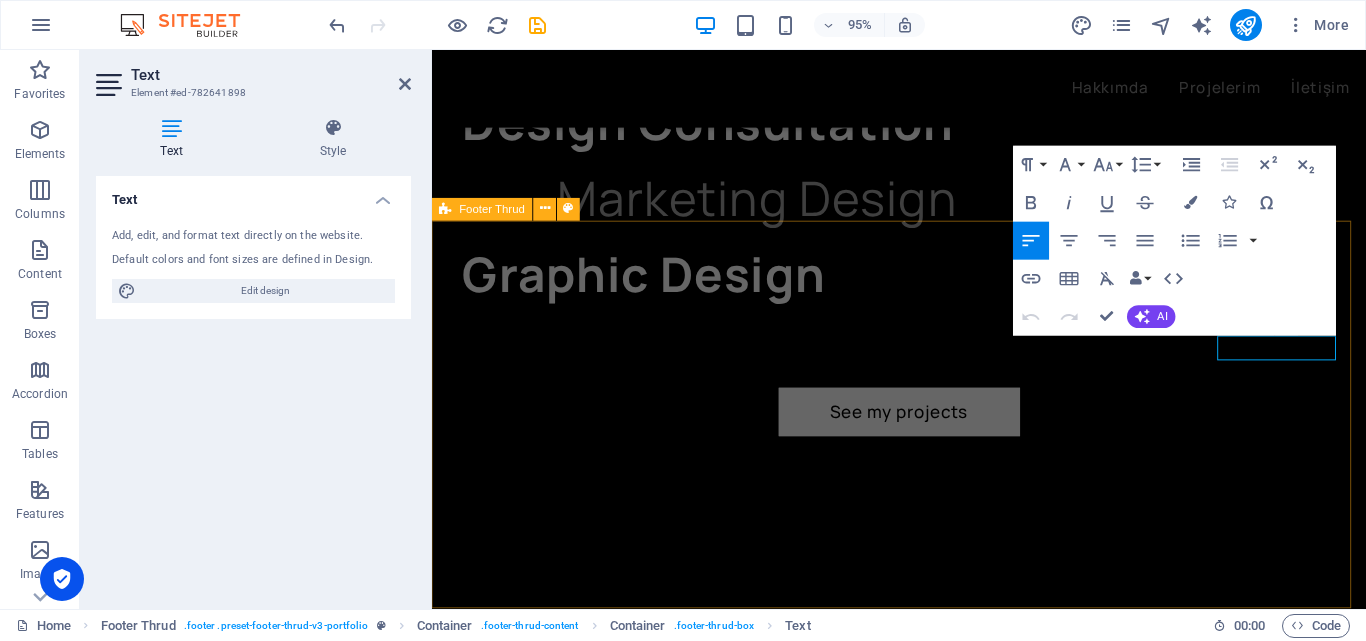 type 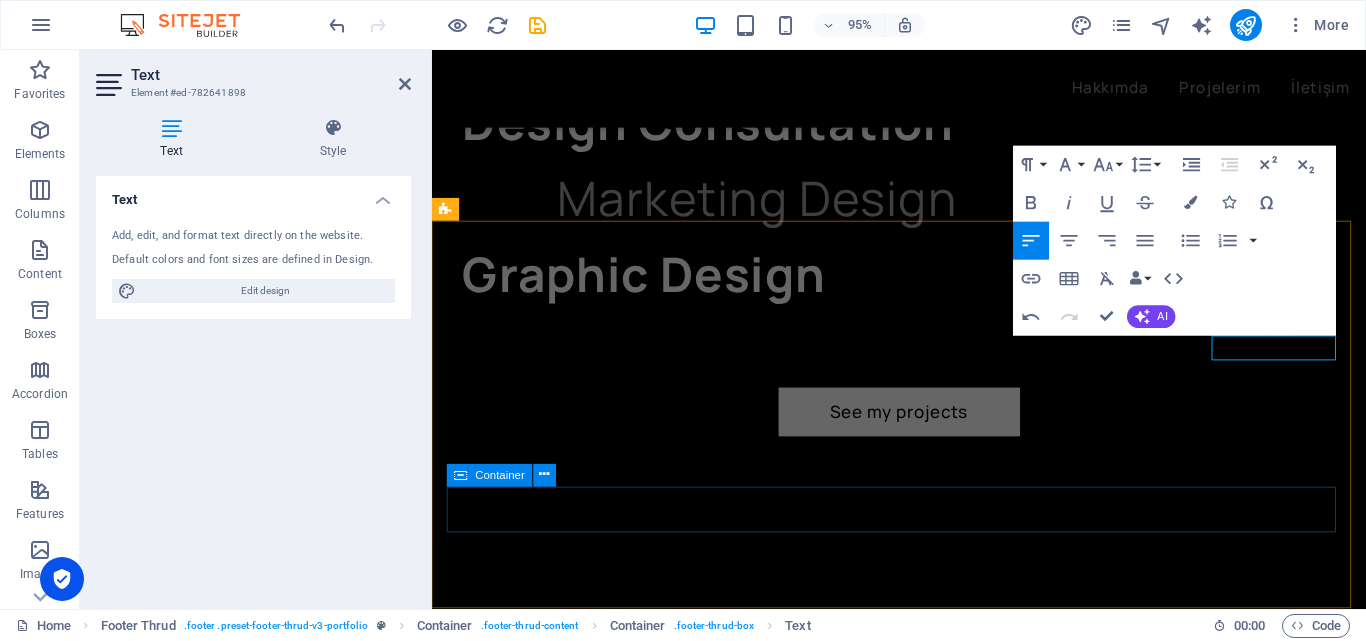 click on "[DOMAIN_NAME]" at bounding box center (923, 6557) 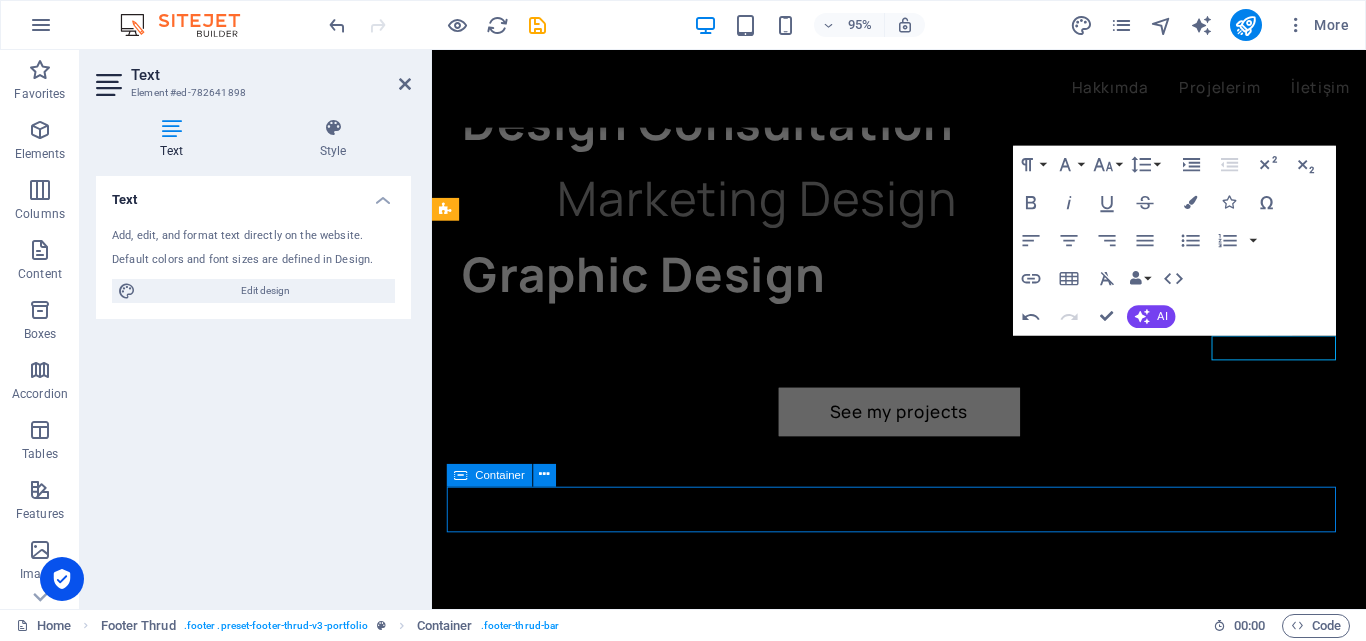scroll, scrollTop: 5445, scrollLeft: 0, axis: vertical 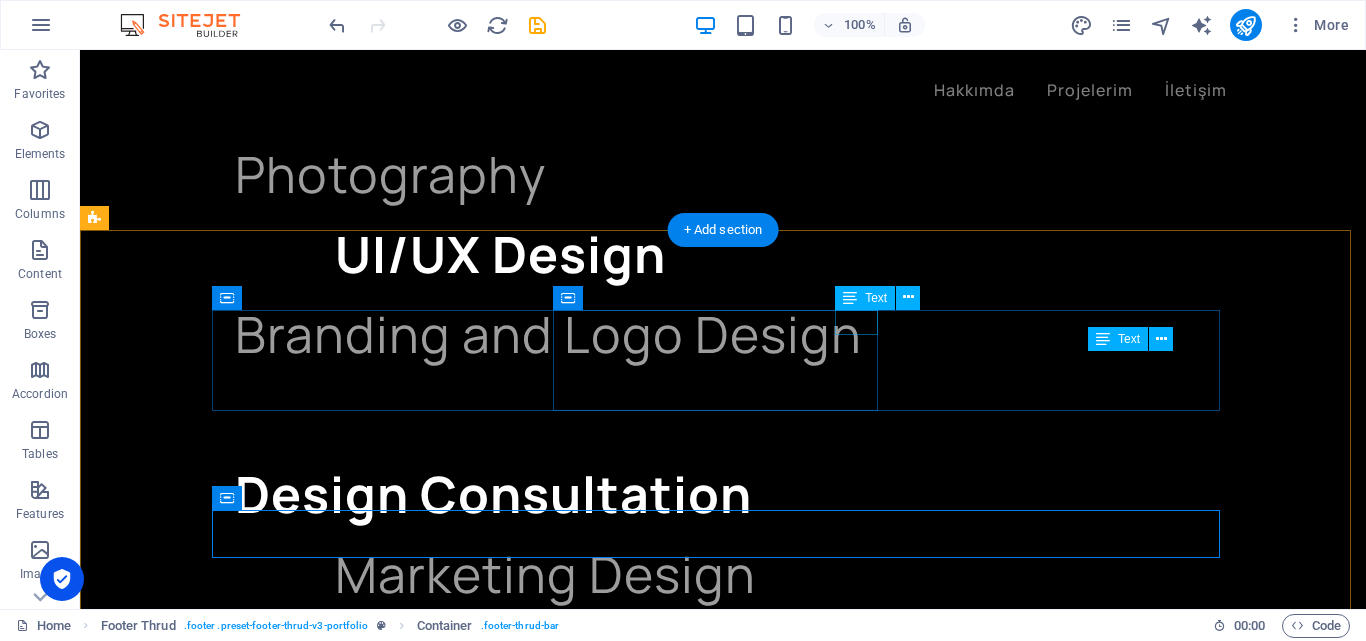 click on "Adres" at bounding box center (381, 6640) 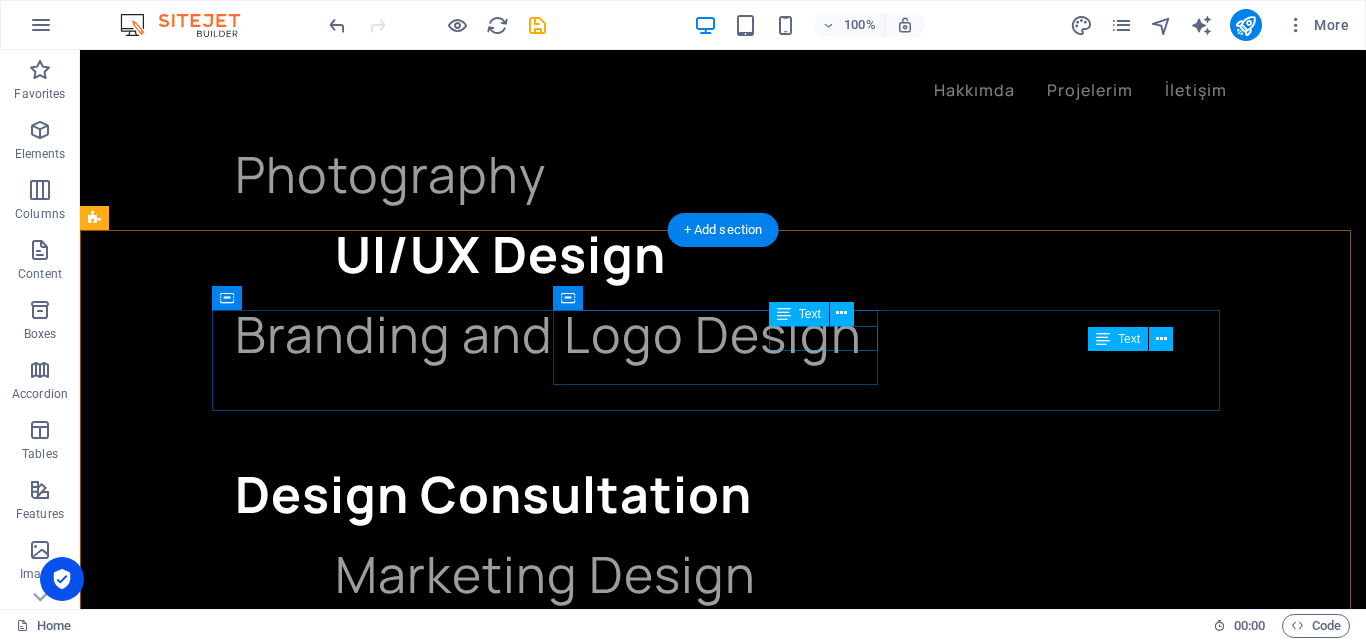 click on "[STREET_ADDRESS][PERSON_NAME]" at bounding box center (361, 6655) 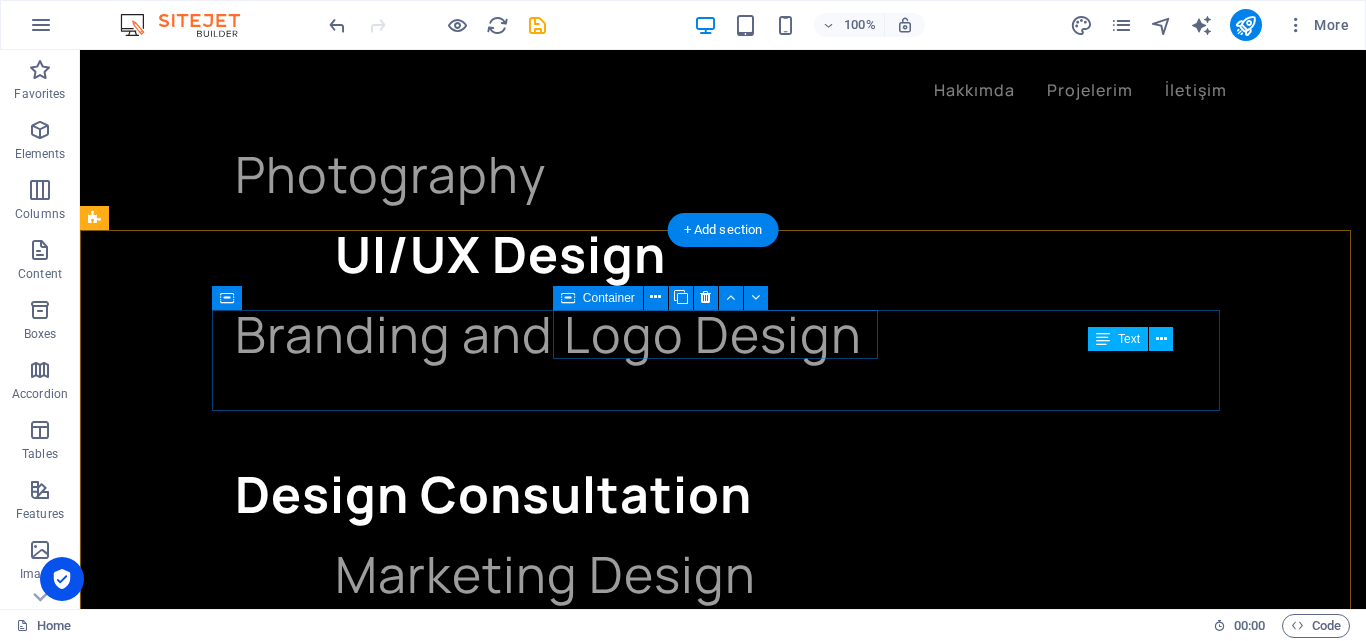 click on "San Francisco 94109" at bounding box center [381, 6652] 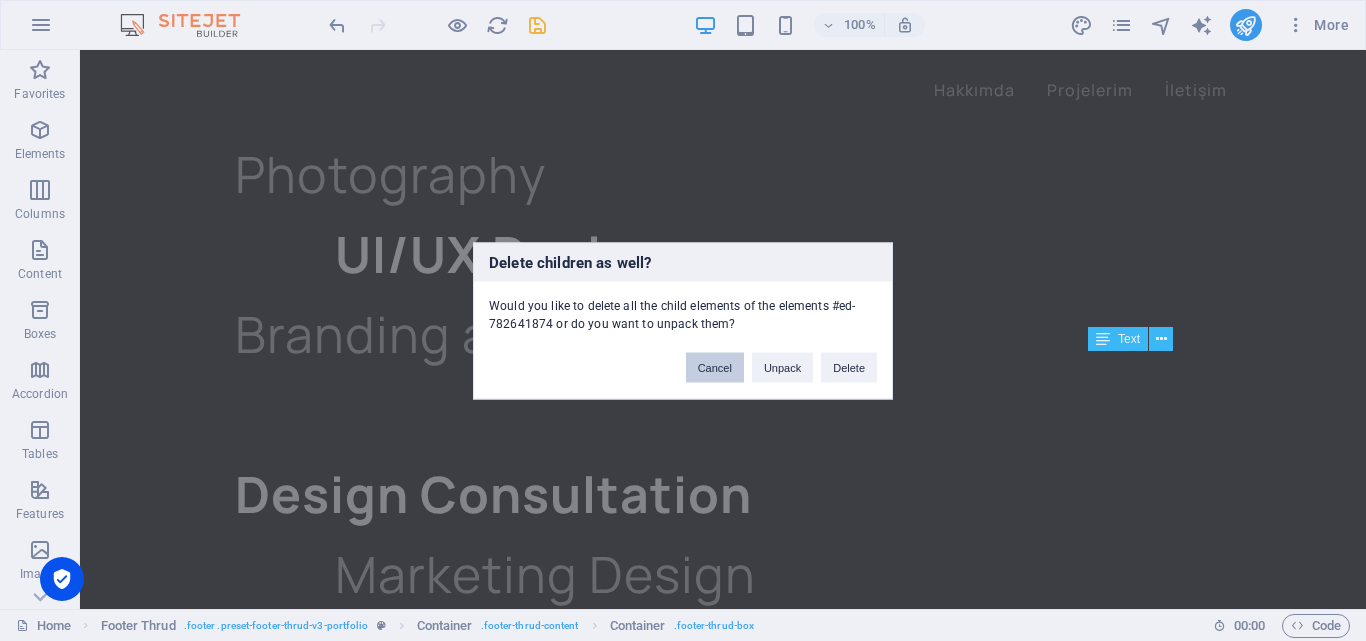 click on "Cancel" at bounding box center [715, 367] 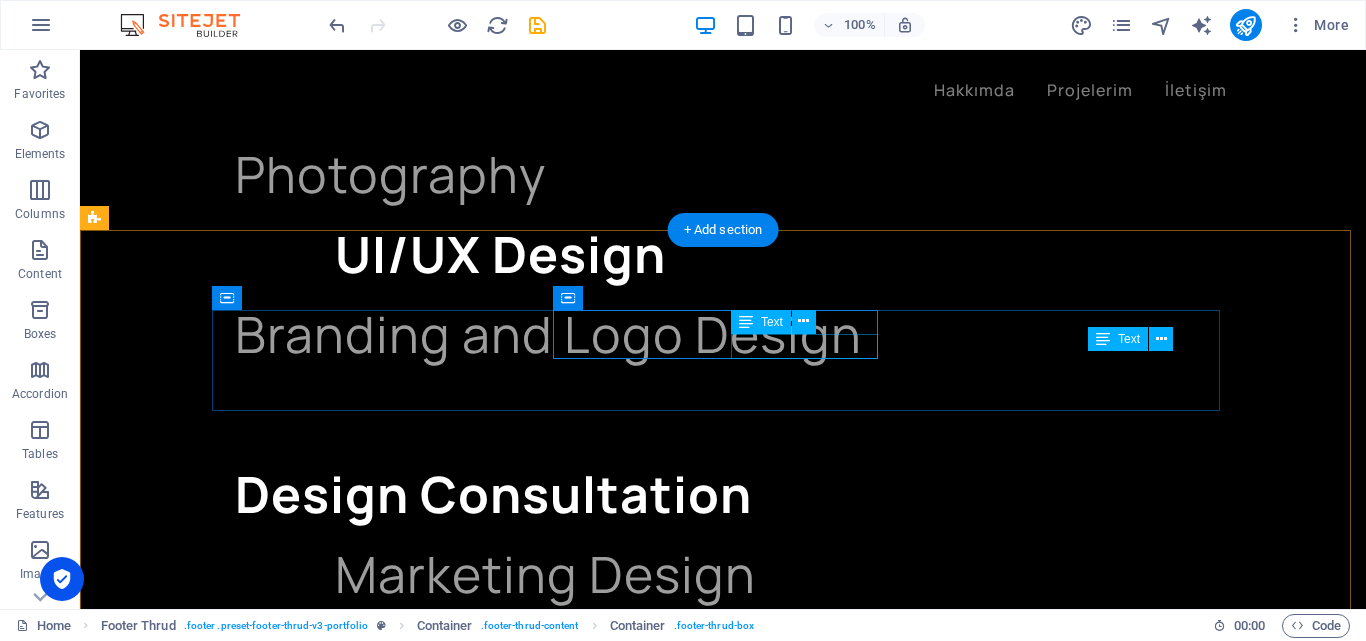 click on "[GEOGRAPHIC_DATA][PERSON_NAME]" at bounding box center (301, 6663) 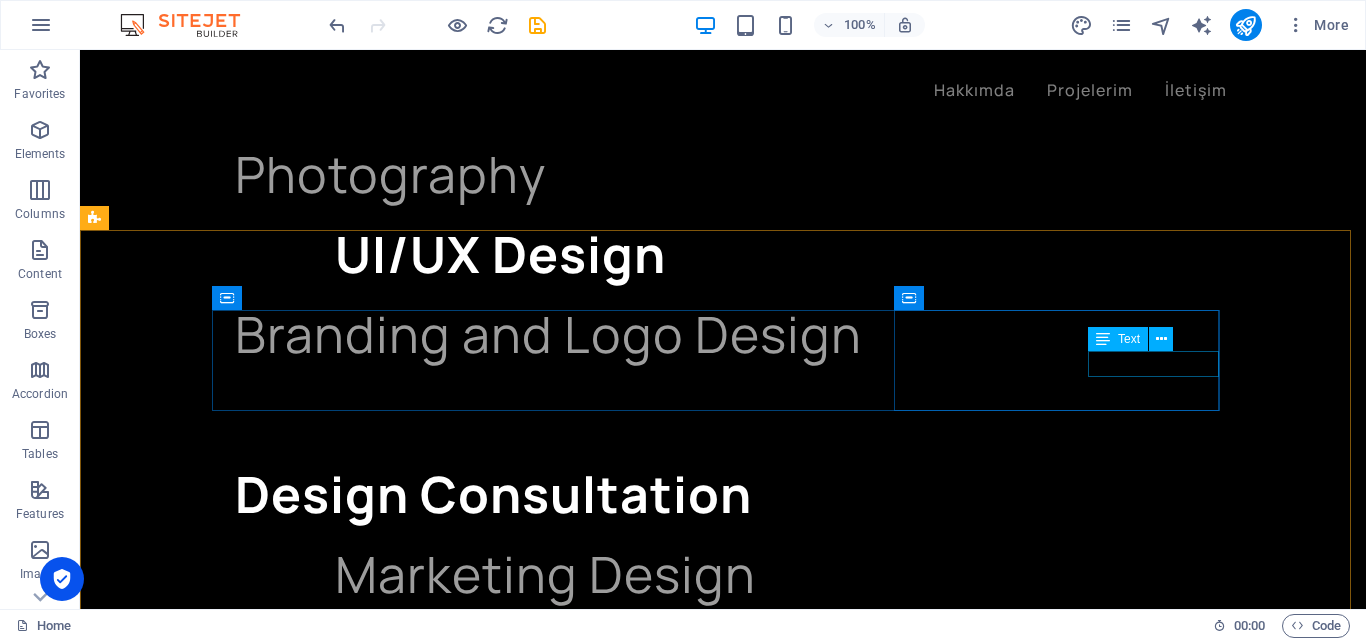 click at bounding box center (1103, 339) 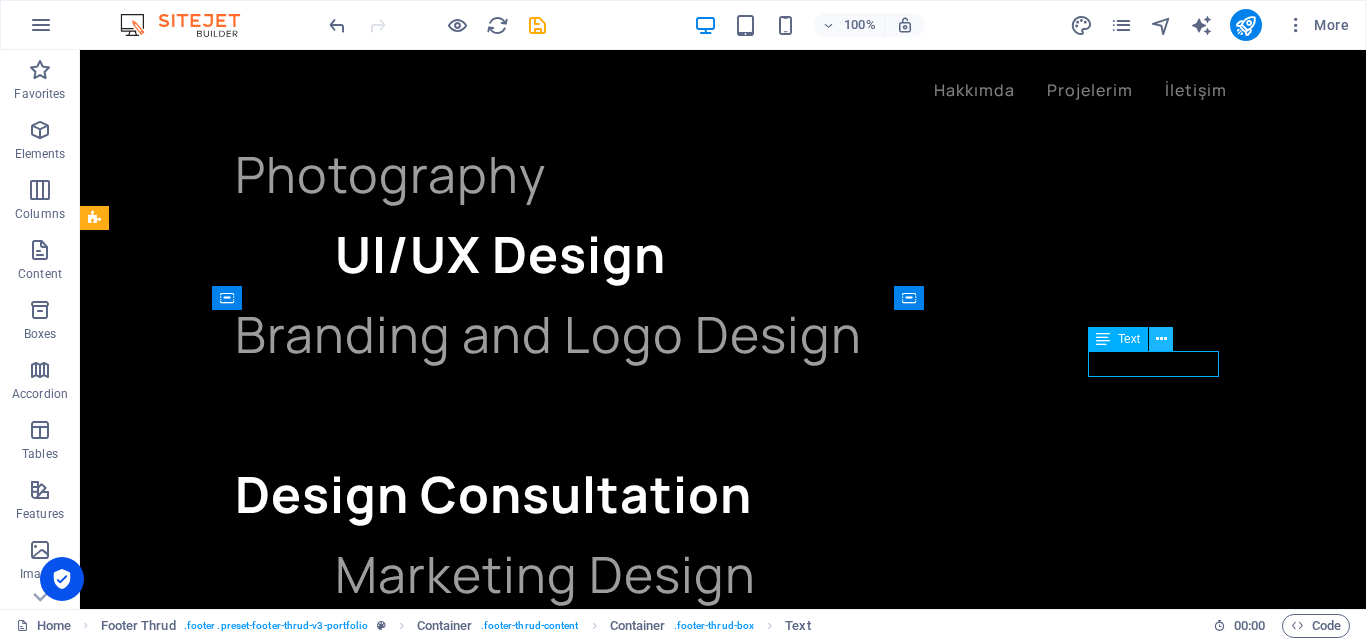 click at bounding box center (1161, 339) 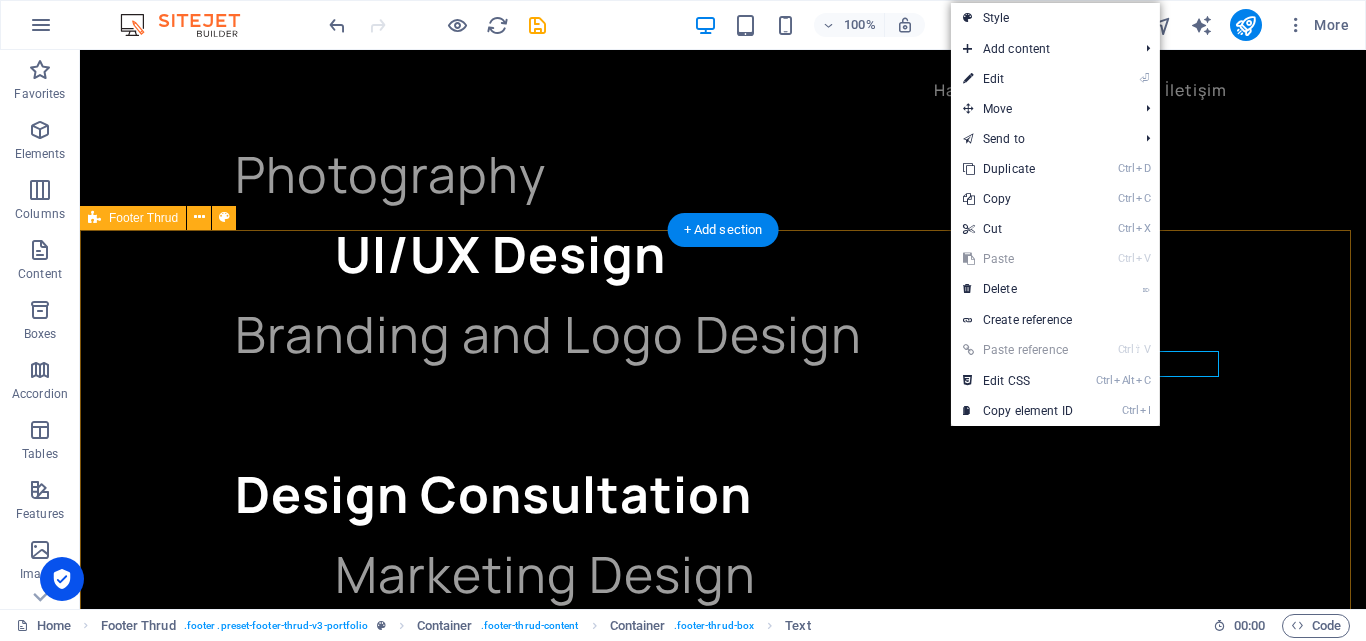 click on "İletişim +90 536 478 74 35 iletisim@akinworks.com
akinworks.com" at bounding box center [723, 6787] 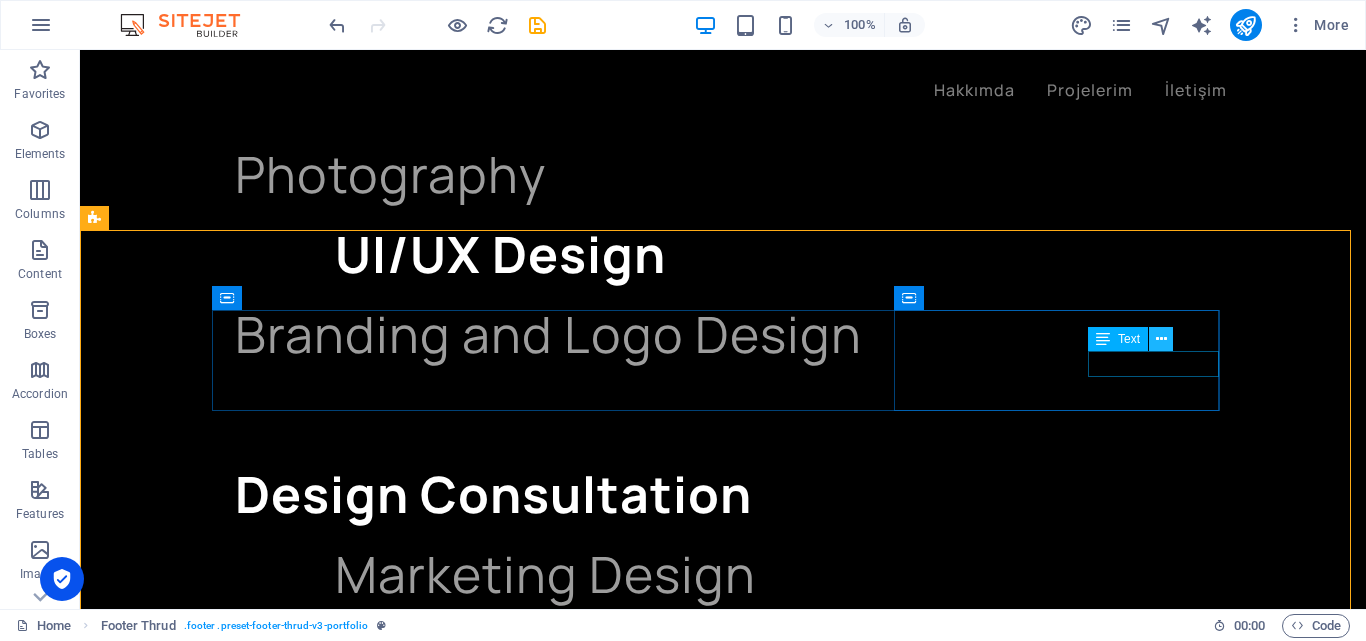 click at bounding box center [1161, 339] 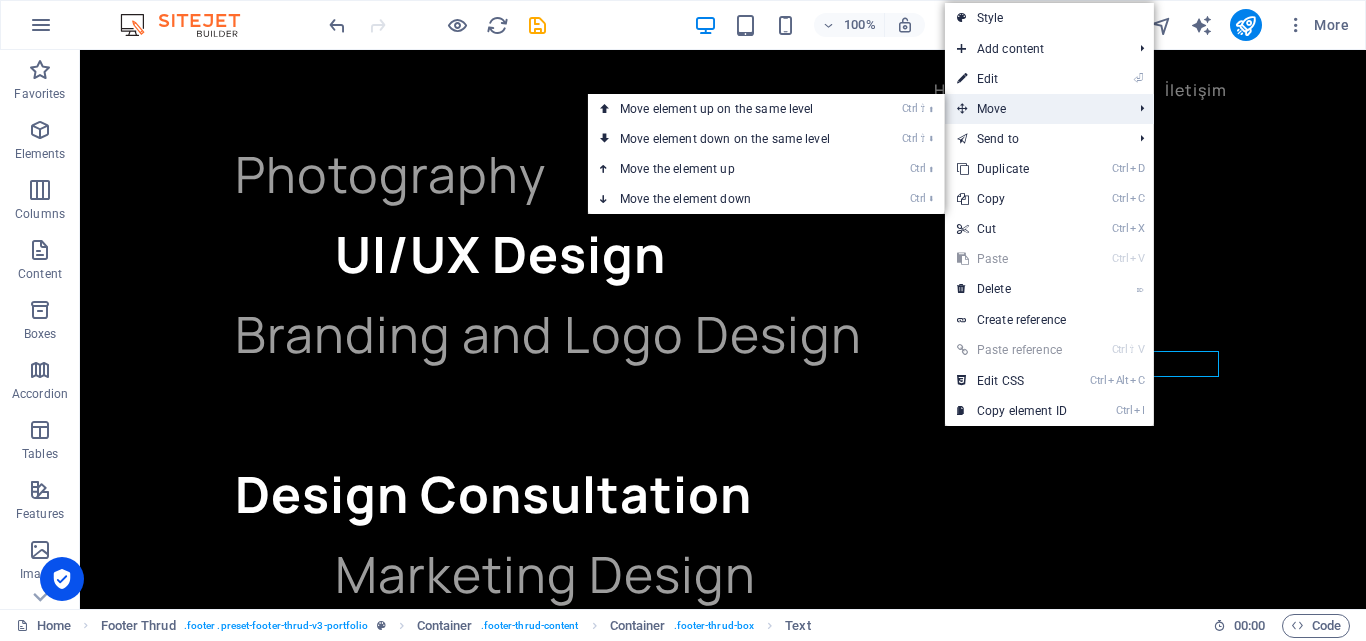 click on "Move" at bounding box center [1034, 109] 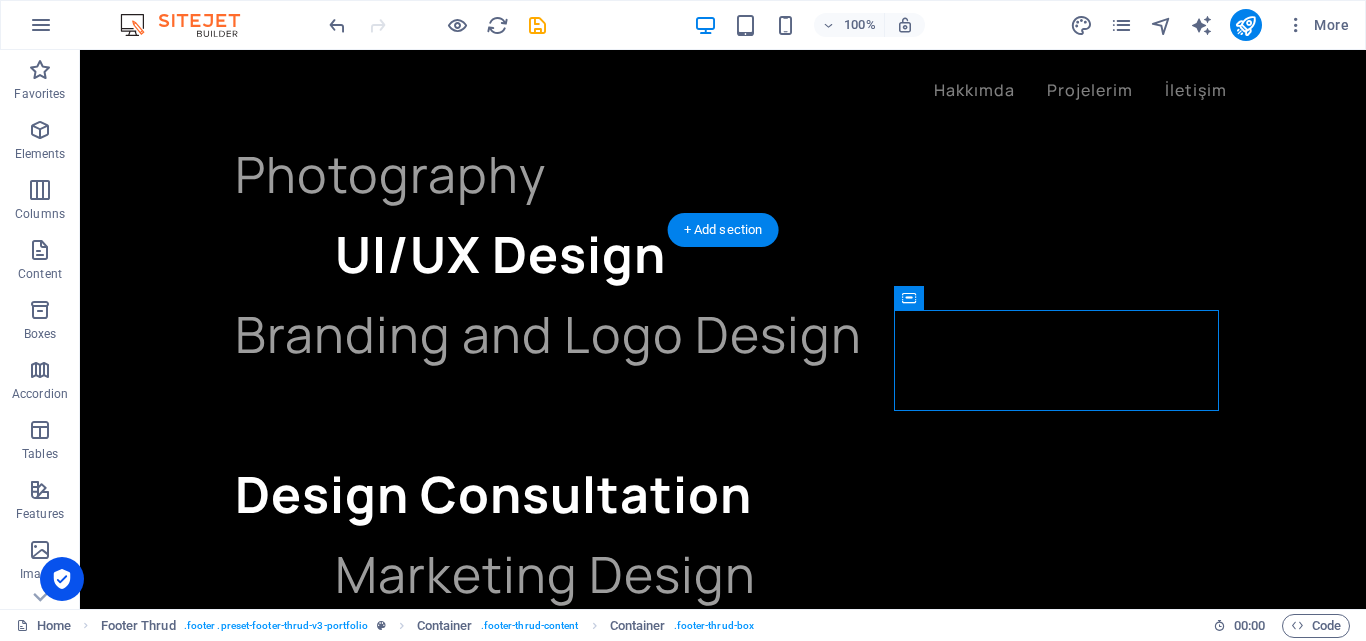 drag, startPoint x: 1029, startPoint y: 320, endPoint x: 662, endPoint y: 355, distance: 368.66516 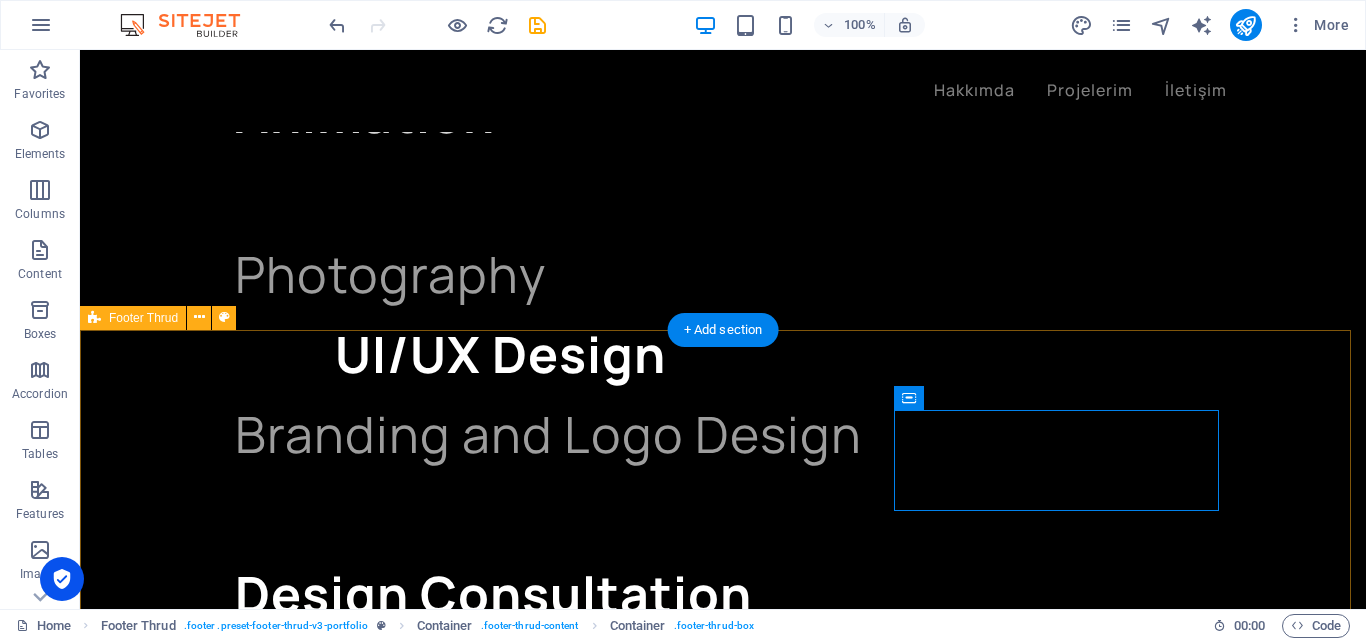 scroll, scrollTop: 5145, scrollLeft: 0, axis: vertical 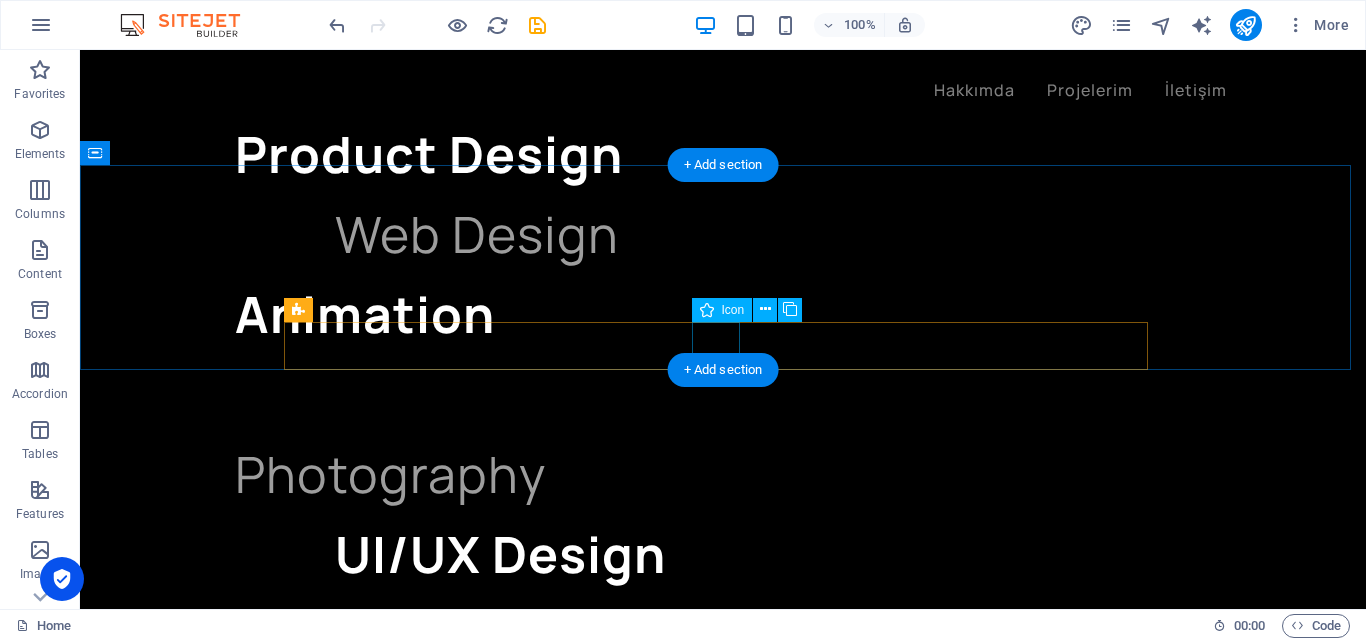 click at bounding box center [723, 6411] 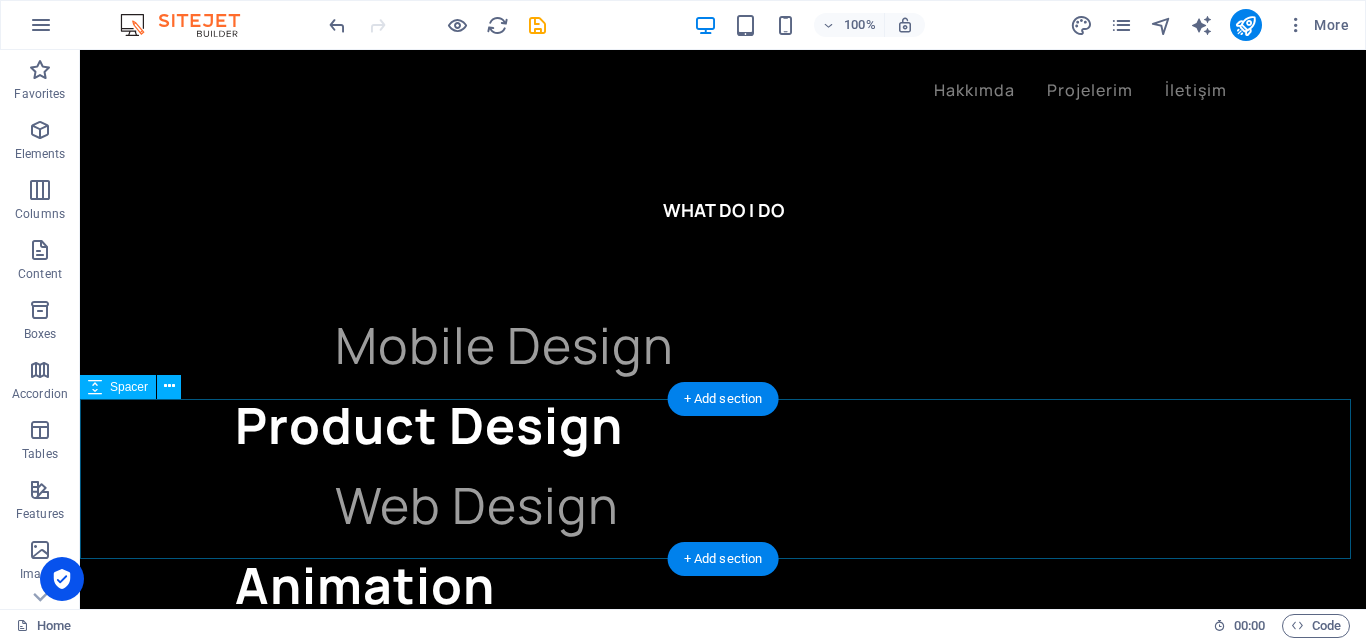 scroll, scrollTop: 5045, scrollLeft: 0, axis: vertical 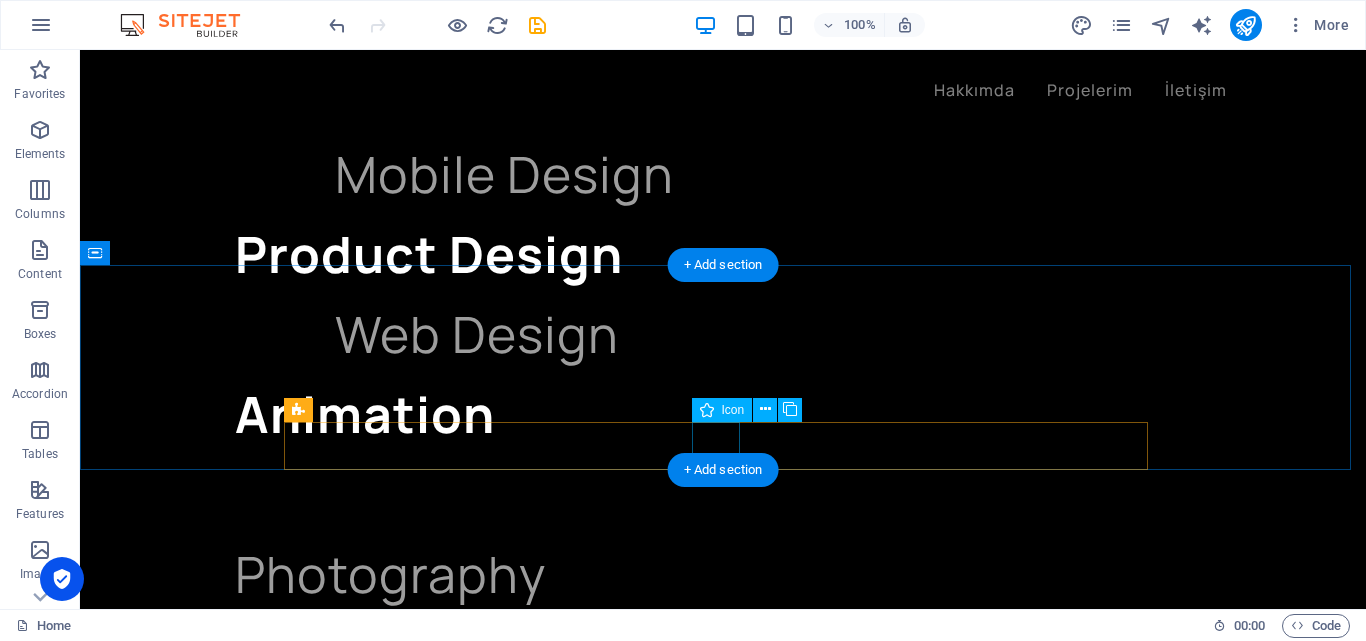 click at bounding box center (723, 6511) 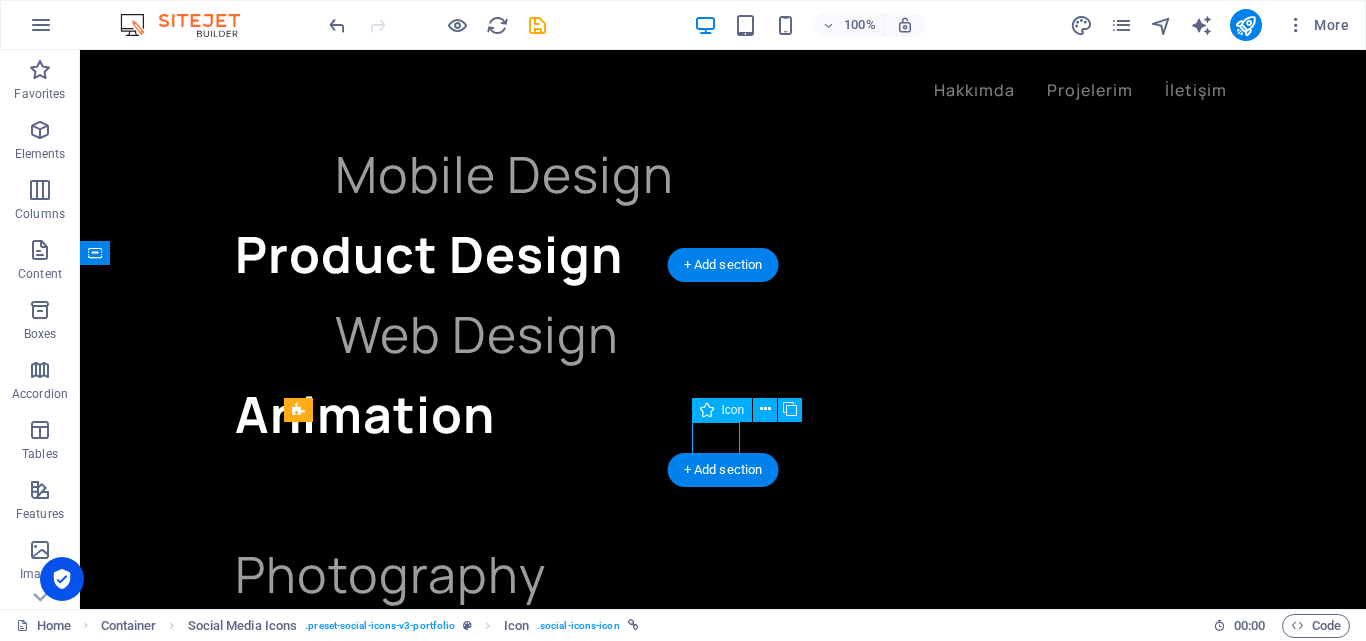 click at bounding box center (723, 6511) 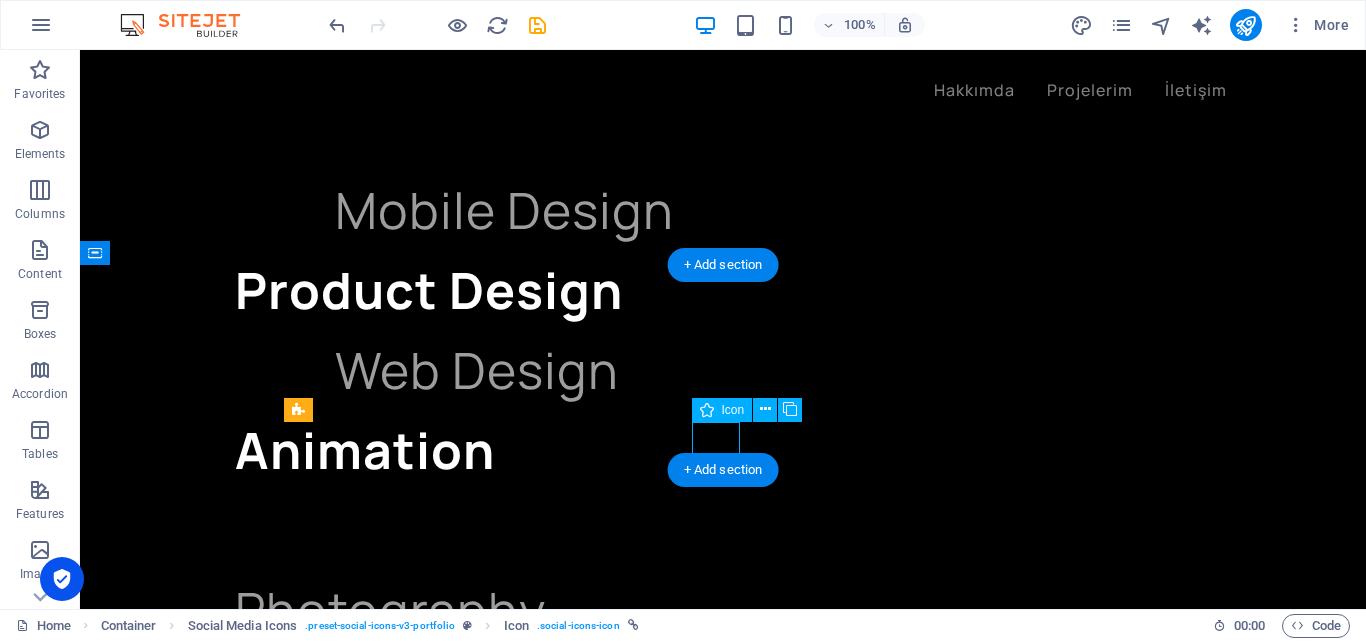 select on "xMidYMid" 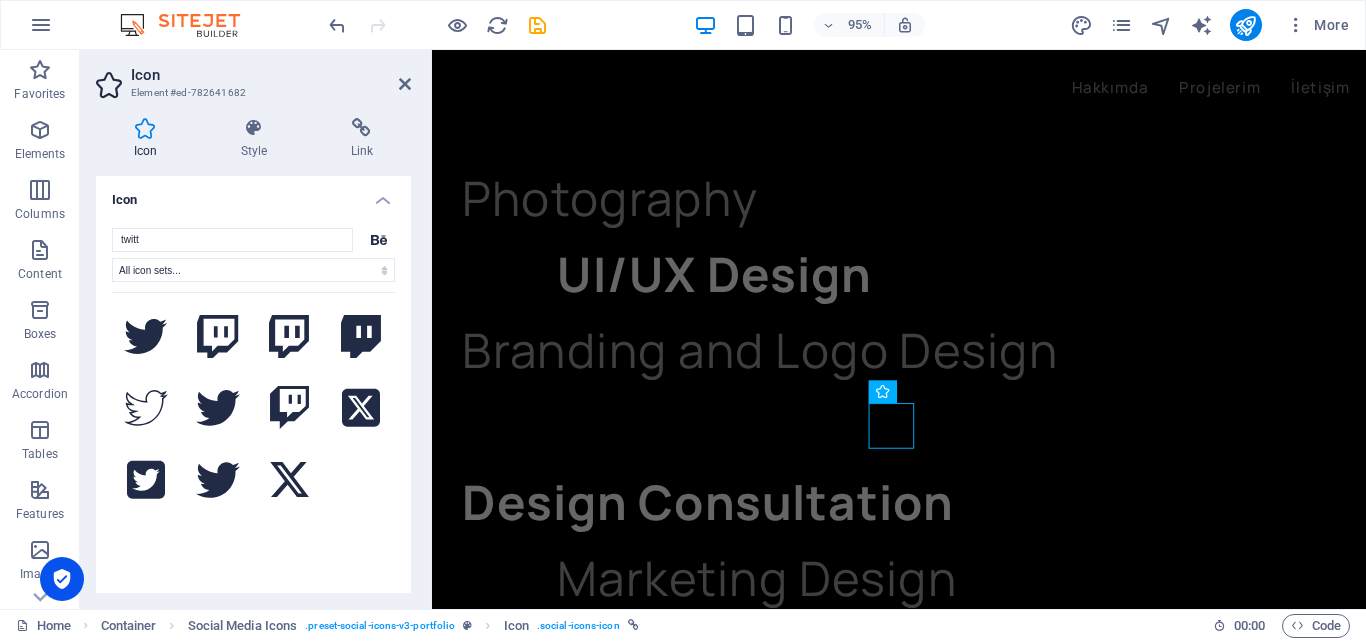 scroll, scrollTop: 0, scrollLeft: 0, axis: both 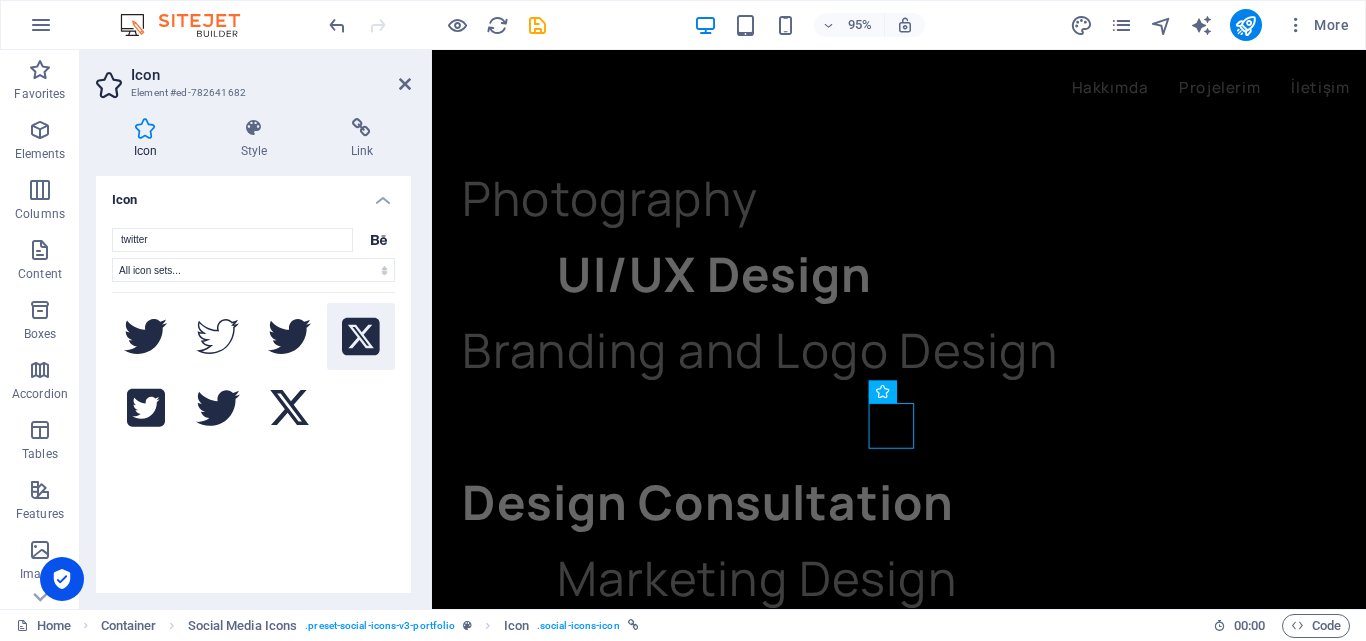 type on "twitter" 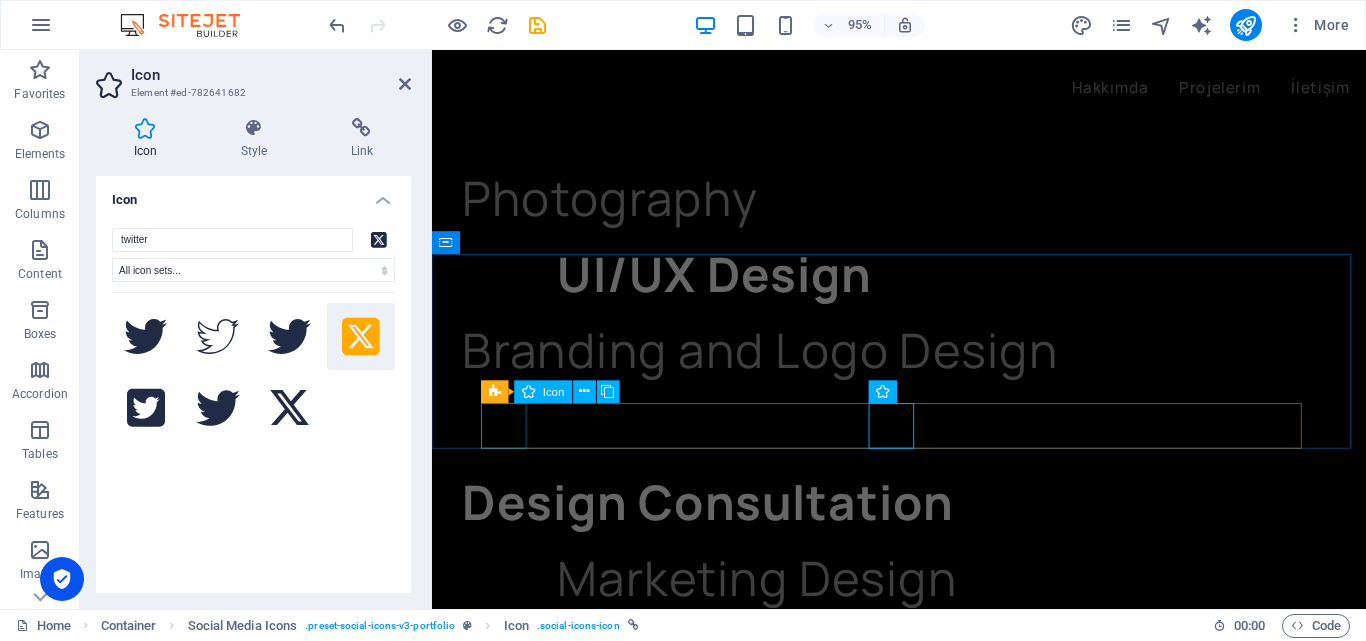click at bounding box center (923, 5844) 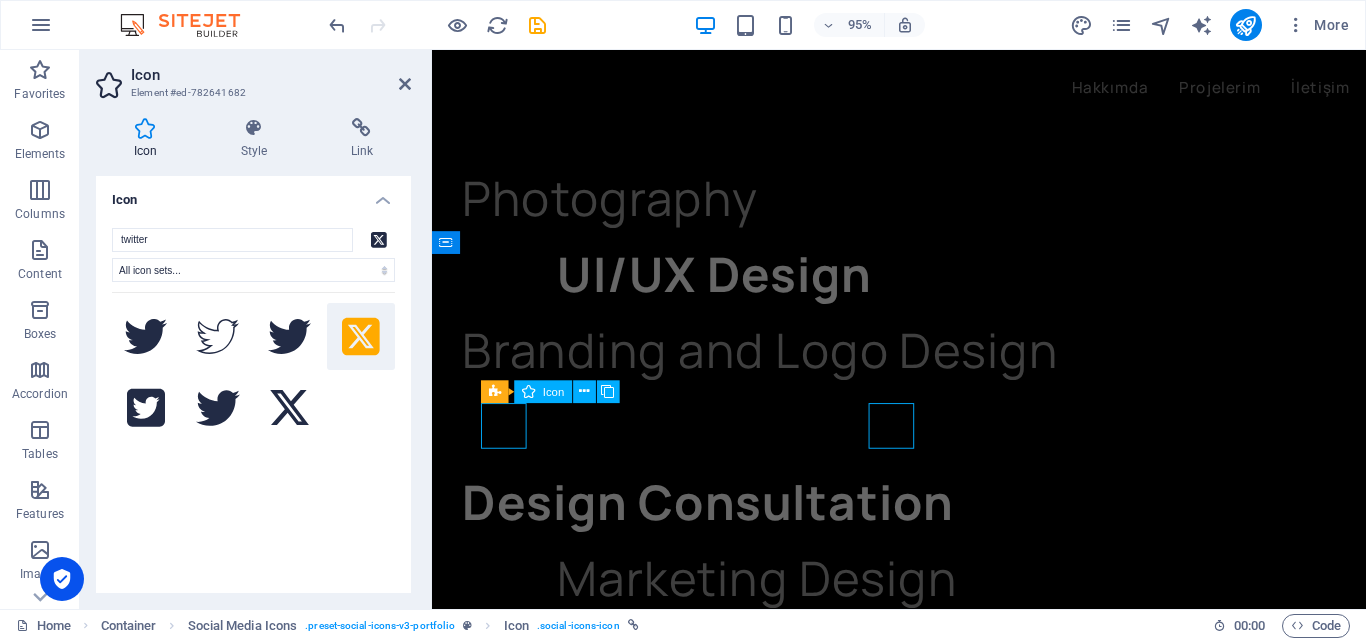 scroll, scrollTop: 5045, scrollLeft: 0, axis: vertical 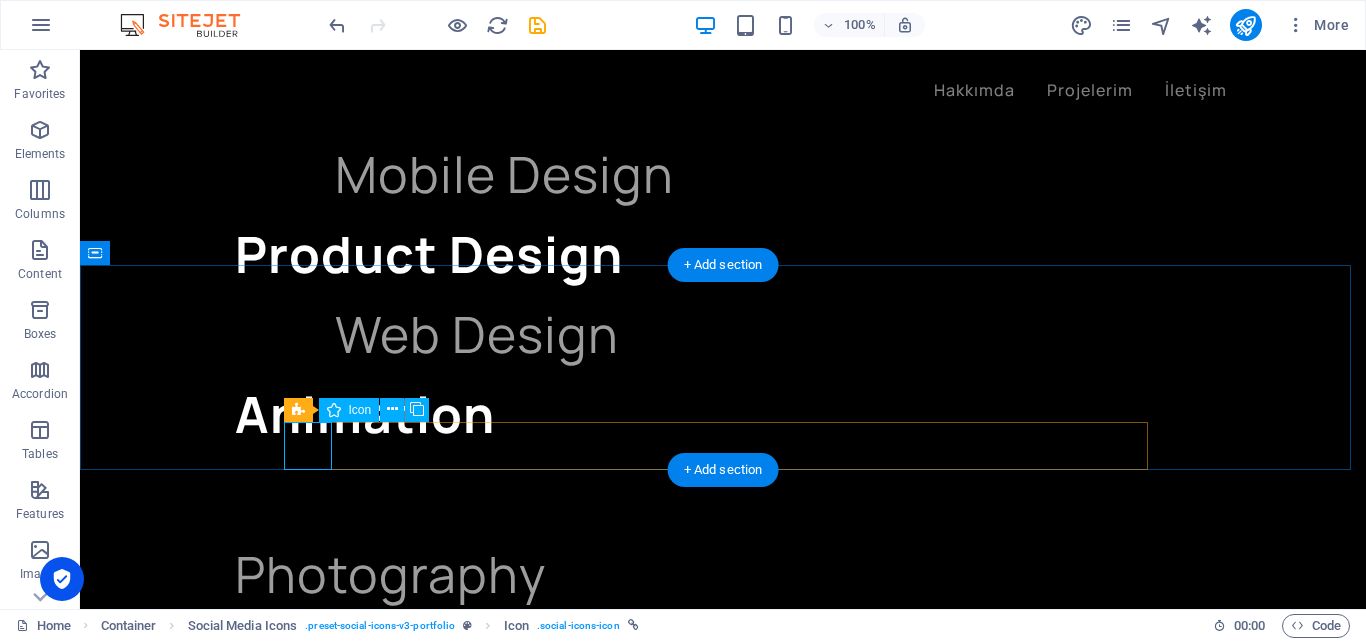 click at bounding box center (723, 6283) 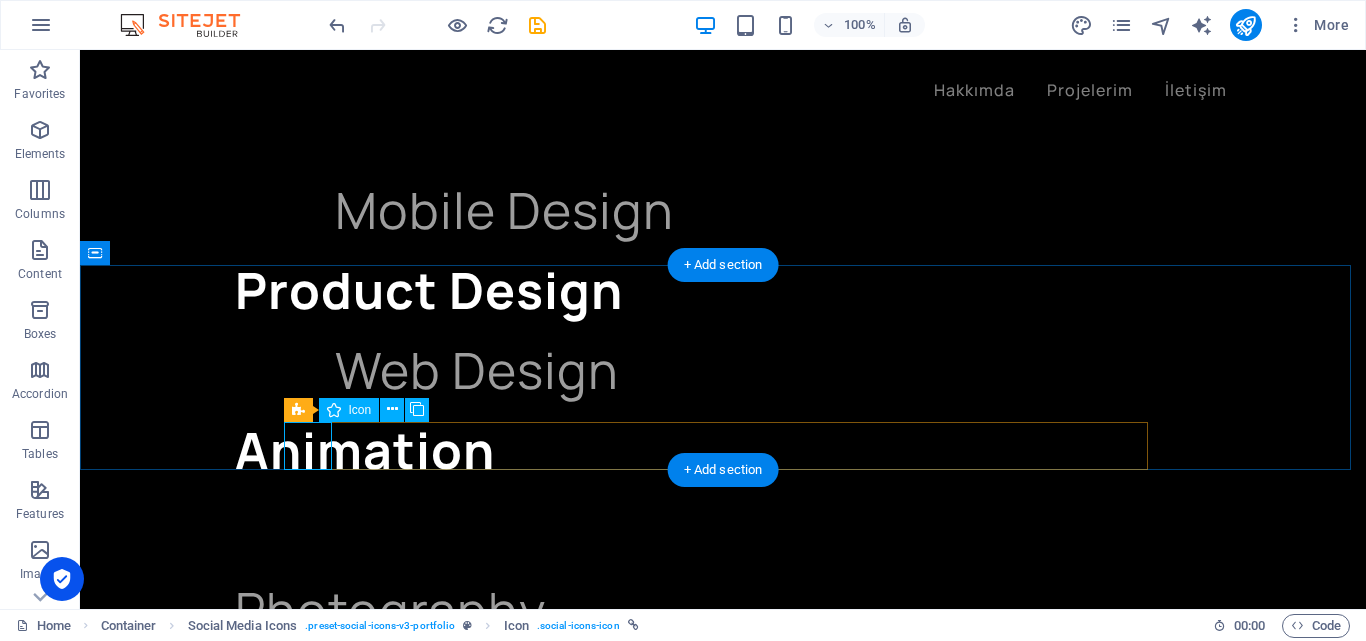 select on "xMidYMid" 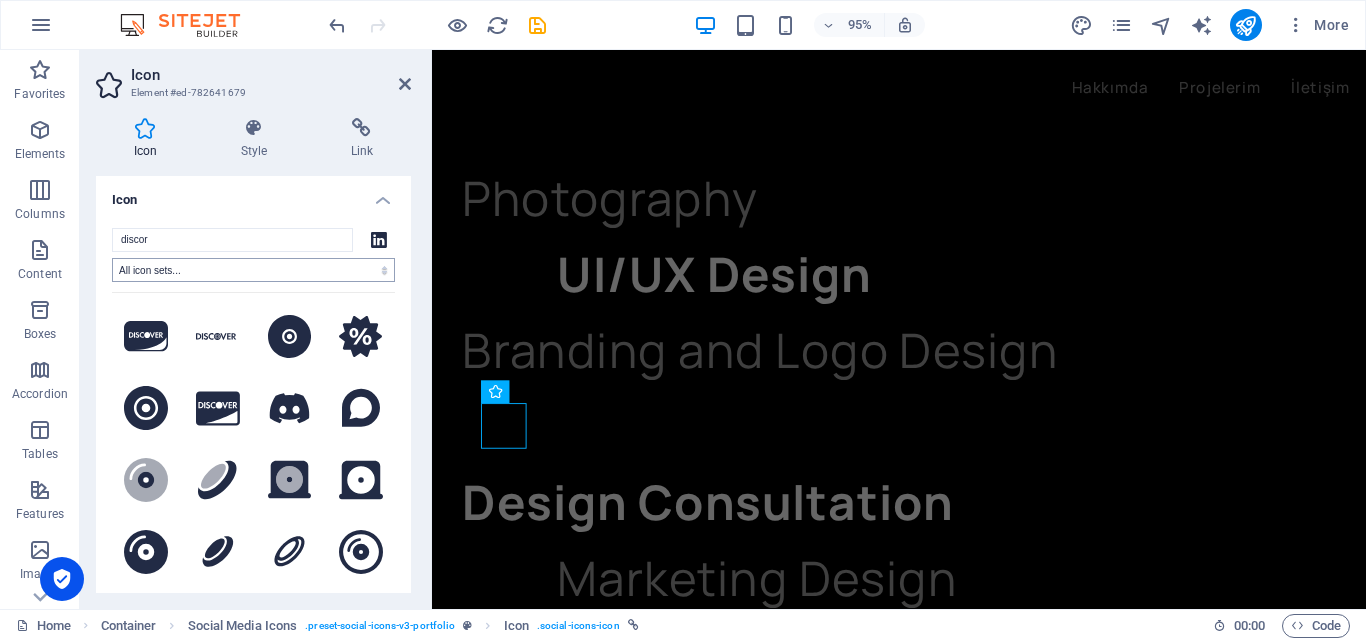 type on "discord" 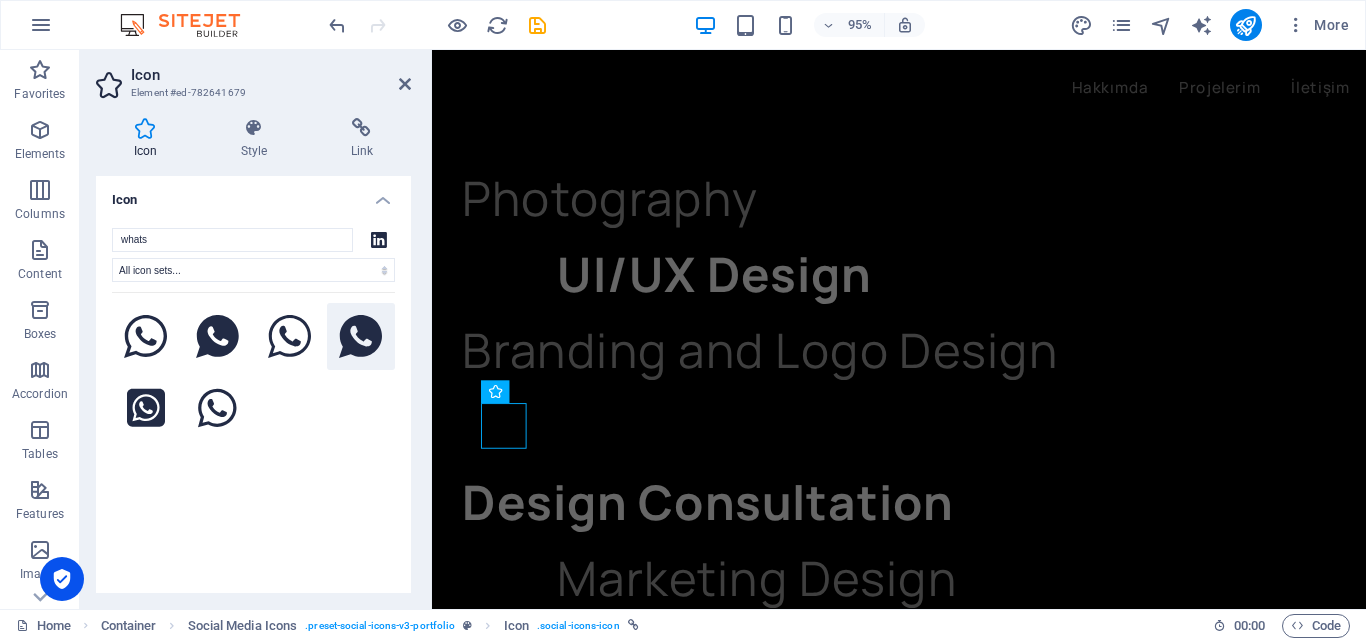 type on "whats" 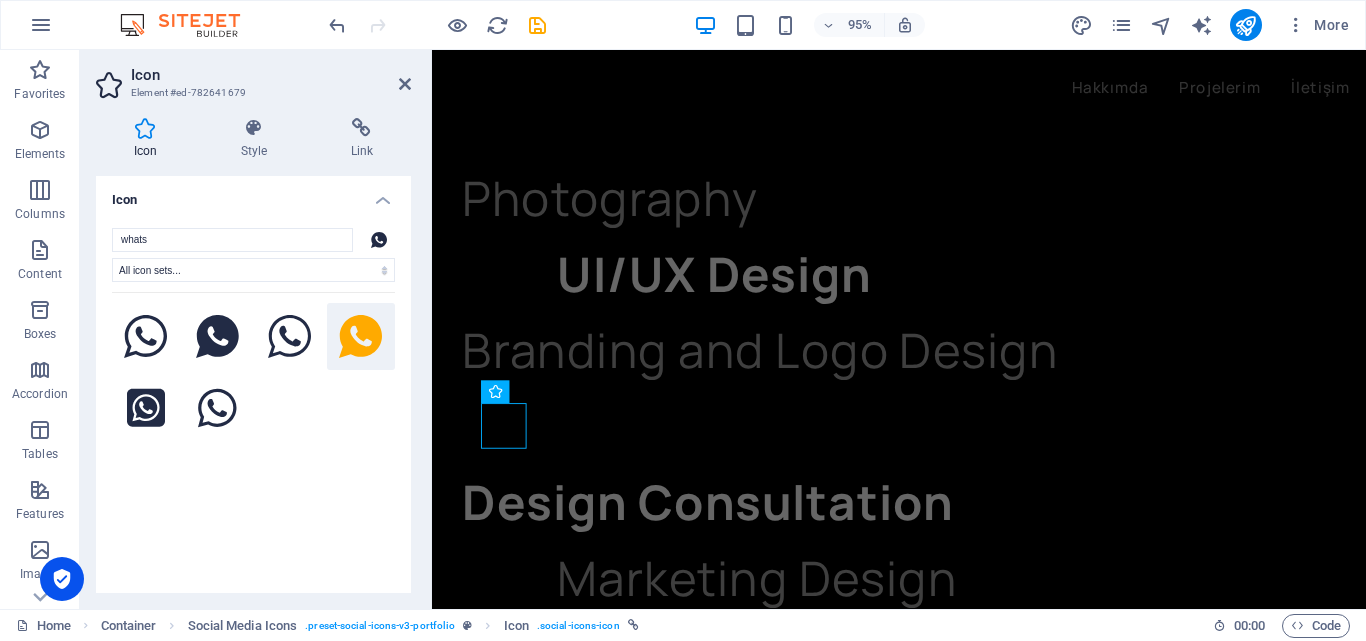 click 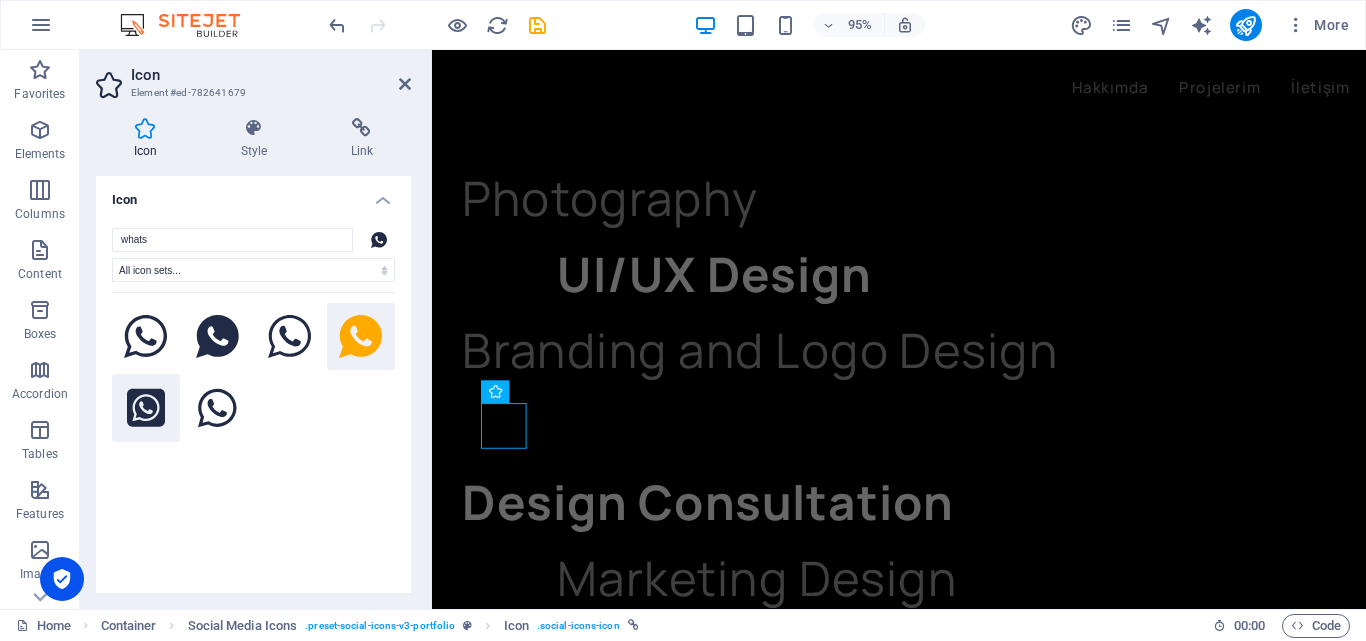 click 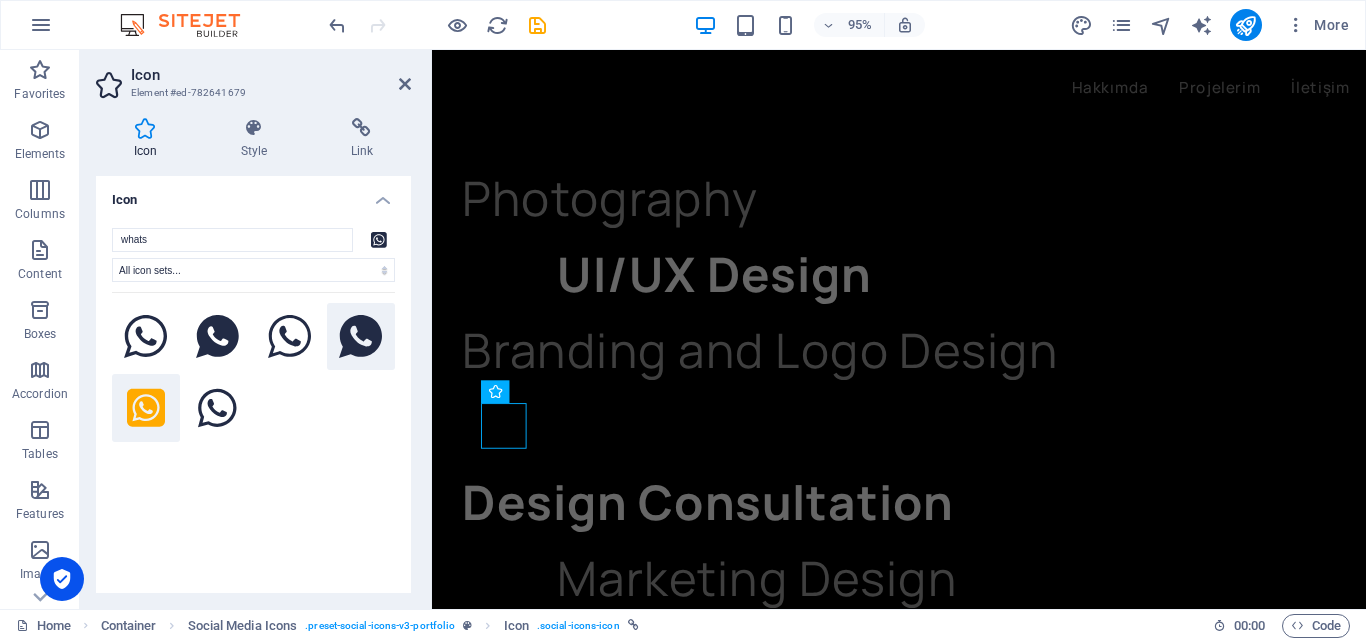 click 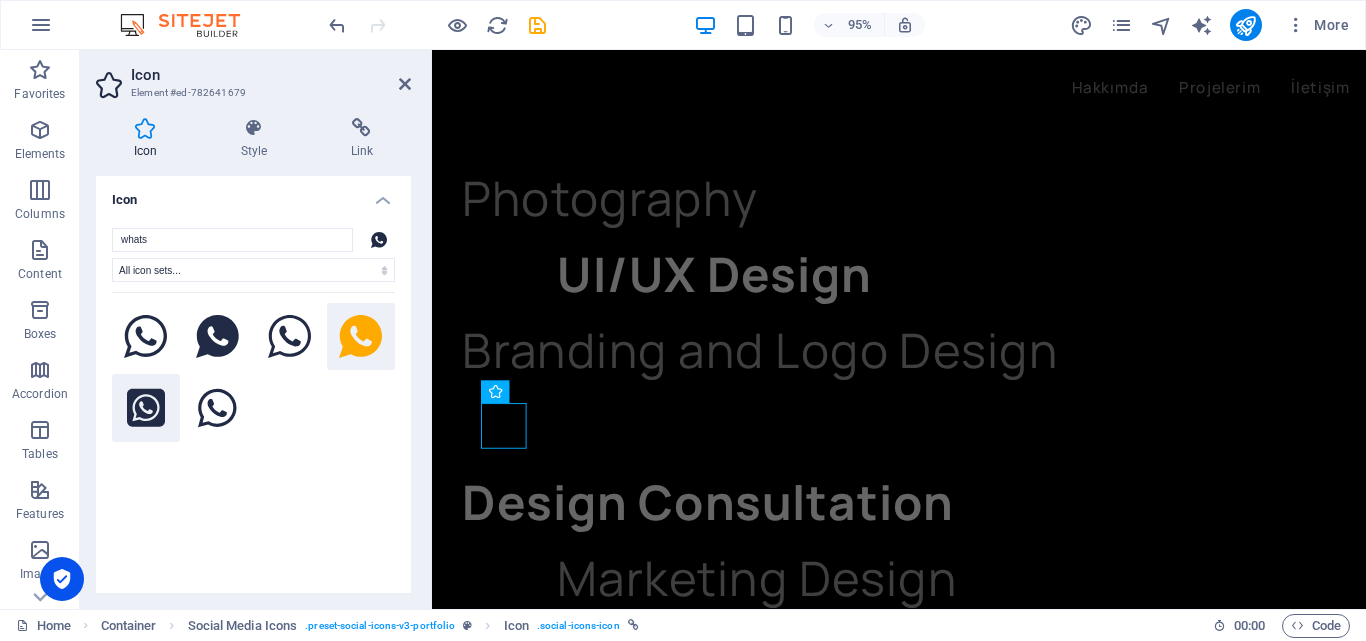 click 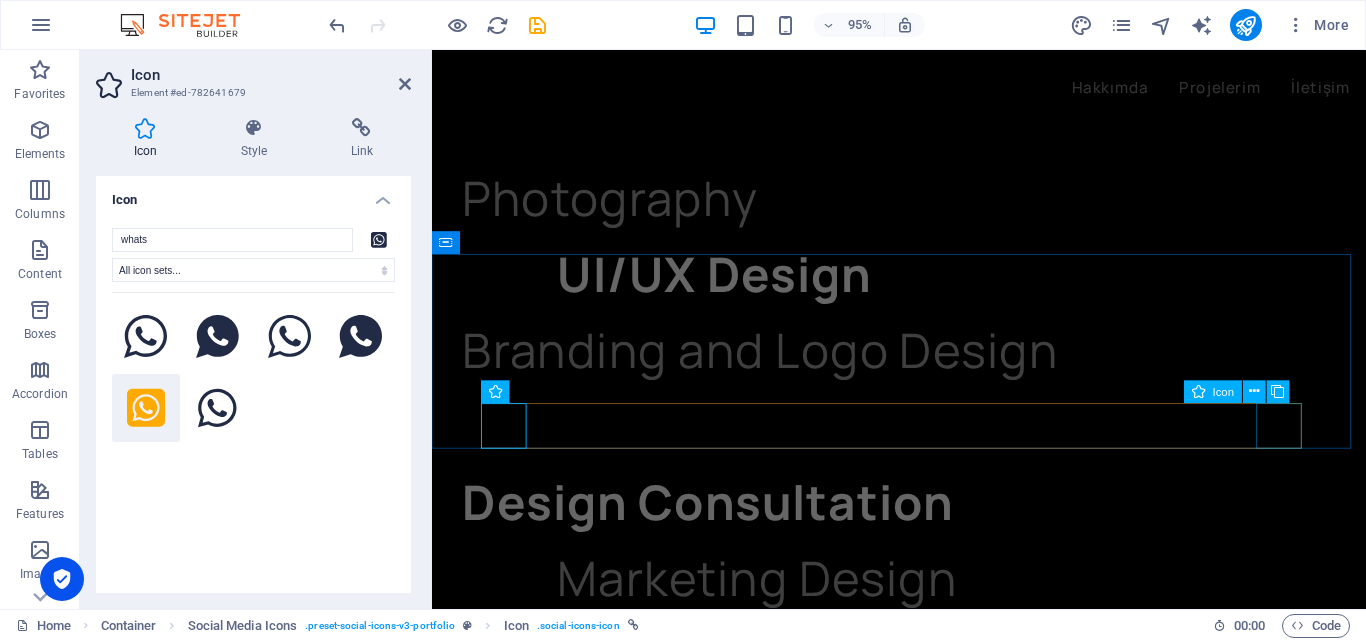 click at bounding box center [923, 6300] 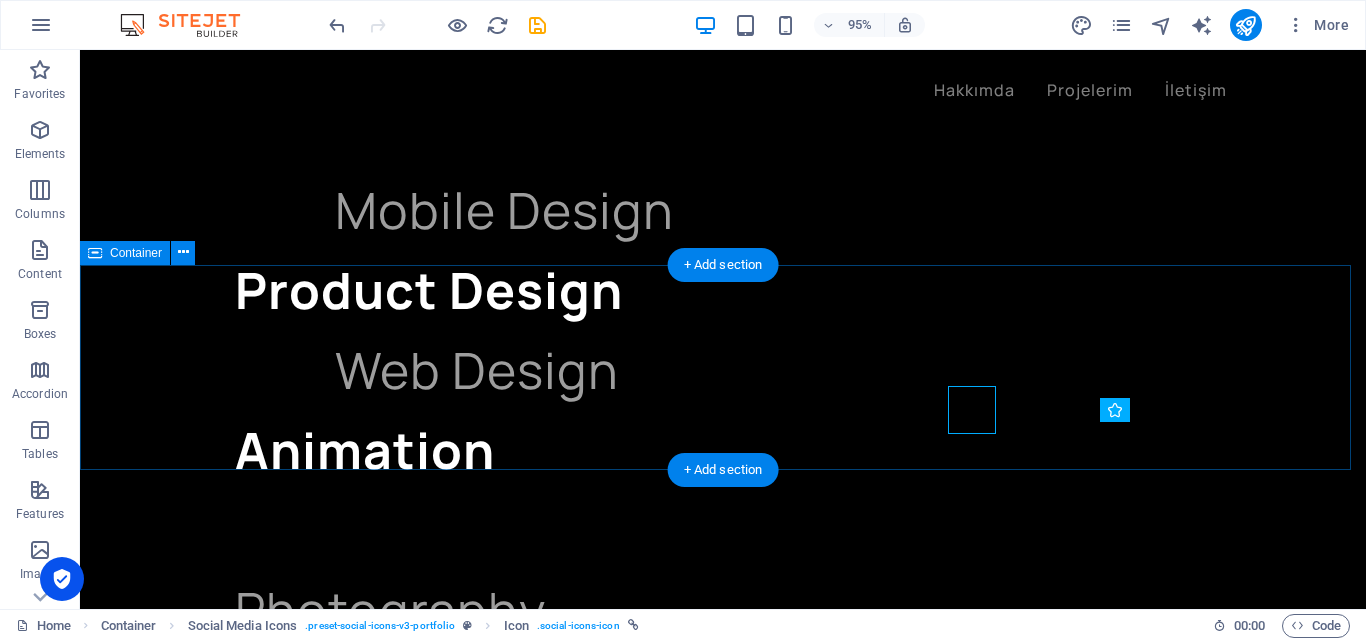 scroll, scrollTop: 5045, scrollLeft: 0, axis: vertical 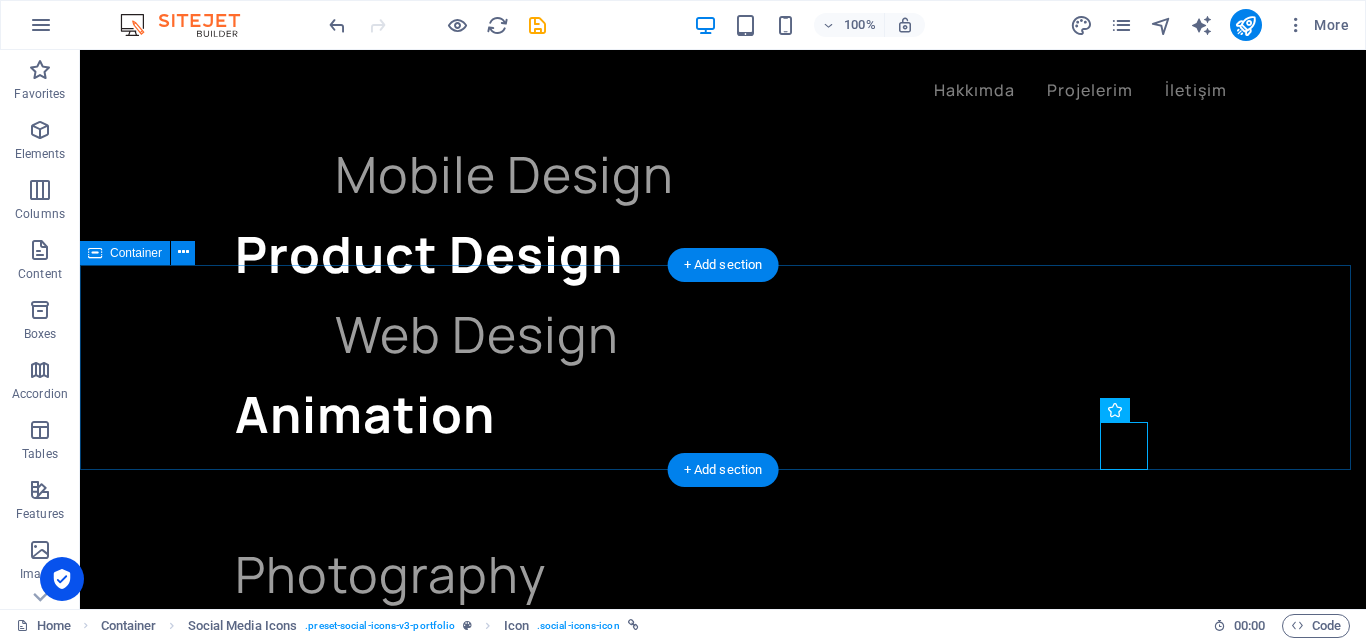 click at bounding box center (723, 6739) 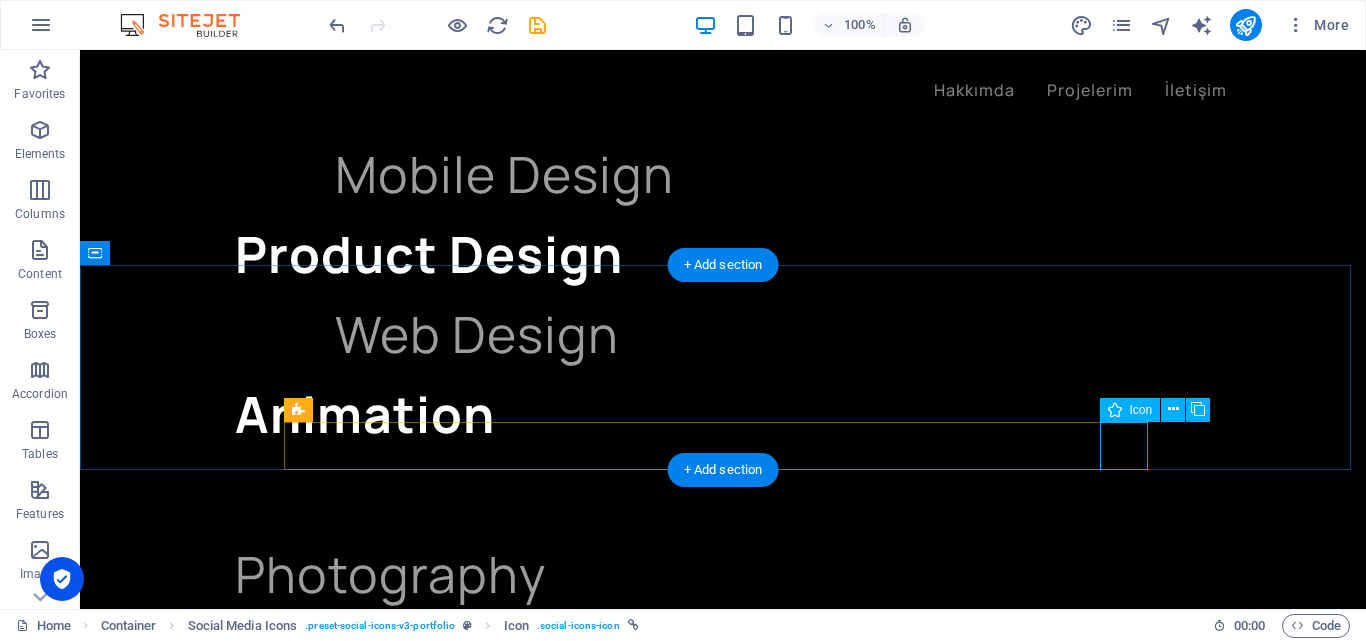 click at bounding box center (723, 6739) 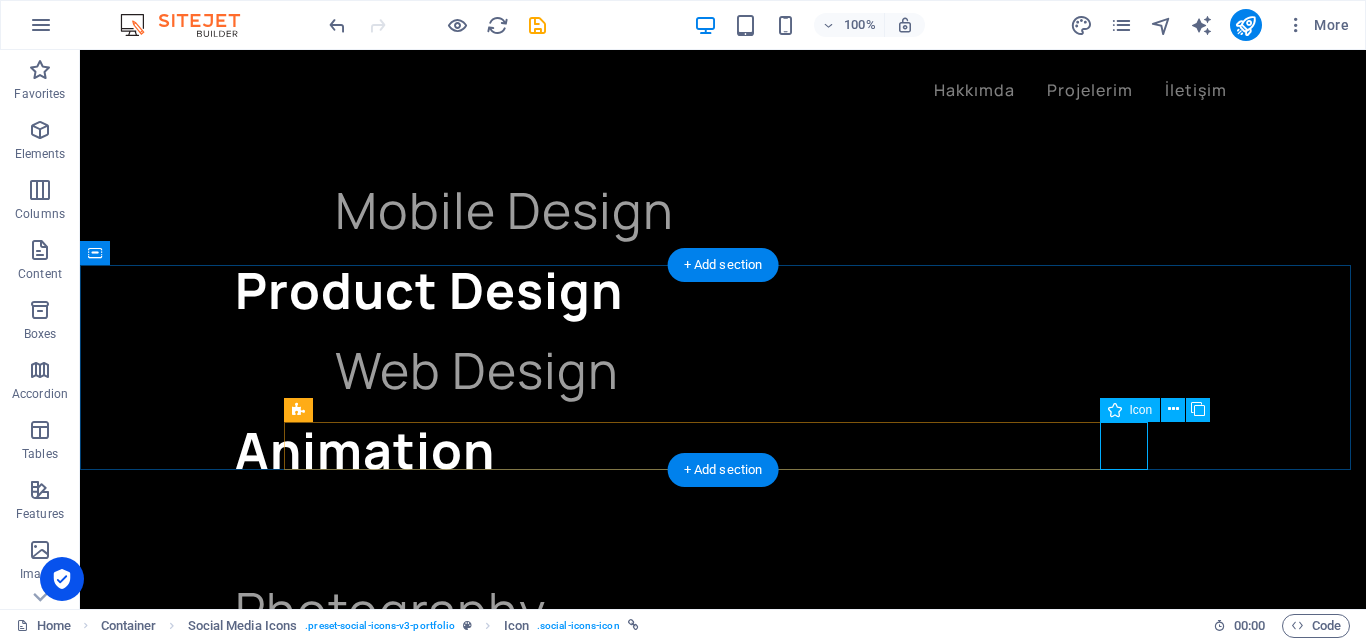 select on "xMidYMid" 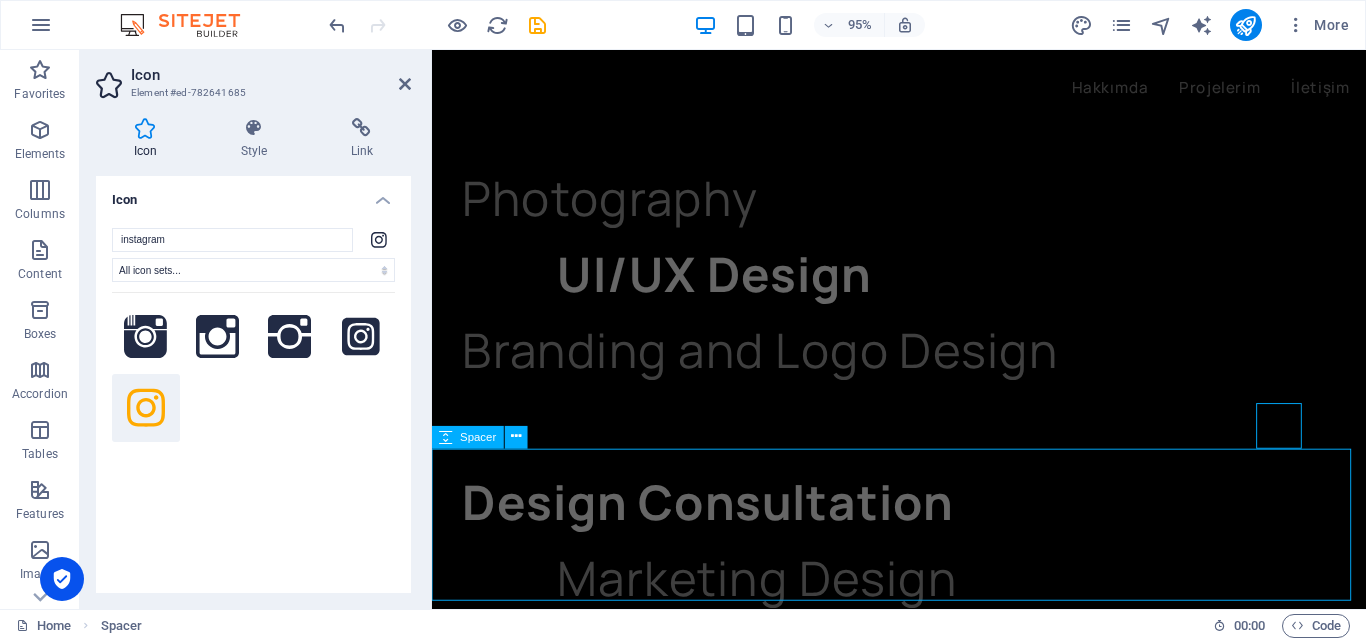 scroll, scrollTop: 5045, scrollLeft: 0, axis: vertical 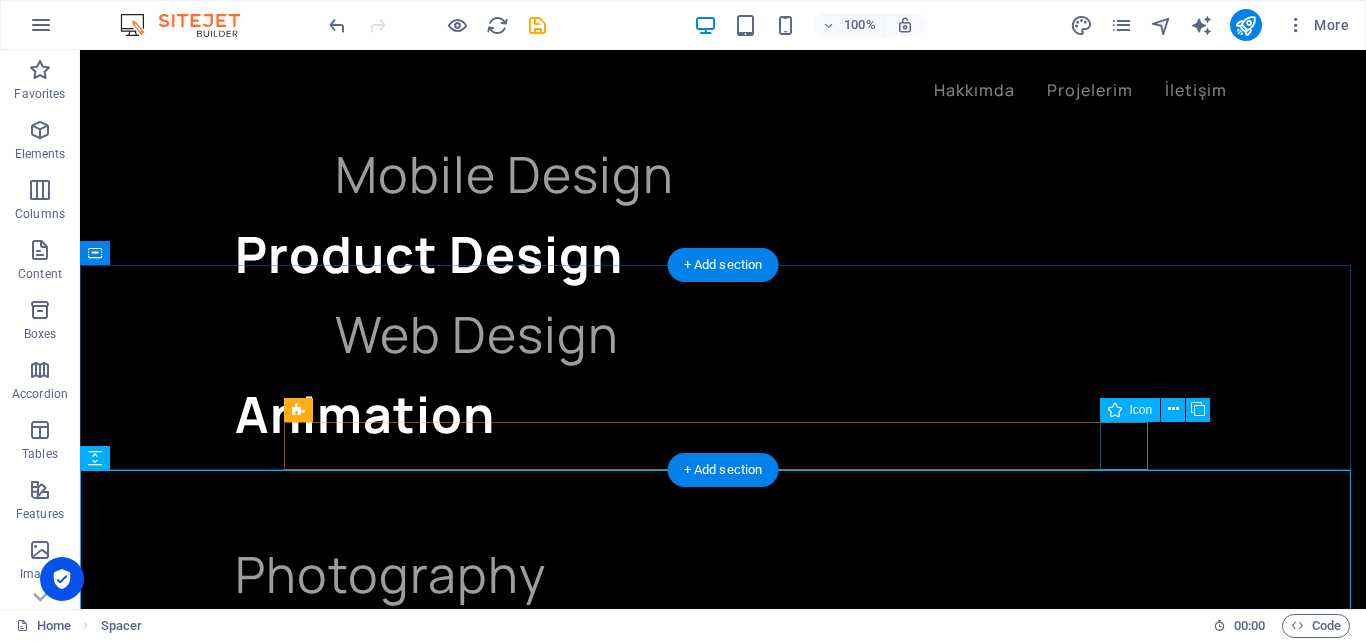 click at bounding box center (723, 6739) 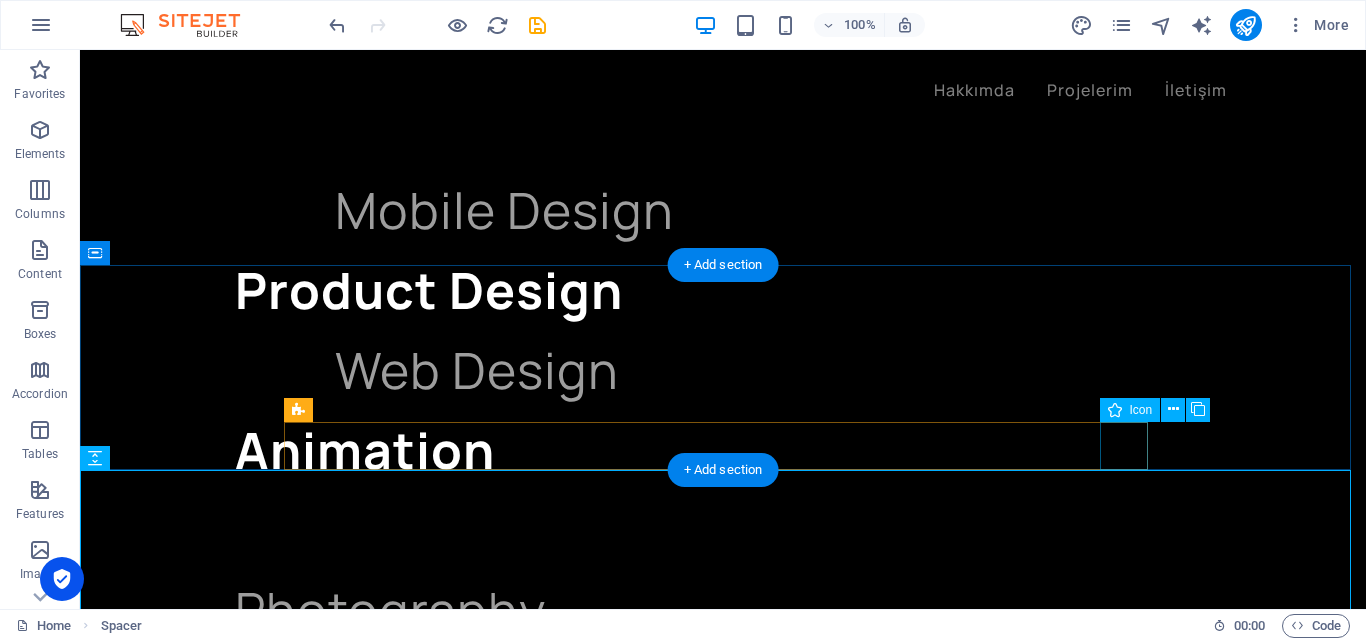 select on "xMidYMid" 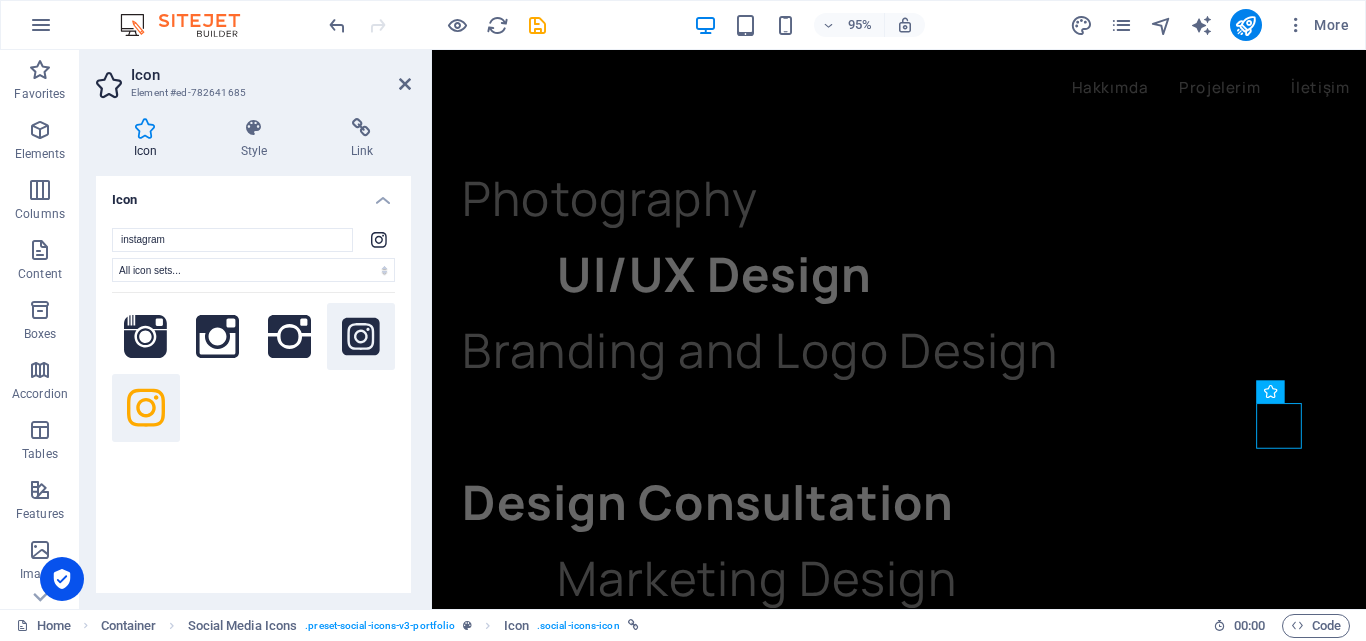 click 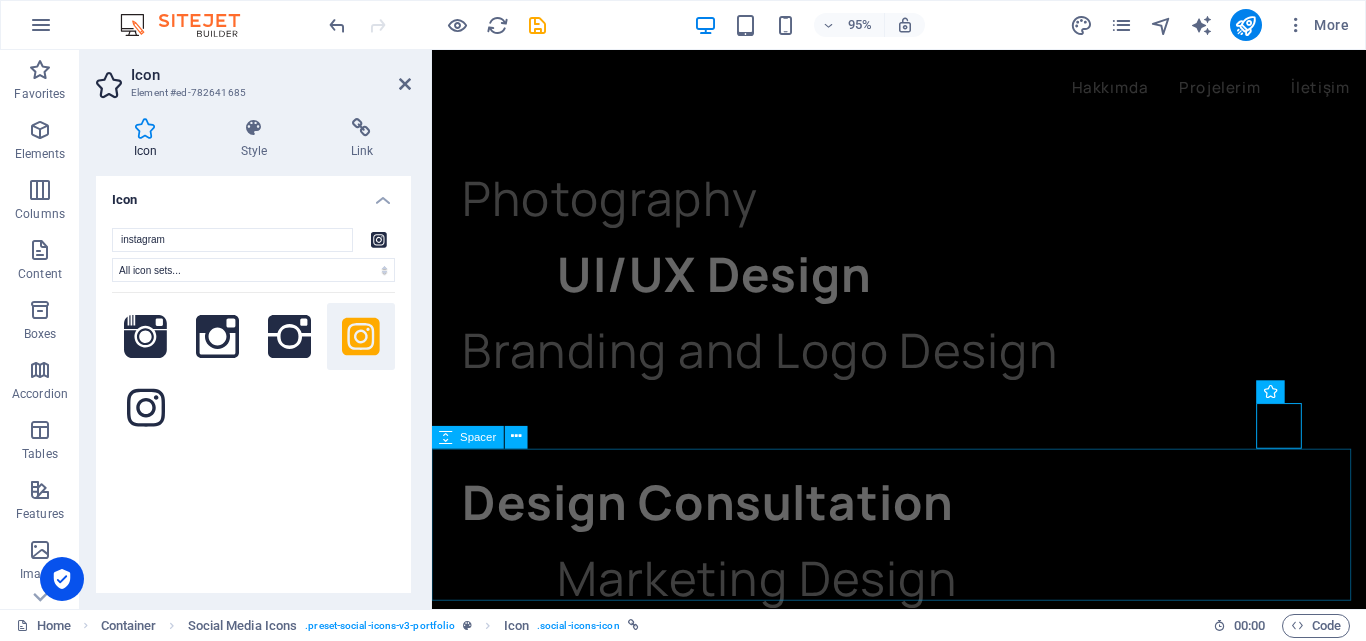 click at bounding box center [923, 6404] 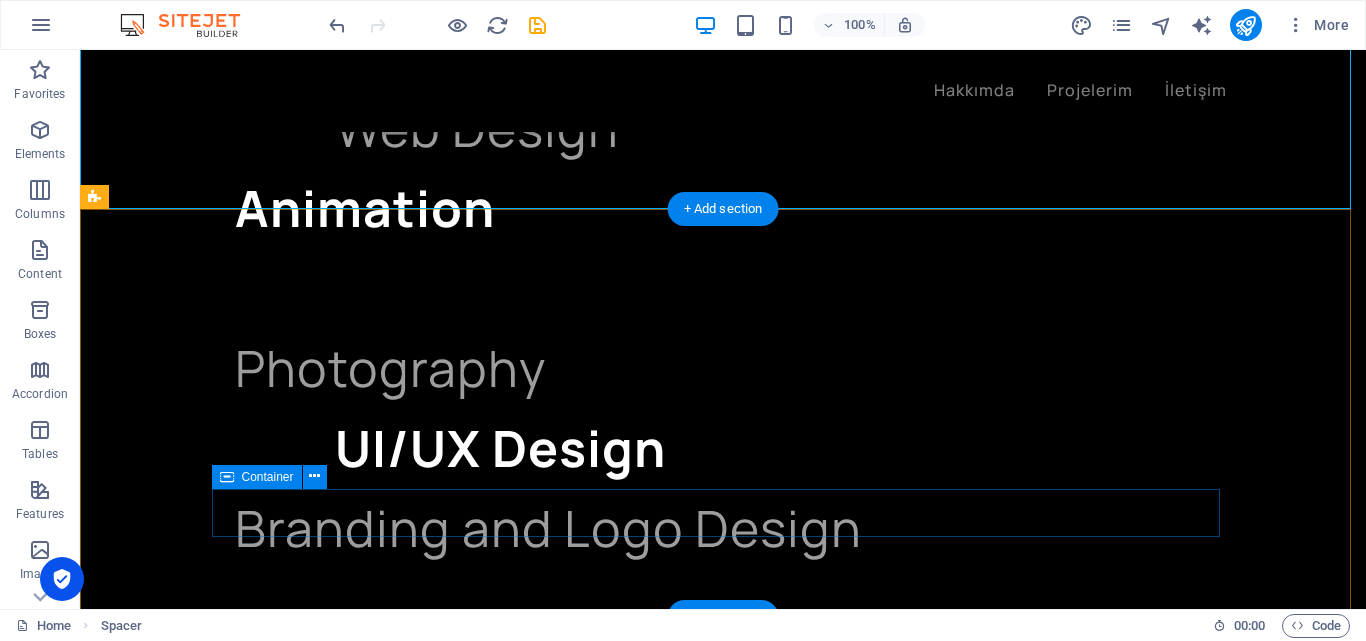 scroll, scrollTop: 5074, scrollLeft: 0, axis: vertical 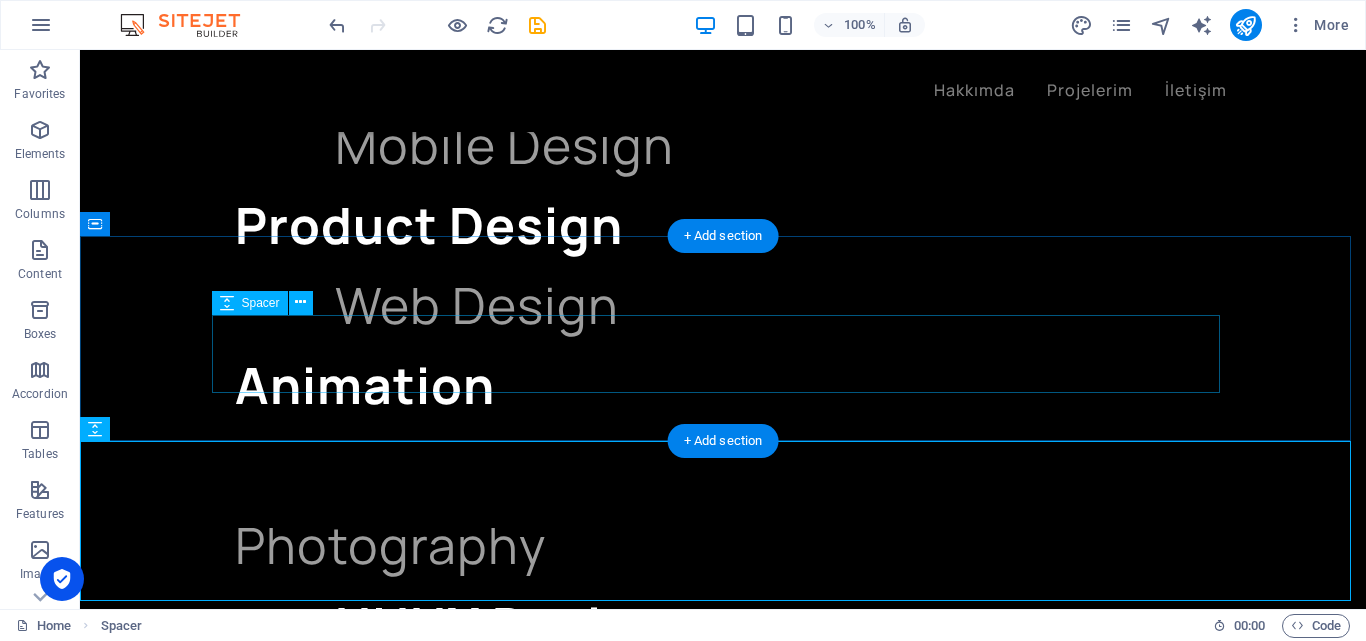 click at bounding box center (723, 6191) 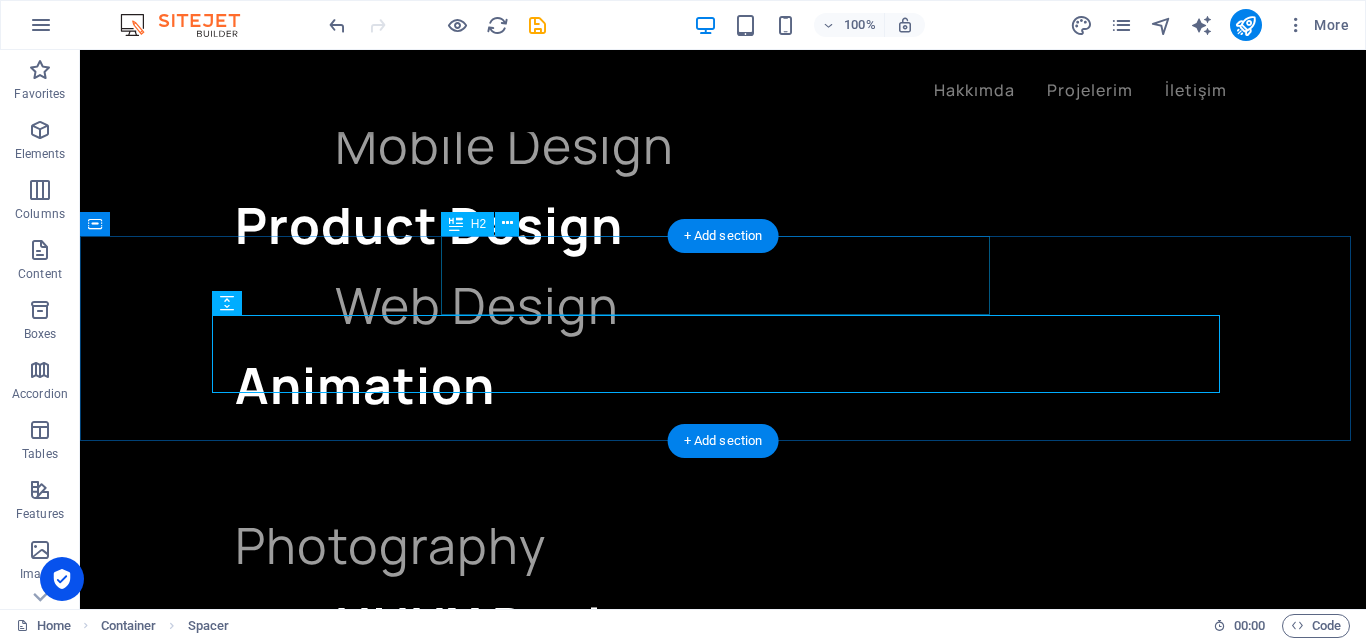 click on "See more of my work" at bounding box center (723, 6112) 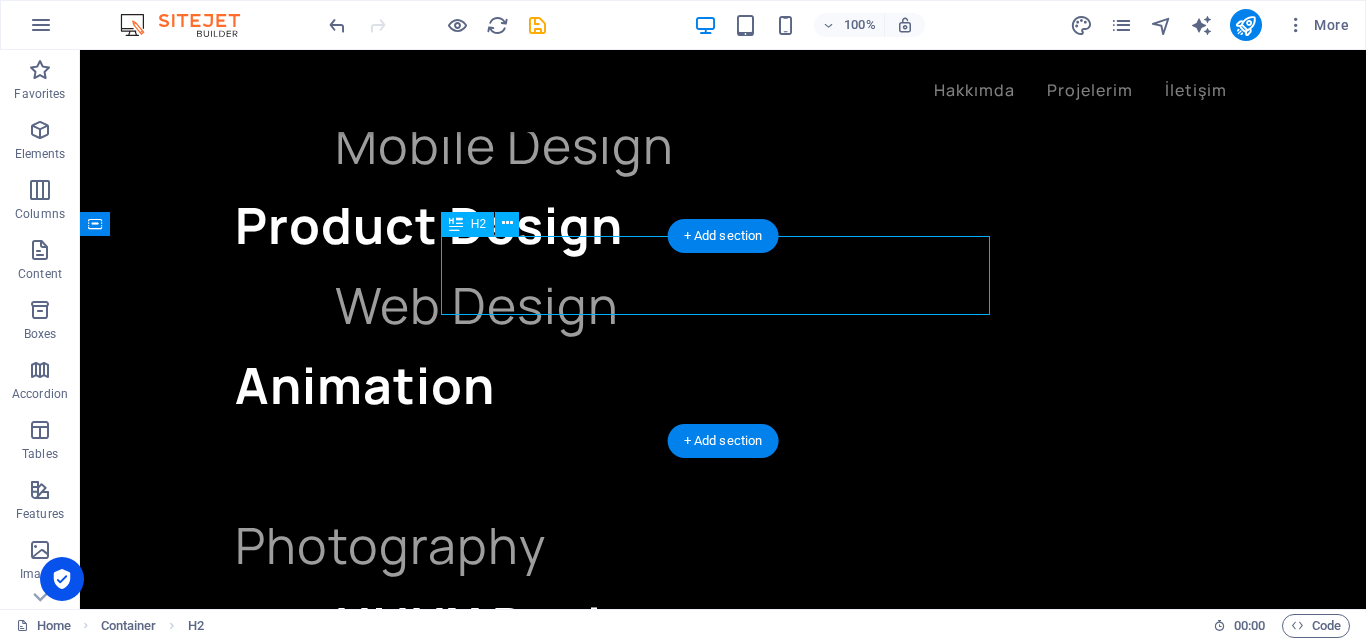 click on "See more of my work" at bounding box center (723, 6112) 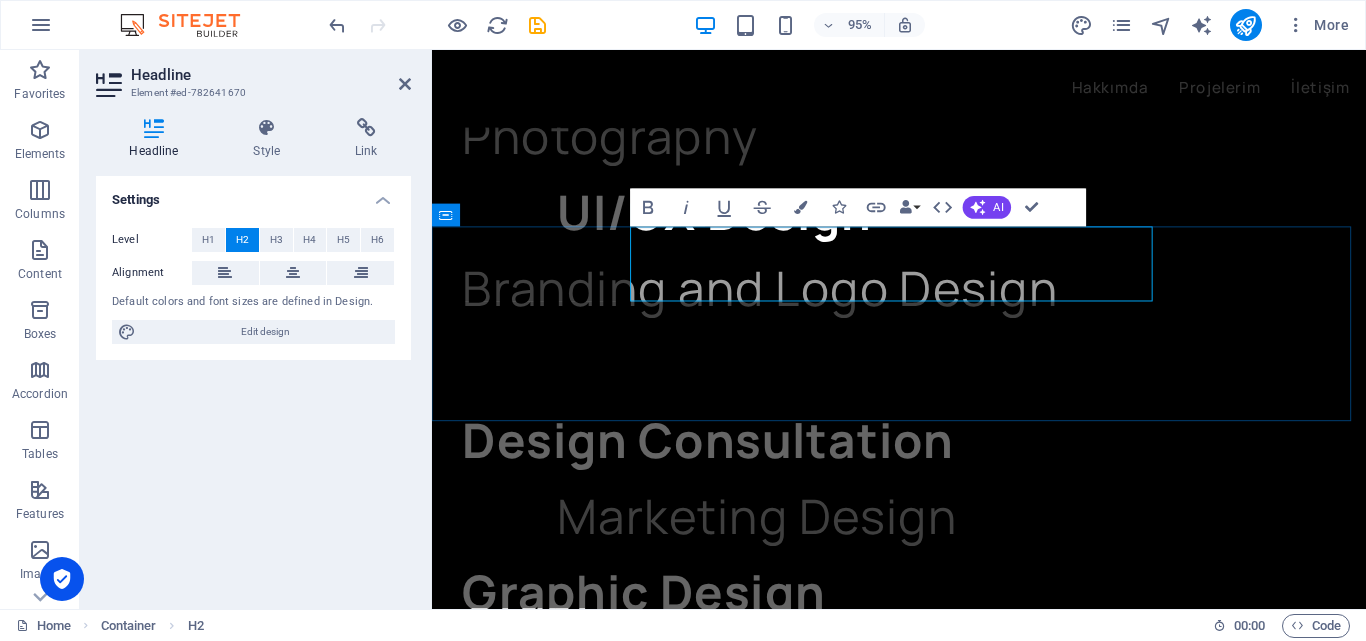 scroll, scrollTop: 5038, scrollLeft: 0, axis: vertical 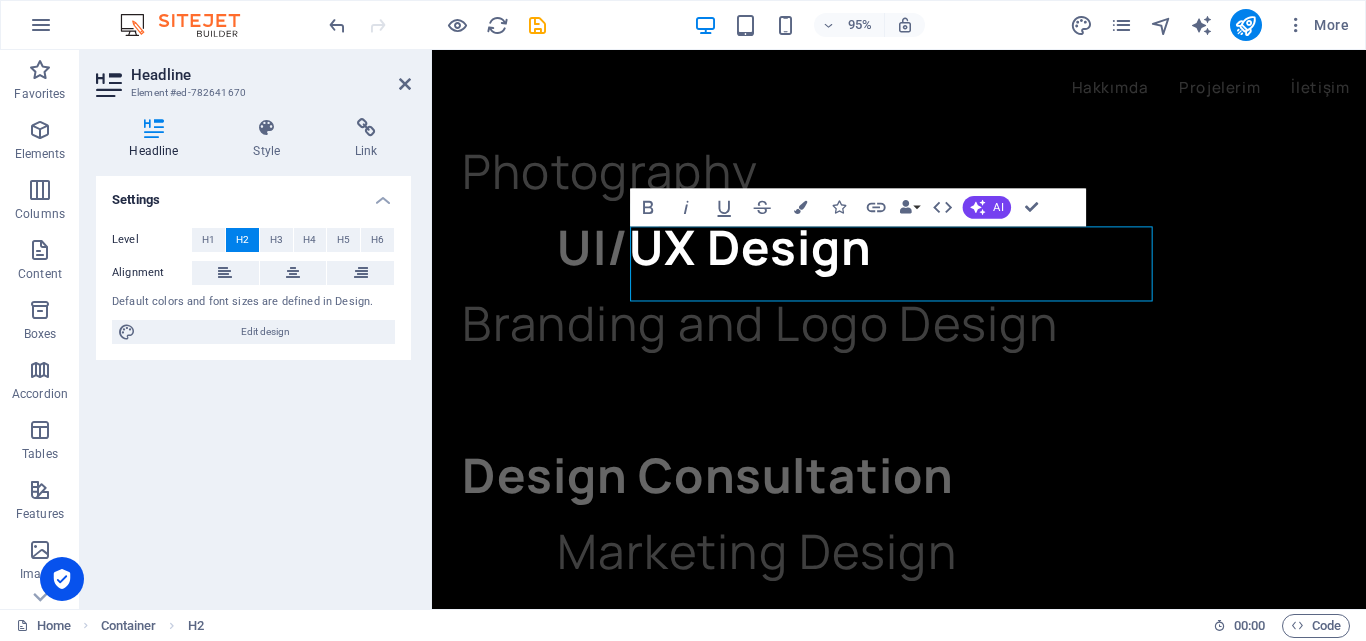 type 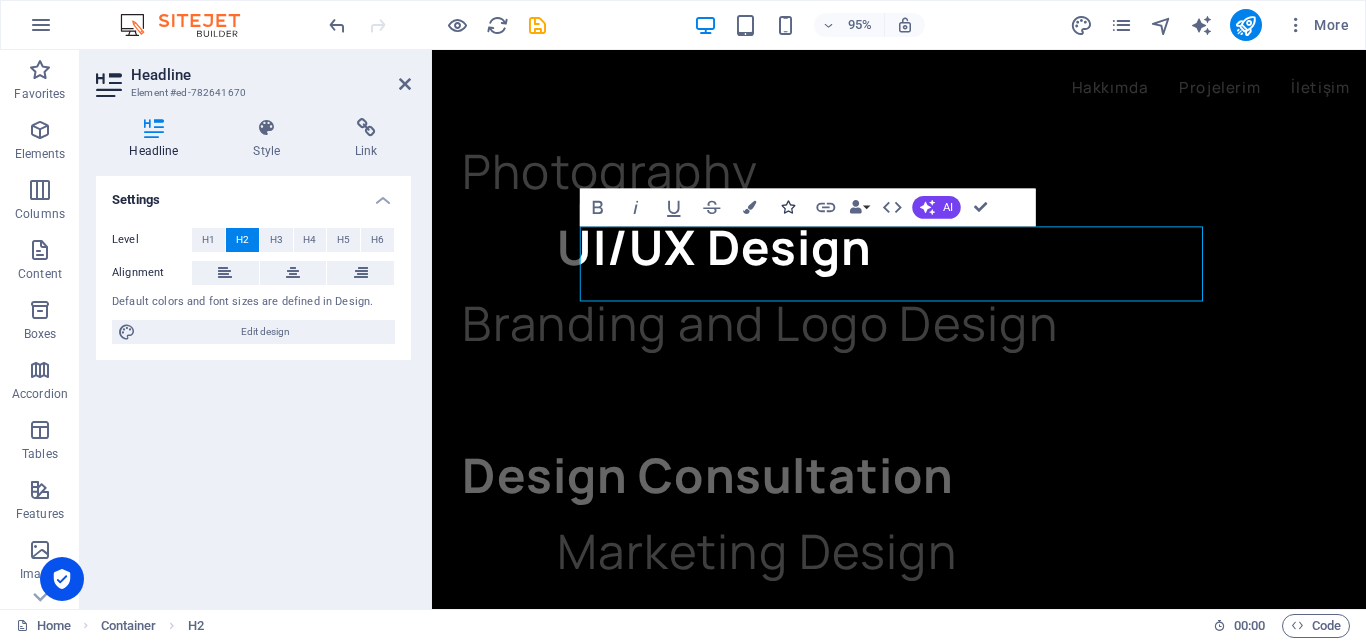 click at bounding box center (788, 207) 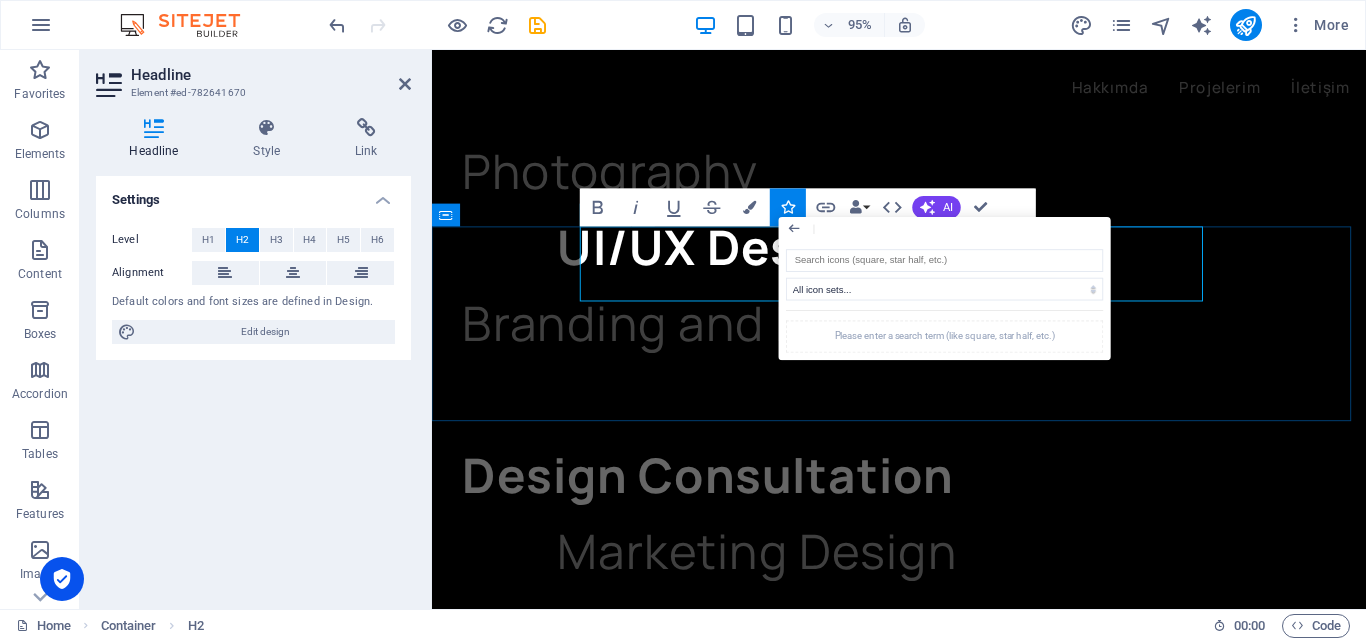 click on "Sosyal Medya Adreslerim" at bounding box center (923, 5672) 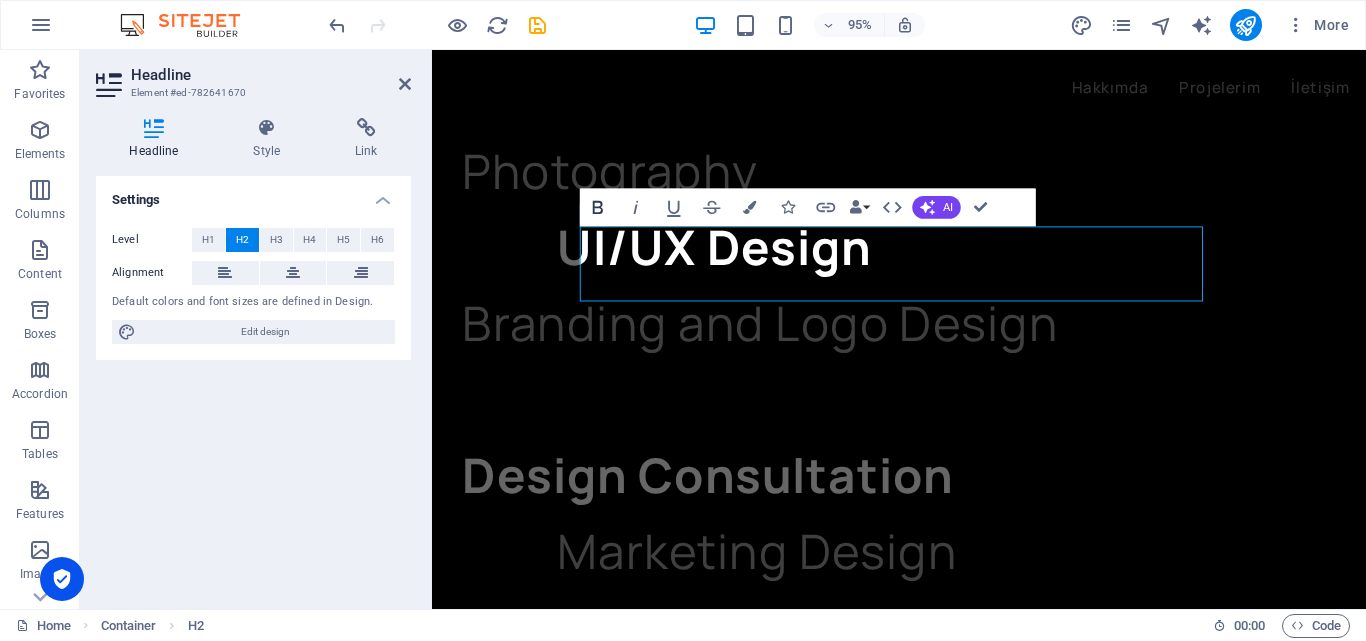 click 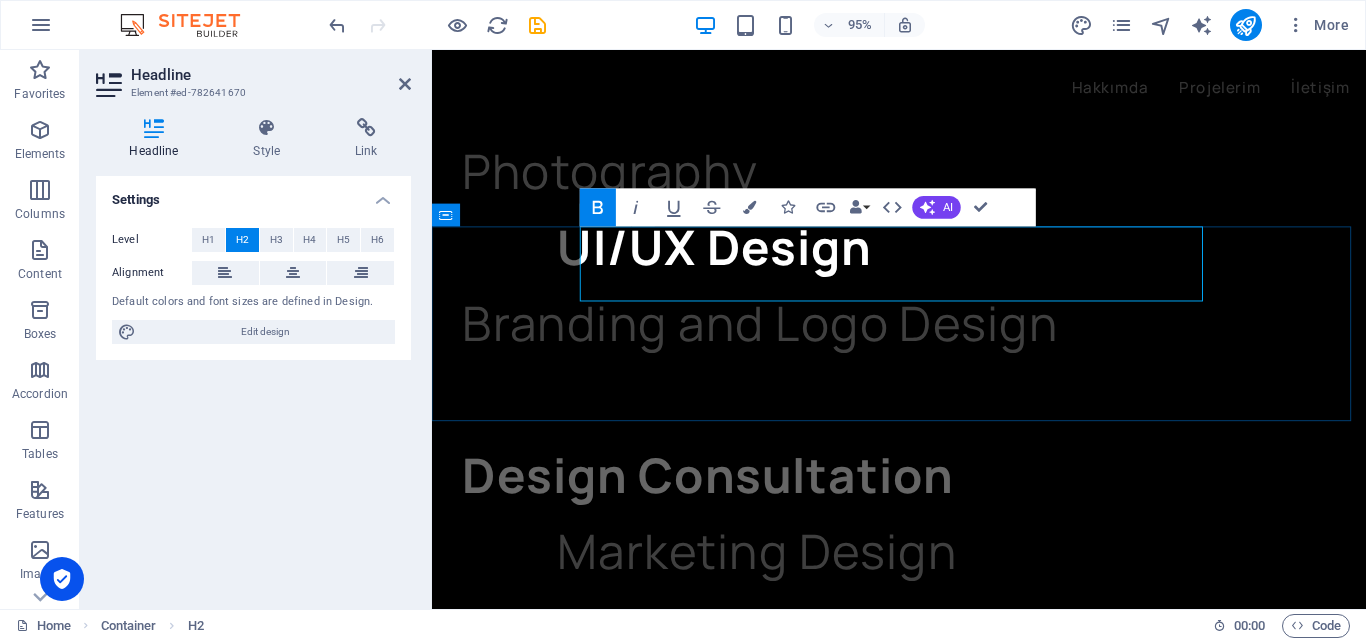 click on "Sosyal Medya Adreslerim" at bounding box center (774, 5672) 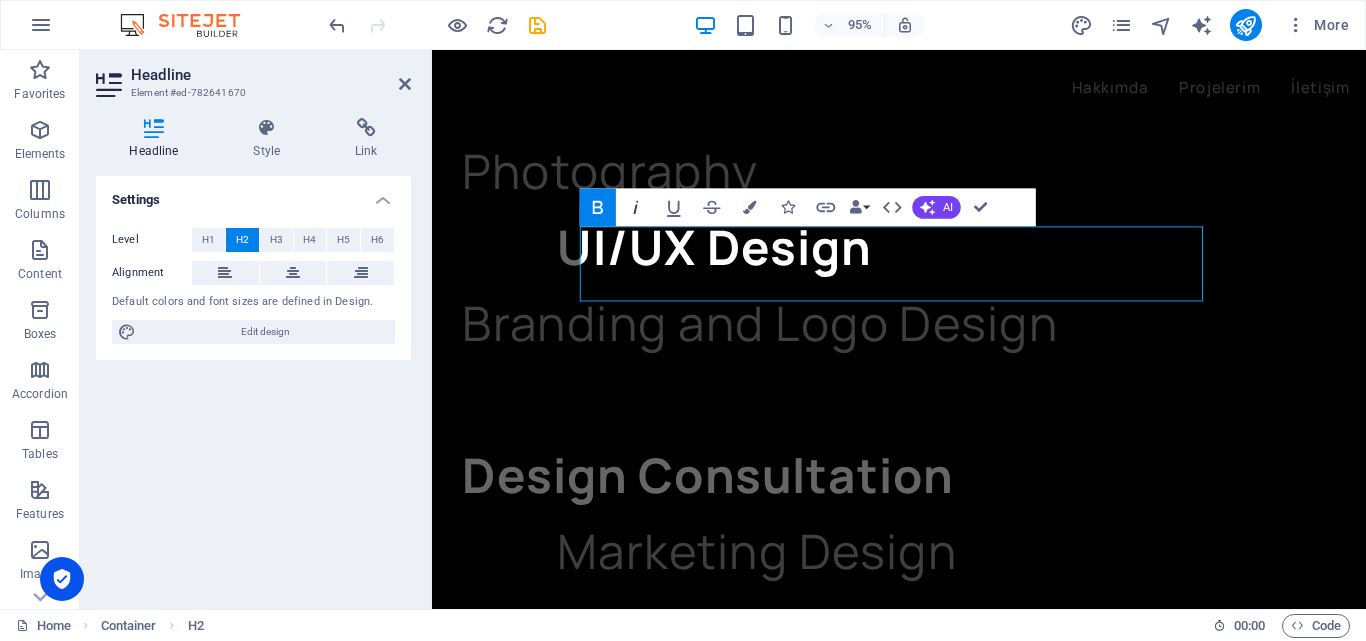 click 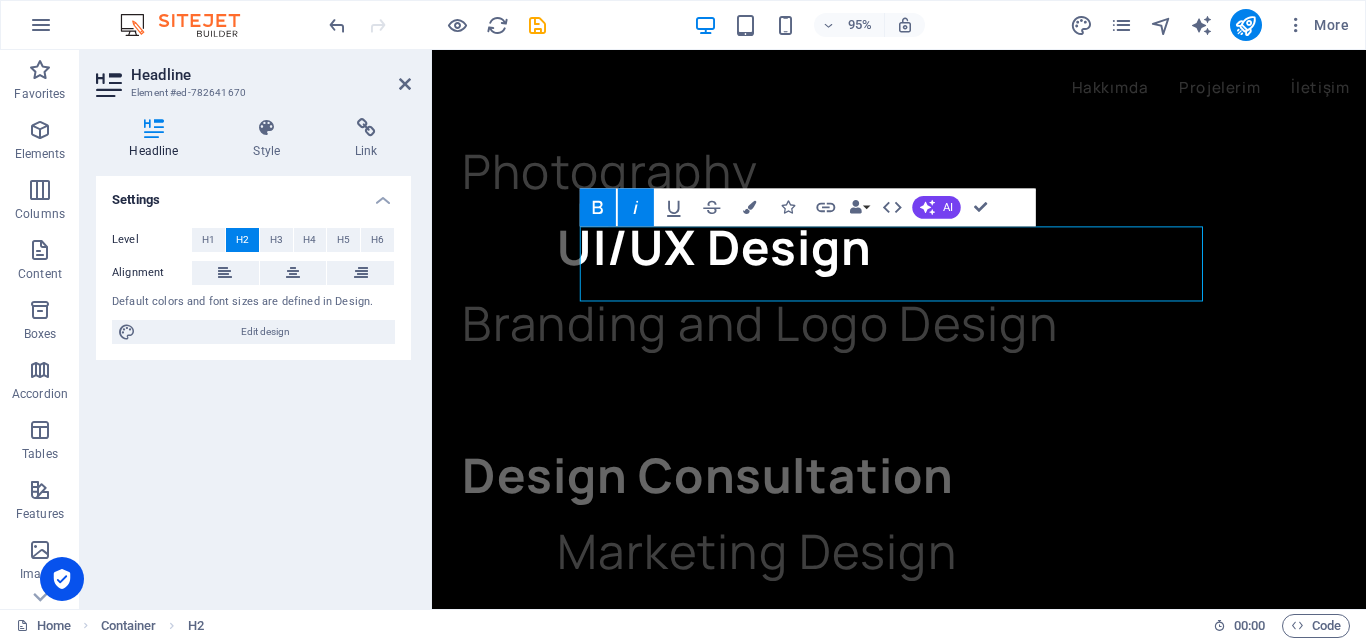click 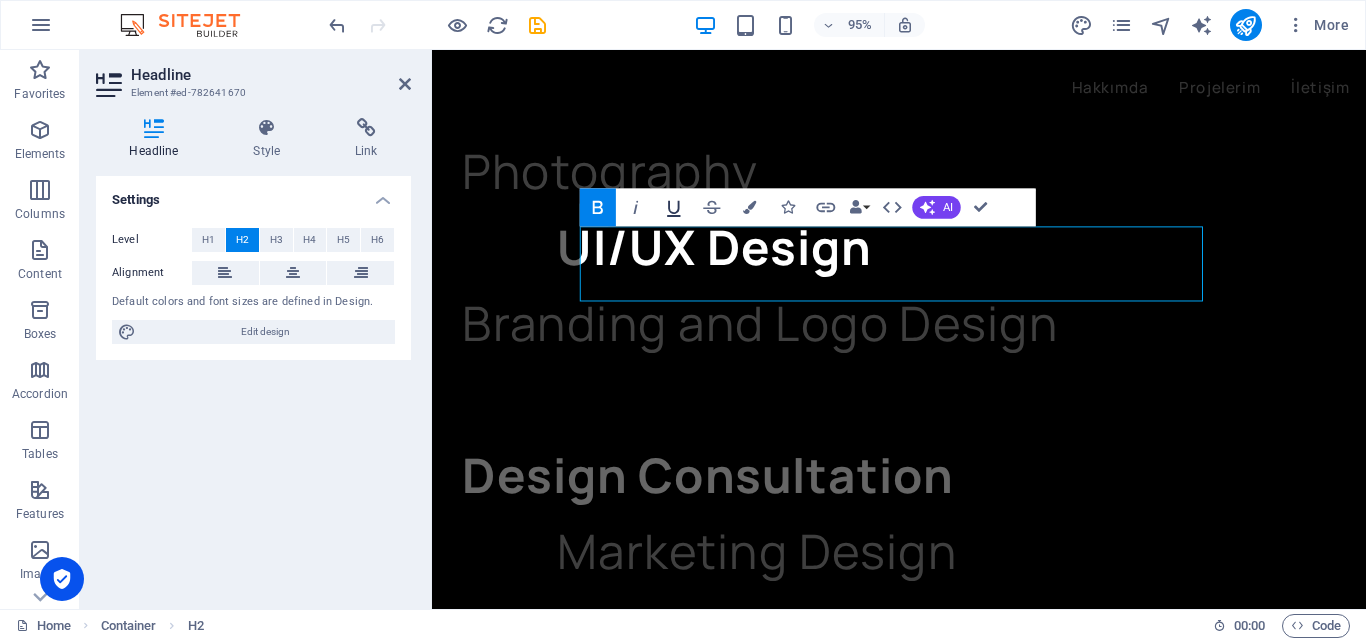 click on "Underline" at bounding box center (674, 207) 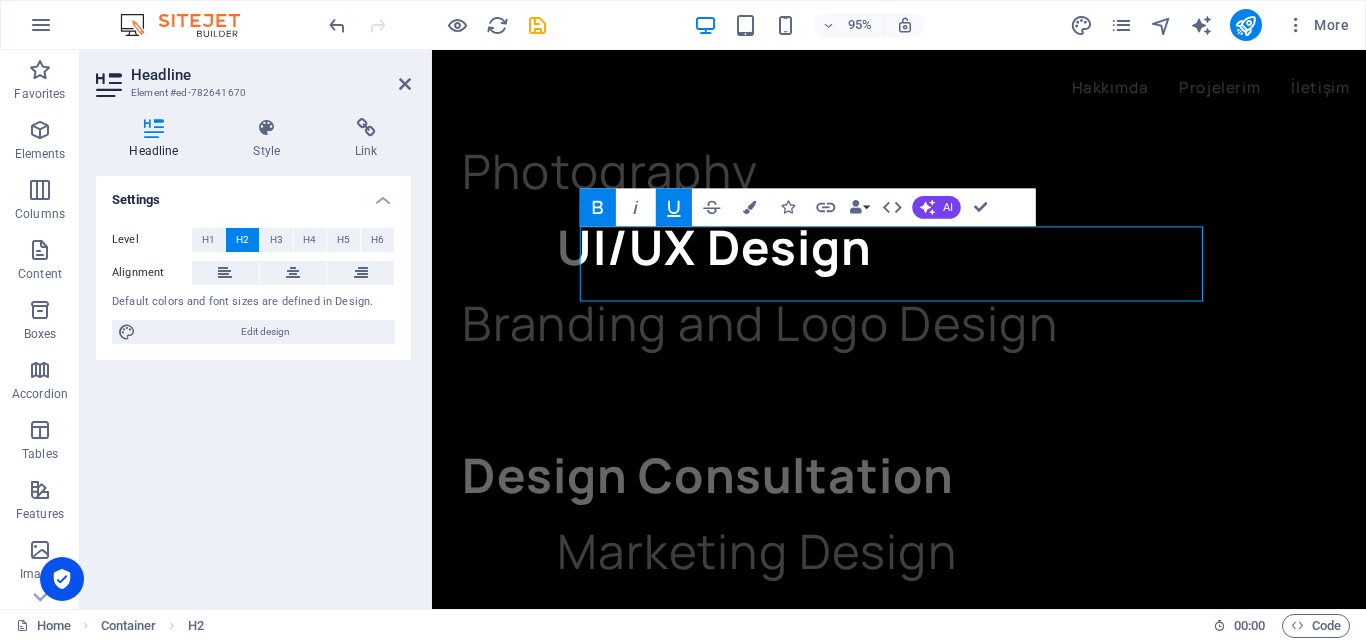 click 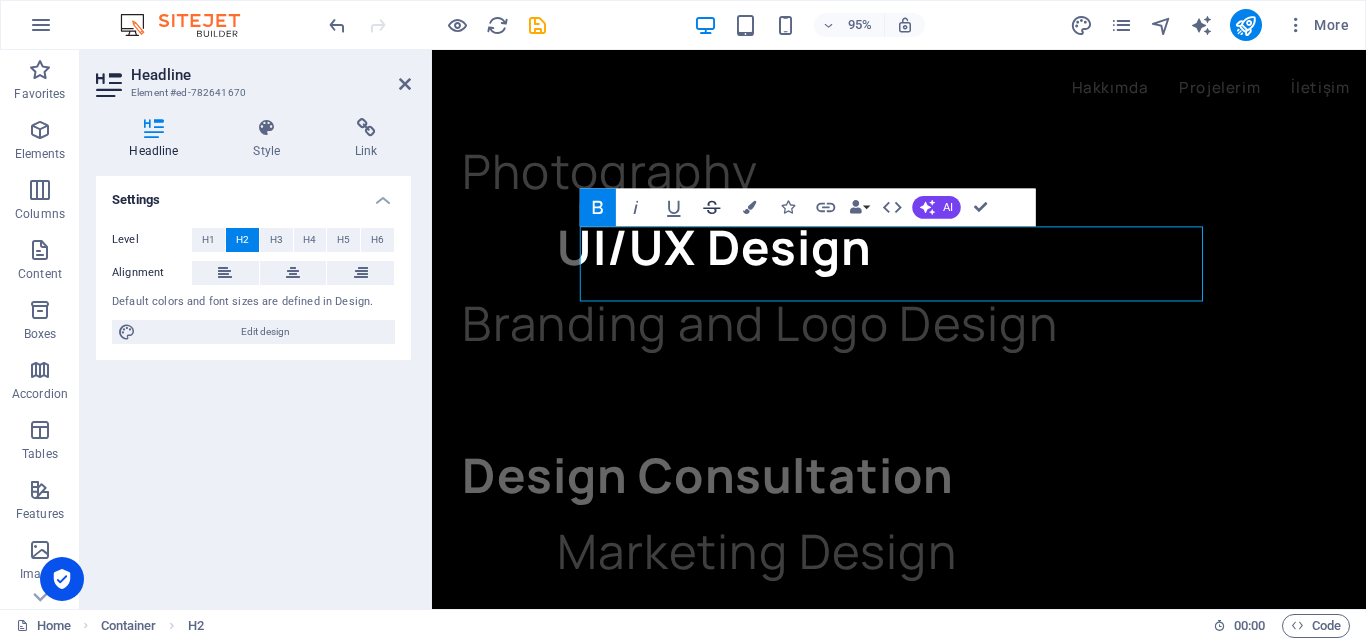 click 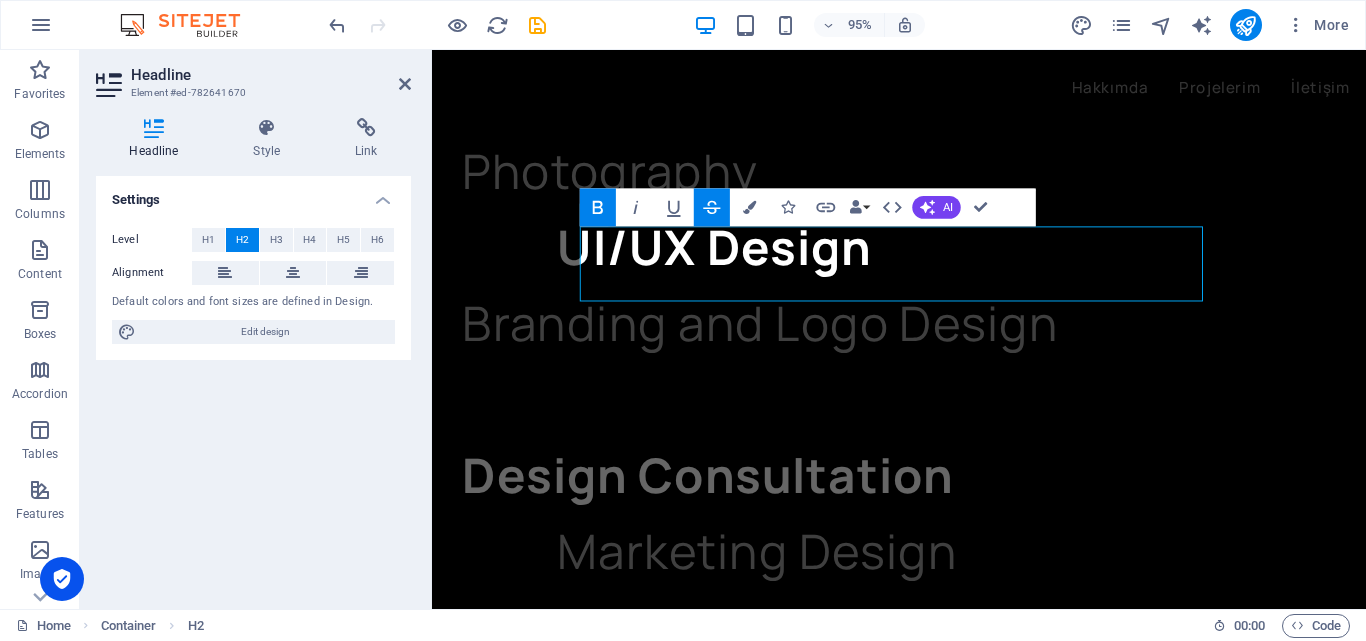 click 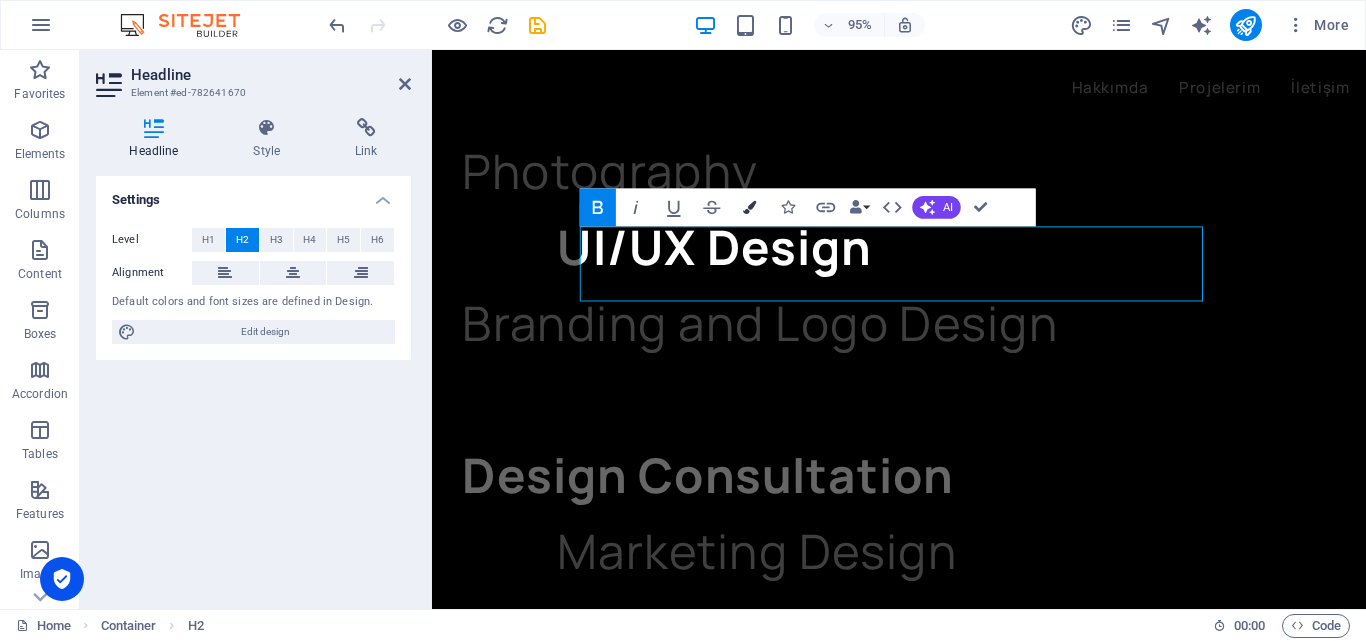 click at bounding box center (750, 207) 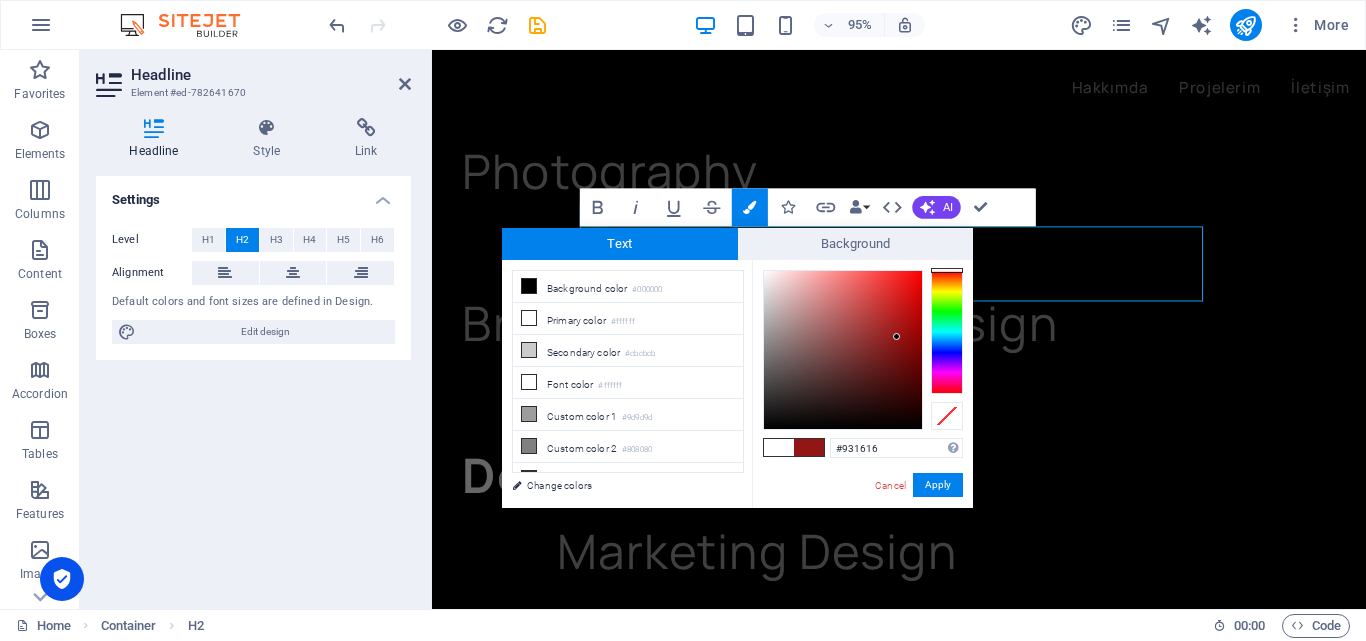 drag, startPoint x: 847, startPoint y: 322, endPoint x: 897, endPoint y: 337, distance: 52.201534 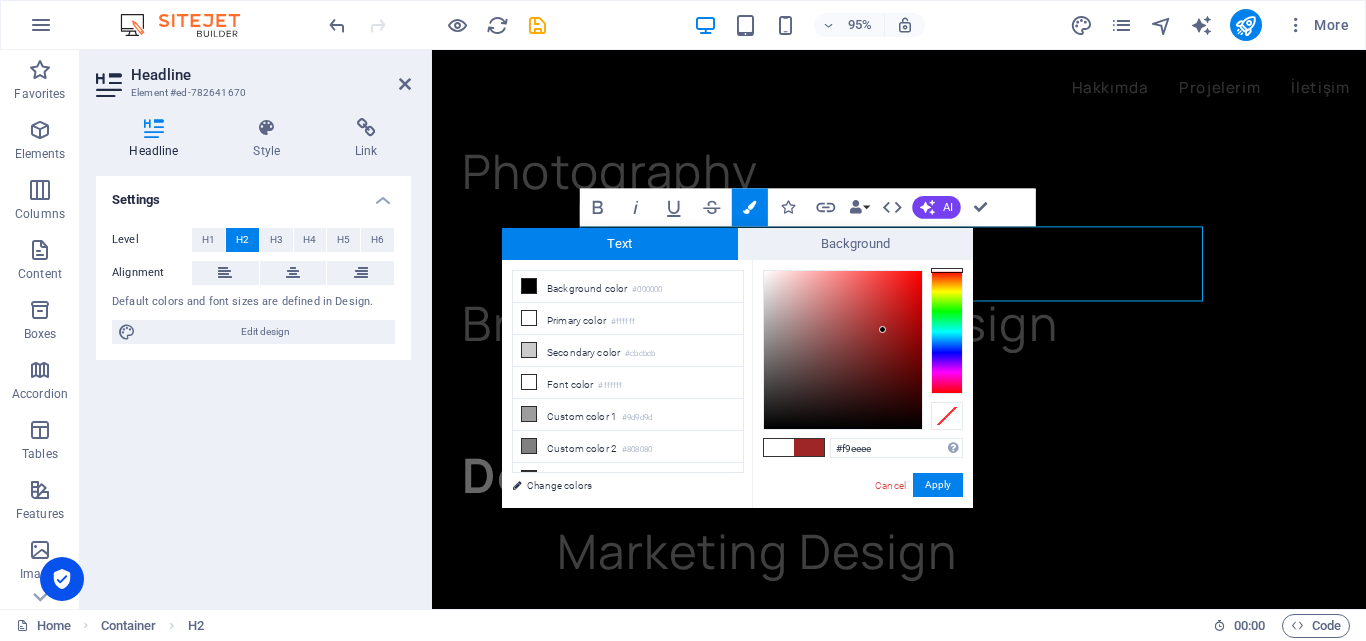 type on "#ffffff" 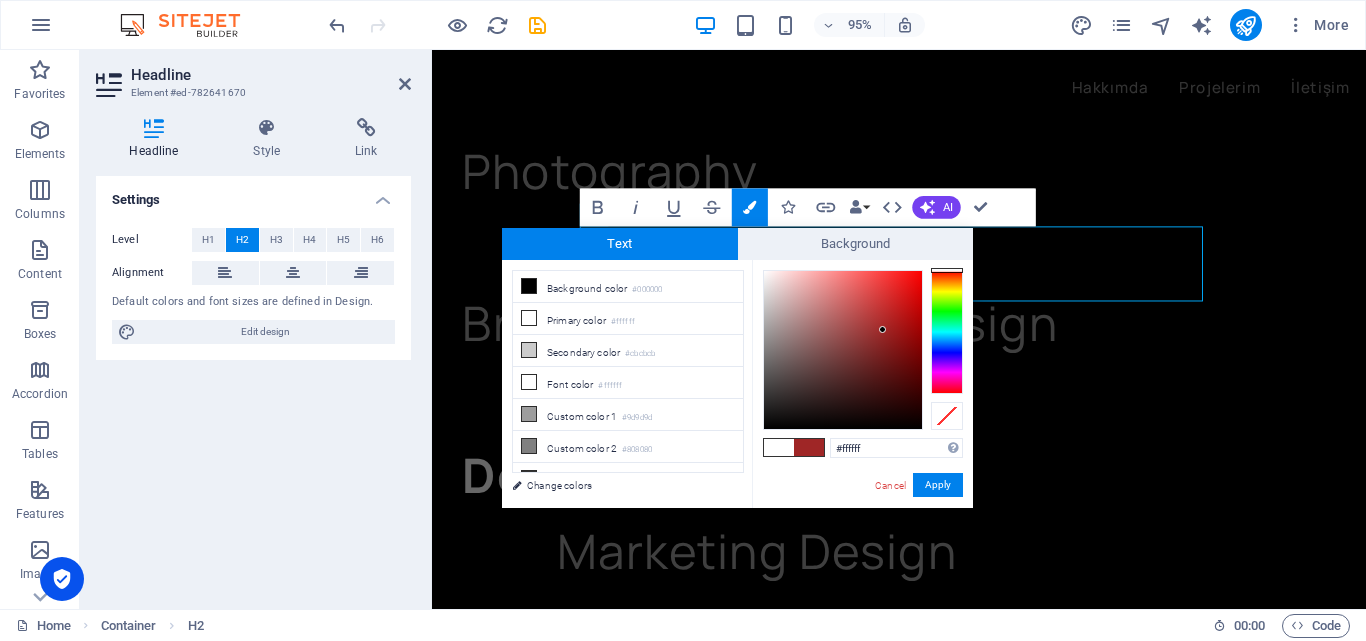 drag, startPoint x: 883, startPoint y: 330, endPoint x: 506, endPoint y: 186, distance: 403.56537 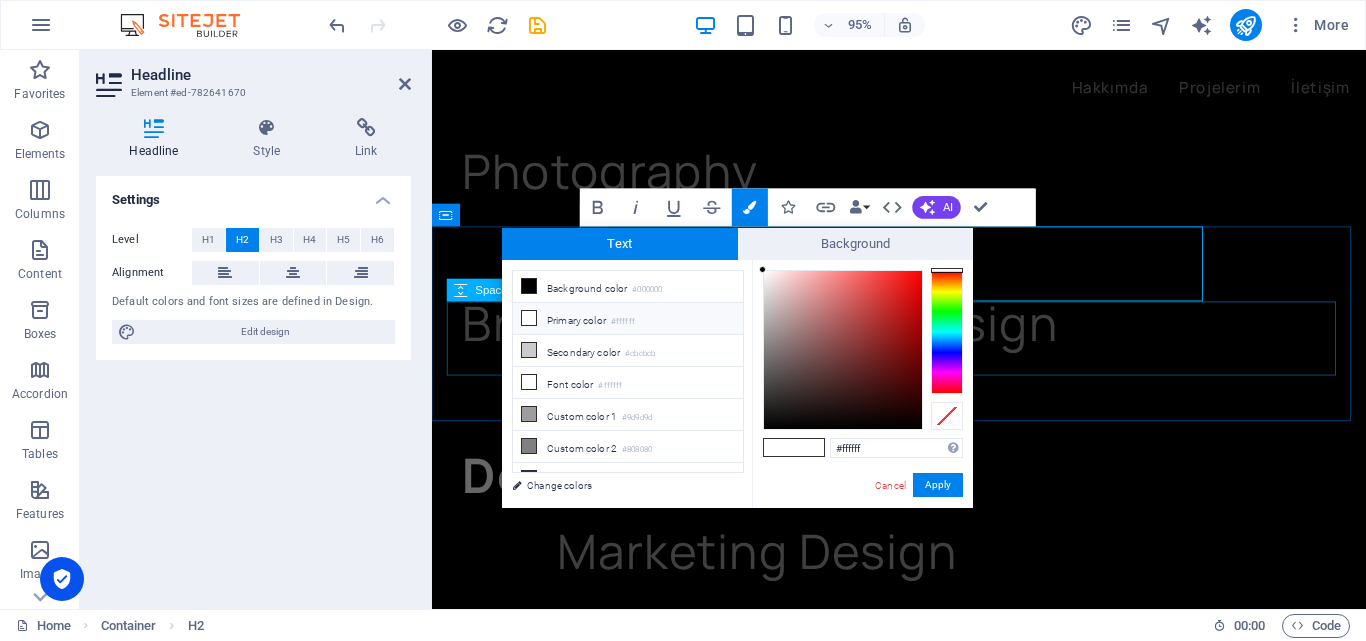 drag, startPoint x: 1224, startPoint y: 365, endPoint x: 1510, endPoint y: 342, distance: 286.92334 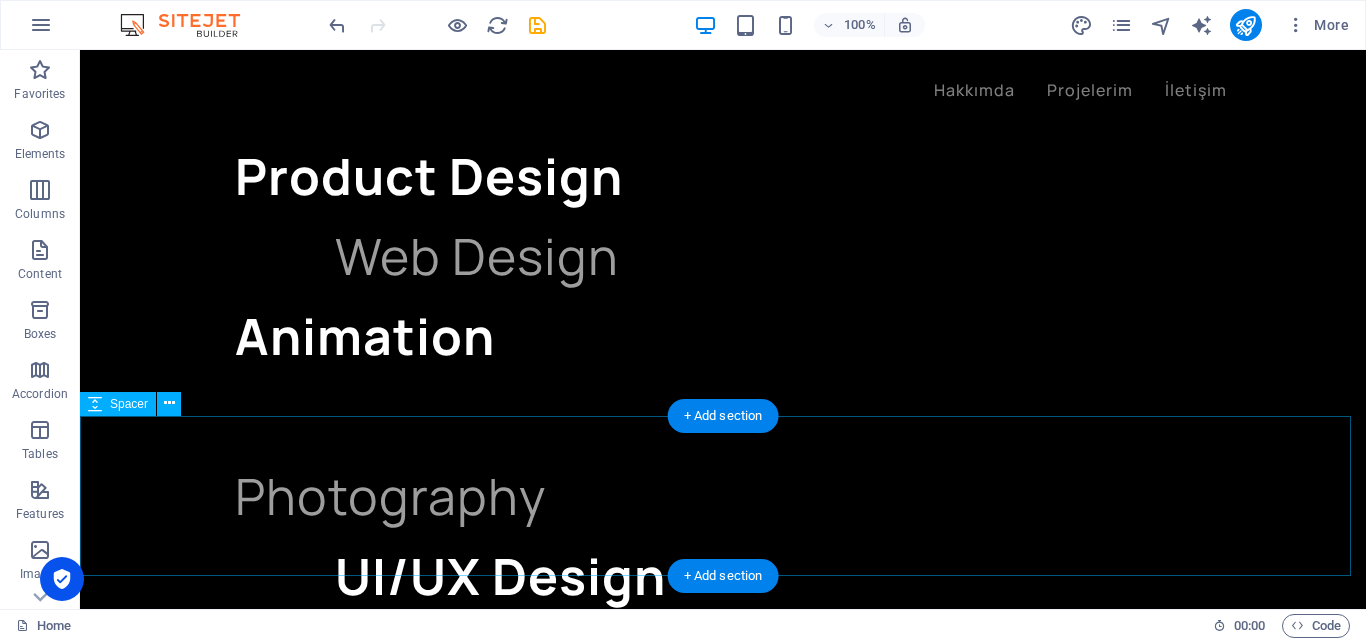 scroll, scrollTop: 5200, scrollLeft: 0, axis: vertical 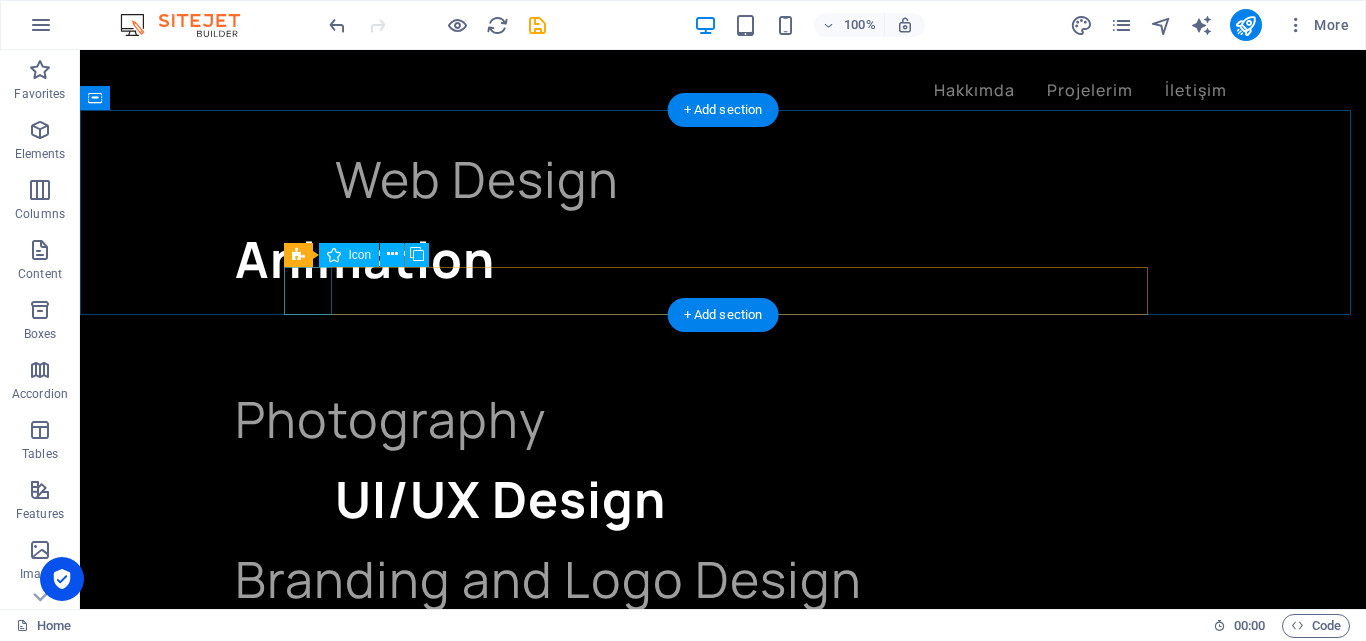 click at bounding box center [723, 6128] 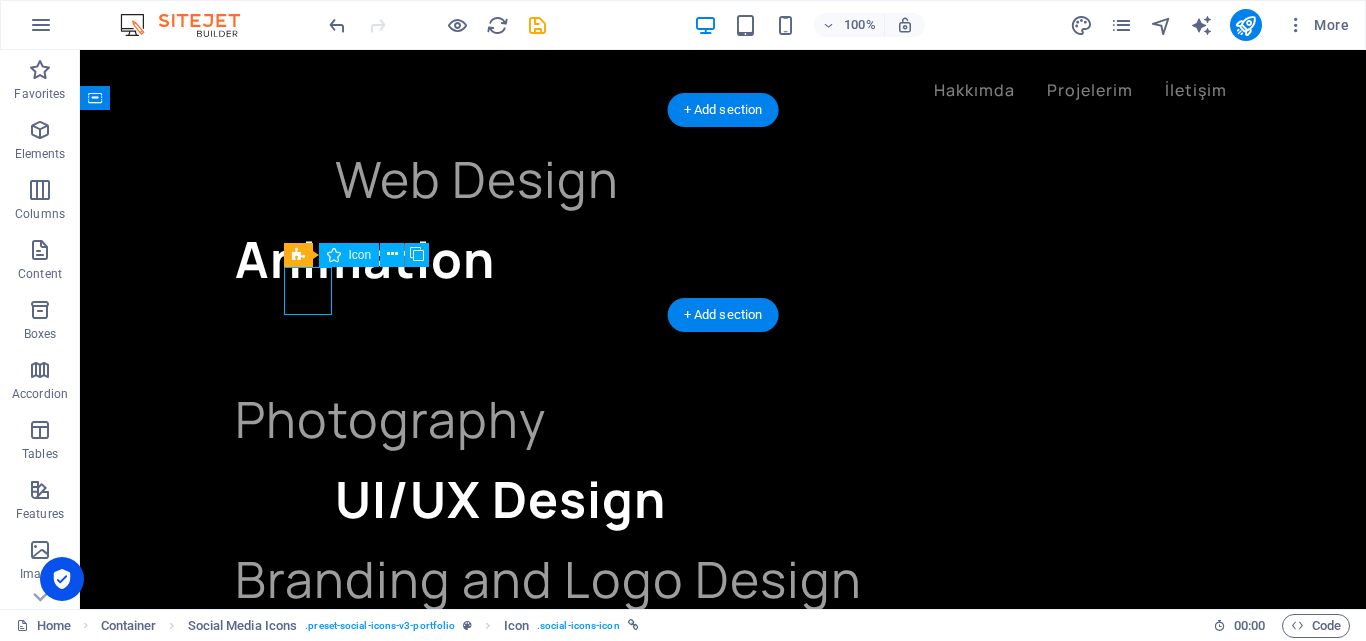 click at bounding box center [723, 6128] 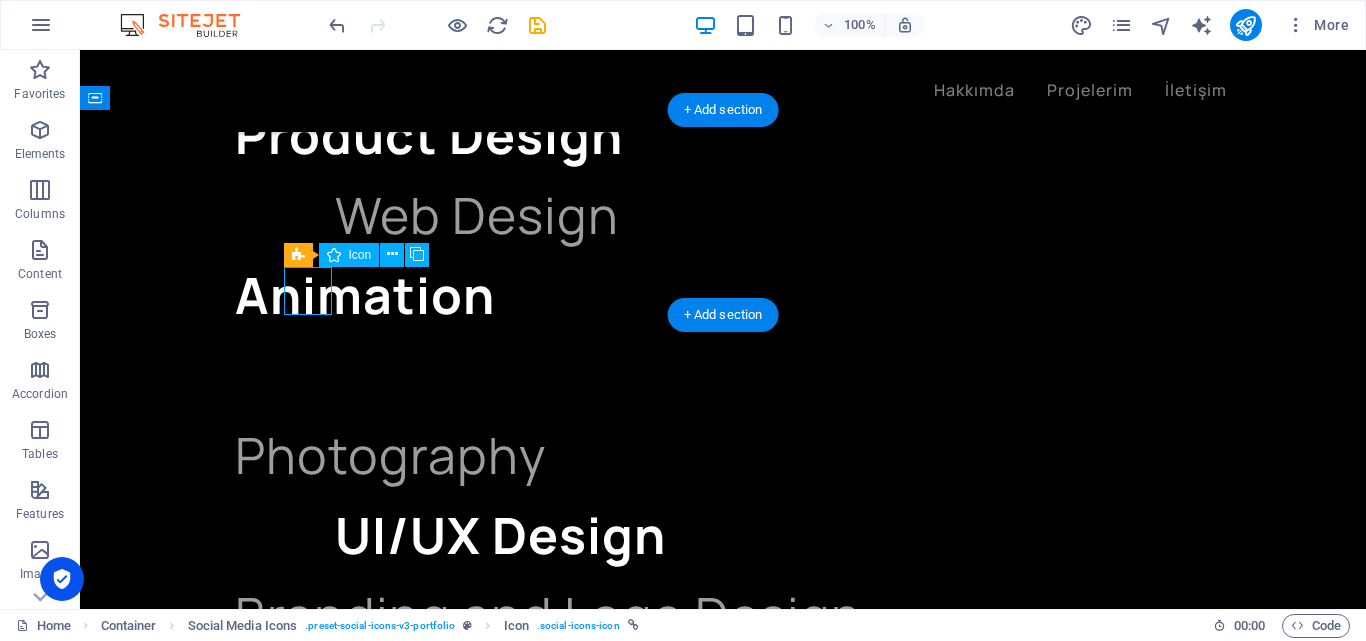 select on "xMidYMid" 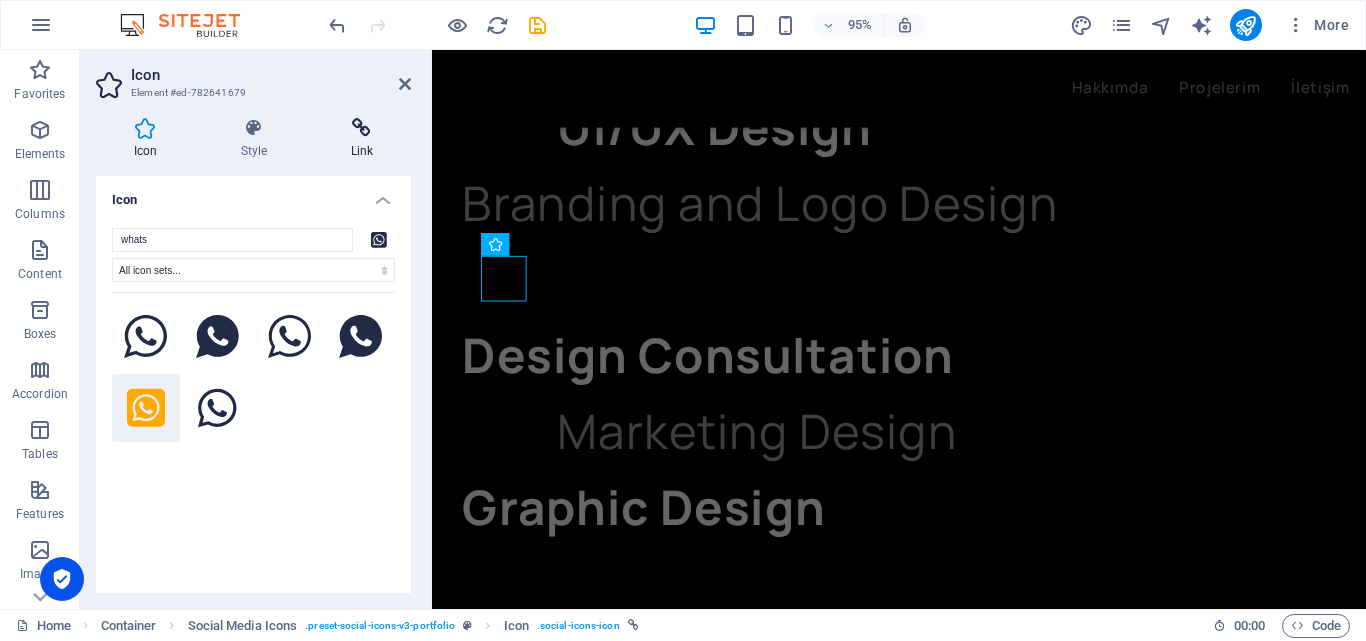 click on "Link" at bounding box center (362, 139) 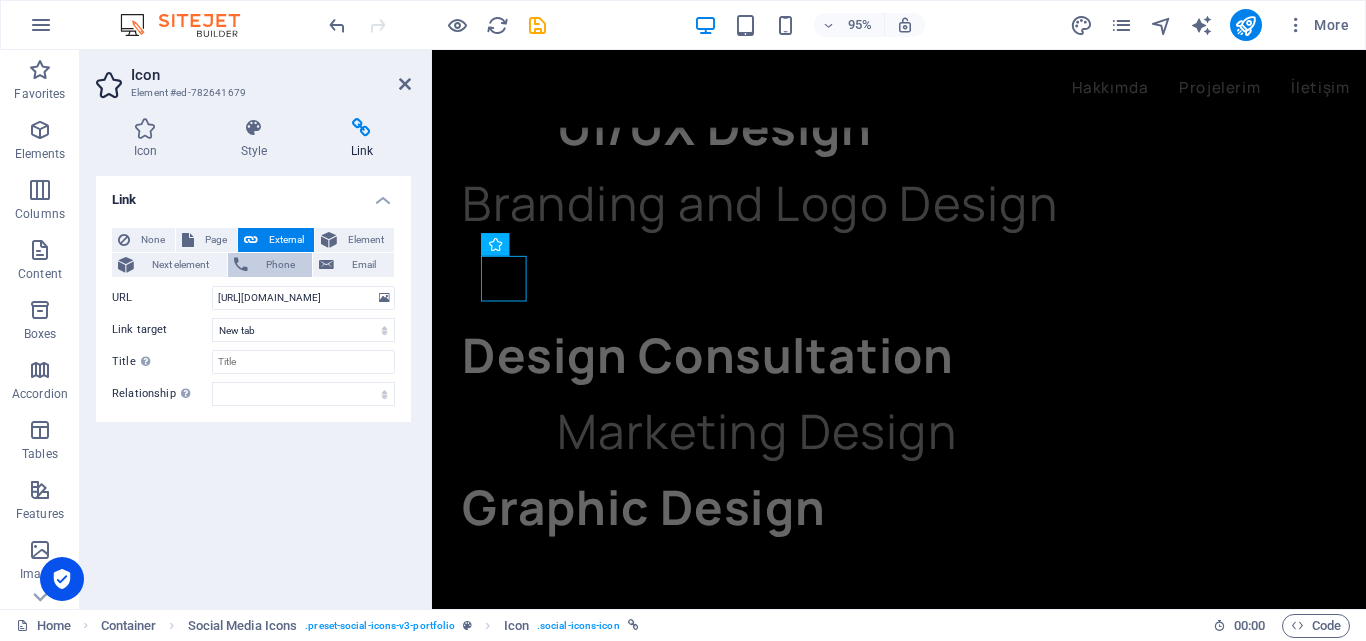 click on "Phone" at bounding box center [280, 265] 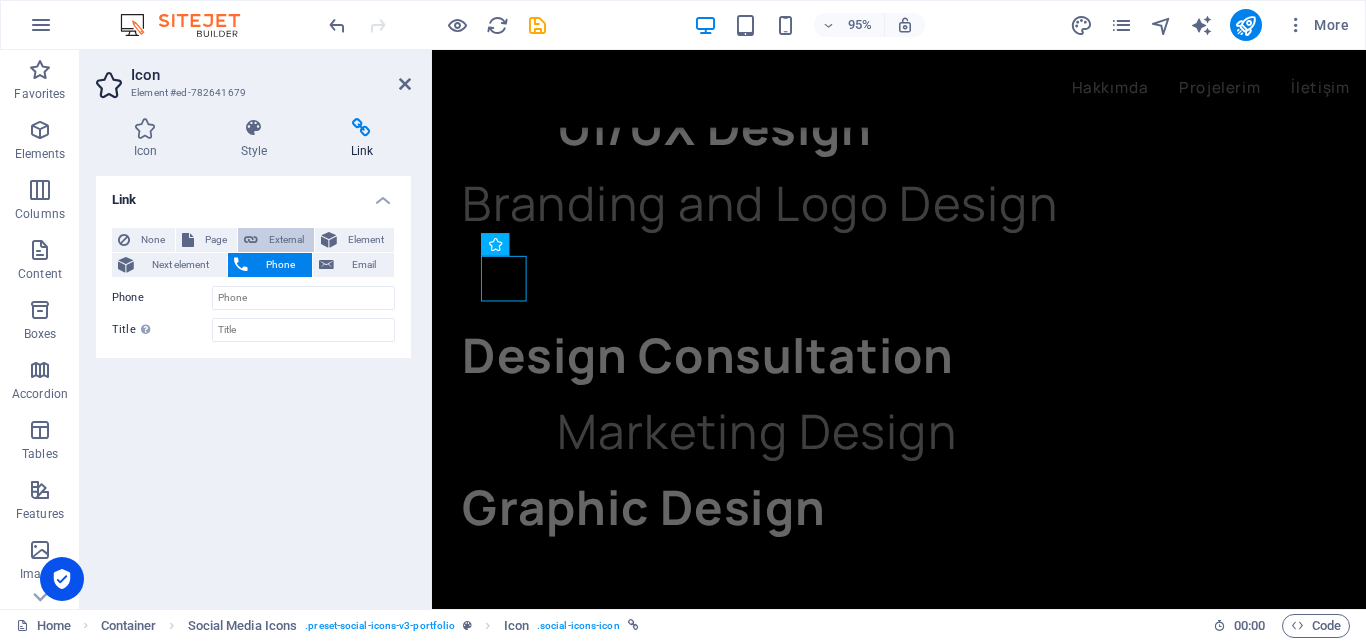click on "External" at bounding box center [286, 240] 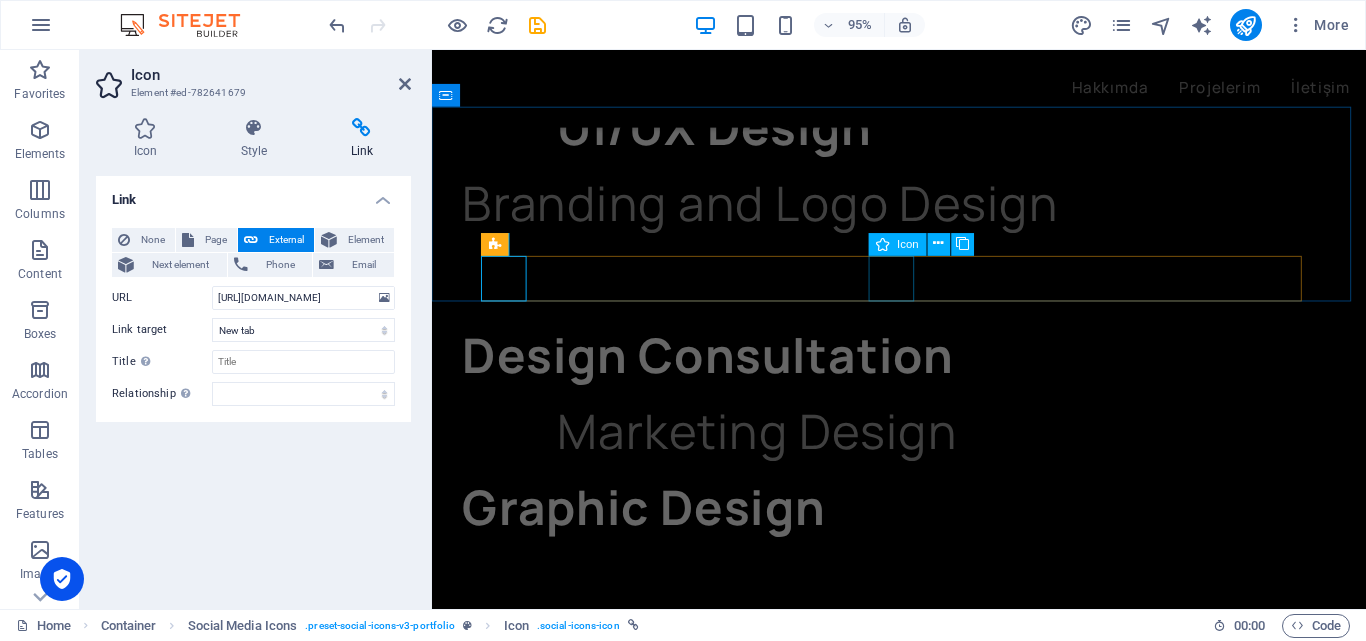 click at bounding box center (923, 5917) 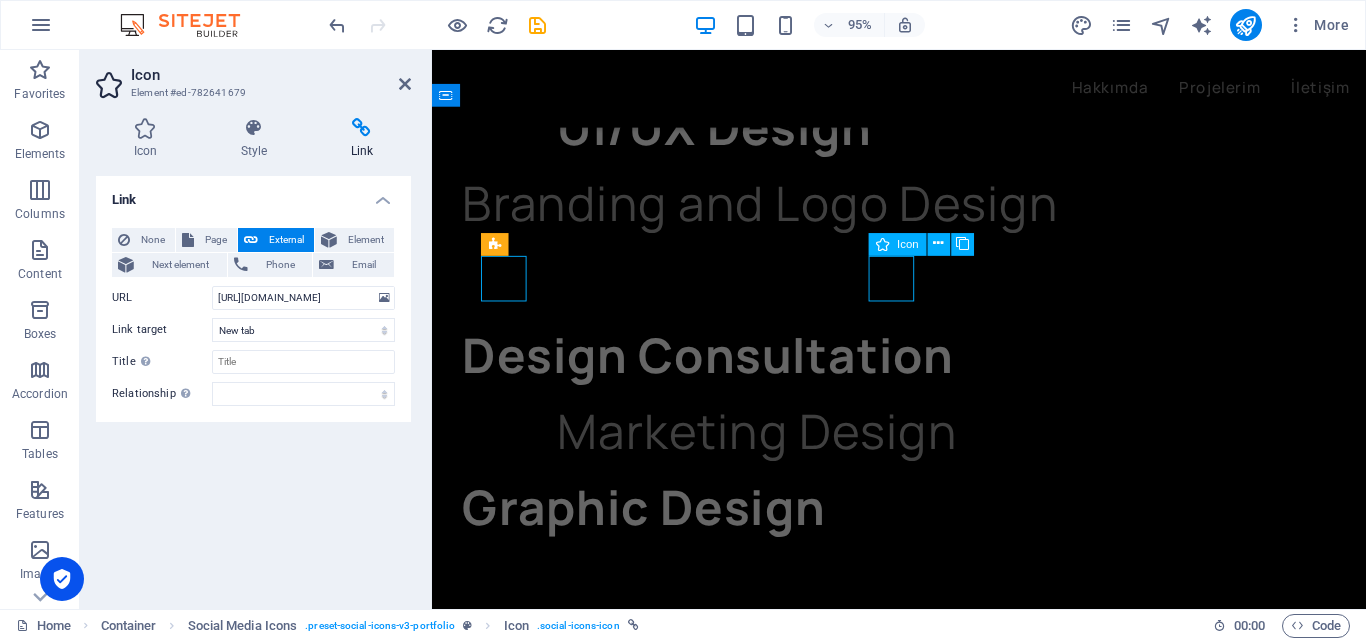 scroll, scrollTop: 5200, scrollLeft: 0, axis: vertical 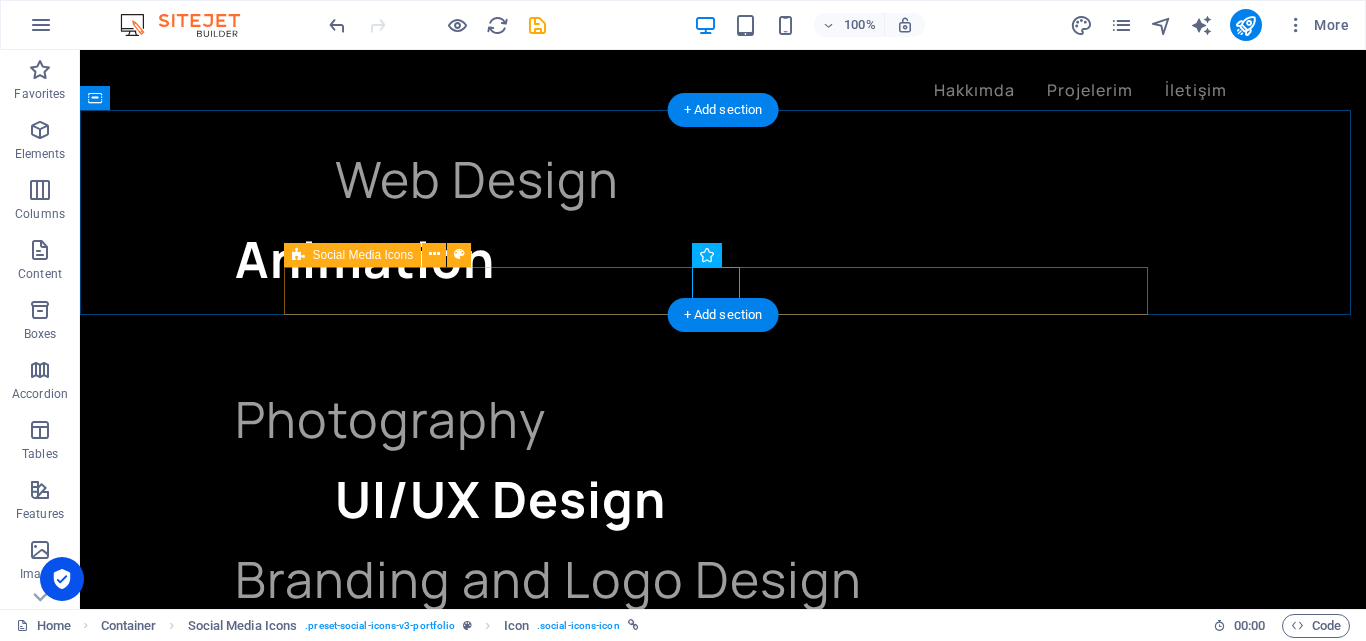 click at bounding box center (723, 6128) 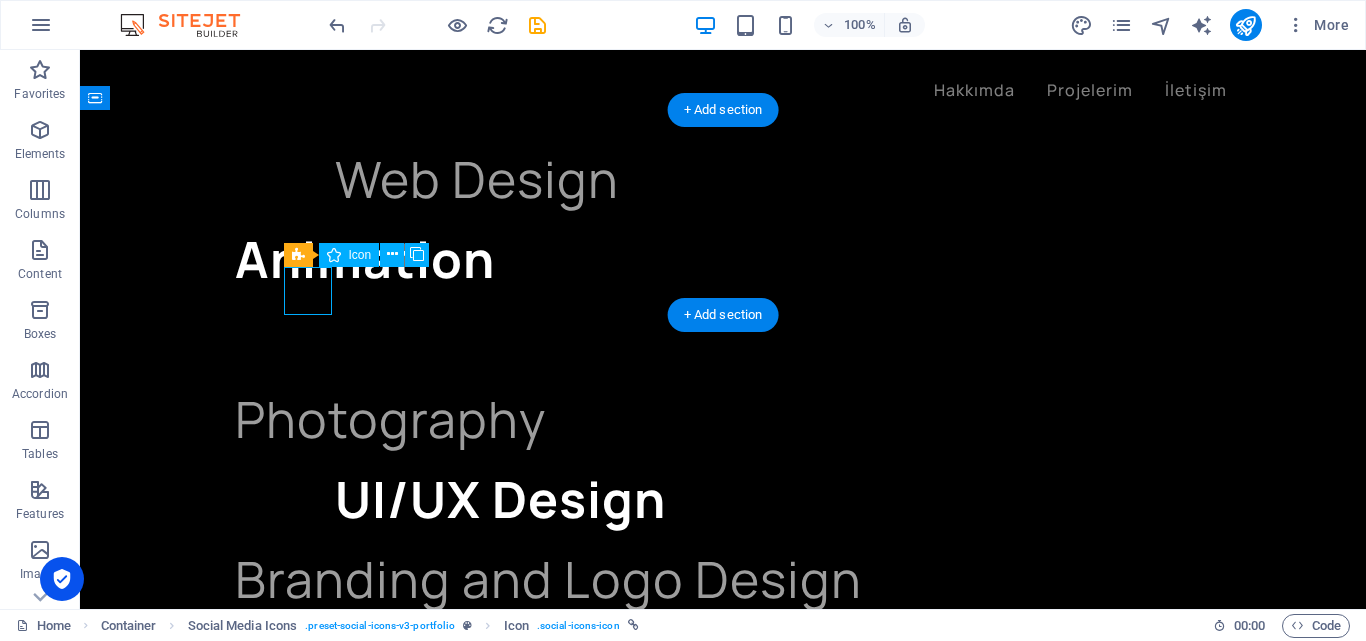 click at bounding box center (723, 6128) 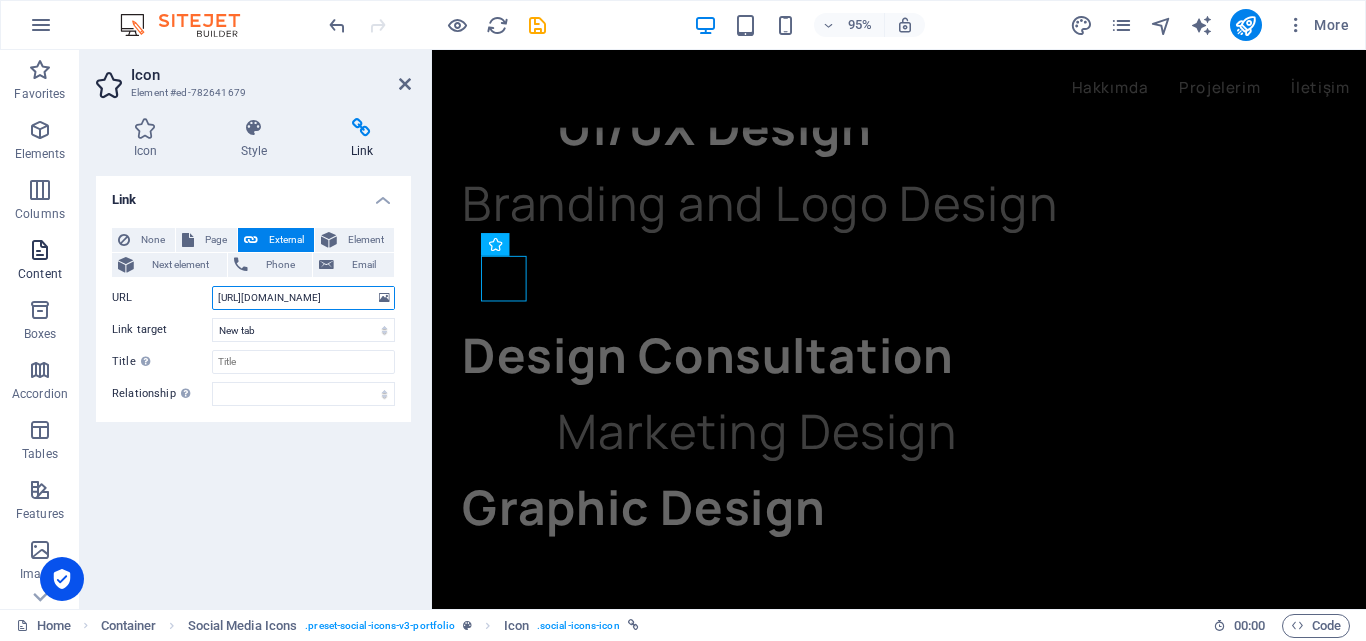 click on "Favorites Elements Columns Content Boxes Accordion Tables Features Images Slider Header Footer Forms Marketing Collections Icon Element #ed-782641679 Icon Style Link Icon whats All icon sets... IcoFont Ionicons FontAwesome Brands FontAwesome Duotone FontAwesome Solid FontAwesome Regular FontAwesome Light FontAwesome Thin FontAwesome Sharp Solid FontAwesome Sharp Regular FontAwesome Sharp Light FontAwesome Sharp Thin Your search returned more icons than we are able to display. Please narrow your search. Appearance Color Background Mode Scale Left Center Right Width Default auto px rem % em vh vw Height Default auto px rem em vh vw Padding Default px rem % em vh vw Stroke width Default px rem % em vh vw Stroke color Overflow Alignment Alignment Shadow Default None Outside Color X offset 0 px rem vh vw Y offset 0 px rem vh vw Blur 0 px rem % vh vw Text Alternative text Social Media Icons Element Layout How this element expands within the layout (Flexbox). Size Default auto px % 1/1 1/2 1/3 1/4 1/5 1/6 1/7 1/8 %" at bounding box center (683, 329) 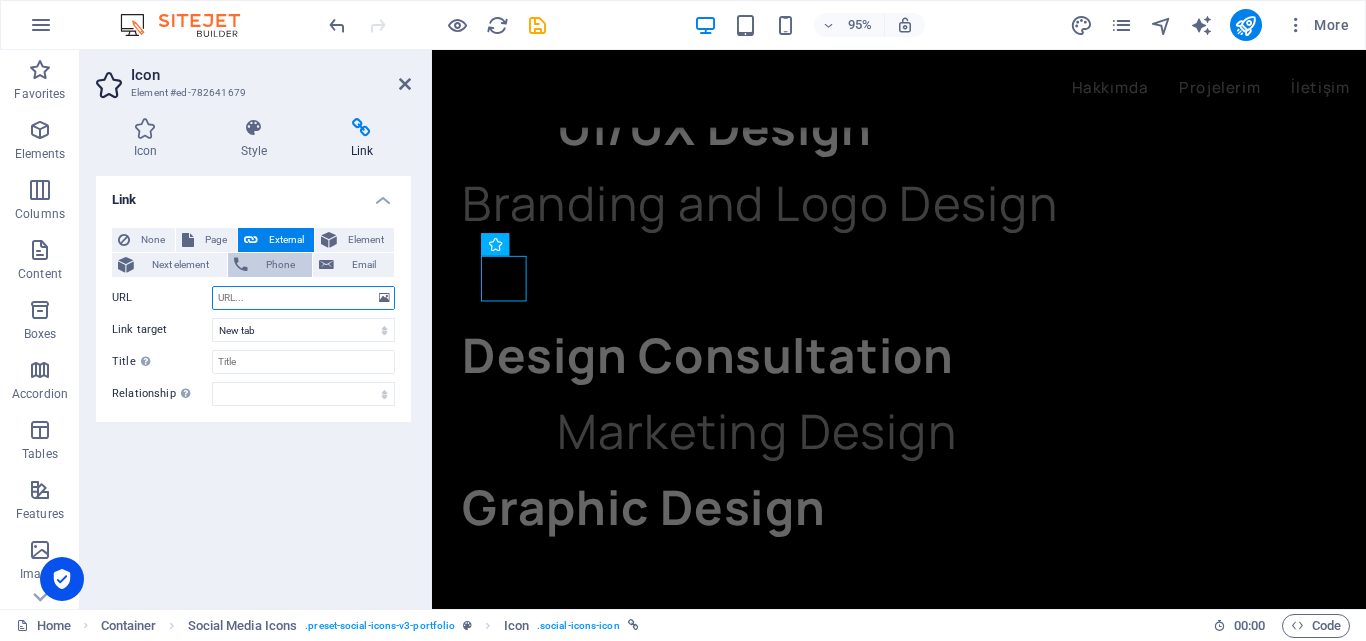 type 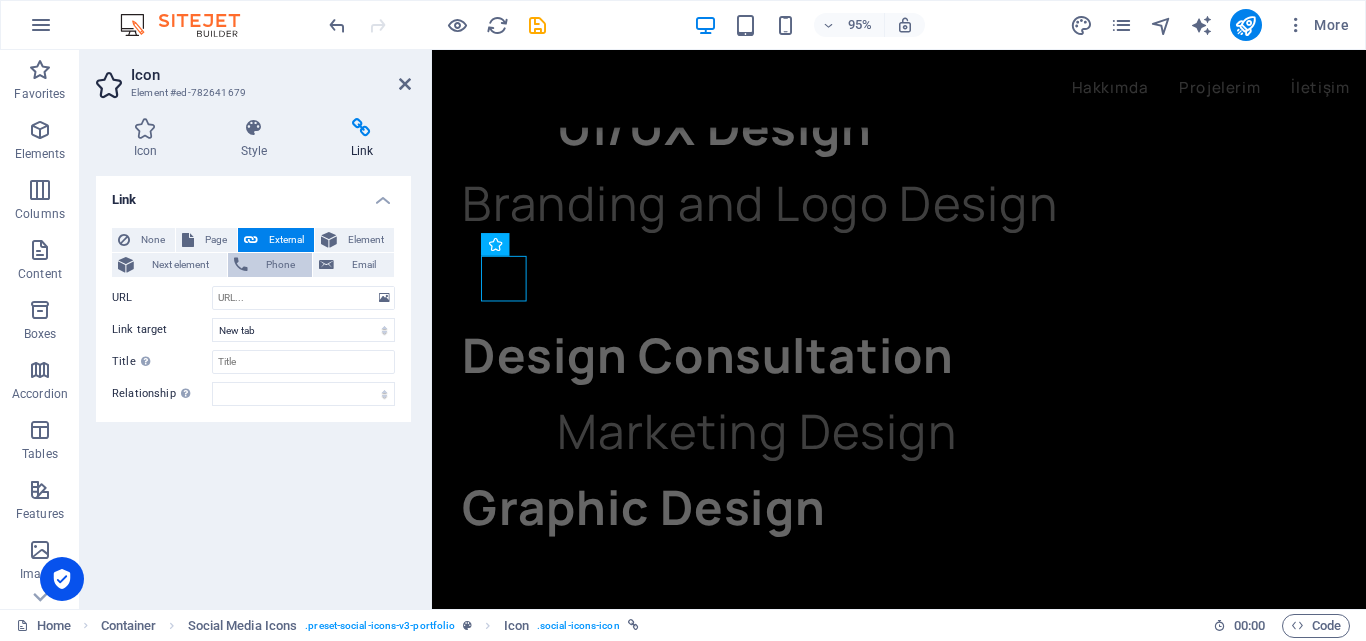 click at bounding box center [241, 265] 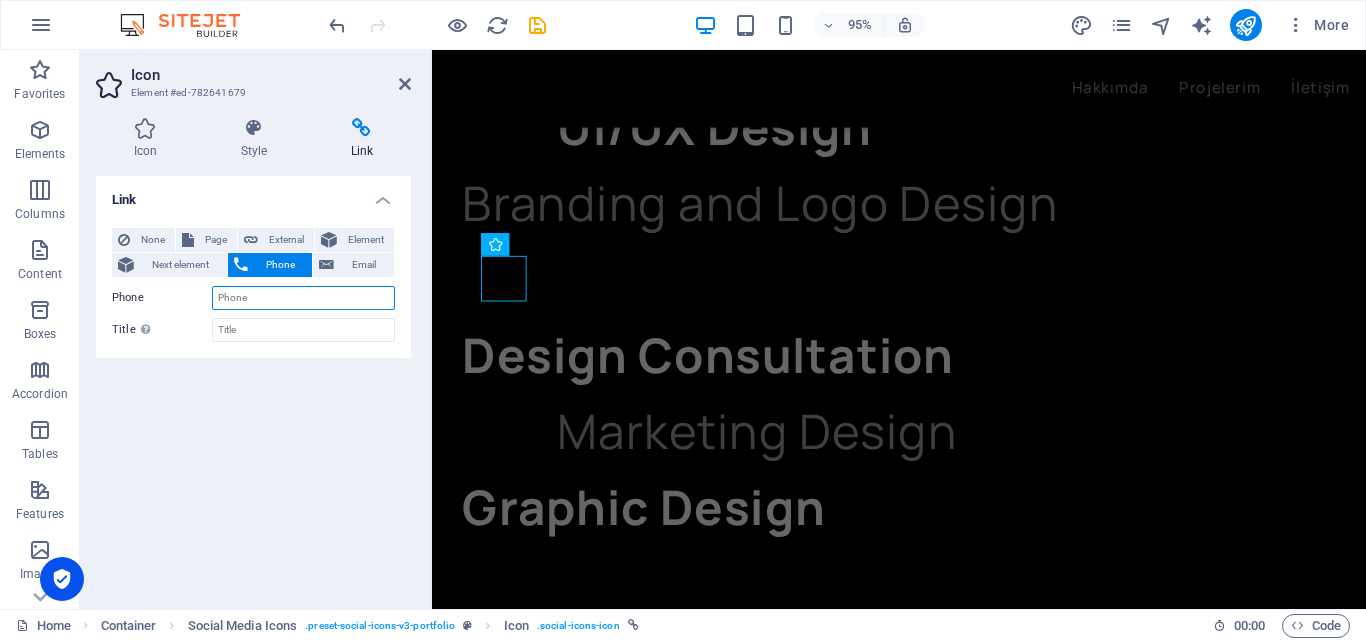 click on "Phone" at bounding box center [303, 298] 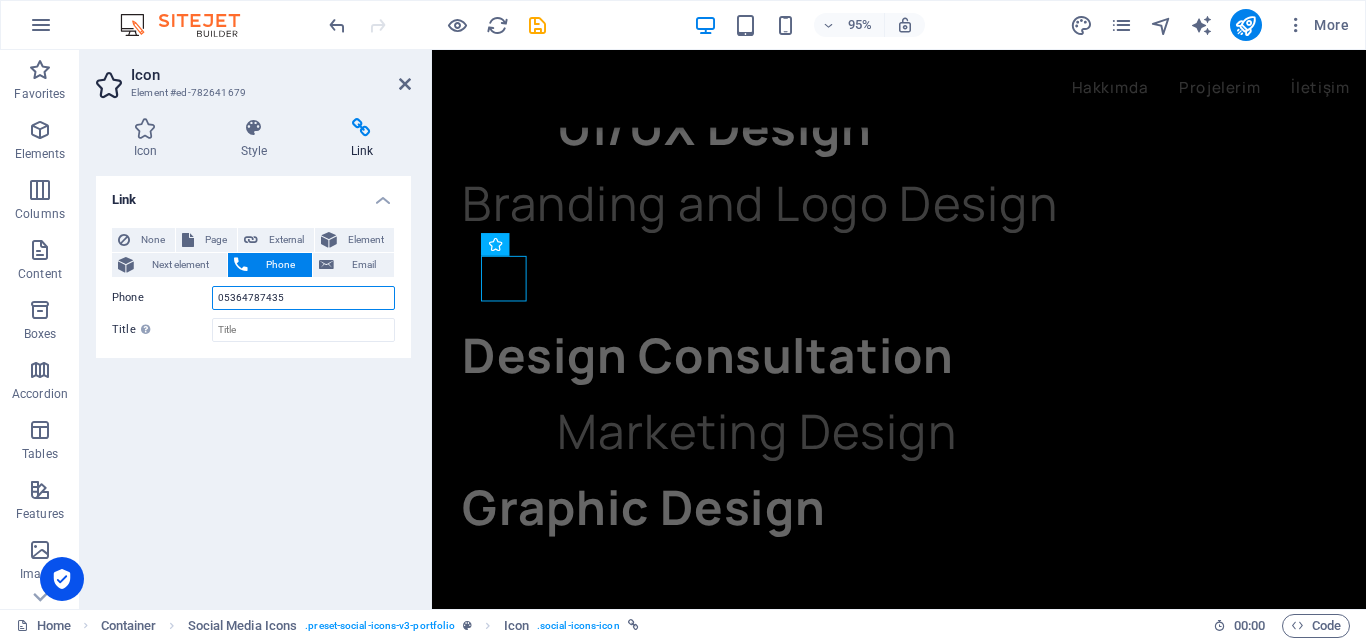 click on "05364787435" at bounding box center (303, 298) 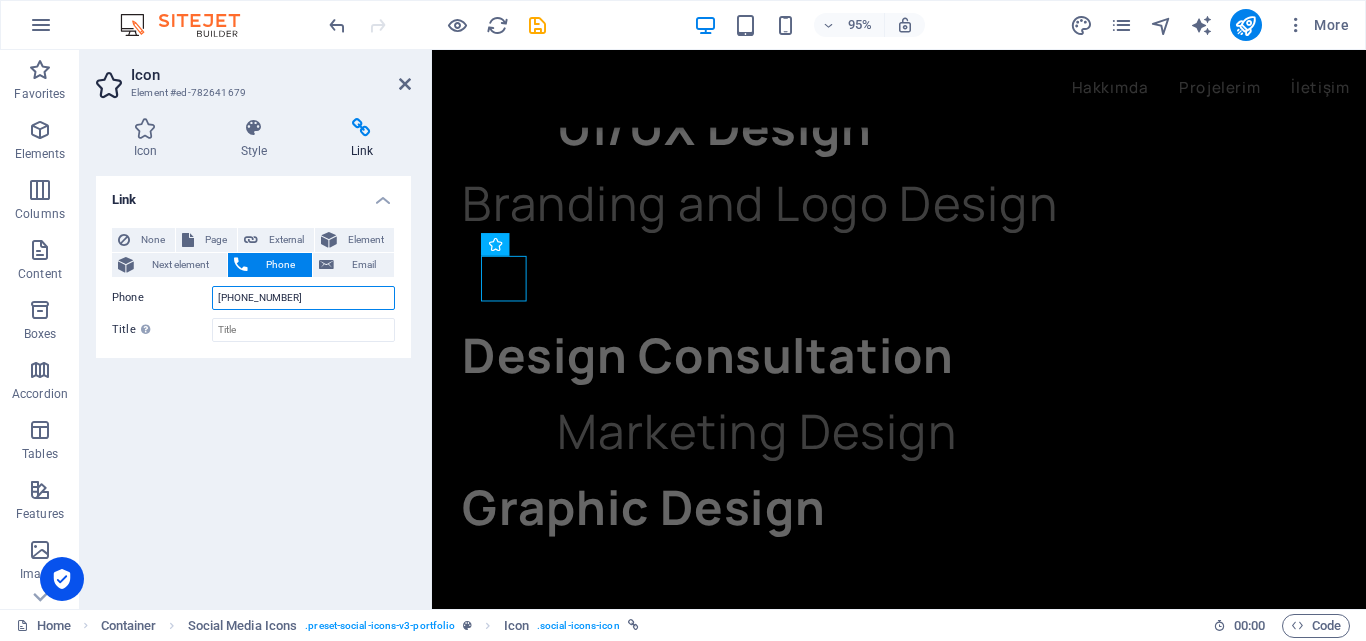 type on "+905364787435" 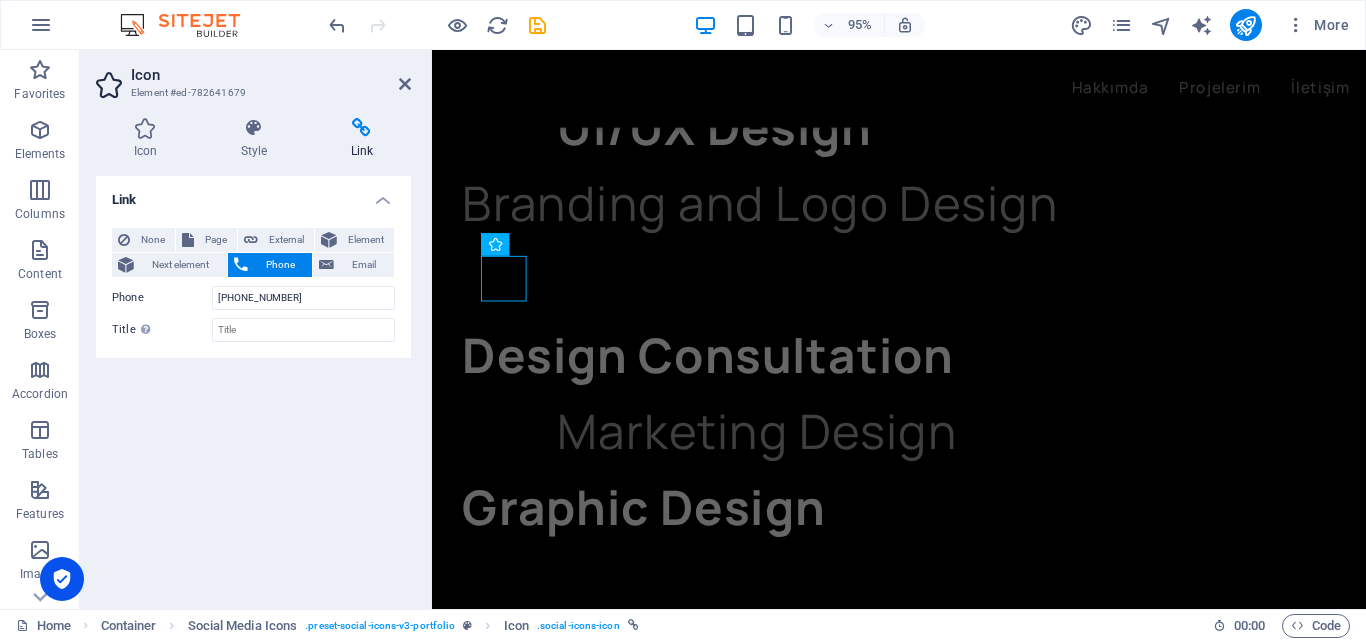 click on "Link None Page External Element Next element Phone Email Page Home Projects Legal Notice Privacy Element
URL Phone +905364787435 Email Link target New tab Same tab Overlay Title Additional link description, should not be the same as the link text. The title is most often shown as a tooltip text when the mouse moves over the element. Leave empty if uncertain. Relationship Sets the  relationship of this link to the link target . For example, the value "nofollow" instructs search engines not to follow the link. Can be left empty. alternate author bookmark external help license next nofollow noreferrer noopener prev search tag" at bounding box center (253, 384) 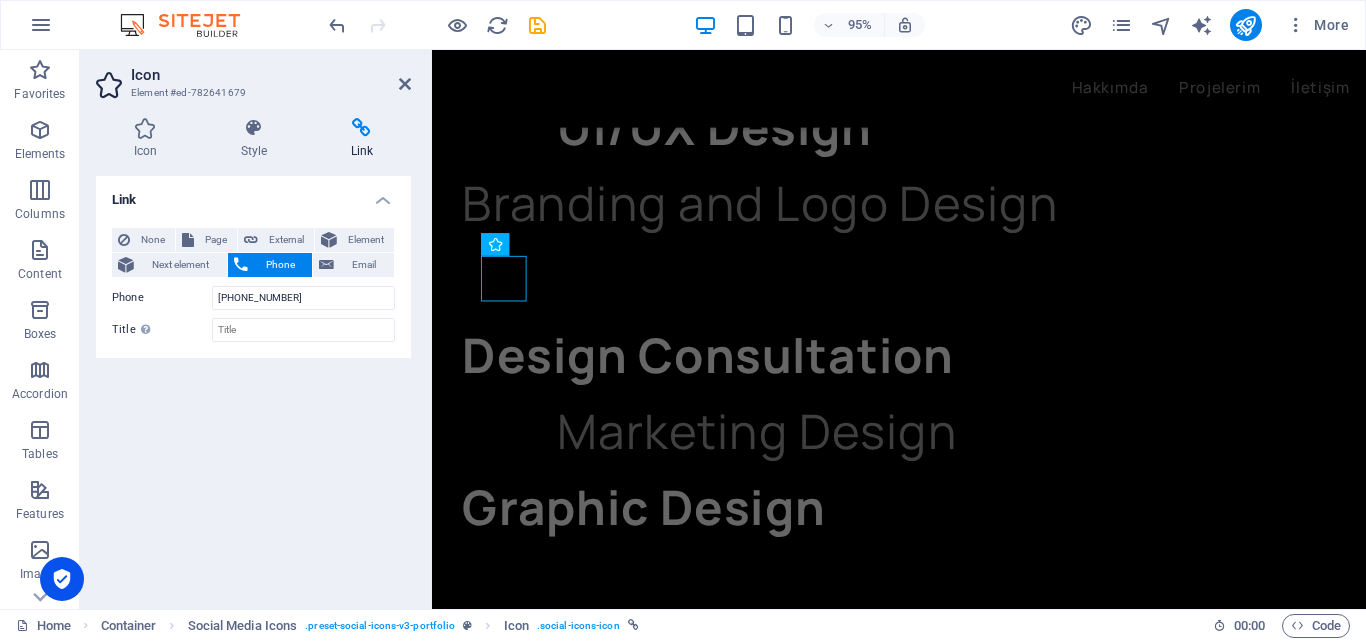 click on "Link" at bounding box center [362, 139] 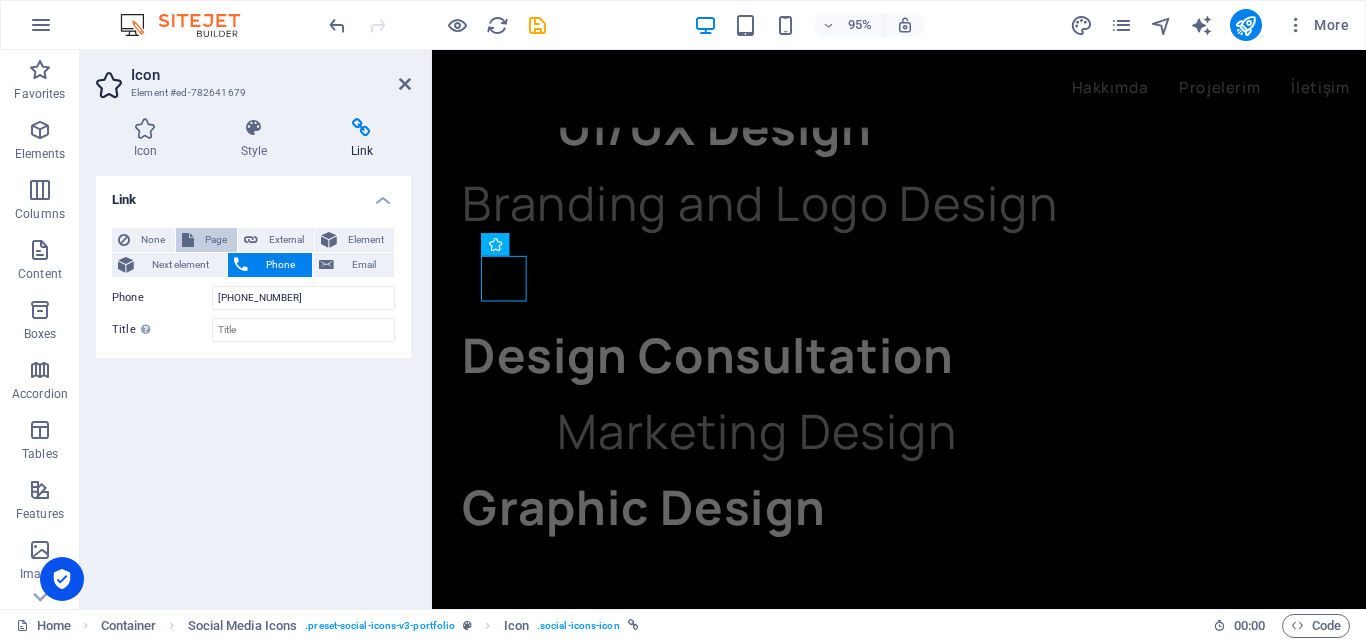 click on "Page" at bounding box center (215, 240) 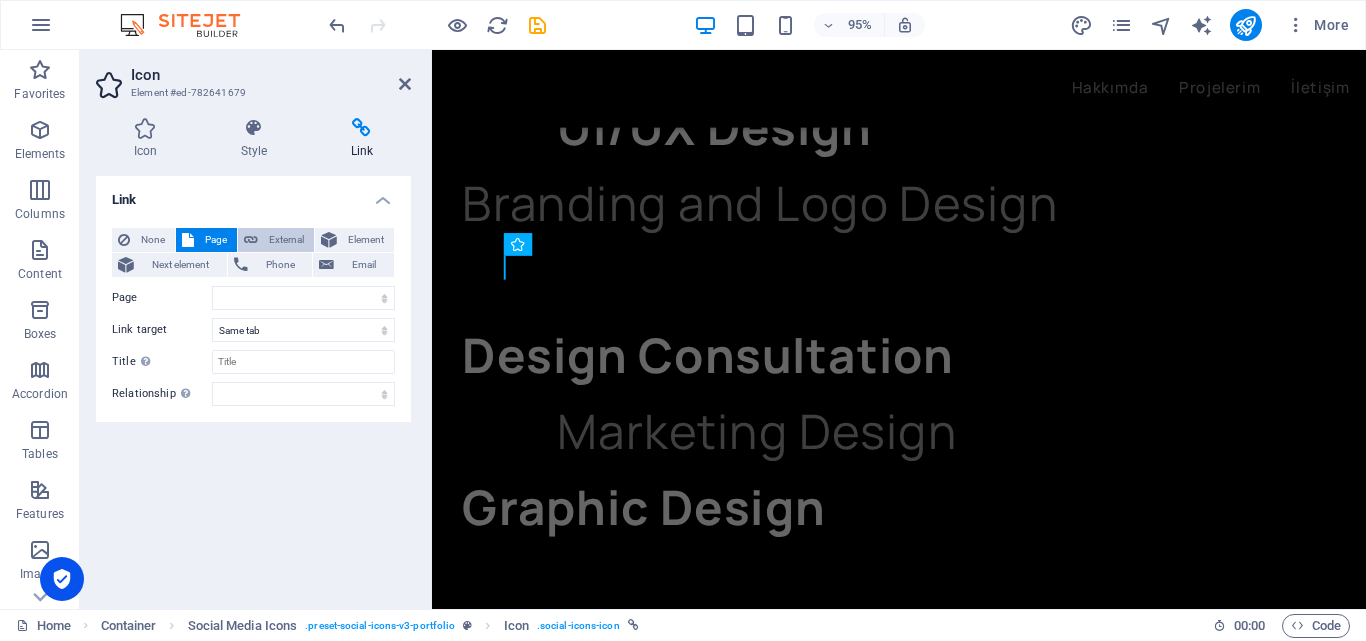 click on "External" at bounding box center (286, 240) 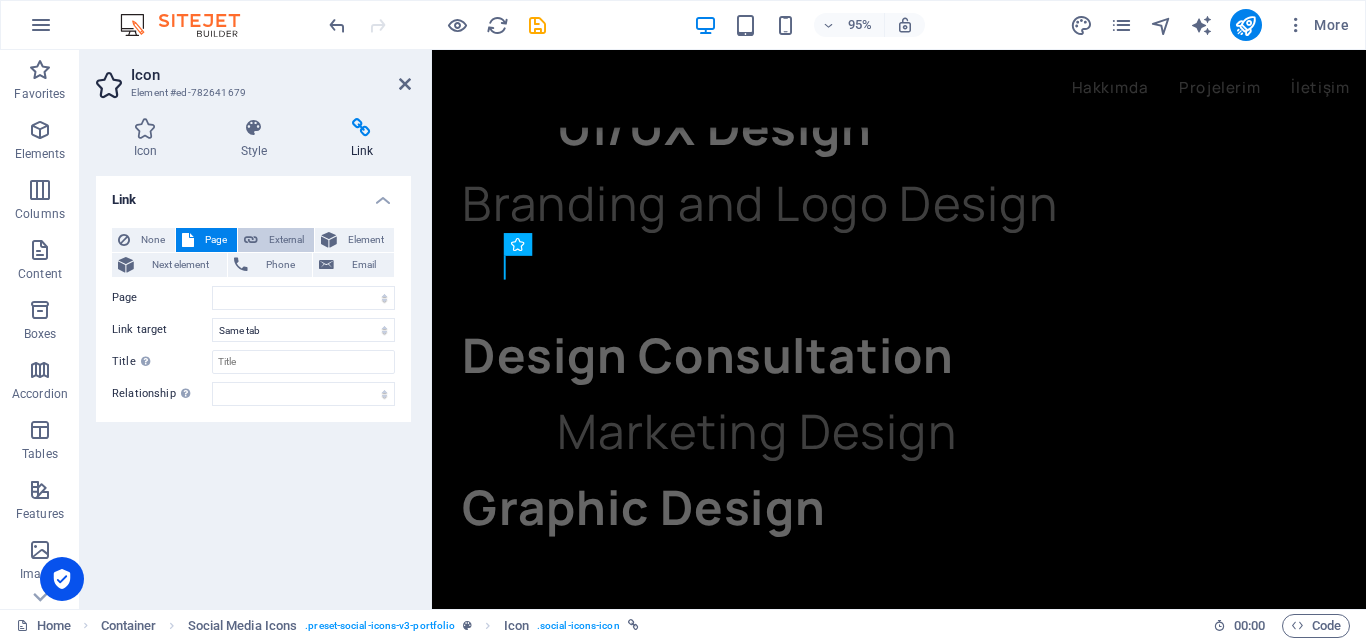 select on "blank" 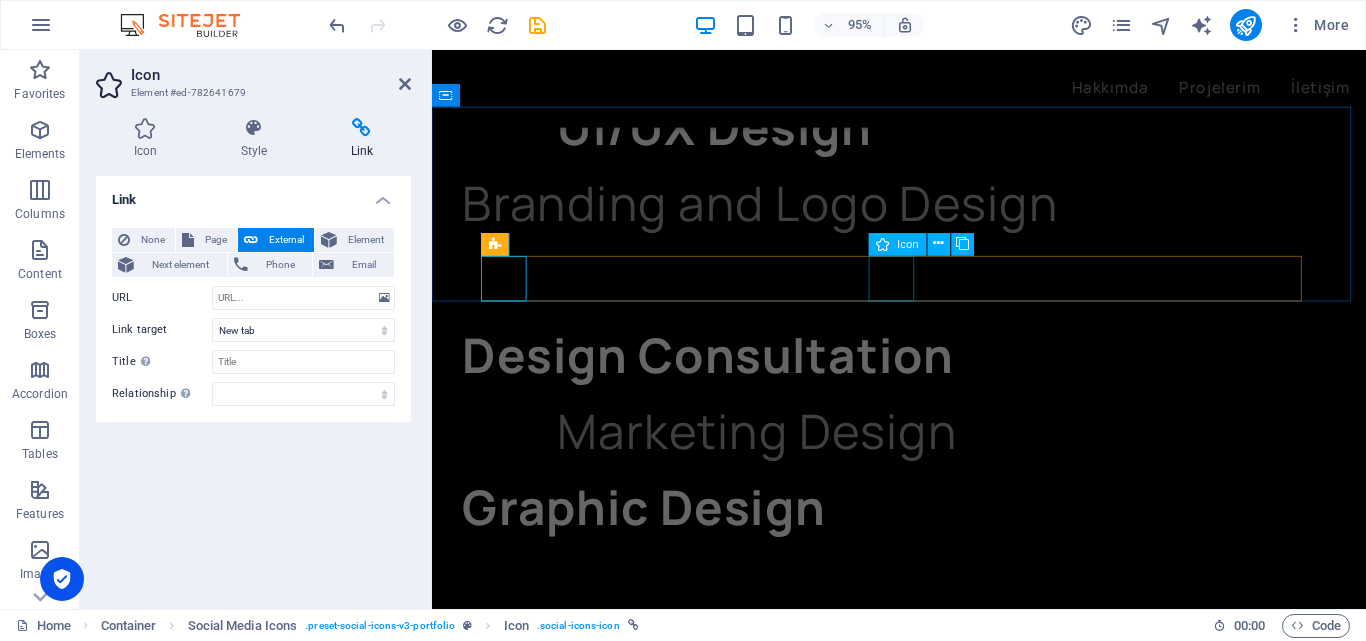 click at bounding box center (923, 5917) 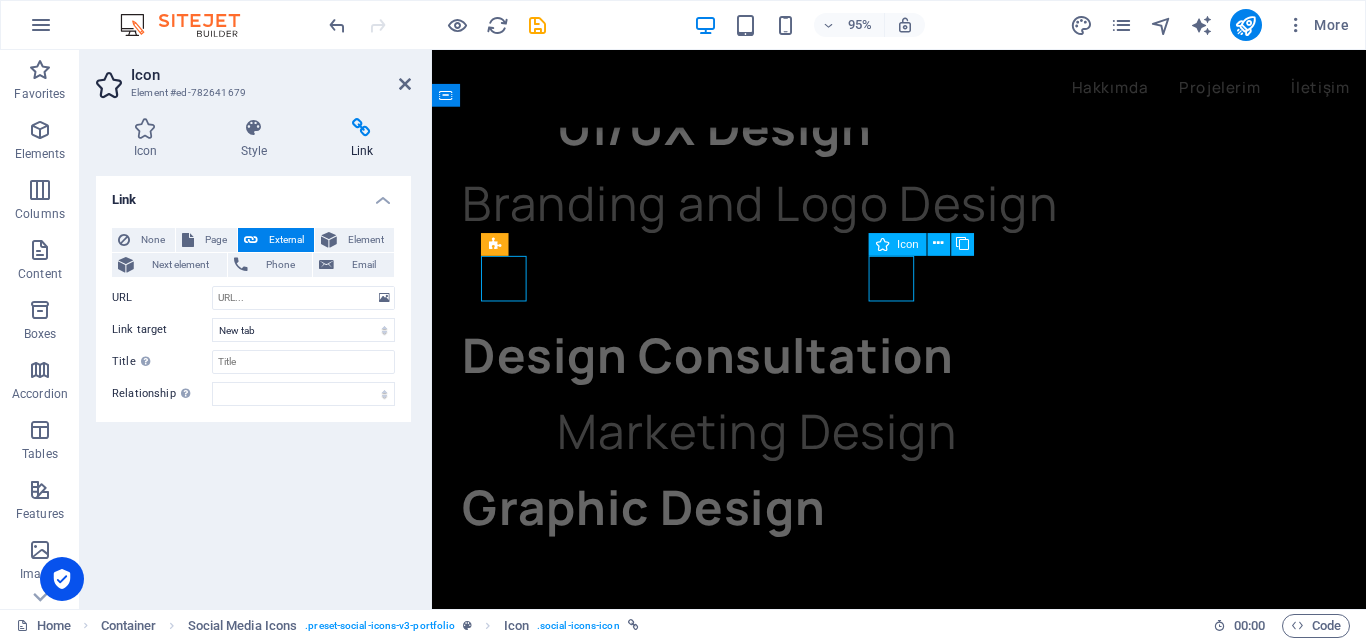 scroll, scrollTop: 5200, scrollLeft: 0, axis: vertical 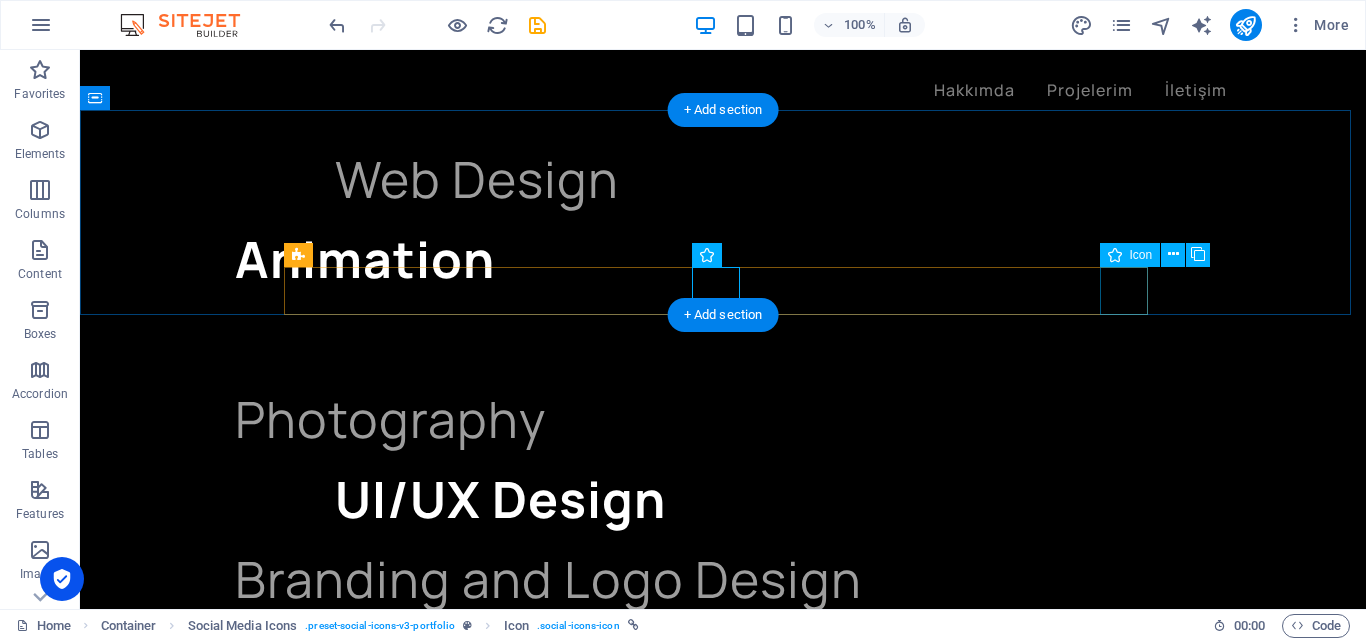 click at bounding box center (723, 6584) 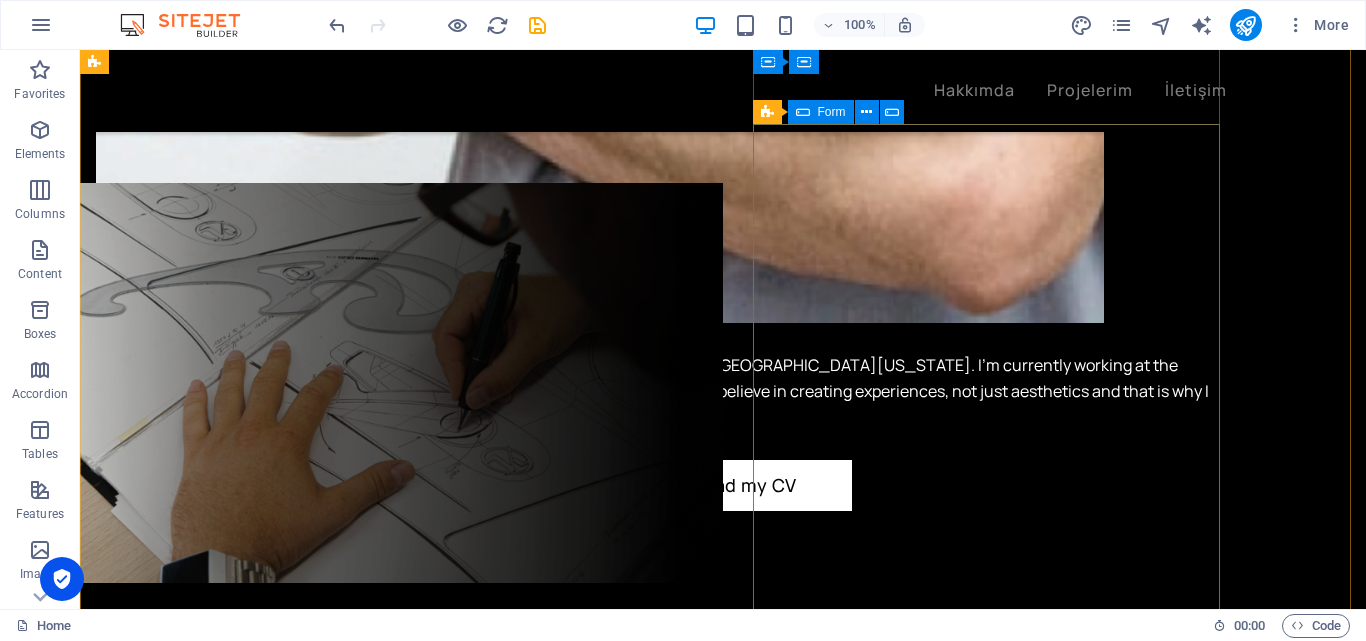 scroll, scrollTop: 4474, scrollLeft: 0, axis: vertical 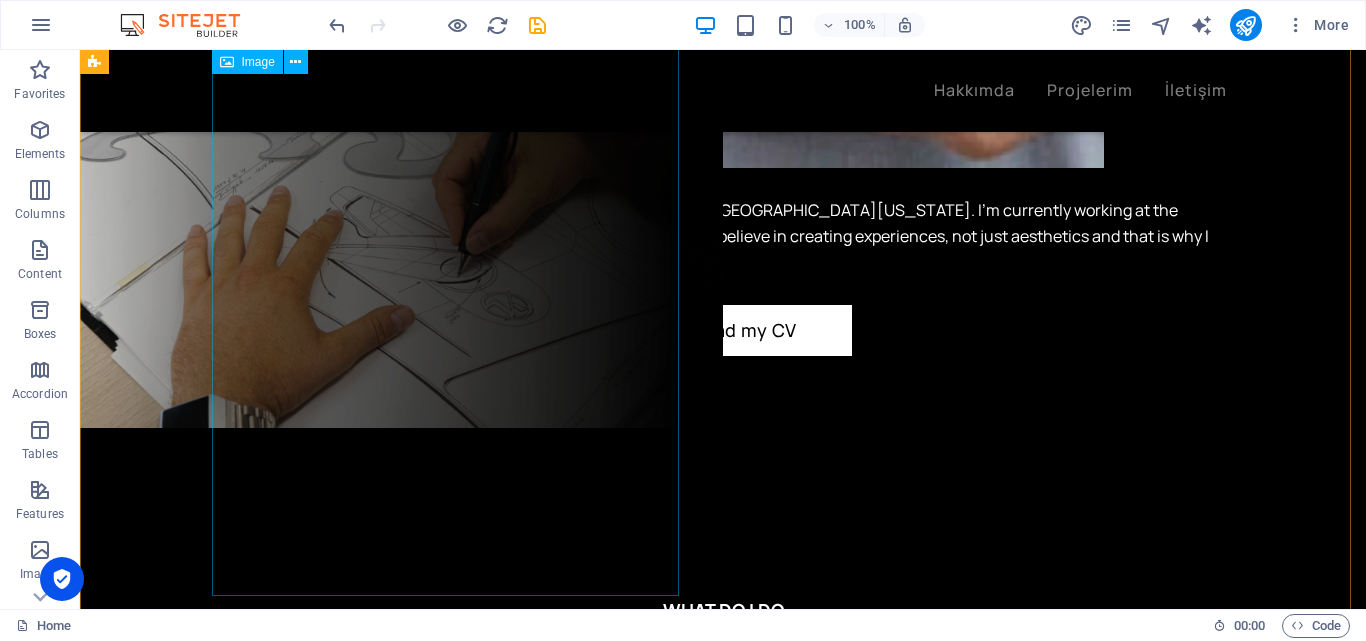 click at bounding box center [600, 5803] 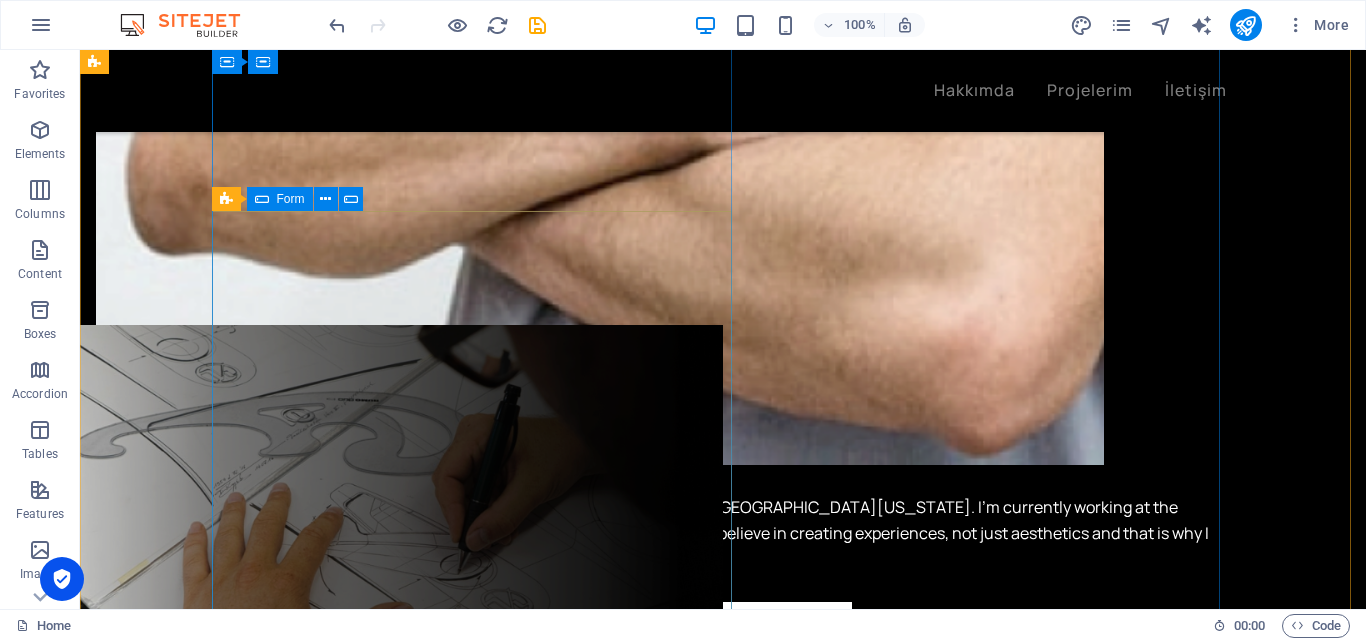 scroll, scrollTop: 4174, scrollLeft: 0, axis: vertical 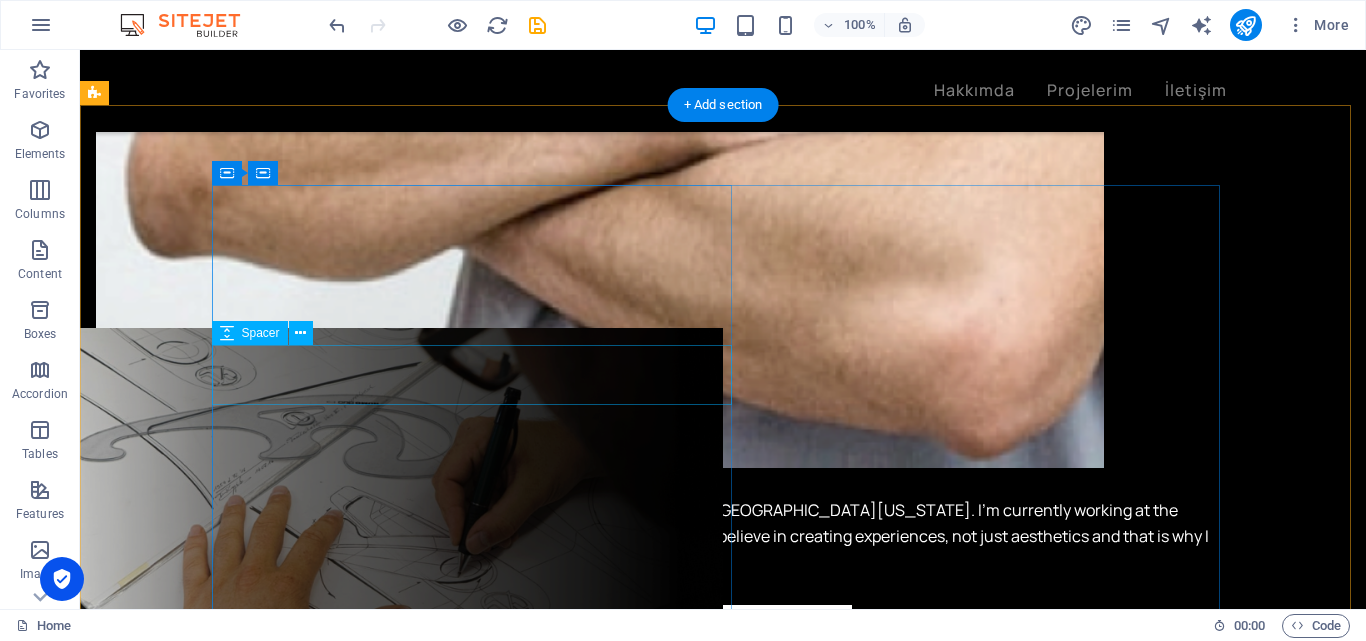 click at bounding box center [356, 4849] 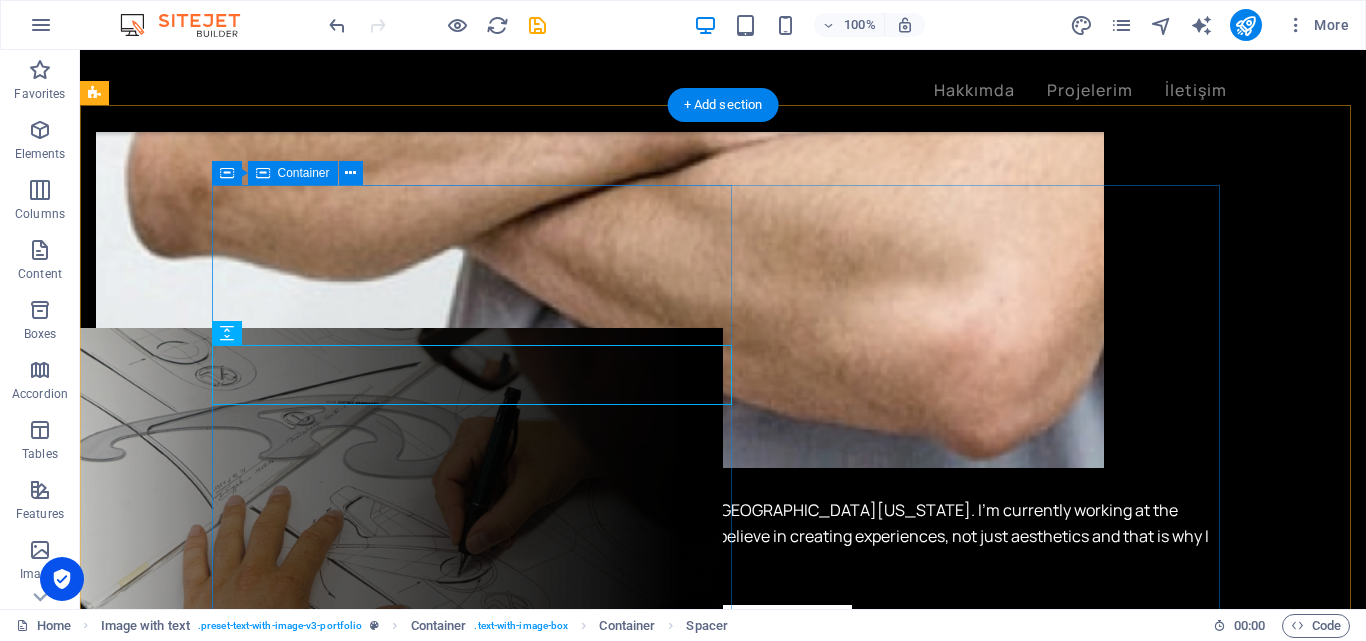 click on "Fill the form and I’ll contact you   I have read and understand the privacy policy. Unreadable? Regenerate Submit" at bounding box center [356, 5055] 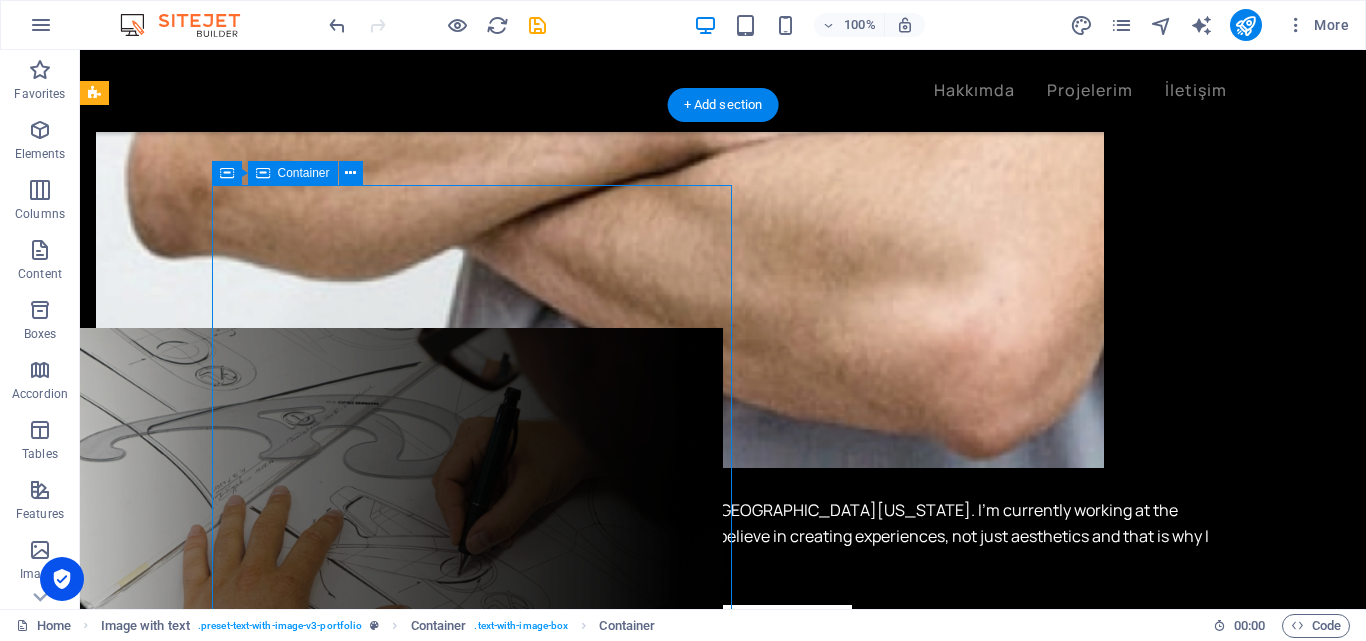 click on "Fill the form and I’ll contact you   I have read and understand the privacy policy. Unreadable? Regenerate Submit" at bounding box center (600, 5055) 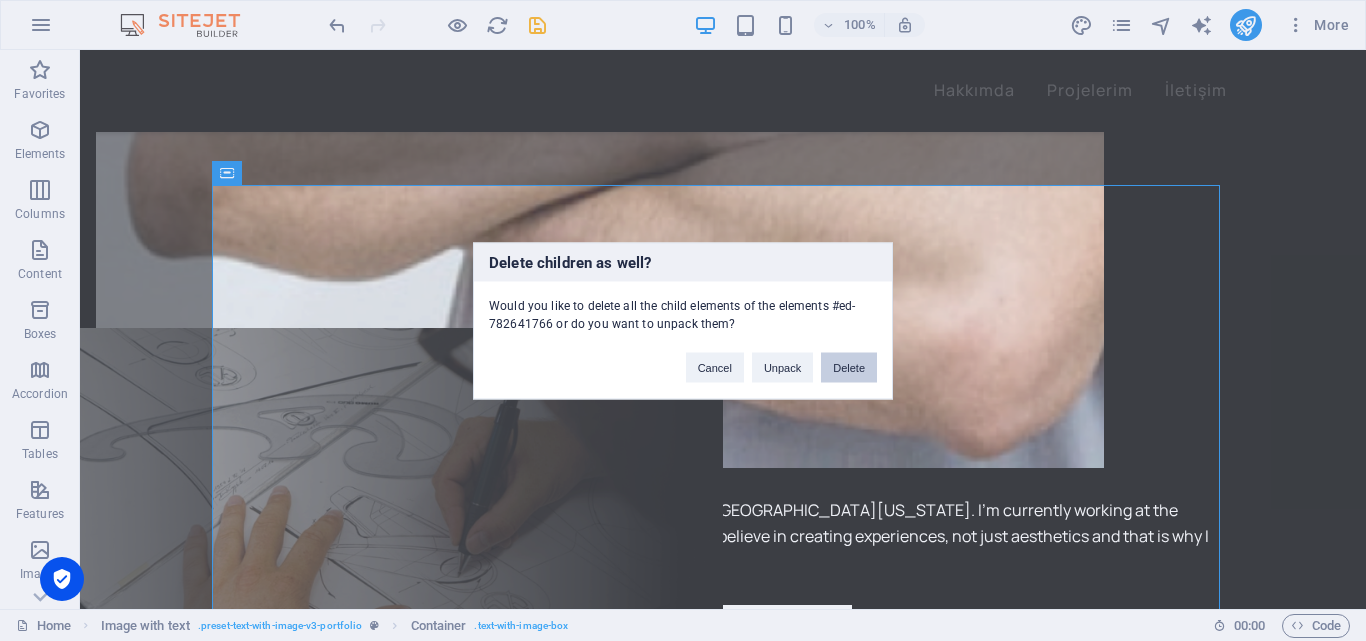 type 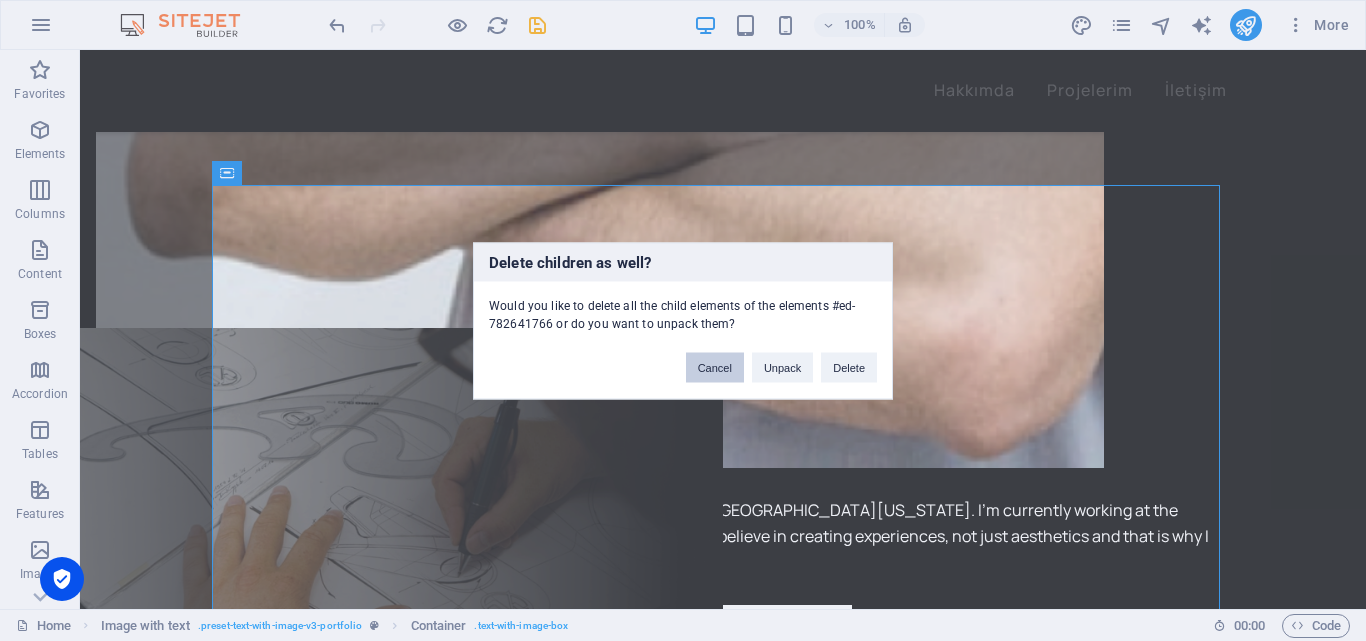 click on "Cancel" at bounding box center (715, 367) 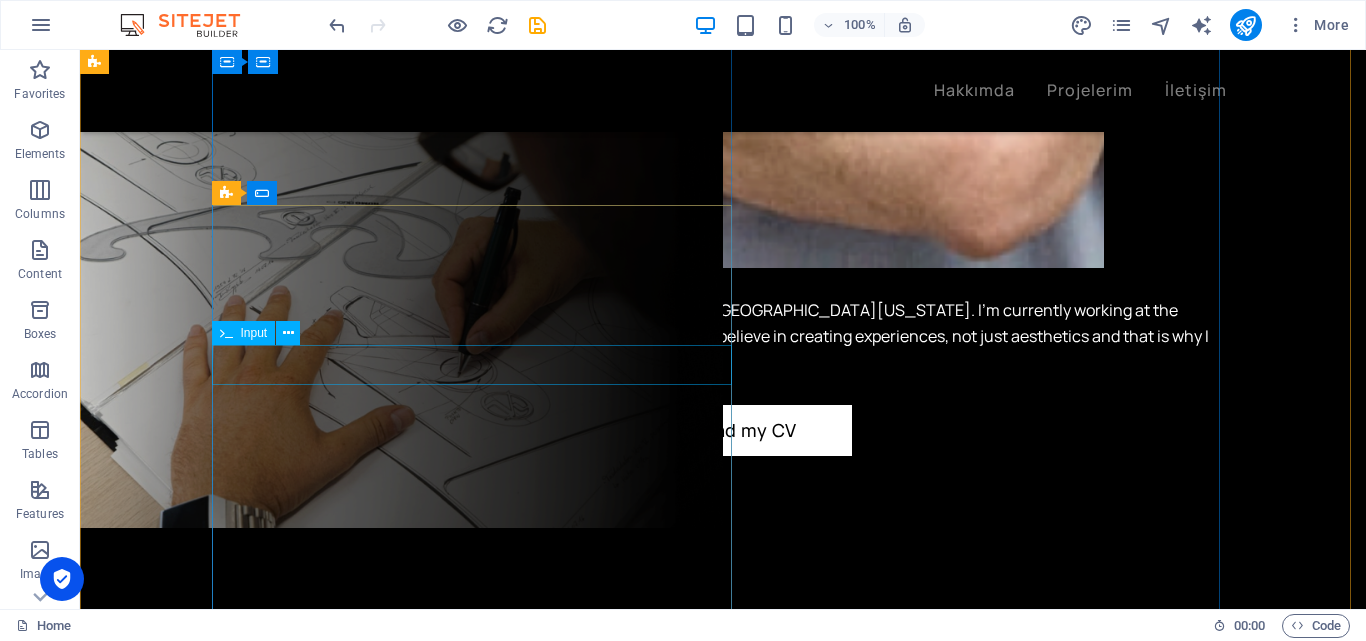 scroll, scrollTop: 4074, scrollLeft: 0, axis: vertical 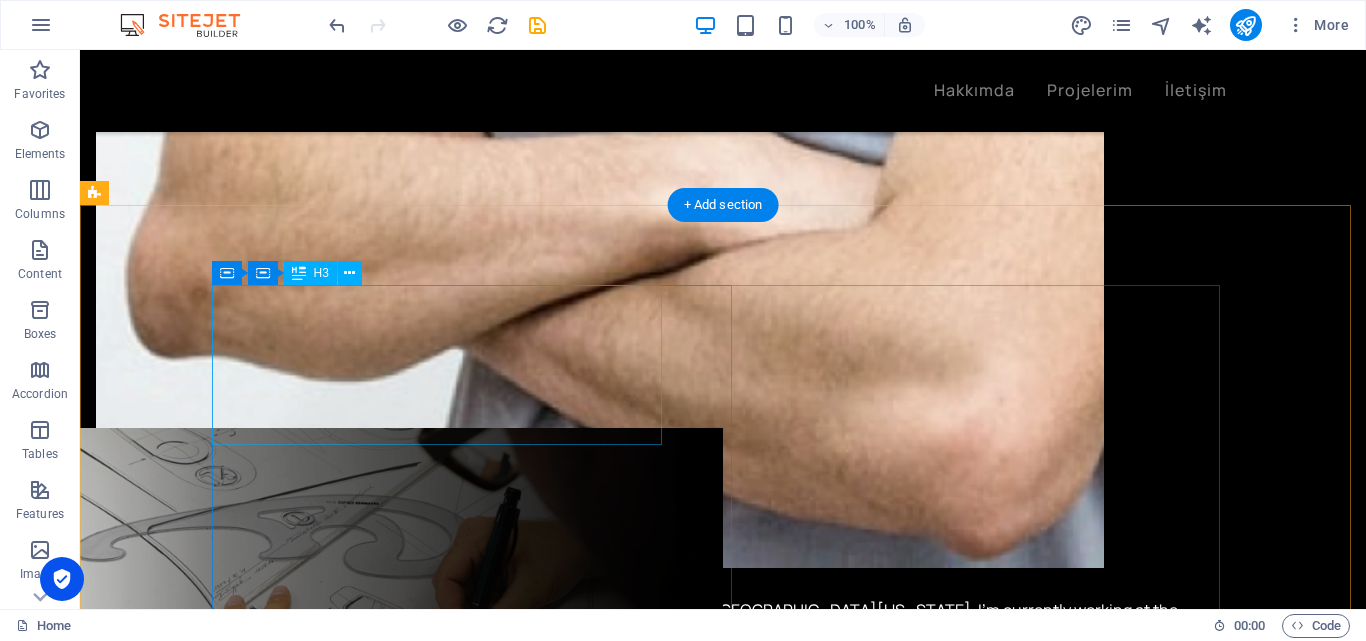 click on "Fill the form and I’ll contact you" at bounding box center [356, 4839] 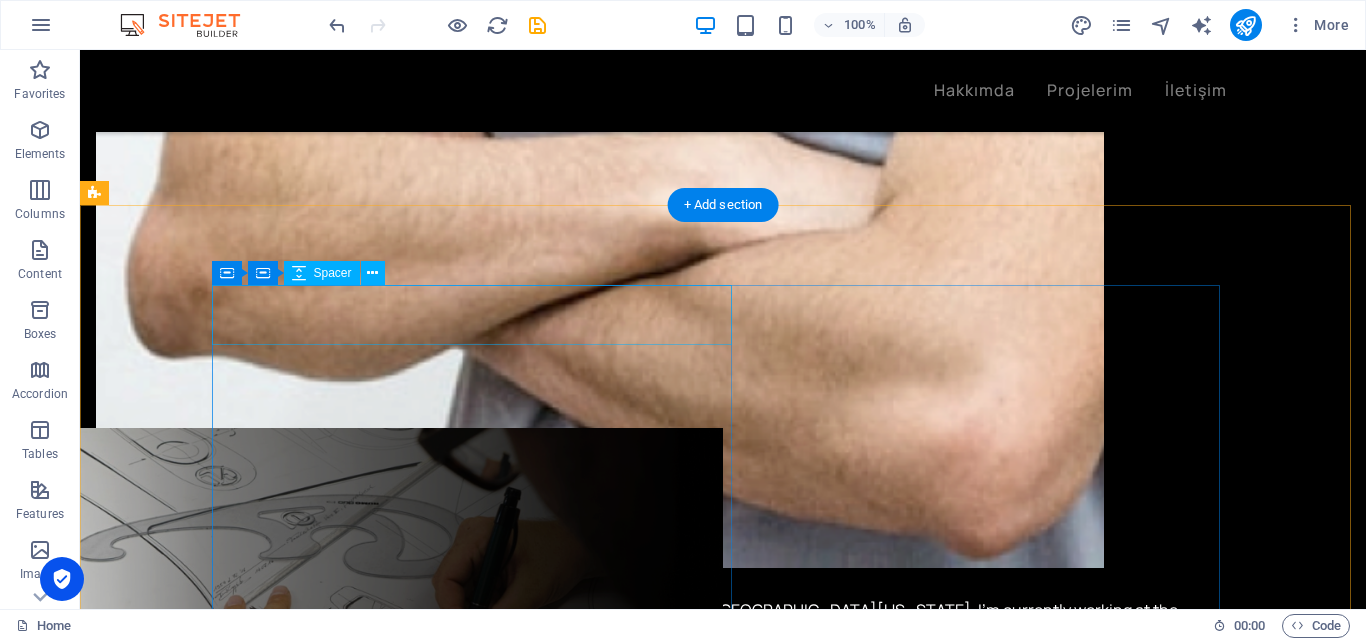 click at bounding box center (356, 4789) 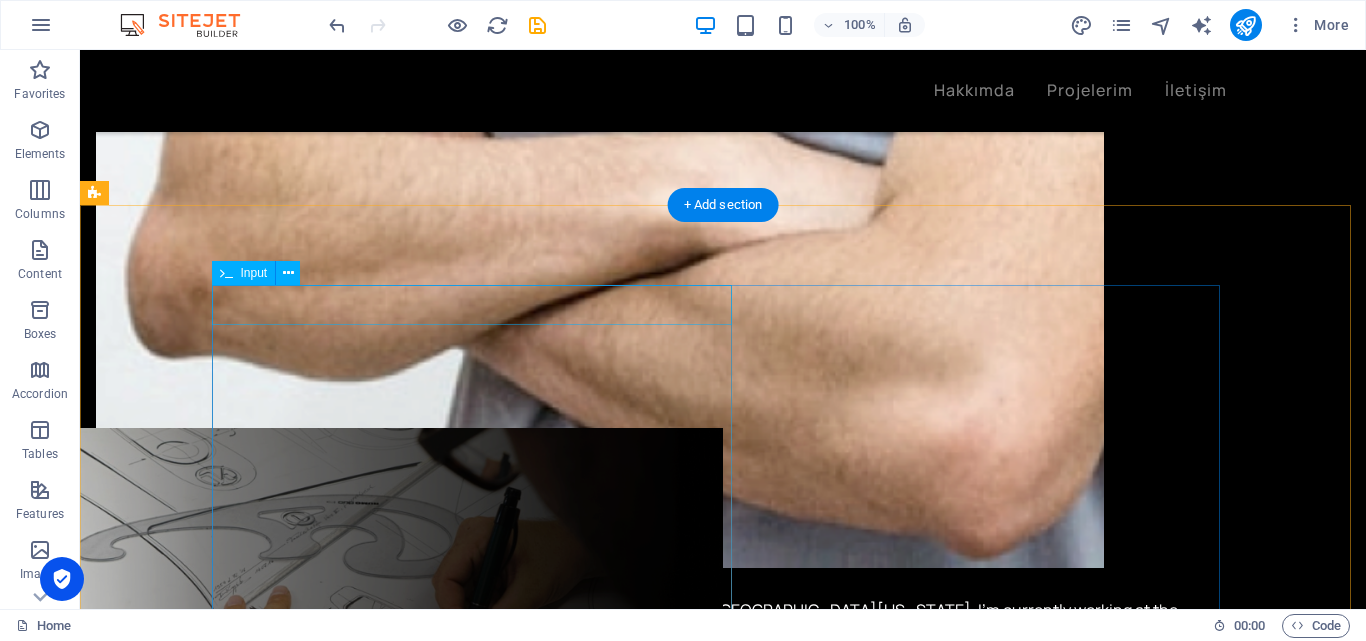 click at bounding box center [356, 4786] 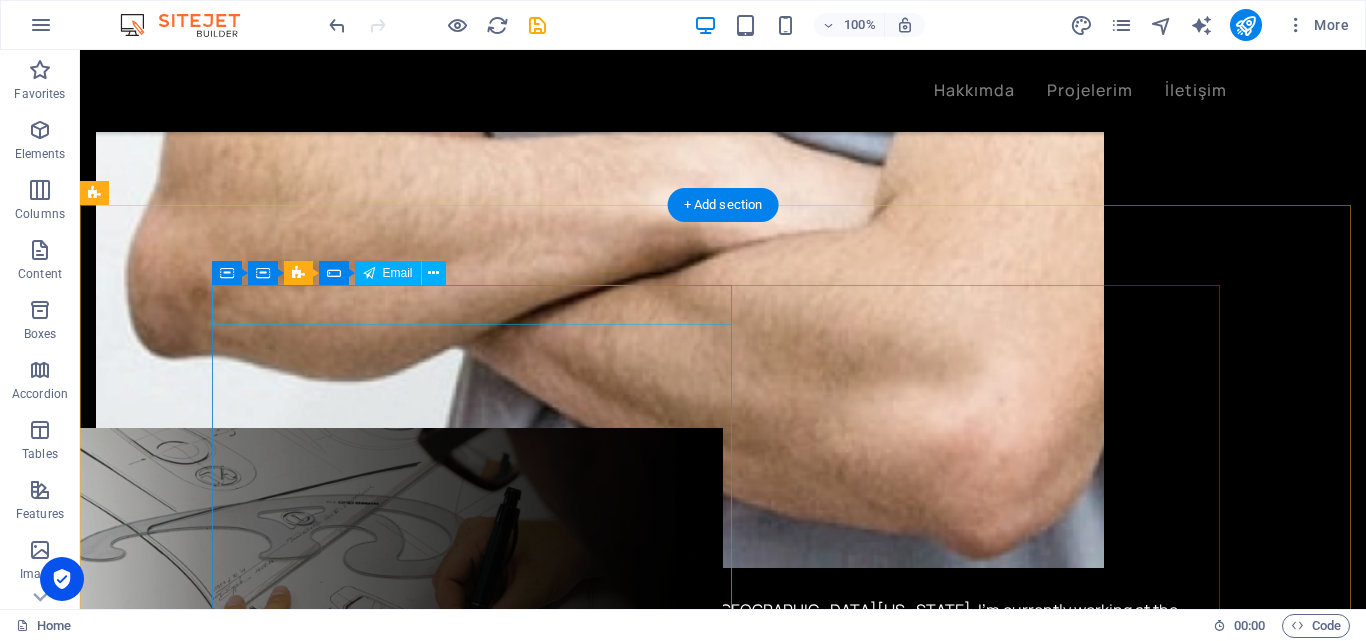 click at bounding box center (356, 4786) 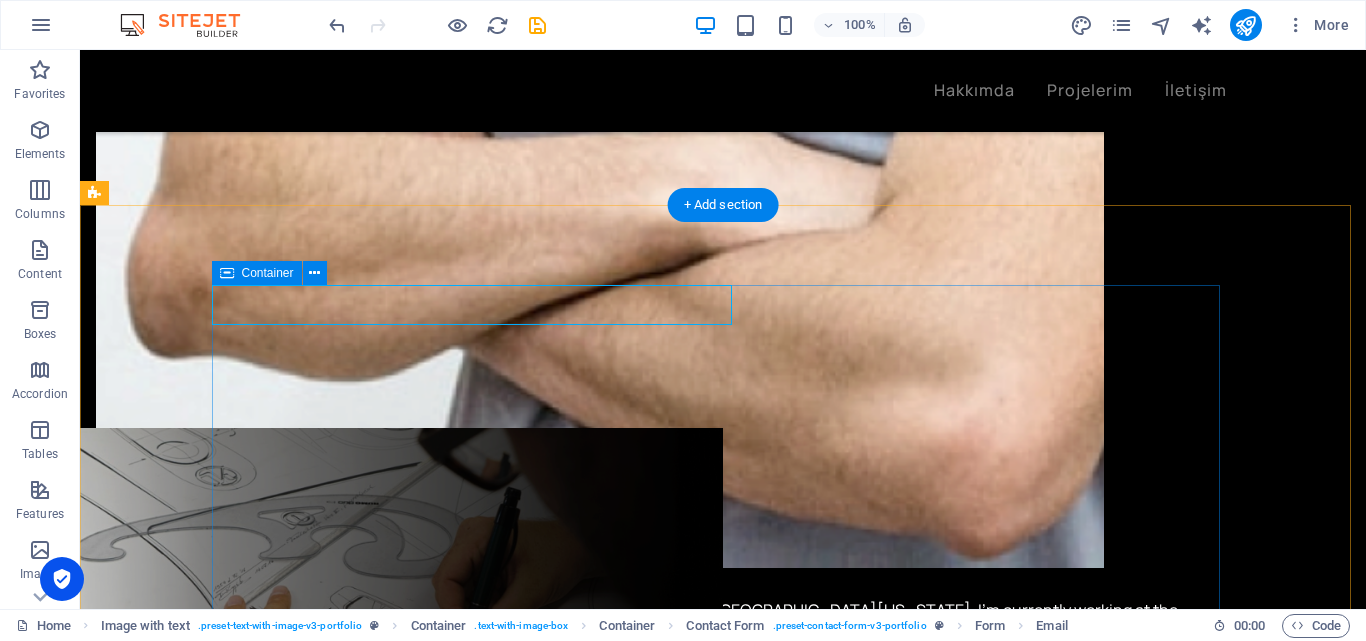 click on "I have read and understand the privacy policy. Unreadable? Regenerate Submit" at bounding box center (600, 4995) 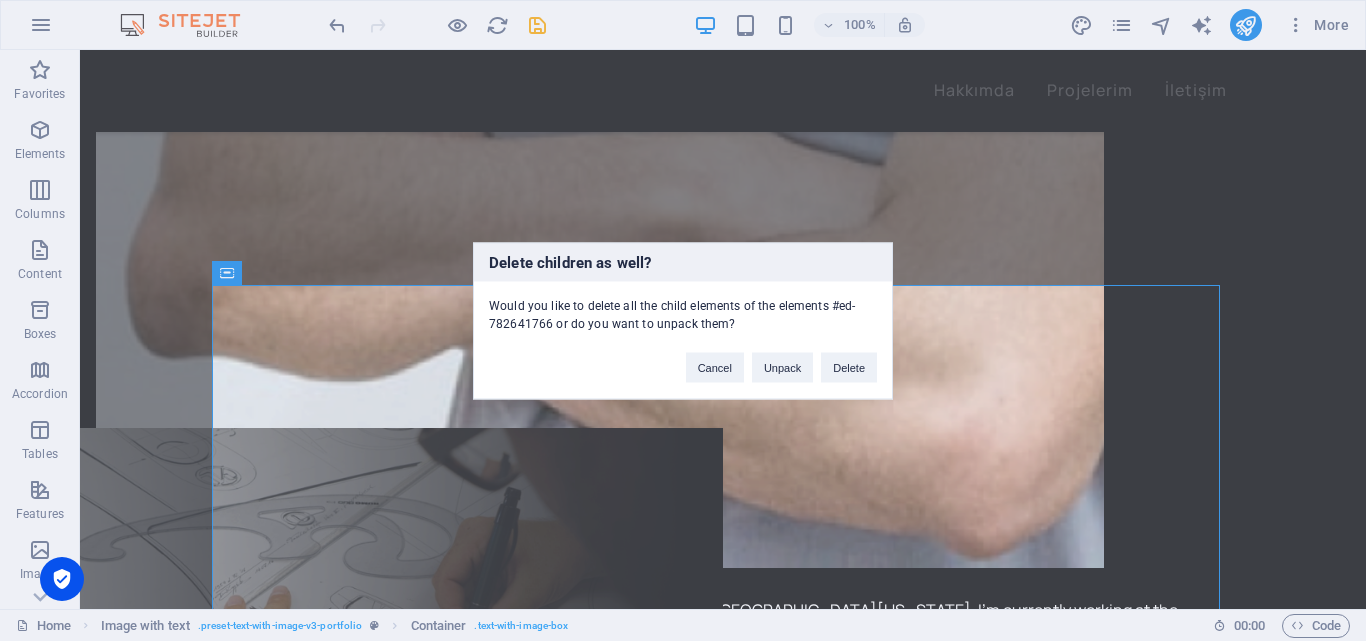 type 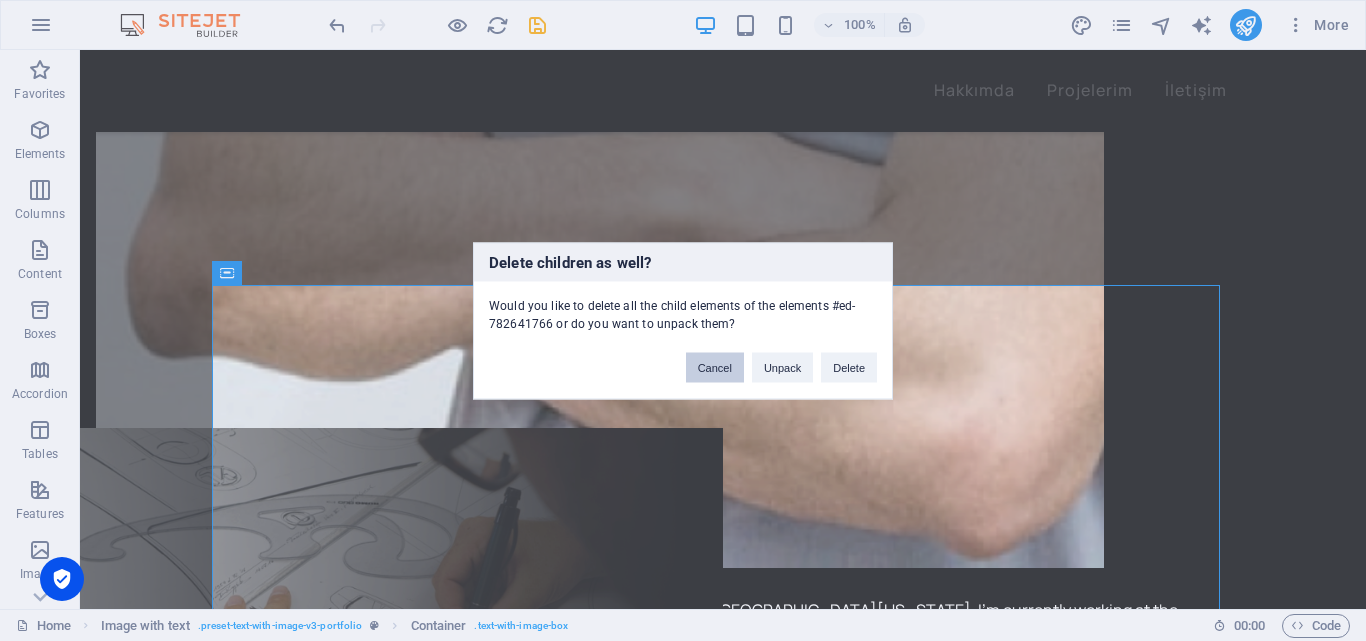 drag, startPoint x: 625, startPoint y: 327, endPoint x: 711, endPoint y: 377, distance: 99.47864 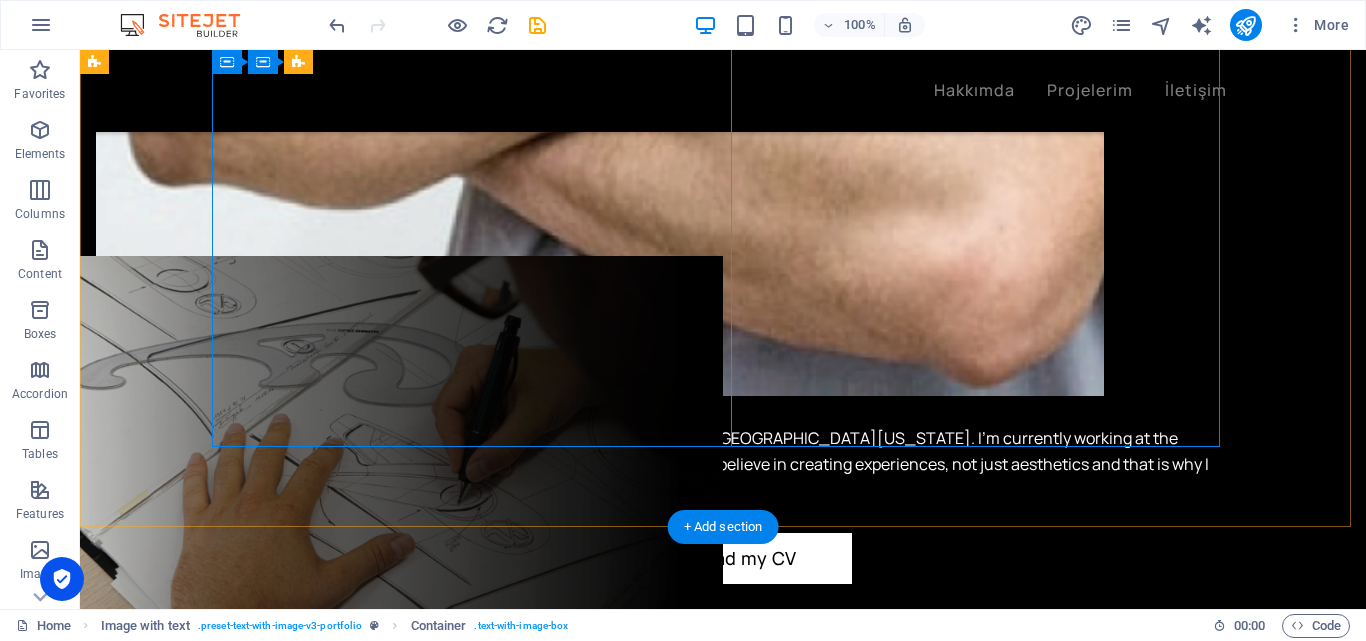 scroll, scrollTop: 4174, scrollLeft: 0, axis: vertical 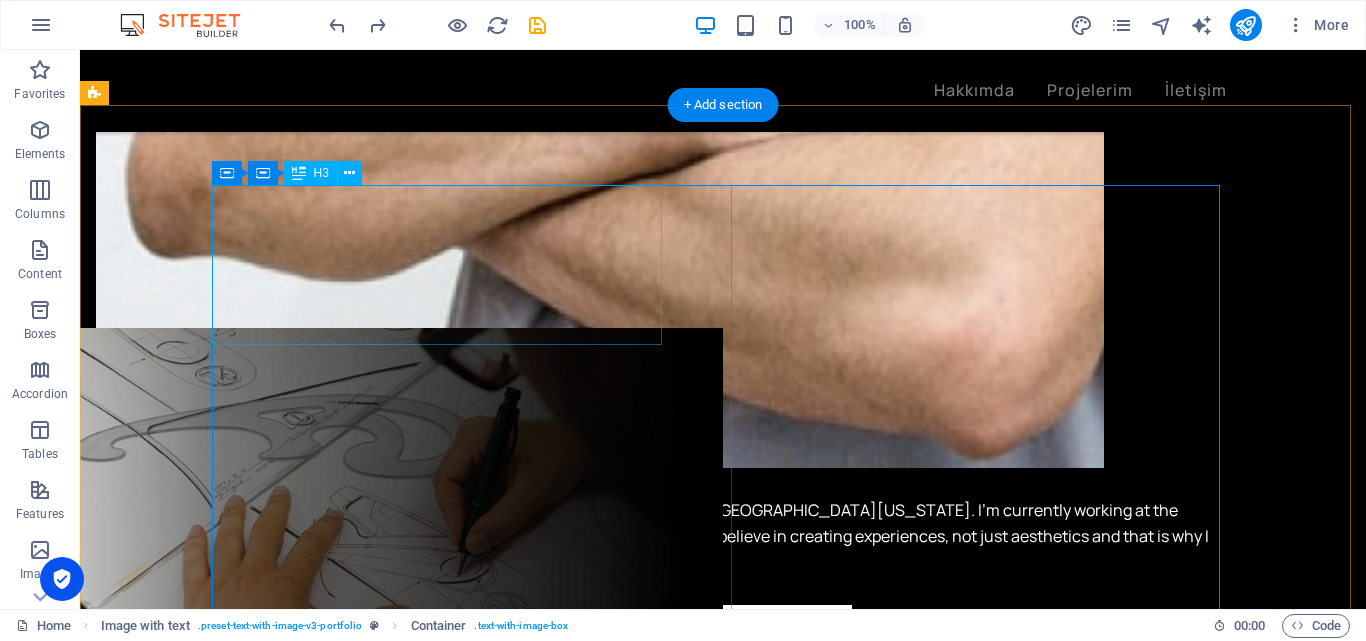 click on "Fill the form and I’ll contact you" at bounding box center (356, 4739) 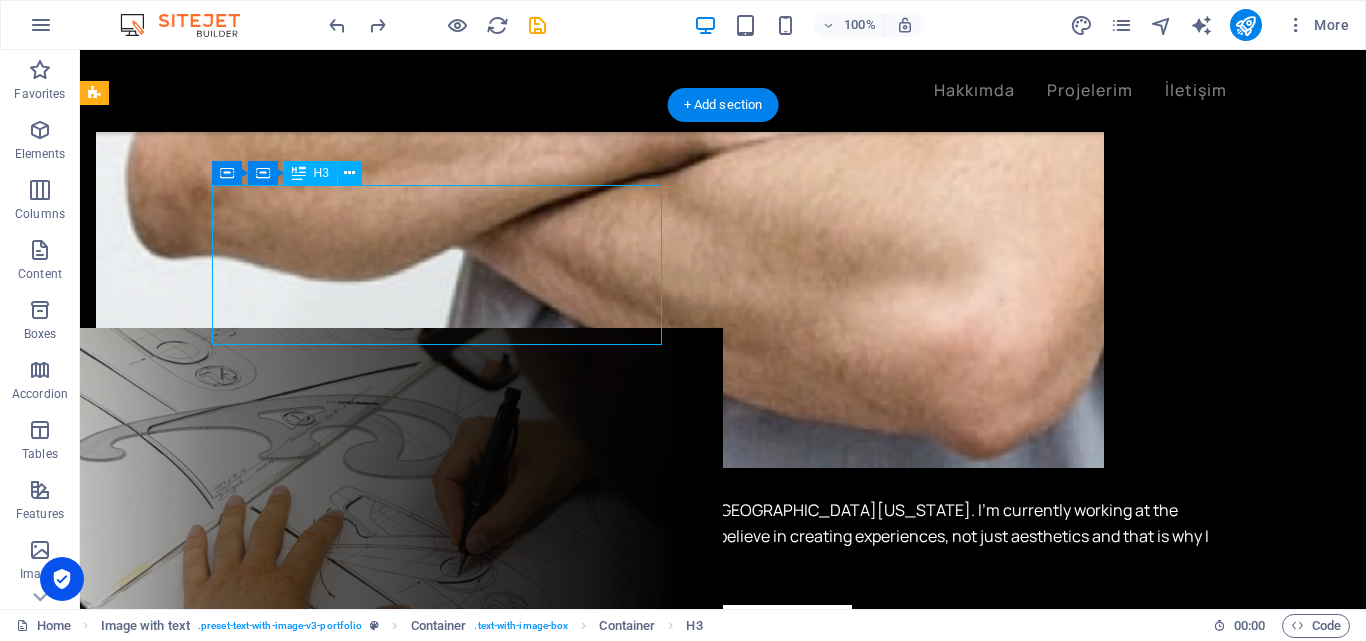 click on "Fill the form and I’ll contact you" at bounding box center [356, 4739] 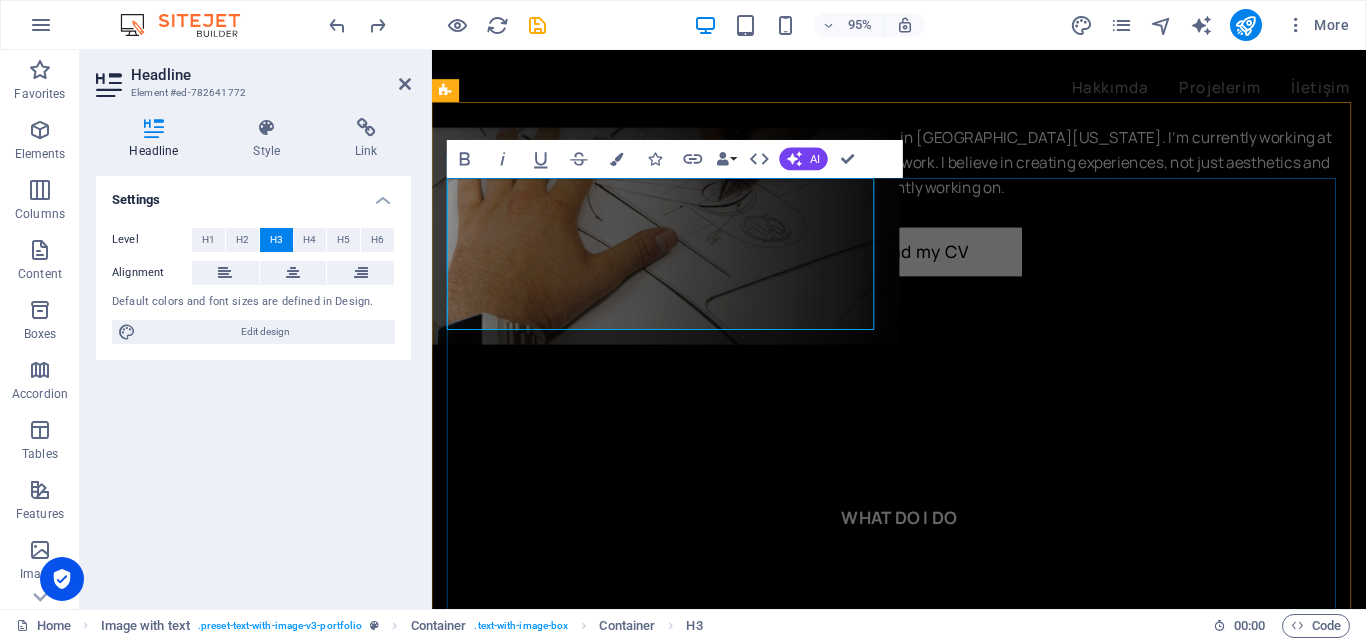 type 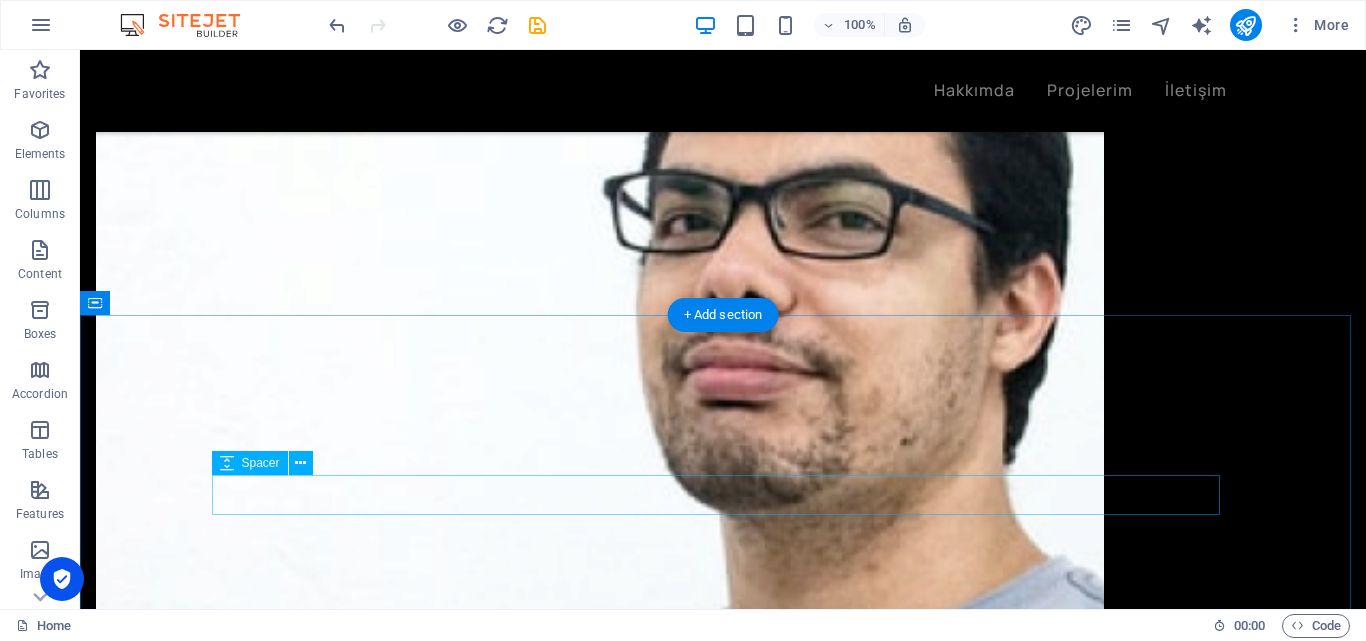 scroll, scrollTop: 3174, scrollLeft: 0, axis: vertical 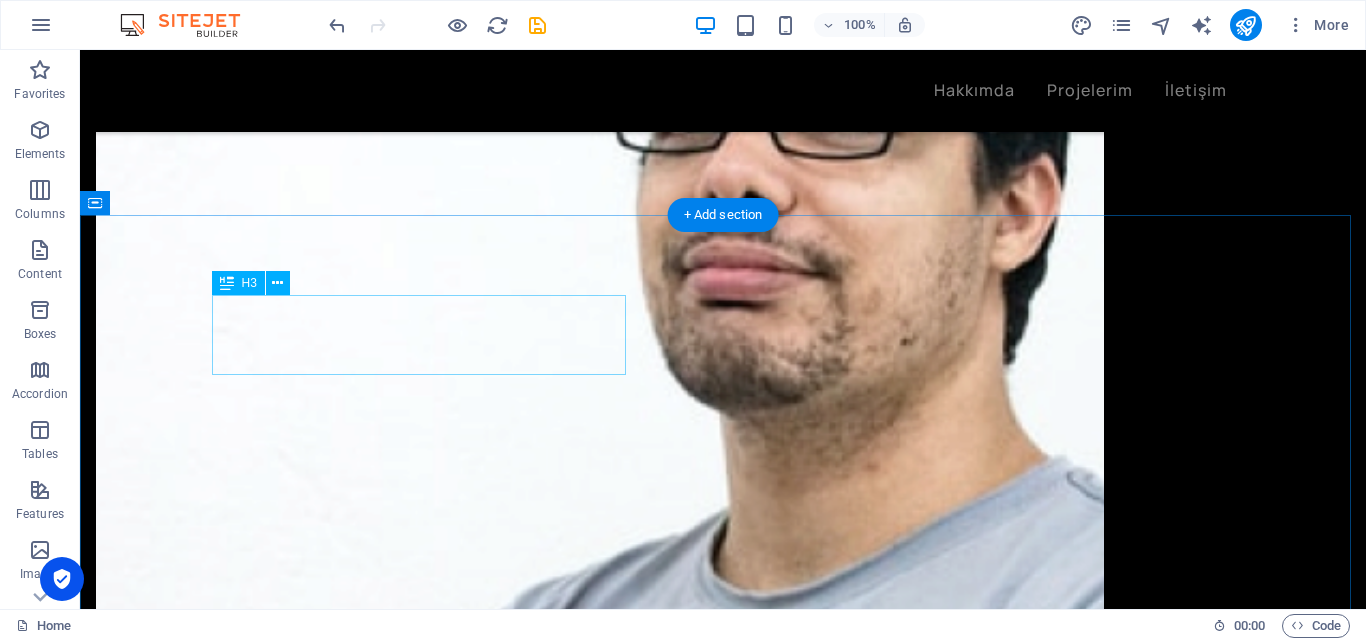 click on "What clients say" at bounding box center (723, 4809) 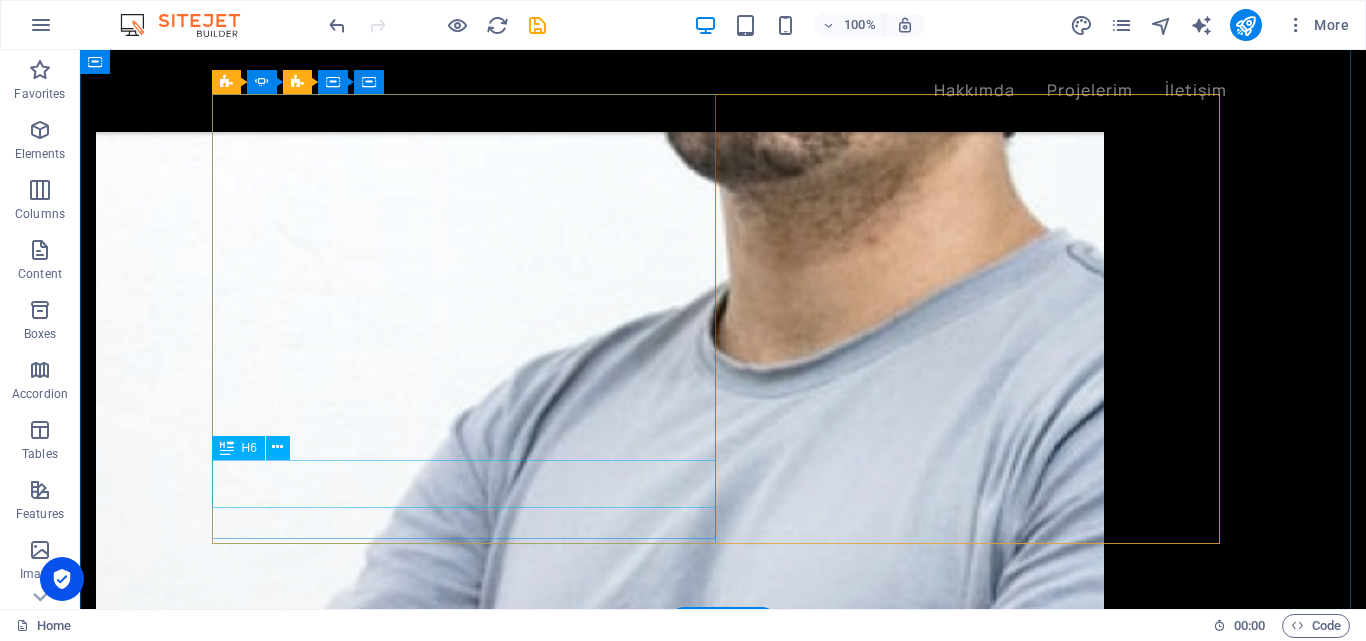 scroll, scrollTop: 3374, scrollLeft: 0, axis: vertical 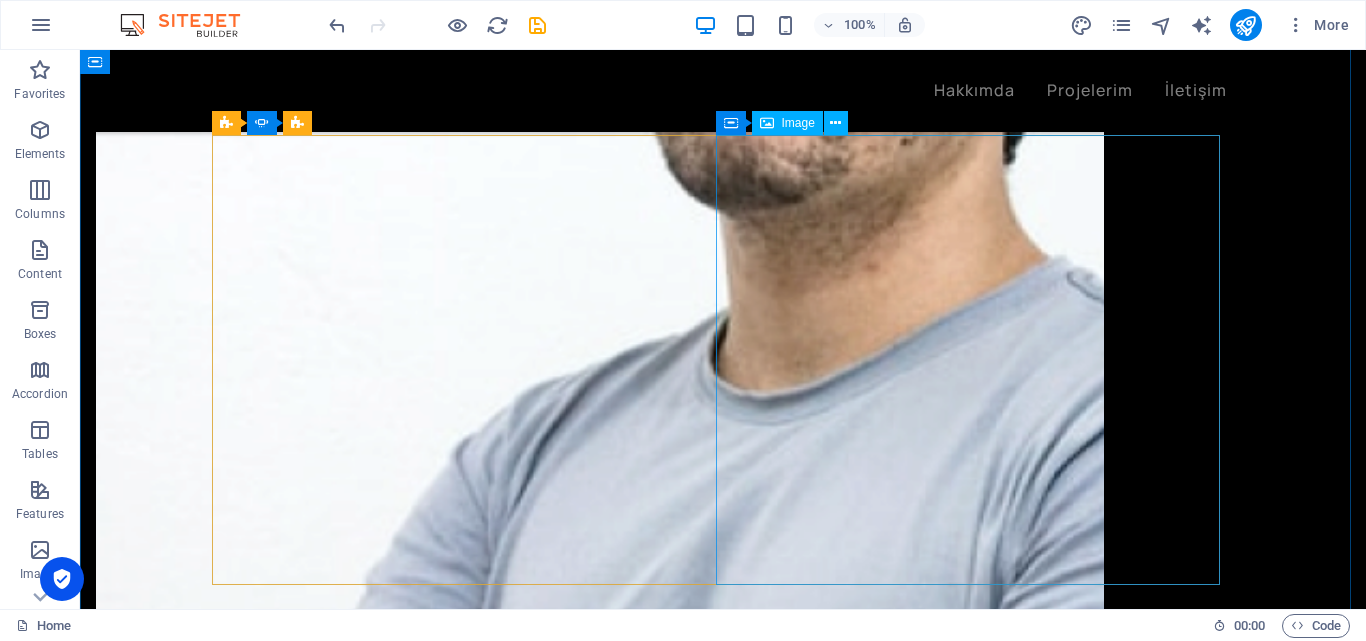 click at bounding box center (-2553, 7761) 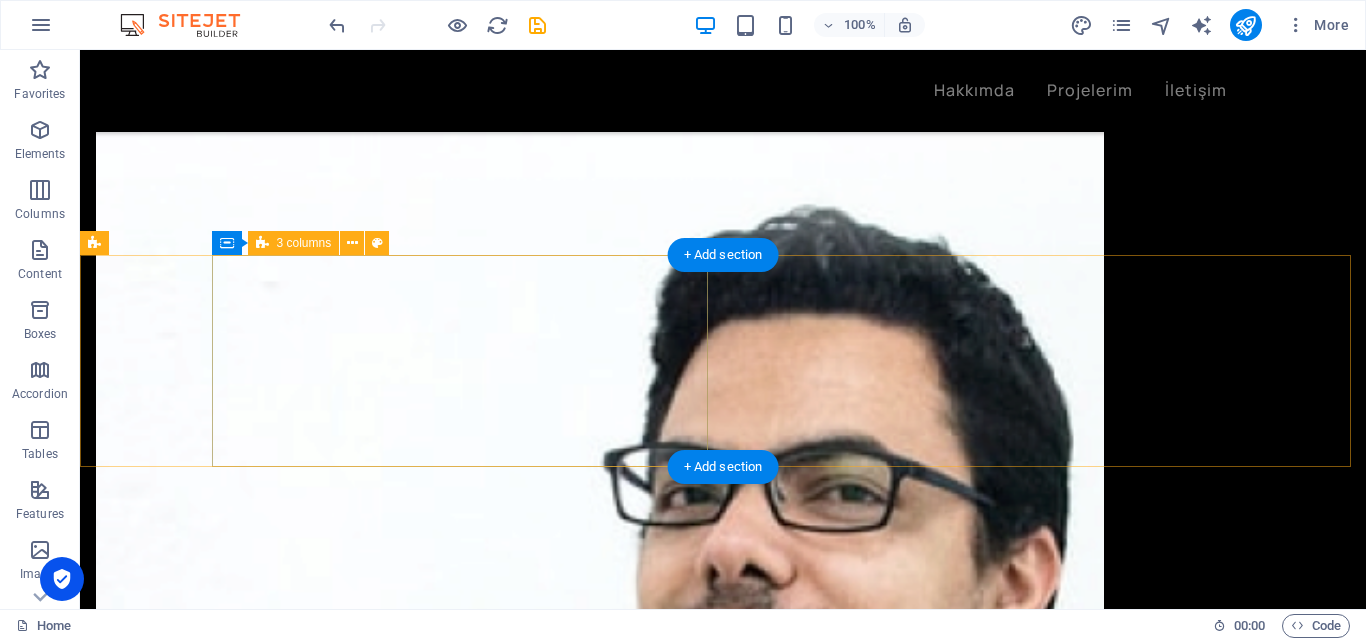 scroll, scrollTop: 2874, scrollLeft: 0, axis: vertical 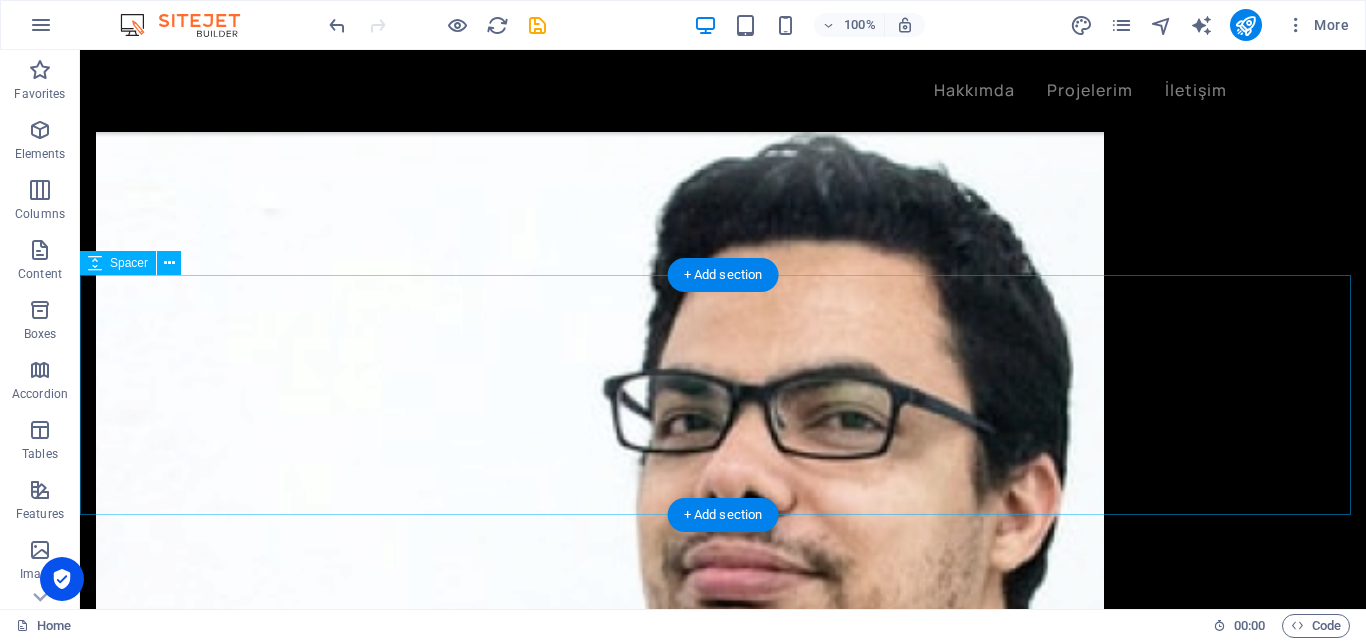 click at bounding box center [723, 4869] 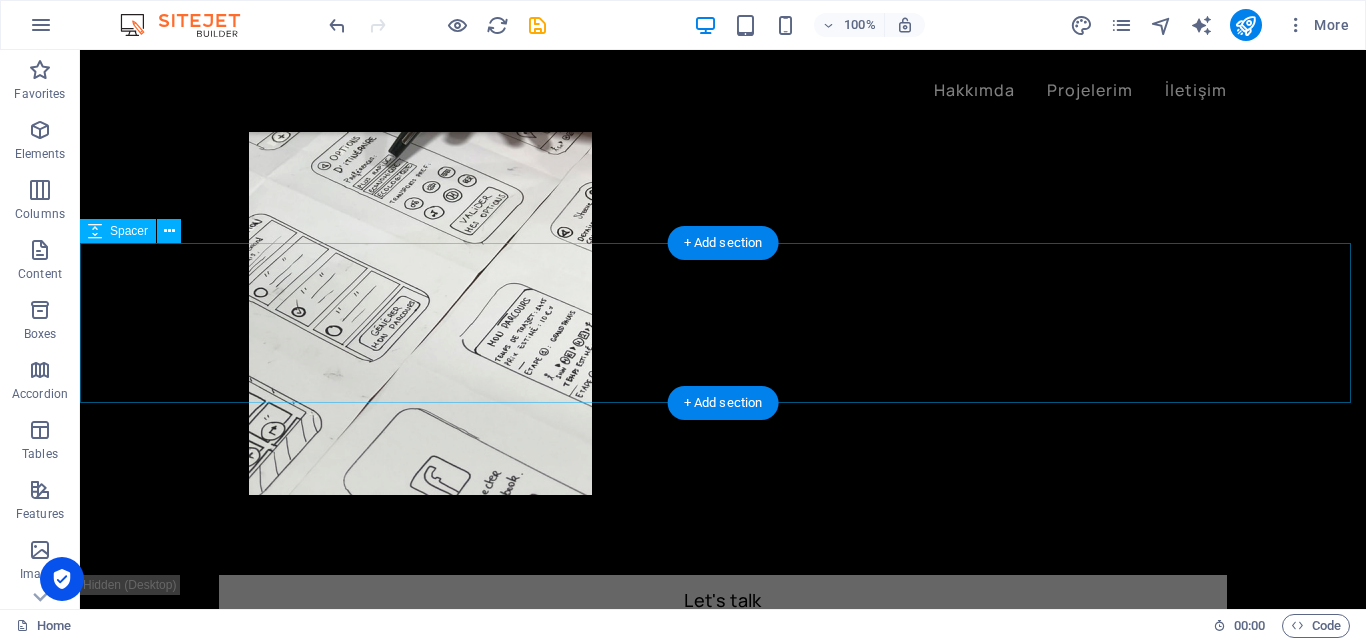 scroll, scrollTop: 2174, scrollLeft: 0, axis: vertical 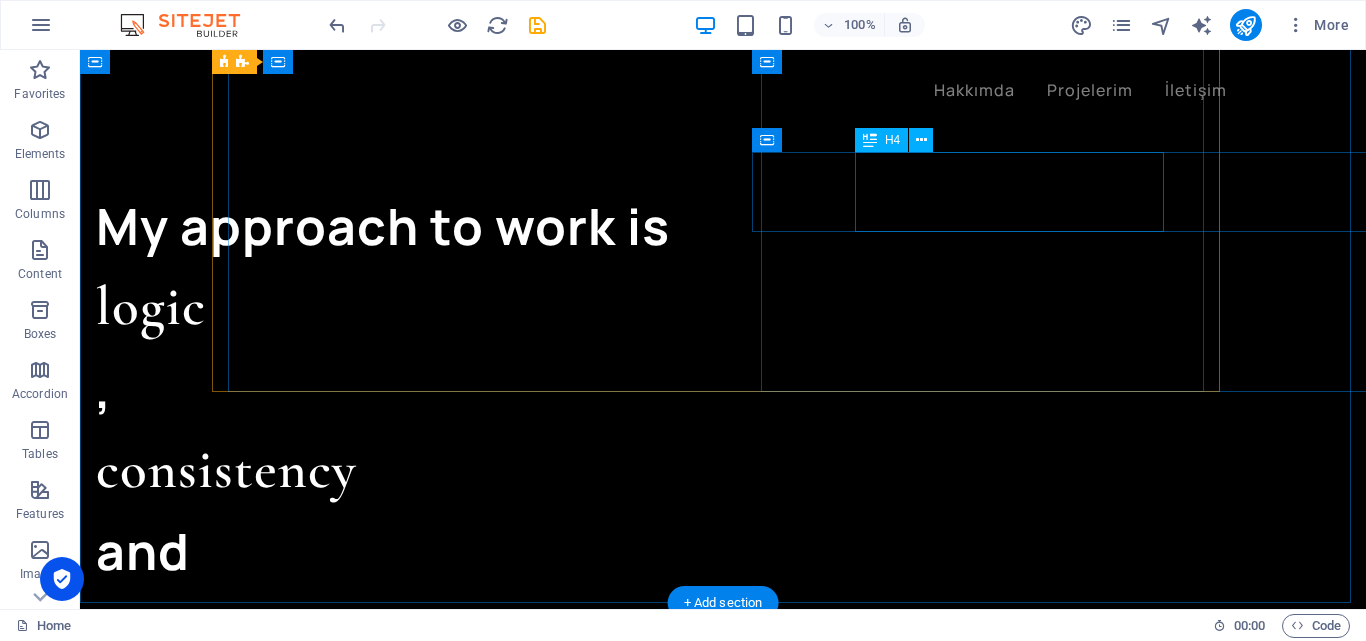 click on "Photography" at bounding box center [1852, 3445] 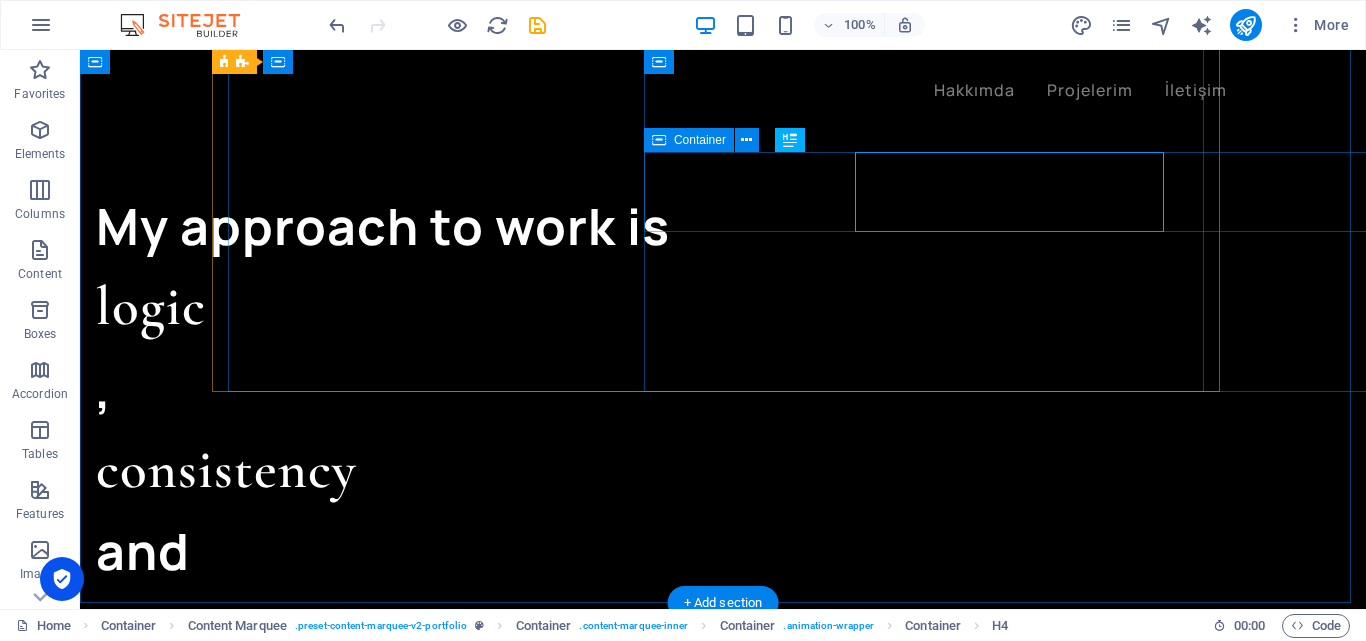 click on "Photography UI/UX Design Branding and Logo Design" at bounding box center [1852, 3525] 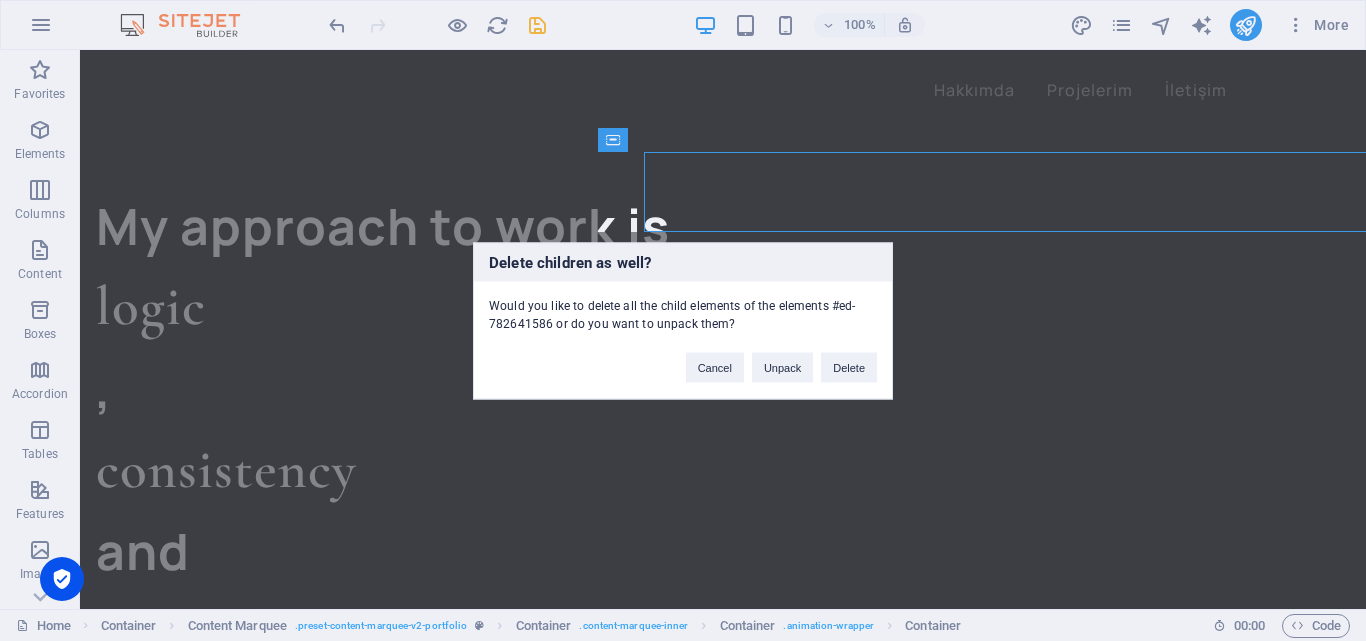 type 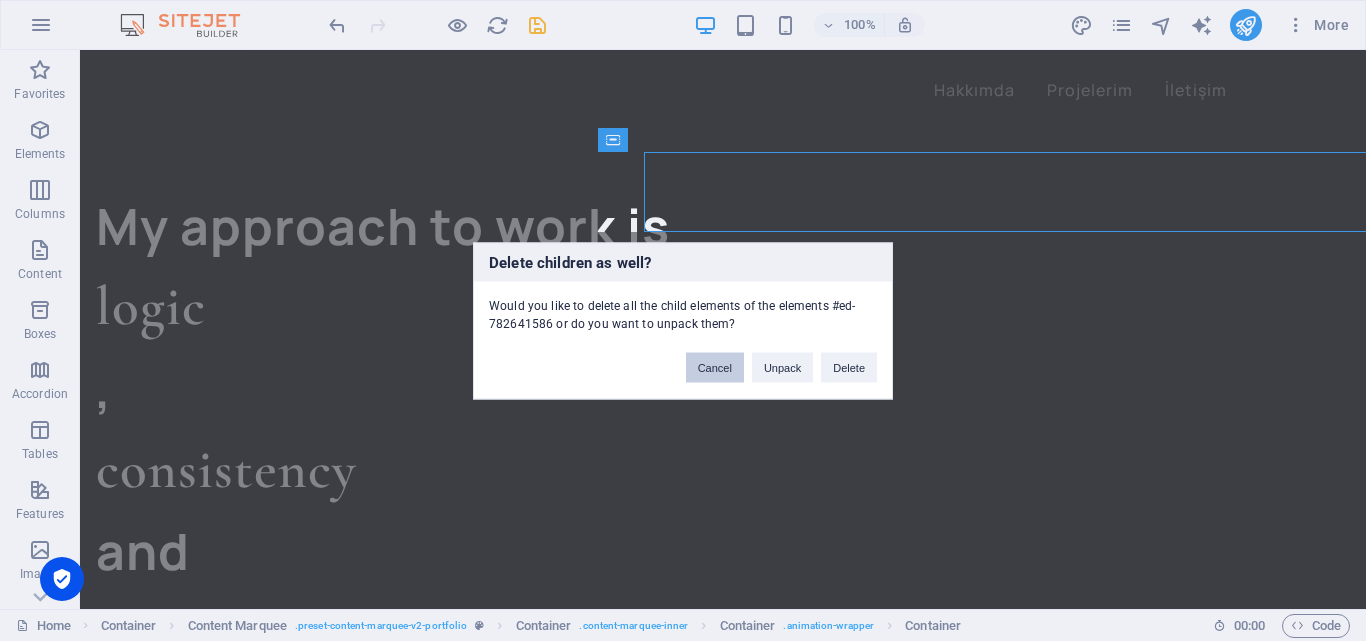 click on "Cancel" at bounding box center (715, 367) 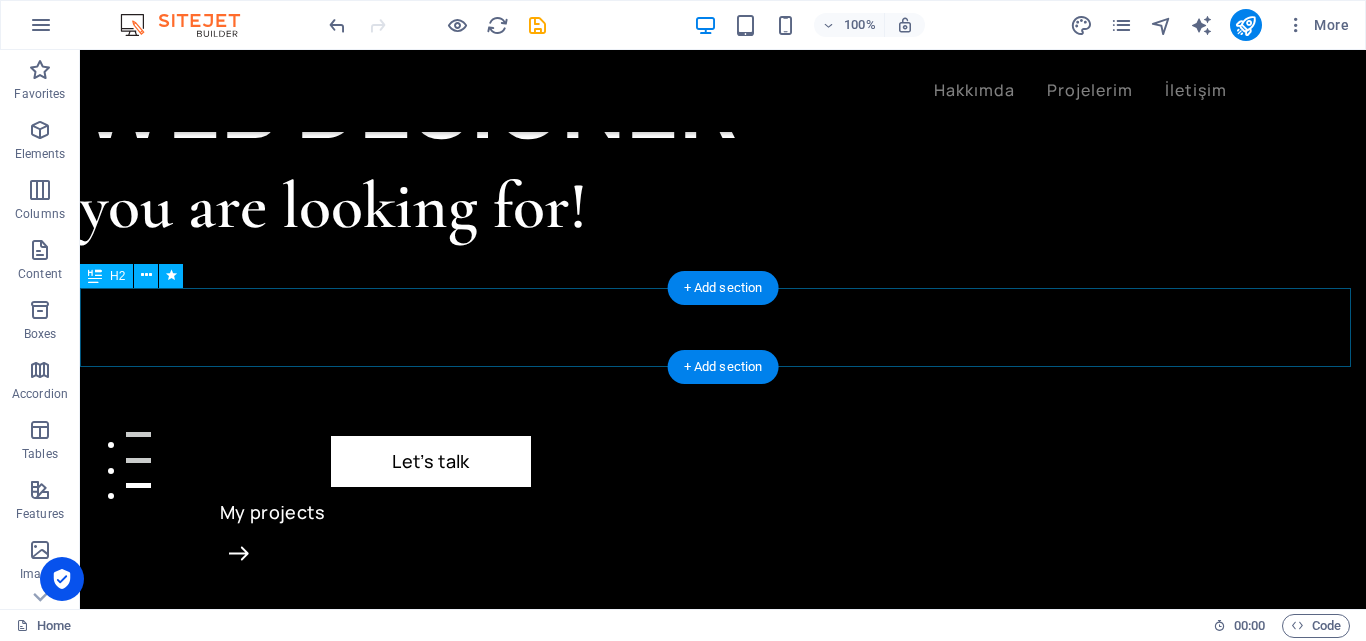 scroll, scrollTop: 0, scrollLeft: 0, axis: both 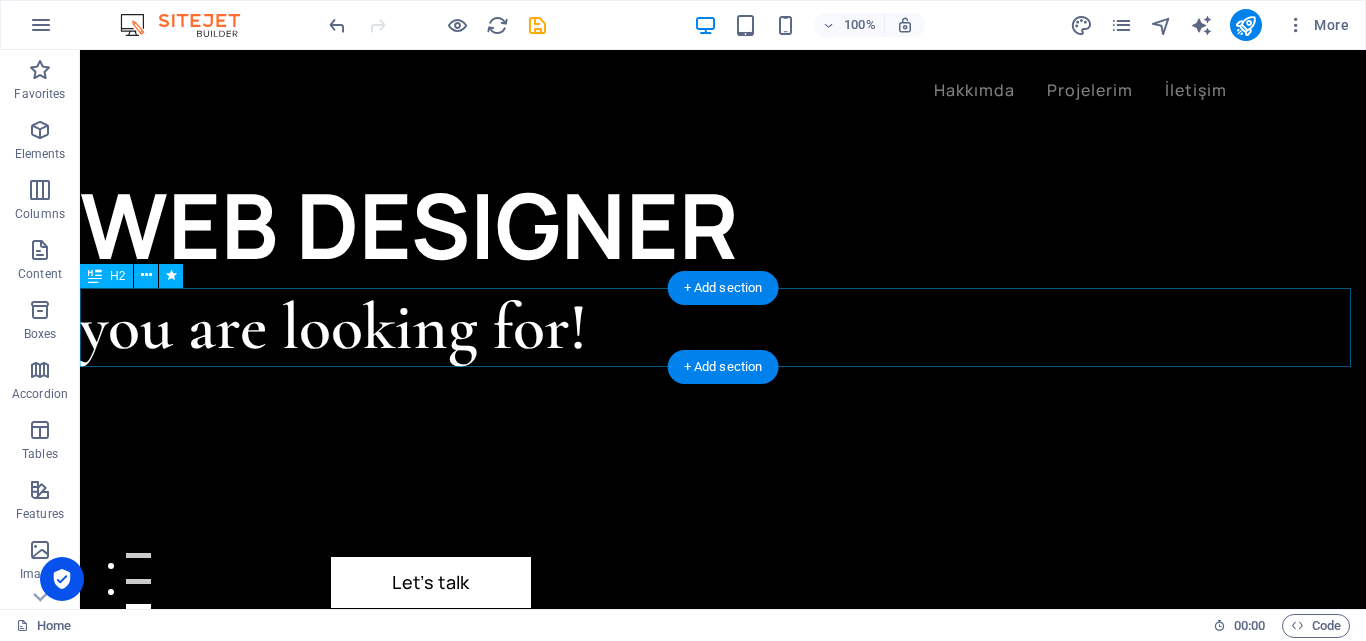 click on "you are looking for!" at bounding box center [723, 327] 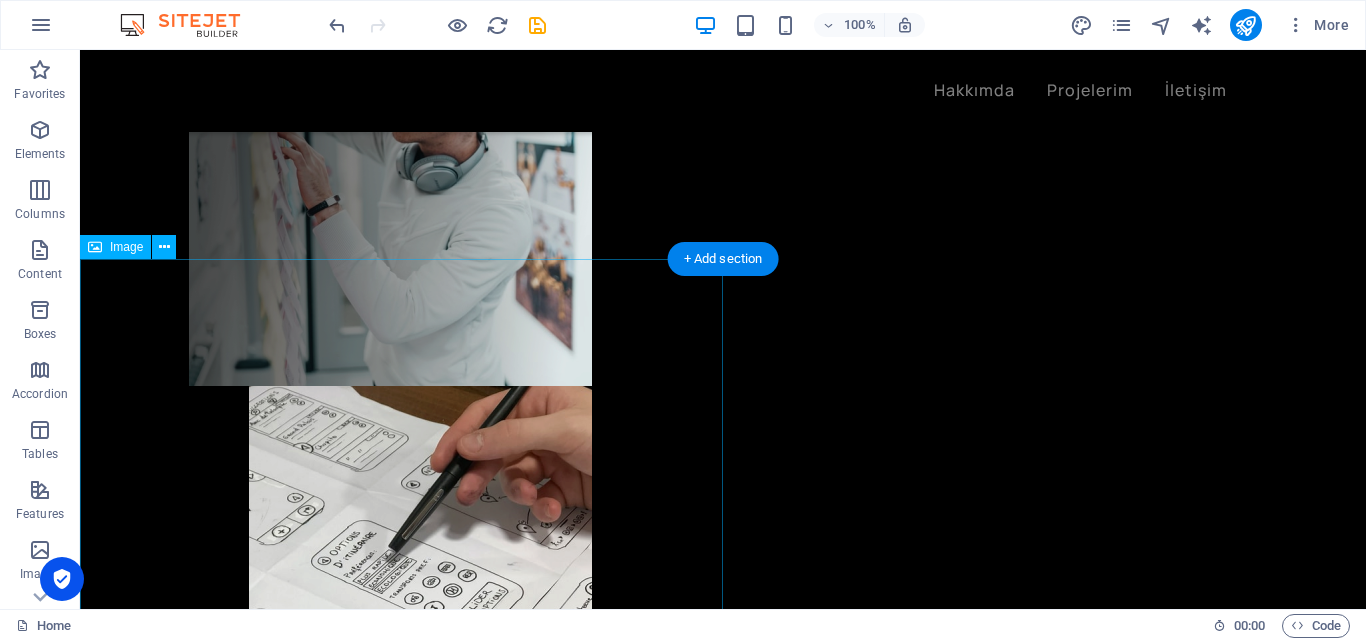 scroll, scrollTop: 1200, scrollLeft: 0, axis: vertical 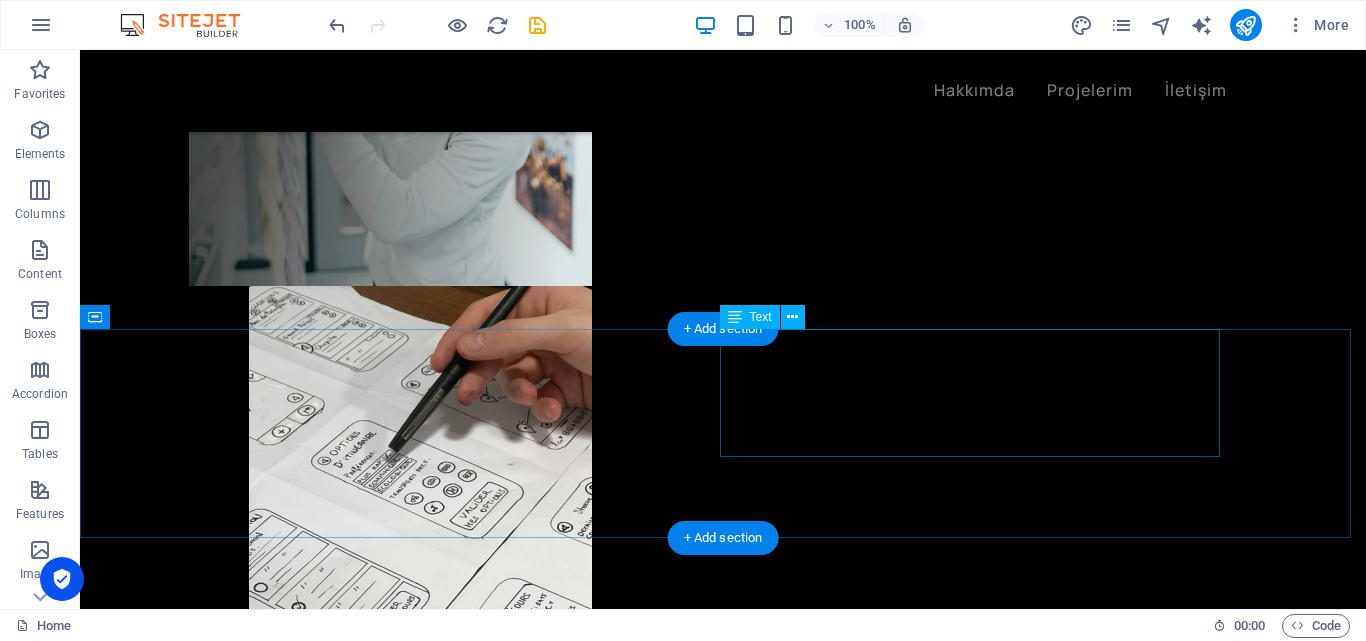 click on "Hello! My name is Max Hatzy and I’m a web designer based in South California. I’m currently working at the design studio Perfectionists and I occasionally take freelance work. I believe in creating experiences, not just aesthetics and that is why I am completely focused only on project that I’m currently working on." at bounding box center (723, 3431) 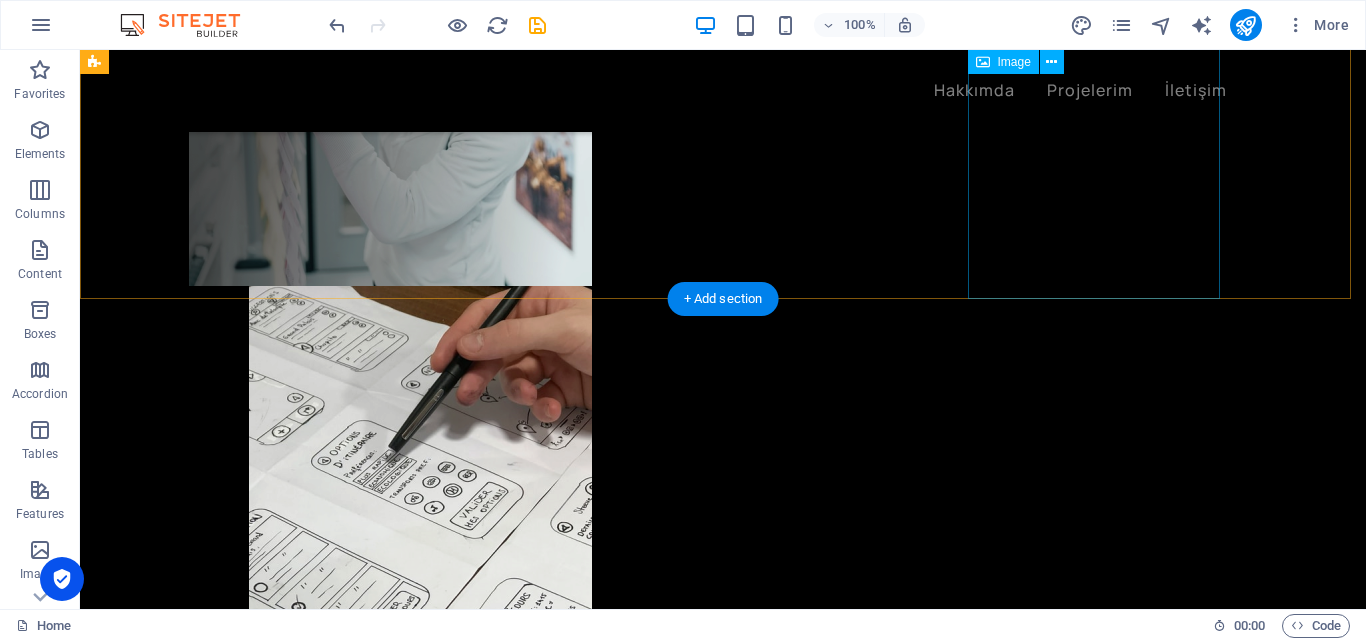 click at bounding box center [600, 2506] 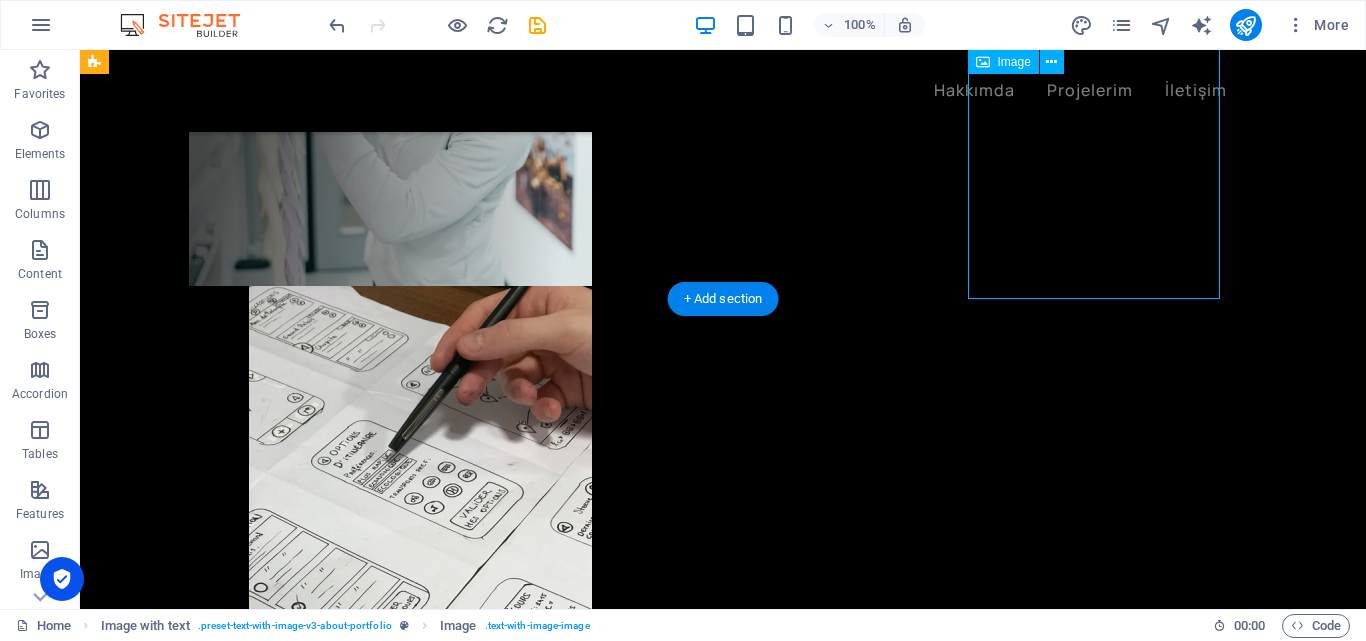 scroll, scrollTop: 1117, scrollLeft: 0, axis: vertical 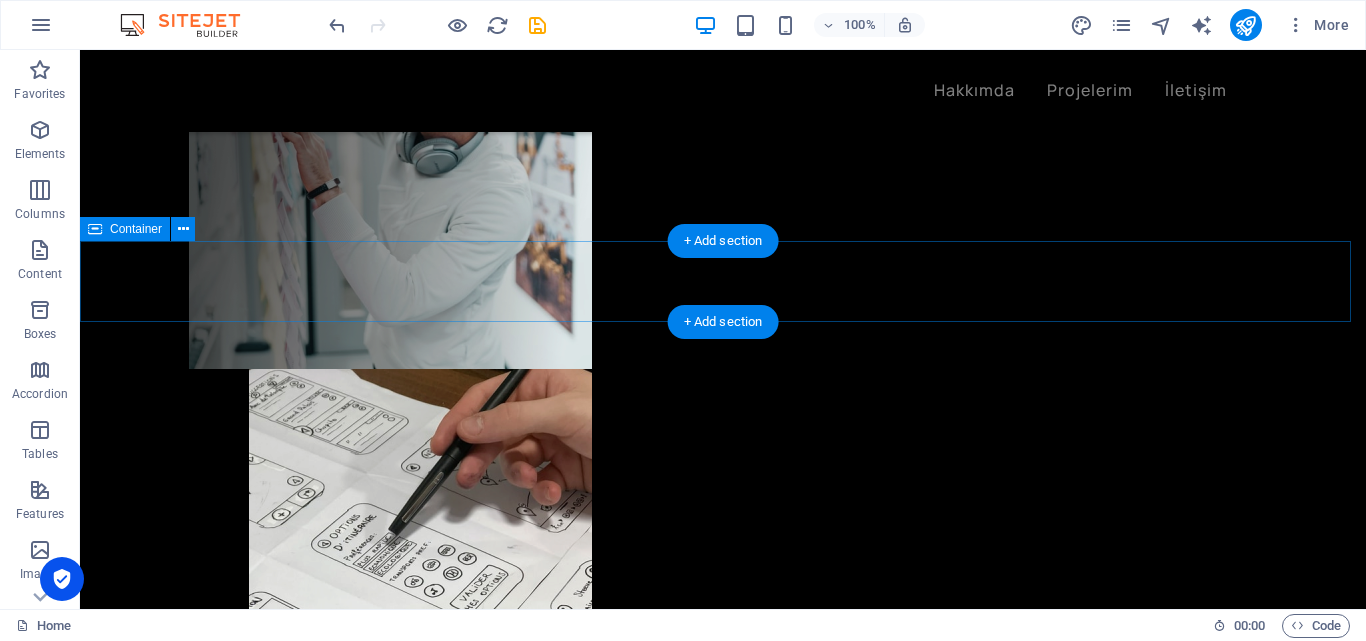 click on "Download my CV" at bounding box center [723, 1802] 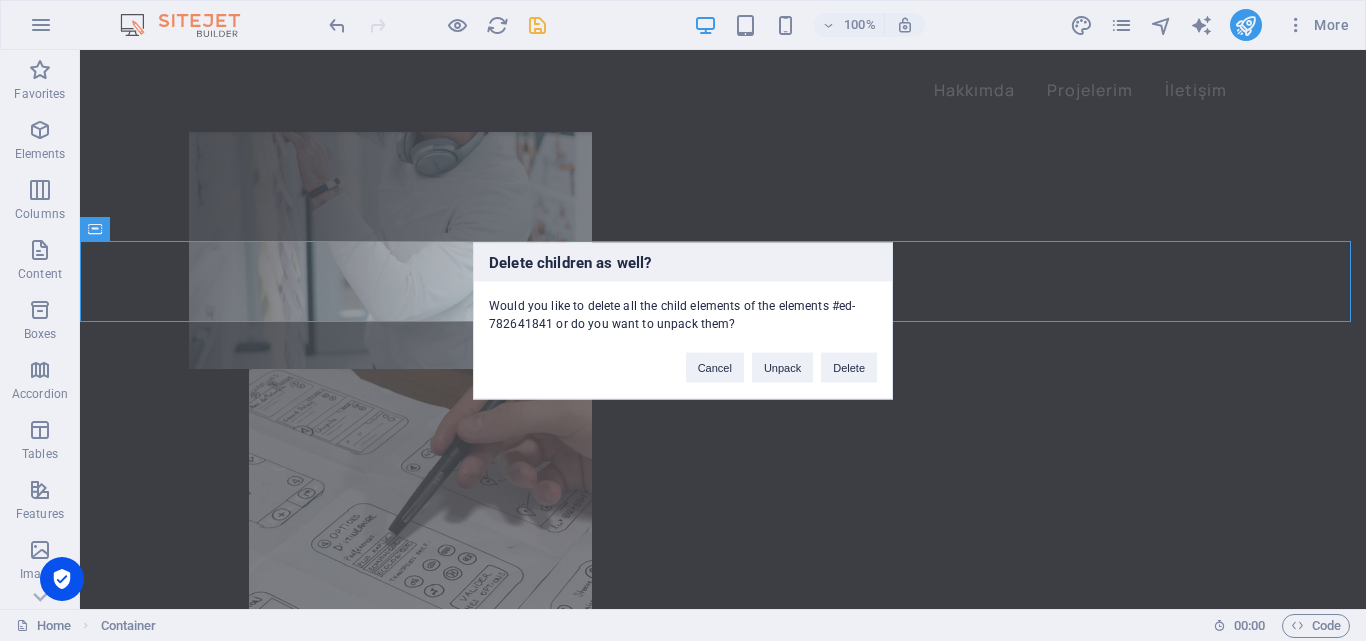 type 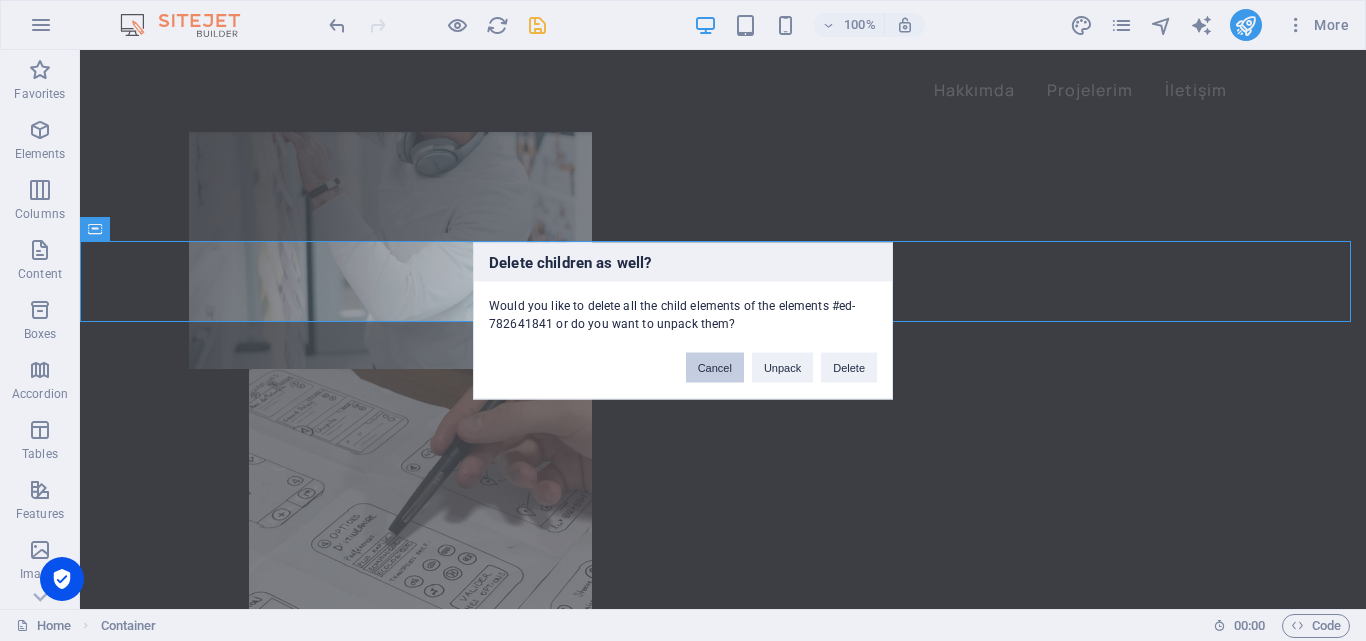 drag, startPoint x: 721, startPoint y: 377, endPoint x: 640, endPoint y: 336, distance: 90.78546 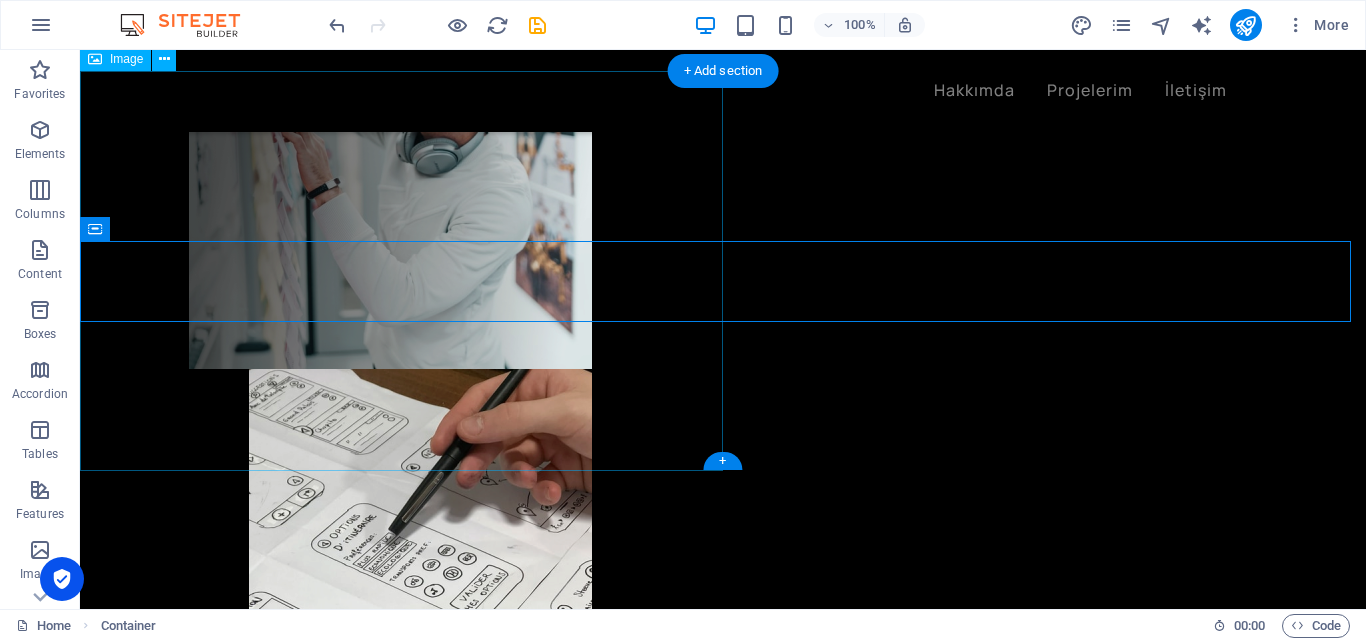 click at bounding box center (401, 1792) 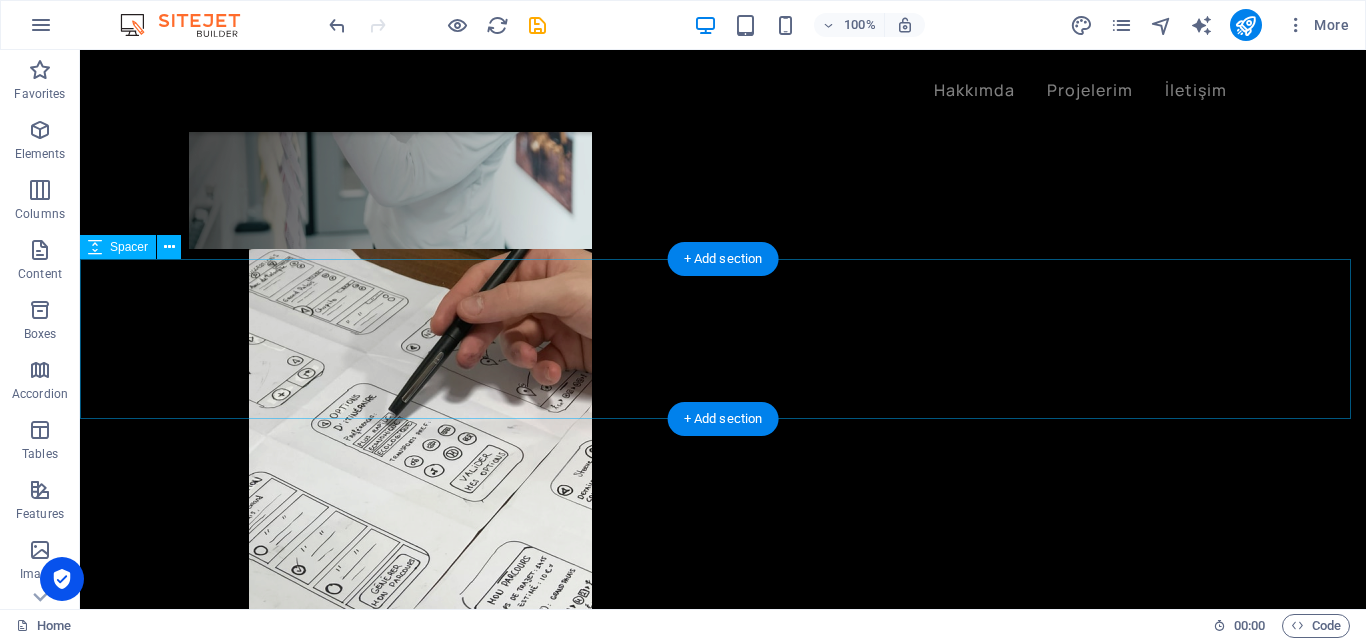 scroll, scrollTop: 1117, scrollLeft: 0, axis: vertical 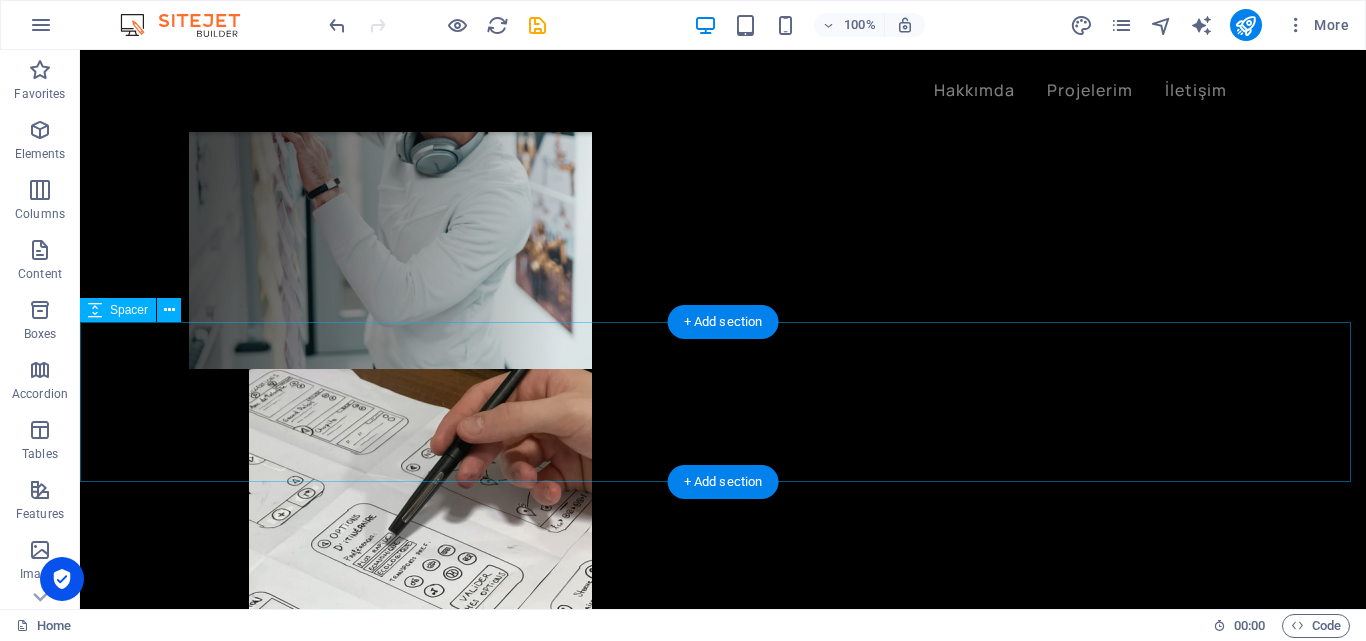 click at bounding box center (723, 1923) 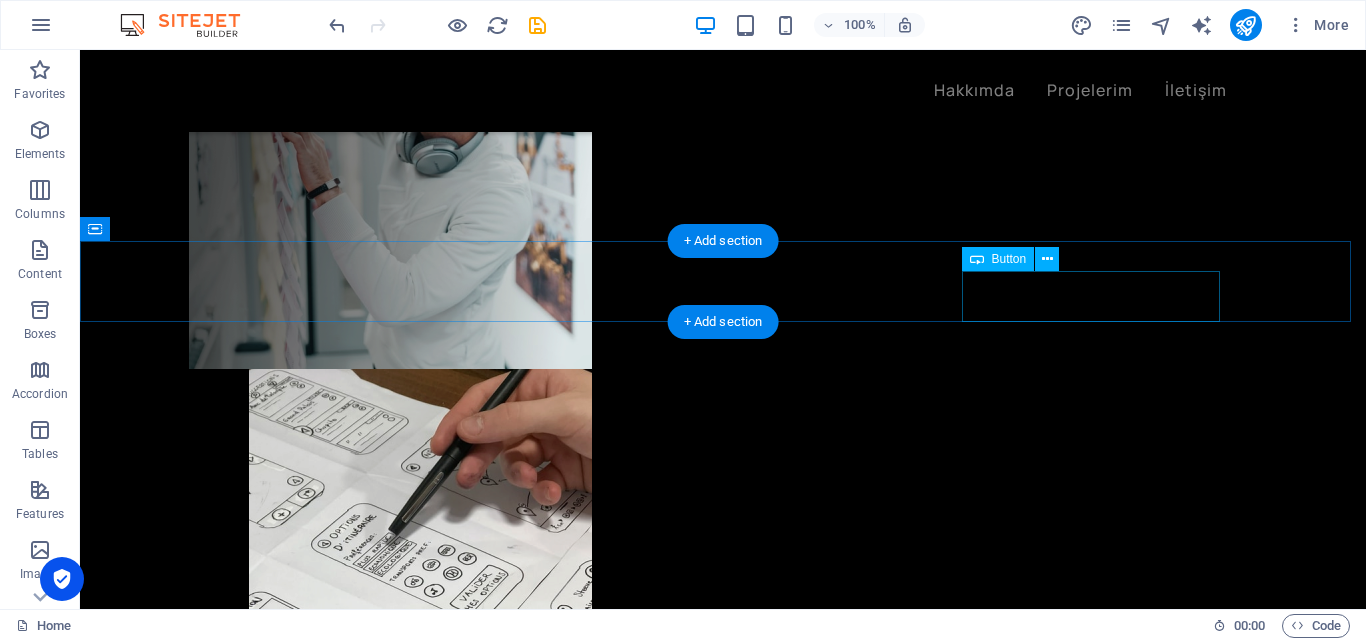 click on "Download my CV" at bounding box center (723, 1817) 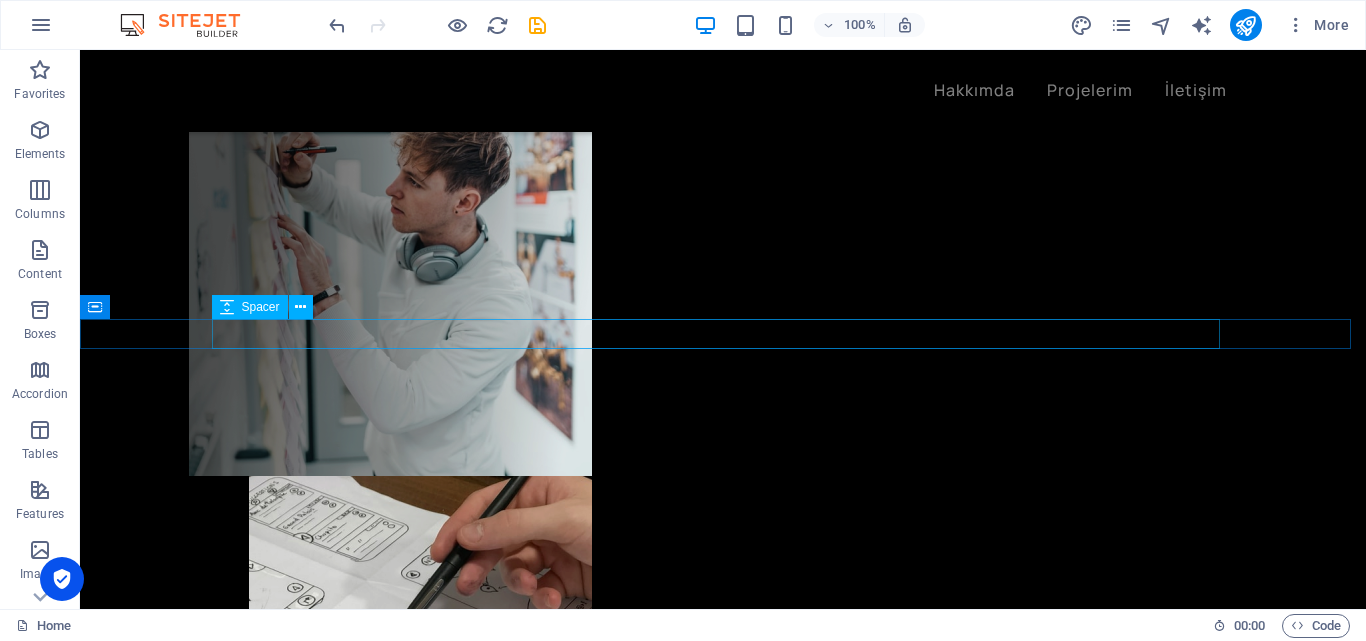 scroll, scrollTop: 917, scrollLeft: 0, axis: vertical 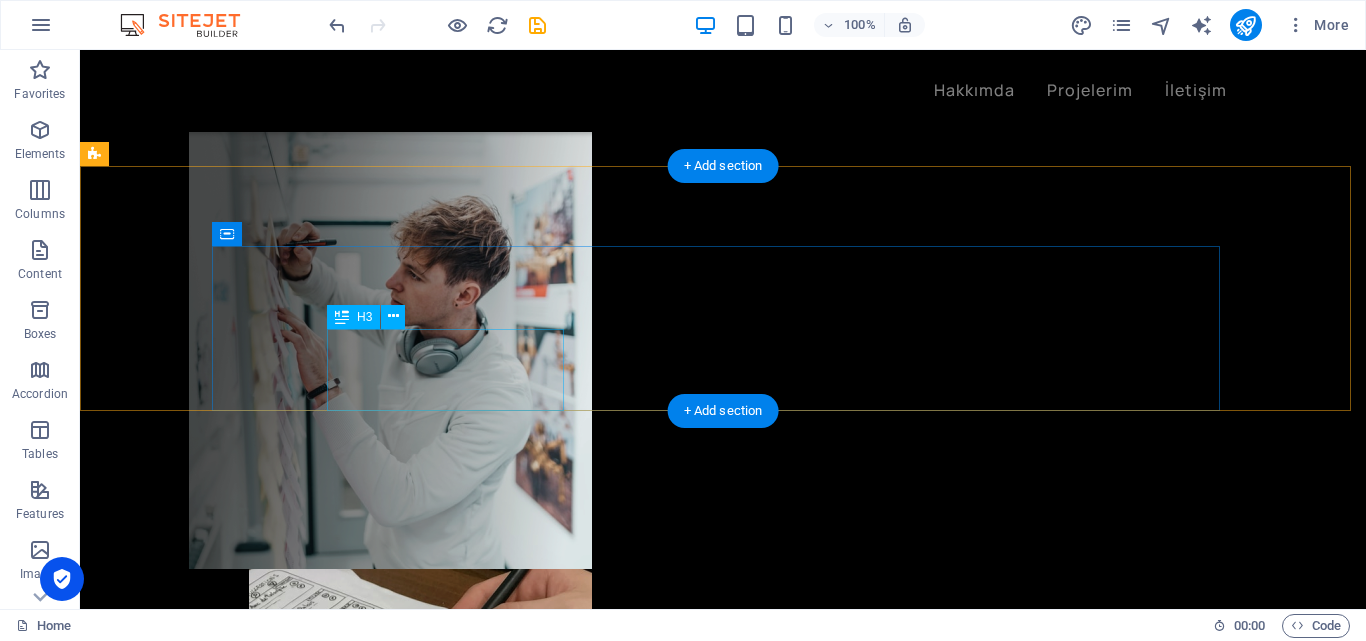 click on "rationality" at bounding box center (600, 1810) 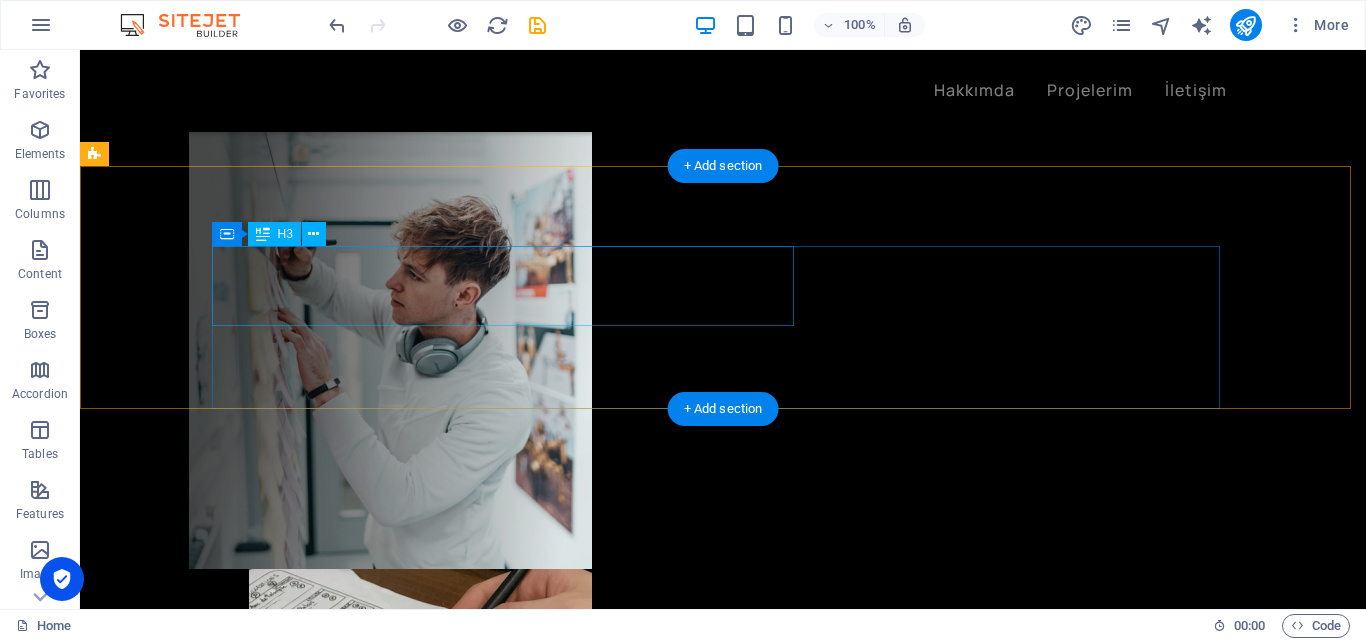 click on "My approach to work is" at bounding box center [600, 1404] 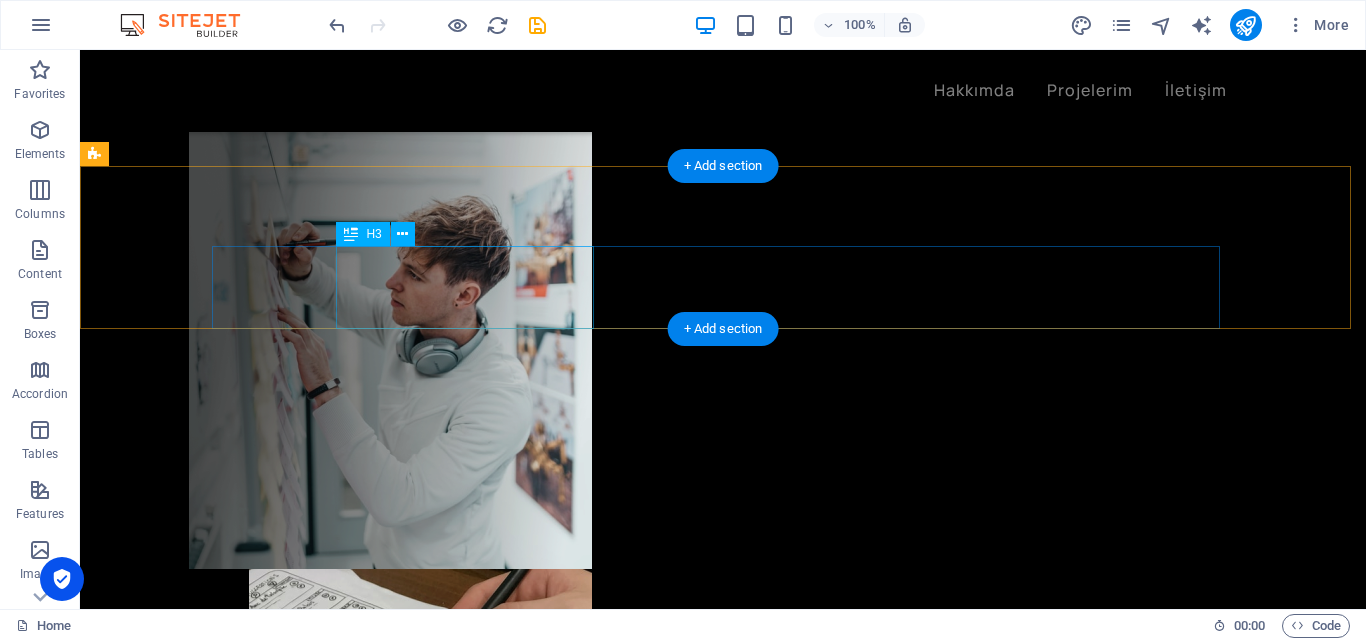 click on "consistency" at bounding box center (600, 1568) 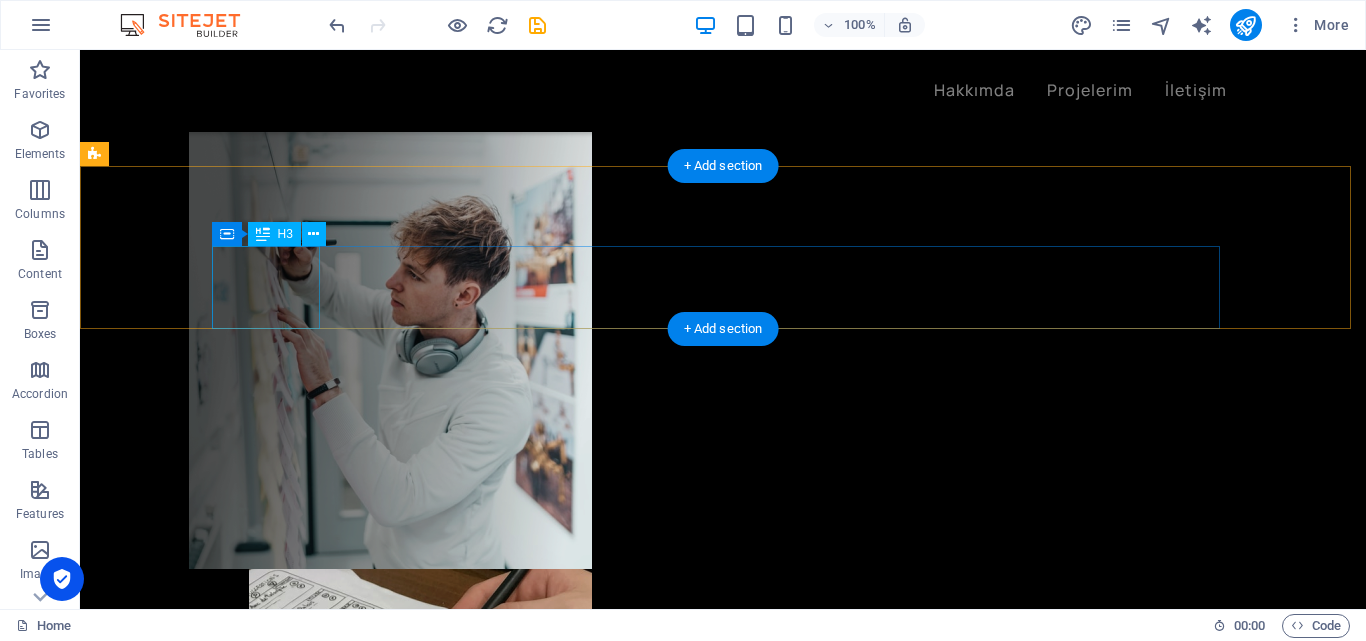 click on "logic" at bounding box center (600, 1405) 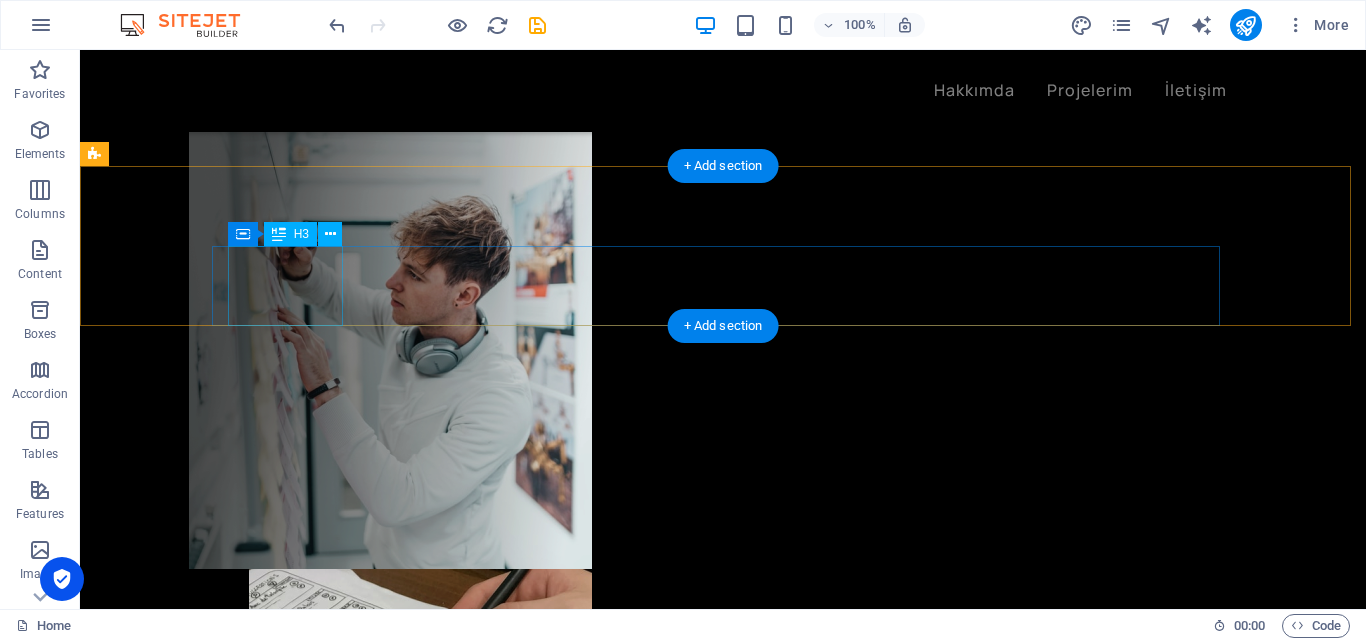 click on "and" at bounding box center (600, 1484) 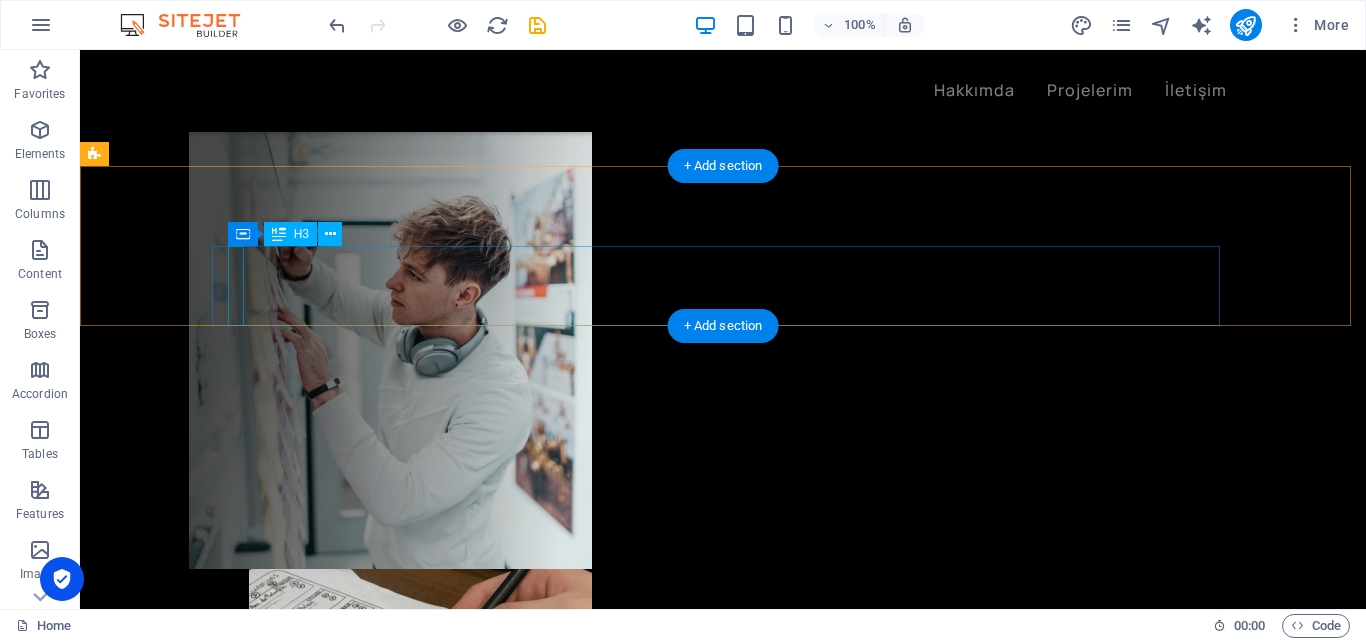 click on "." at bounding box center (600, 1484) 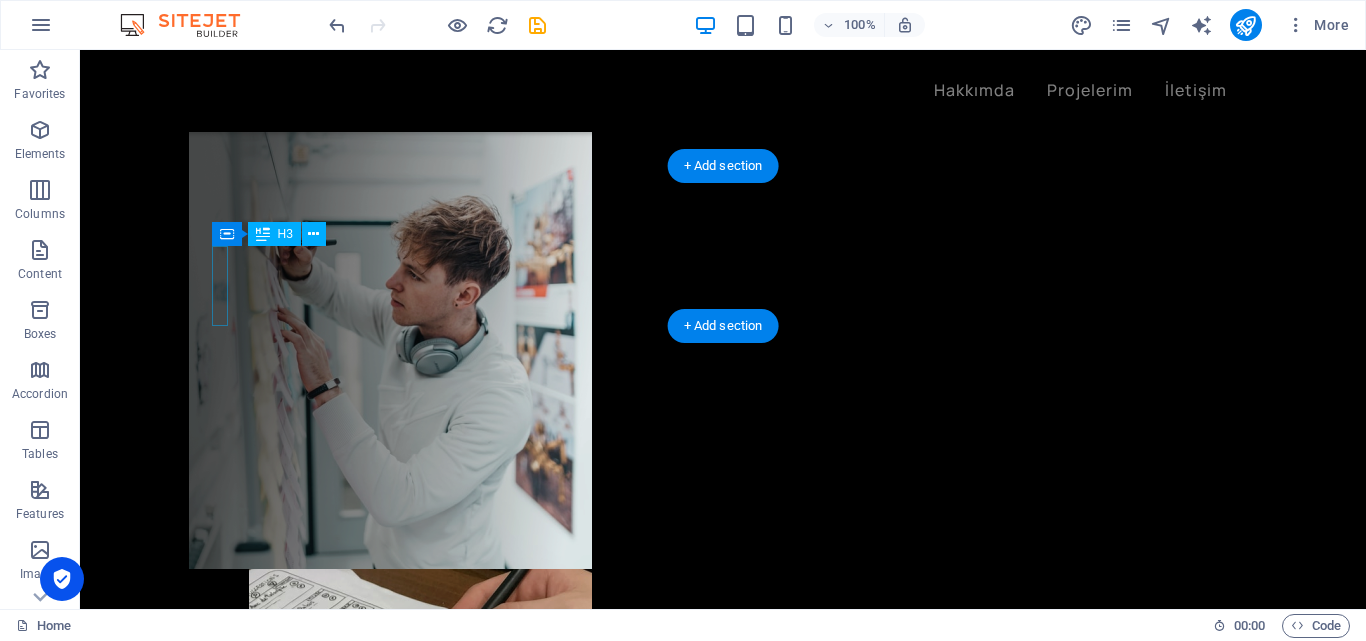 click on "," at bounding box center [600, 1404] 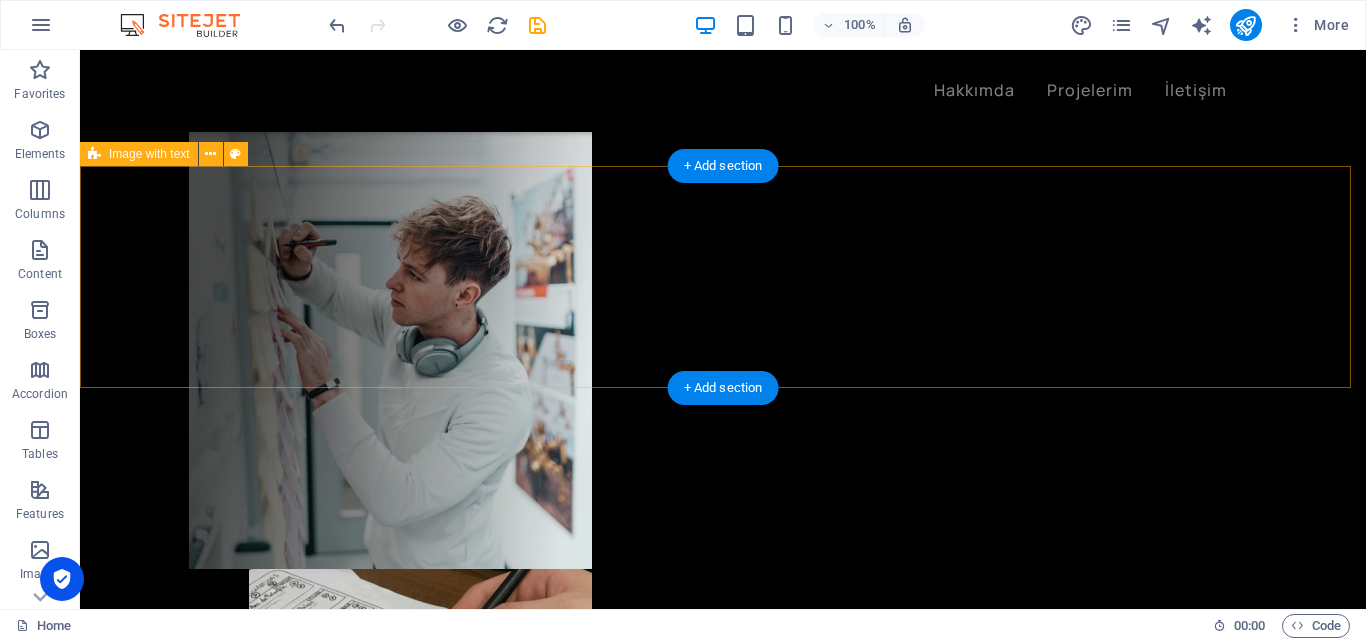 click on "Drop content here or  Add elements  Paste clipboard" at bounding box center [723, 1395] 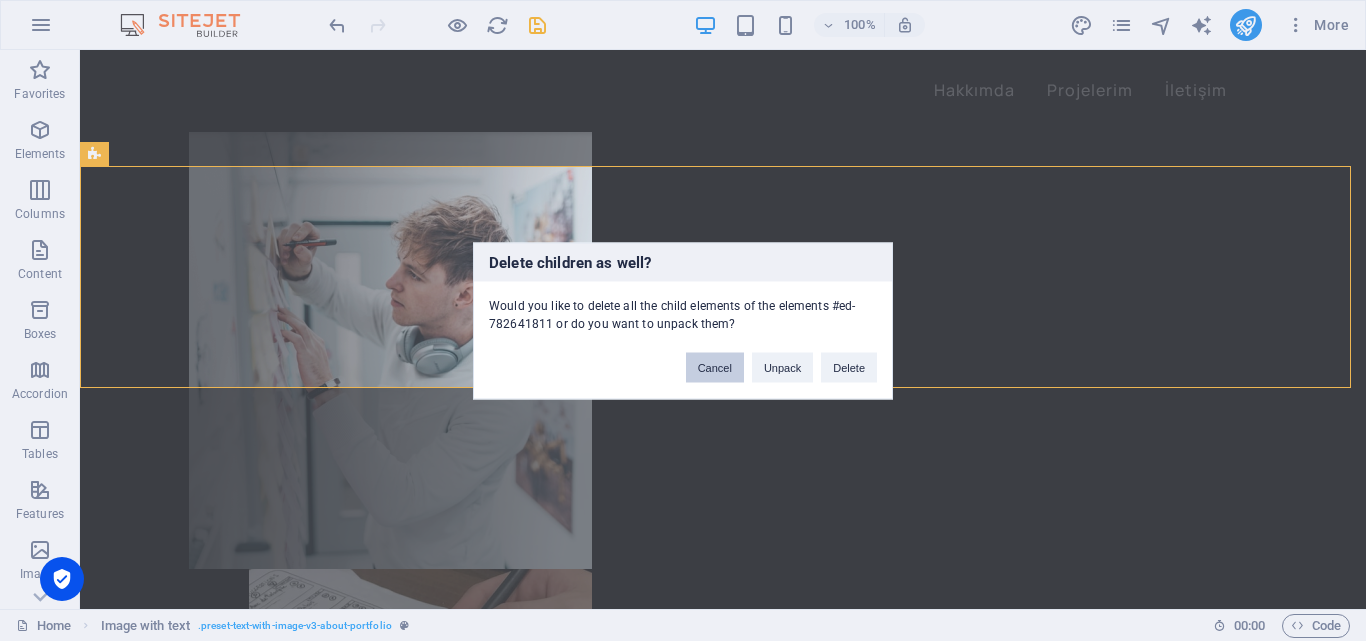 click on "Cancel" at bounding box center (715, 367) 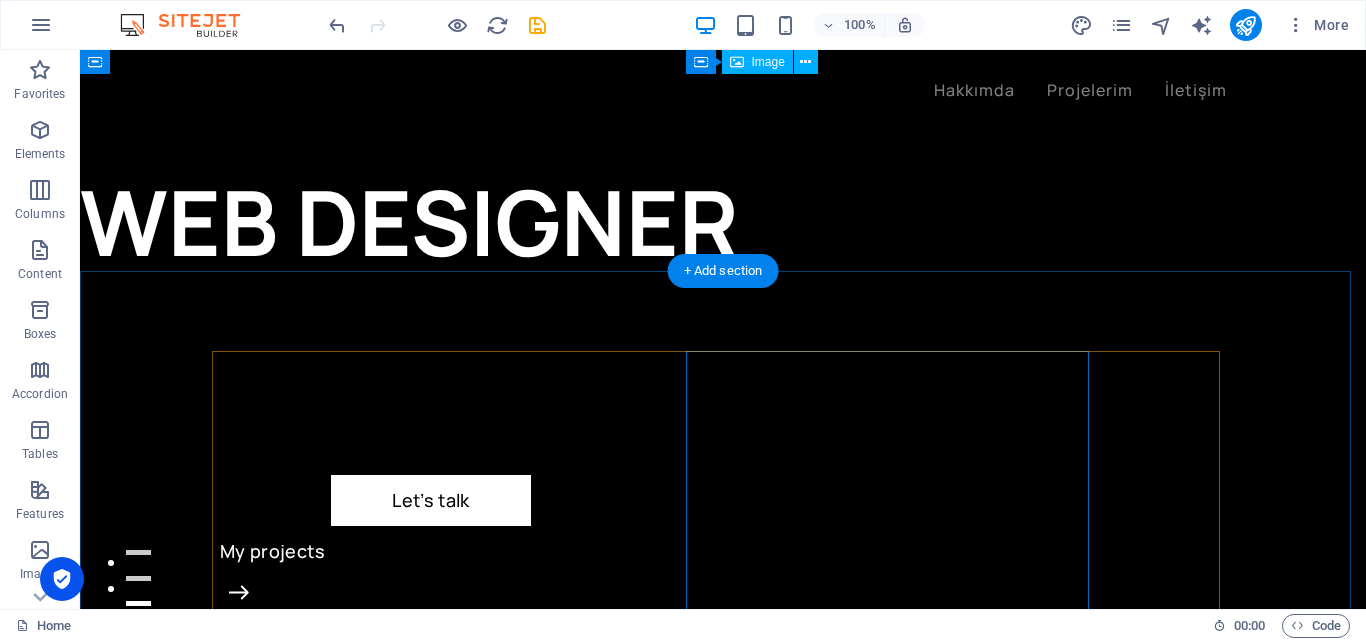 scroll, scrollTop: 0, scrollLeft: 0, axis: both 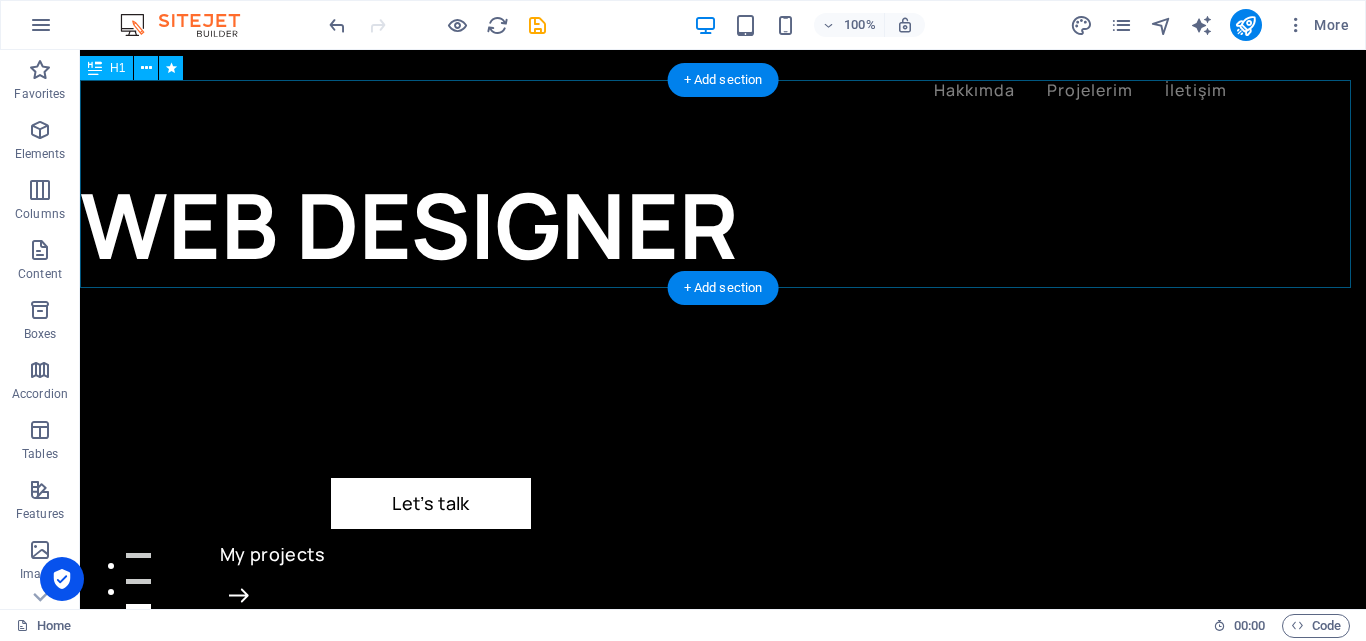 click on "WEB DESIGNER" at bounding box center (723, 184) 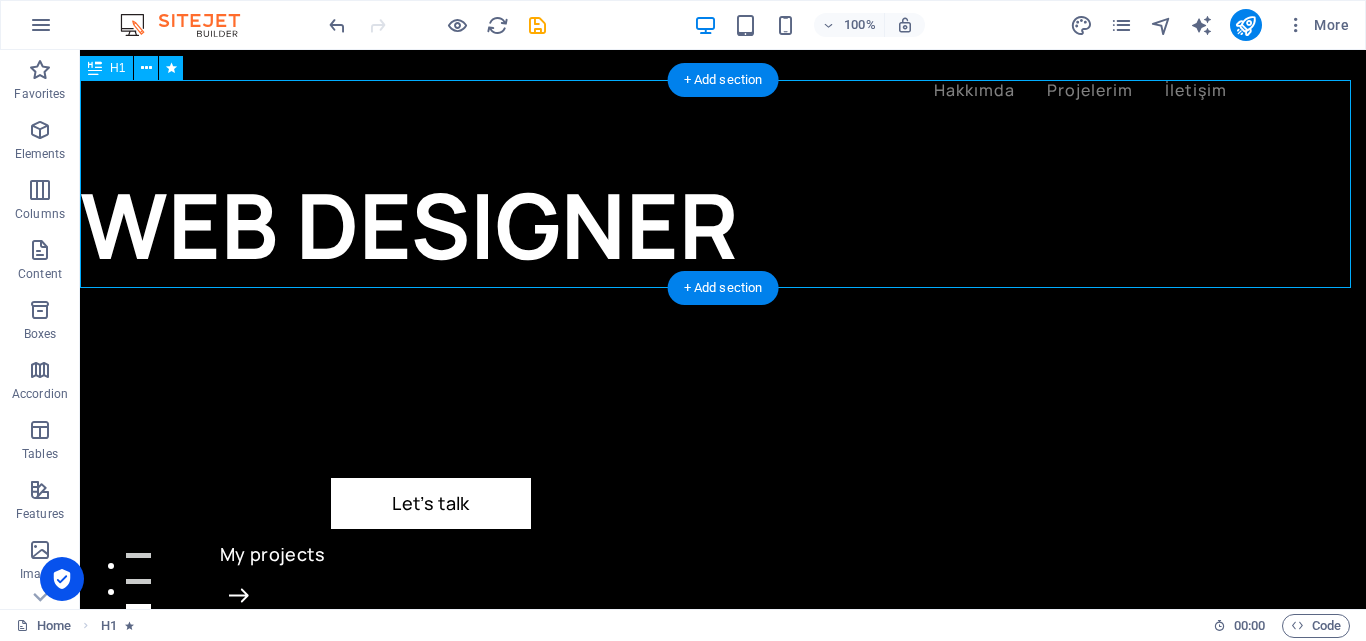 click on "WEB DESIGNER" at bounding box center [723, 184] 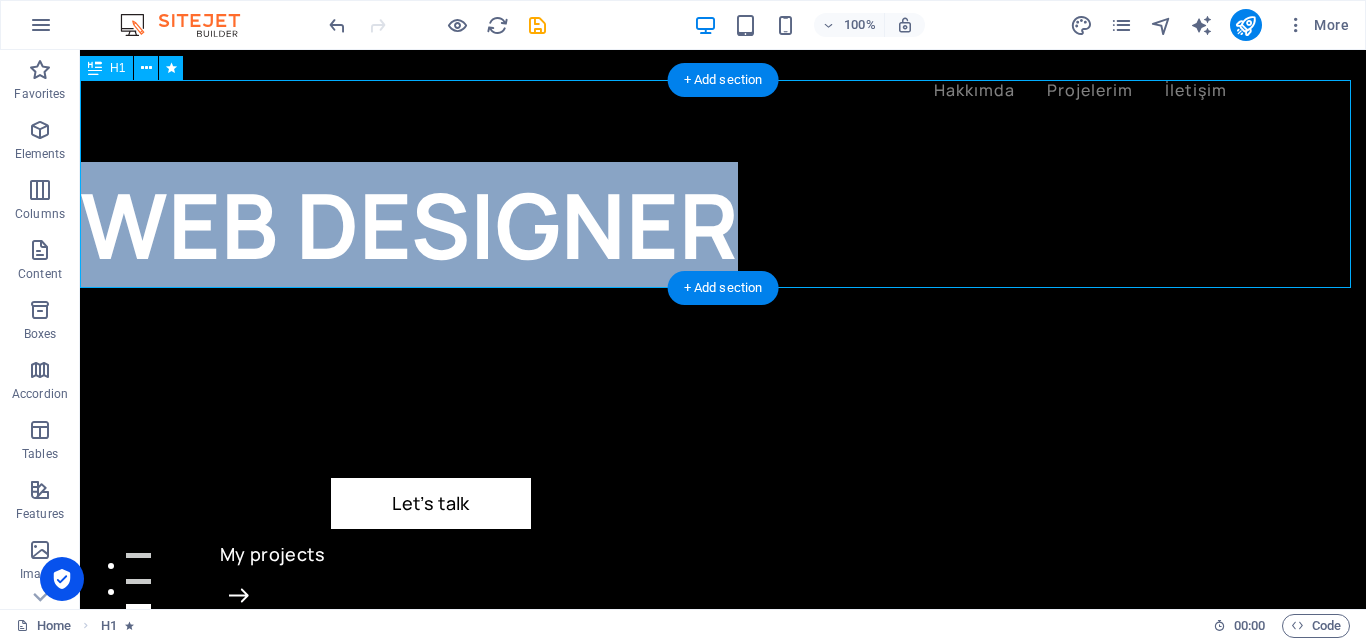 click on "WEB DESIGNER" at bounding box center [723, 225] 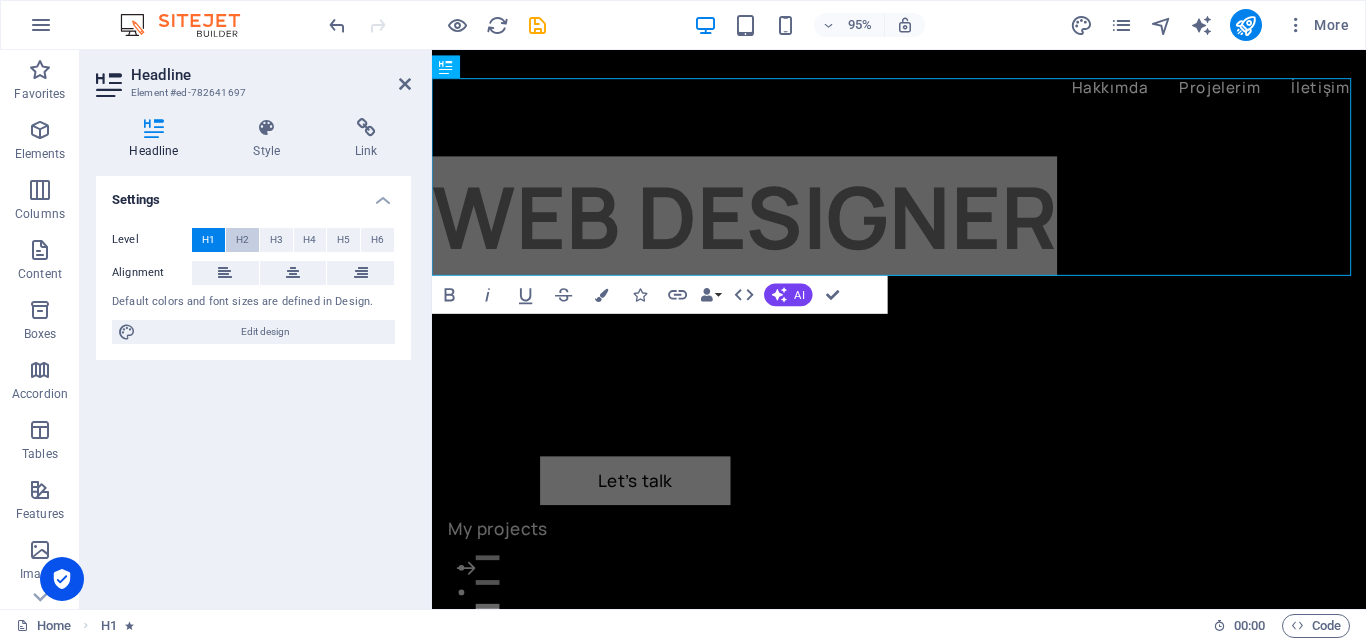 click on "H2" at bounding box center (242, 240) 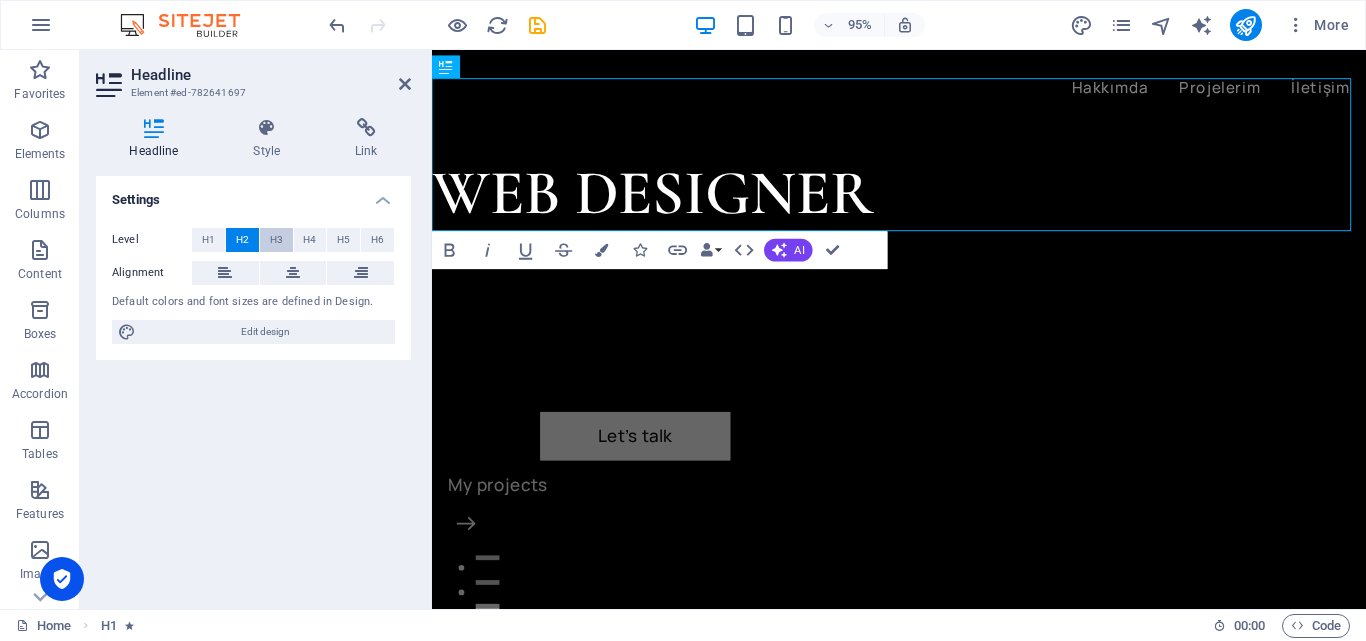 click on "H3" at bounding box center [276, 240] 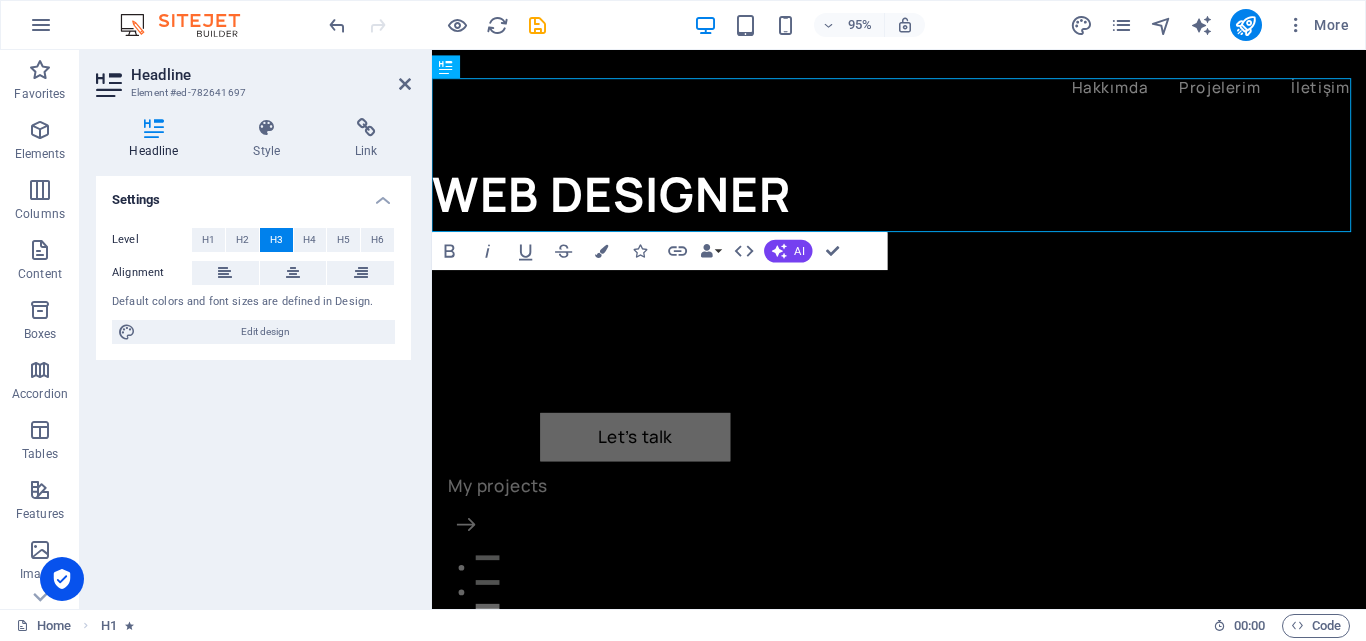 click on "H4" at bounding box center [310, 240] 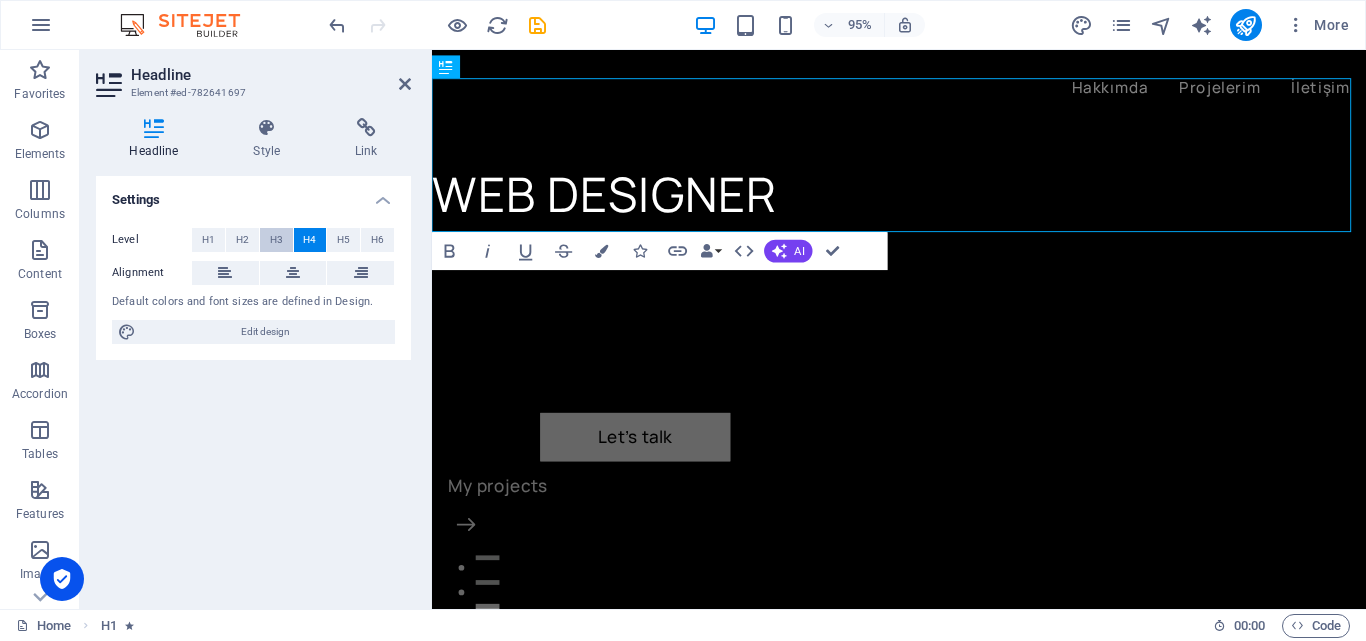 click on "H3" at bounding box center (276, 240) 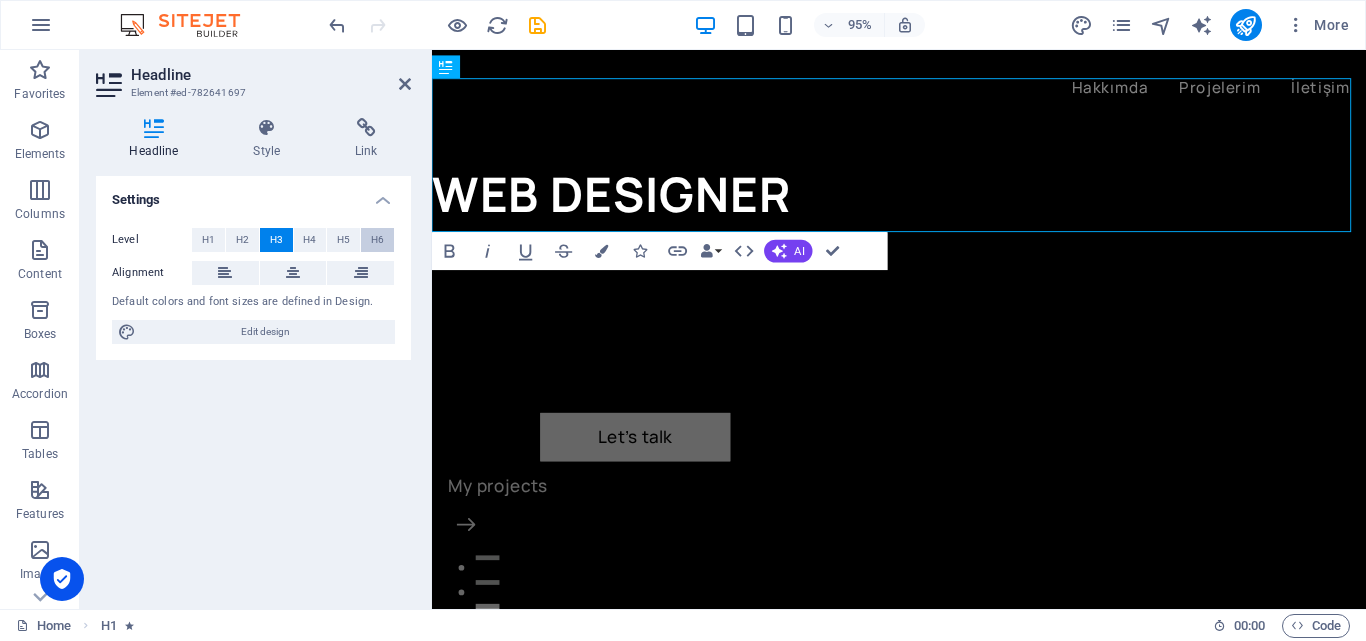 click on "H6" at bounding box center [377, 240] 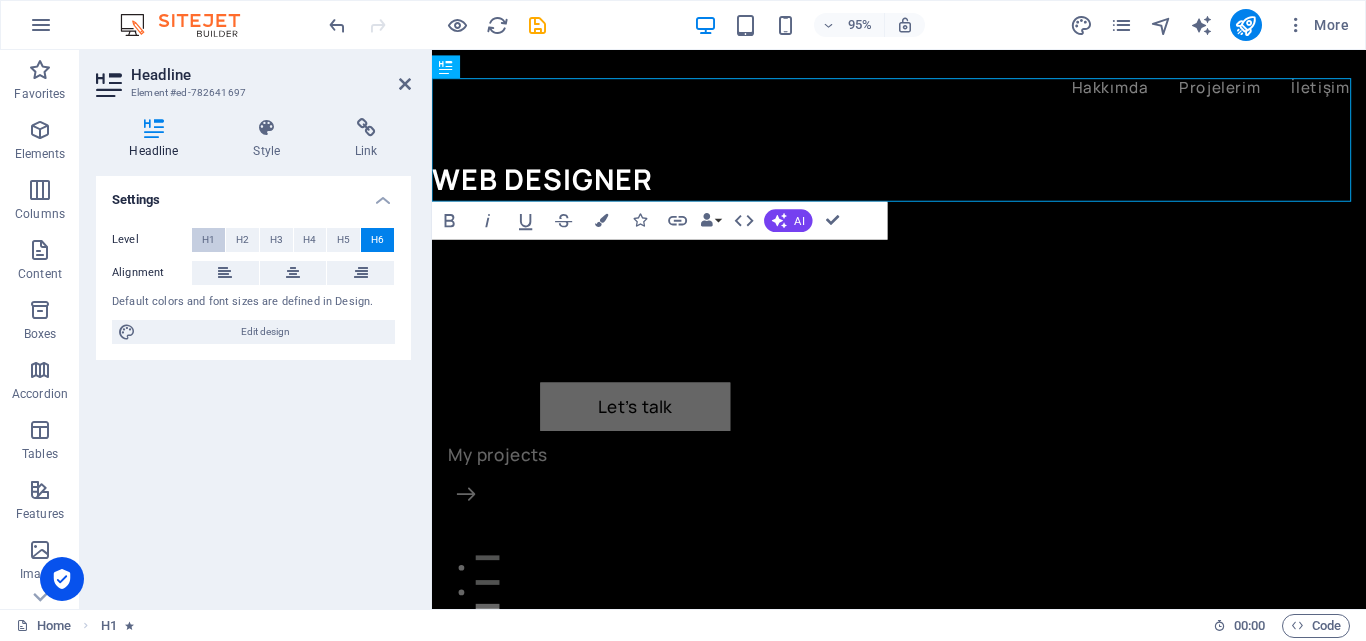 click on "H1" at bounding box center (208, 240) 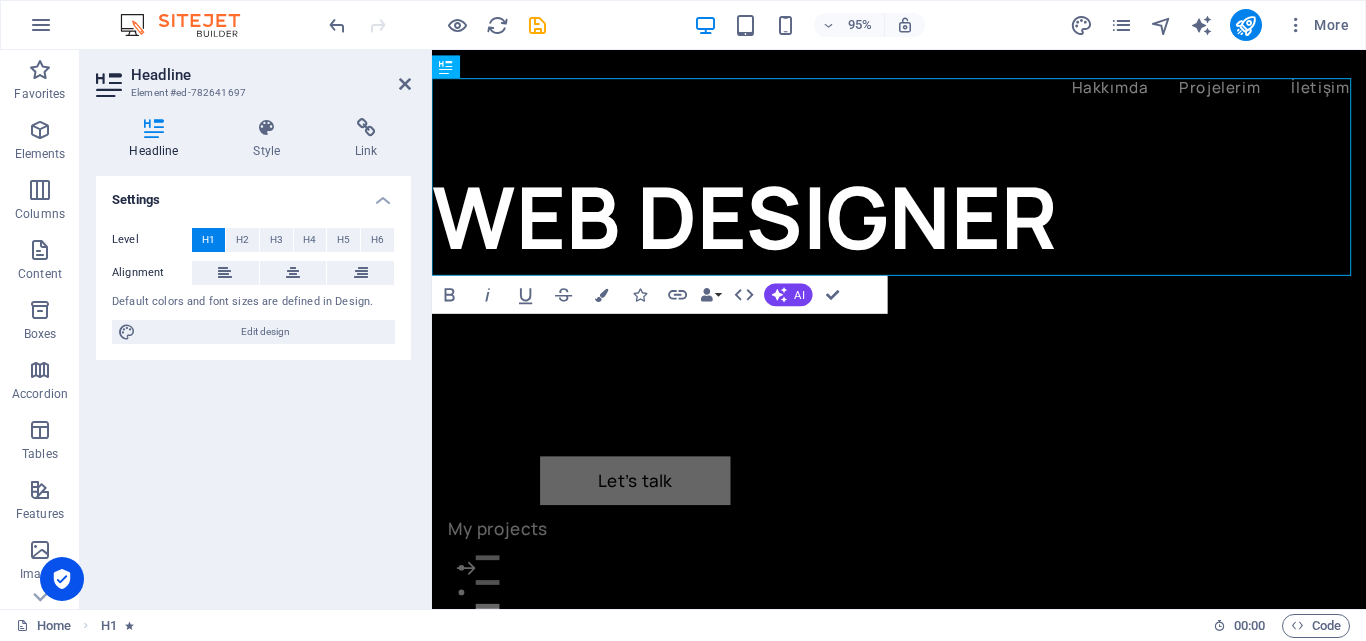click on "Settings Level H1 H2 H3 H4 H5 H6 Alignment Default colors and font sizes are defined in Design. Edit design" at bounding box center [253, 384] 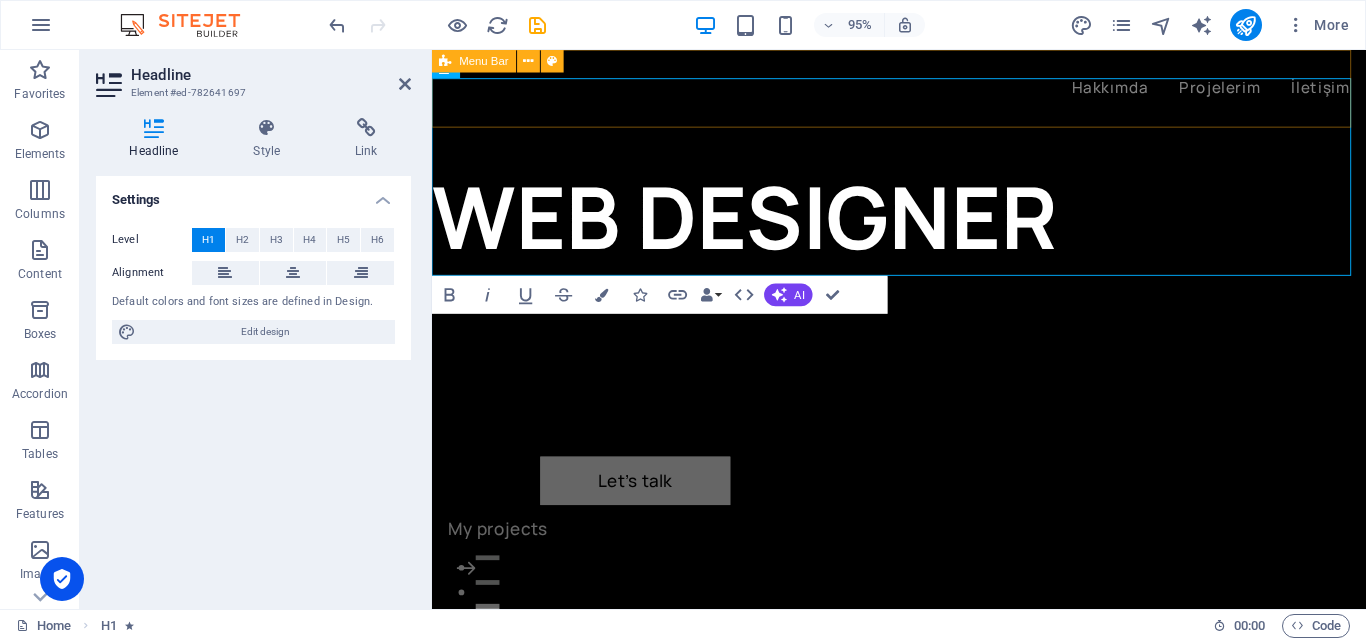 click on "Hakkımda Projelerim İletişim" at bounding box center [923, 91] 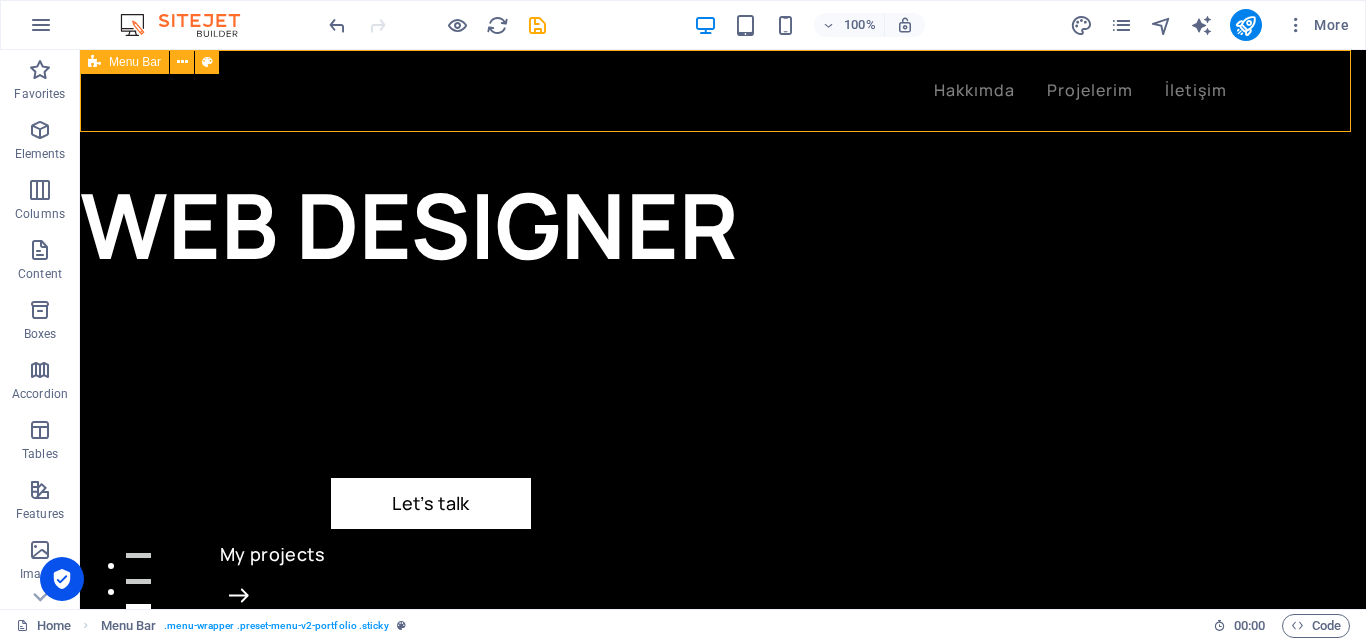 click on "Hakkımda Projelerim İletişim" at bounding box center (723, 91) 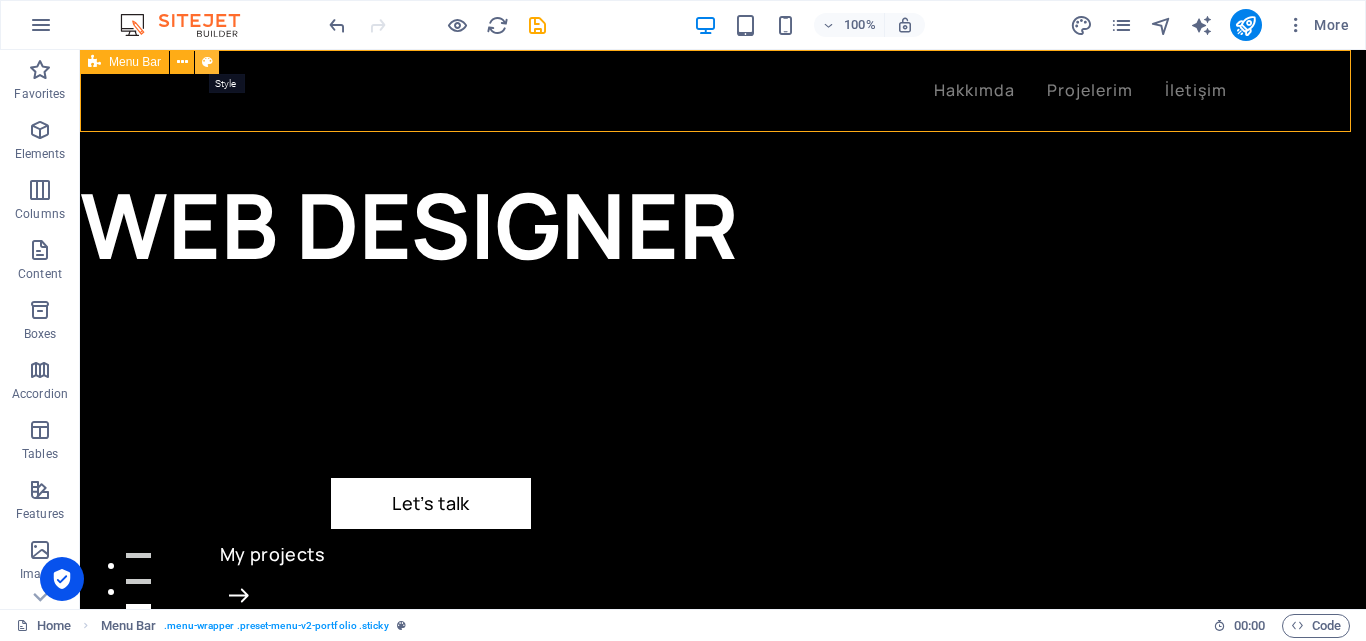 click at bounding box center [207, 62] 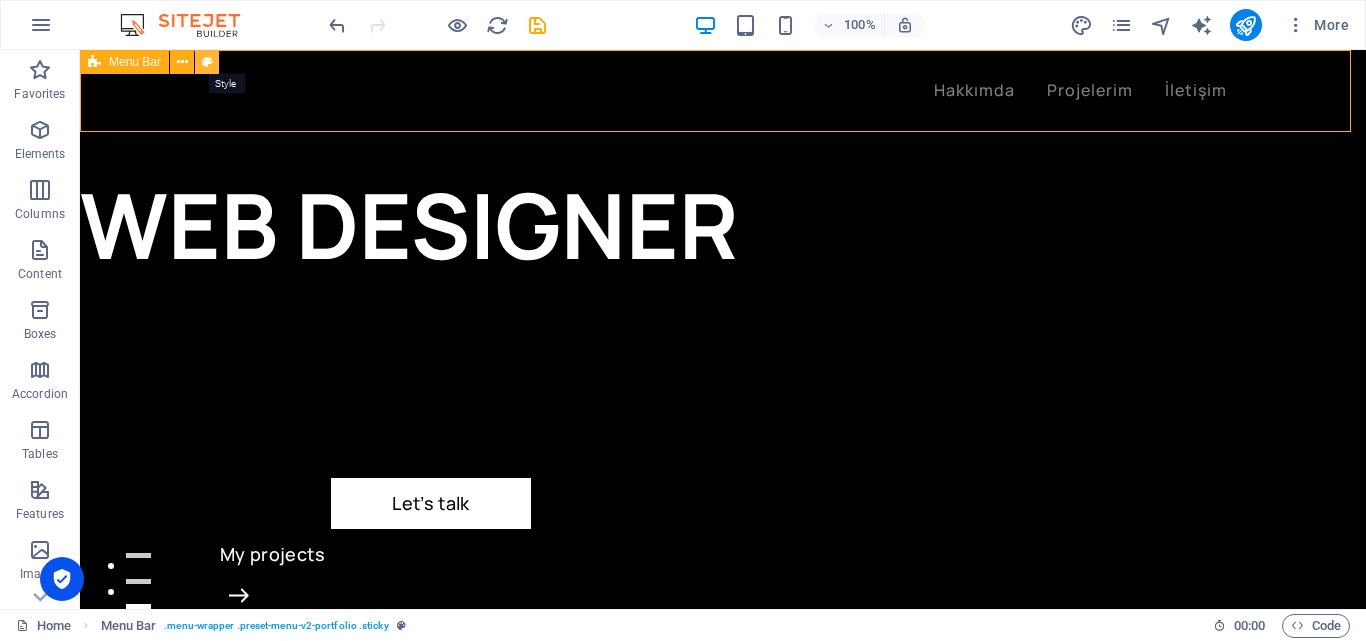 select on "rem" 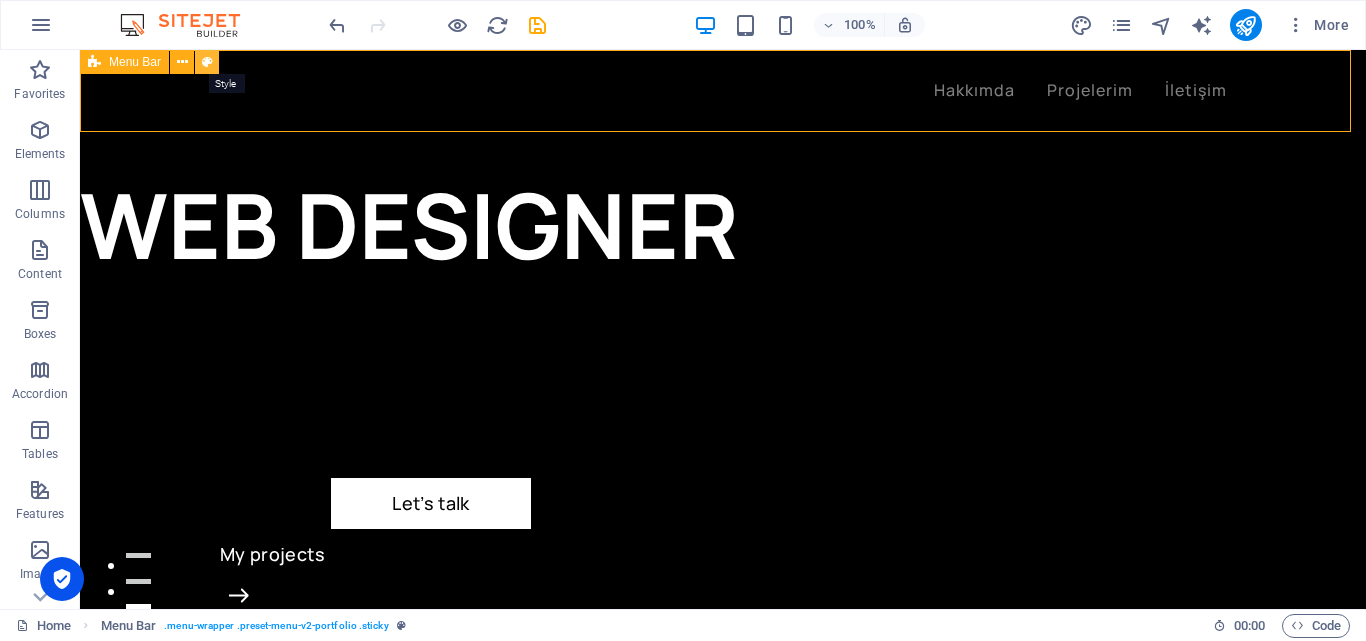 select on "px" 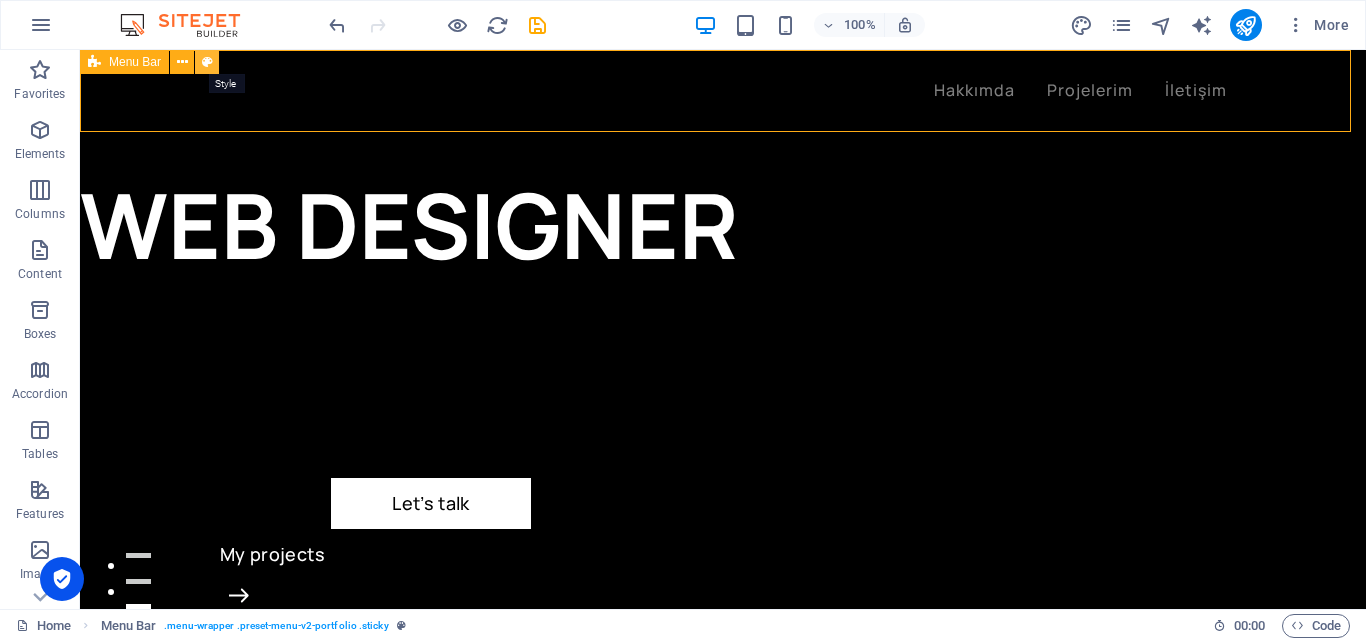 select on "rem" 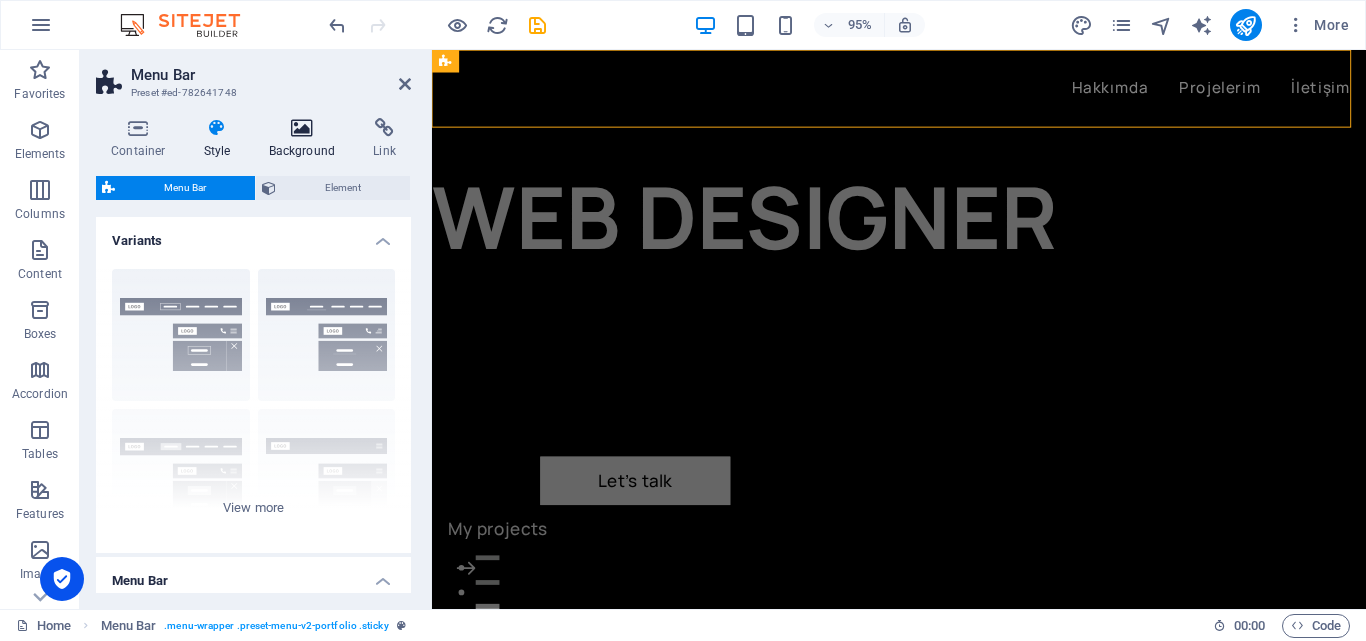 click on "Background" at bounding box center [306, 139] 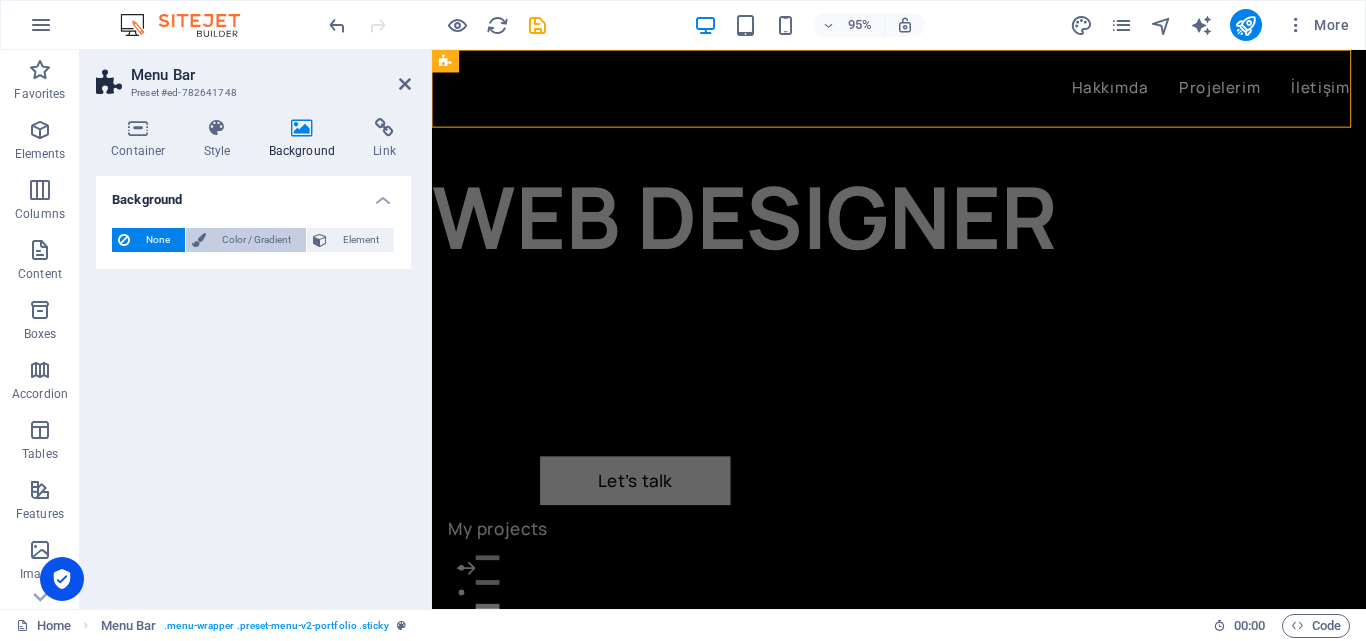 click on "Color / Gradient" at bounding box center (256, 240) 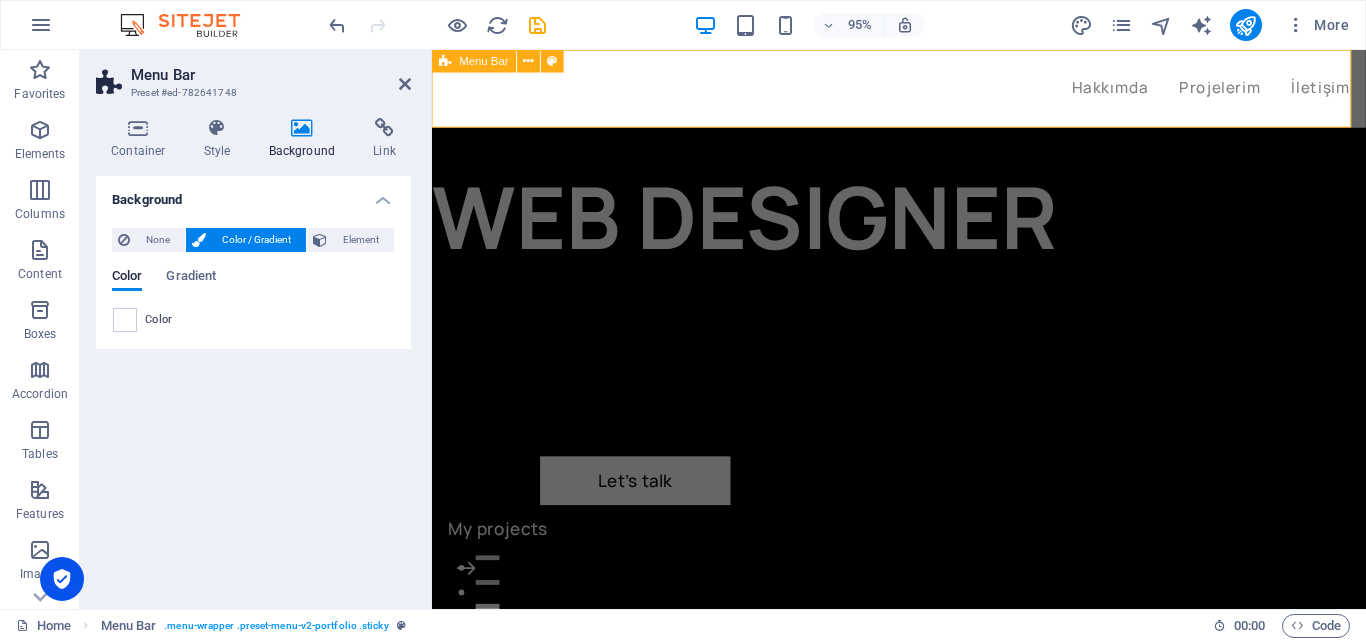 click on "Hakkımda Projelerim İletişim" at bounding box center [923, 91] 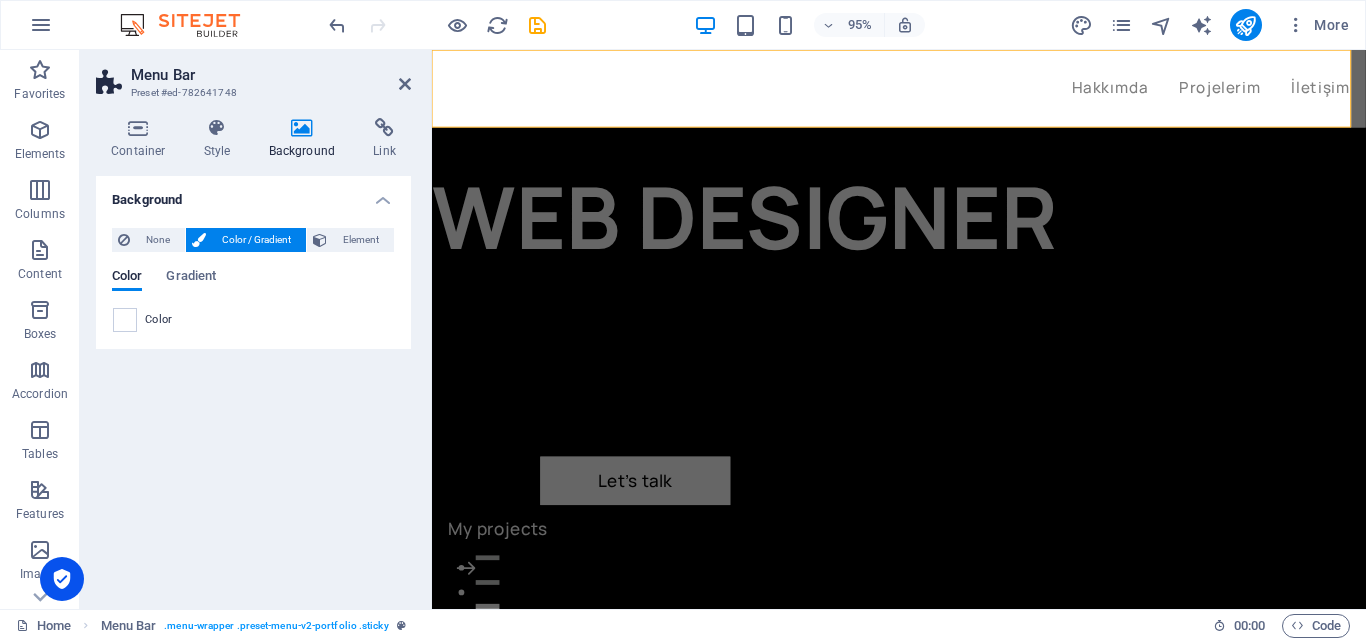 click on "Menu Bar" at bounding box center [271, 75] 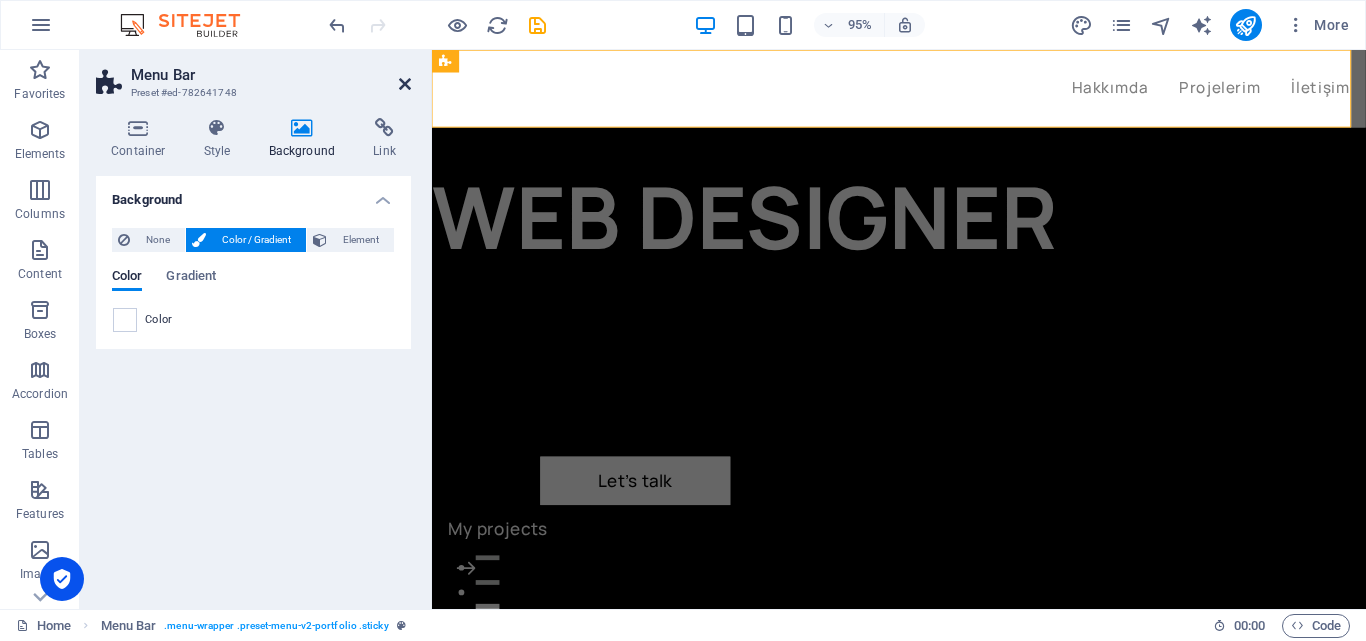 click at bounding box center (405, 84) 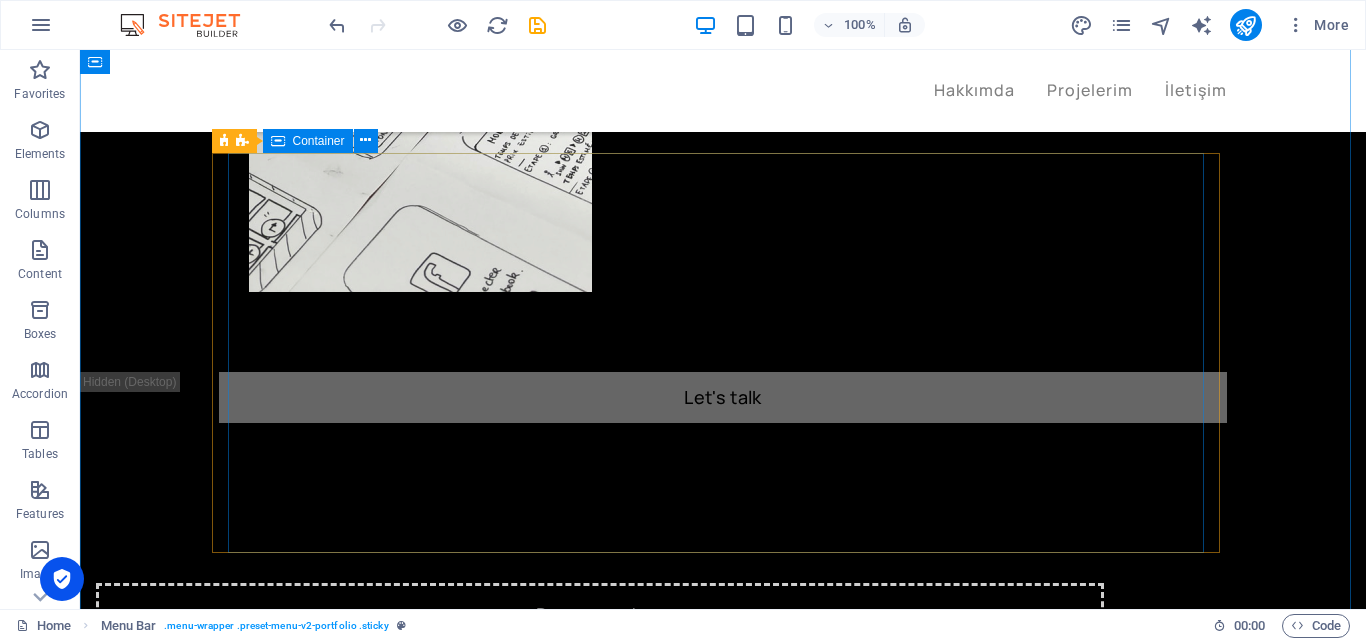 scroll, scrollTop: 1900, scrollLeft: 0, axis: vertical 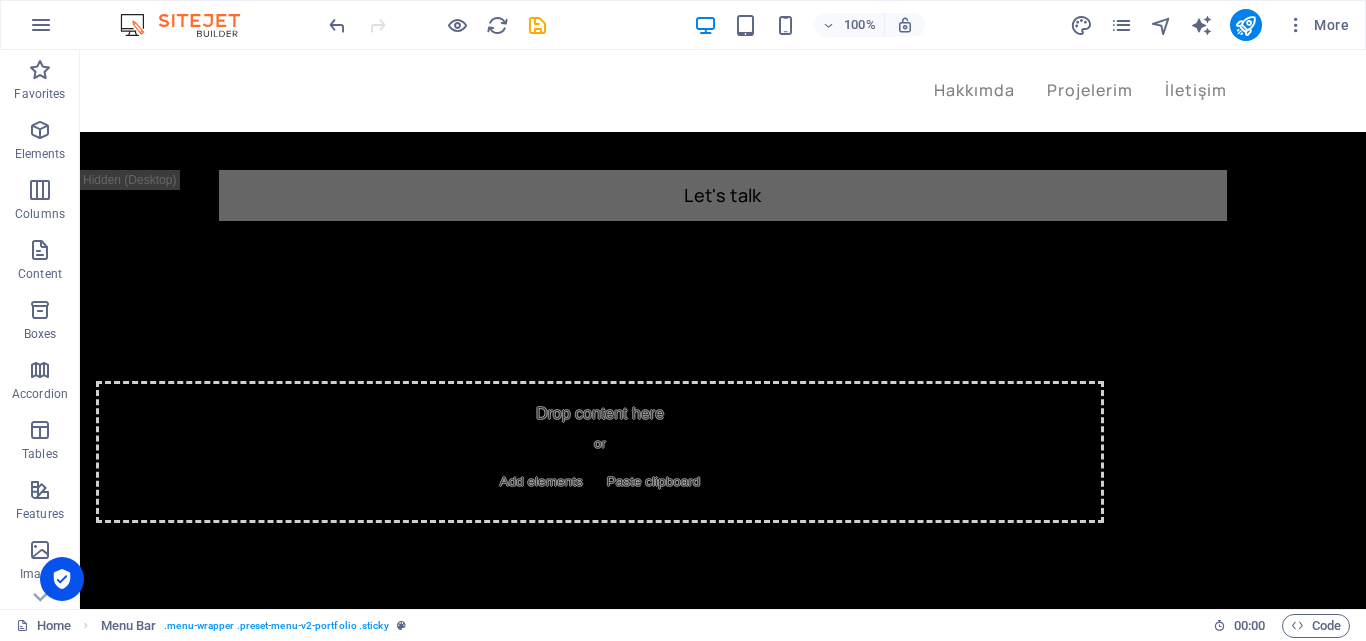 click on "Hakkımda Projelerim İletişim" at bounding box center (723, 91) 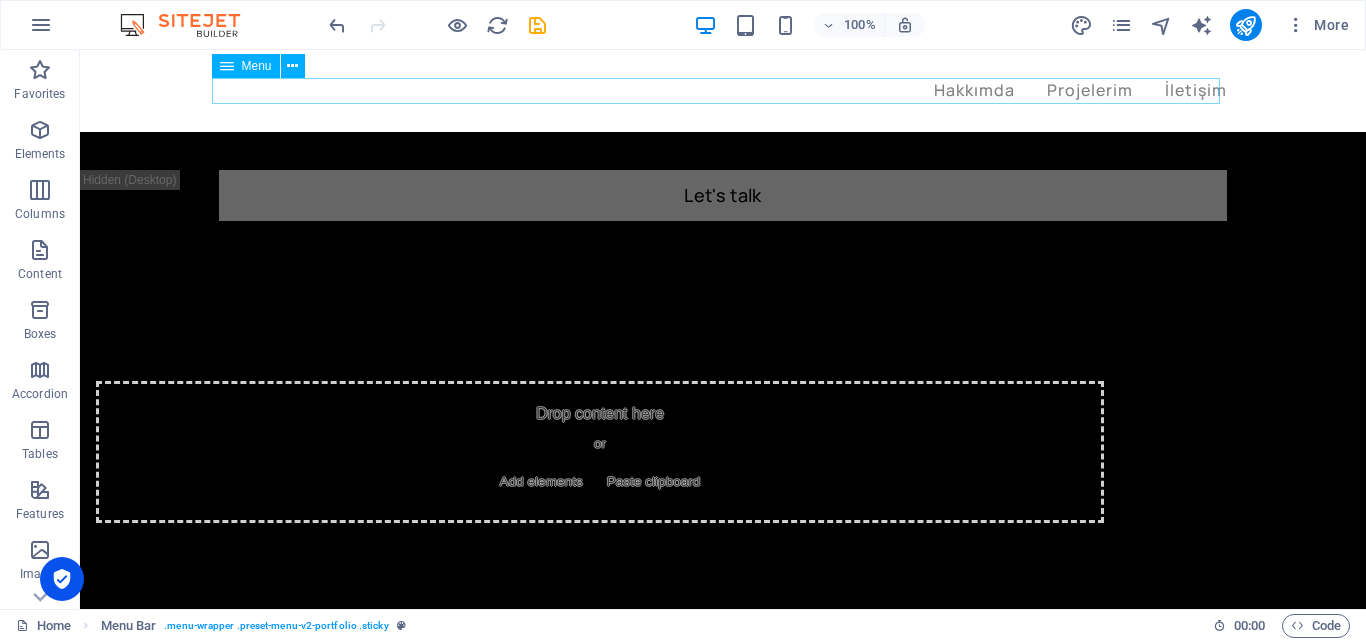 drag, startPoint x: 555, startPoint y: 108, endPoint x: 406, endPoint y: 109, distance: 149.00336 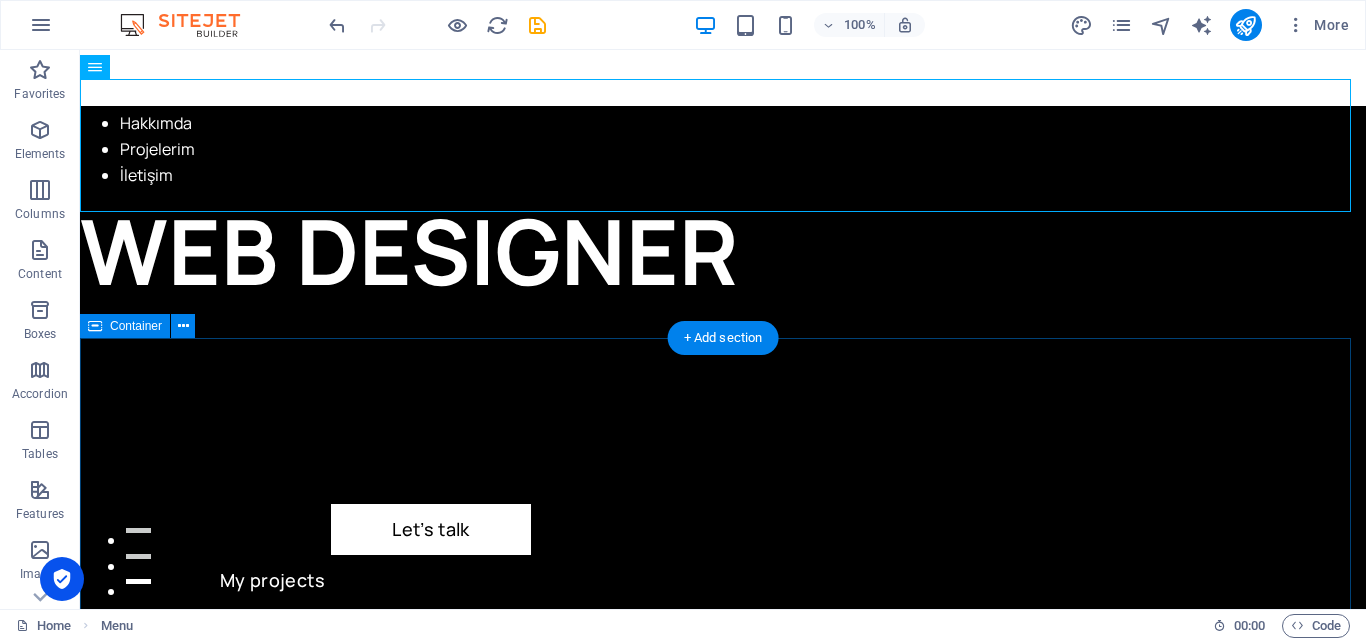 scroll, scrollTop: 0, scrollLeft: 0, axis: both 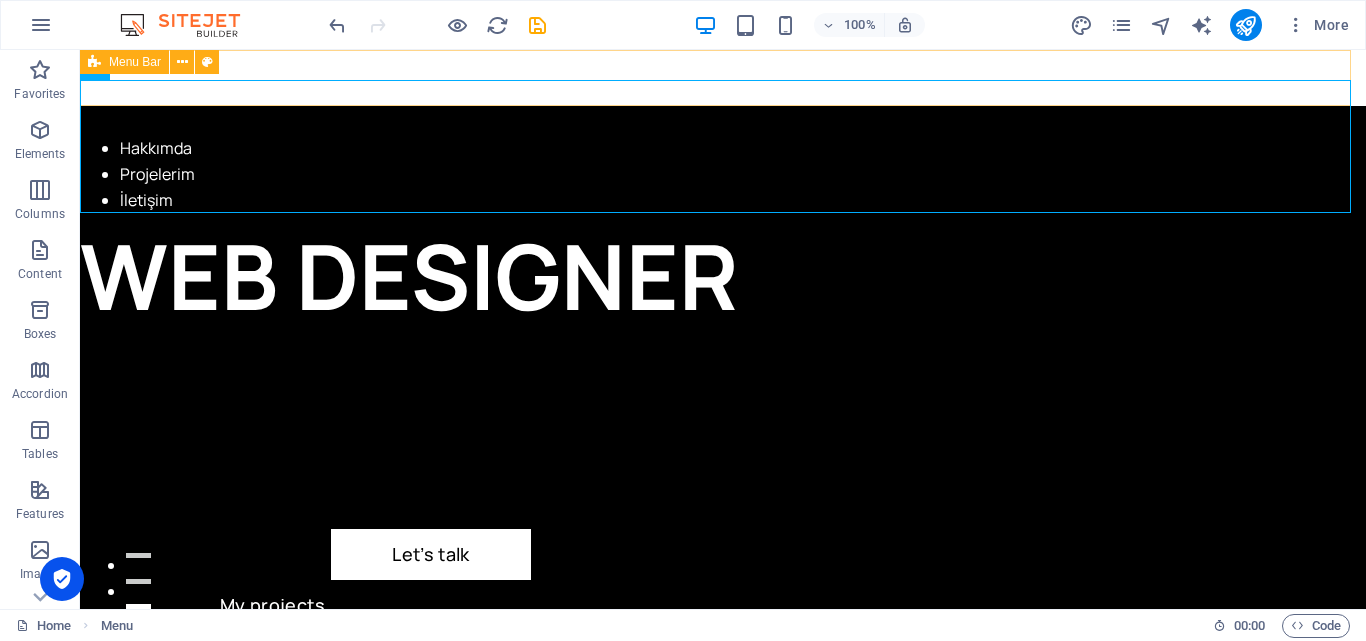 click at bounding box center (723, 78) 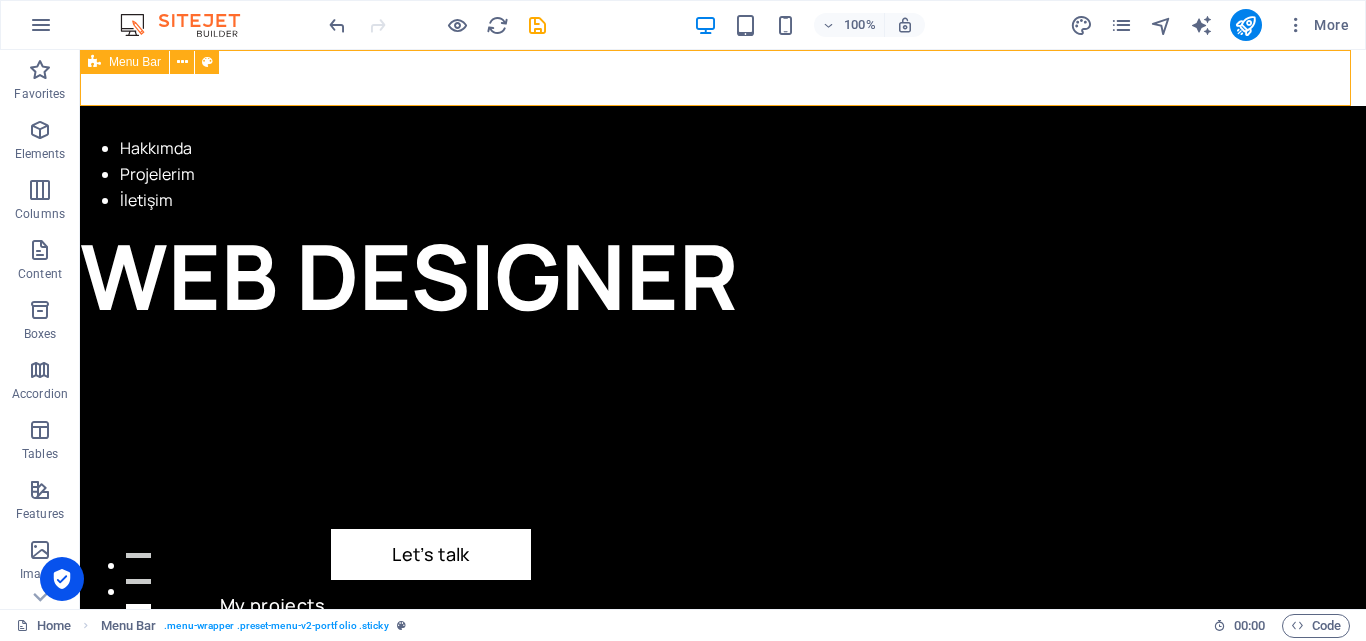 click at bounding box center [723, 78] 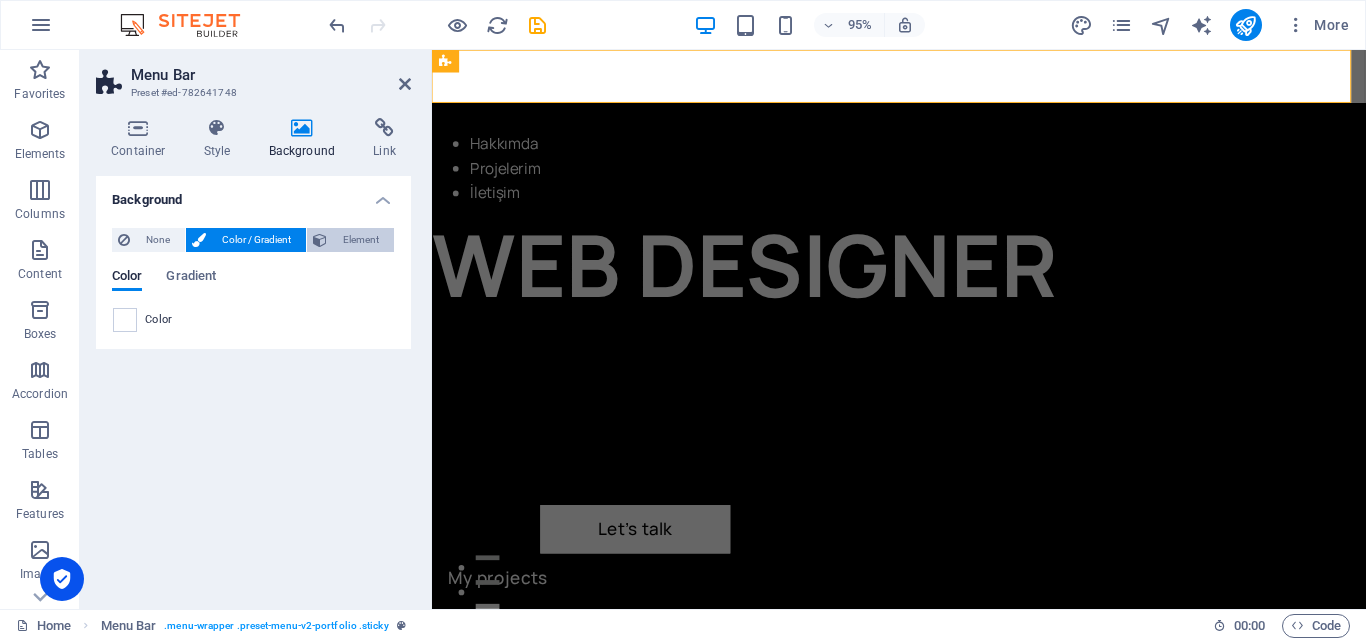 click on "Element" at bounding box center (360, 240) 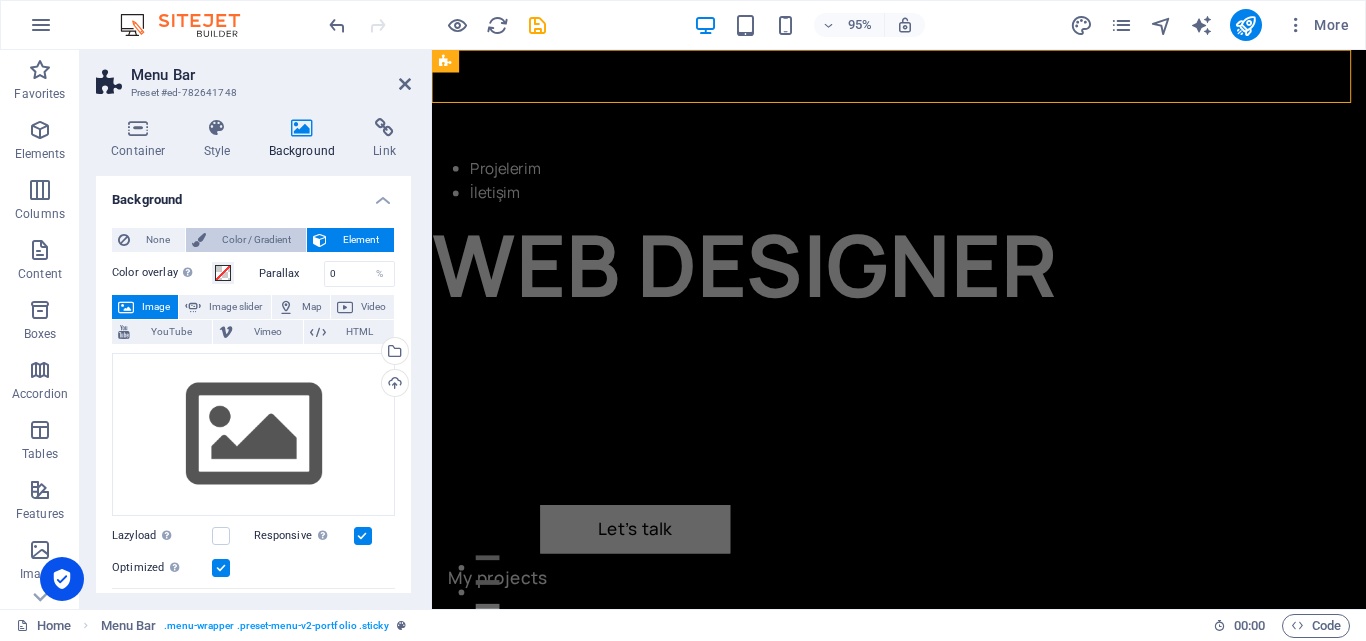 click on "Color / Gradient" at bounding box center [256, 240] 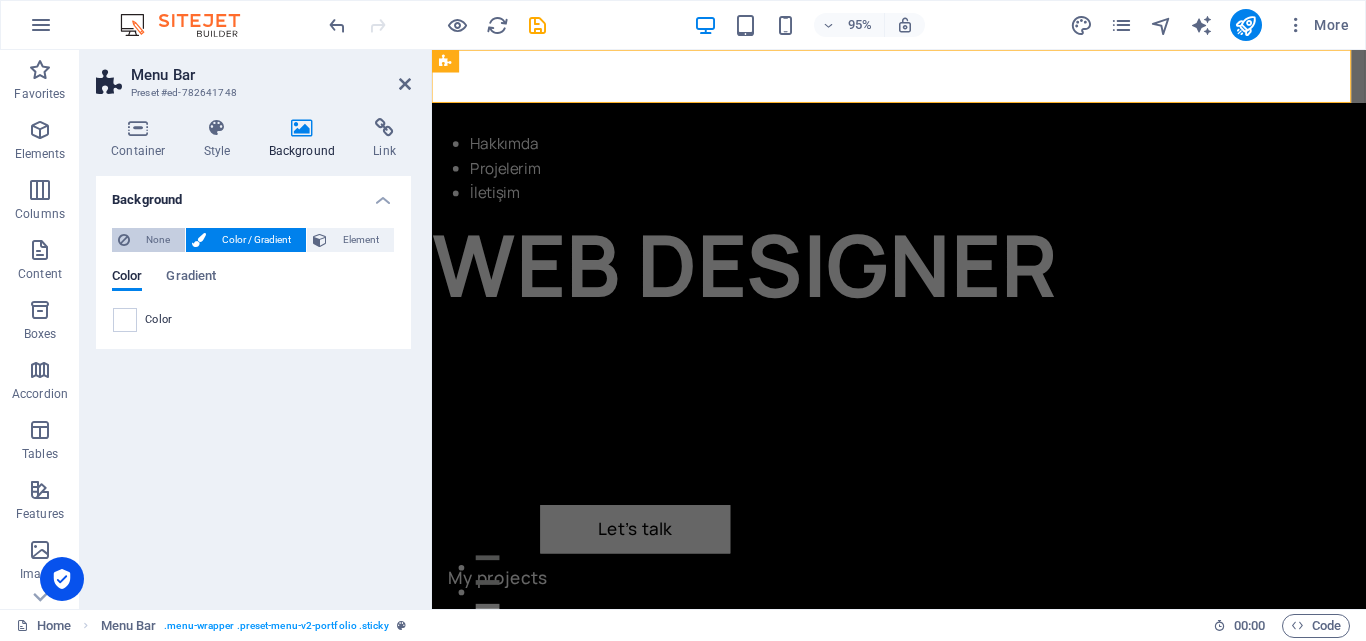 click on "None" at bounding box center [157, 240] 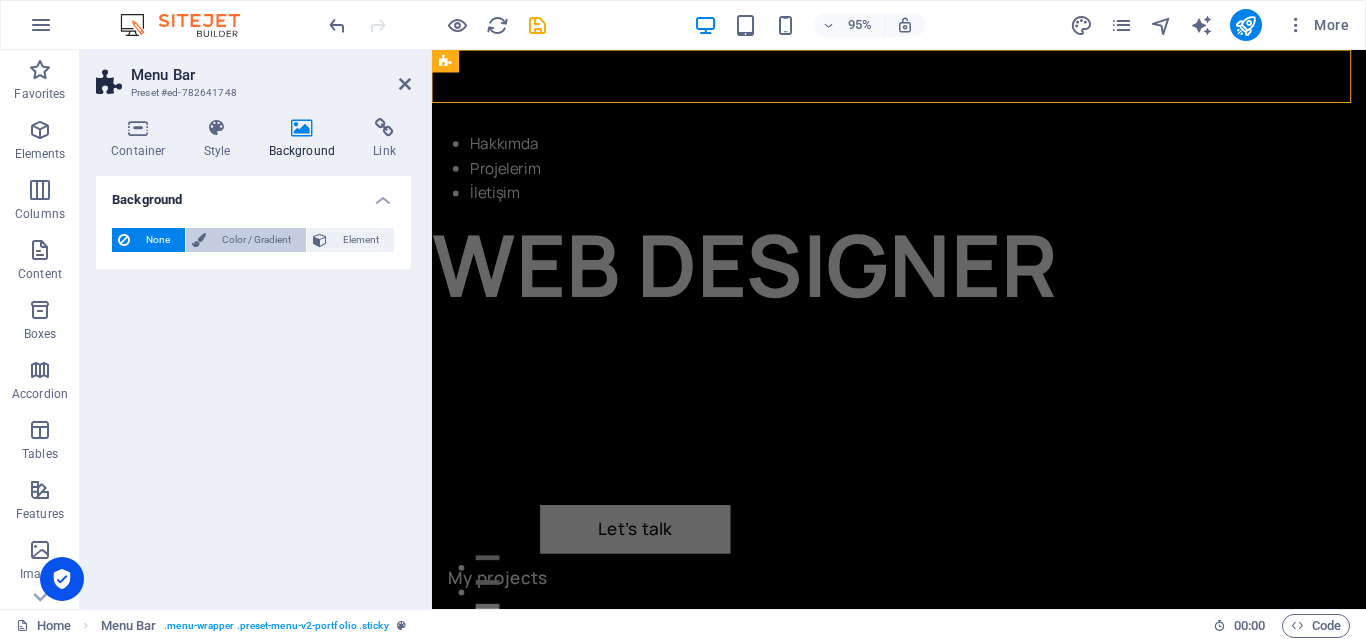 click at bounding box center [199, 240] 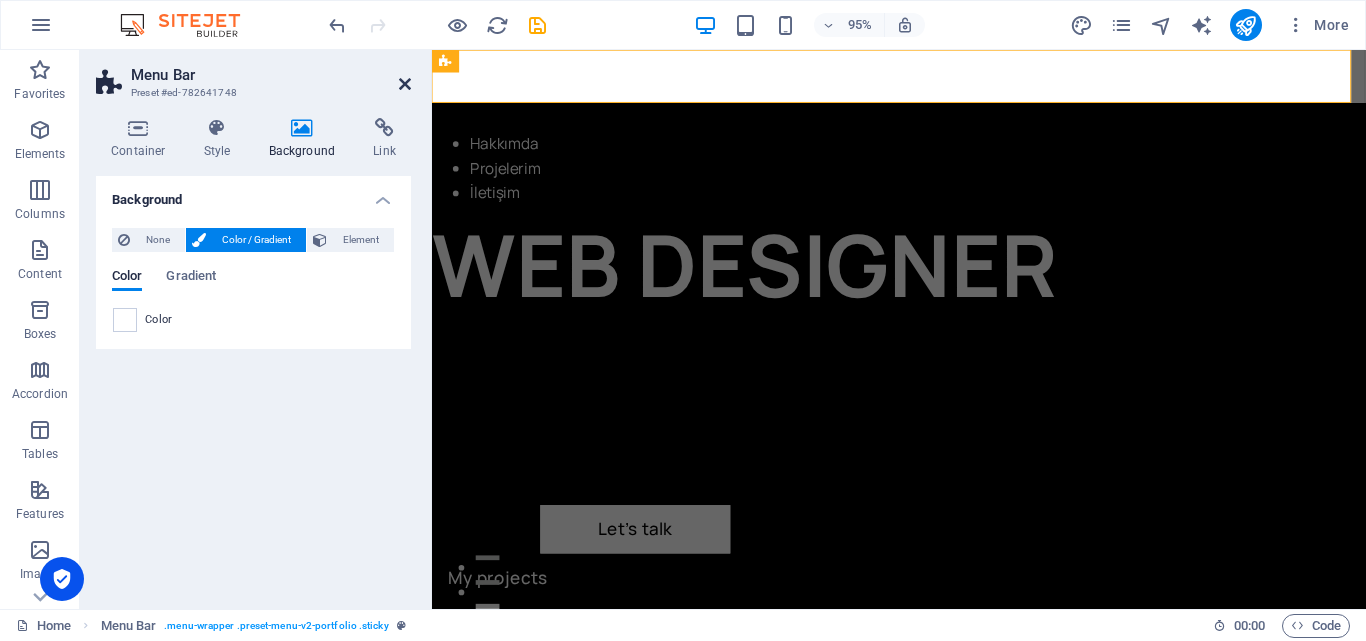 click on "Menu Bar Preset #ed-782641748" at bounding box center [253, 76] 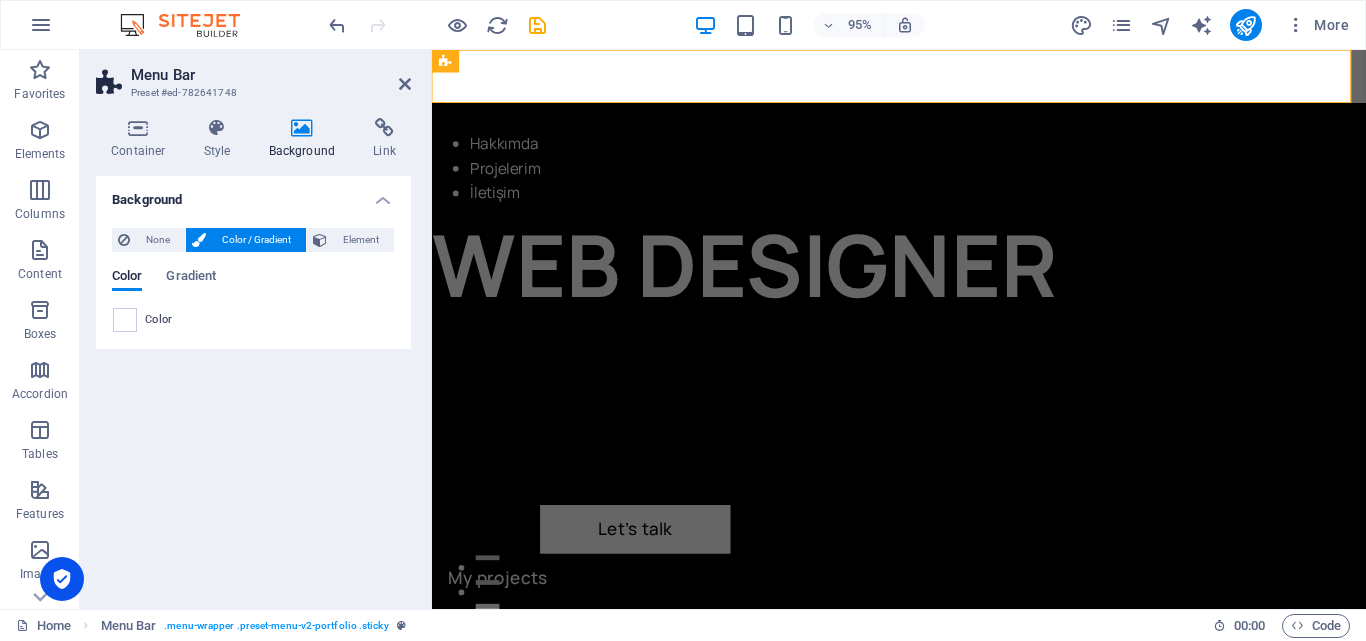 click on "Menu Bar" at bounding box center (271, 75) 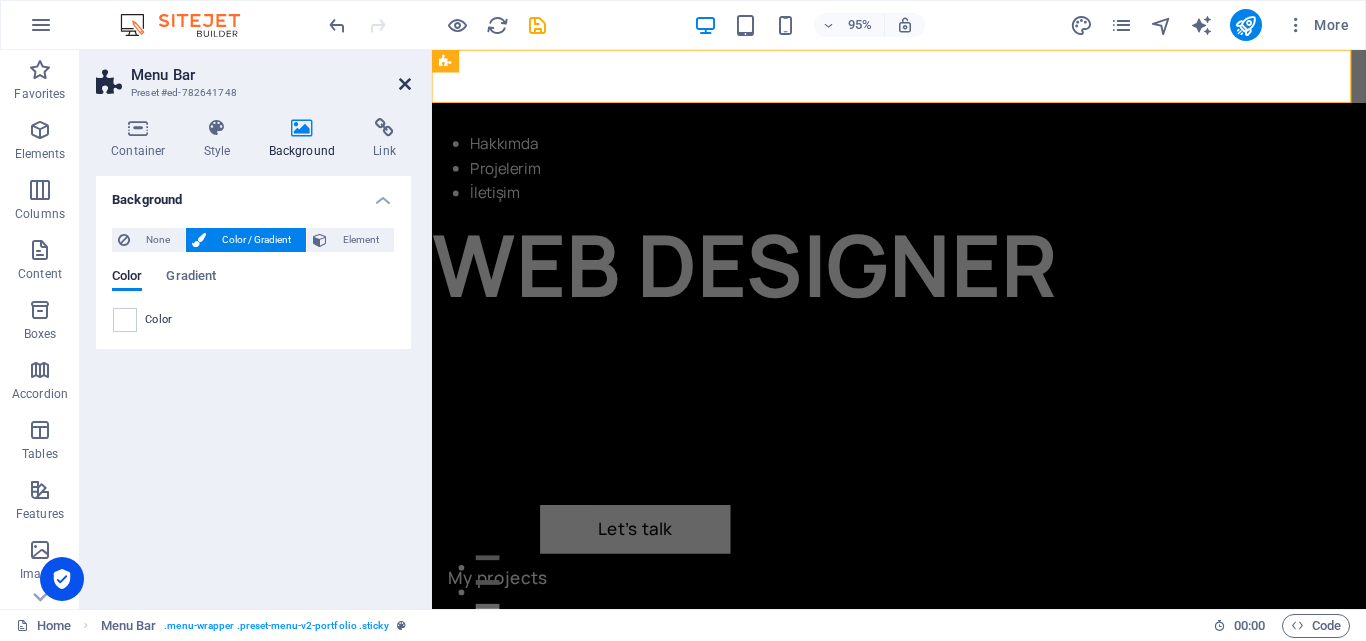 click at bounding box center [405, 84] 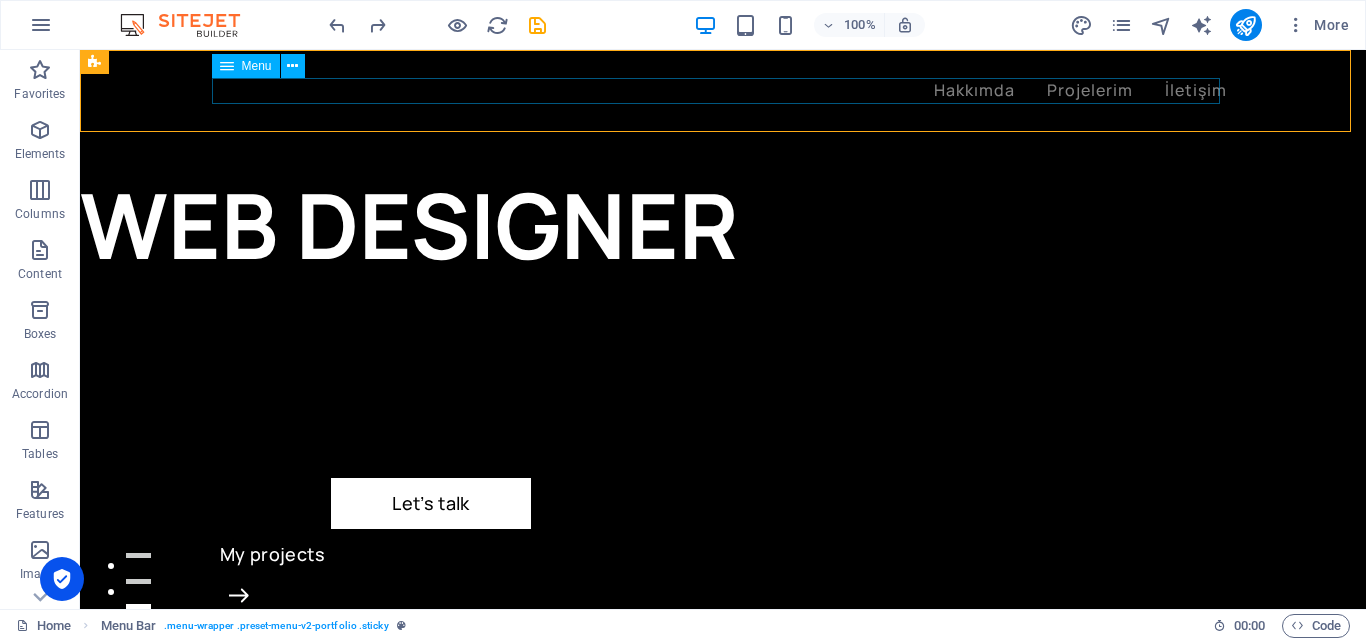 click on "Hakkımda Projelerim İletişim" at bounding box center [723, 91] 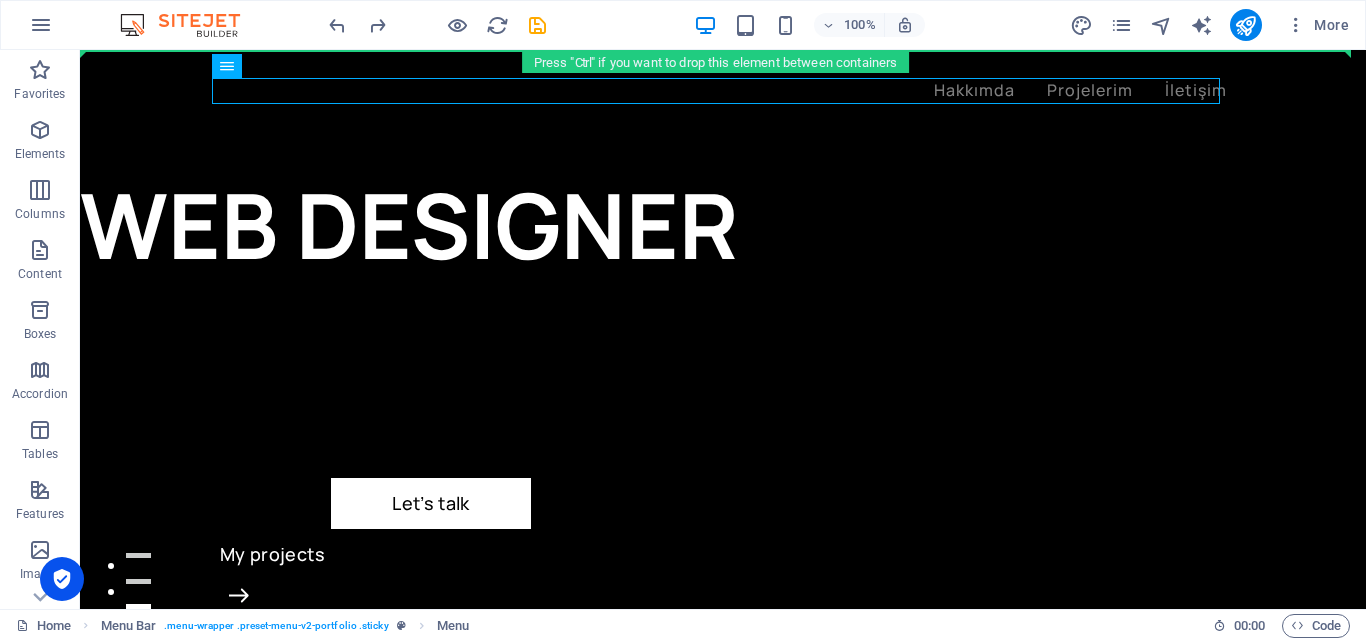 drag, startPoint x: 601, startPoint y: 95, endPoint x: 1266, endPoint y: 91, distance: 665.012 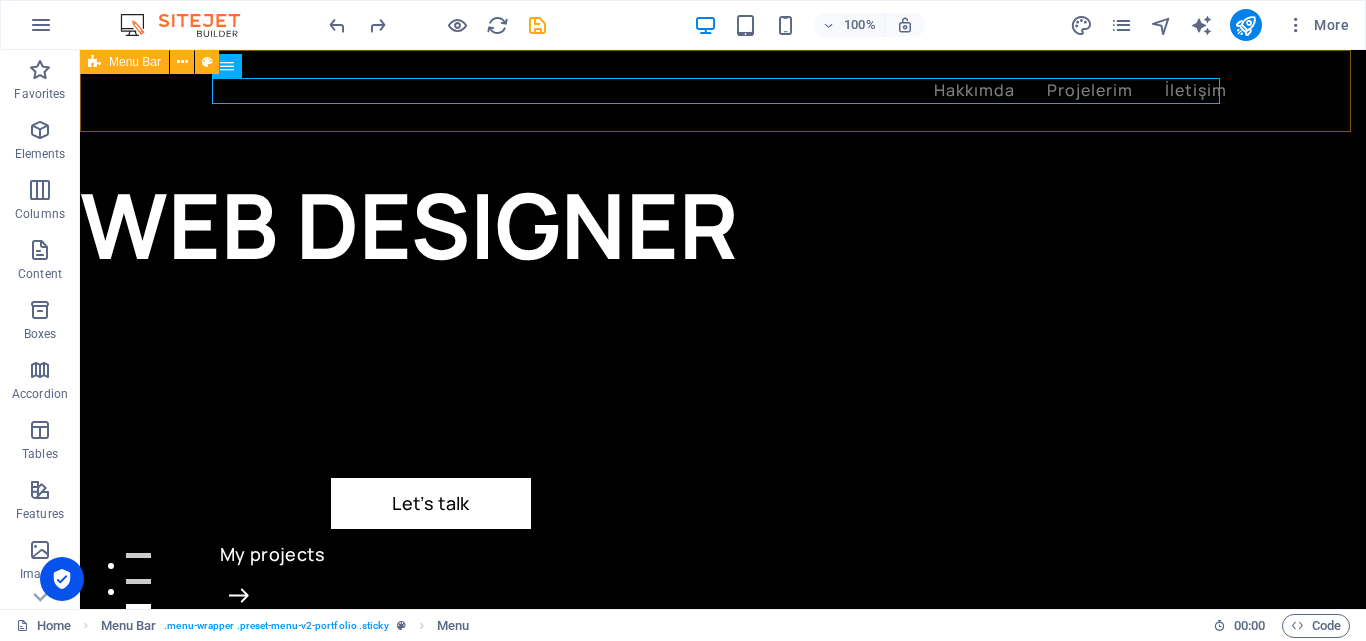 click on "Menu Bar" at bounding box center [124, 62] 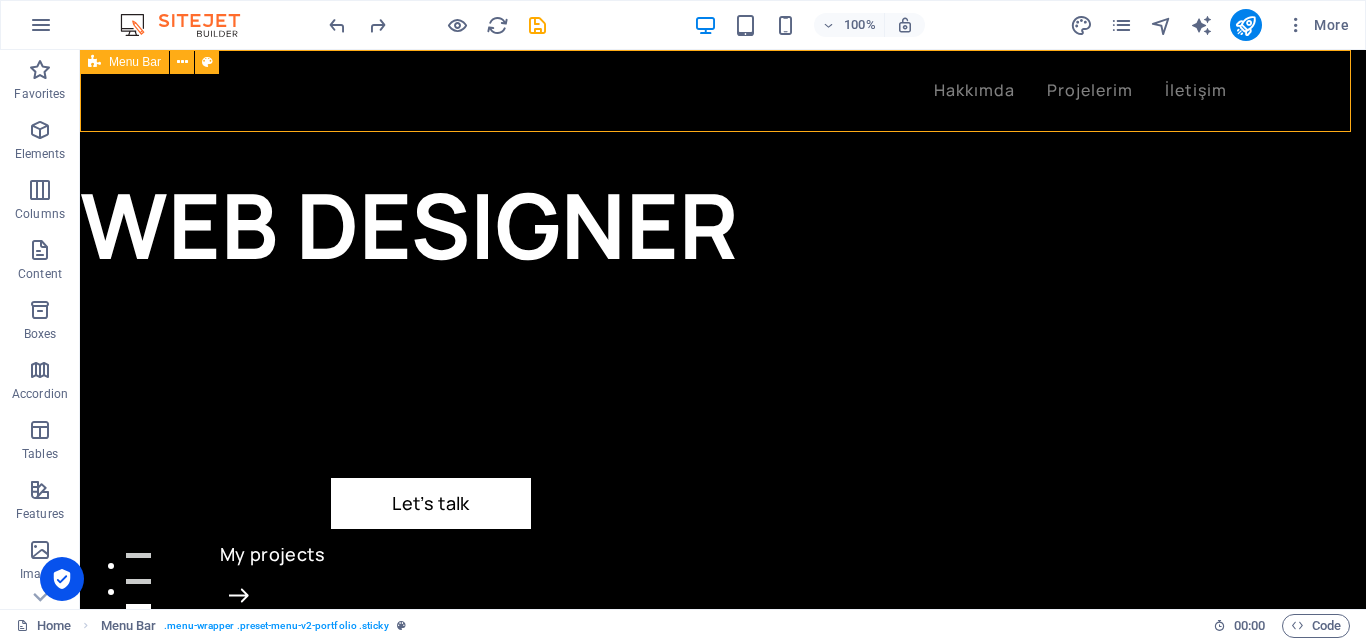 click on "Menu Bar" at bounding box center [135, 62] 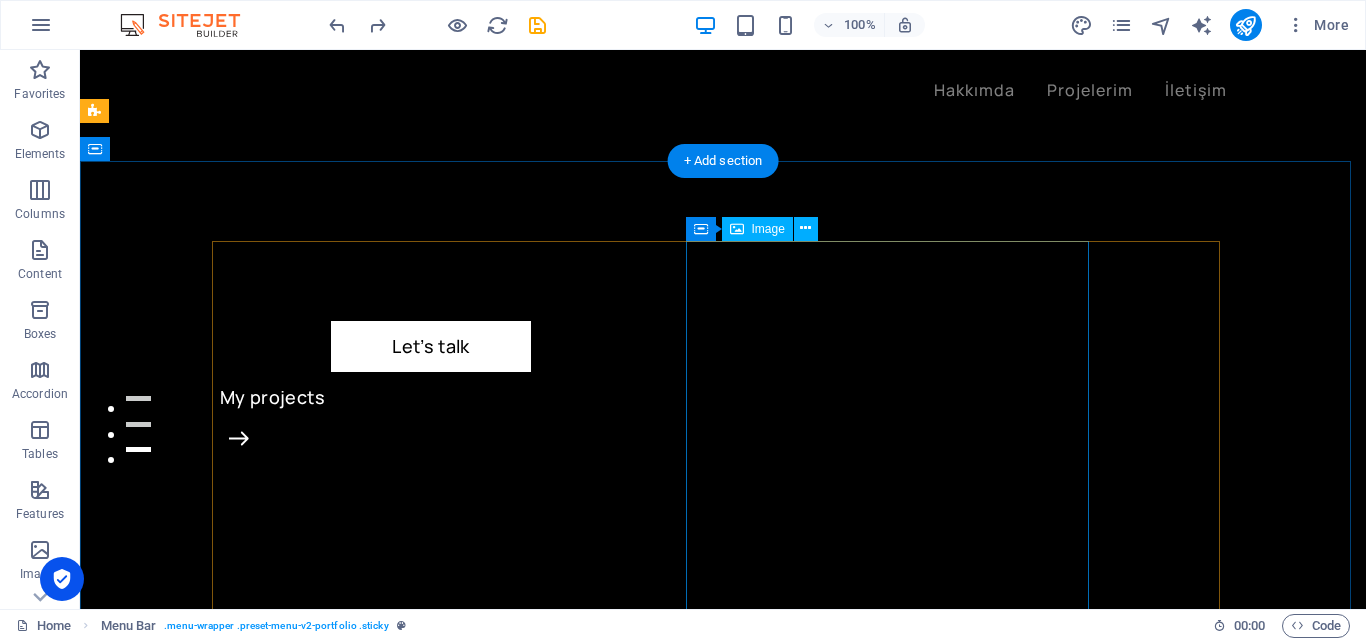 scroll, scrollTop: 100, scrollLeft: 0, axis: vertical 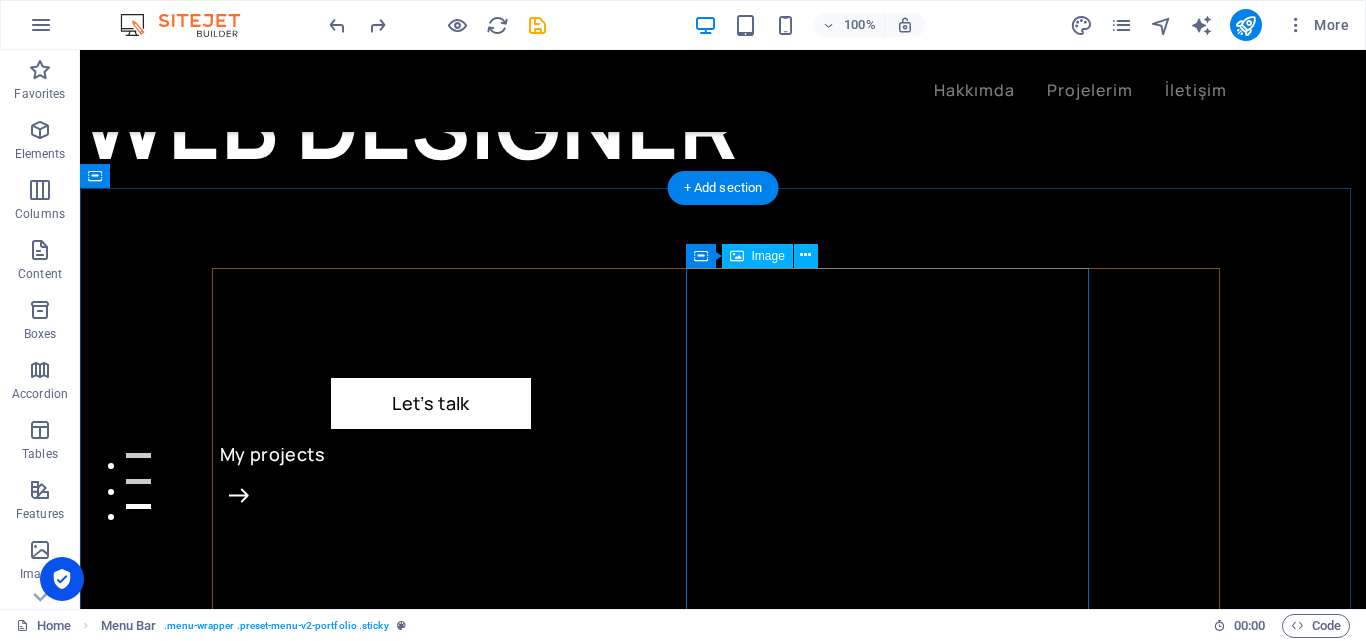 click at bounding box center [390, 1134] 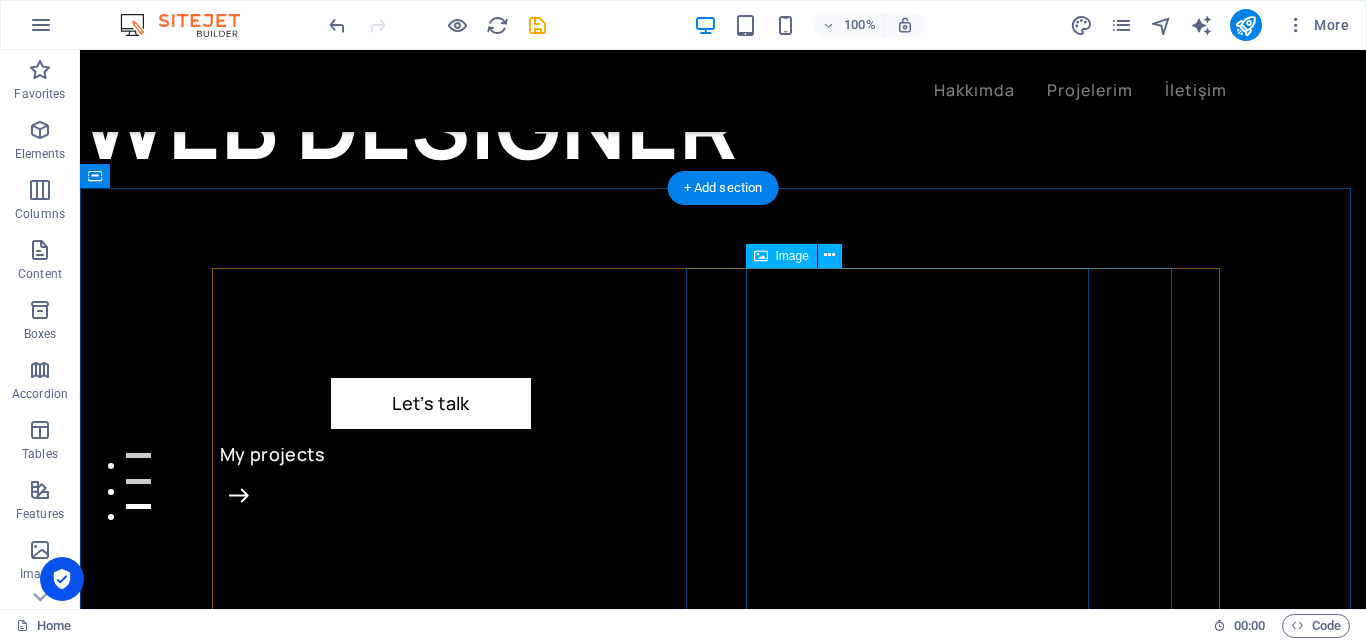 click at bounding box center (420, 1134) 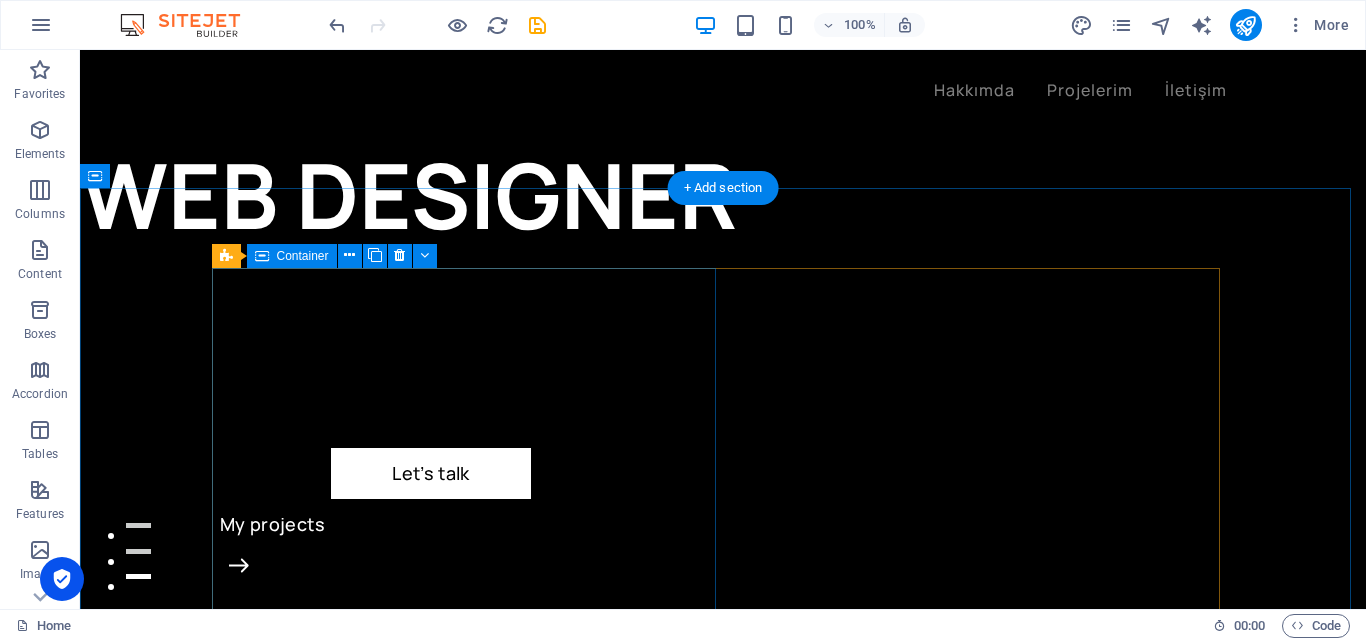 scroll, scrollTop: 0, scrollLeft: 0, axis: both 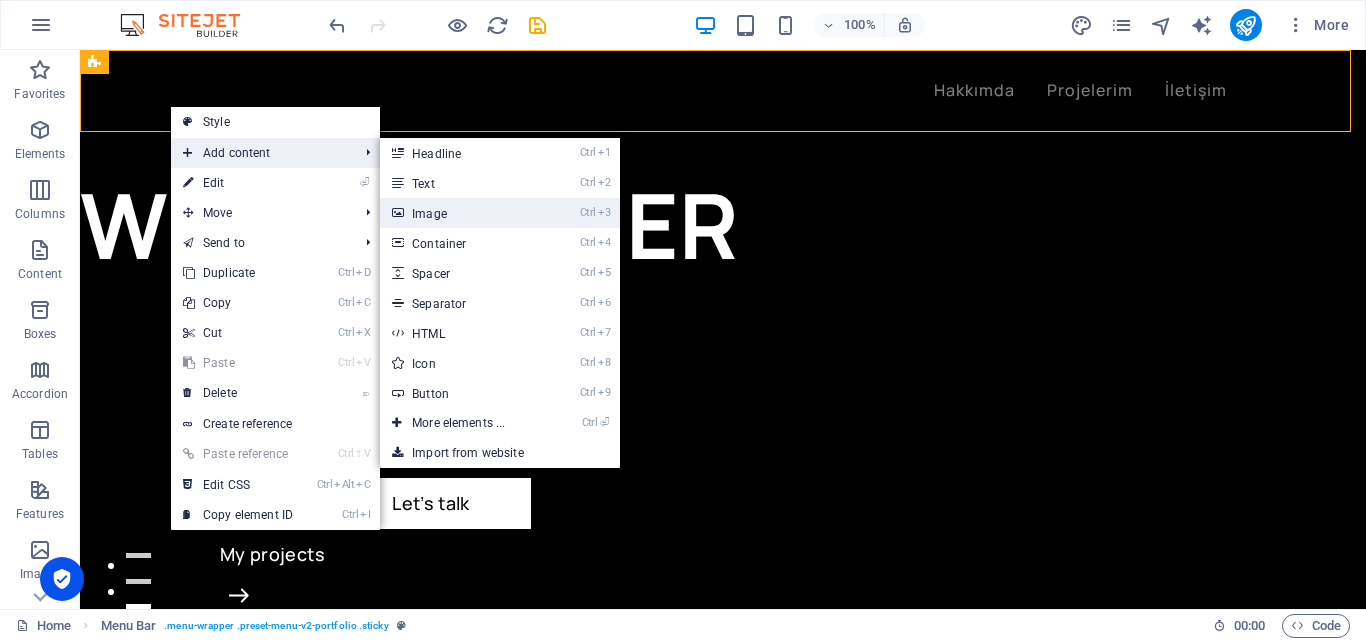 click on "Ctrl 3  Image" at bounding box center (462, 213) 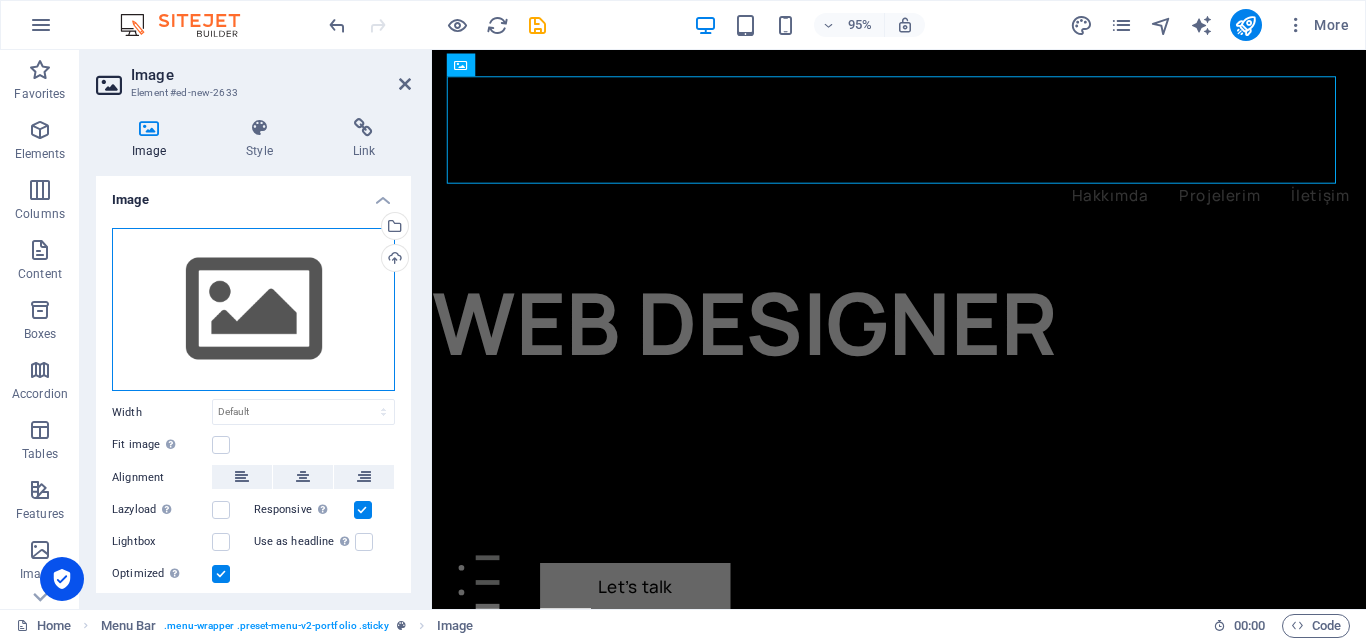 click on "Drag files here, click to choose files or select files from Files or our free stock photos & videos" at bounding box center [253, 310] 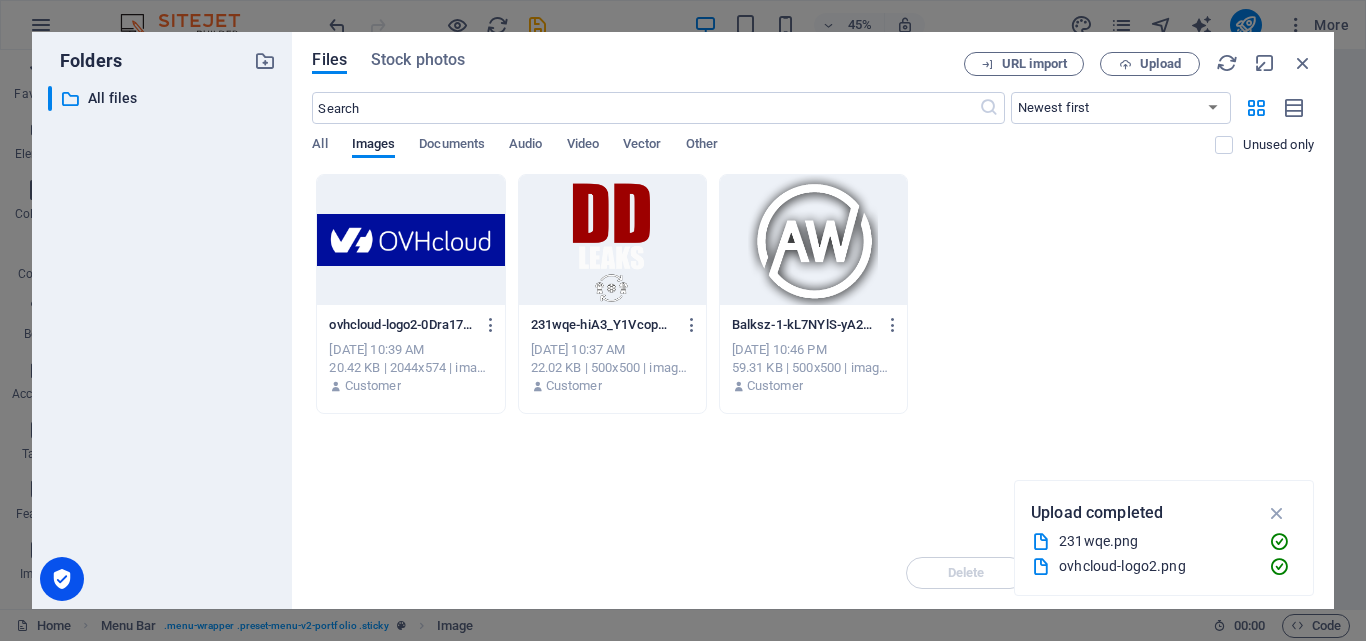click at bounding box center [813, 240] 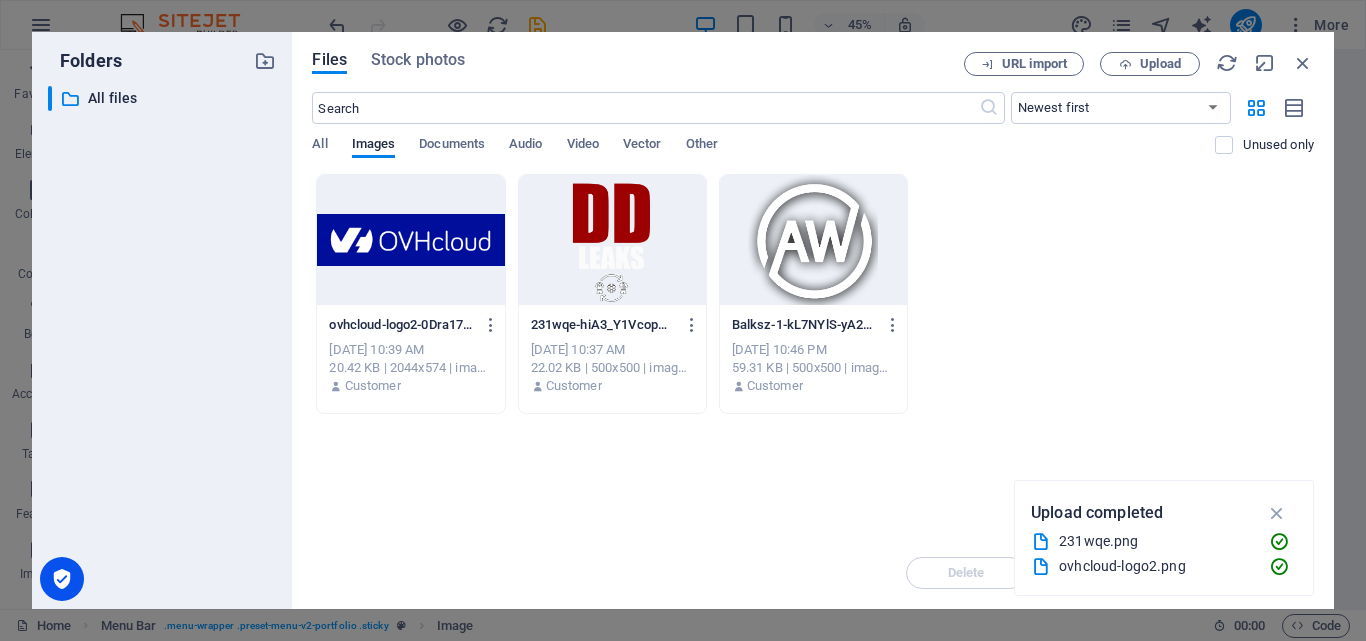 click at bounding box center (813, 240) 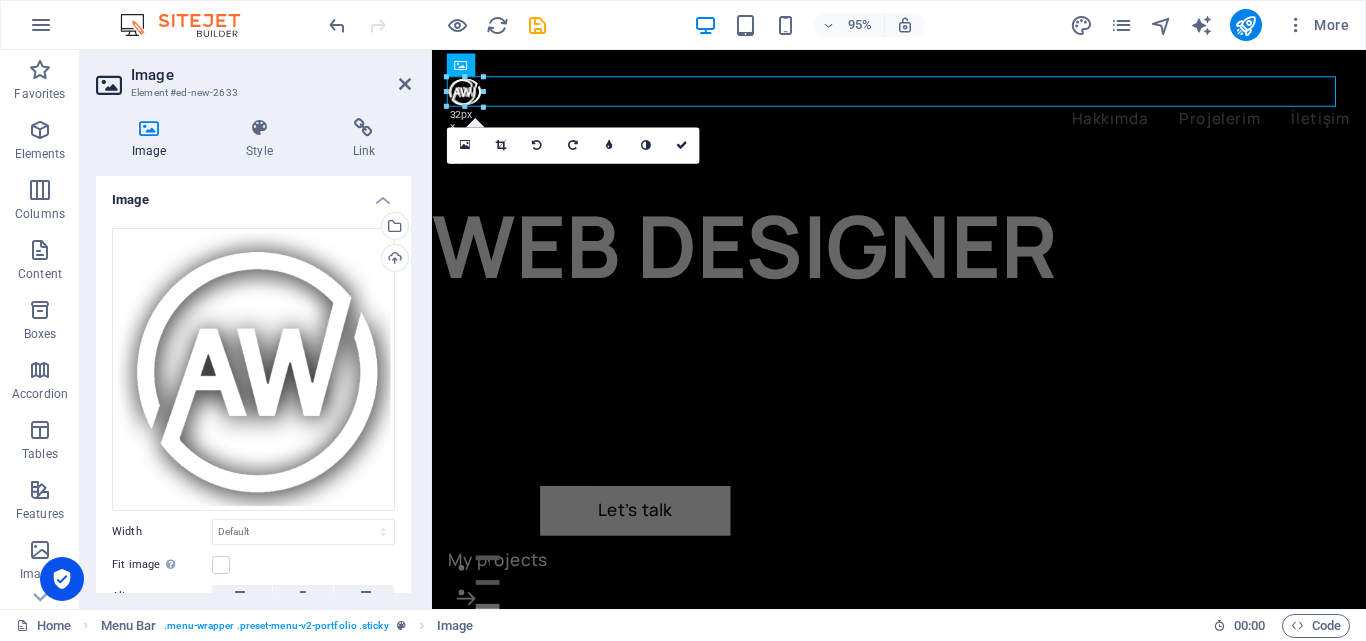 drag, startPoint x: 679, startPoint y: 314, endPoint x: 481, endPoint y: 92, distance: 297.46933 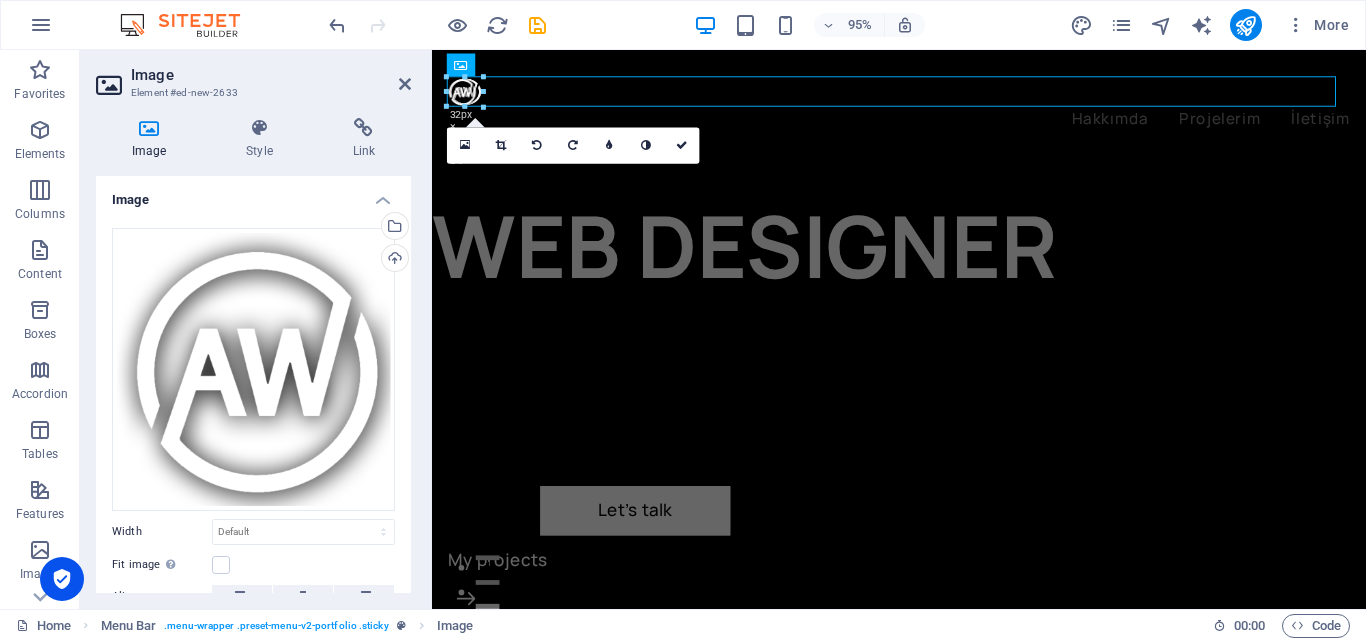 type on "38" 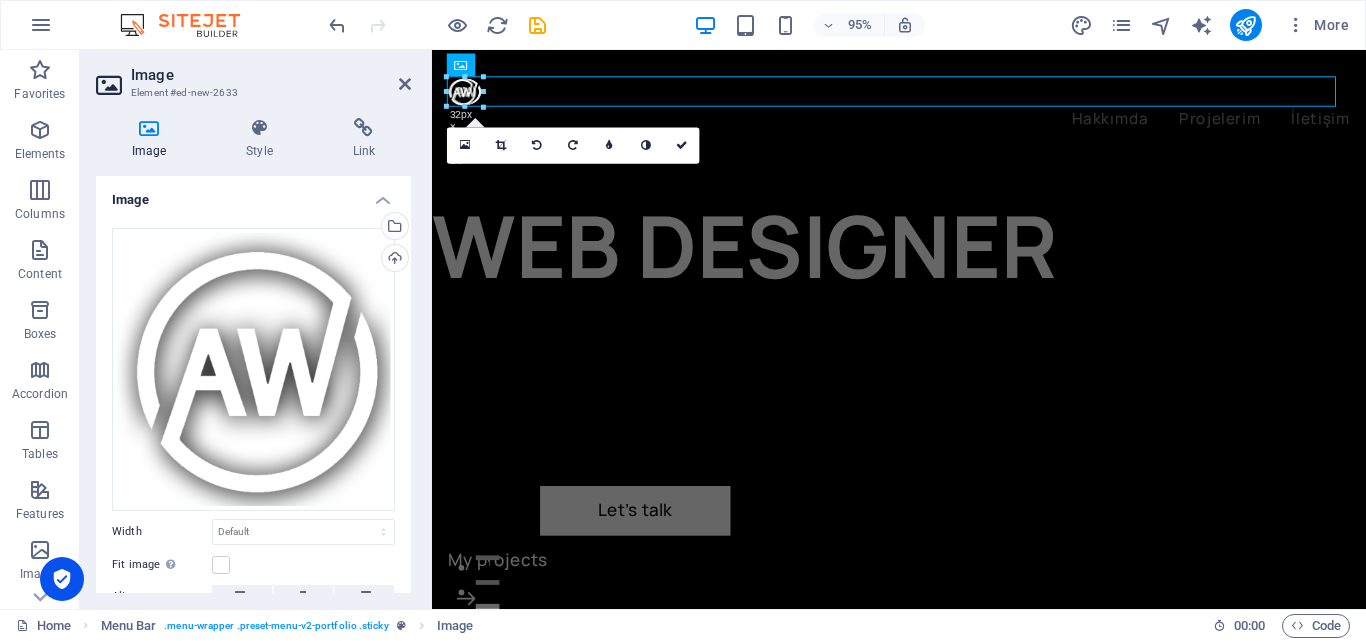 select on "px" 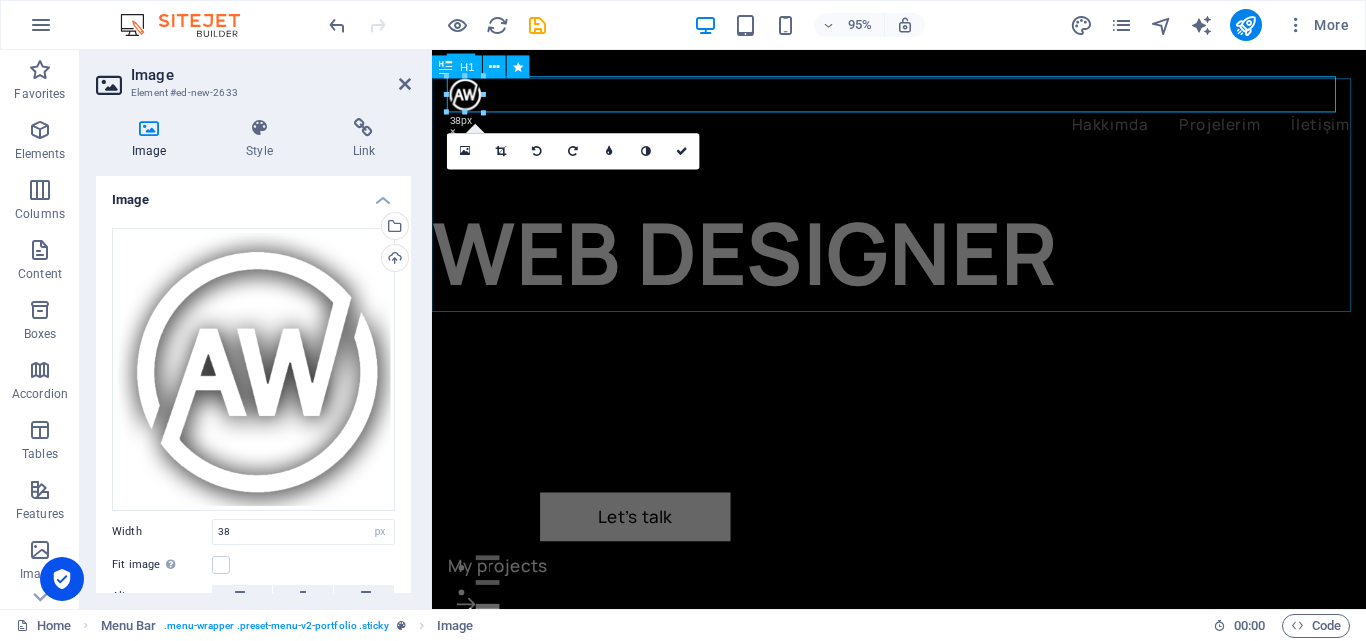 click on "WEB DESIGNER" at bounding box center [923, 203] 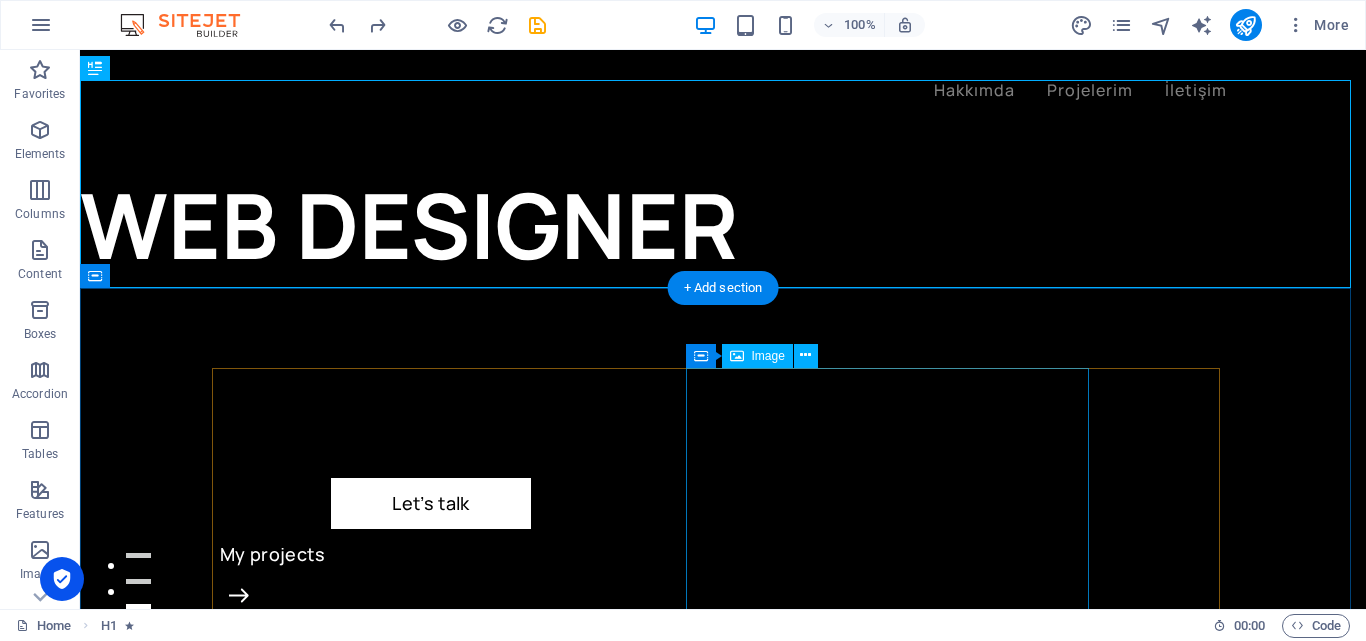 click at bounding box center (390, 1234) 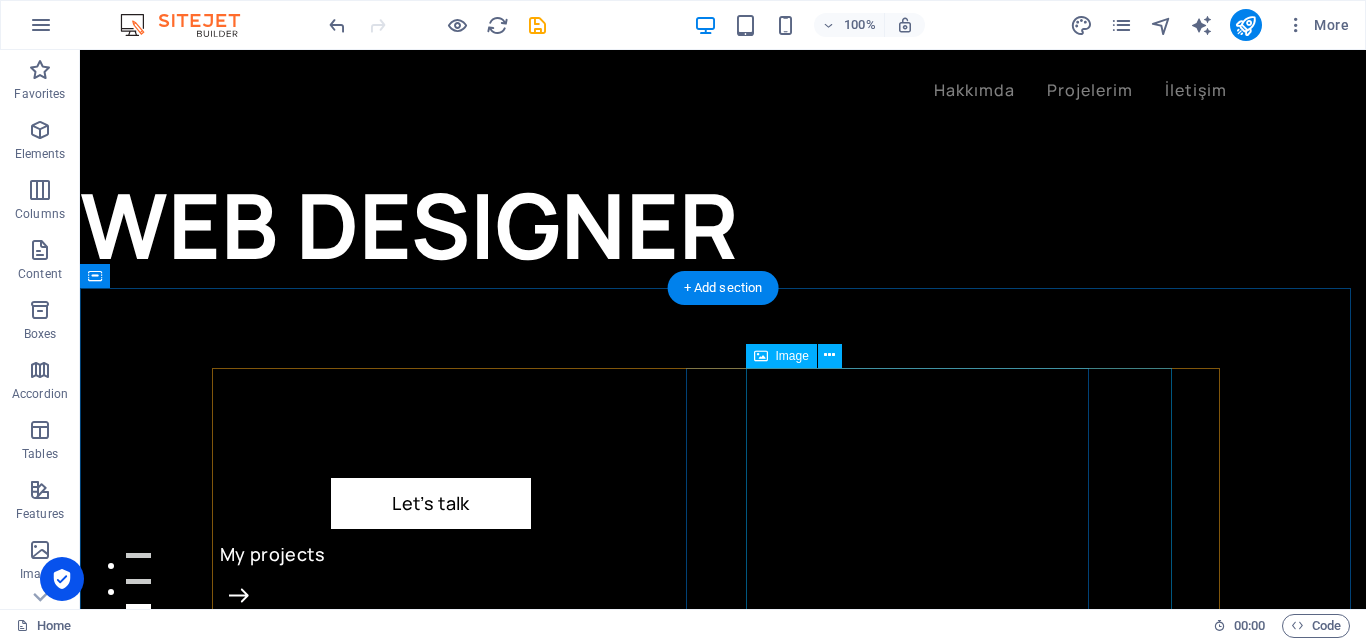 click at bounding box center [420, 1234] 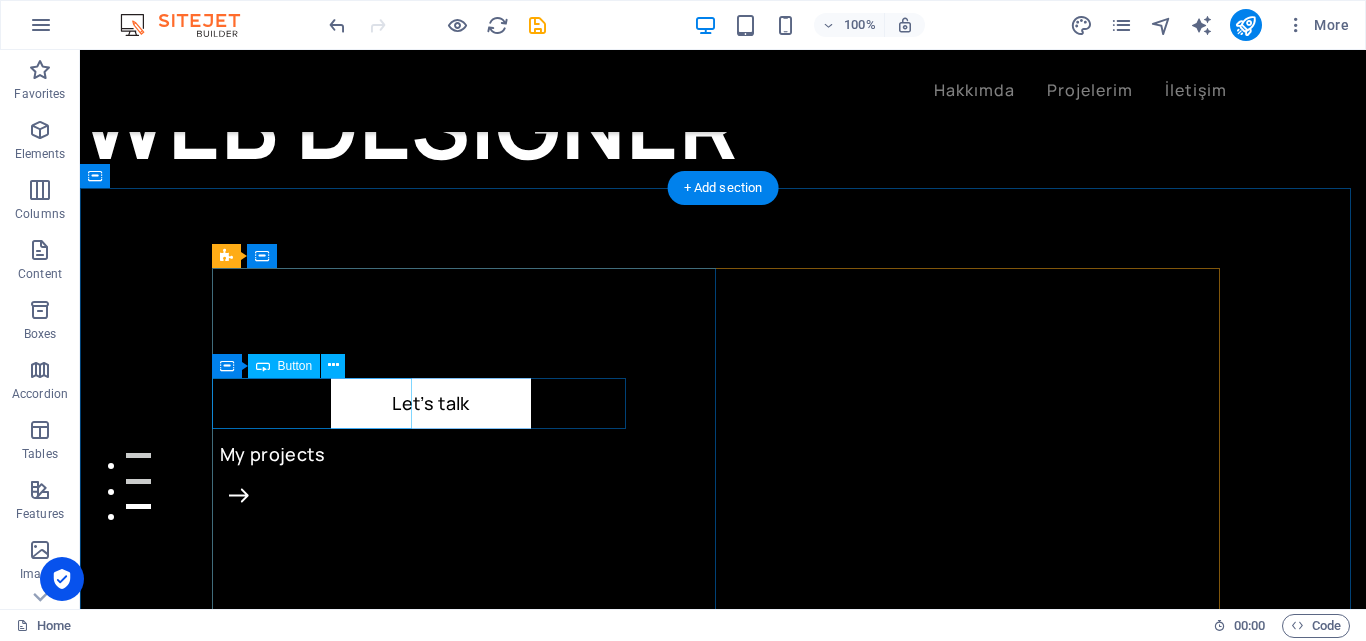 scroll, scrollTop: 0, scrollLeft: 0, axis: both 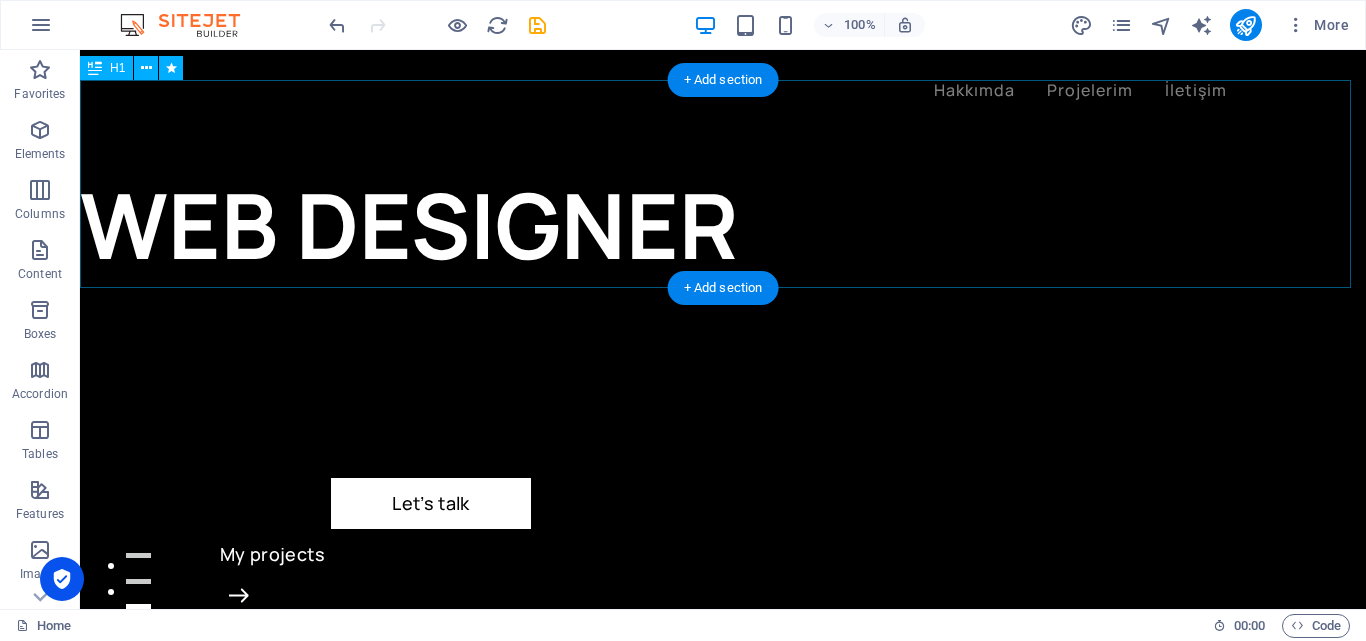 click on "WEB DESIGNER" at bounding box center (723, 184) 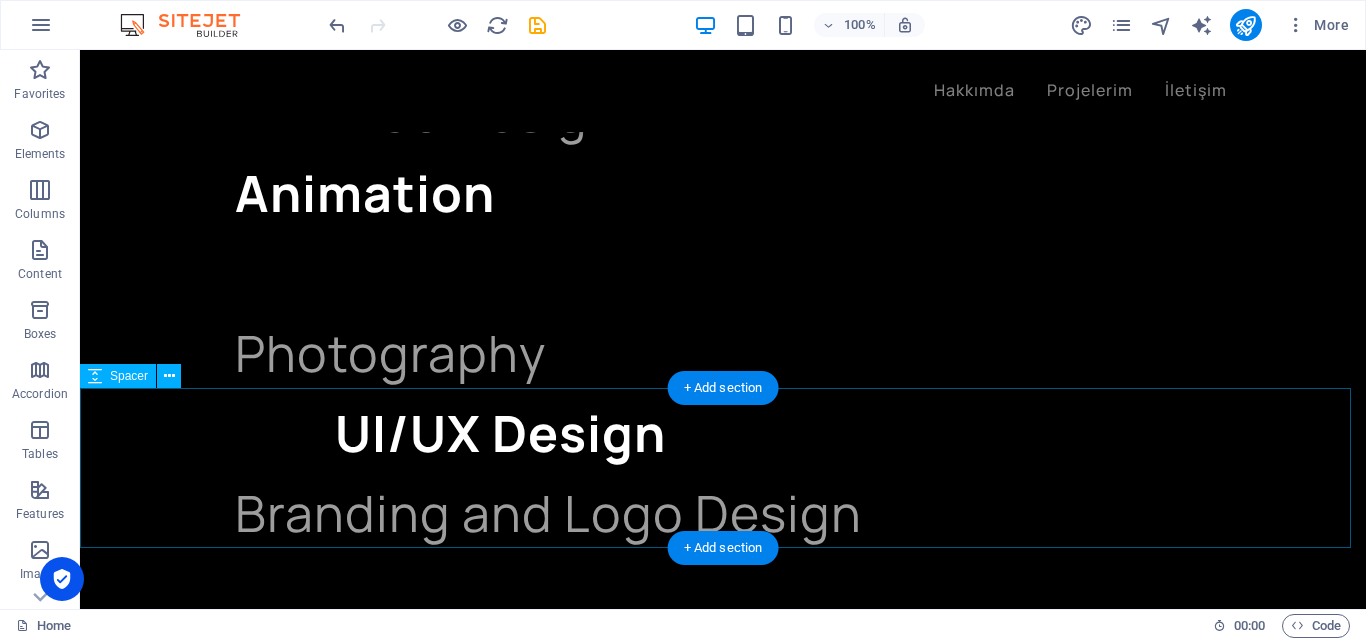 scroll, scrollTop: 2200, scrollLeft: 0, axis: vertical 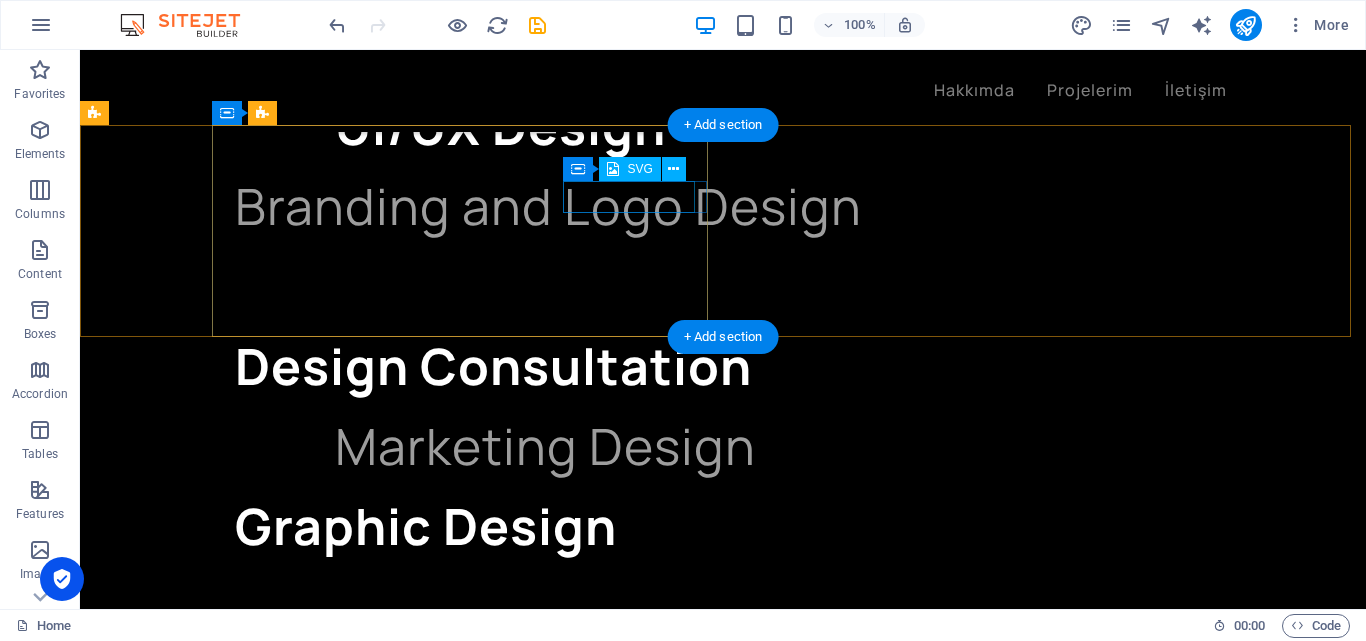 click at bounding box center [168, 1773] 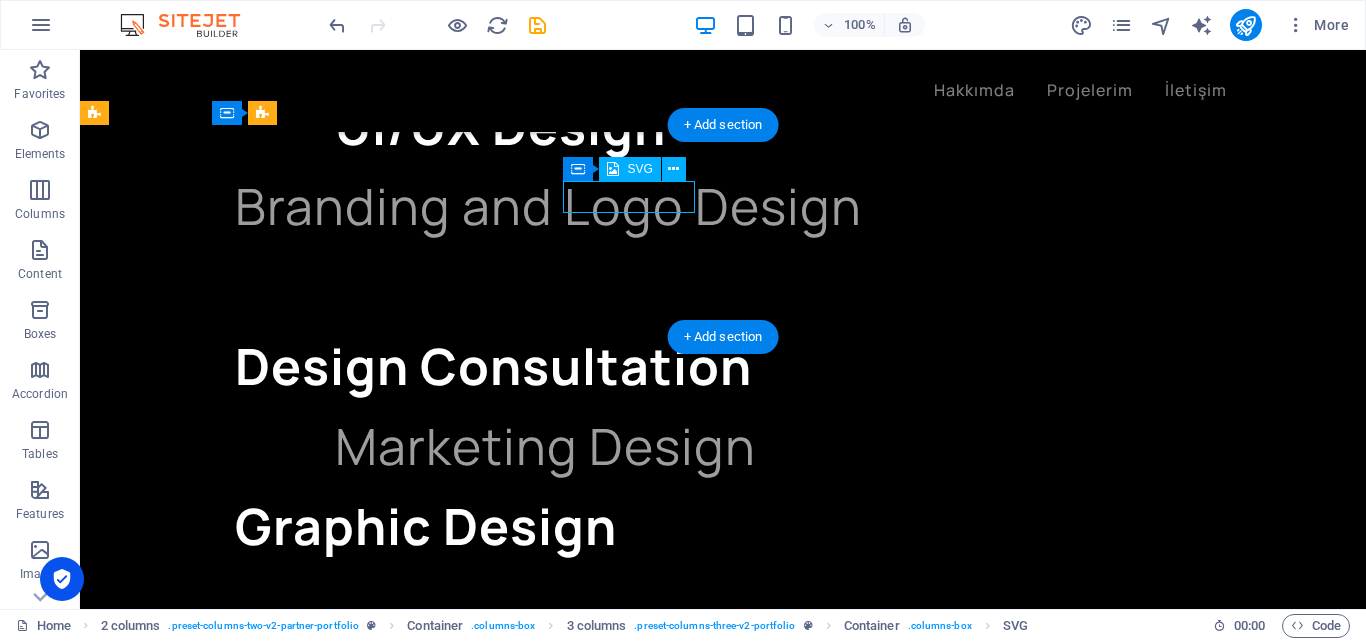 click at bounding box center [168, 1773] 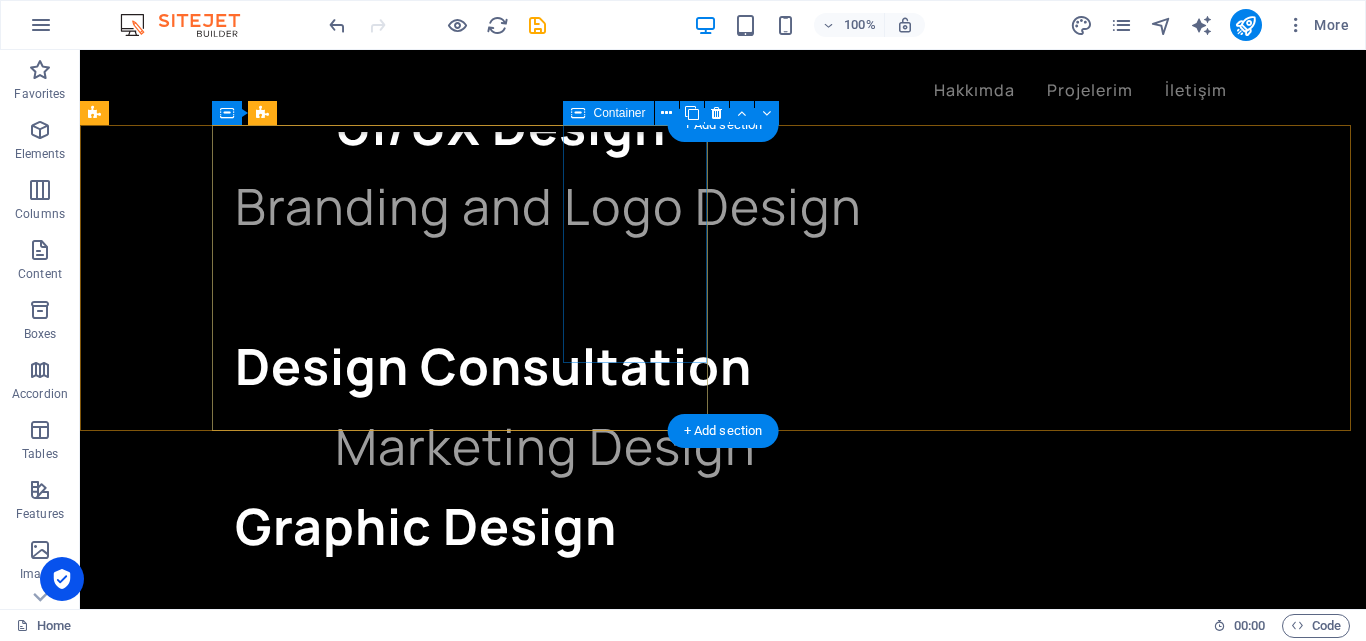 click at bounding box center [126, 1878] 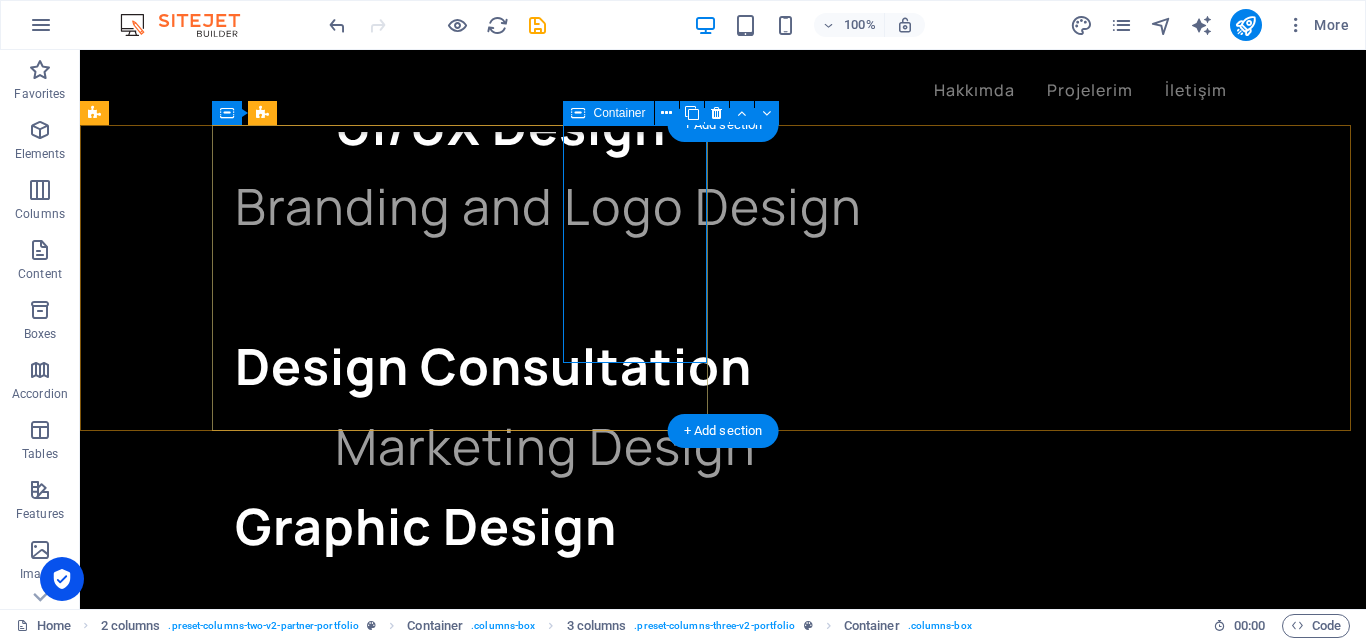 click on "Add elements" at bounding box center (167, 1878) 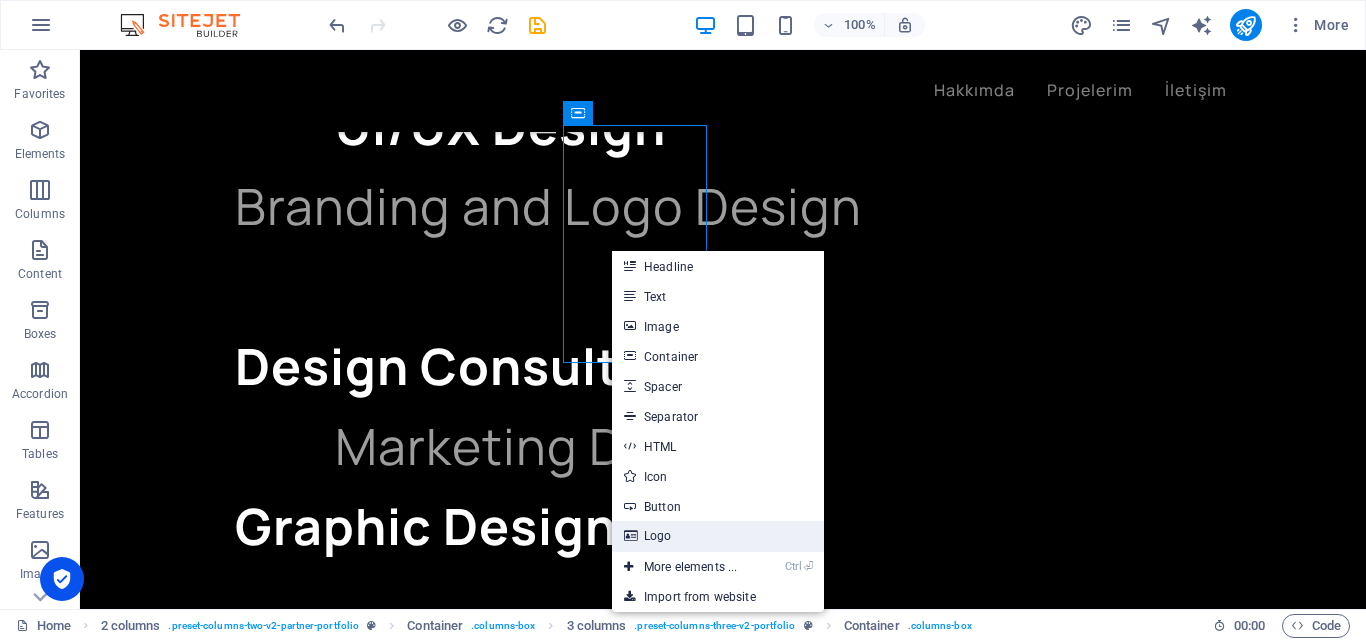 click on "Logo" at bounding box center [718, 536] 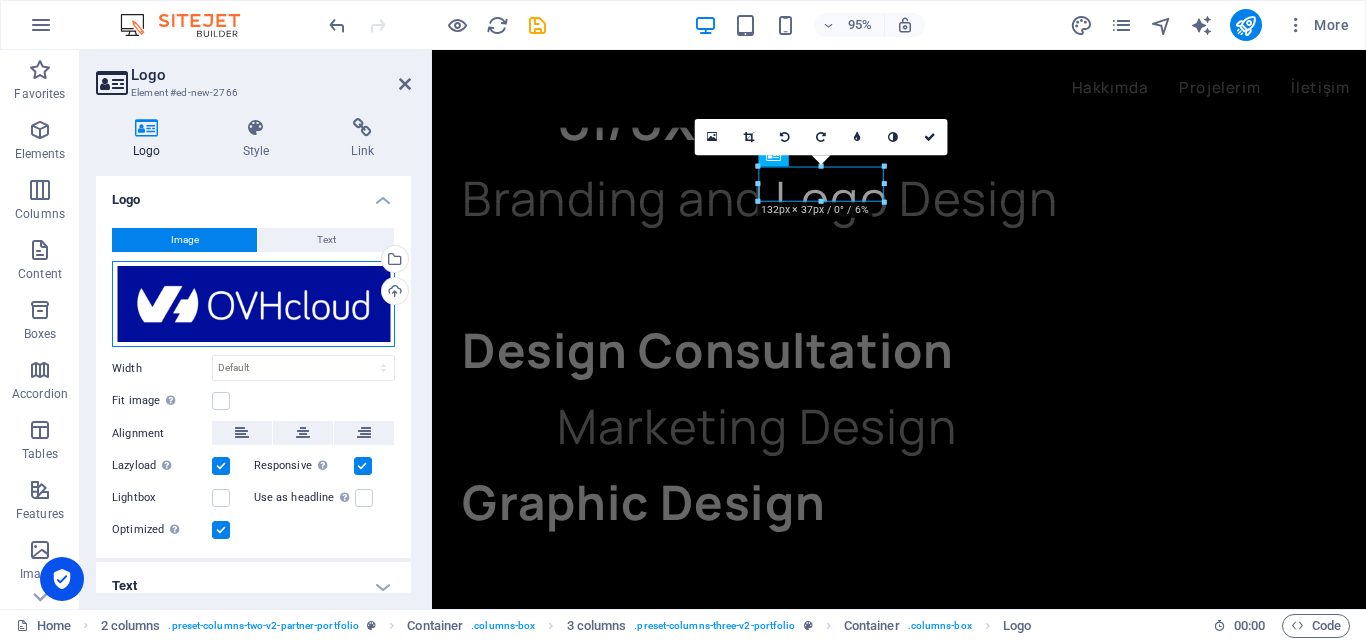 click on "Drag files here, click to choose files or select files from Files or our free stock photos & videos" at bounding box center [253, 304] 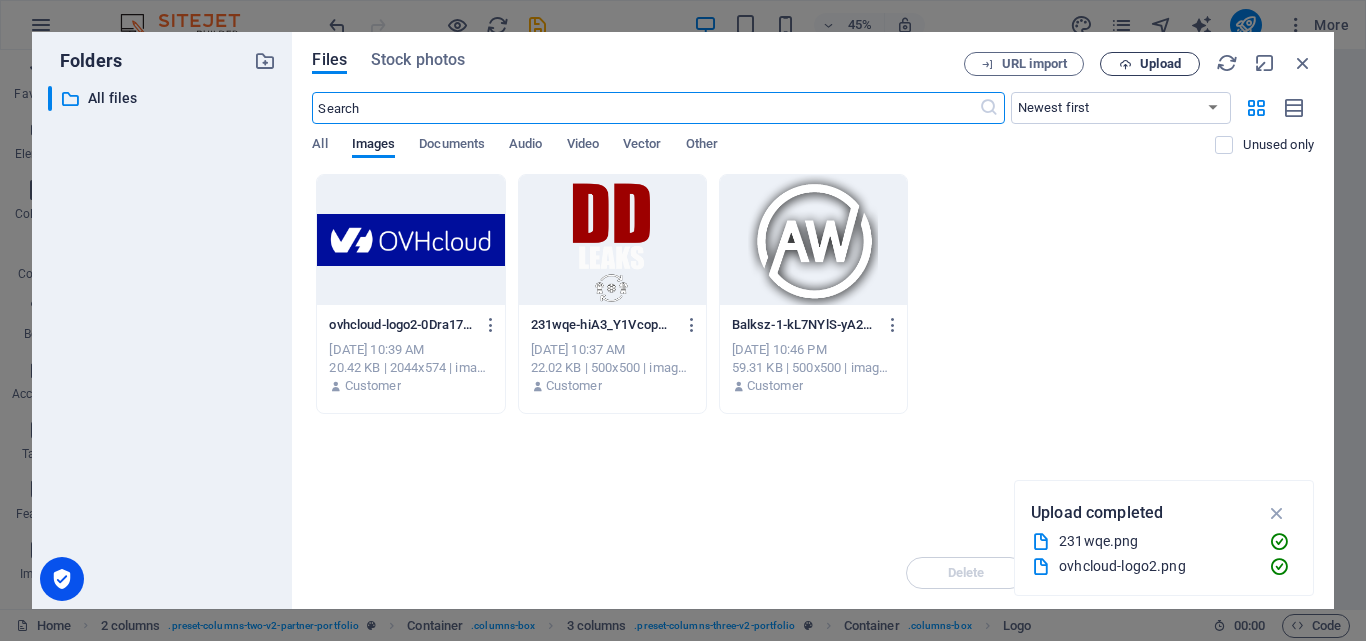 click at bounding box center [1125, 64] 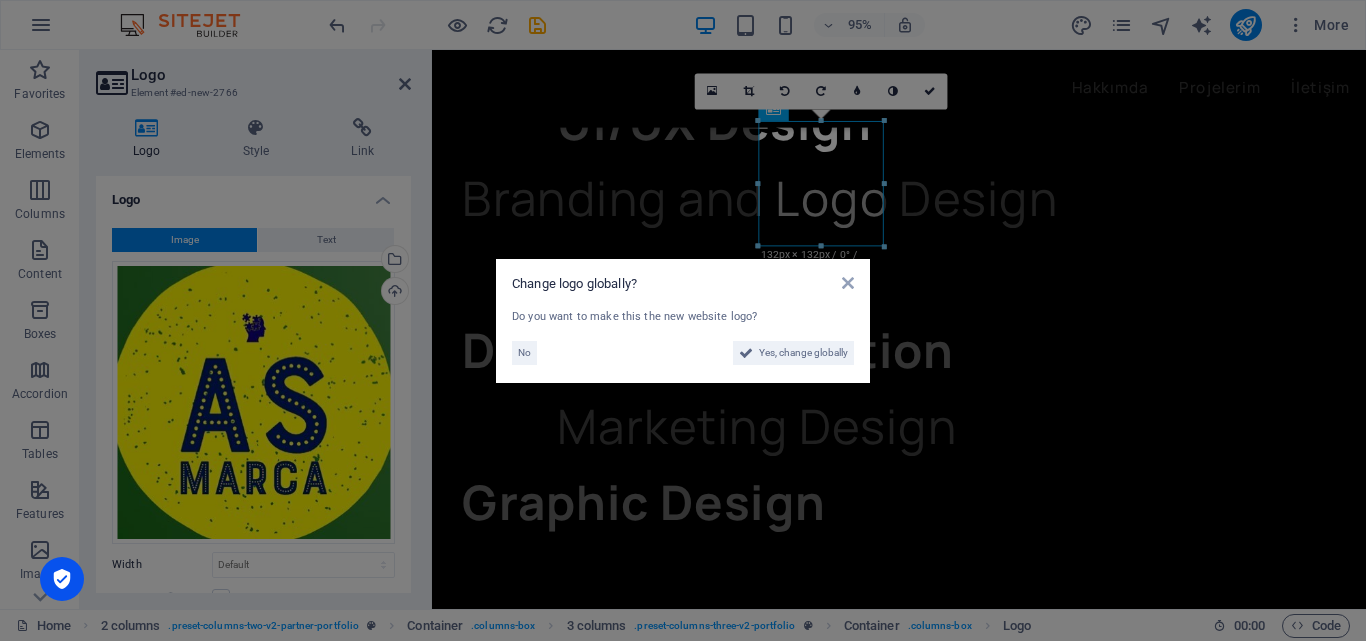 click on "Change logo globally? Do you want to make this the new website logo? No Yes, change globally" at bounding box center (683, 321) 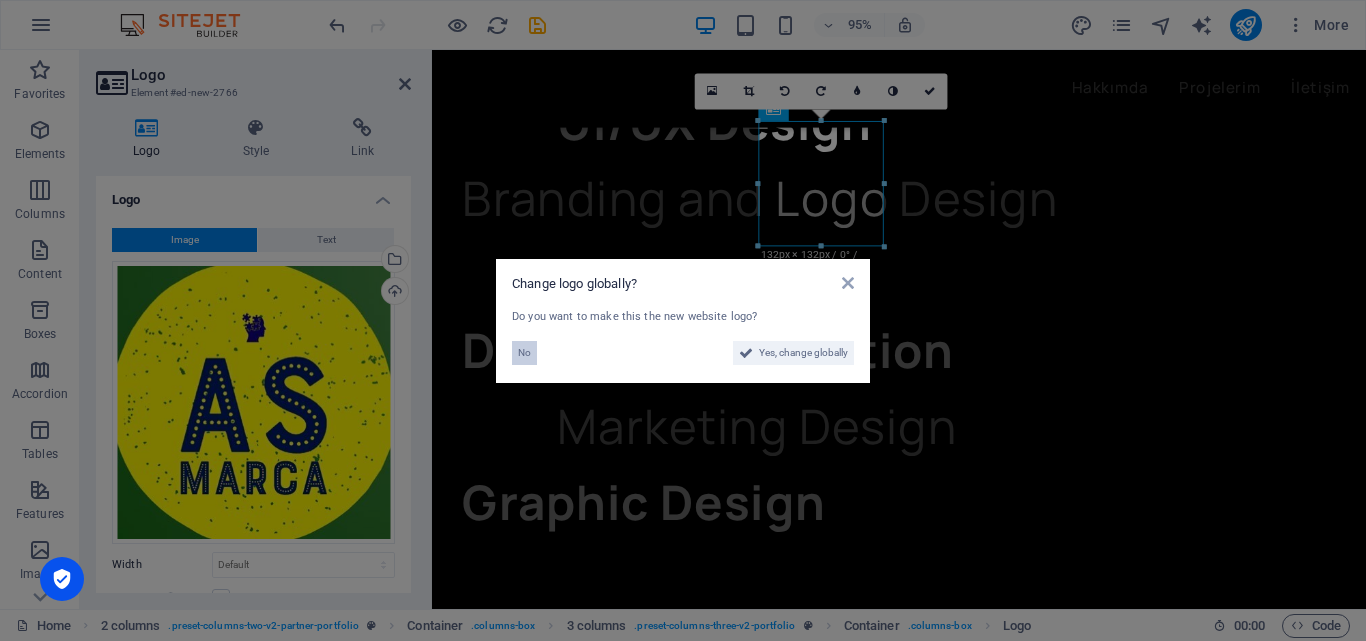 click on "No" at bounding box center (524, 353) 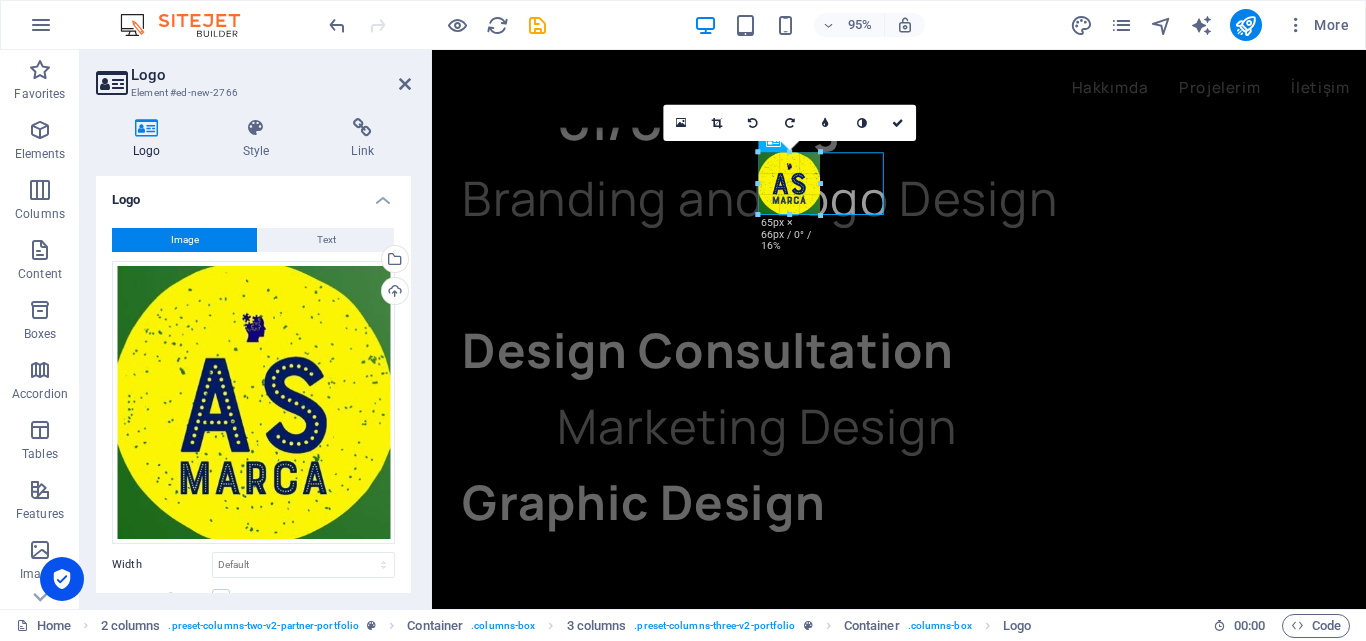 drag, startPoint x: 884, startPoint y: 247, endPoint x: 391, endPoint y: 144, distance: 503.6447 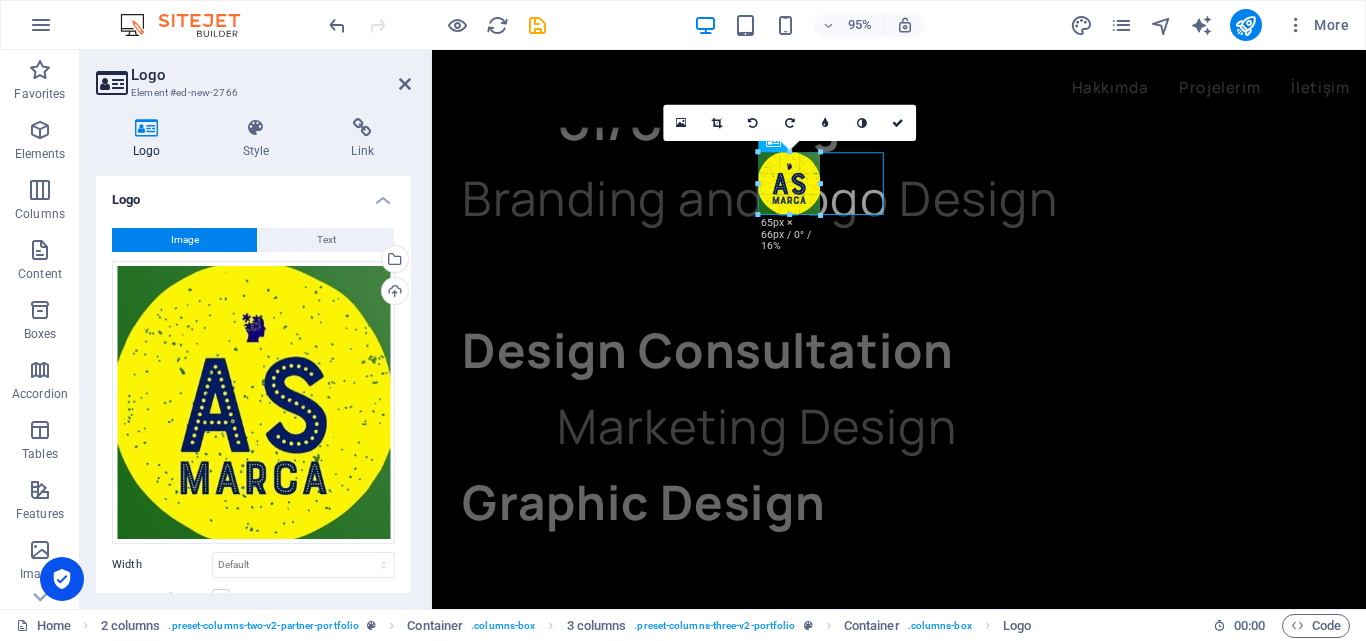 type on "65" 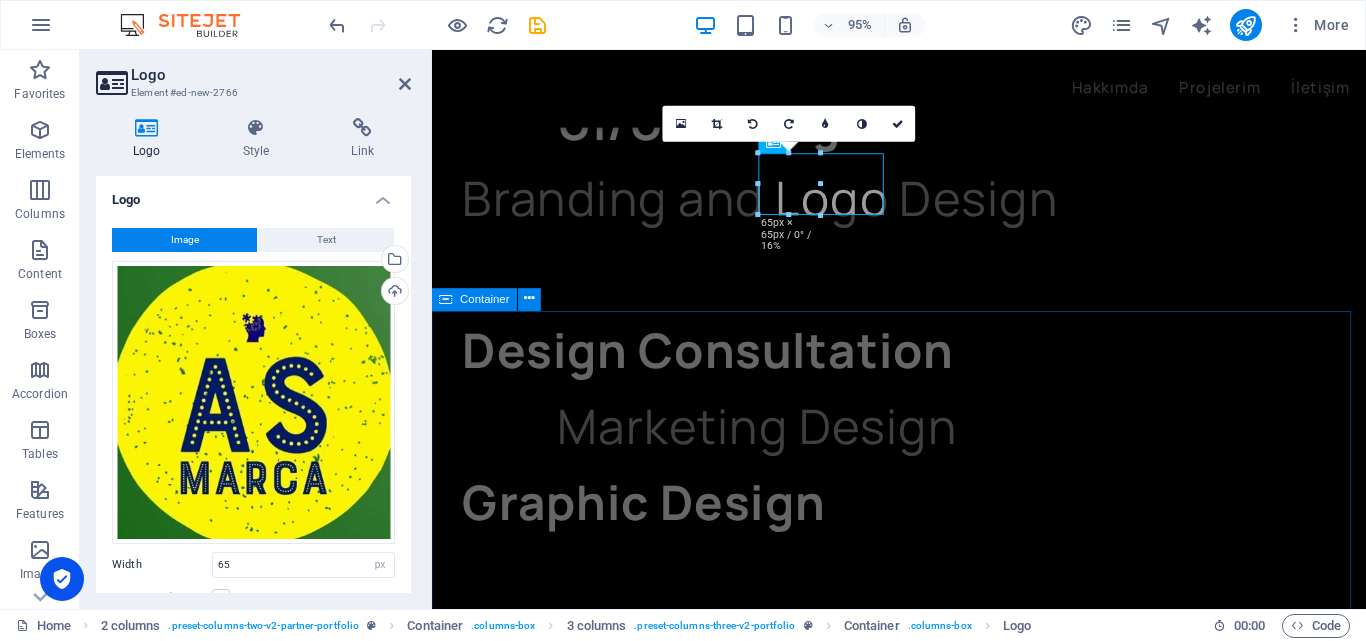 click on "What clients say
“I love working with [PERSON_NAME]. He is very dedicated, and he has patience to answer to all of my questions. Over the years he has created some of the most beautiful designs for my company, for all aspects of our marketing.” [PERSON_NAME] THOSE Architects Owner Drop content here or  Add elements  Paste clipboard What clients say
“I love working with [PERSON_NAME]. He is very dedicated, and he has patience to answer to all of my questions. Over the years he has created some of the most beautiful designs for my company, for all aspects of our marketing.” [PERSON_NAME] Charonica Owner What clients say
“I love working with [PERSON_NAME]. He is very dedicated, and he has patience to answer to all of my questions. Over the years he has created some of the most beautiful designs for my company, for all aspects of our marketing.” [PERSON_NAME] Le Hair Owner What clients say
[PERSON_NAME] THOSE Architects Owner Drop content here or  Add elements" at bounding box center [923, 2408] 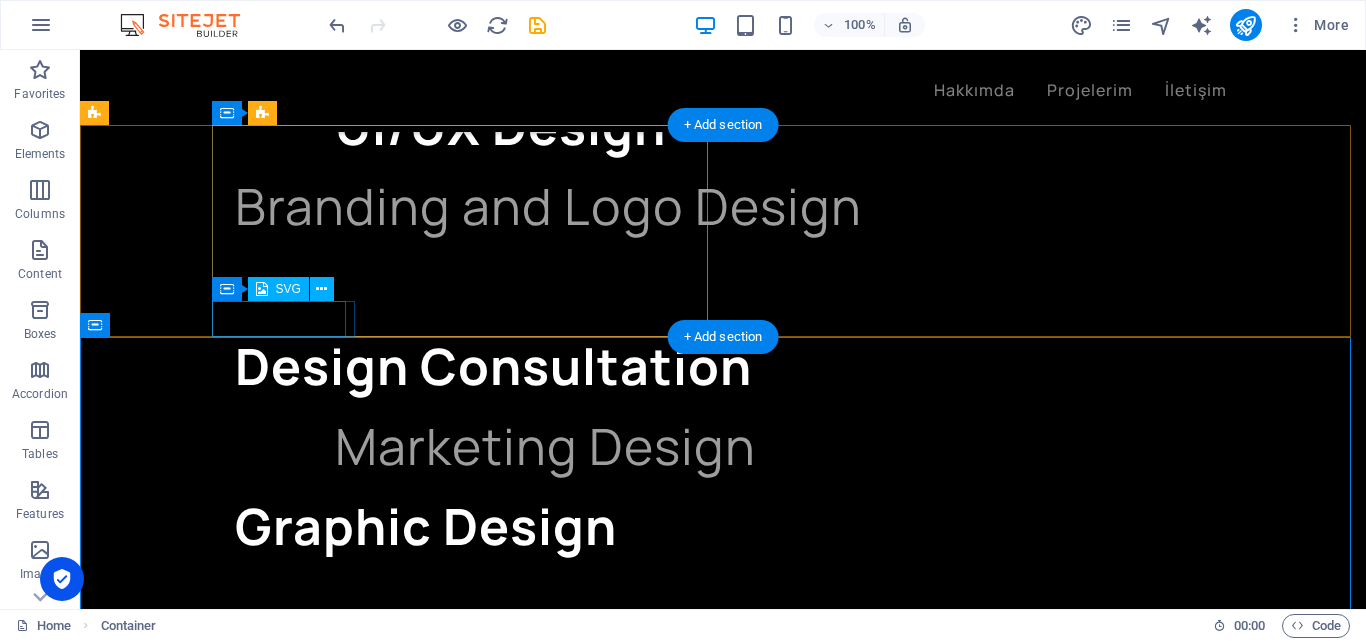 click at bounding box center (168, 1856) 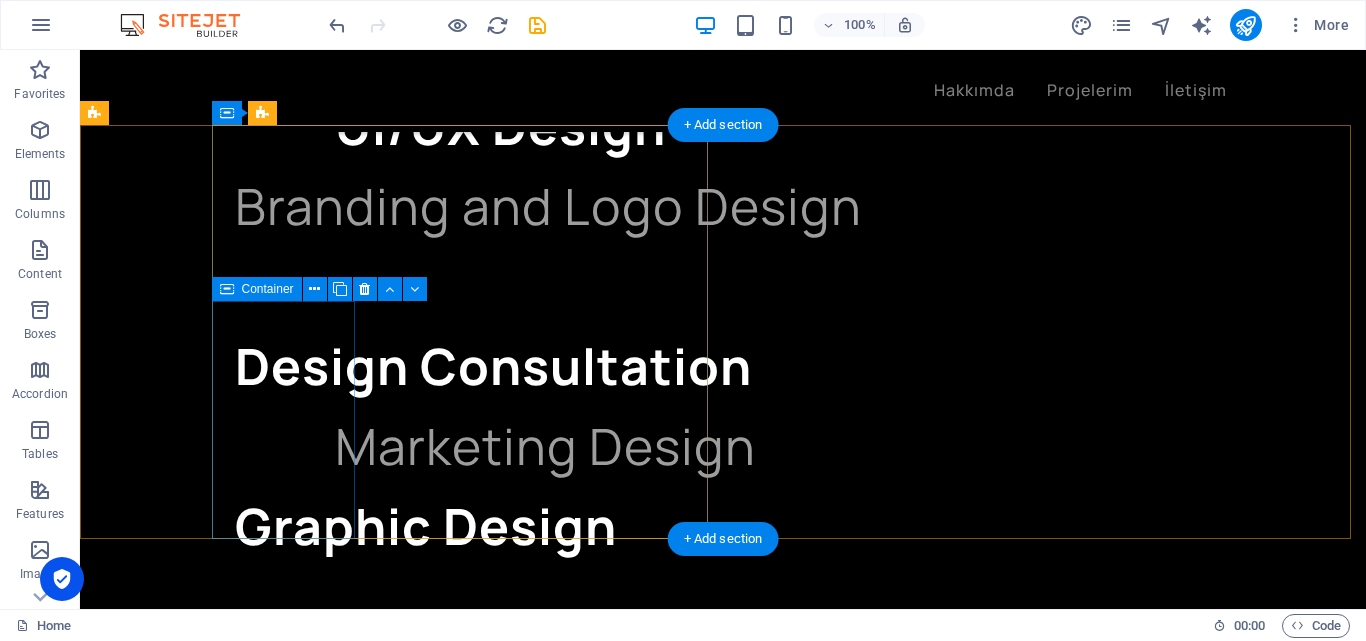 click on "Add elements" at bounding box center [167, 1959] 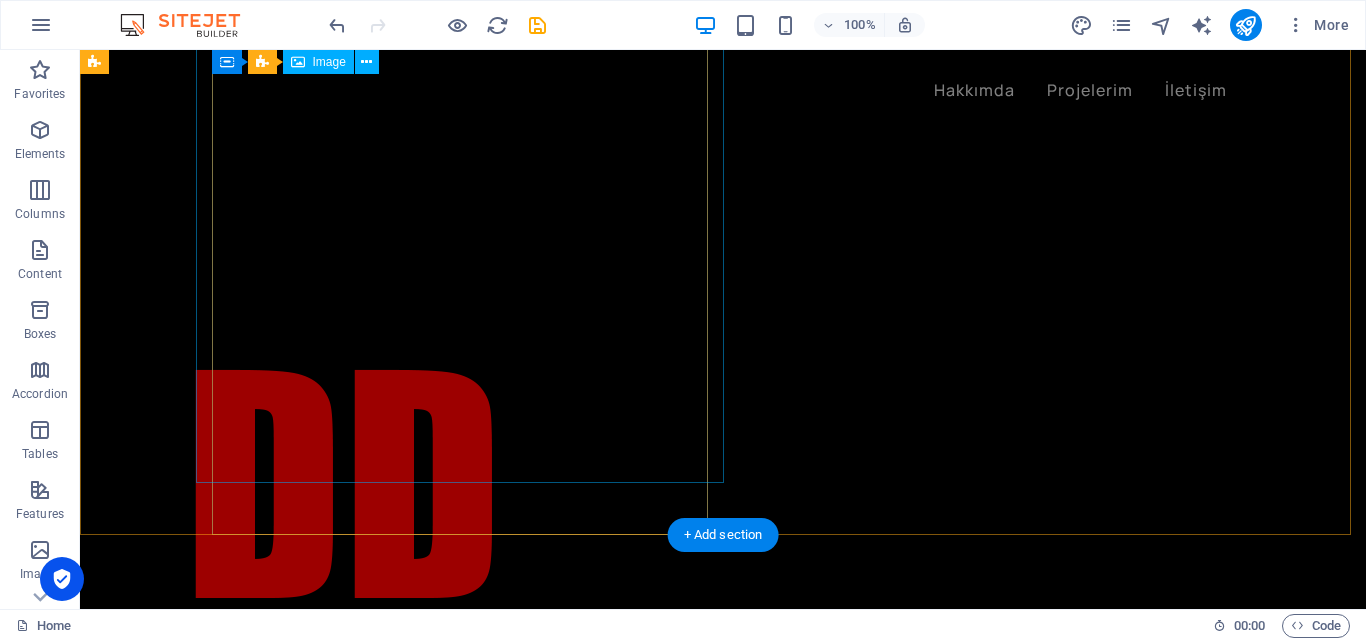 click at bounding box center [344, 1672] 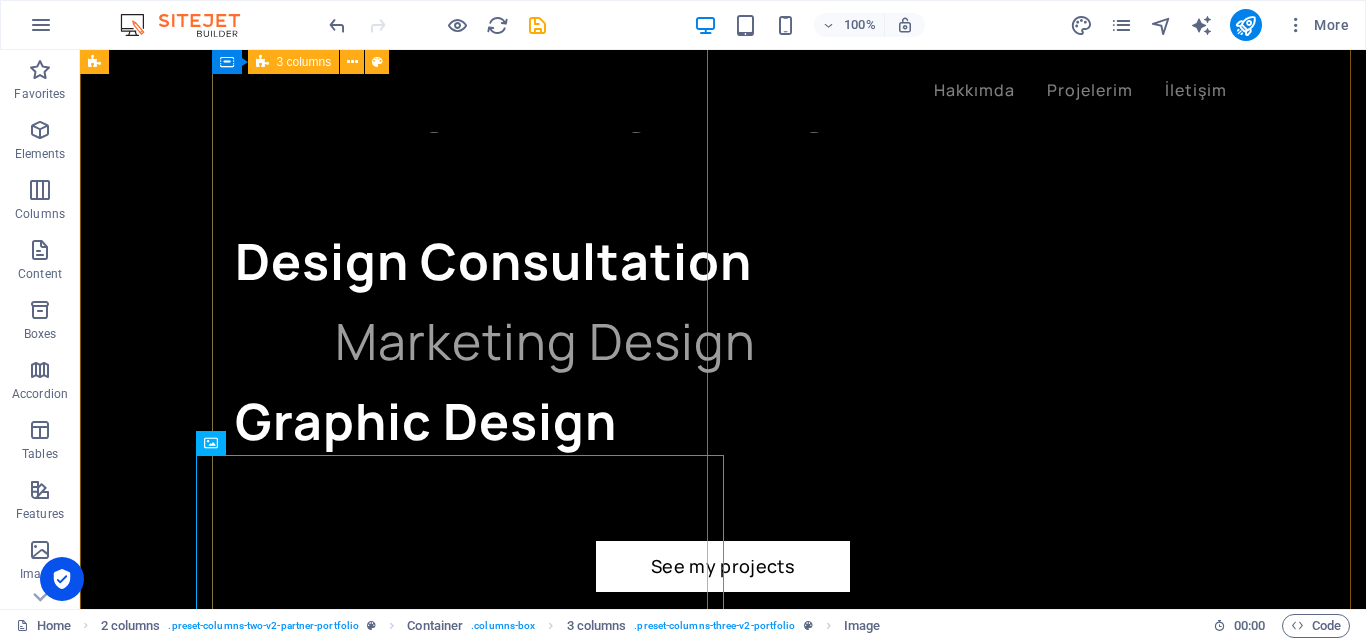 scroll, scrollTop: 2300, scrollLeft: 0, axis: vertical 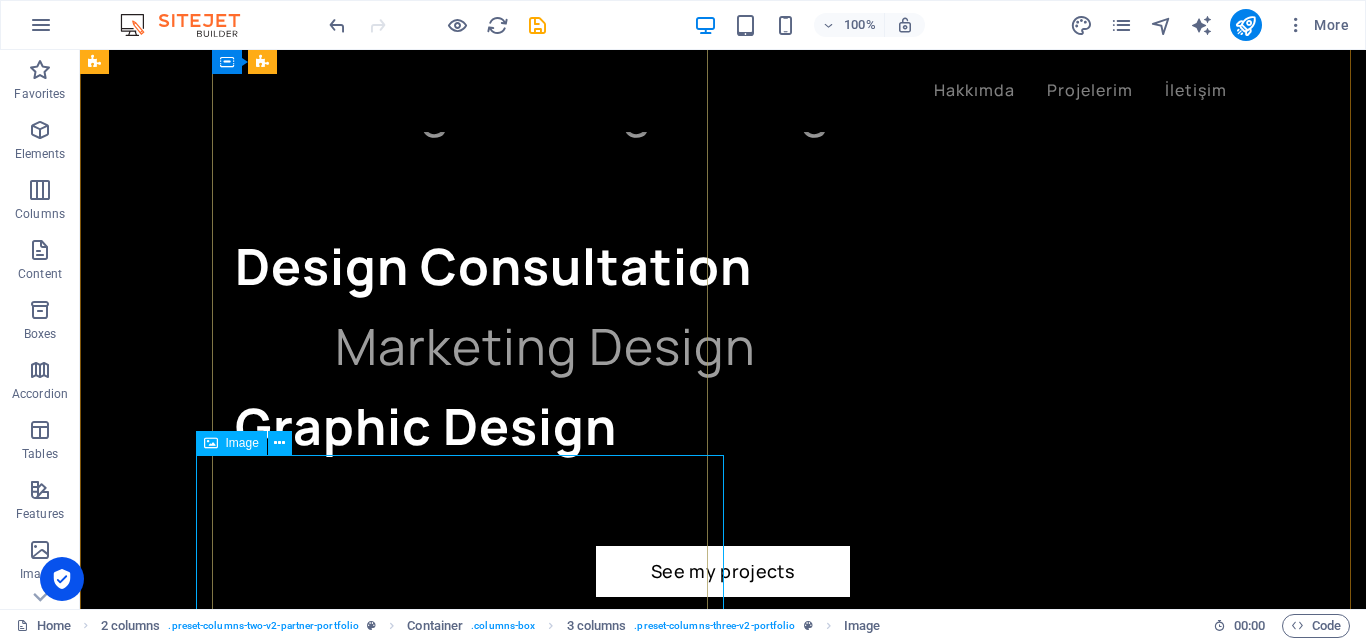 click at bounding box center [344, 2172] 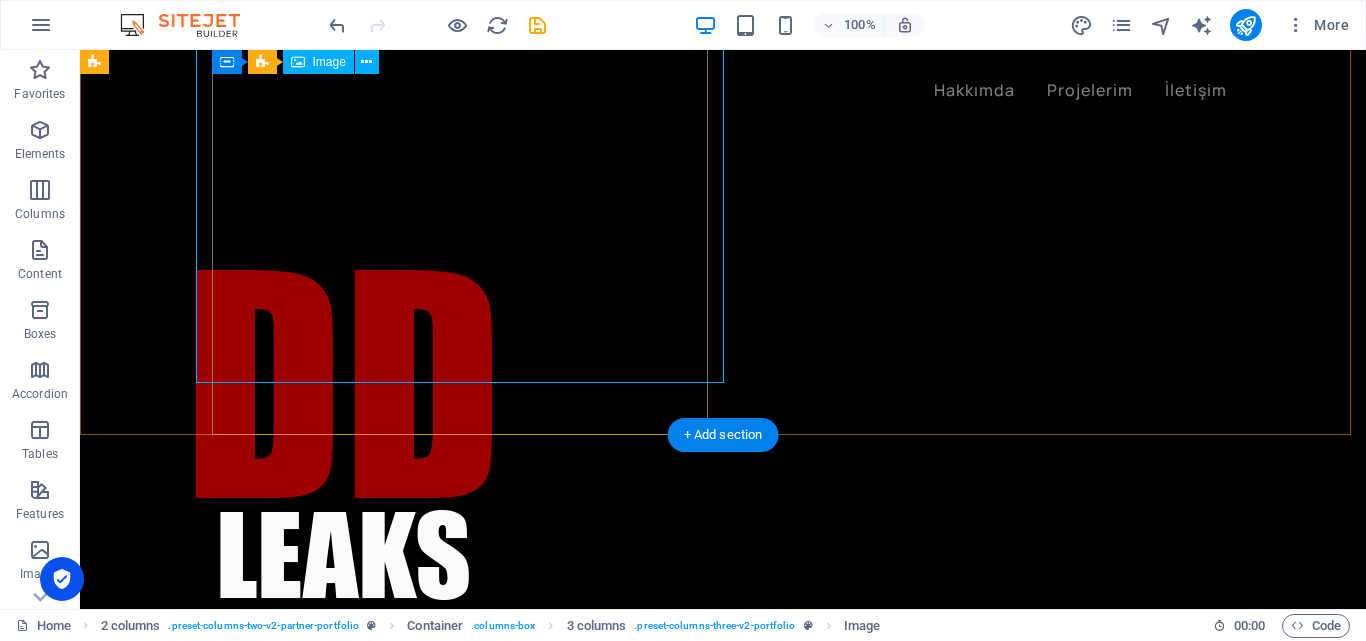 scroll, scrollTop: 2203, scrollLeft: 0, axis: vertical 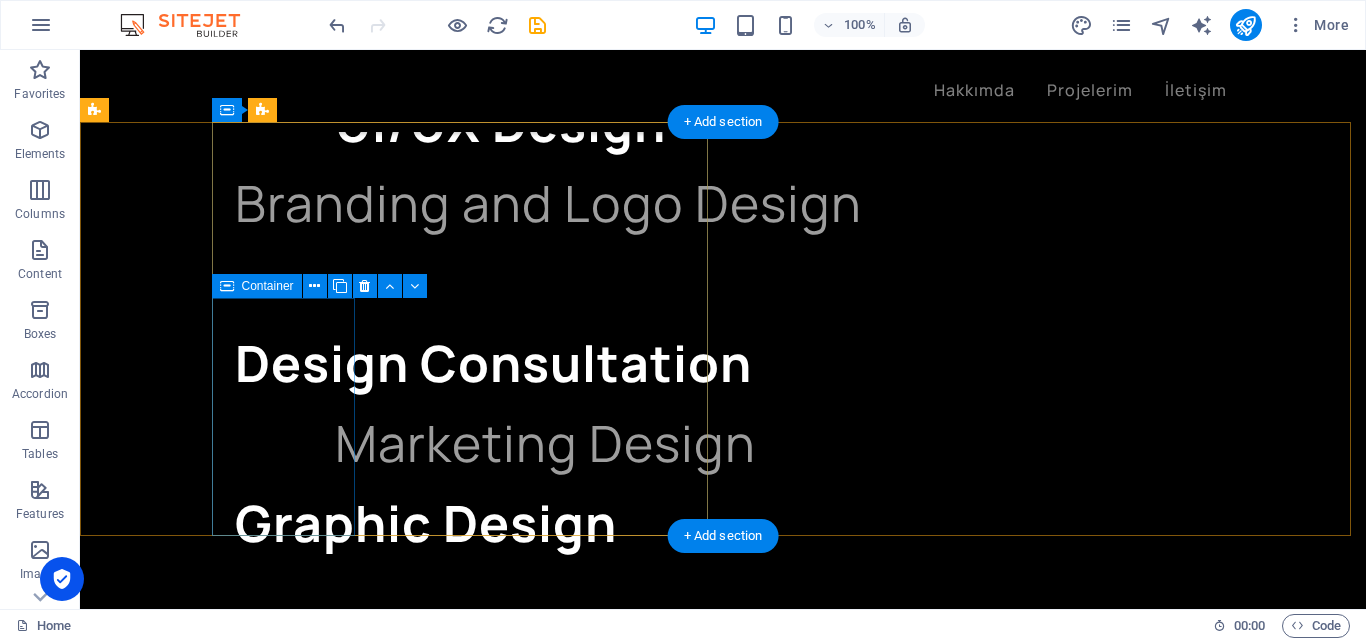 click on "Add elements" at bounding box center (167, 1956) 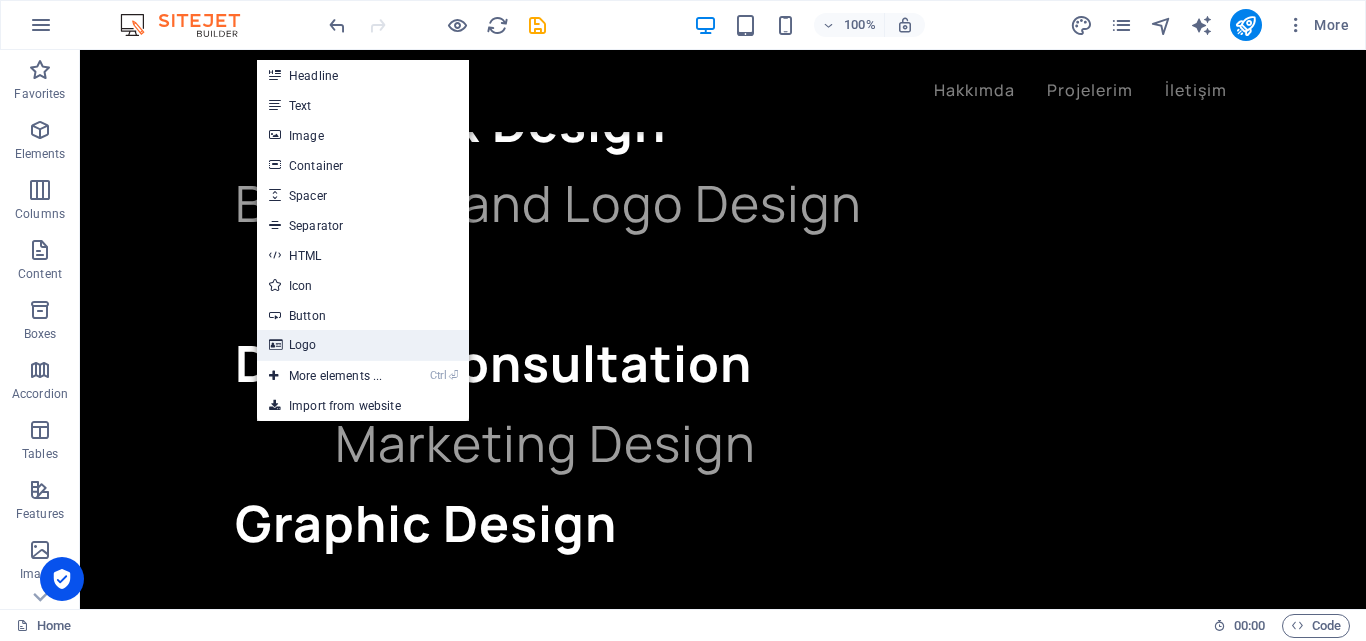click on "Logo" at bounding box center [363, 345] 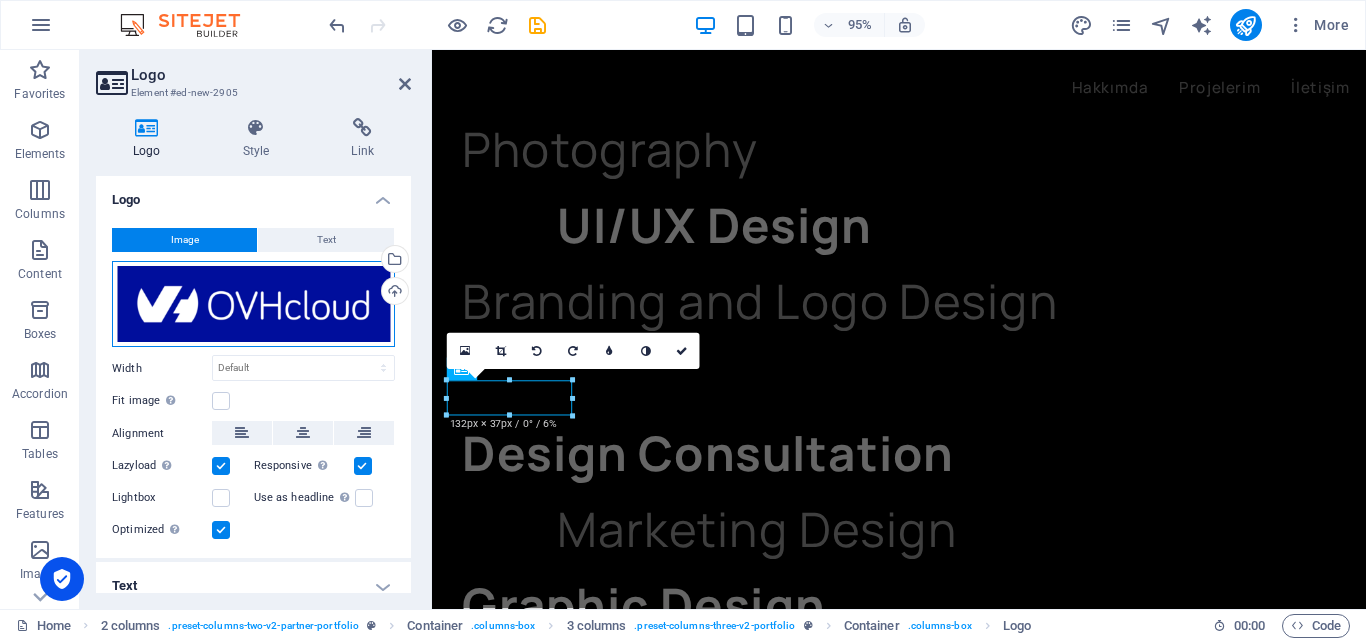 click on "Drag files here, click to choose files or select files from Files or our free stock photos & videos" at bounding box center (253, 304) 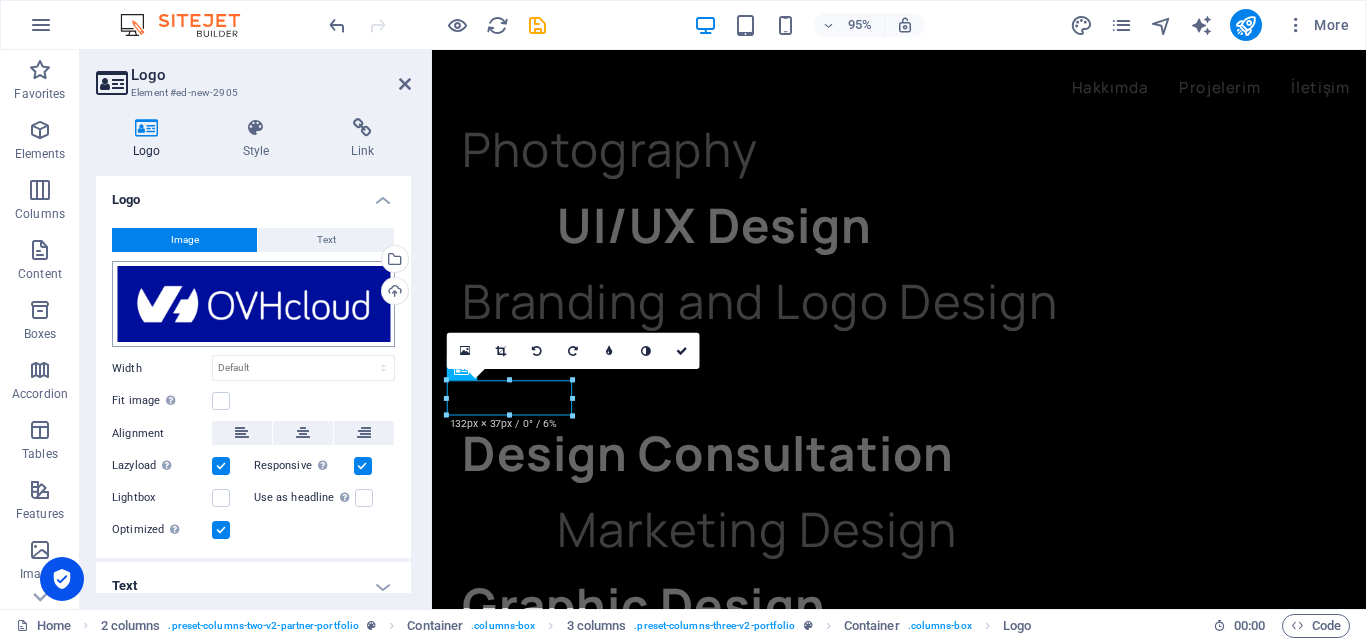 scroll, scrollTop: 2092, scrollLeft: 0, axis: vertical 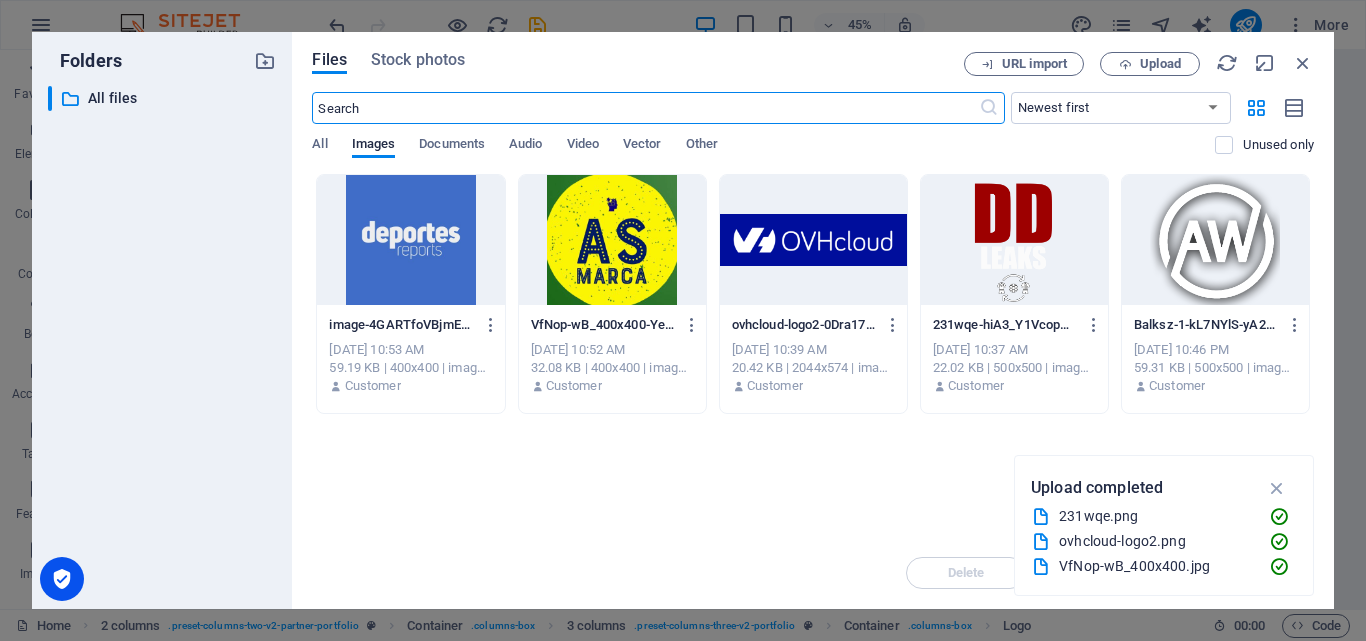 click at bounding box center (410, 240) 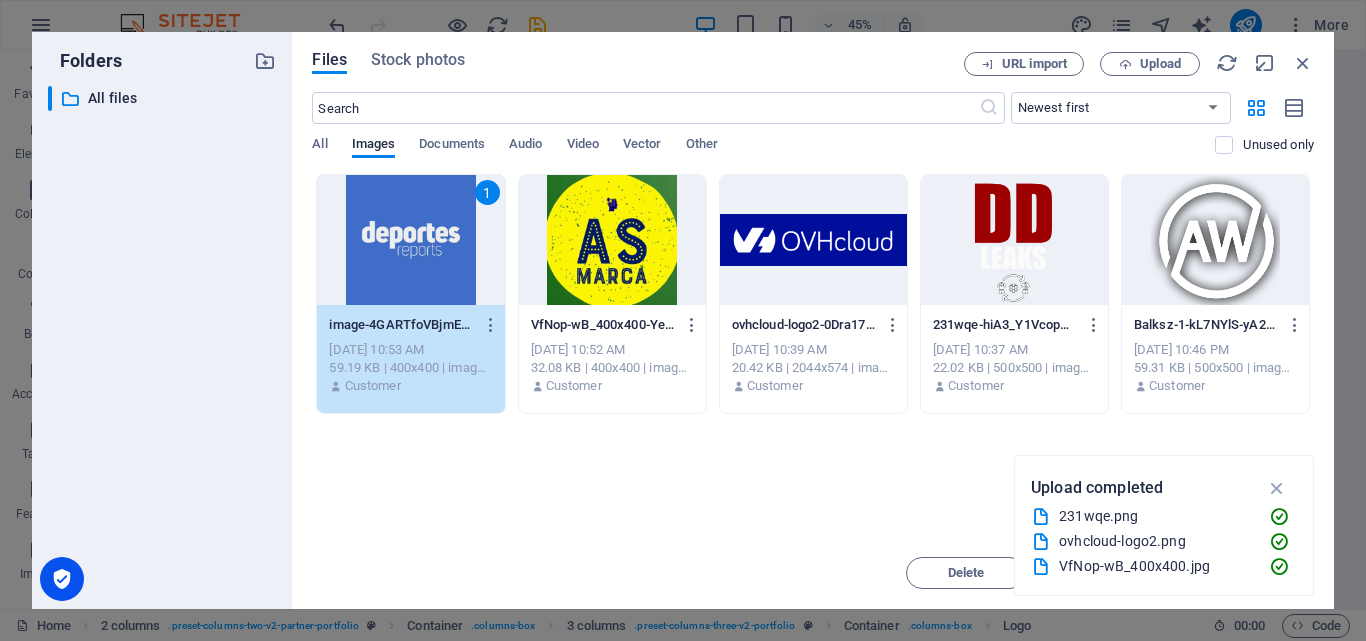 click on "1" at bounding box center [410, 240] 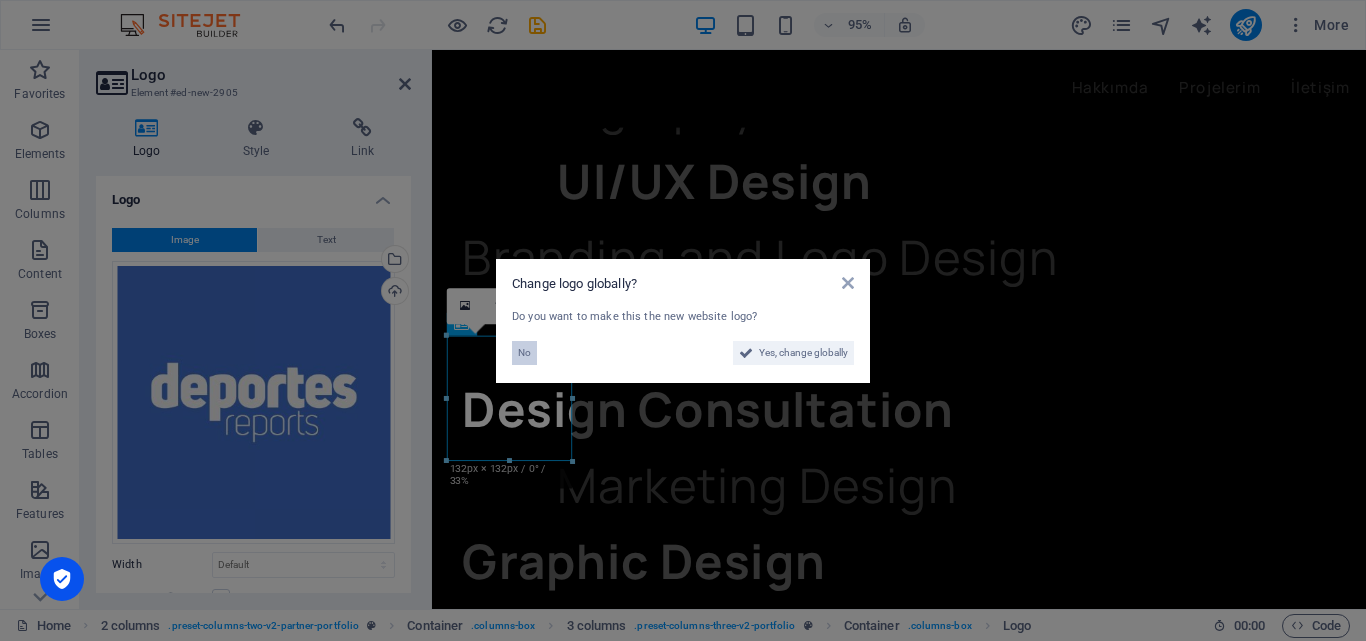 click on "No" at bounding box center [524, 353] 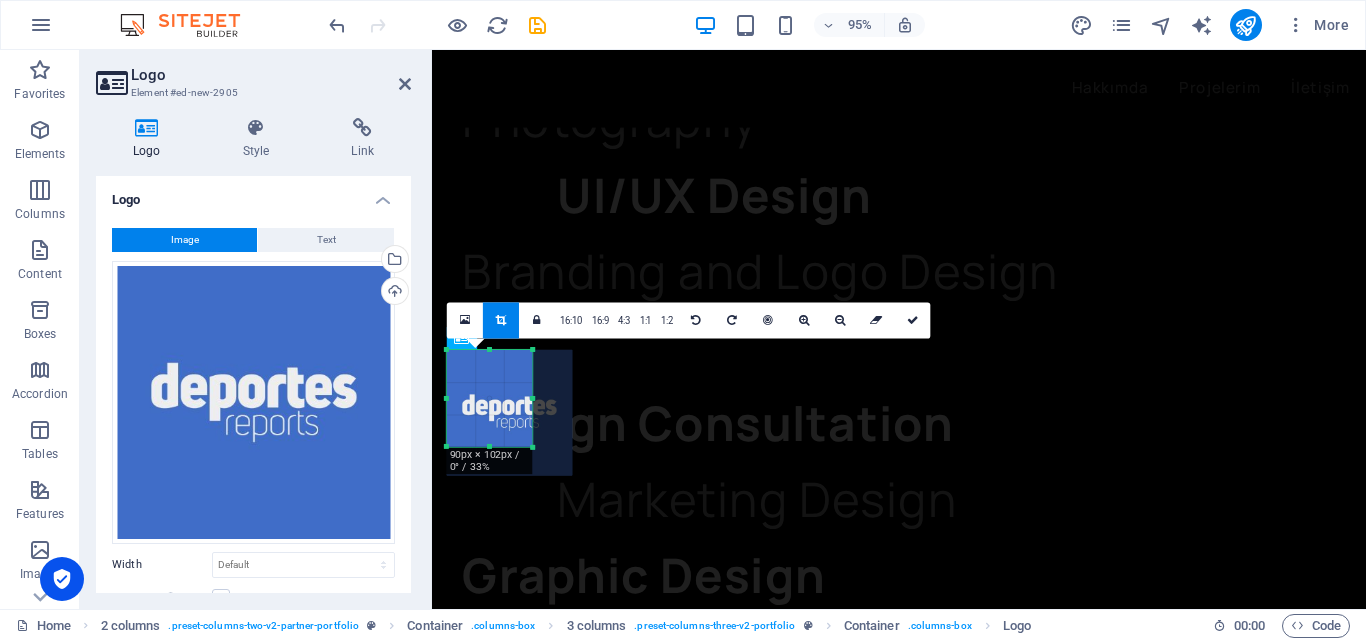 drag, startPoint x: 570, startPoint y: 458, endPoint x: 528, endPoint y: 428, distance: 51.613953 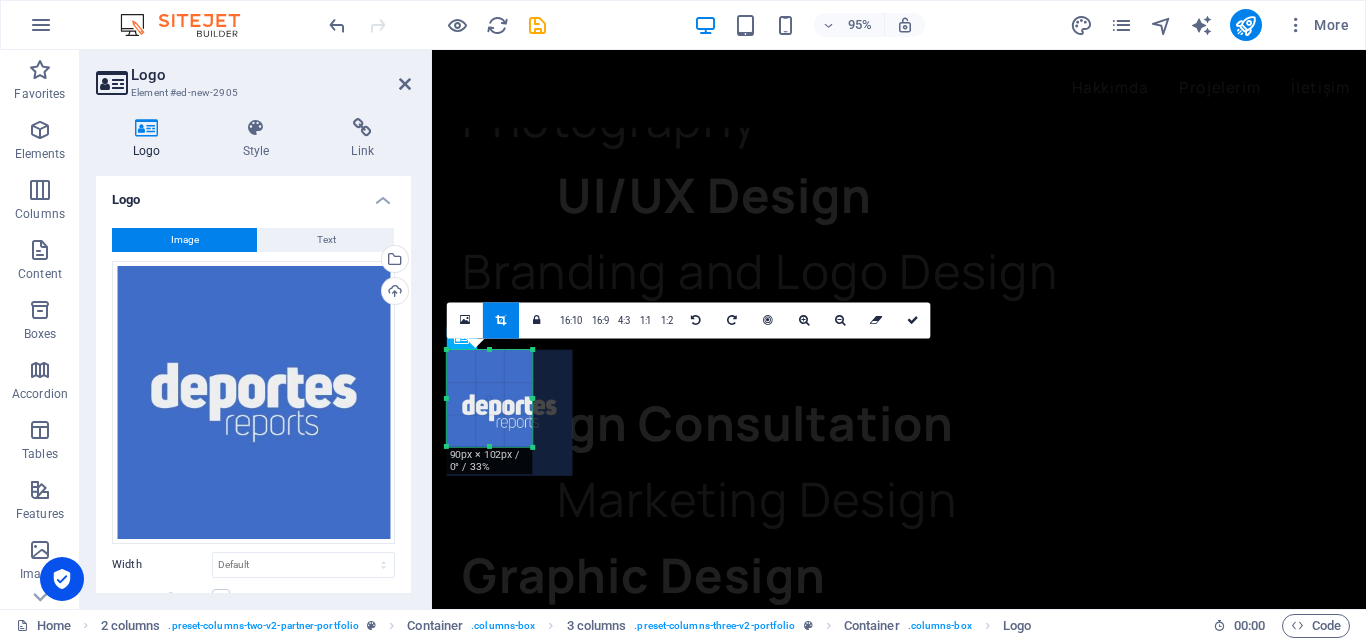 click on "180 170 160 150 140 130 120 110 100 90 80 70 60 50 40 30 20 10 0 -10 -20 -30 -40 -50 -60 -70 -80 -90 -100 -110 -120 -130 -140 -150 -160 -170 90px × 102px / 0° / 33% 16:10 16:9 4:3 1:1 1:2 0" at bounding box center [489, 398] 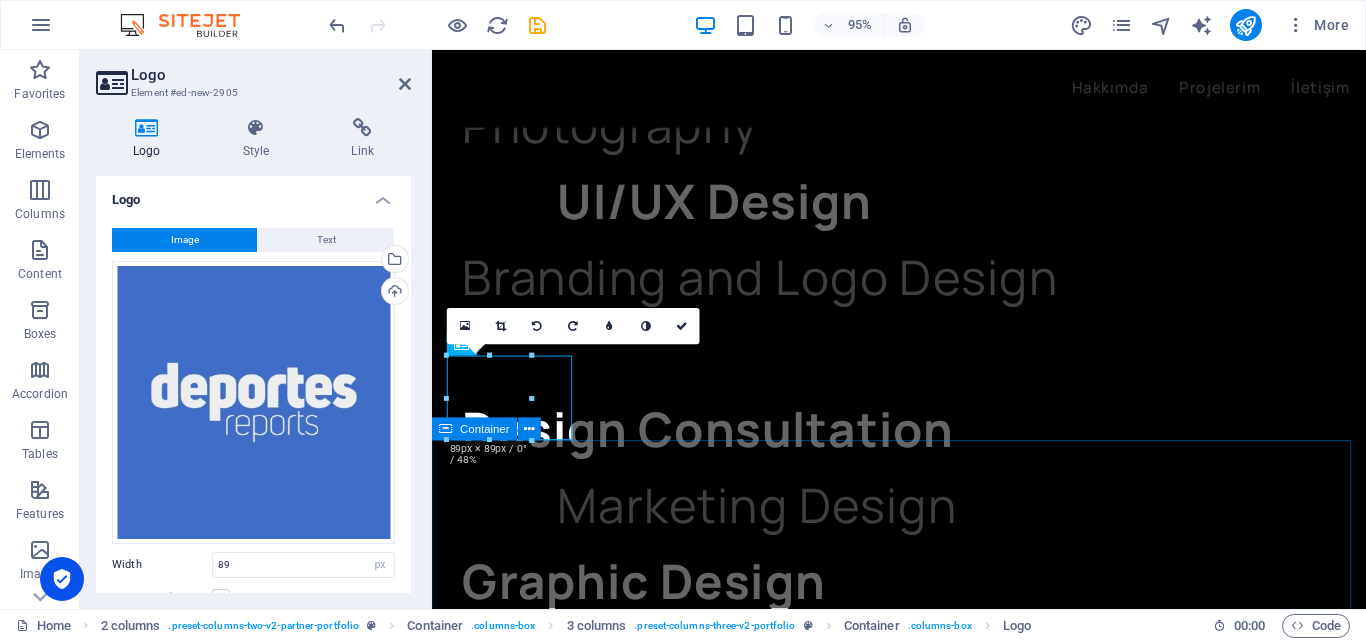 scroll, scrollTop: 2123, scrollLeft: 0, axis: vertical 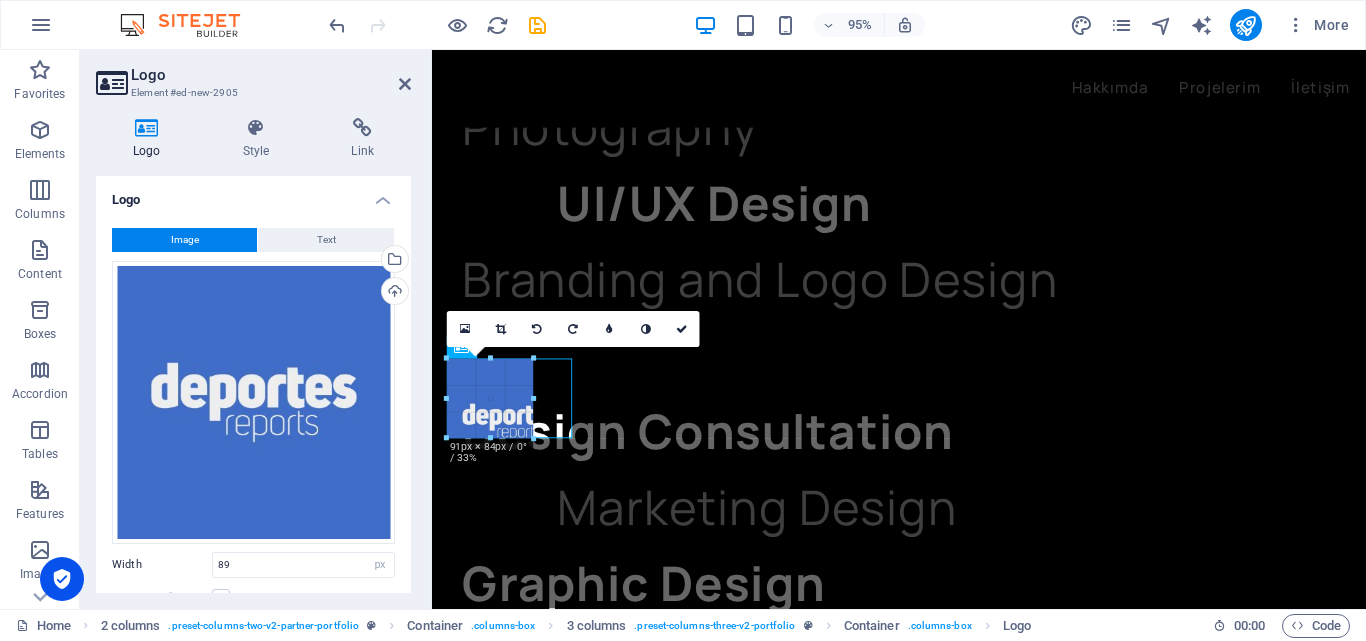drag, startPoint x: 532, startPoint y: 450, endPoint x: 534, endPoint y: 428, distance: 22.090721 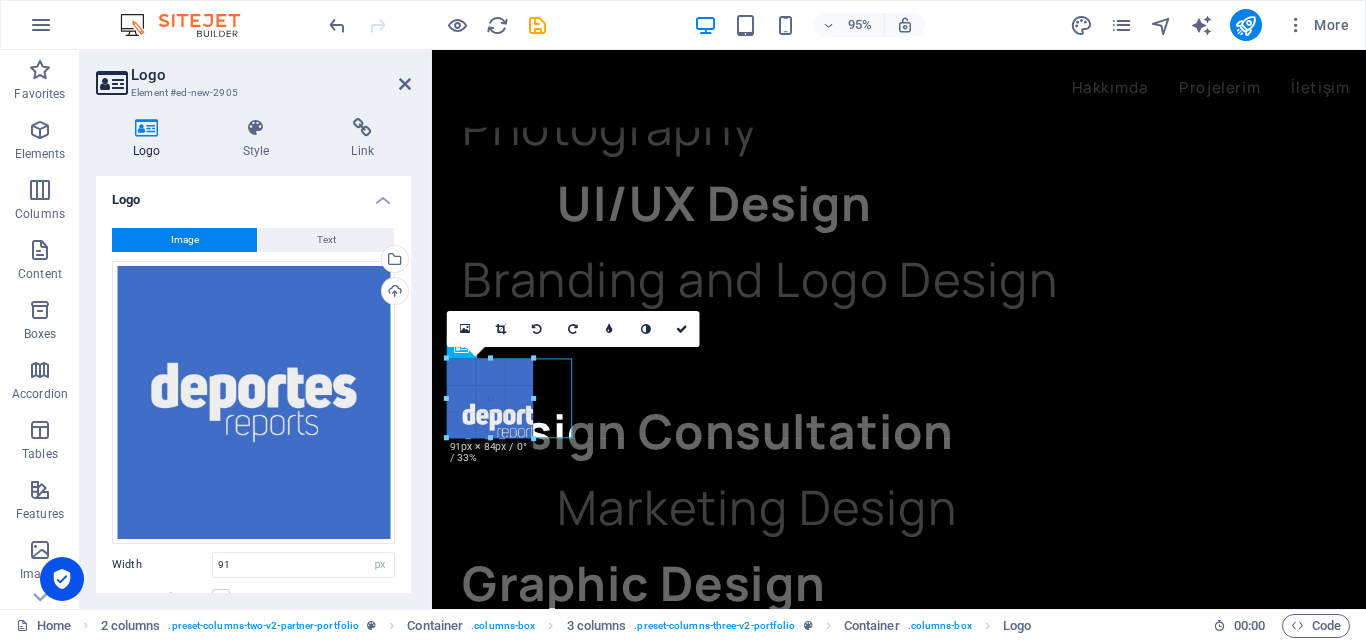 scroll, scrollTop: 2124, scrollLeft: 0, axis: vertical 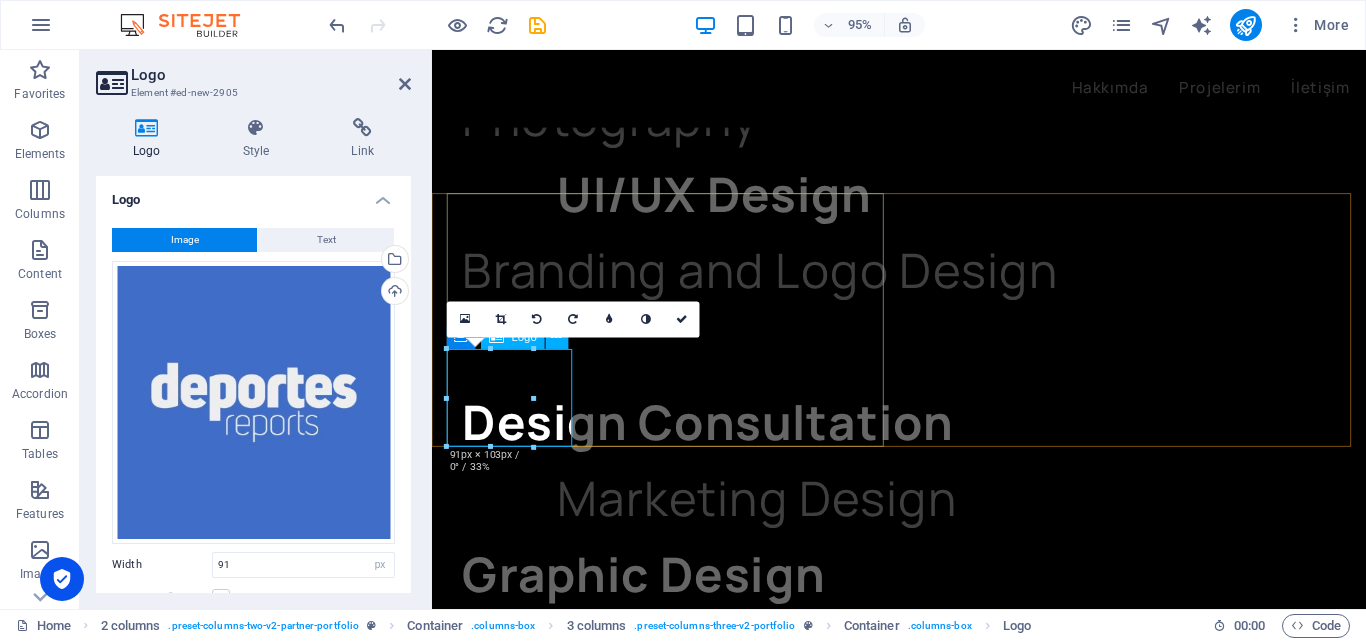 type on "89" 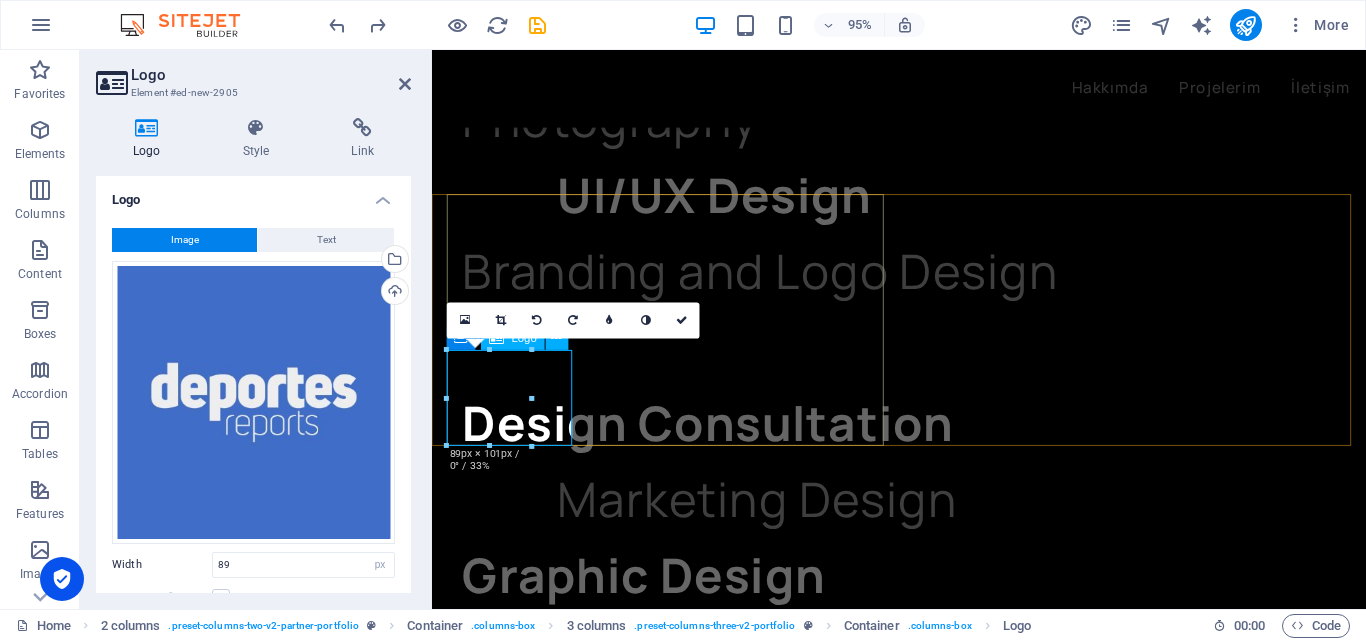 type 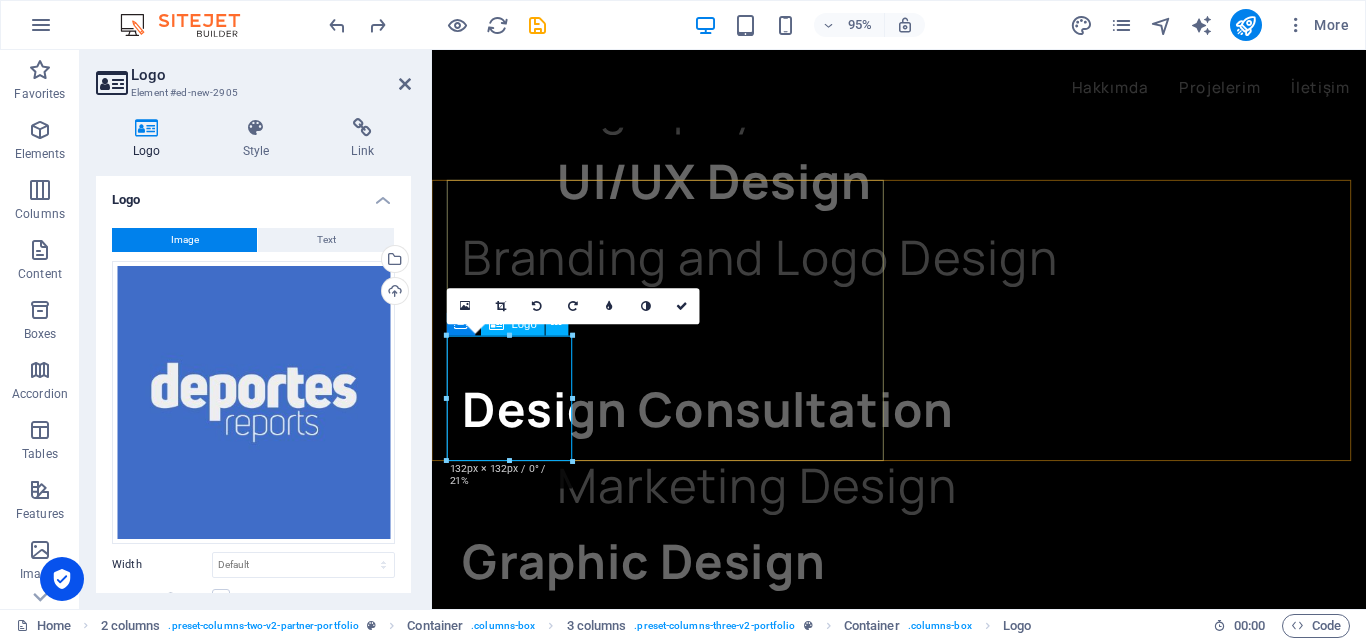 scroll, scrollTop: 2091, scrollLeft: 0, axis: vertical 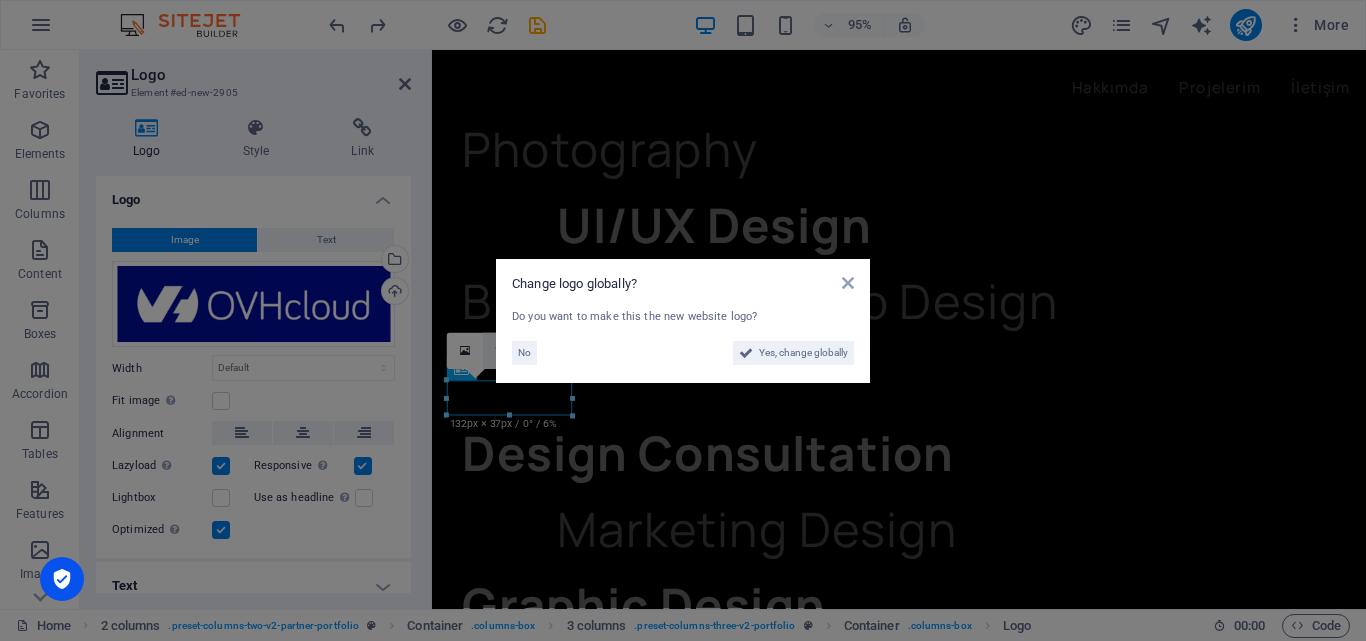 click on "No" at bounding box center (524, 353) 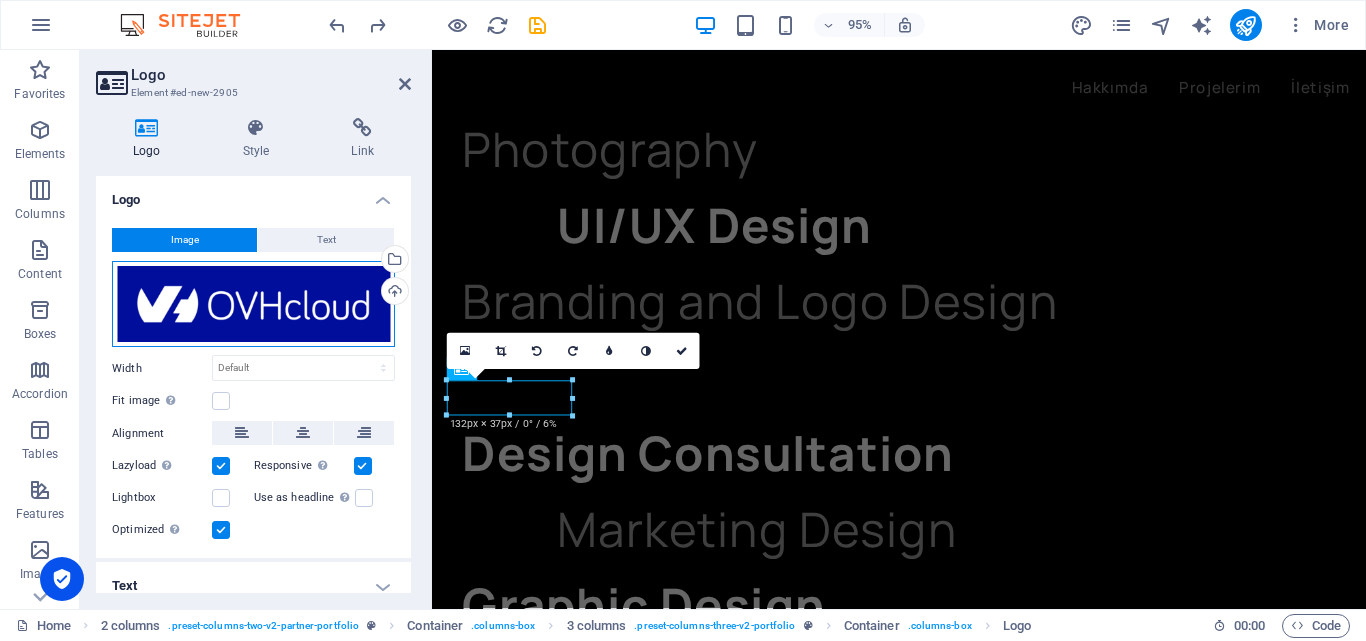 click on "Drag files here, click to choose files or select files from Files or our free stock photos & videos" at bounding box center [253, 304] 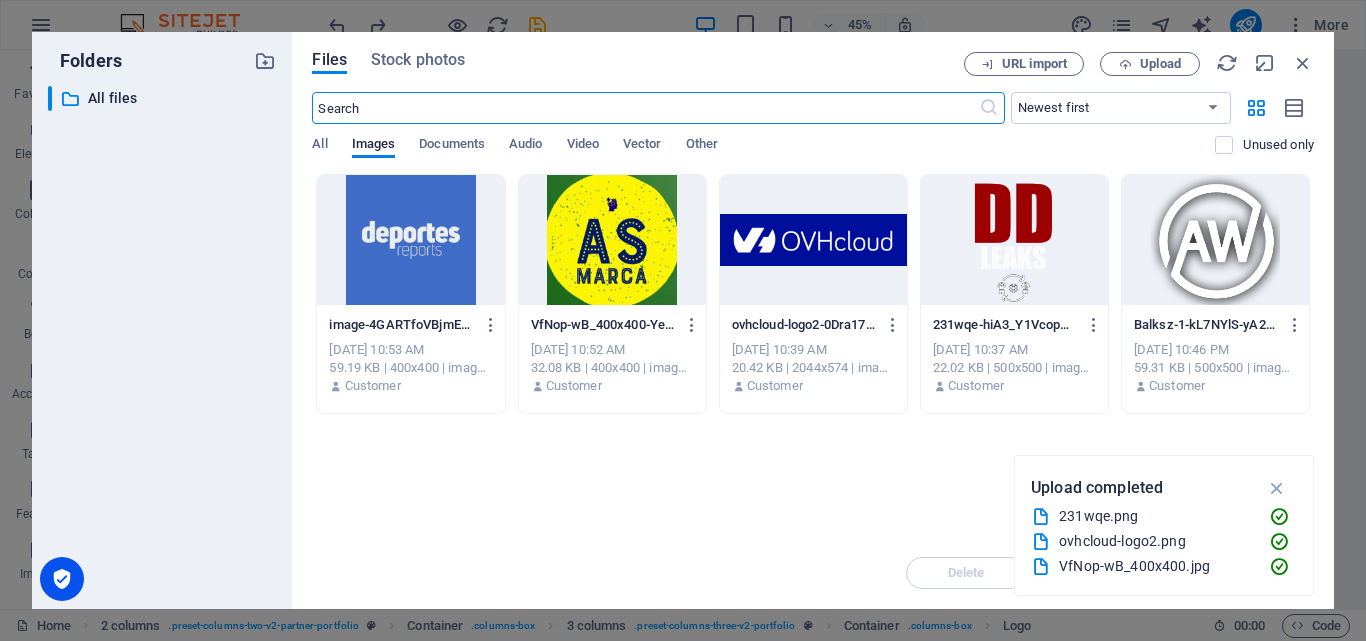 scroll, scrollTop: 2092, scrollLeft: 0, axis: vertical 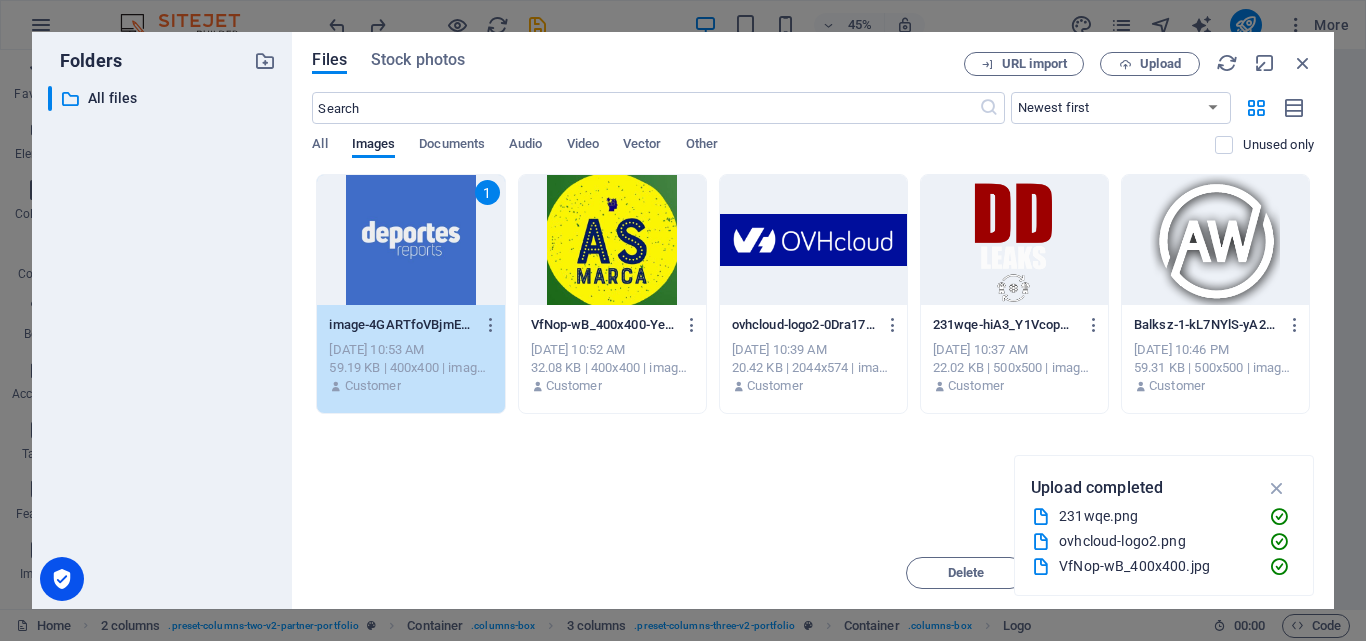 click on "1" at bounding box center (410, 240) 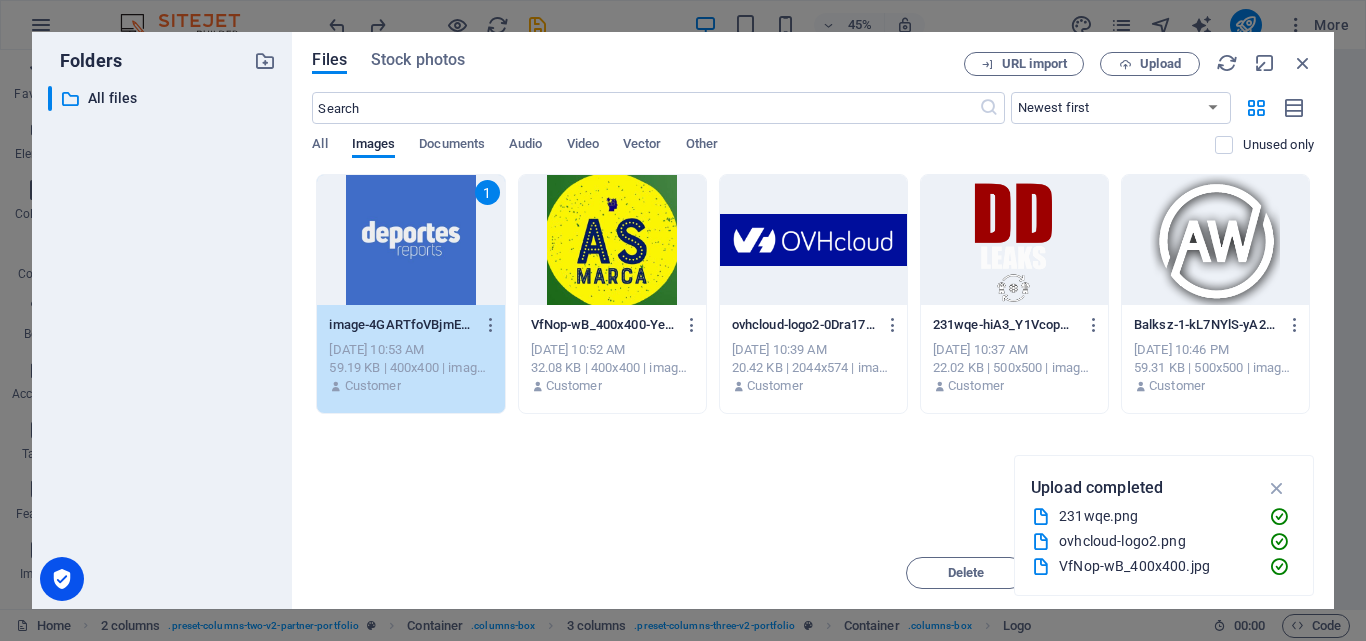 scroll, scrollTop: 2138, scrollLeft: 0, axis: vertical 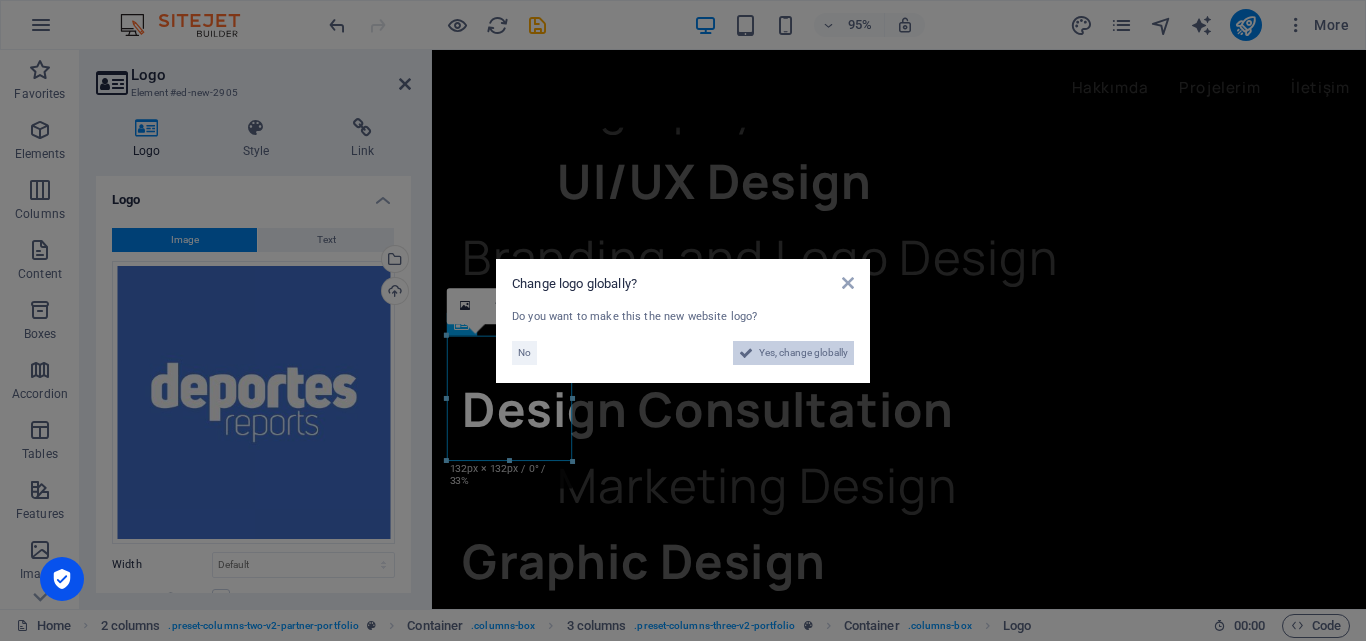click on "Yes, change globally" at bounding box center (803, 353) 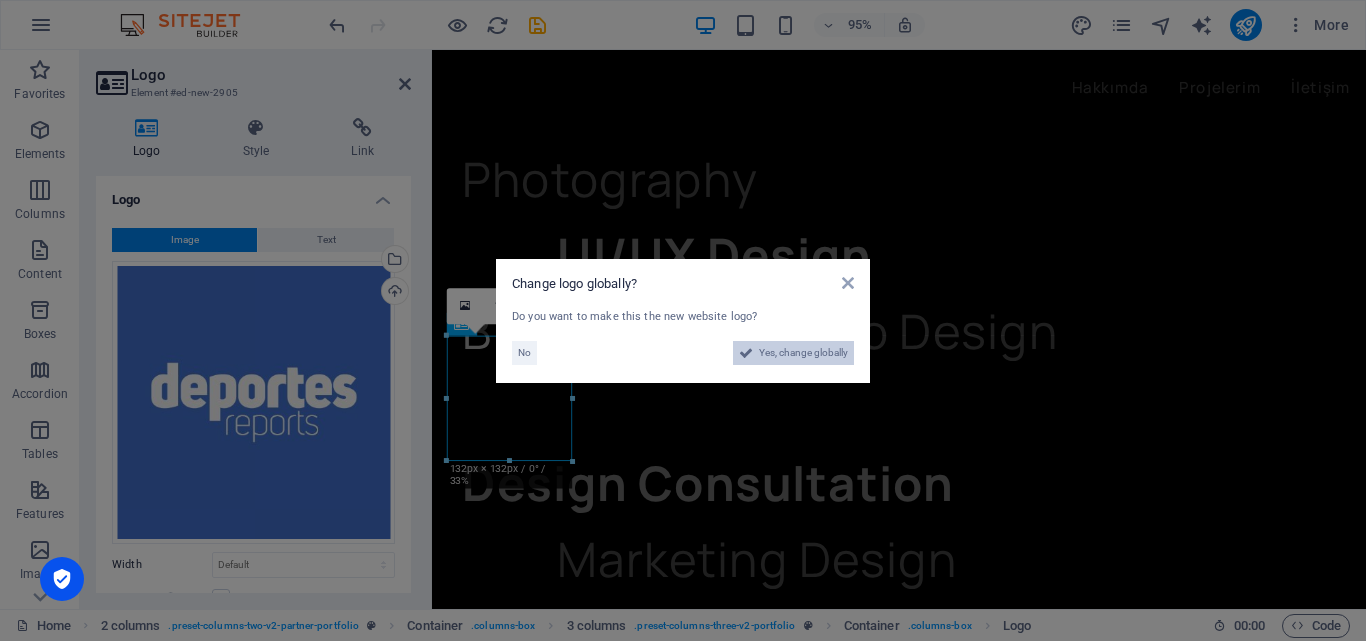 scroll, scrollTop: 2217, scrollLeft: 0, axis: vertical 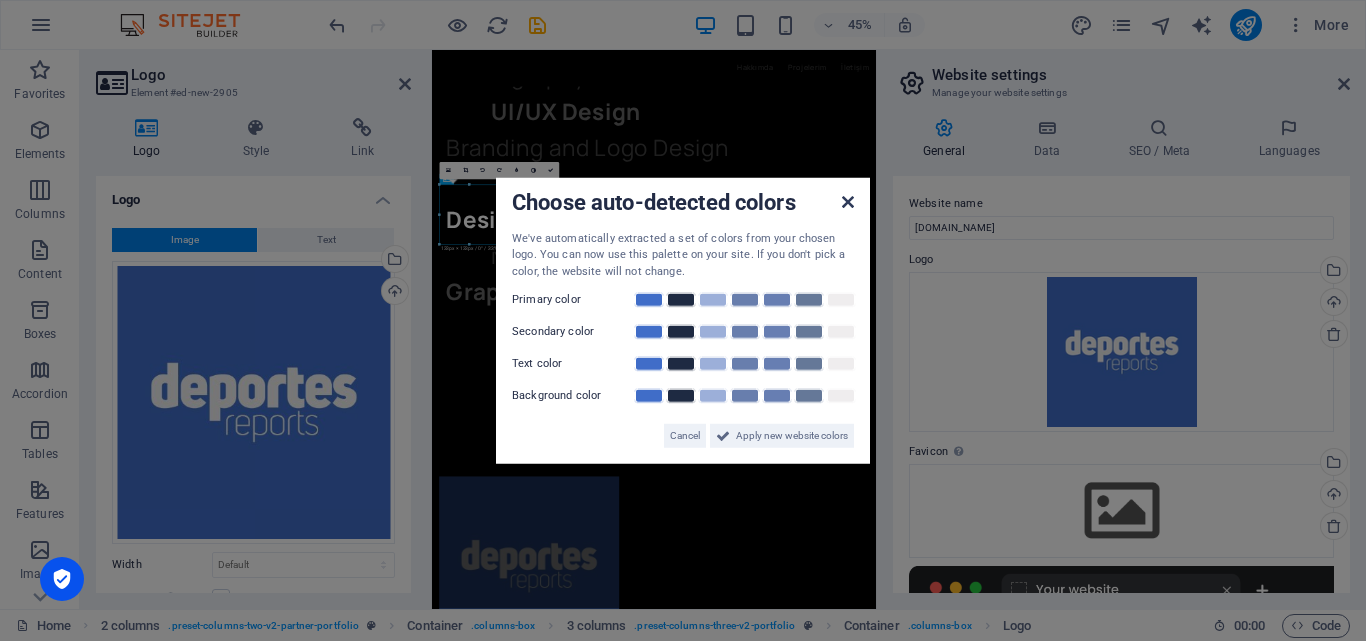 click at bounding box center (848, 201) 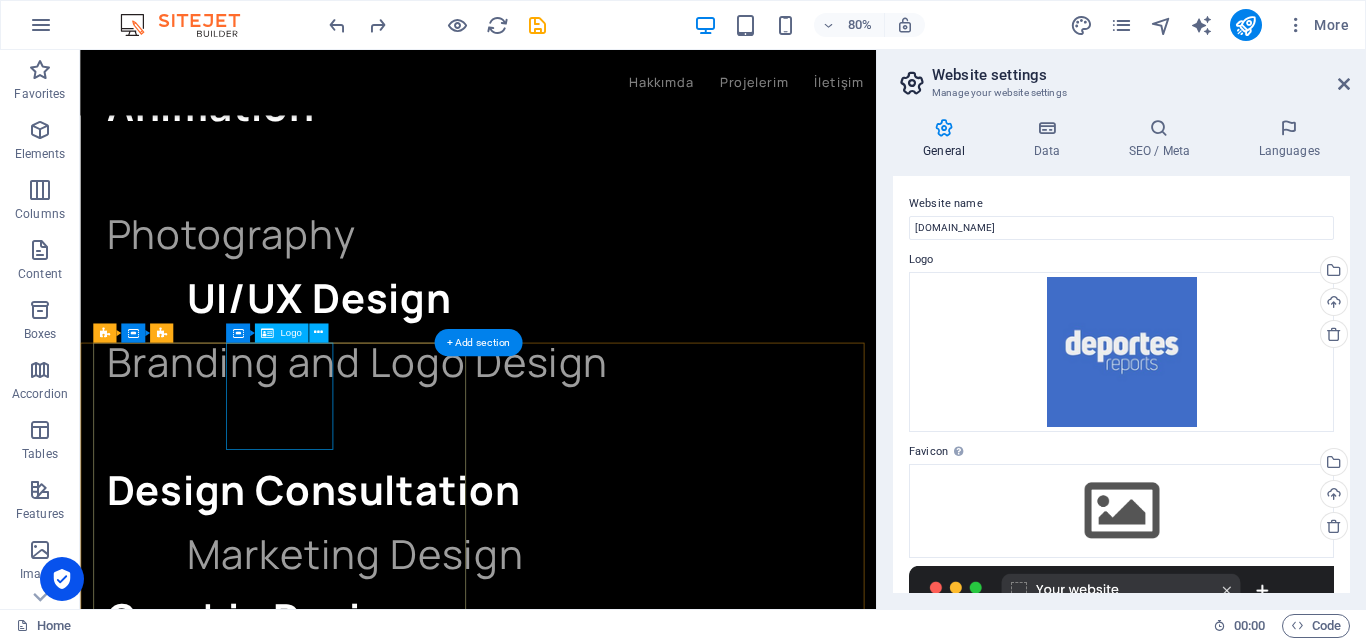 scroll, scrollTop: 2071, scrollLeft: 0, axis: vertical 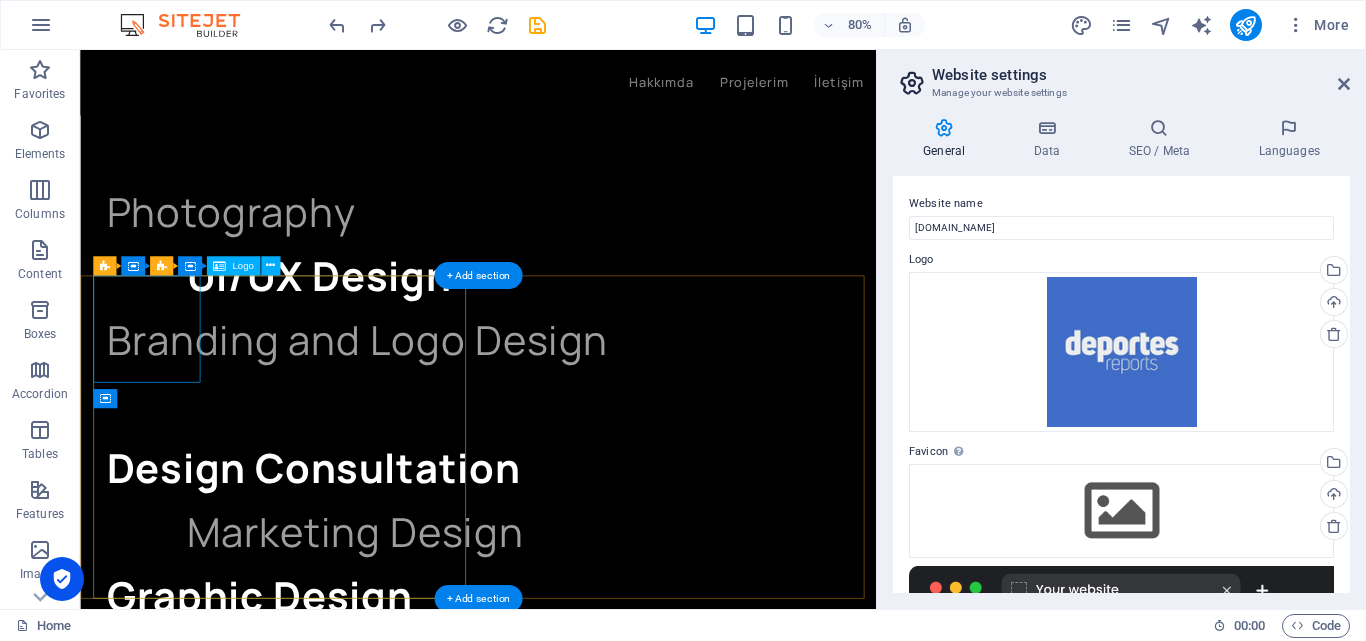 click at bounding box center [164, 1344] 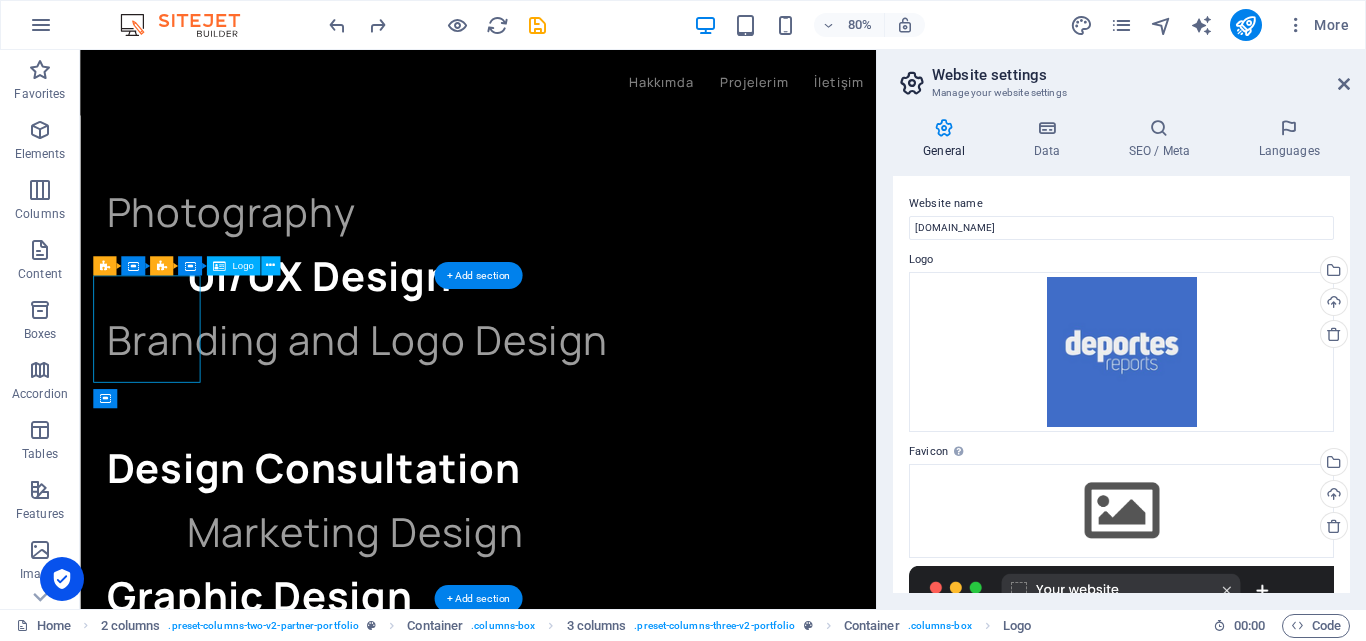 click at bounding box center [164, 1344] 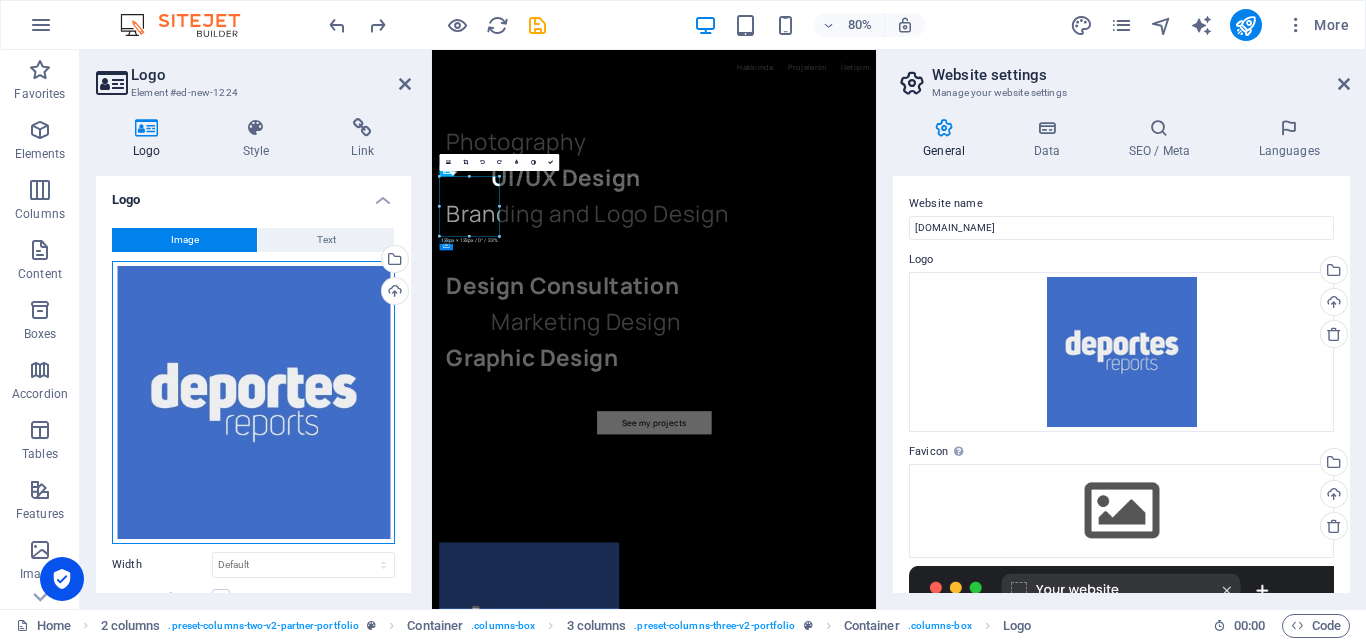 click on "Drag files here, click to choose files or select files from Files or our free stock photos & videos" at bounding box center (253, 402) 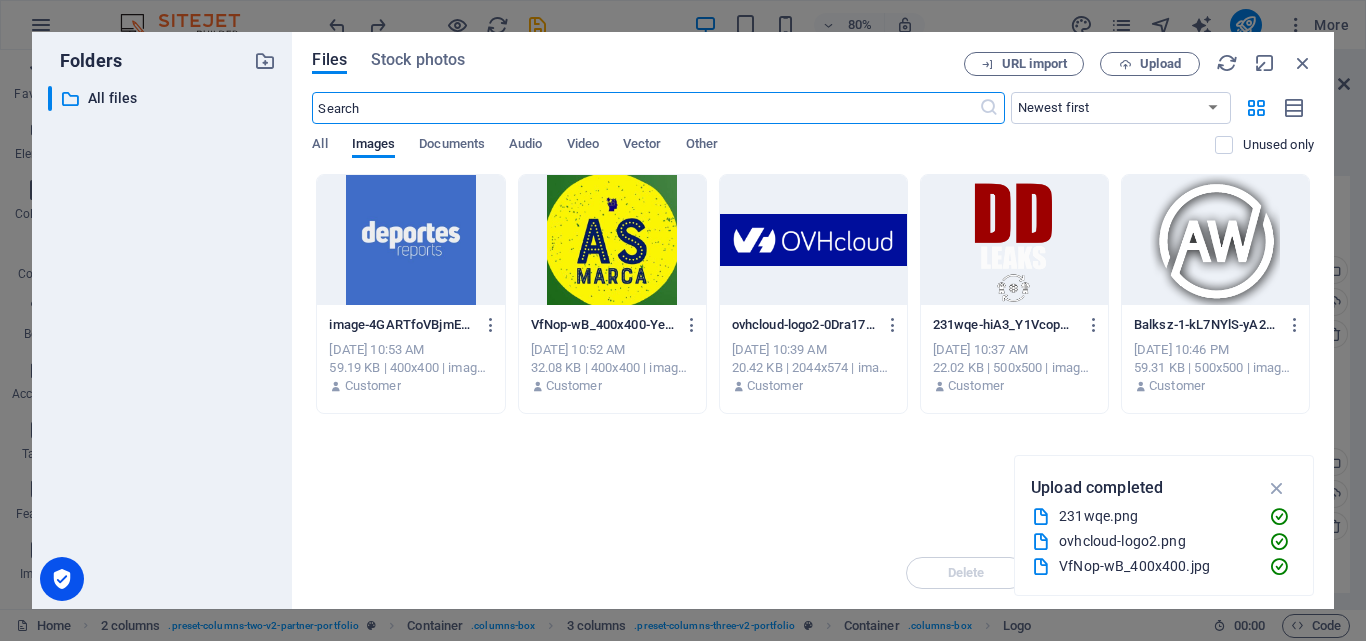 scroll, scrollTop: 1453, scrollLeft: 0, axis: vertical 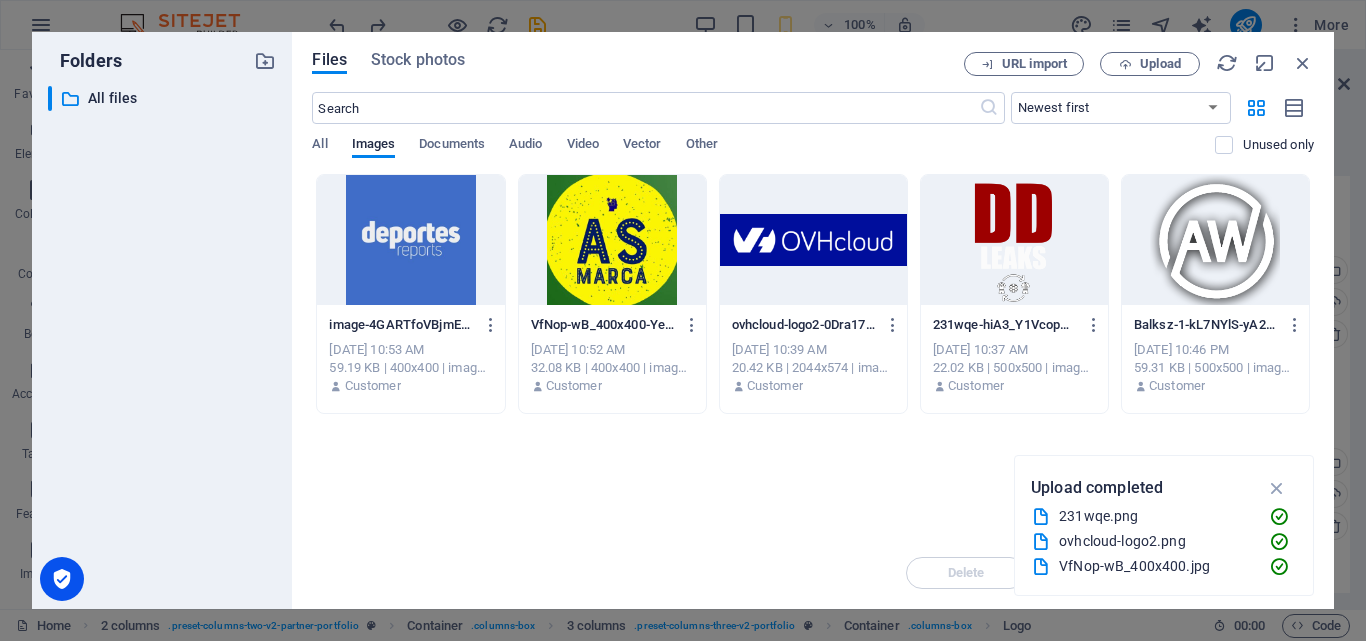 click at bounding box center (1014, 240) 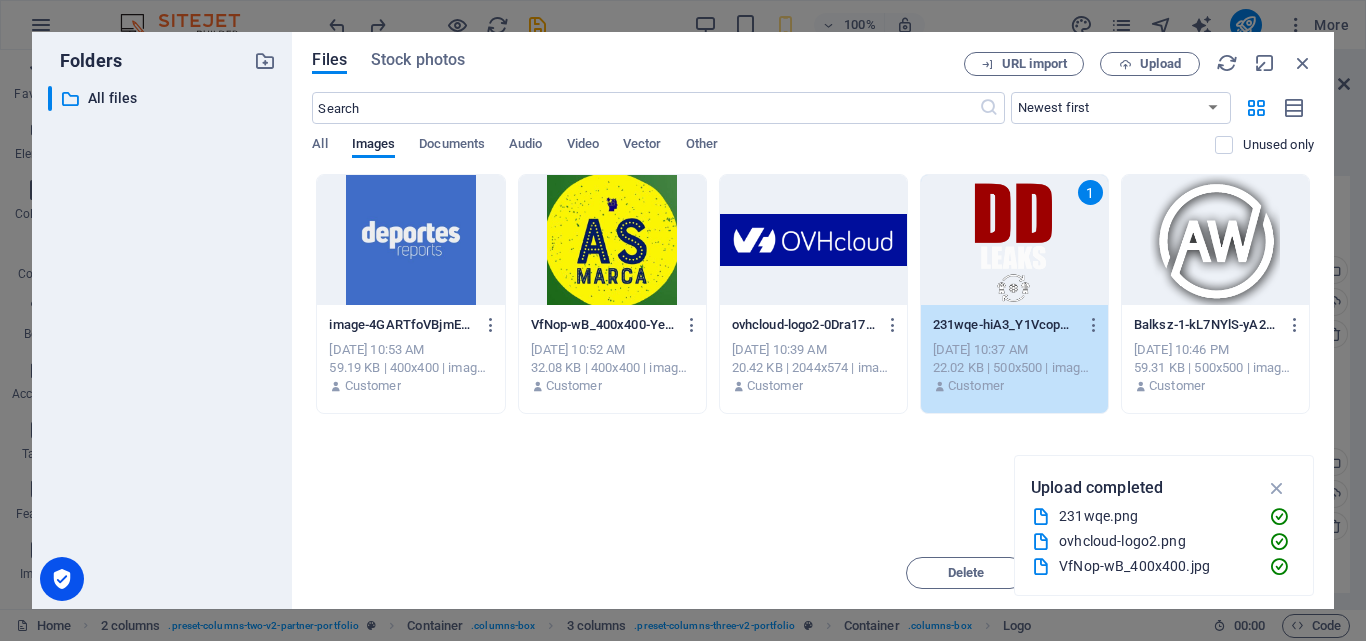 click on "1" at bounding box center [1014, 240] 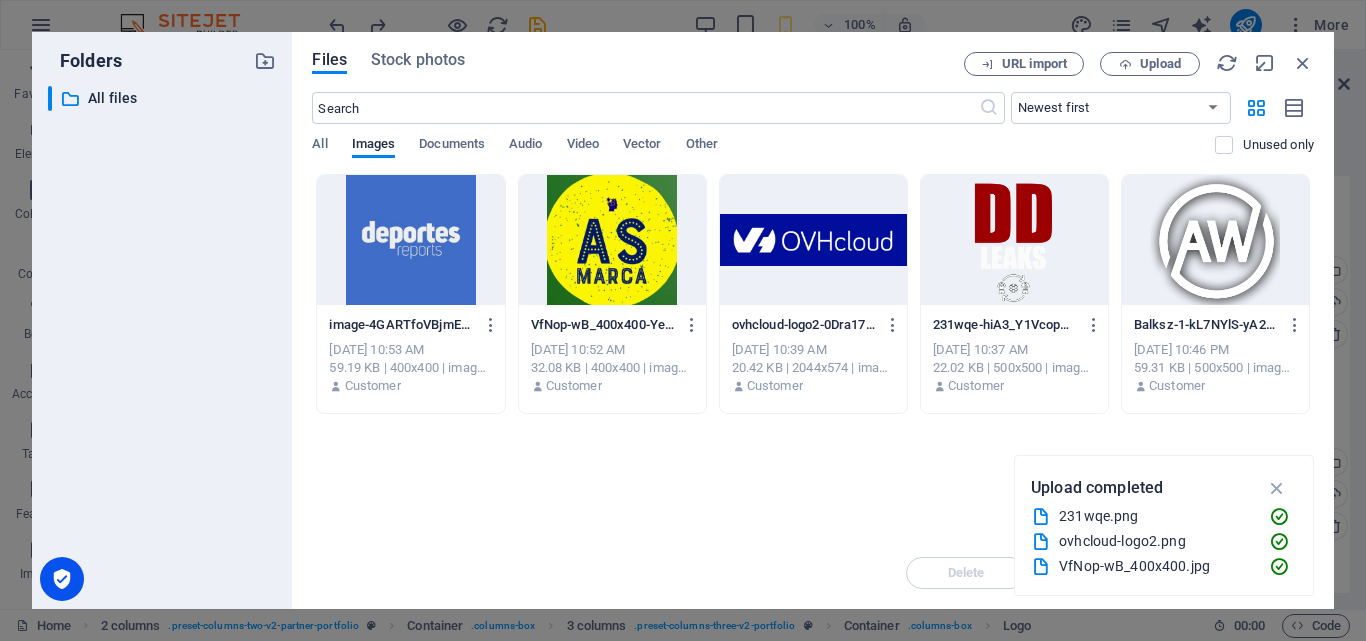 click at bounding box center (1014, 240) 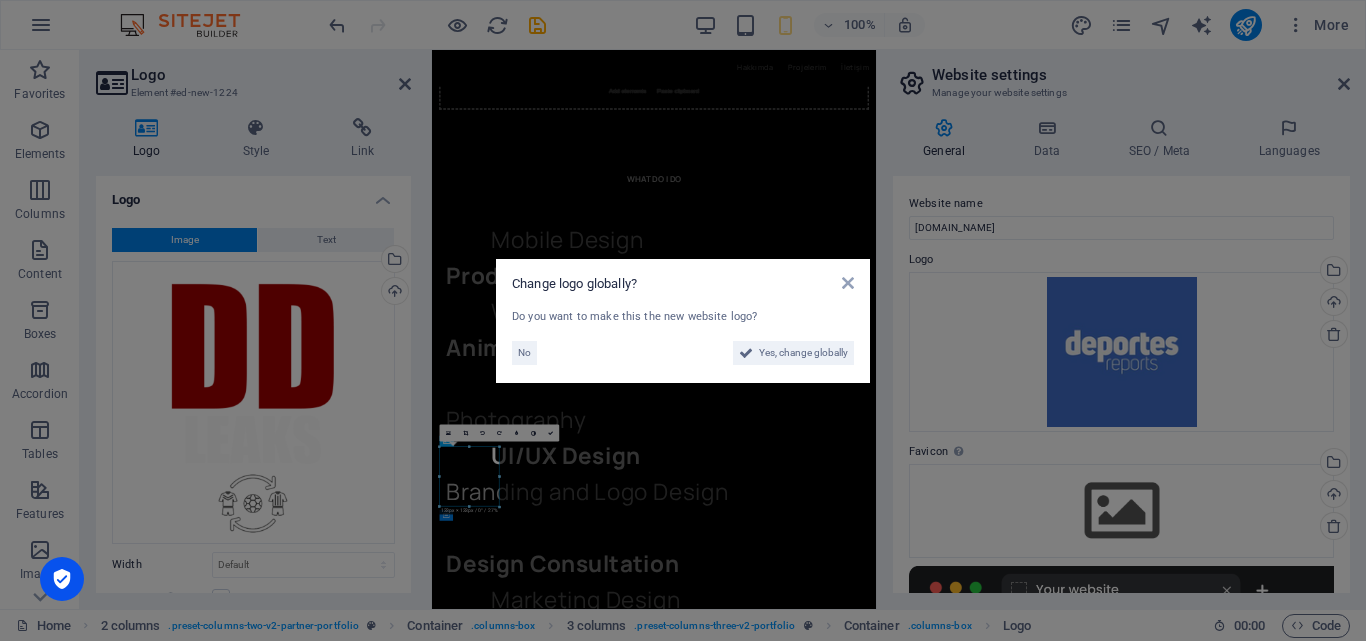 scroll, scrollTop: 1470, scrollLeft: 0, axis: vertical 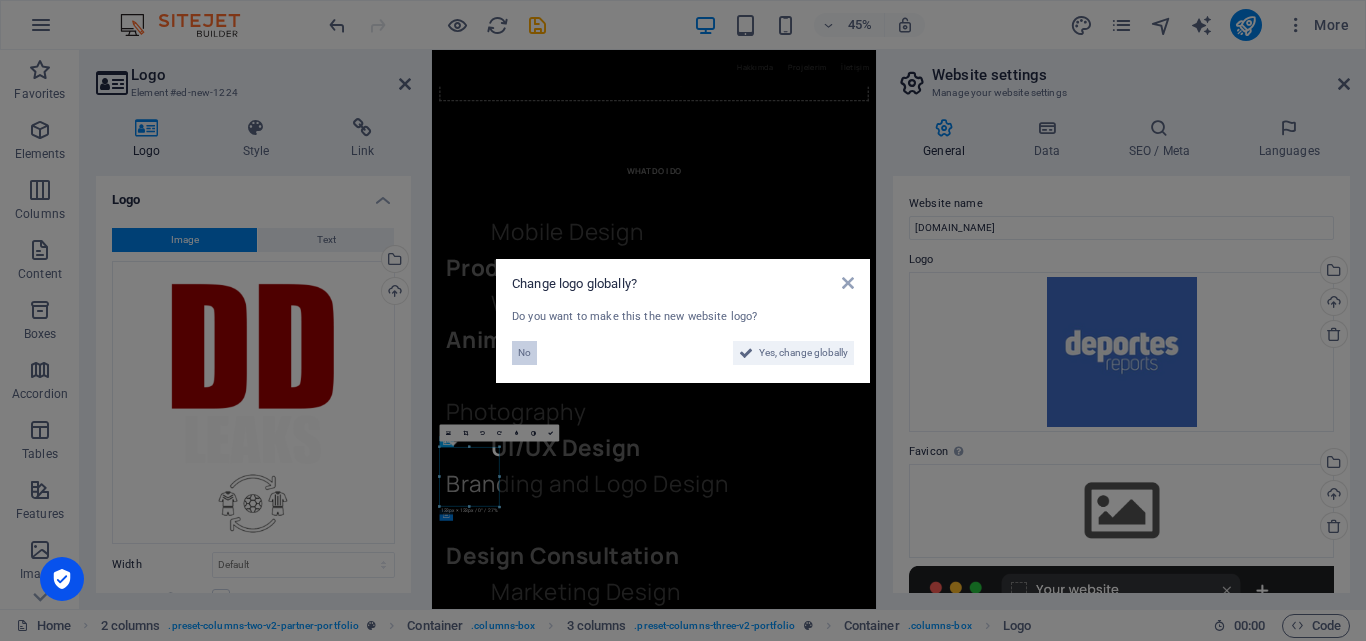 click on "No" at bounding box center (524, 353) 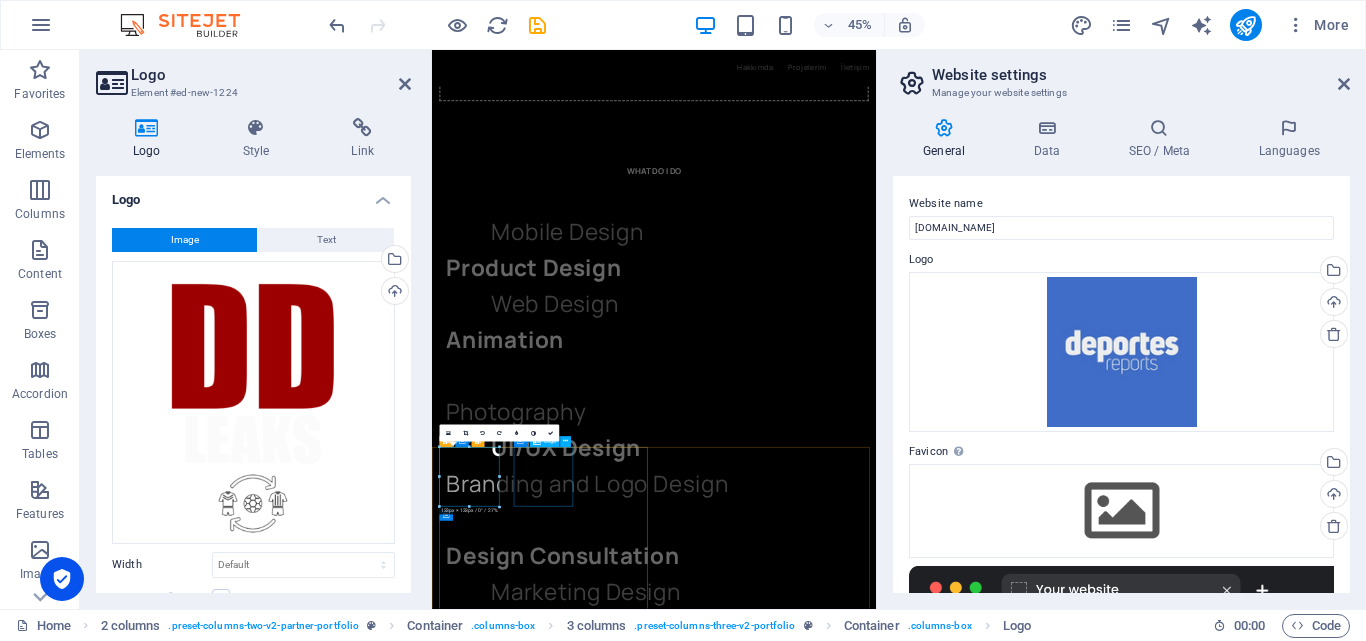 click at bounding box center (515, 2461) 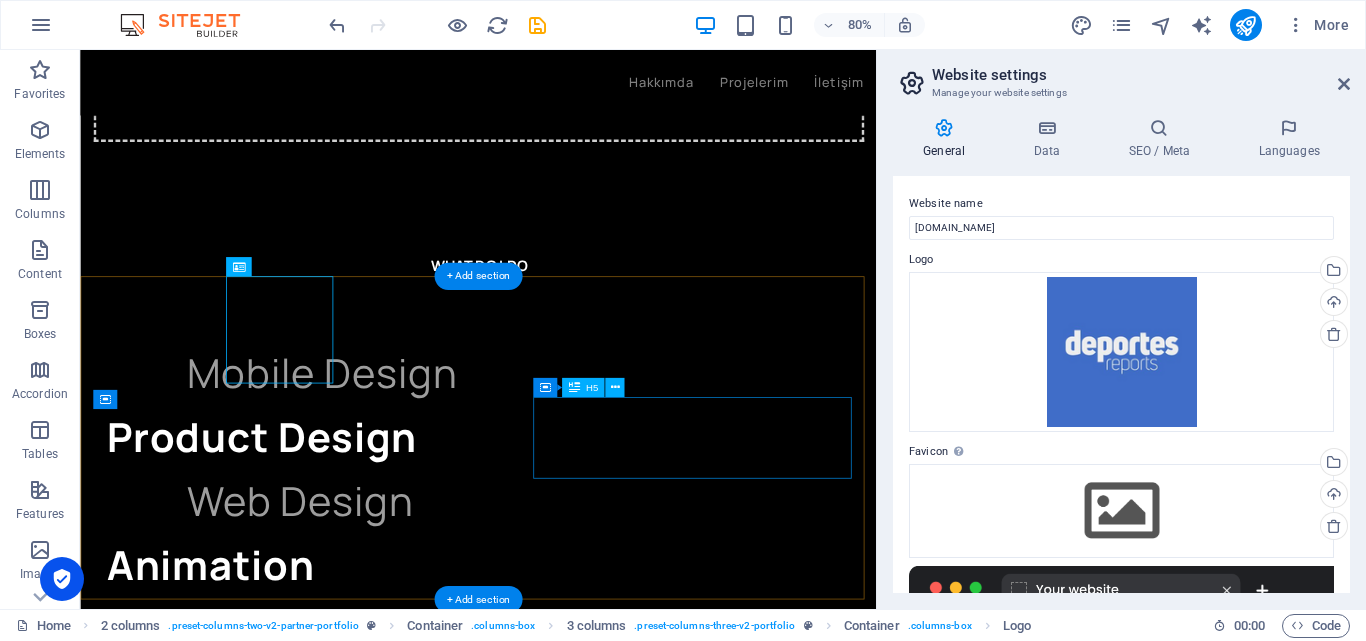 click on "Çalıştığımız Önemli Şirketler" at bounding box center [295, 3154] 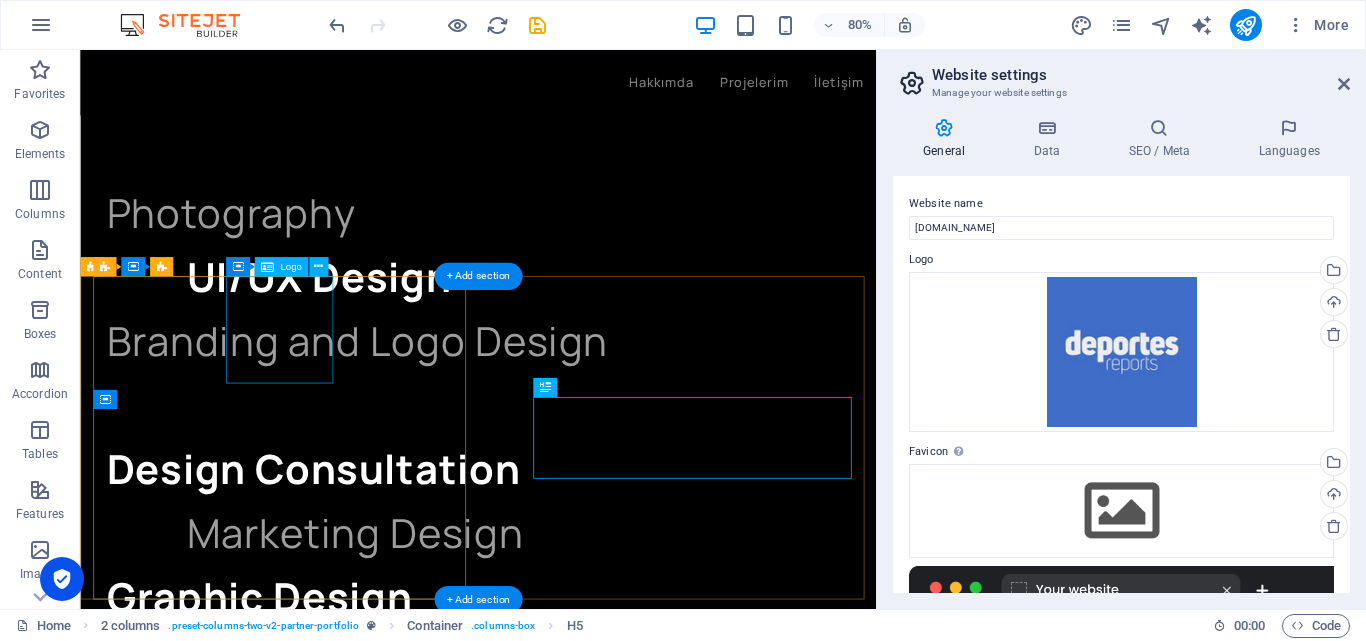 click at bounding box center [164, 1861] 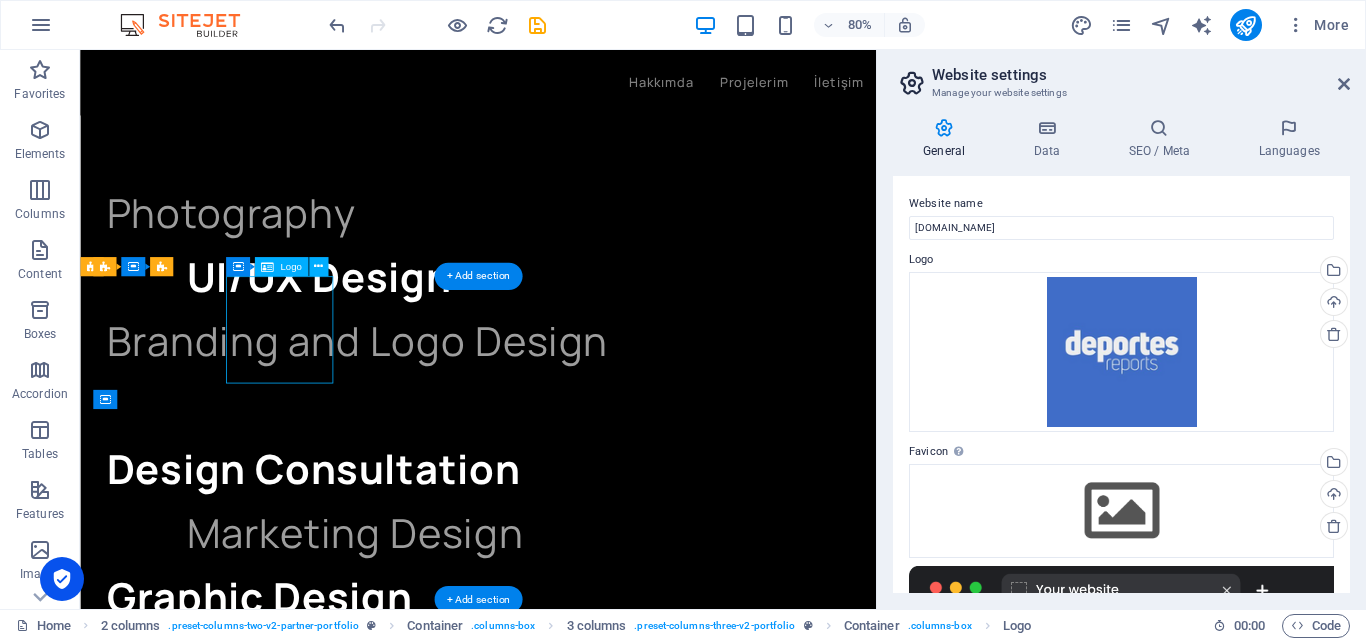 click at bounding box center [164, 1861] 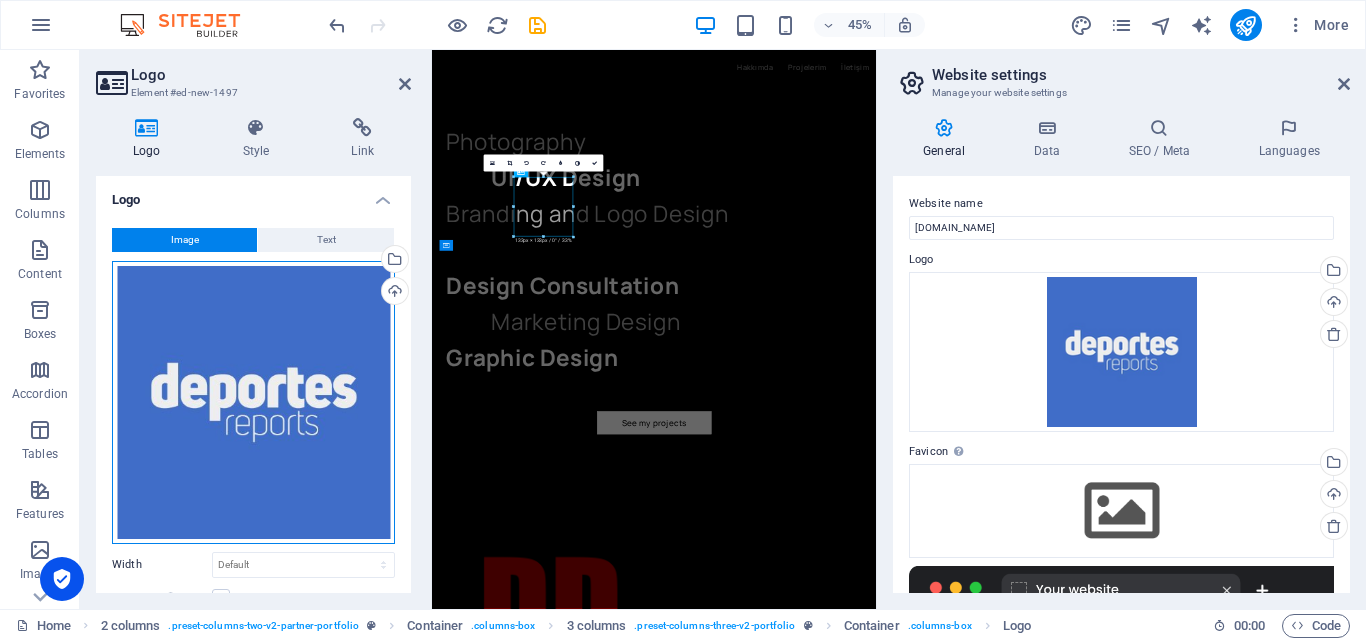 click on "Drag files here, click to choose files or select files from Files or our free stock photos & videos" at bounding box center (253, 402) 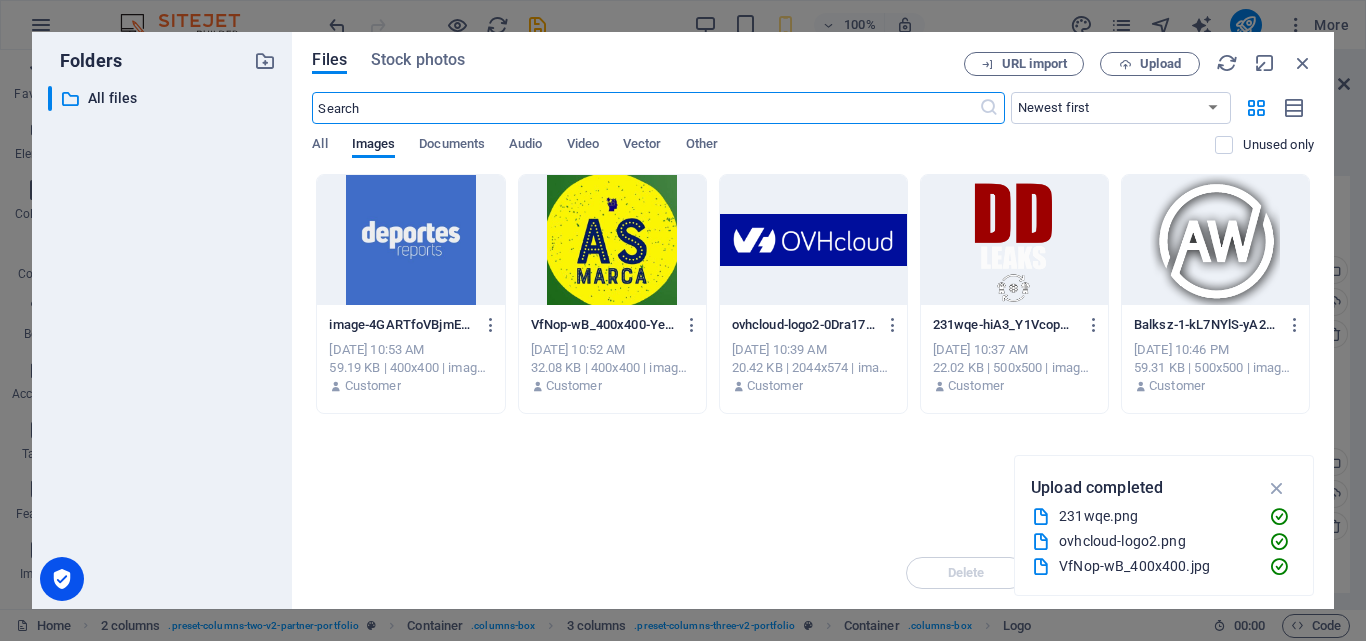 scroll, scrollTop: 1517, scrollLeft: 0, axis: vertical 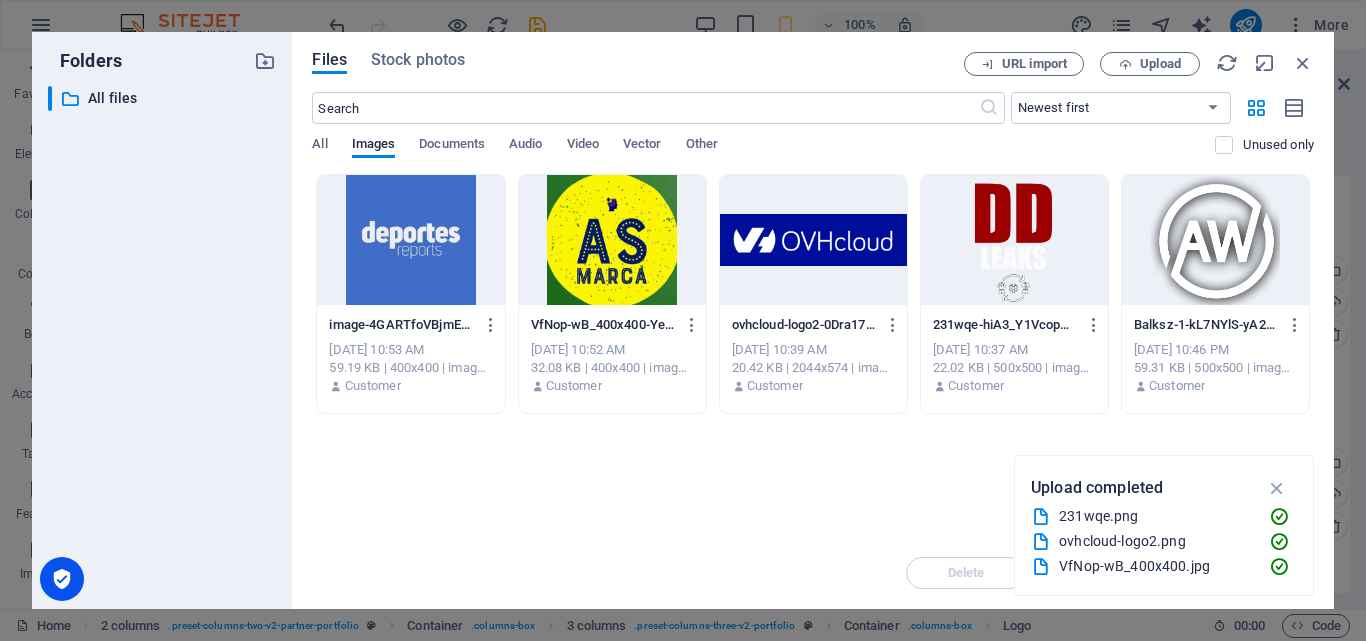 click at bounding box center [813, 240] 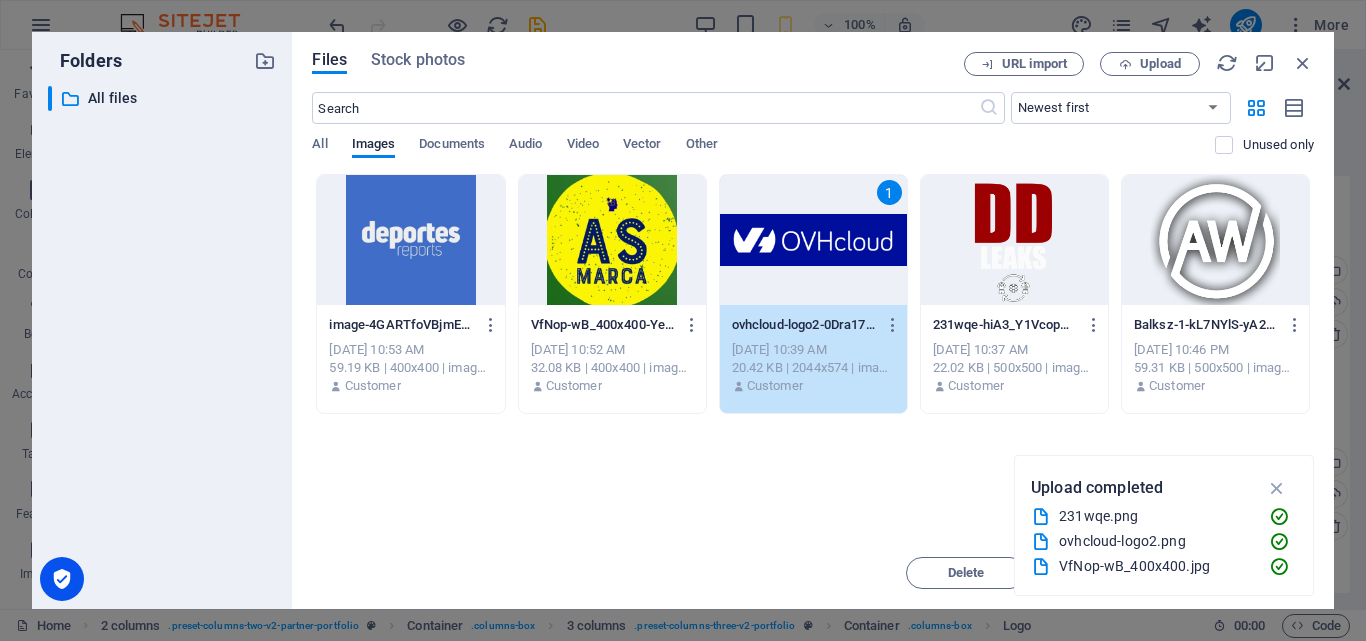 click on "1" at bounding box center (813, 240) 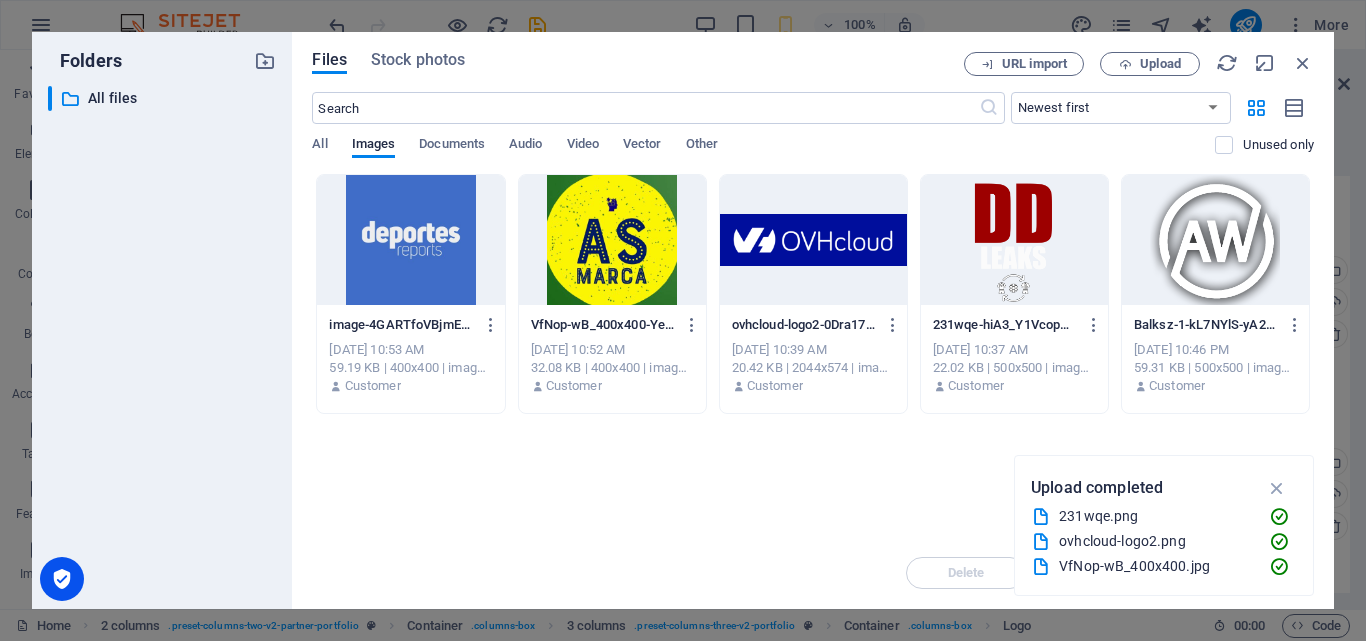 drag, startPoint x: 798, startPoint y: 252, endPoint x: 813, endPoint y: 446, distance: 194.57903 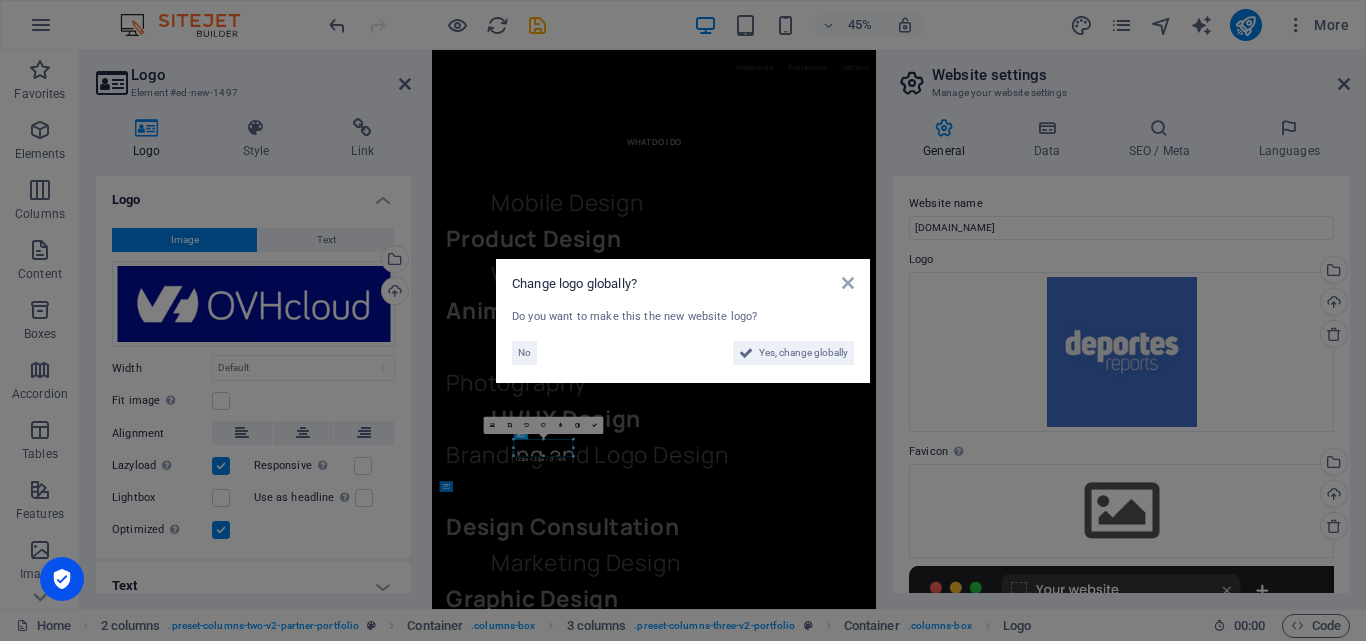 click on "Change logo globally? Do you want to make this the new website logo? No Yes, change globally" at bounding box center [683, 320] 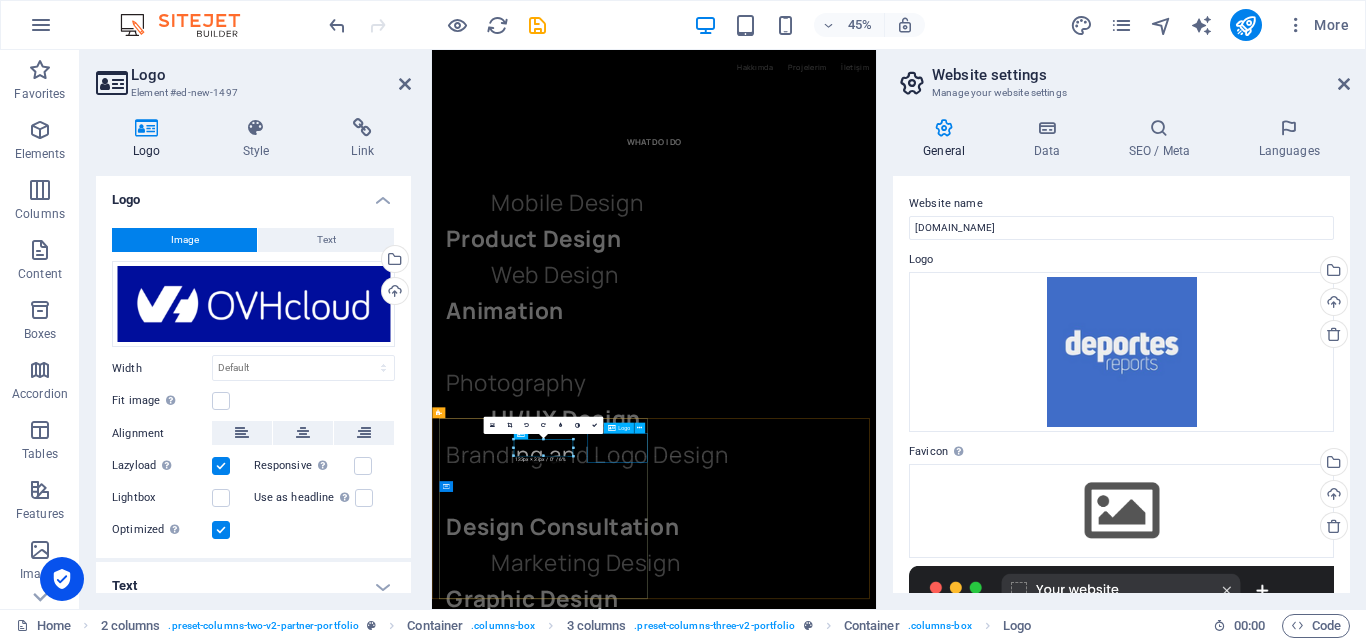 click at bounding box center (515, 2533) 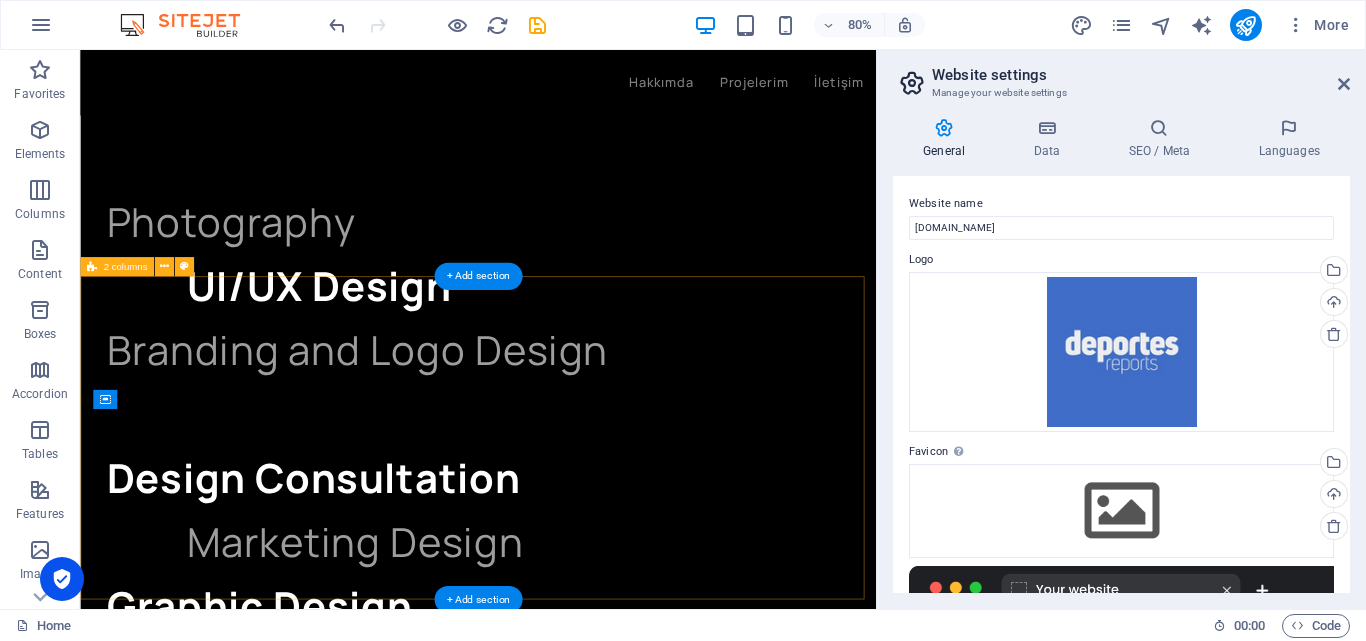 scroll, scrollTop: 2070, scrollLeft: 0, axis: vertical 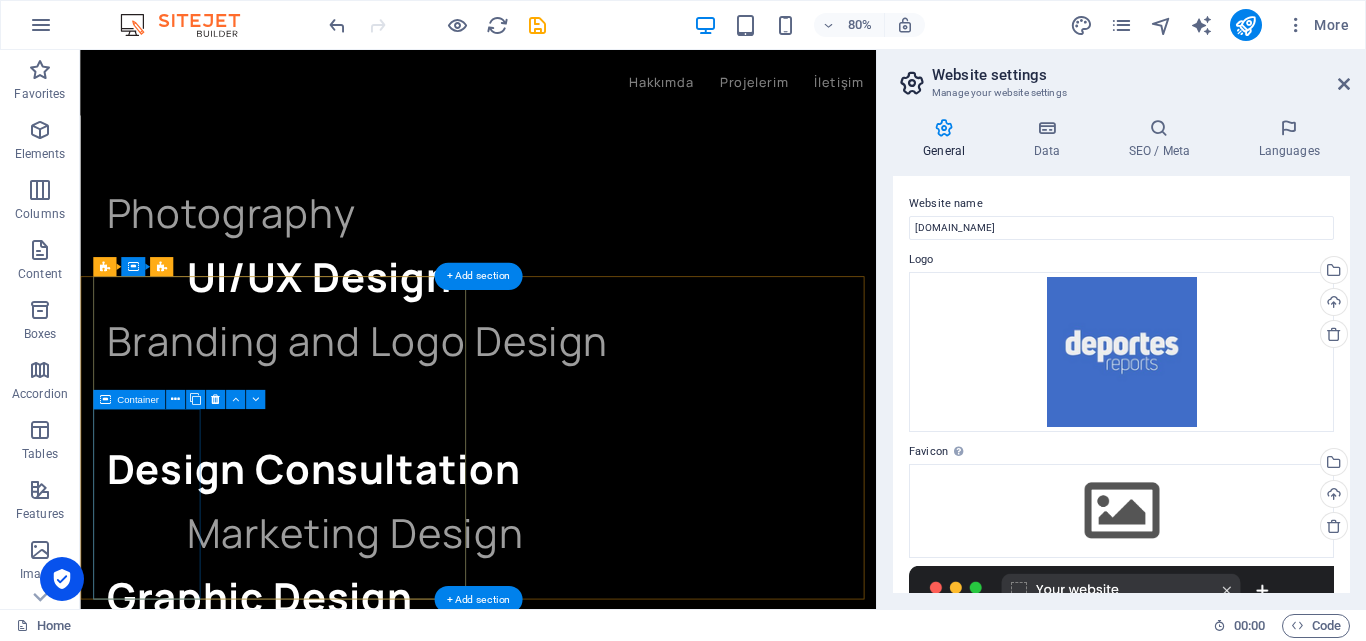 click at bounding box center [125, 2177] 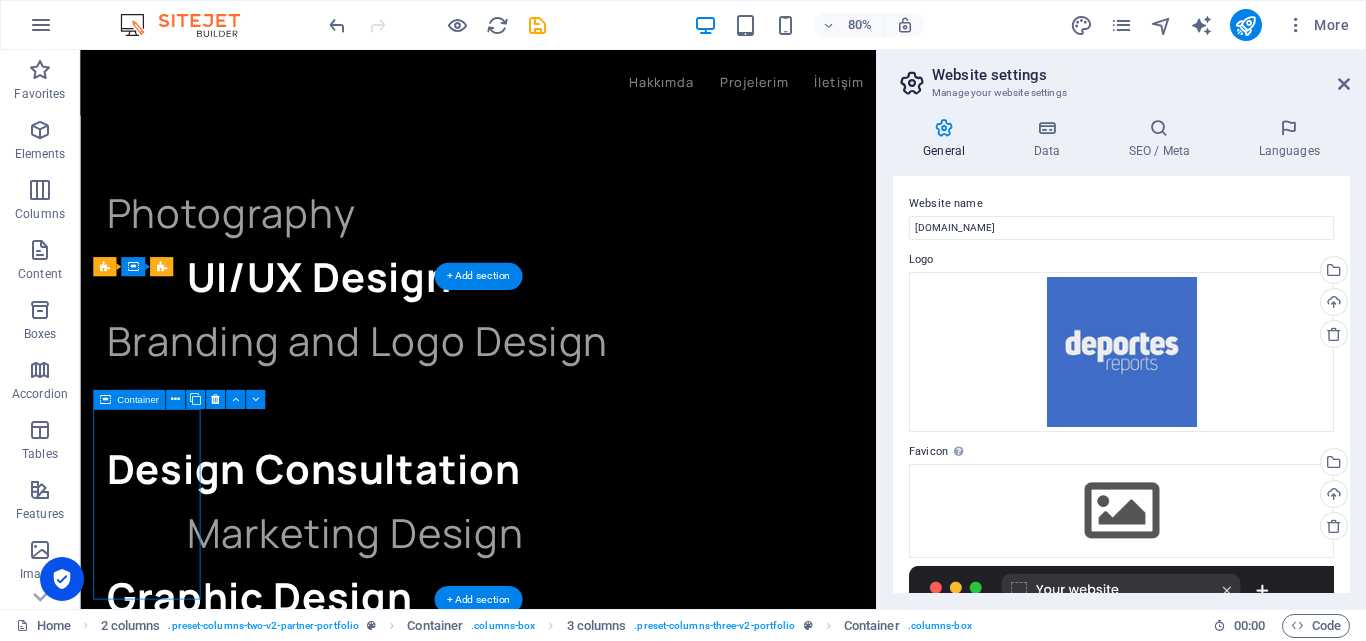 click on "Drop content here or  Add elements  Paste clipboard" at bounding box center [164, 2165] 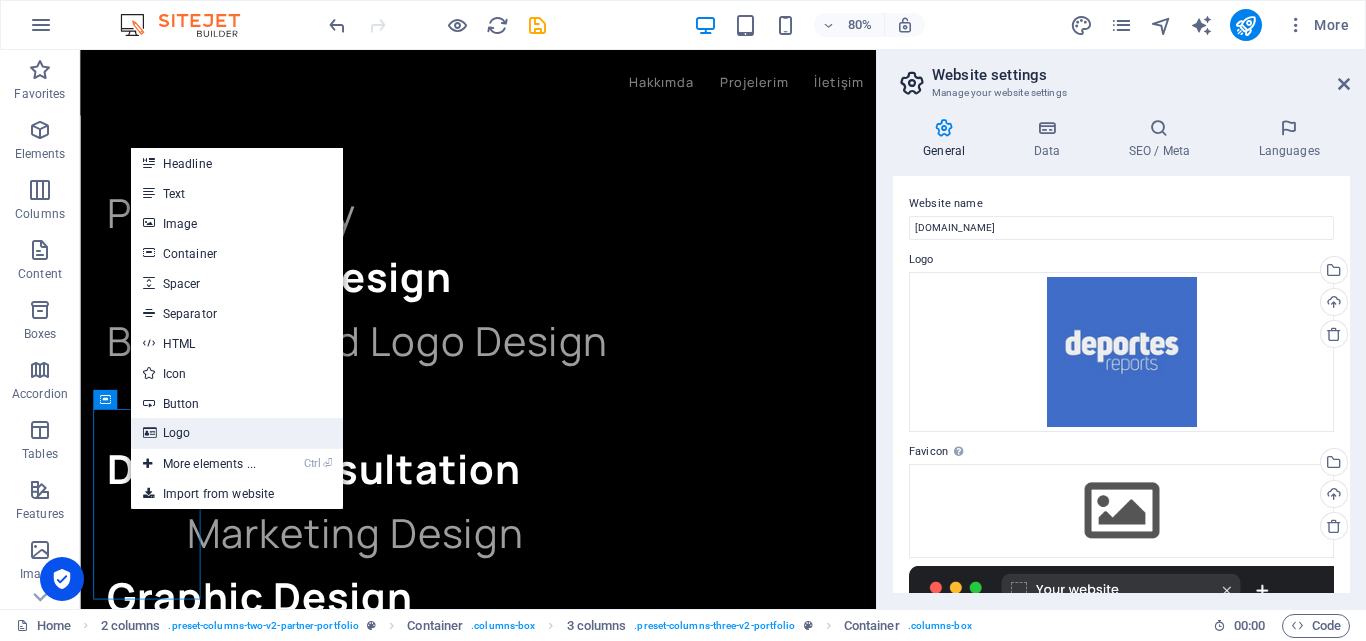 click on "Logo" at bounding box center [237, 433] 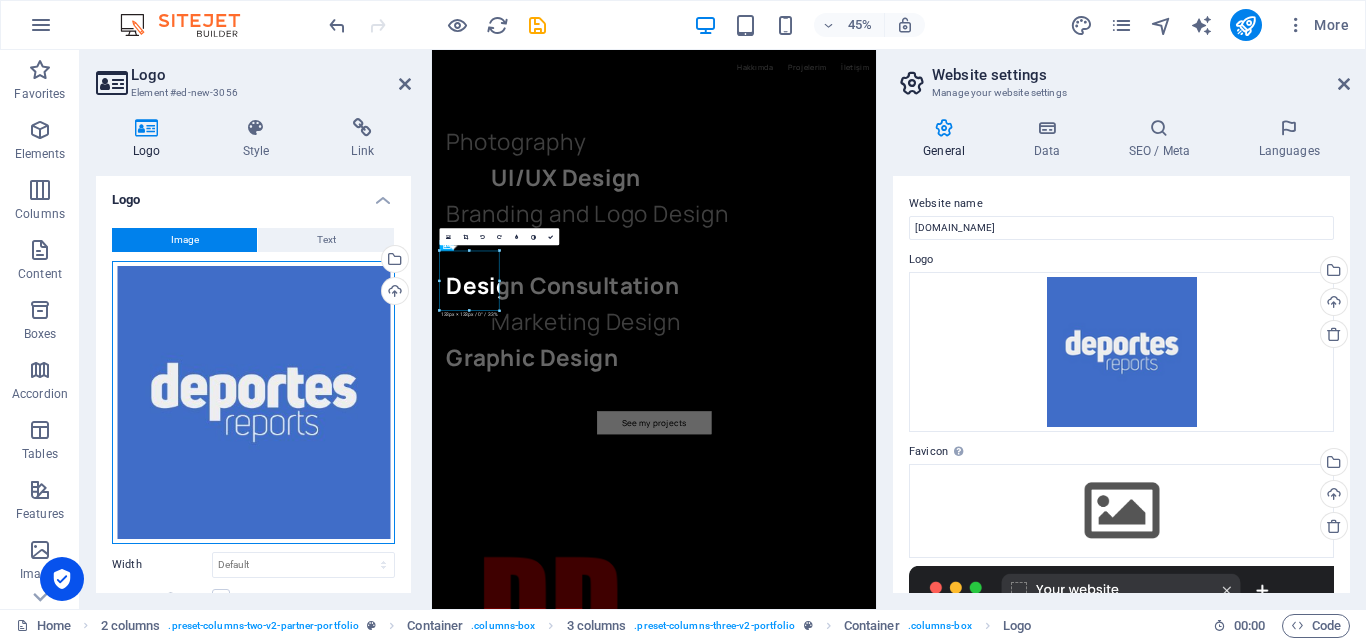 click on "Drag files here, click to choose files or select files from Files or our free stock photos & videos" at bounding box center [253, 402] 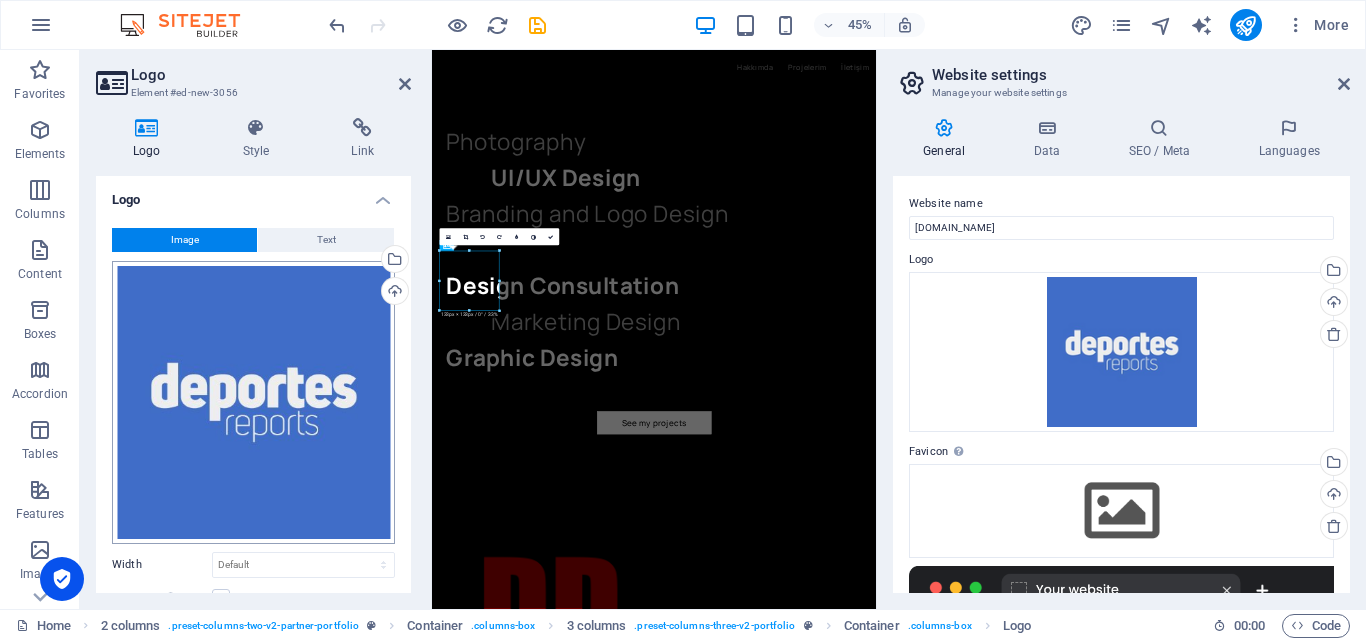 scroll, scrollTop: 1639, scrollLeft: 0, axis: vertical 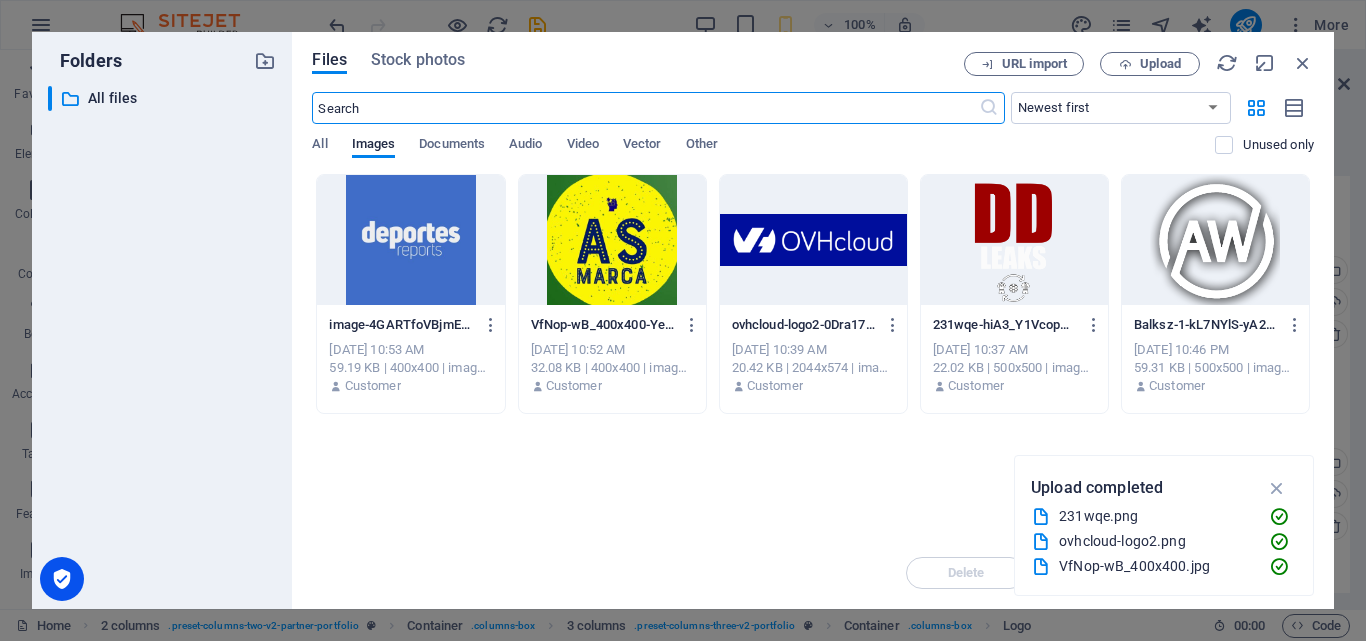 click at bounding box center (813, 240) 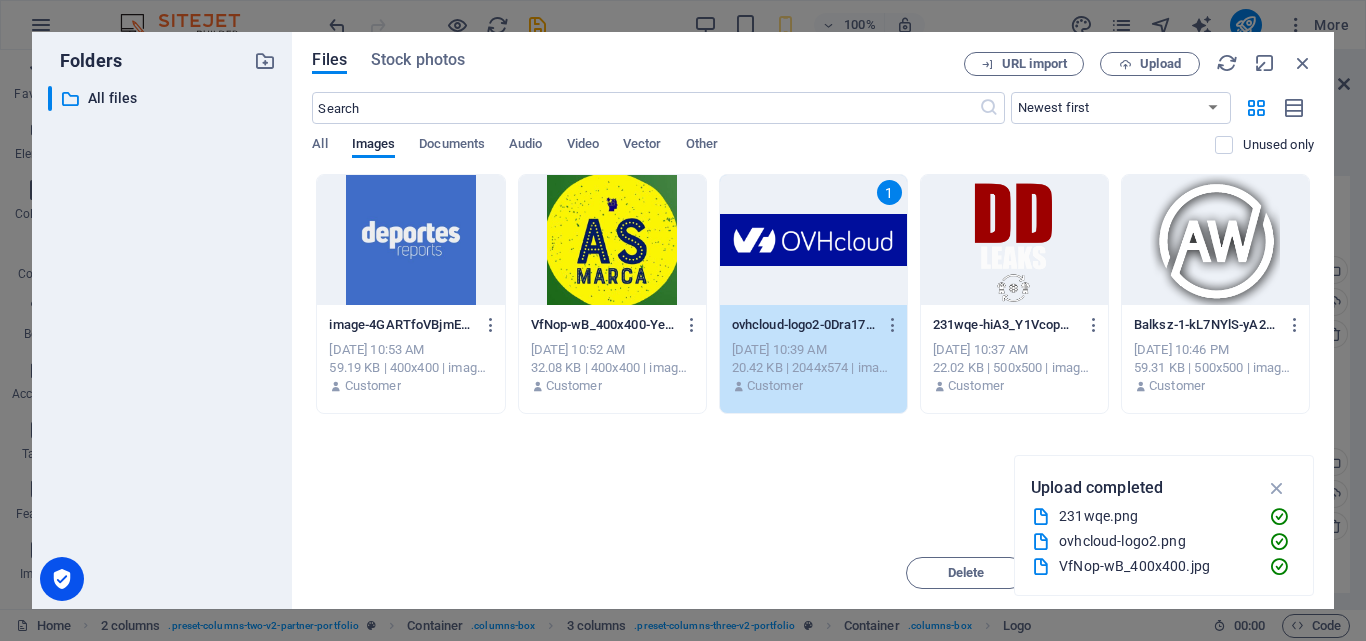 click on "1" at bounding box center (813, 240) 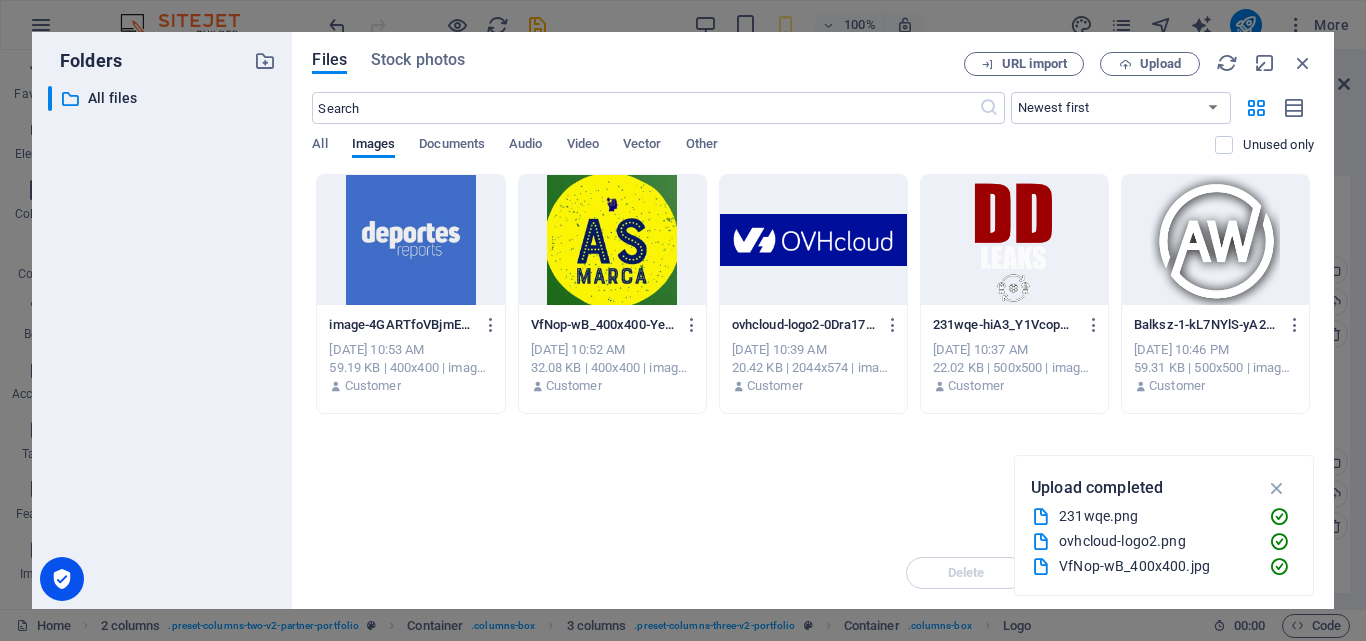 click at bounding box center [813, 240] 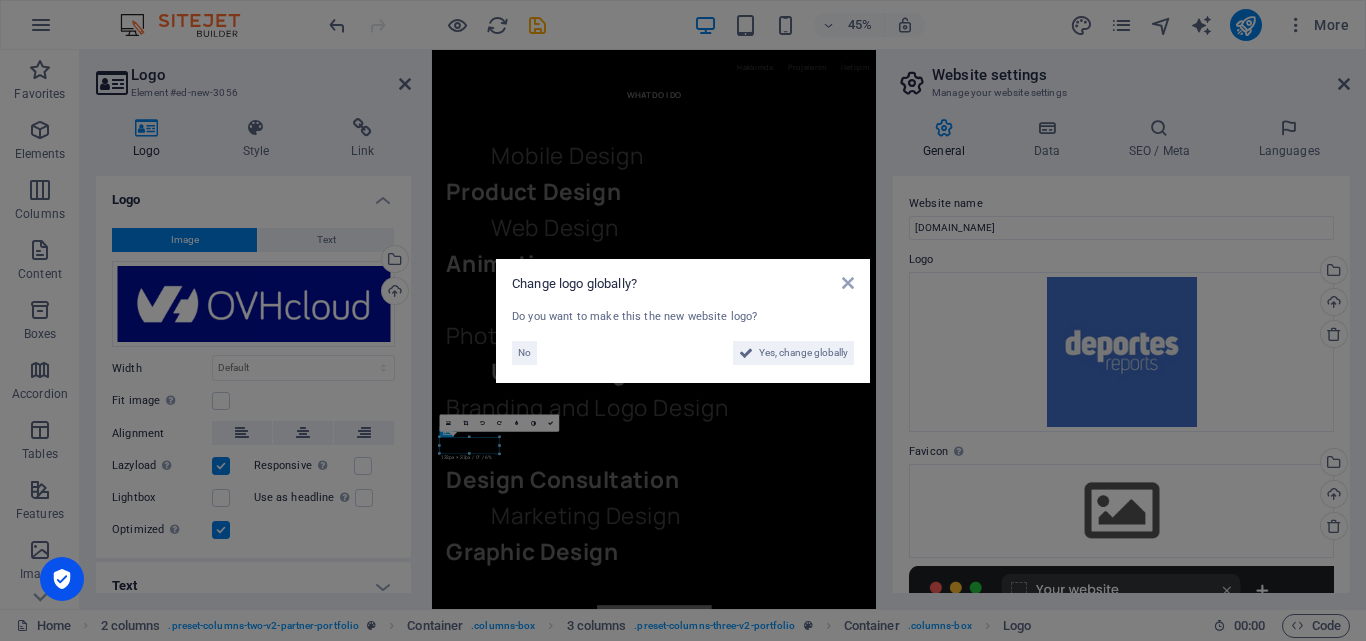 scroll, scrollTop: 1656, scrollLeft: 0, axis: vertical 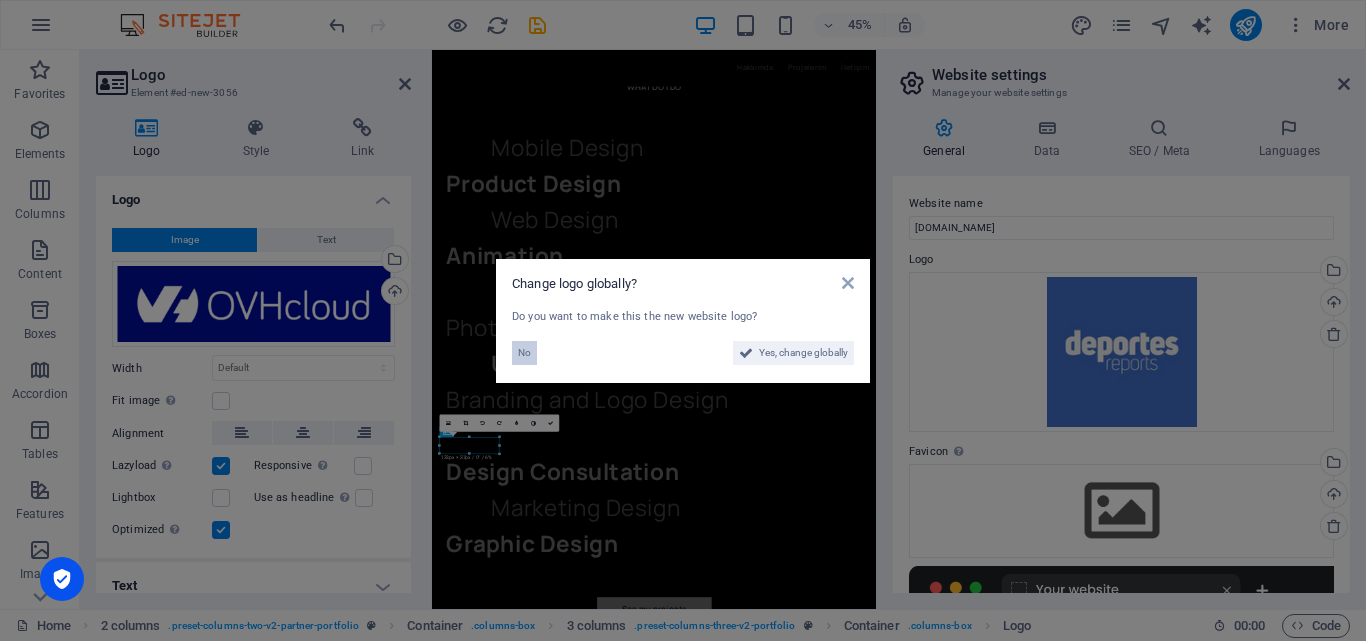 click on "No" at bounding box center (524, 353) 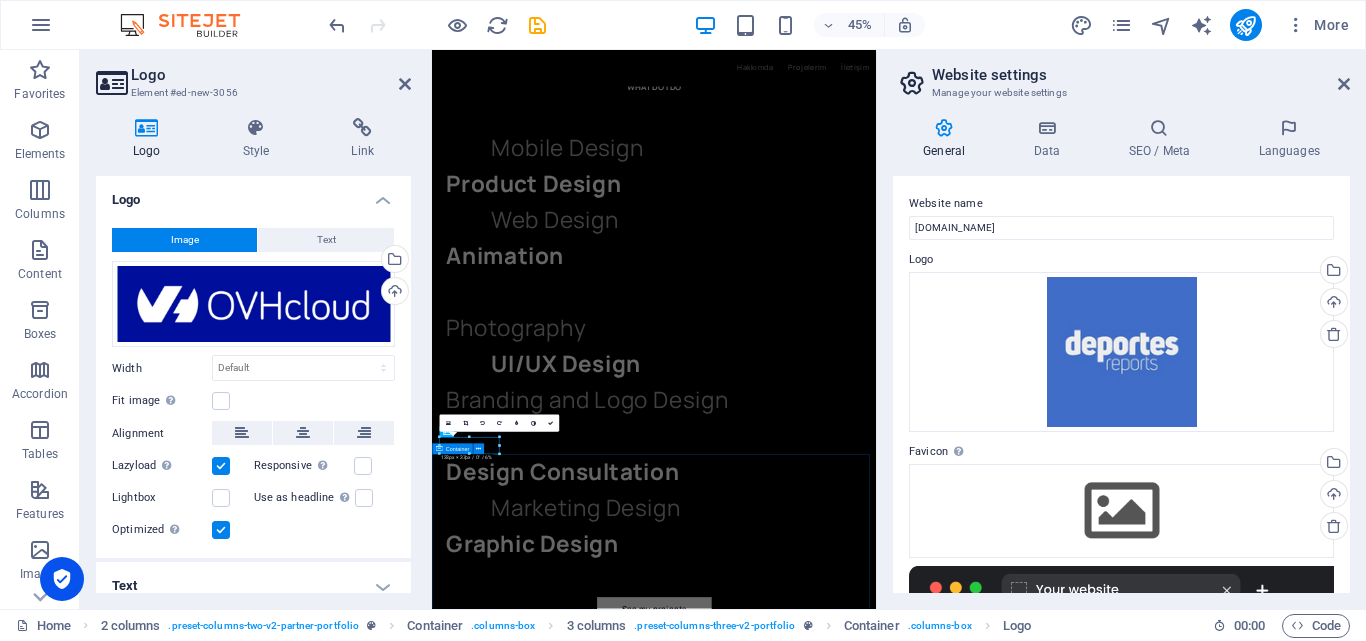 scroll, scrollTop: 1556, scrollLeft: 0, axis: vertical 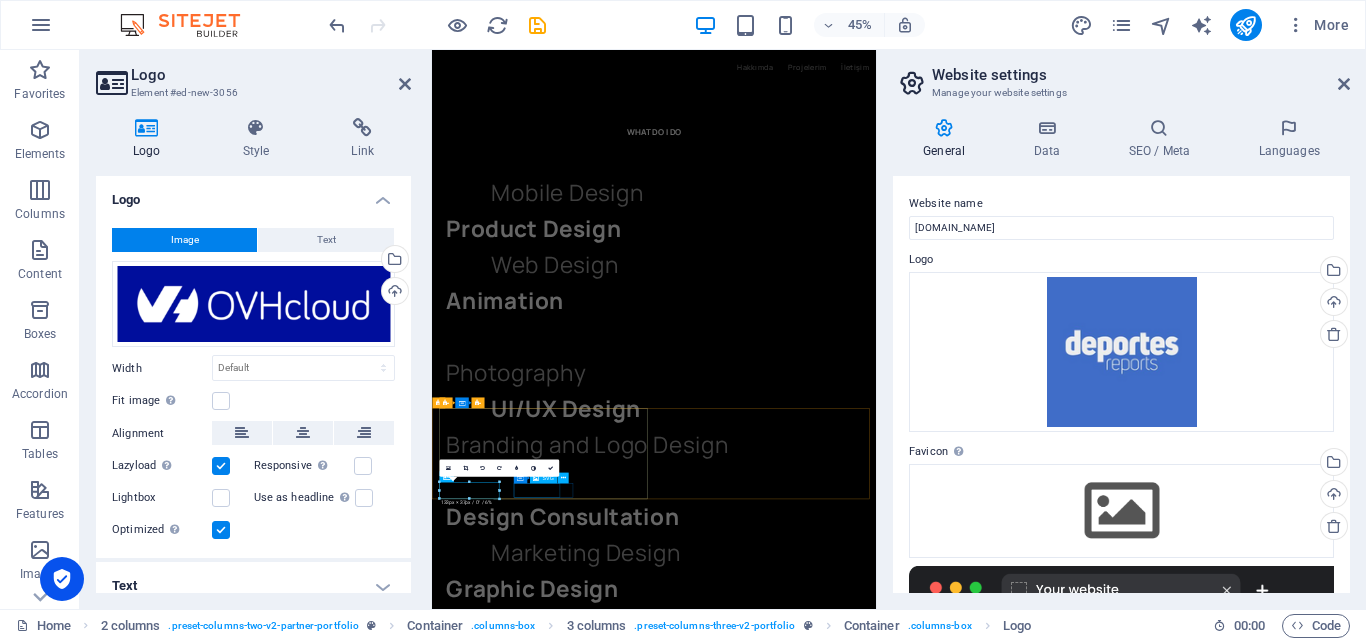click at bounding box center (515, 2880) 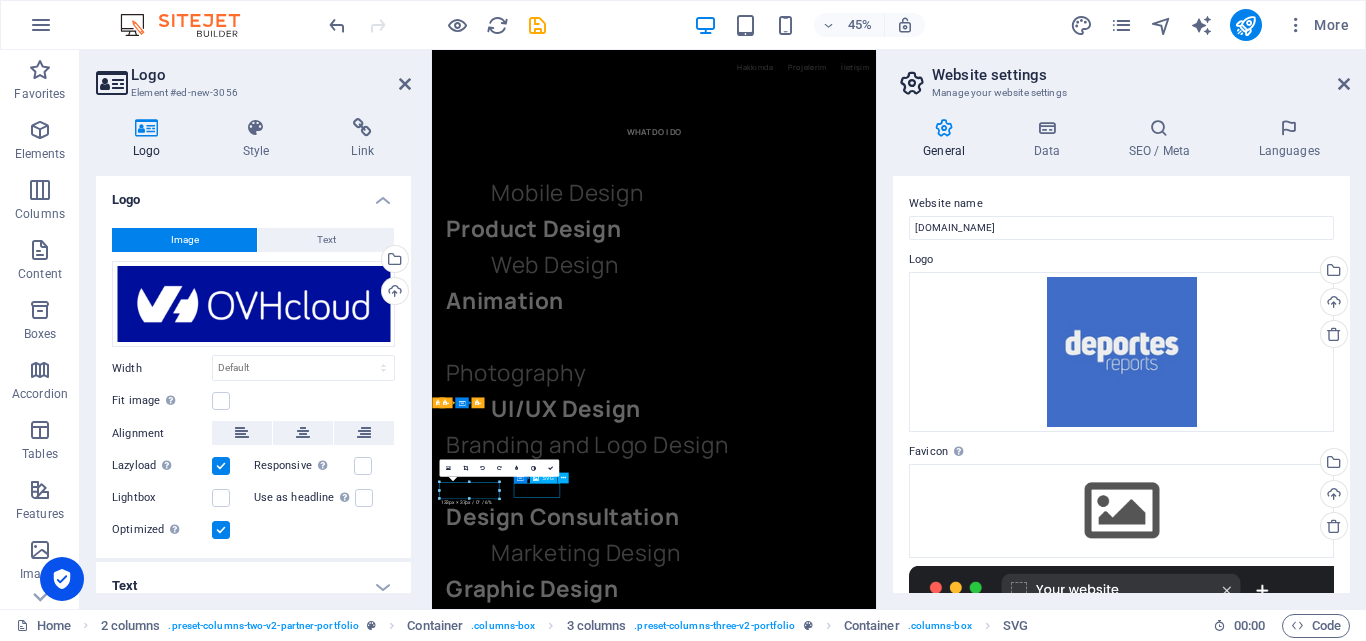 scroll, scrollTop: 2184, scrollLeft: 0, axis: vertical 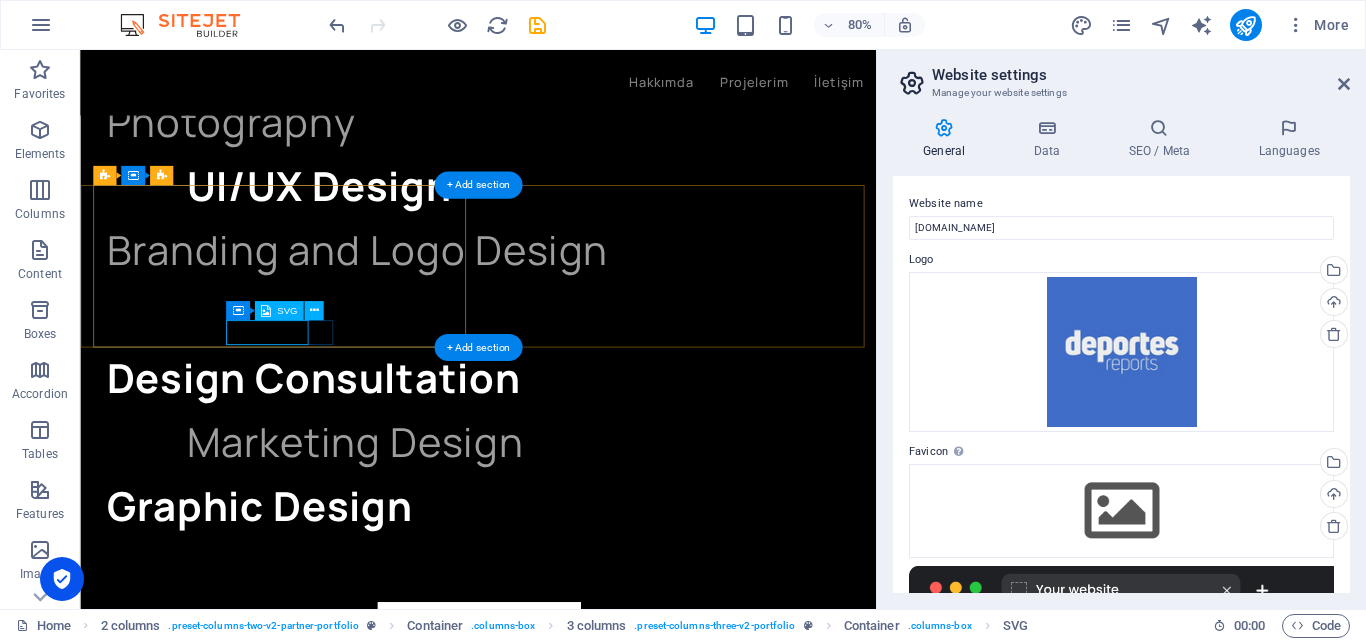 click at bounding box center (164, 2252) 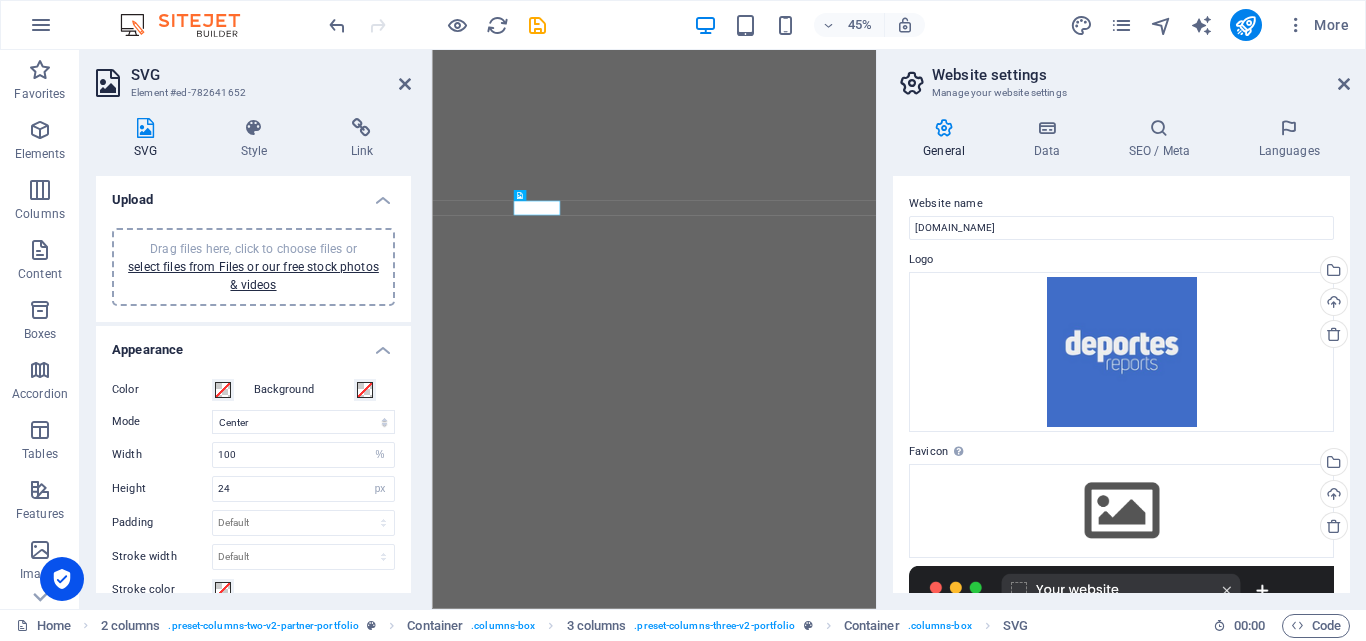 select on "xMidYMid" 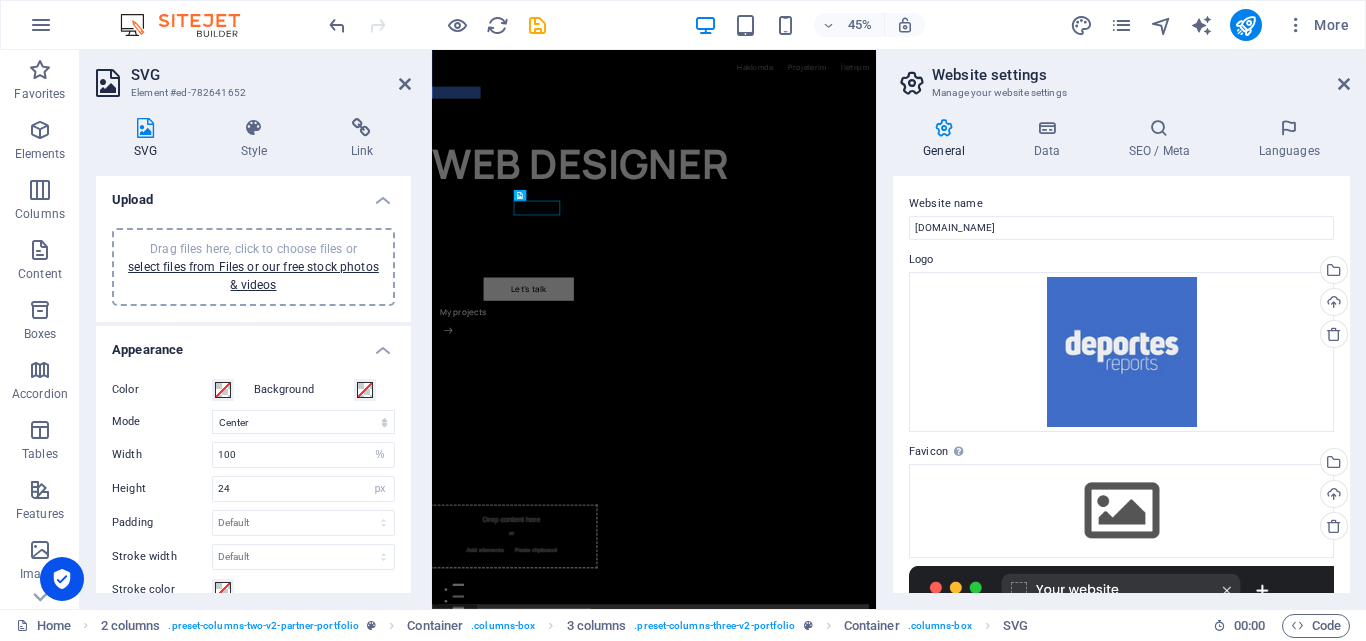 scroll, scrollTop: 0, scrollLeft: 0, axis: both 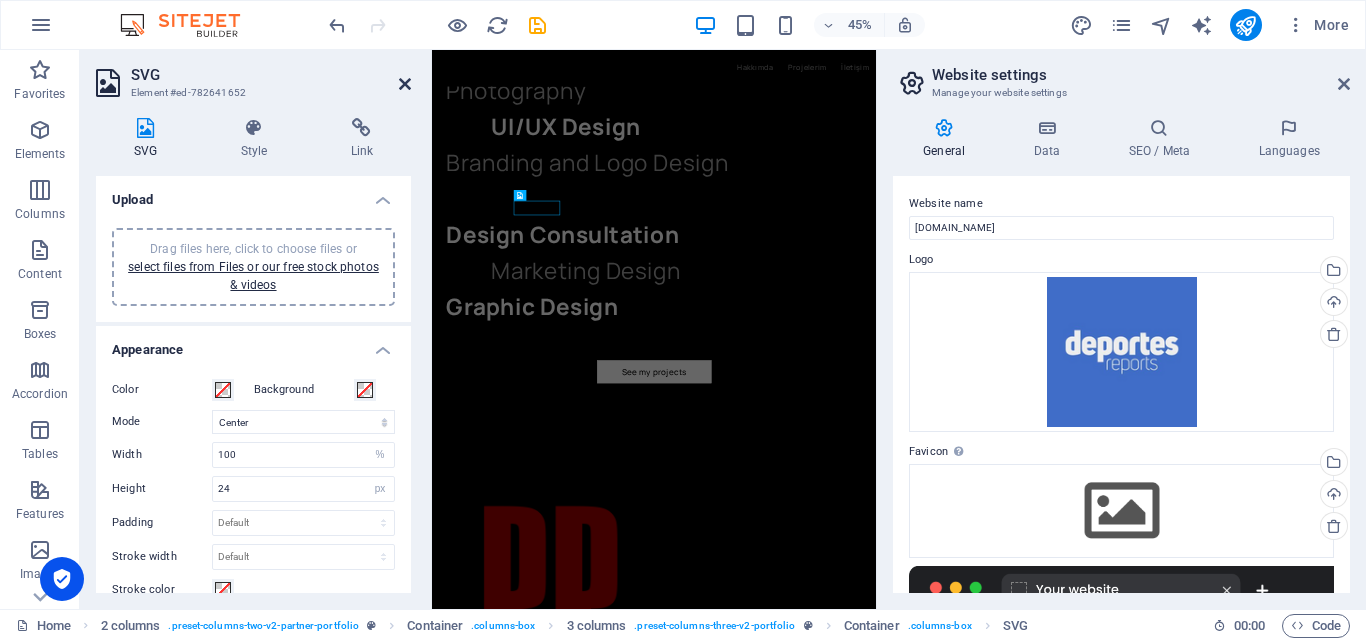 click at bounding box center [405, 84] 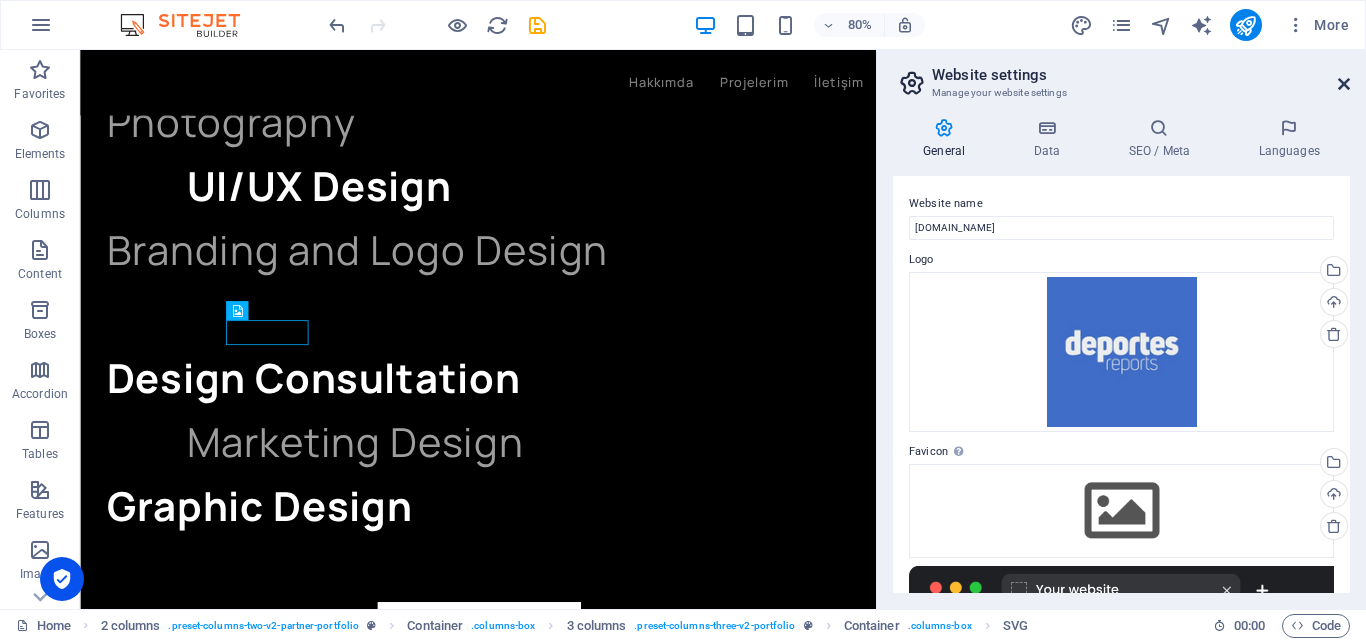click at bounding box center [1344, 84] 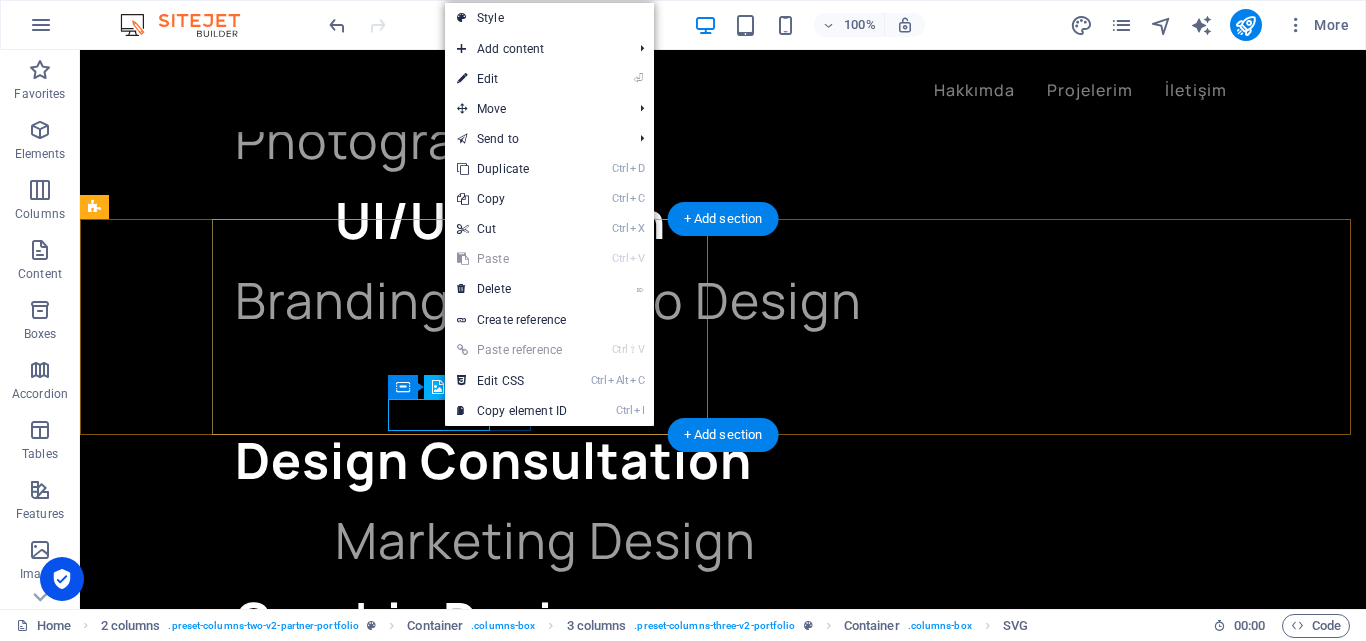 click at bounding box center [168, 2252] 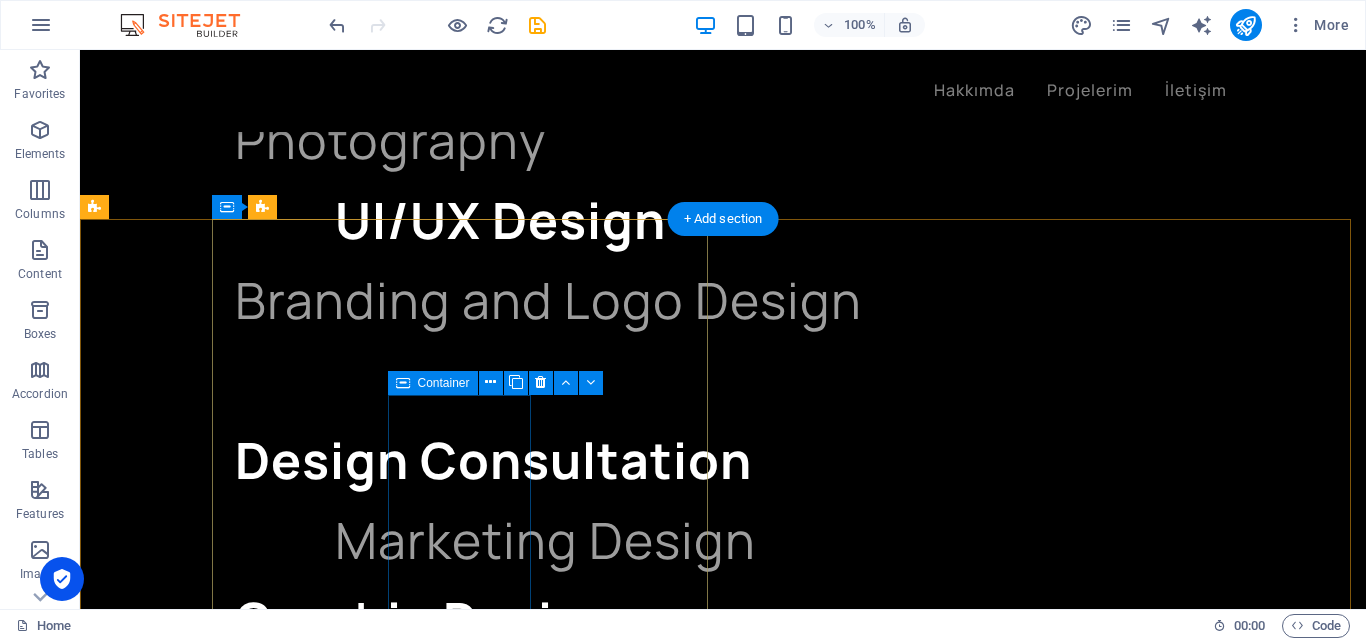 click at bounding box center (126, 2357) 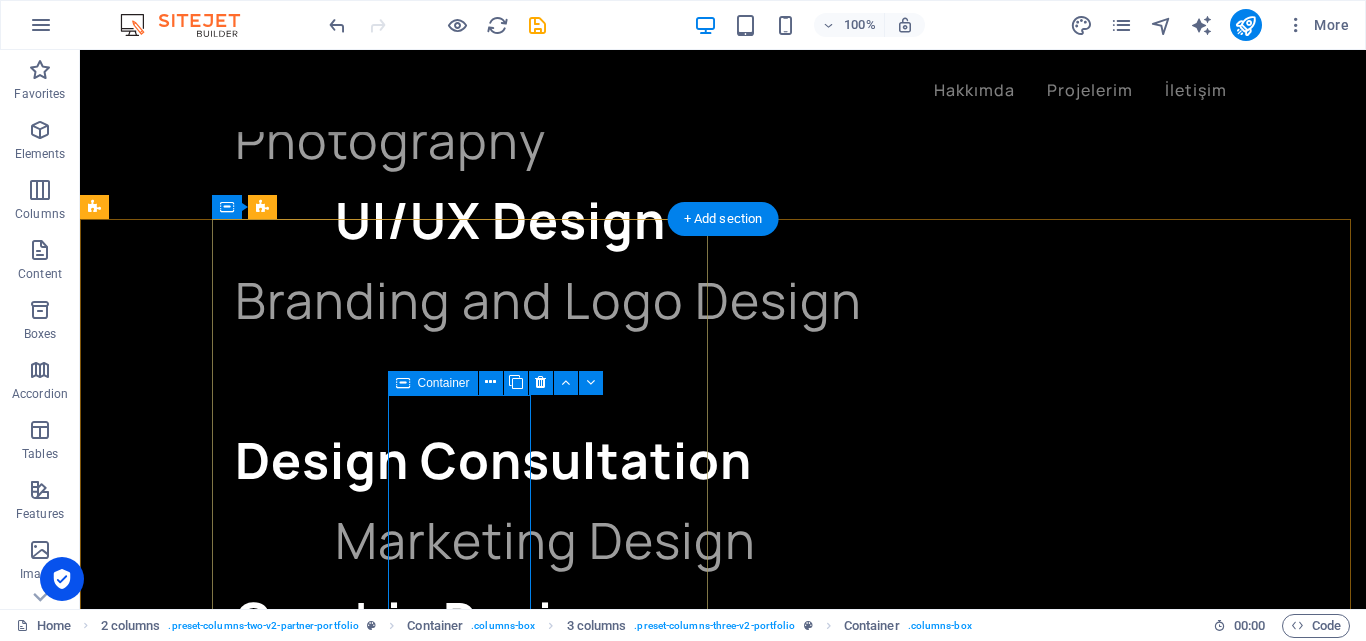 click at bounding box center (126, 2357) 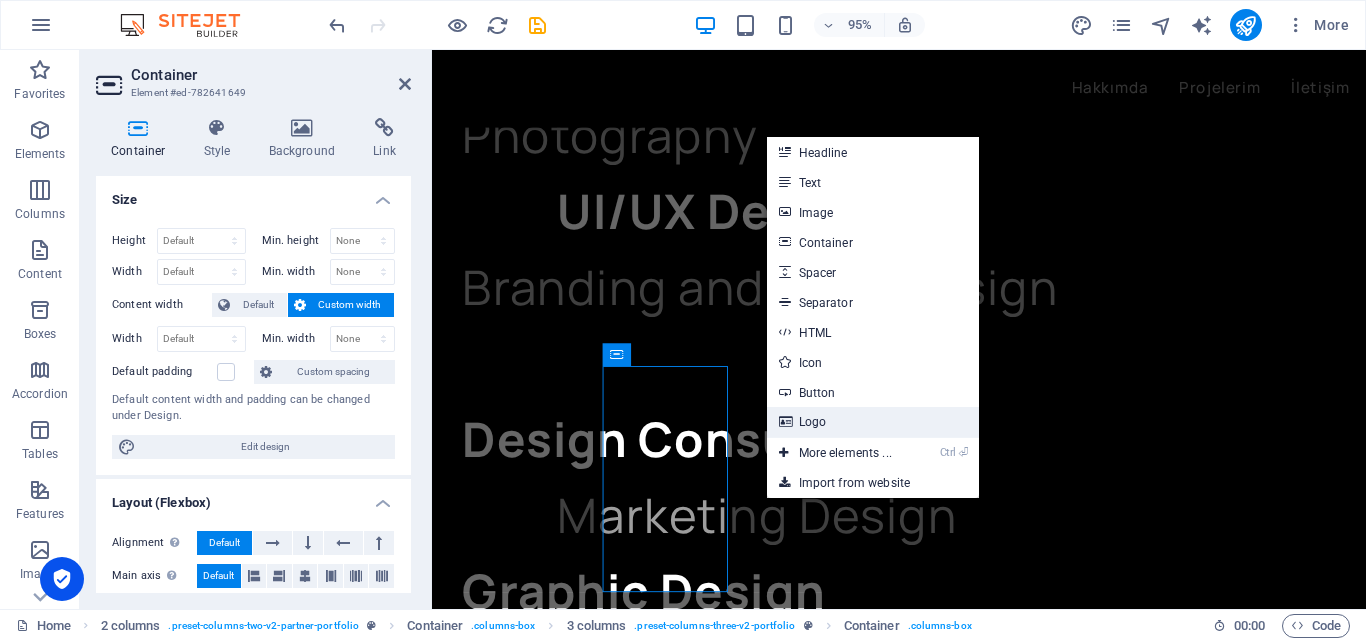 click on "Logo" at bounding box center (873, 422) 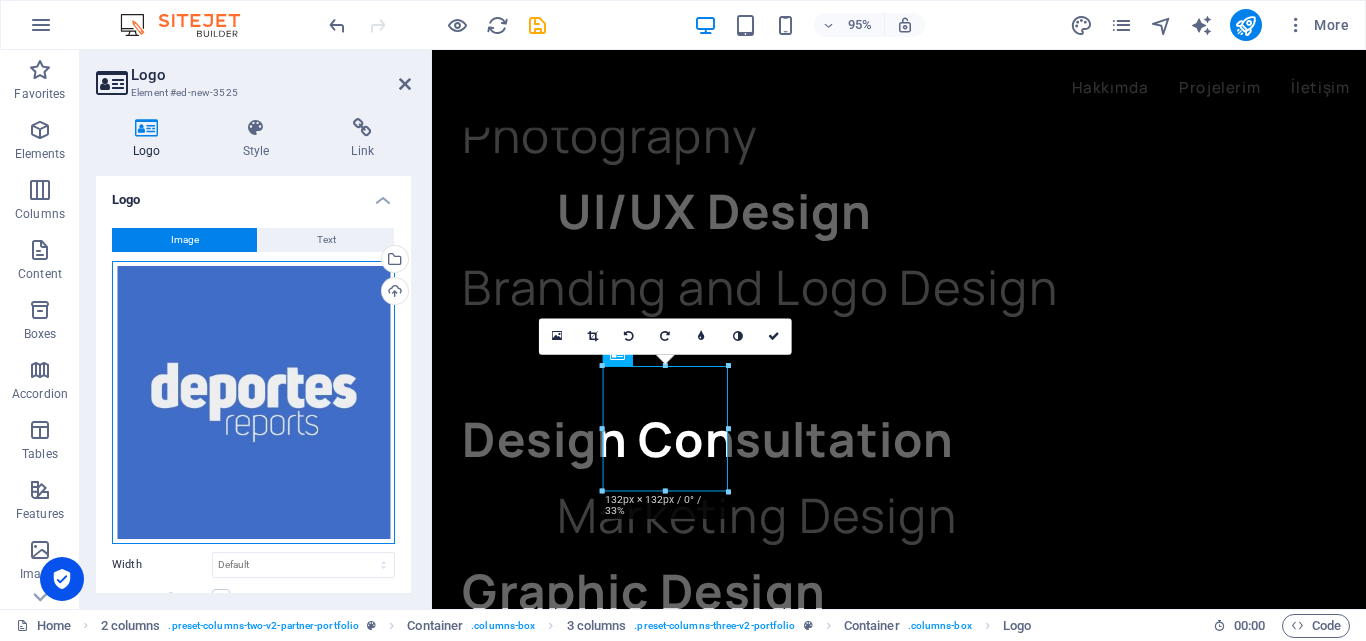 click on "Drag files here, click to choose files or select files from Files or our free stock photos & videos" at bounding box center [253, 402] 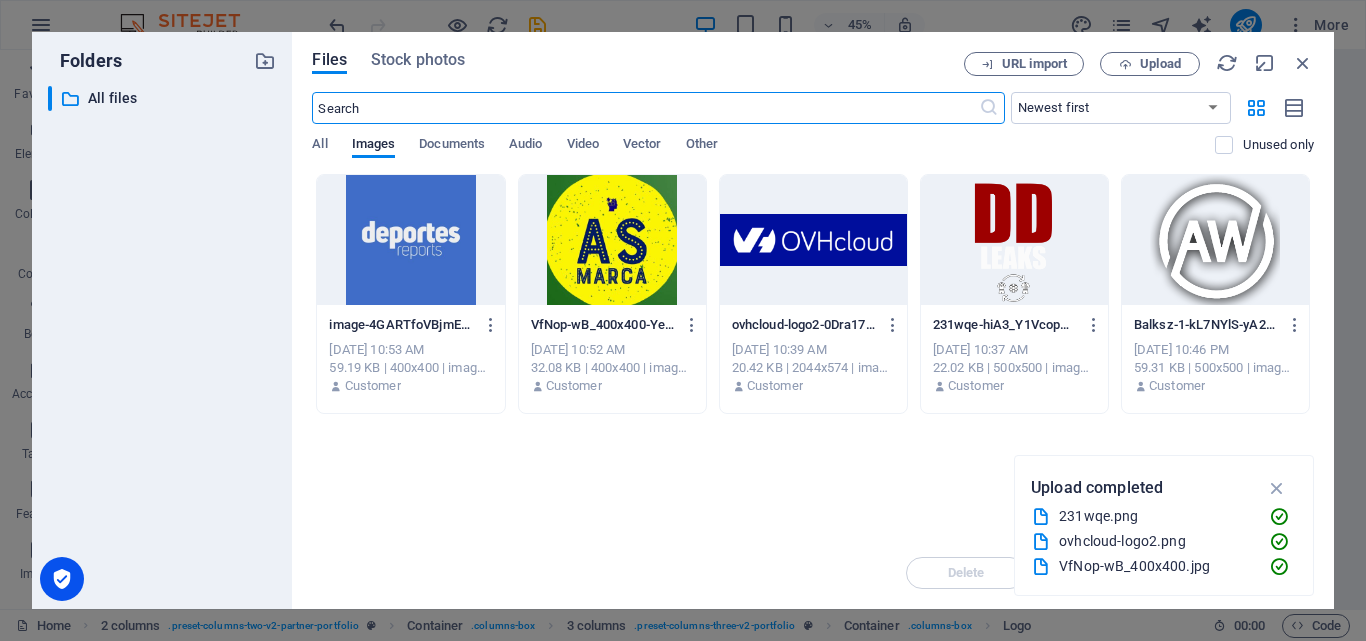 click at bounding box center [612, 240] 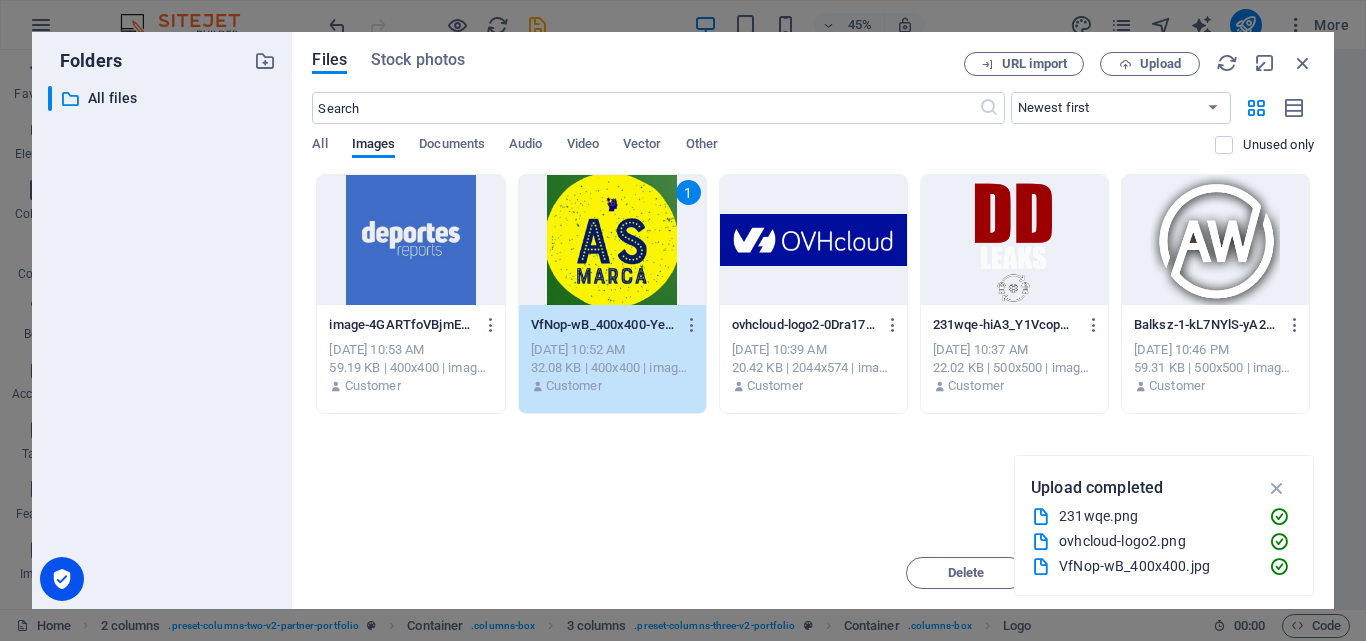 click on "1" at bounding box center [612, 240] 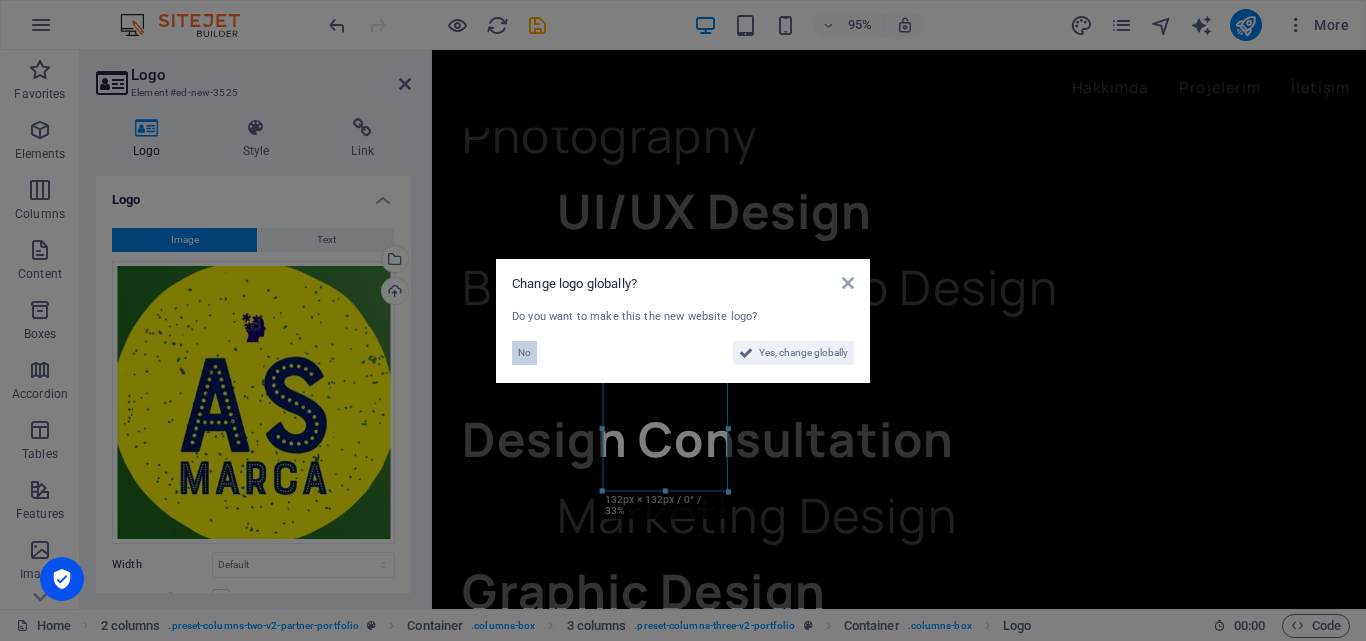 click on "No" at bounding box center [524, 353] 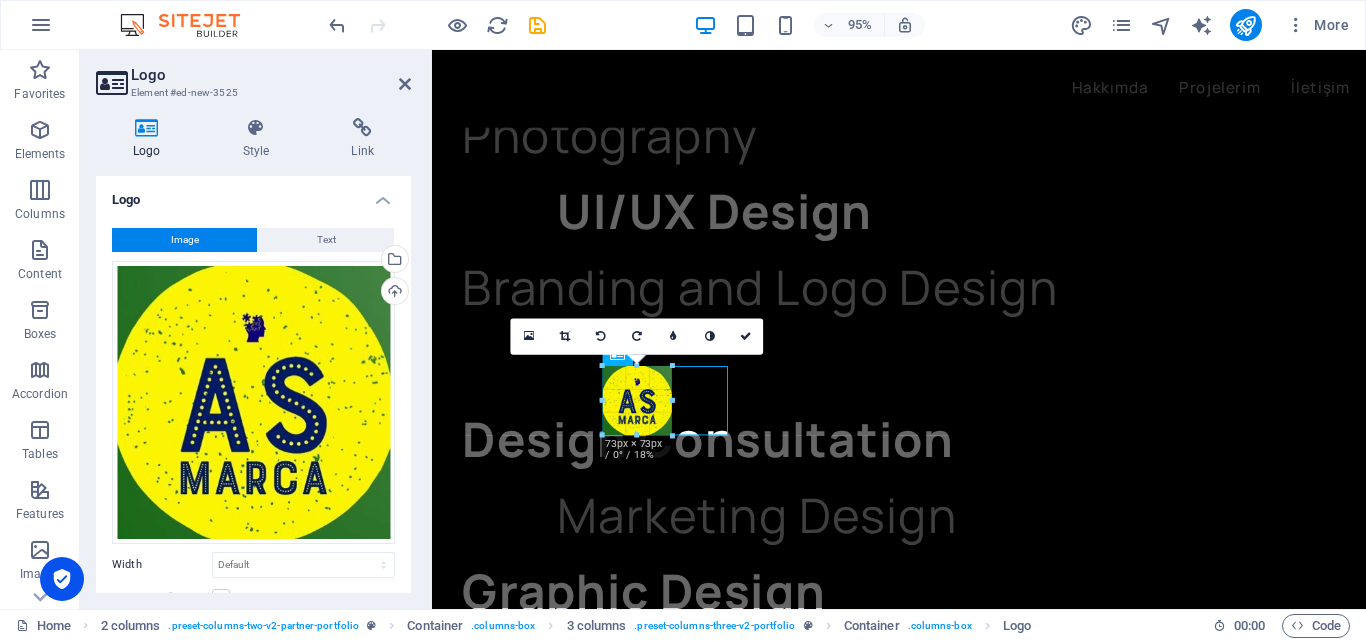 drag, startPoint x: 725, startPoint y: 492, endPoint x: 660, endPoint y: 425, distance: 93.34881 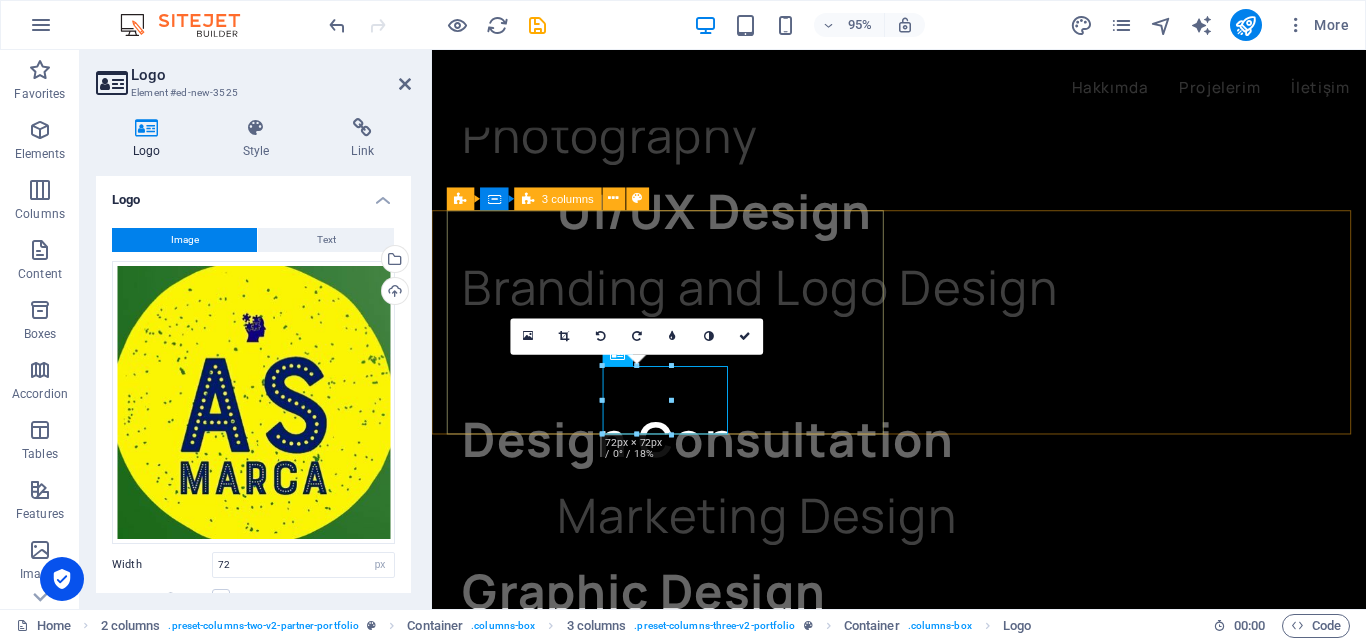 click at bounding box center [682, 1695] 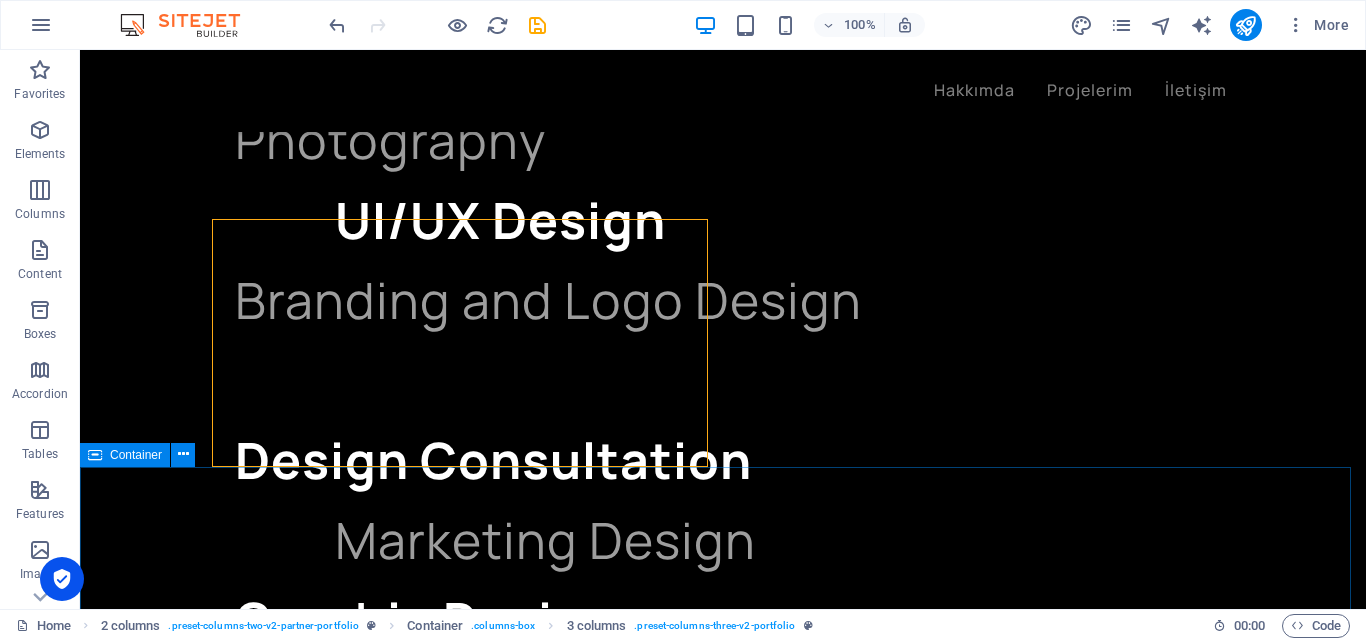 click on "What clients say
“I love working with [PERSON_NAME]. He is very dedicated, and he has patience to answer to all of my questions. Over the years he has created some of the most beautiful designs for my company, for all aspects of our marketing.” [PERSON_NAME] THOSE Architects Owner Drop content here or  Add elements  Paste clipboard What clients say
“I love working with [PERSON_NAME]. He is very dedicated, and he has patience to answer to all of my questions. Over the years he has created some of the most beautiful designs for my company, for all aspects of our marketing.” [PERSON_NAME] Charonica Owner What clients say
“I love working with [PERSON_NAME]. He is very dedicated, and he has patience to answer to all of my questions. Over the years he has created some of the most beautiful designs for my company, for all aspects of our marketing.” [PERSON_NAME] Le Hair Owner What clients say
[PERSON_NAME] THOSE Architects Owner Drop content here or  Add elements" at bounding box center [723, 2795] 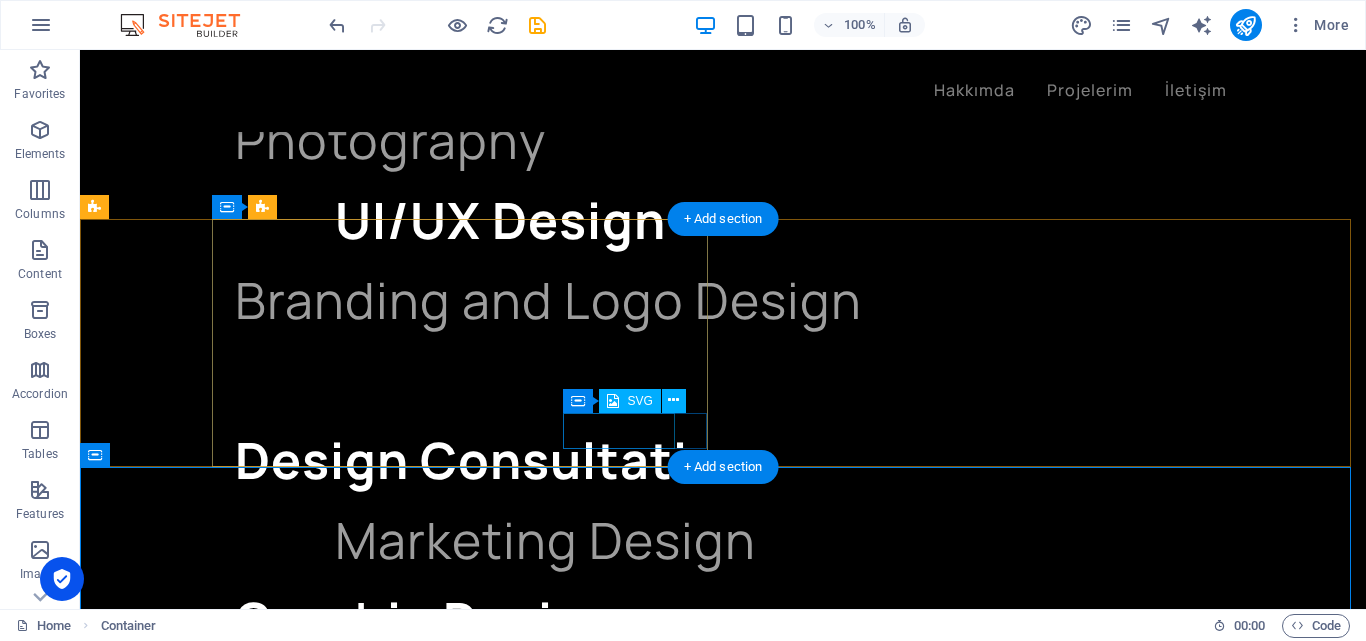 click at bounding box center (168, 2342) 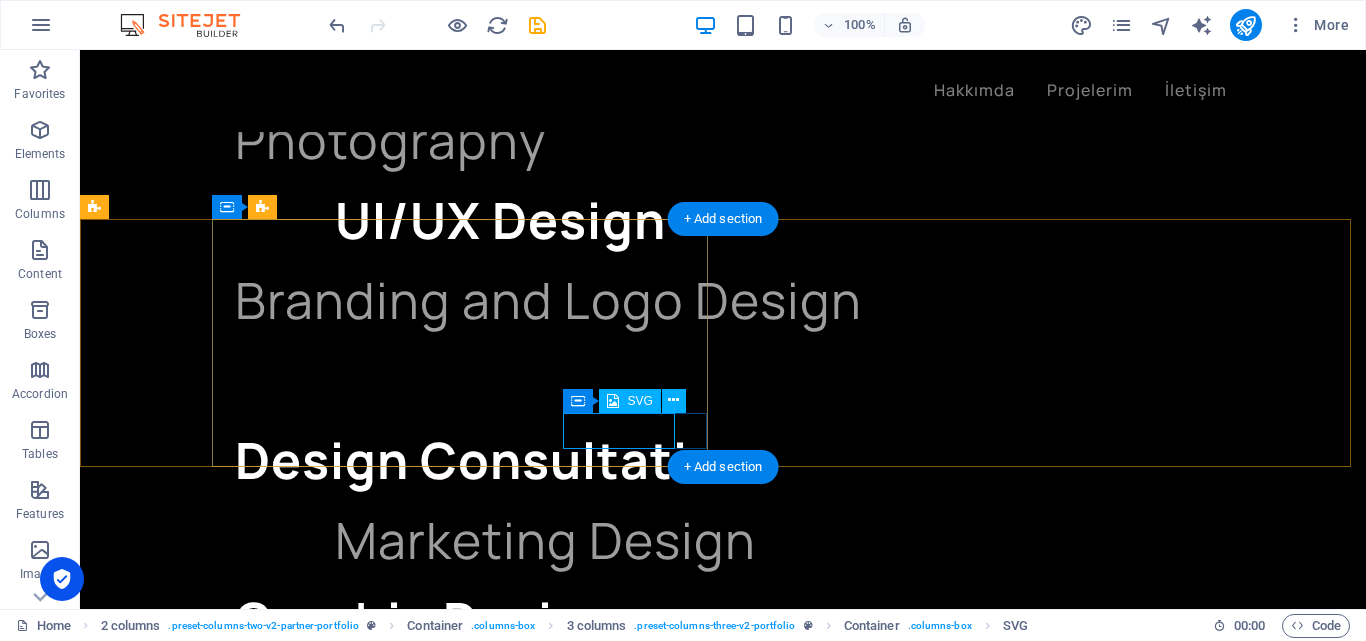click at bounding box center (168, 2342) 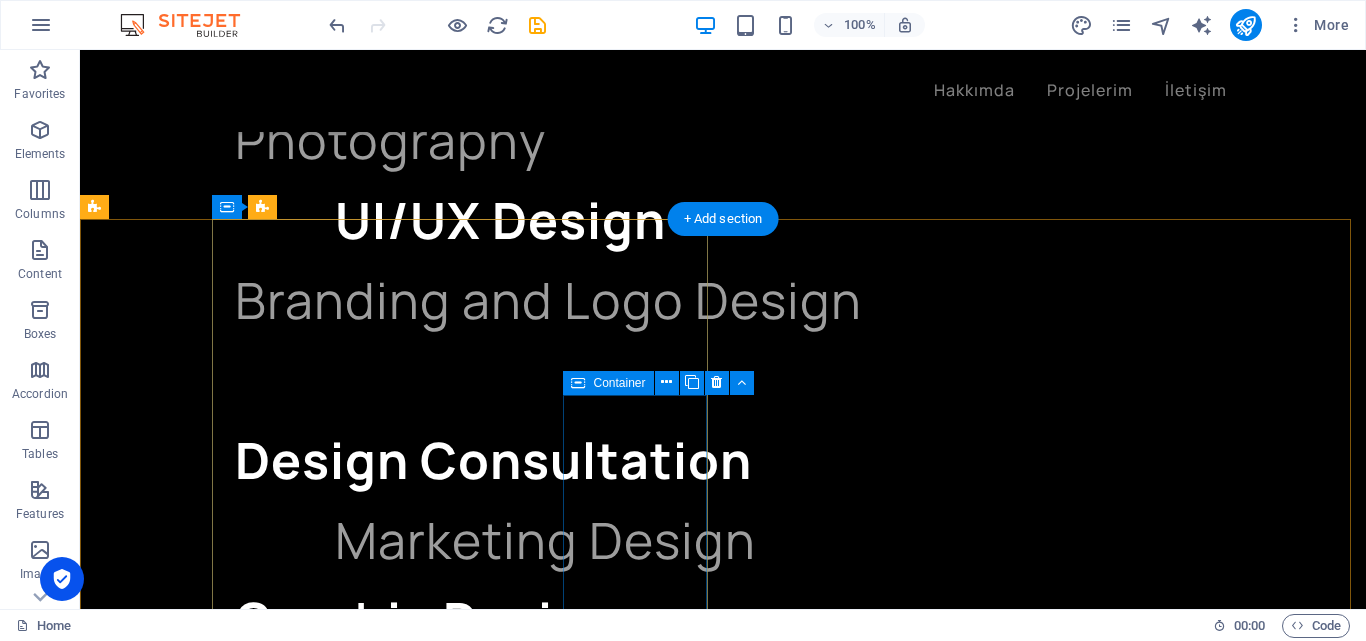 click at bounding box center [126, 2445] 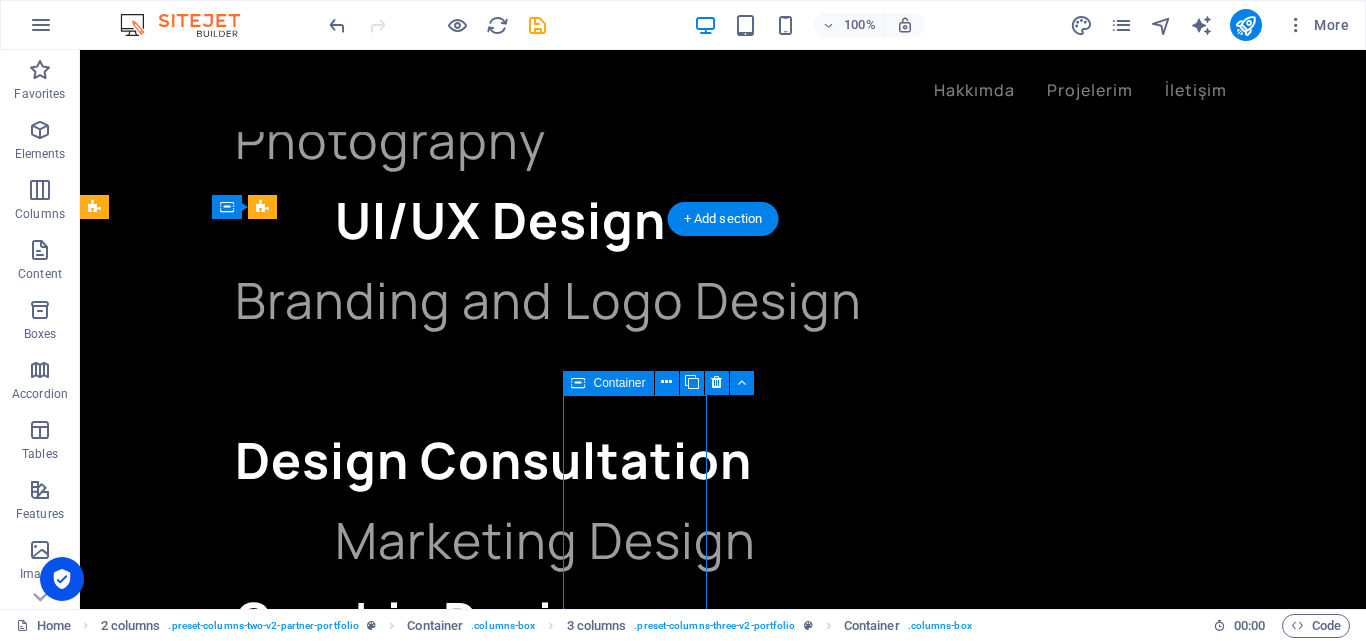 click on "Add elements" at bounding box center (167, 2445) 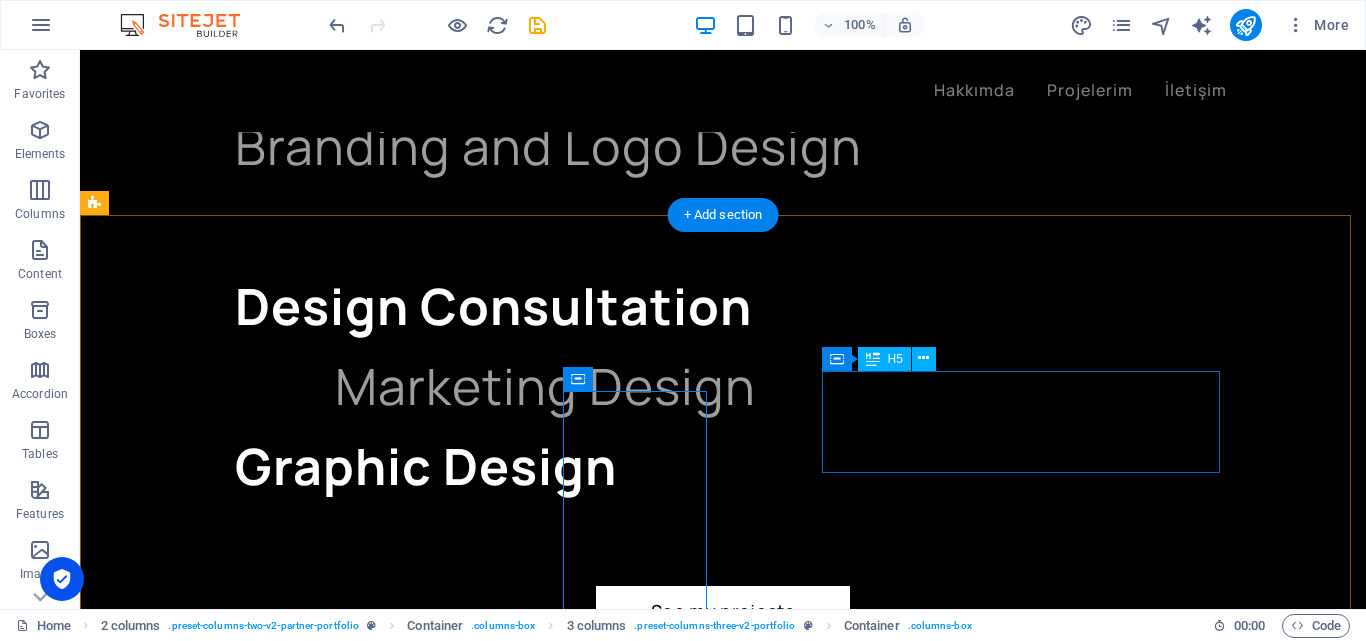 scroll, scrollTop: 2384, scrollLeft: 0, axis: vertical 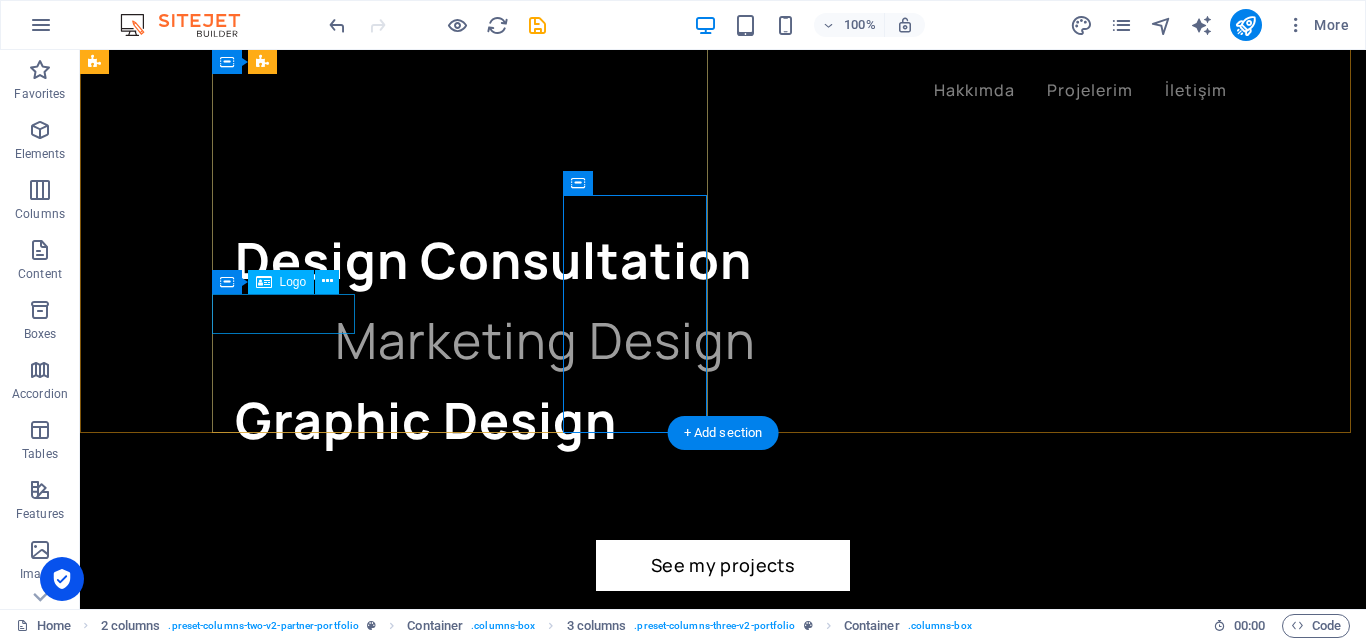 click at bounding box center (168, 1876) 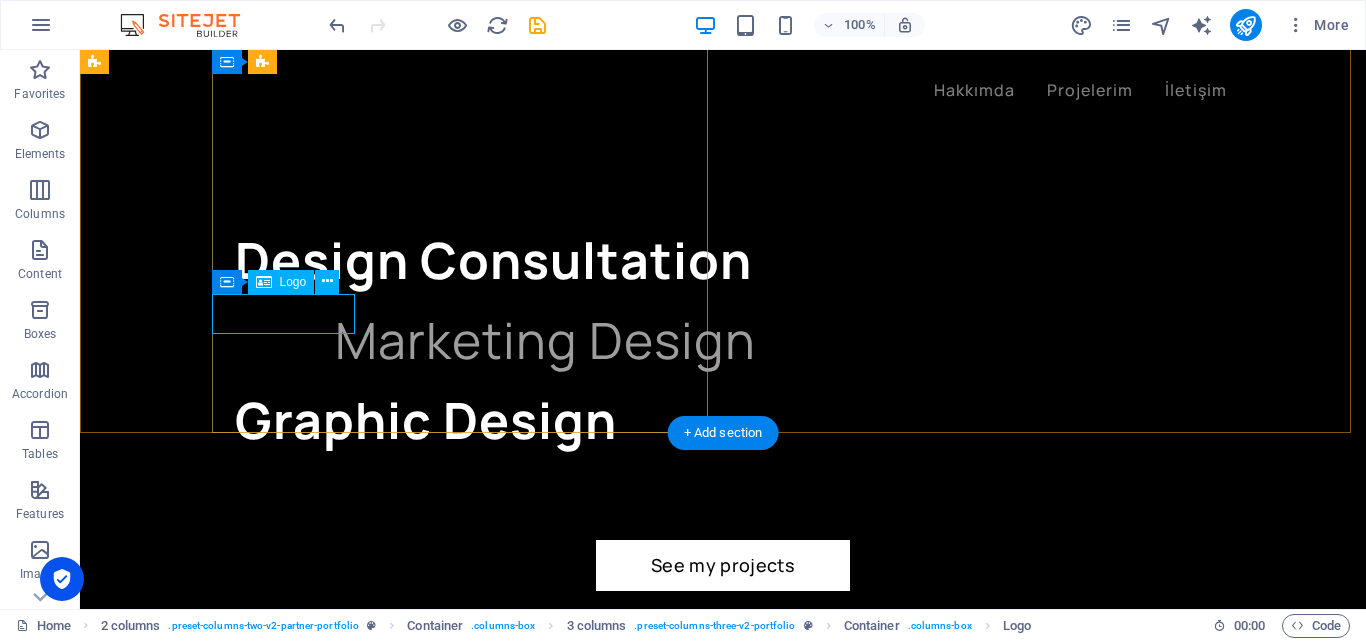 click at bounding box center [168, 1876] 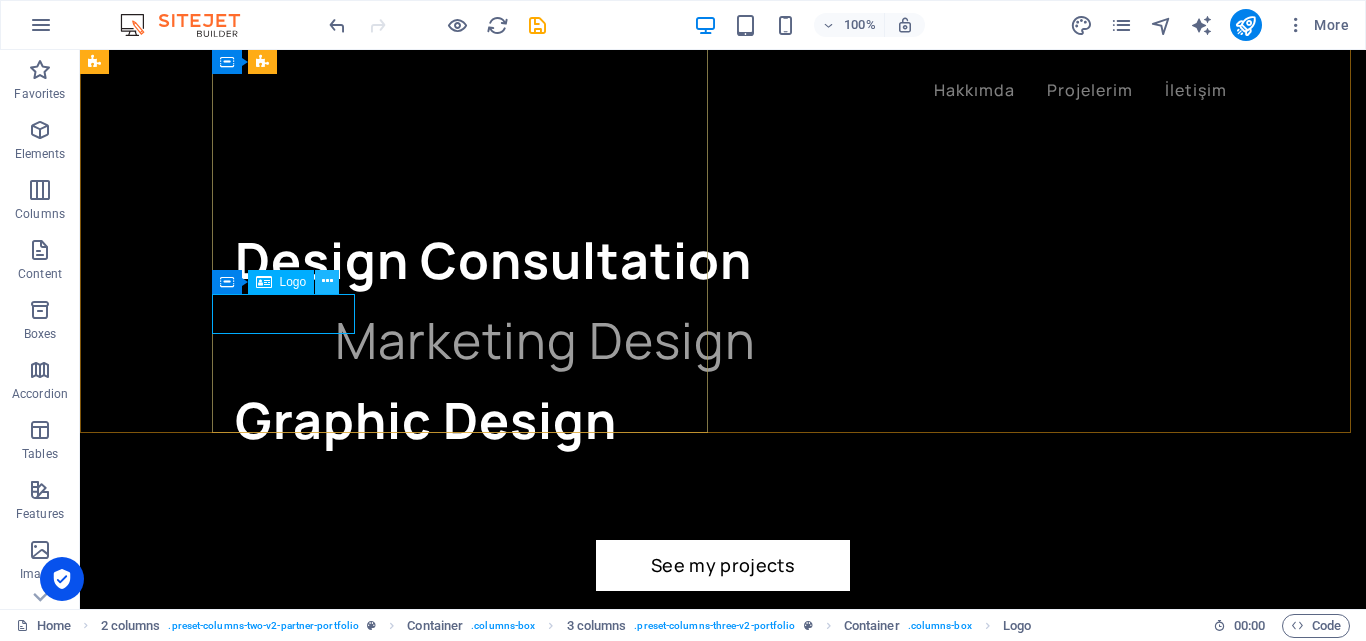 click at bounding box center [327, 282] 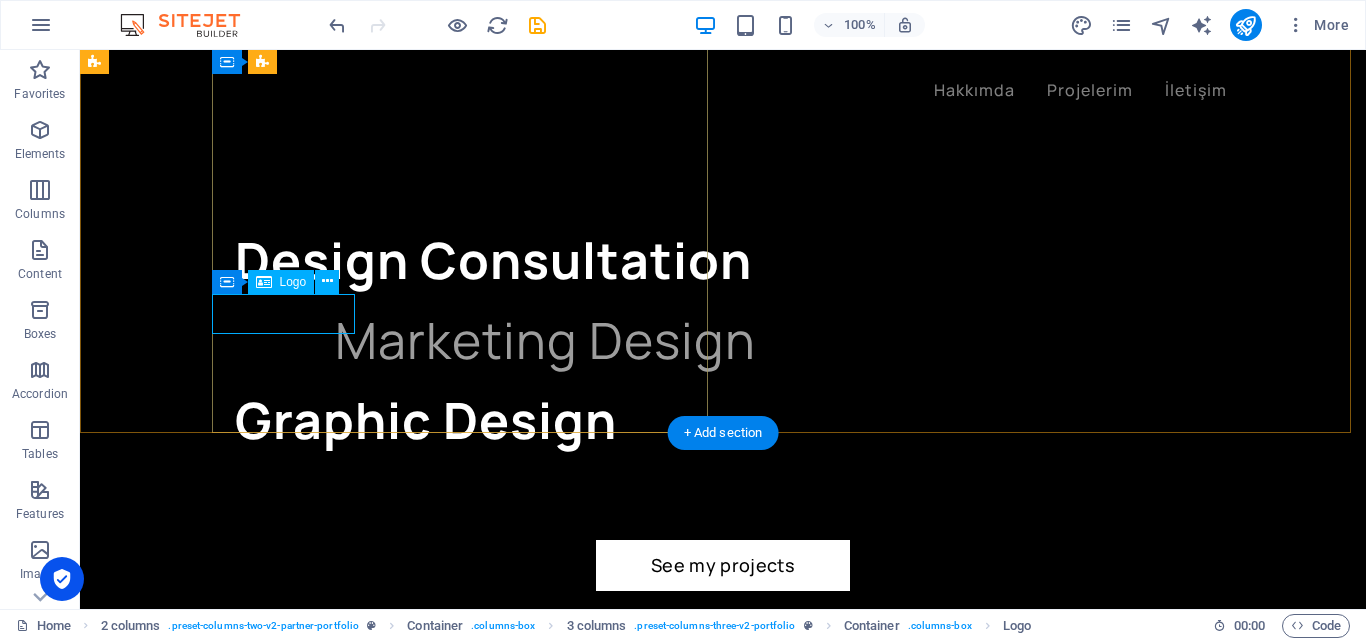 click at bounding box center [168, 1876] 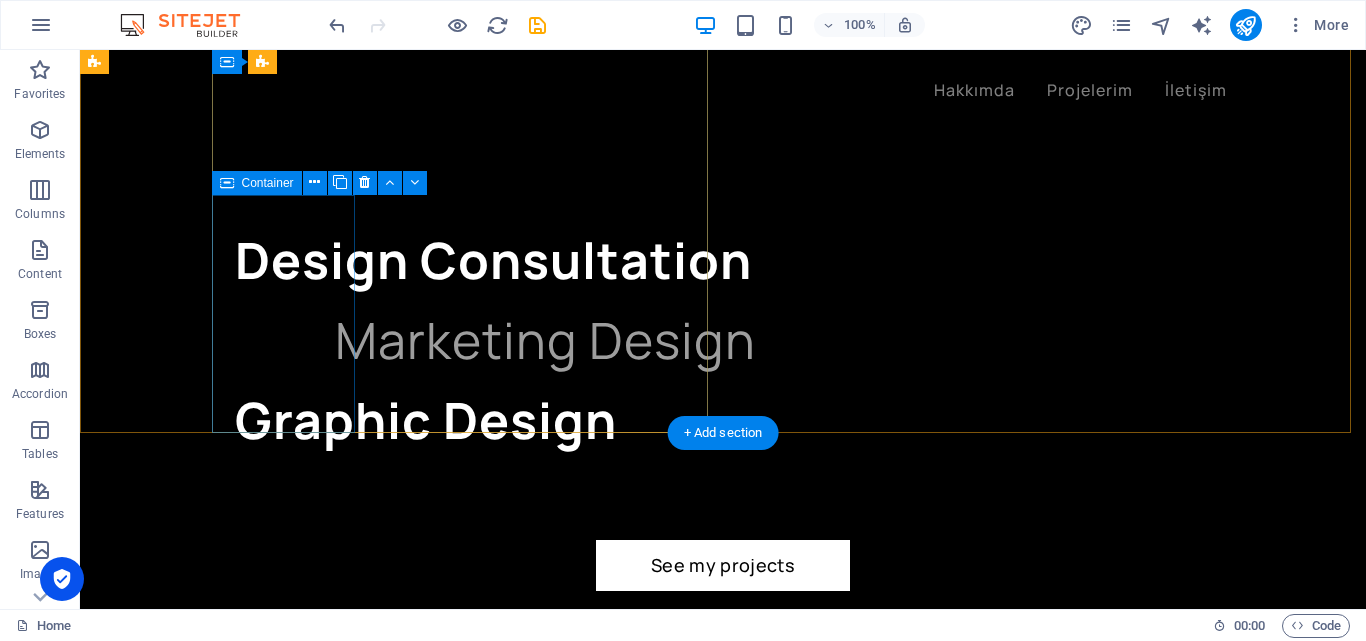 click on "Add elements" at bounding box center [167, 1853] 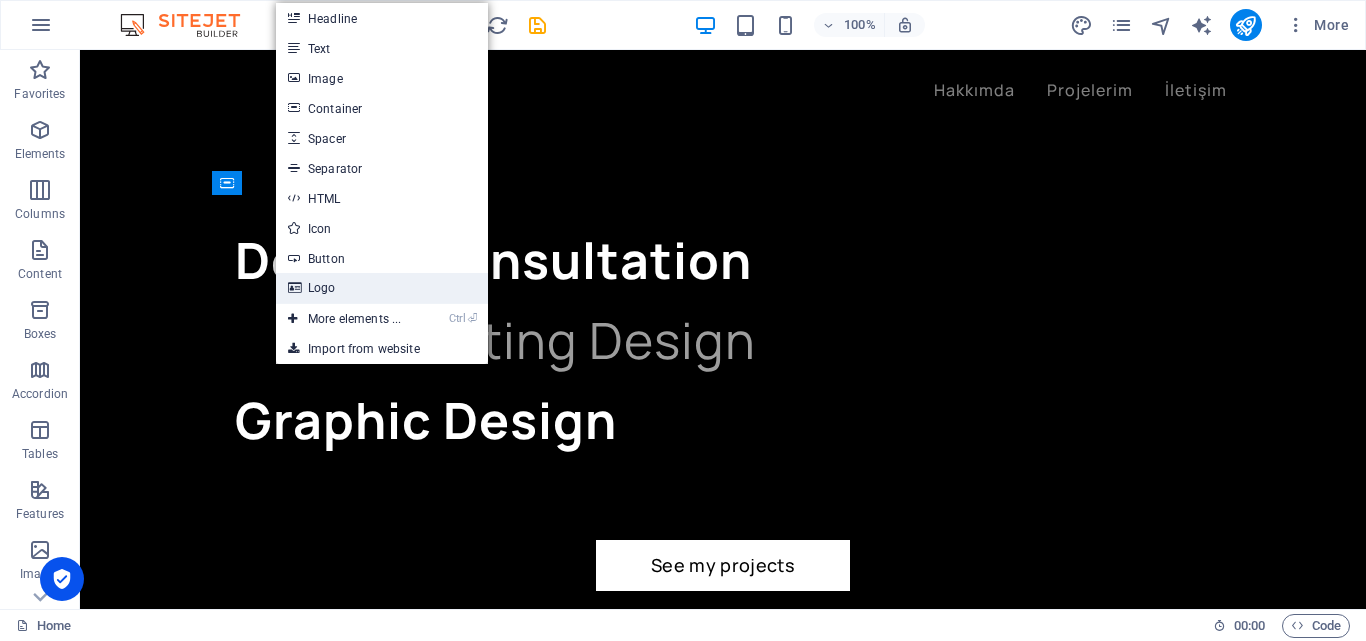 click on "Logo" at bounding box center [382, 288] 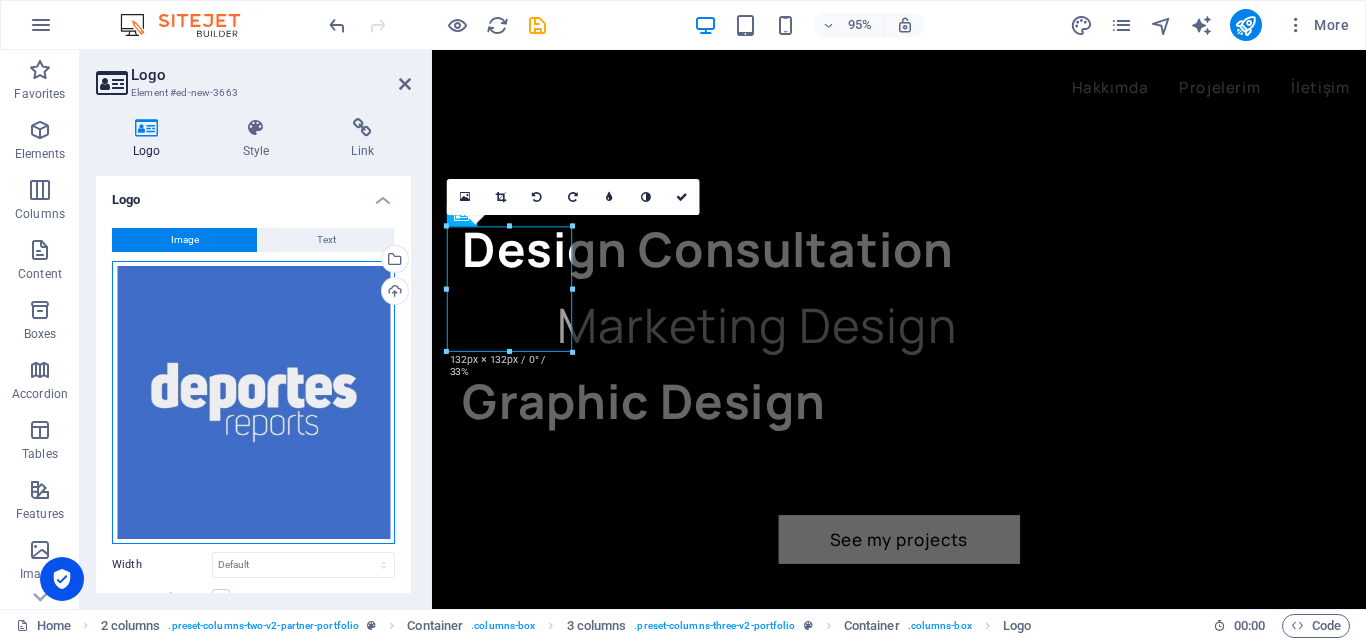 click on "Drag files here, click to choose files or select files from Files or our free stock photos & videos" at bounding box center (253, 402) 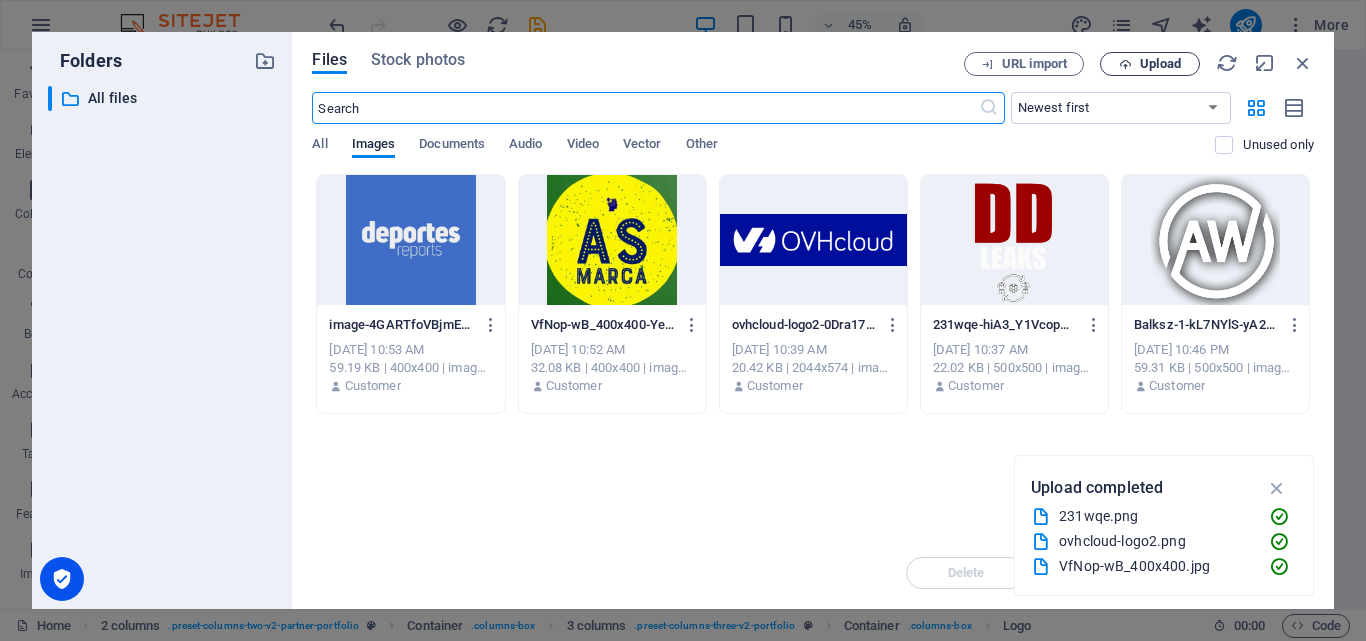 click on "Upload" at bounding box center (1160, 64) 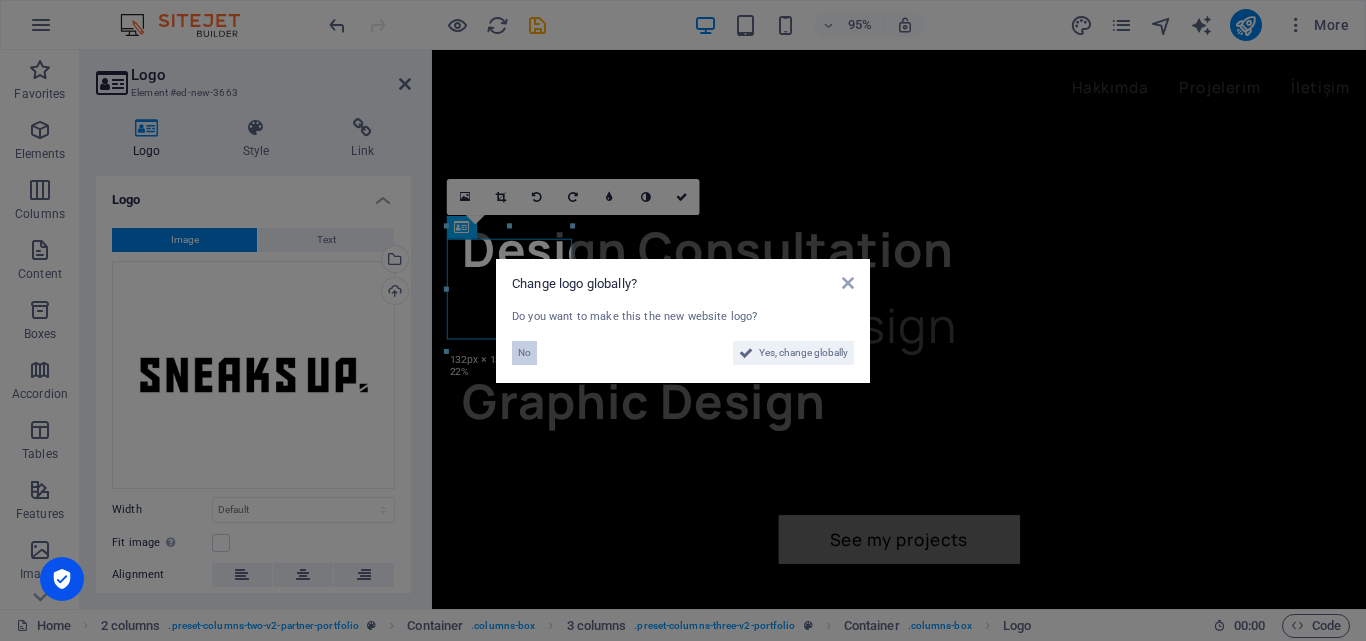 click on "No" at bounding box center (524, 353) 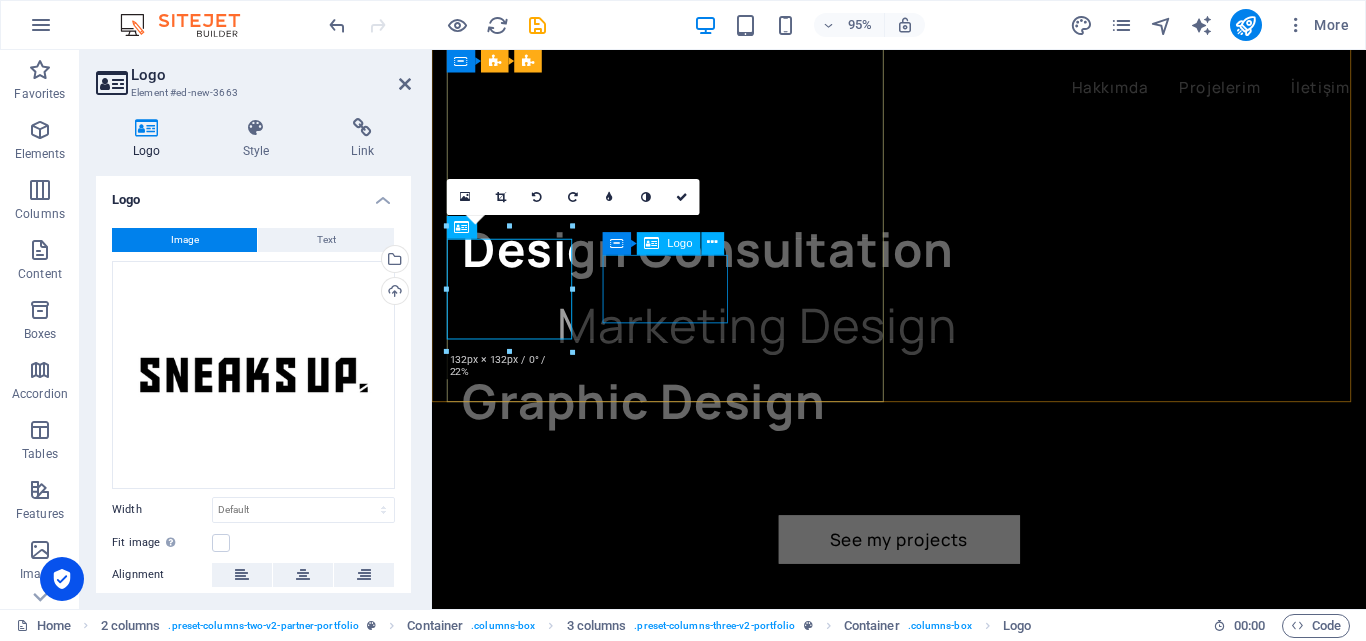 click at bounding box center [515, 2264] 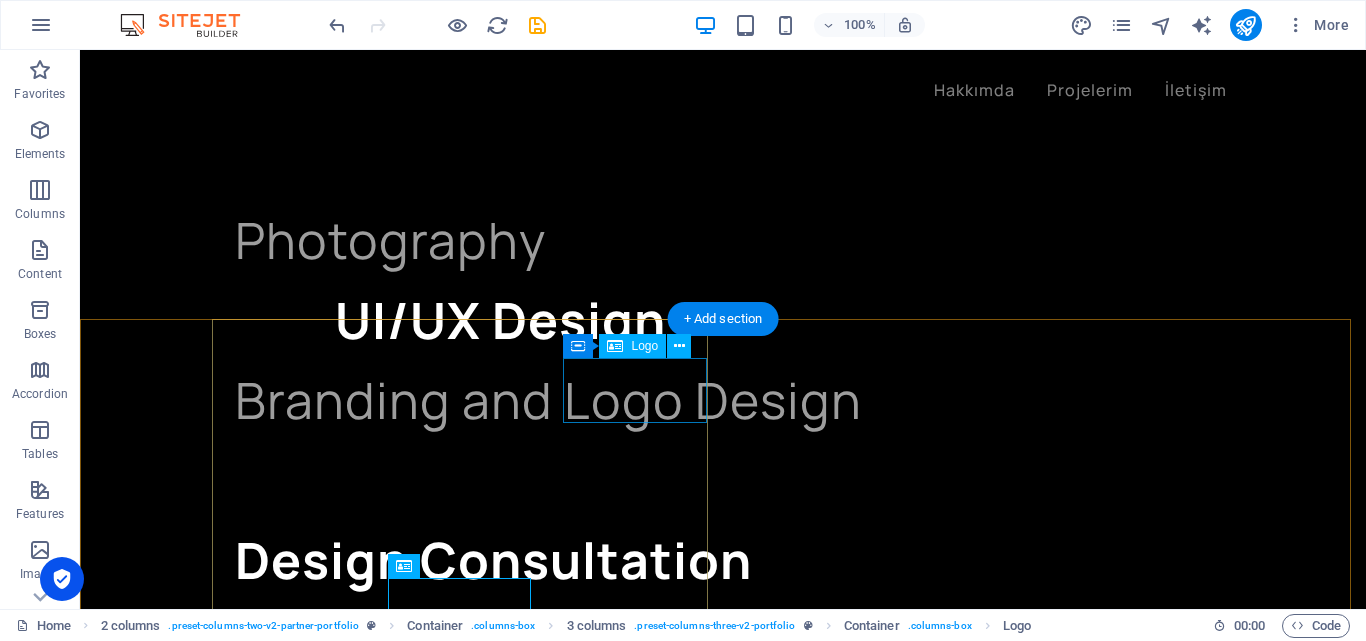 scroll, scrollTop: 2184, scrollLeft: 0, axis: vertical 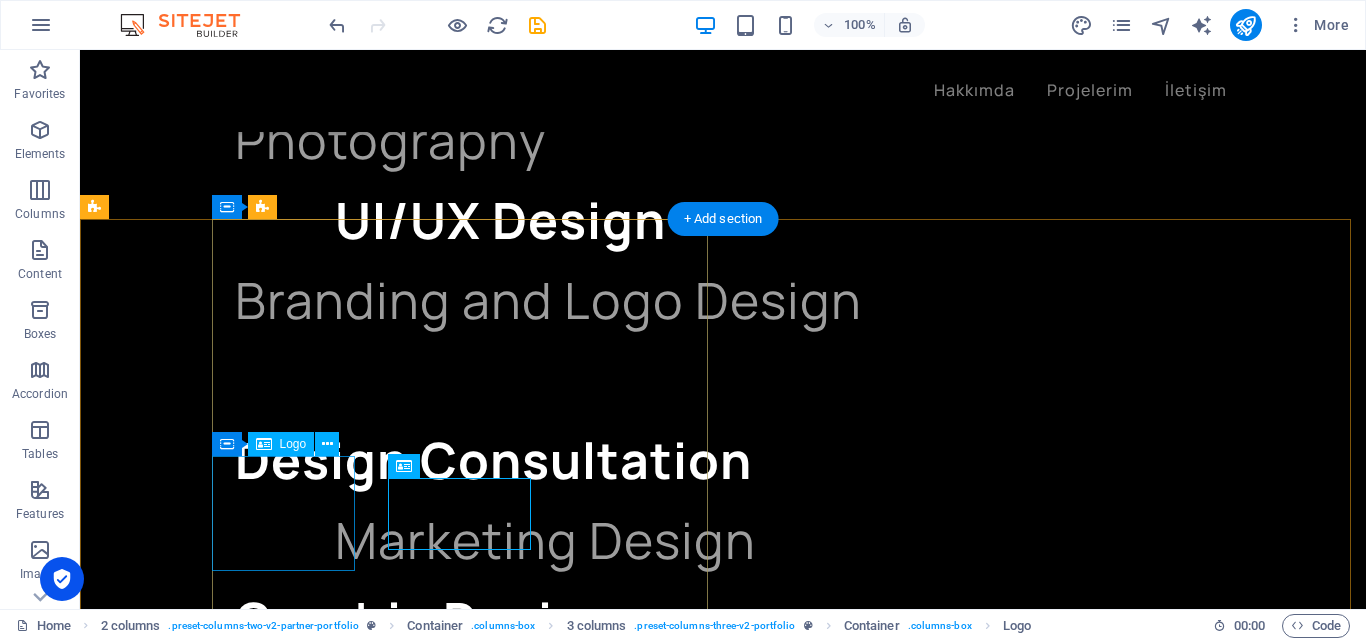 click at bounding box center (168, 2172) 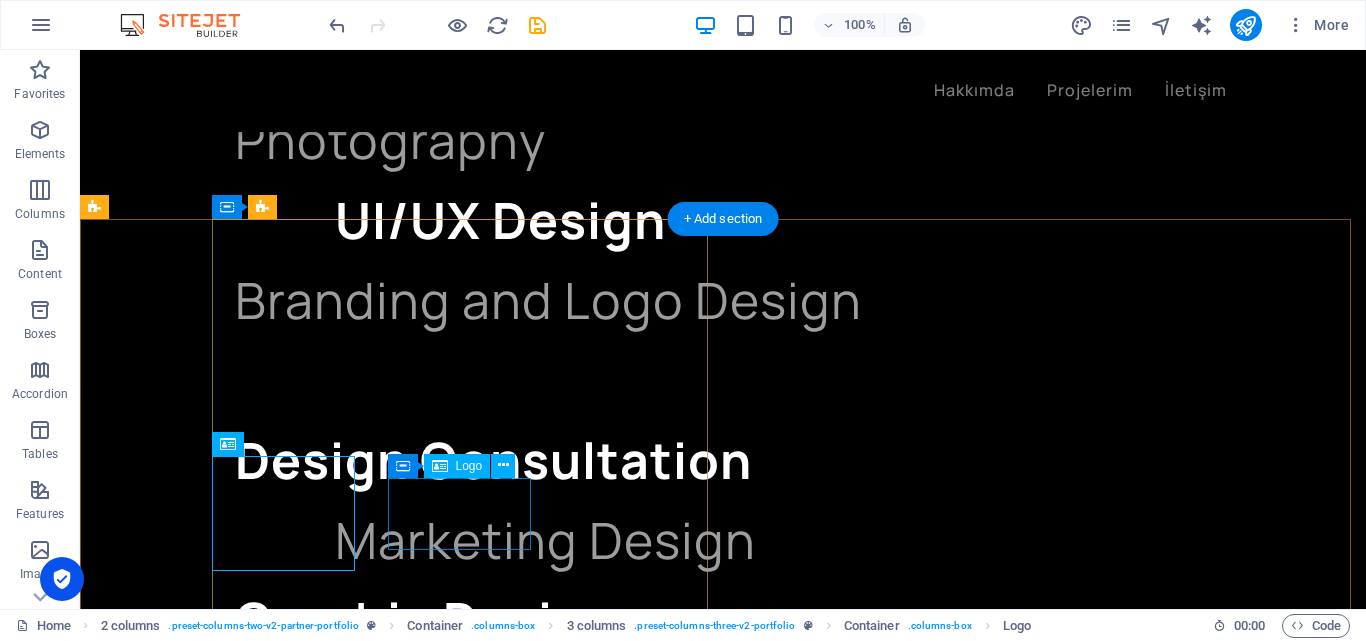 click at bounding box center (168, 2464) 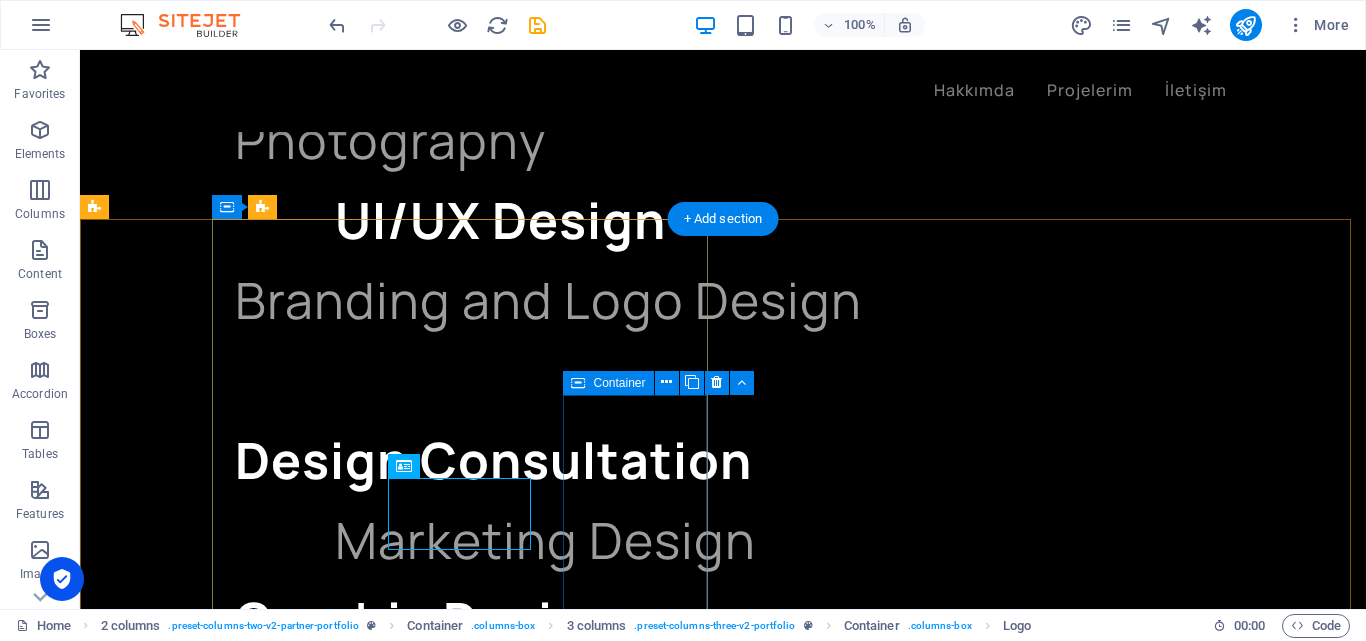 click on "Add elements" at bounding box center (167, 2637) 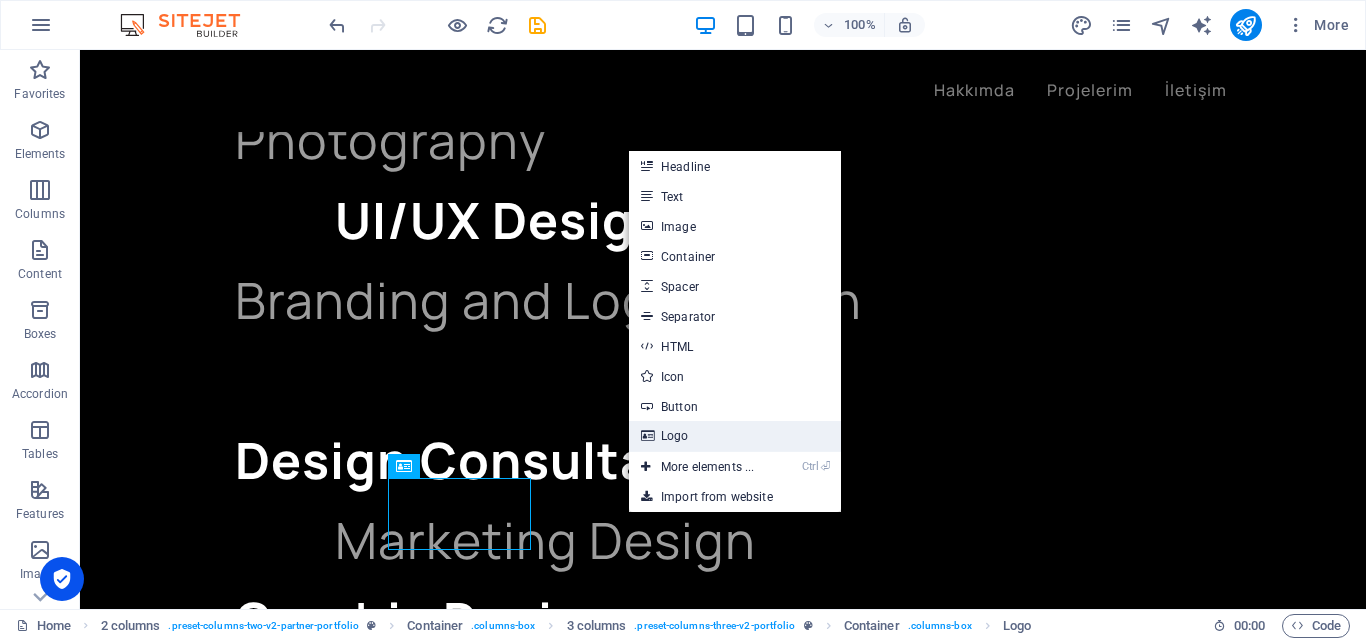 click on "Logo" at bounding box center [735, 436] 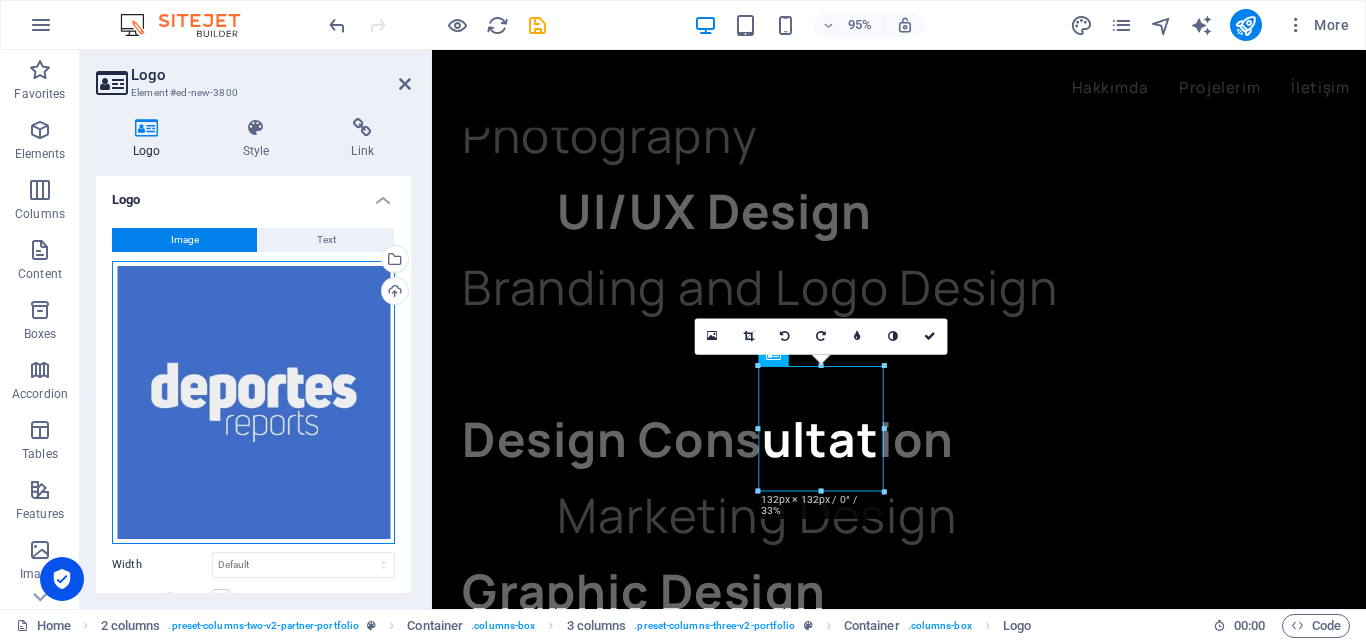 click on "Drag files here, click to choose files or select files from Files or our free stock photos & videos" at bounding box center [253, 402] 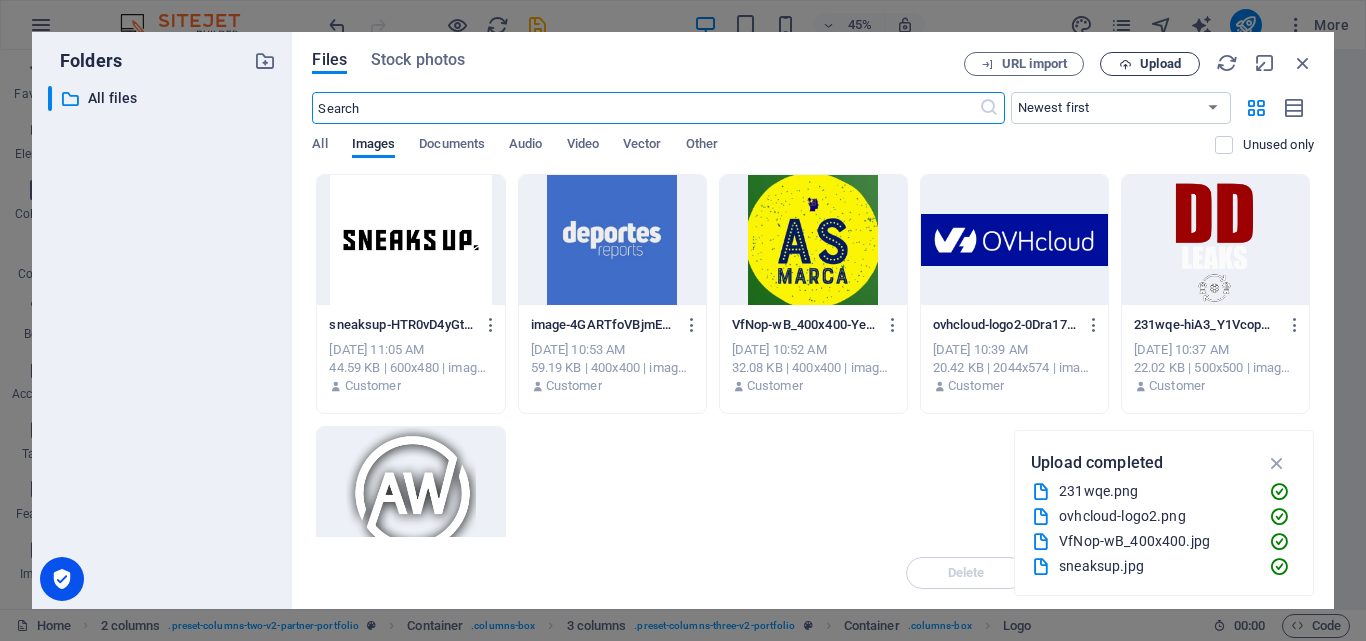 click on "Upload" at bounding box center (1150, 64) 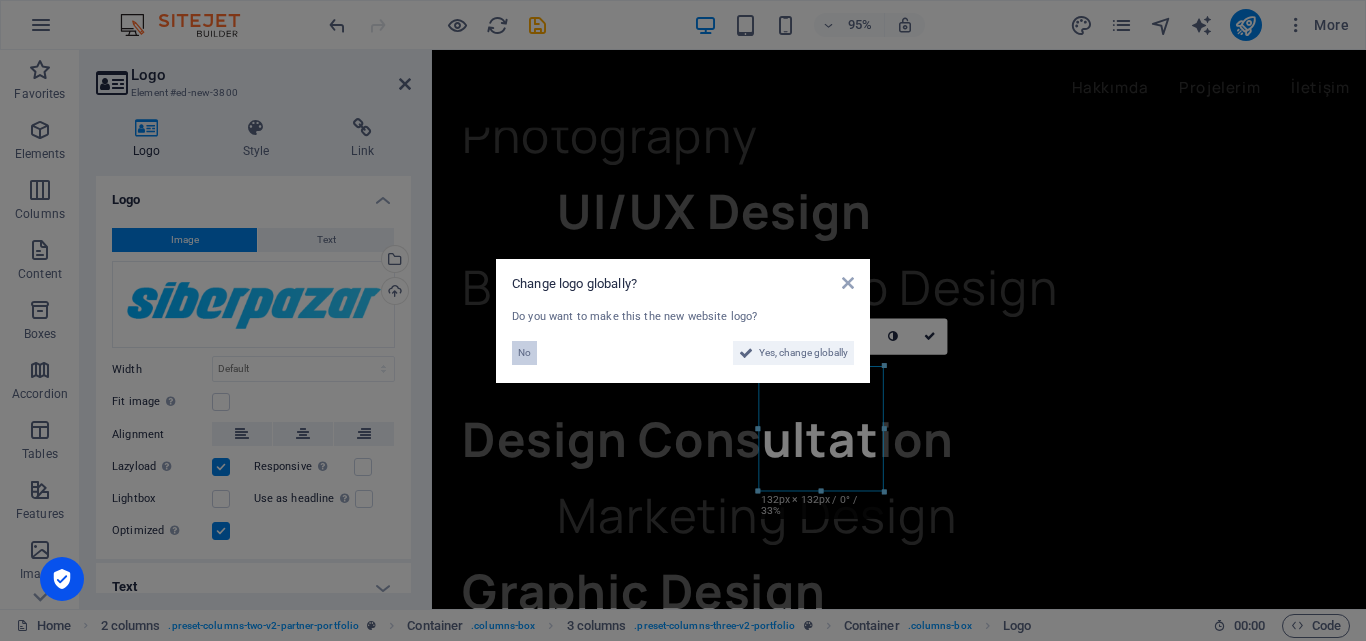 click on "No" at bounding box center (524, 353) 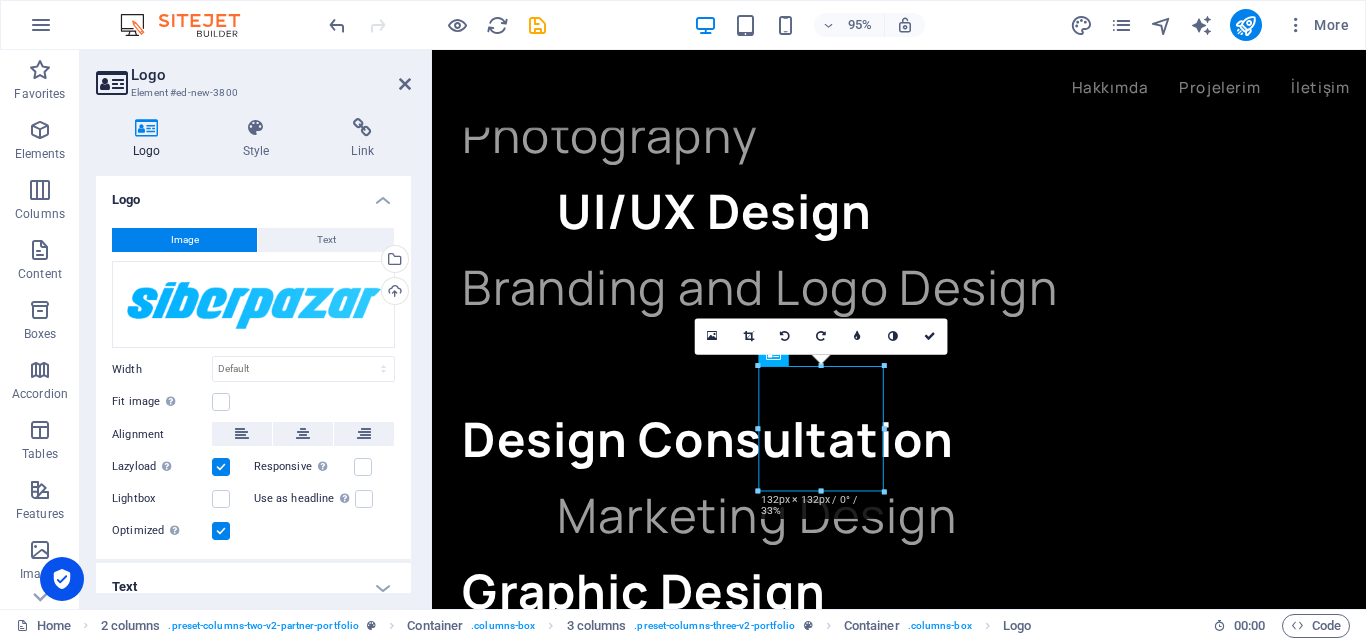 drag, startPoint x: 849, startPoint y: 484, endPoint x: 857, endPoint y: 469, distance: 17 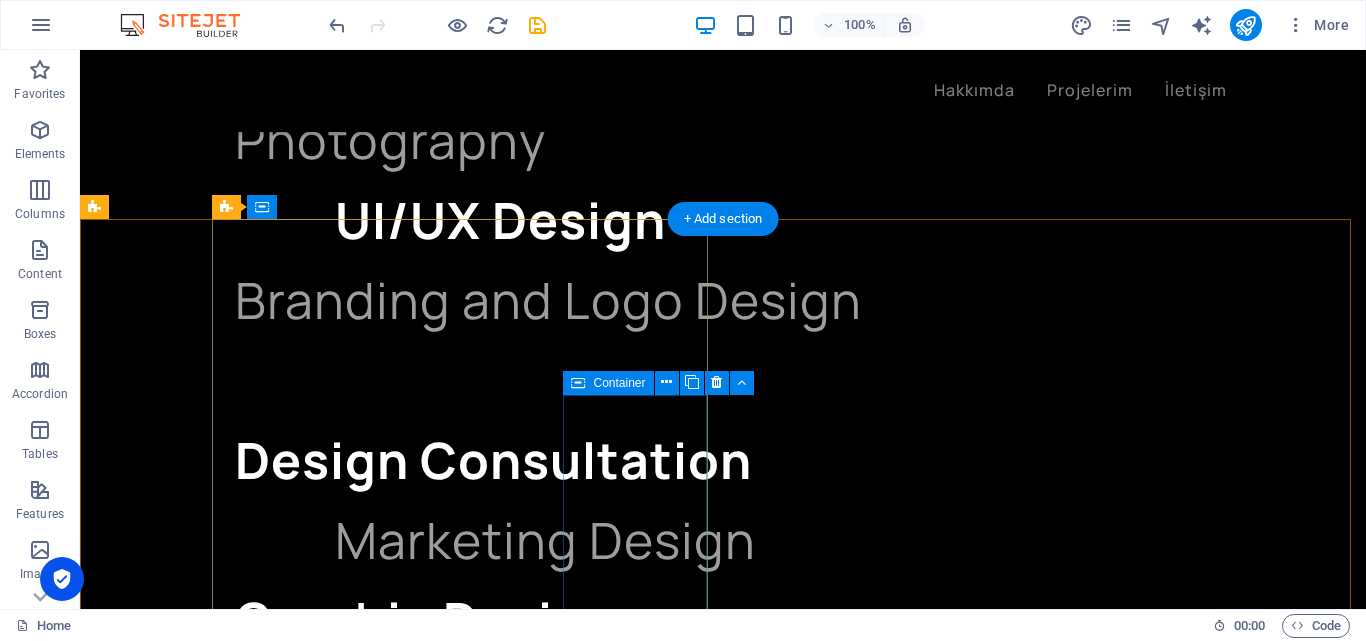 click on "Add elements" at bounding box center [167, 2637] 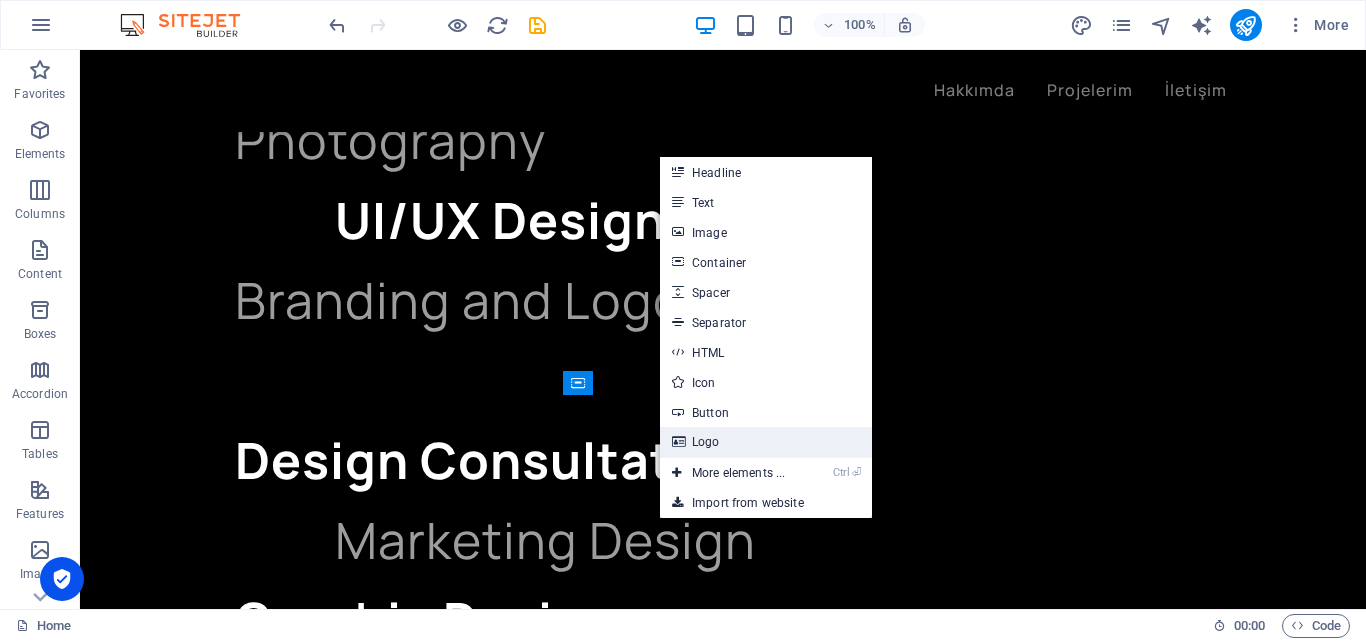 click on "Logo" at bounding box center [766, 442] 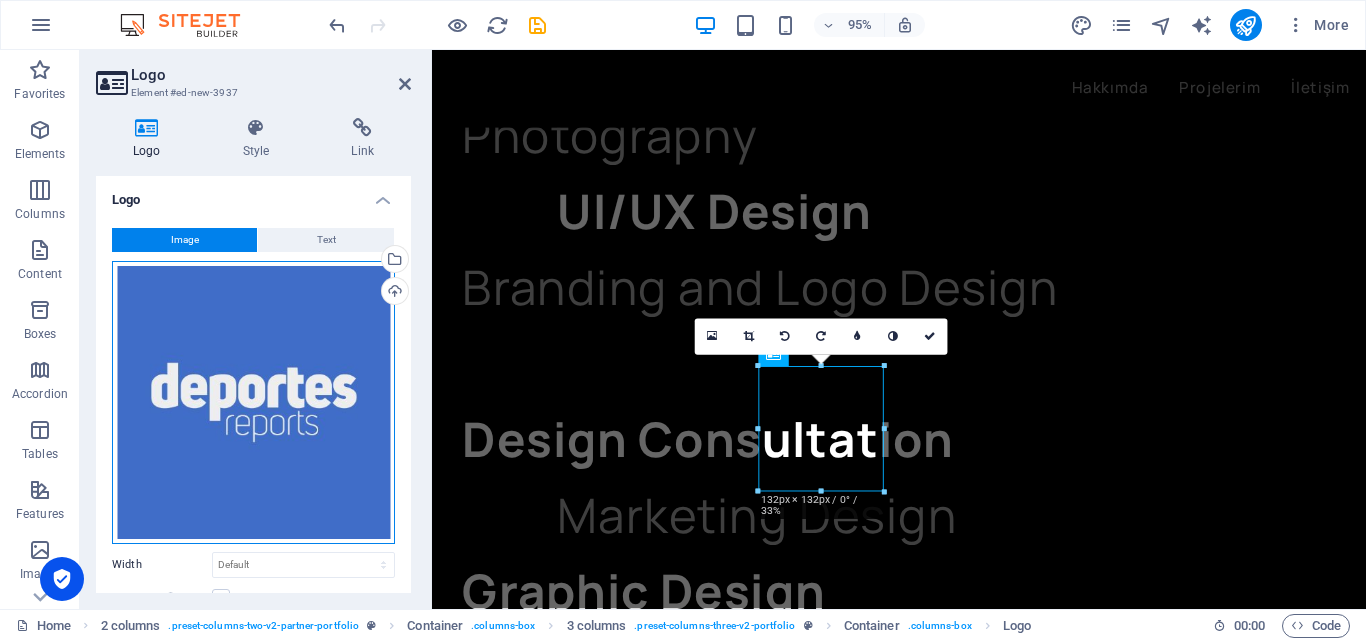 click on "Drag files here, click to choose files or select files from Files or our free stock photos & videos" at bounding box center [253, 402] 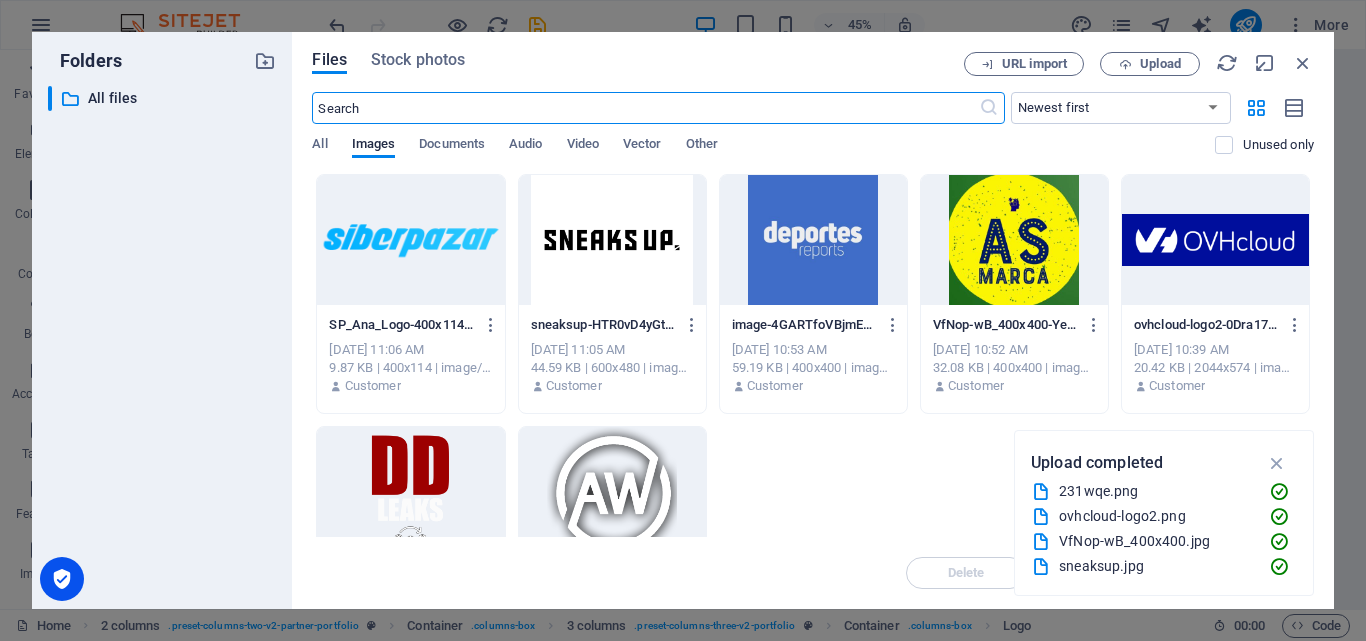 click at bounding box center (410, 240) 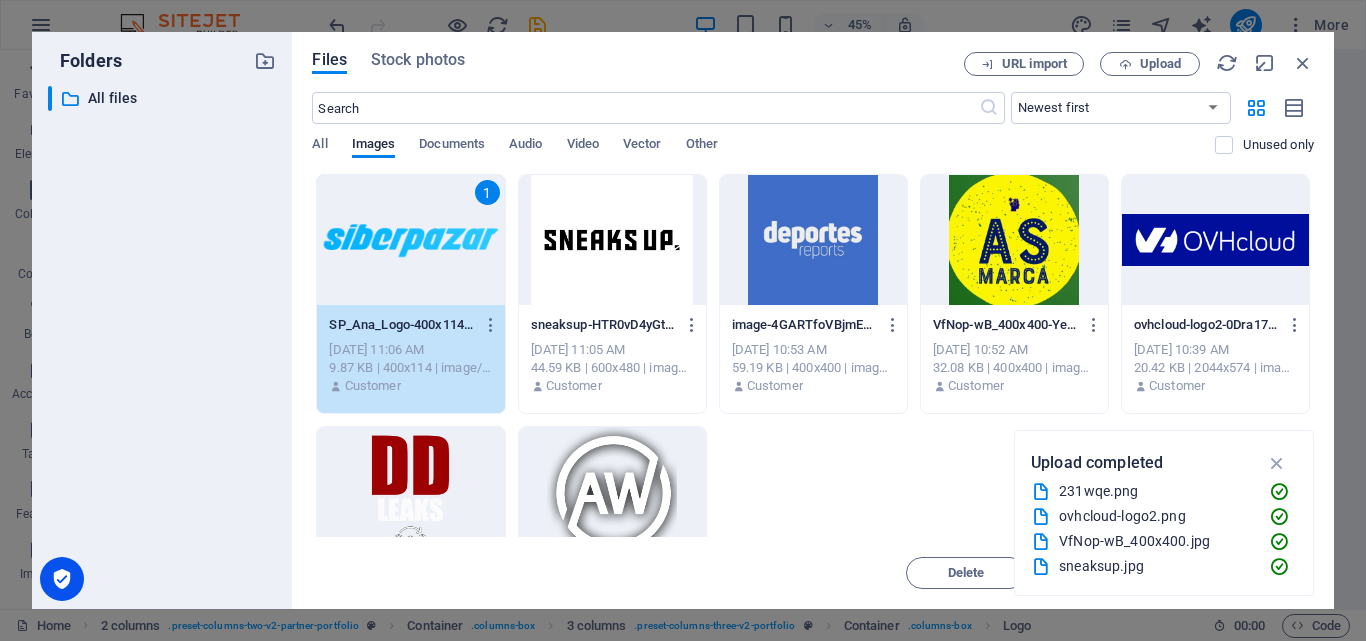 click on "1" at bounding box center [410, 240] 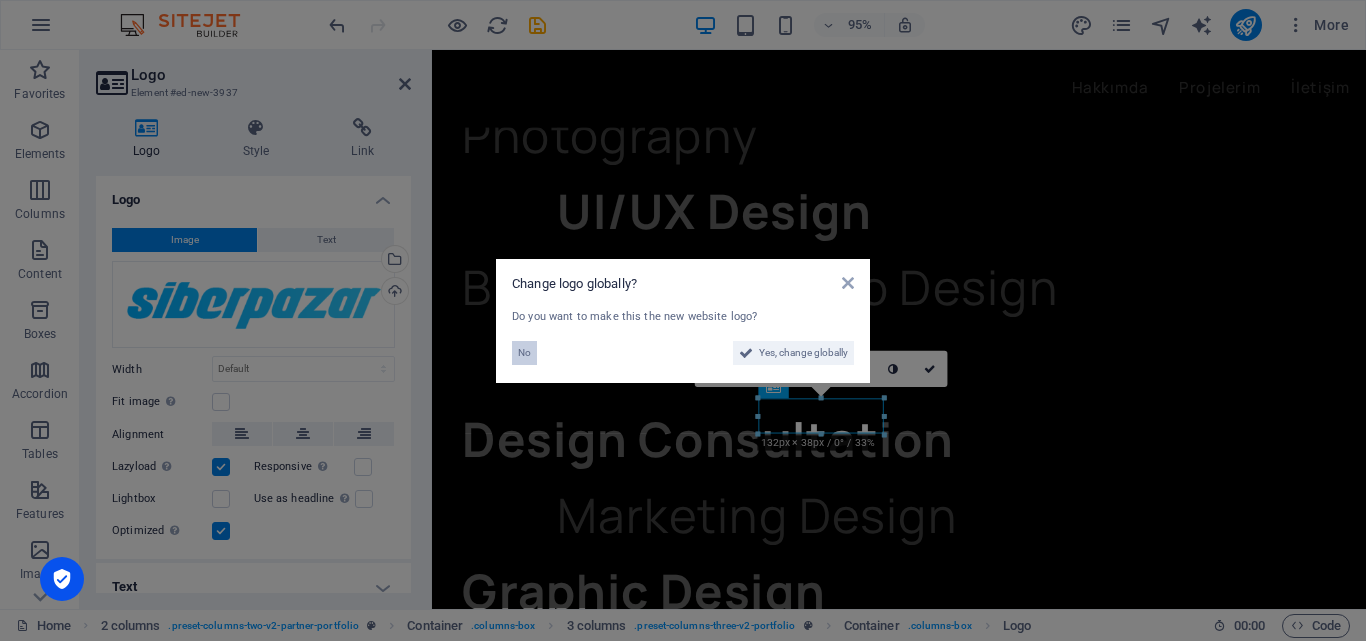 click on "No" at bounding box center (524, 353) 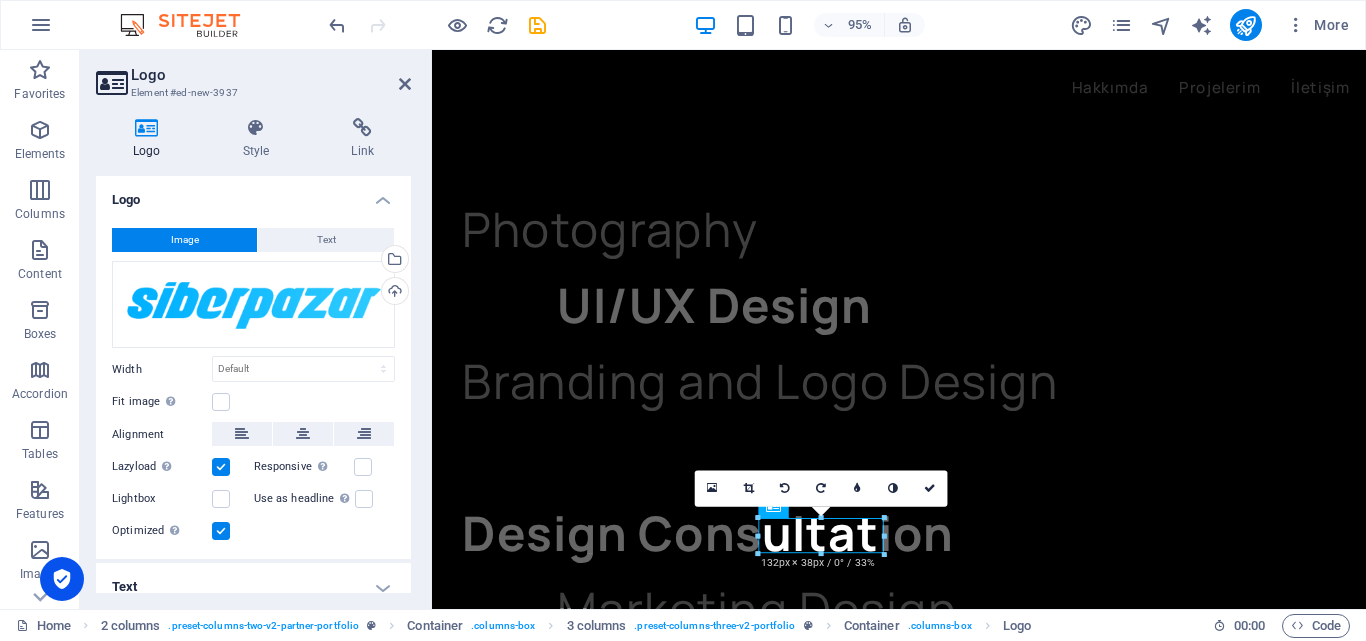 scroll, scrollTop: 1984, scrollLeft: 0, axis: vertical 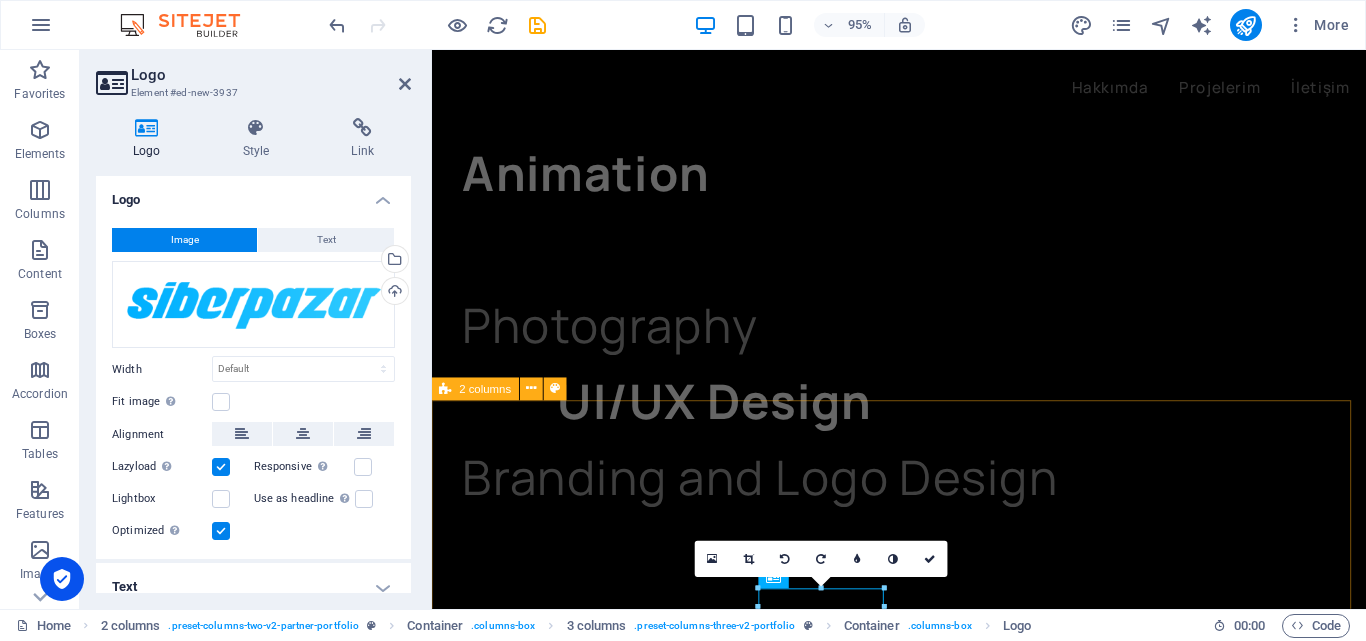 click on "Çalıştığımız Önemli Şirketler" at bounding box center (923, 2085) 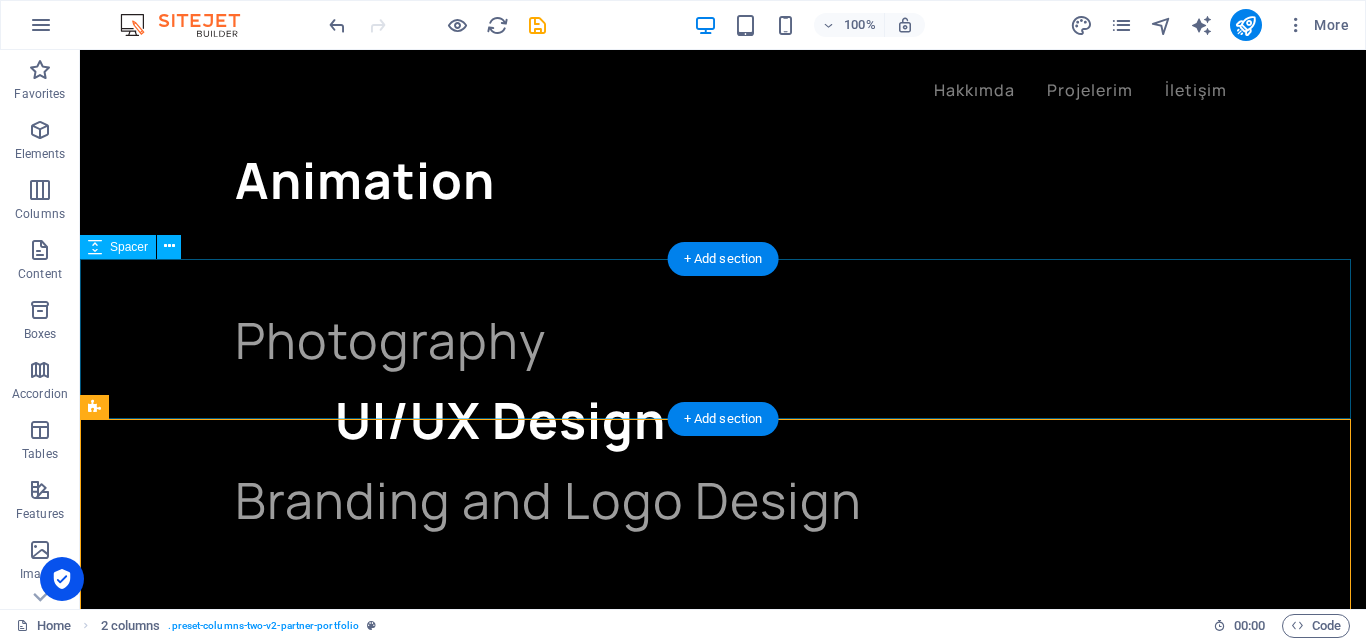 click at bounding box center [723, 1151] 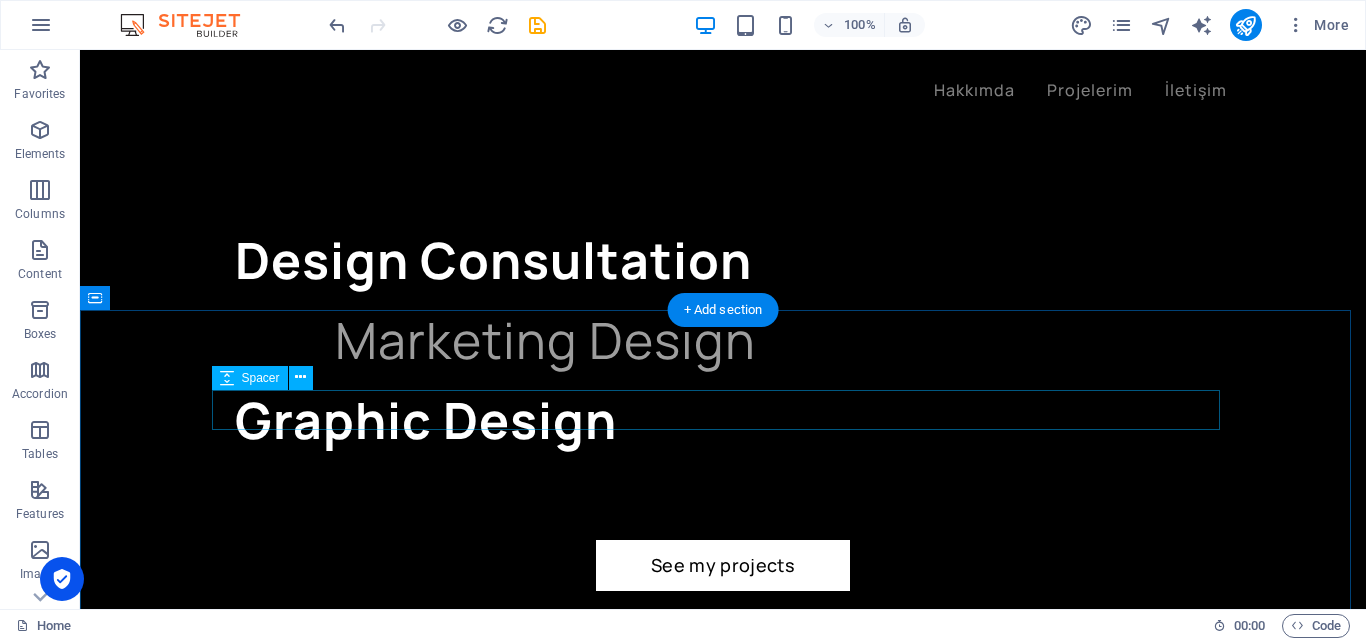 scroll, scrollTop: 2284, scrollLeft: 0, axis: vertical 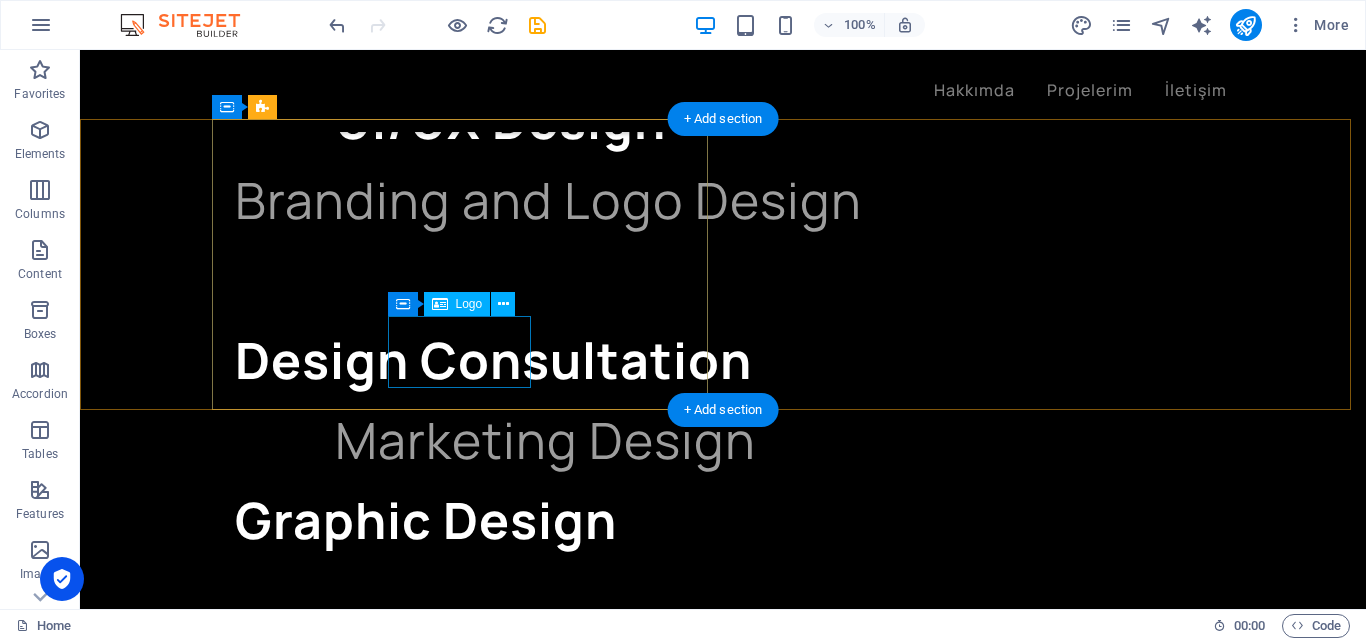 click at bounding box center (168, 2364) 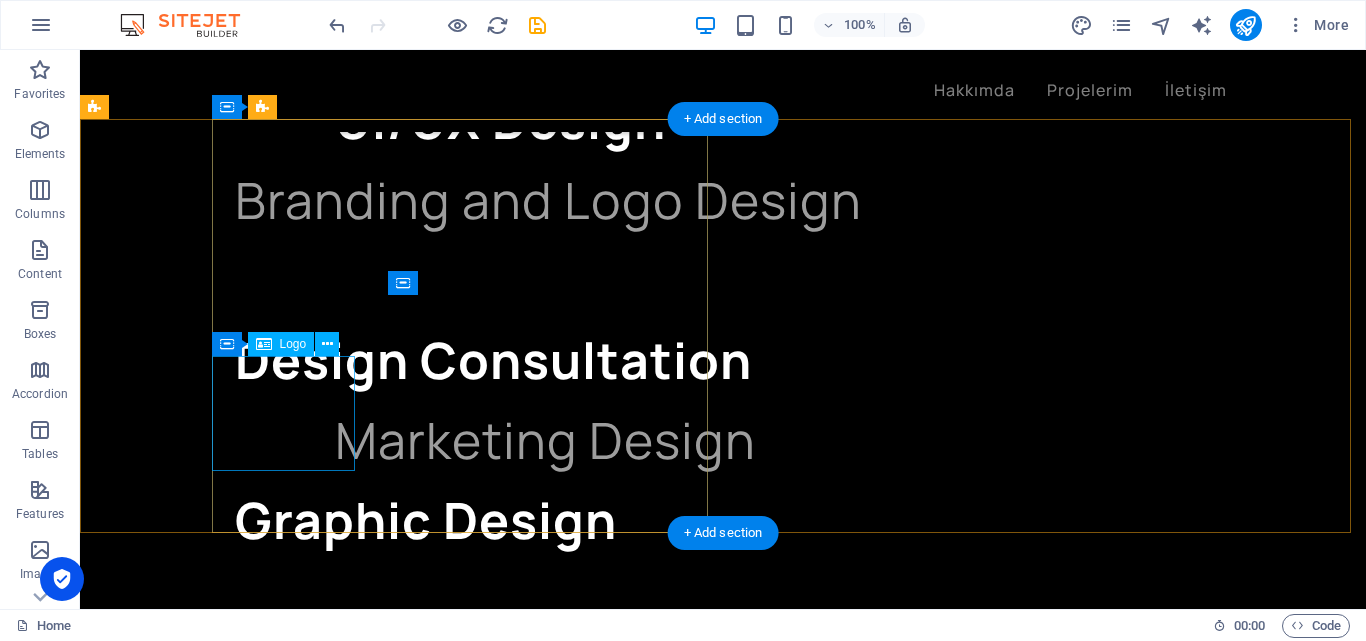 click at bounding box center (168, 2072) 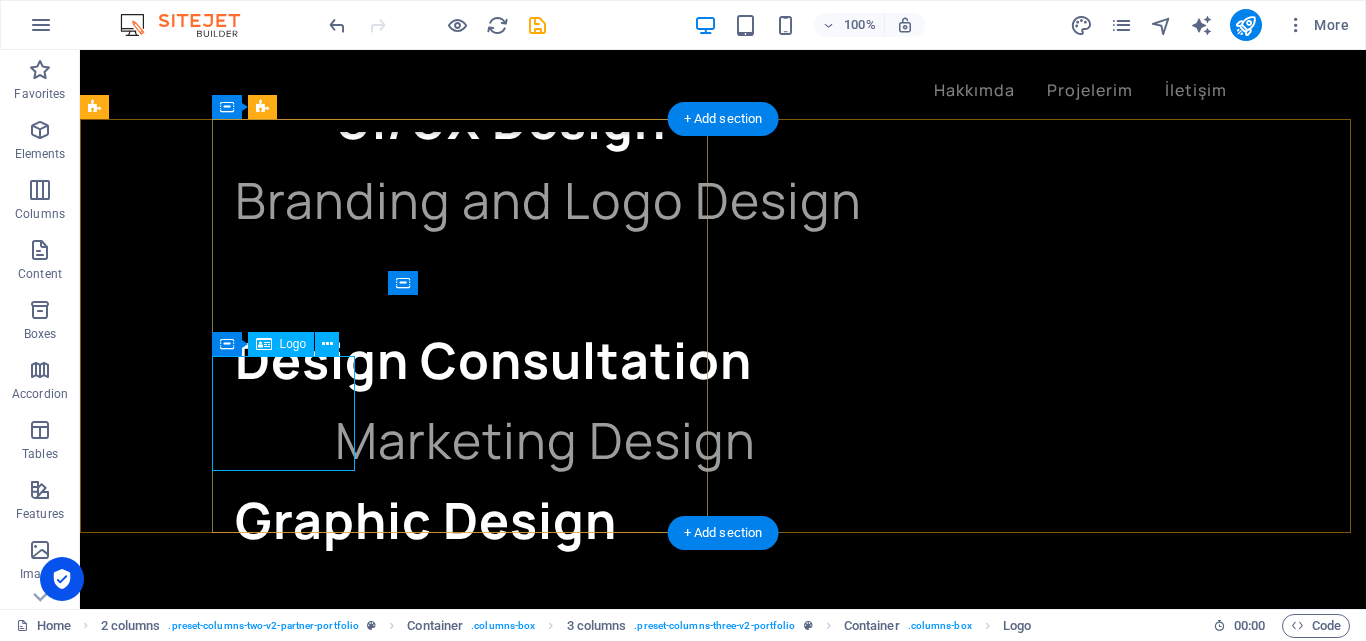 click at bounding box center (168, 2072) 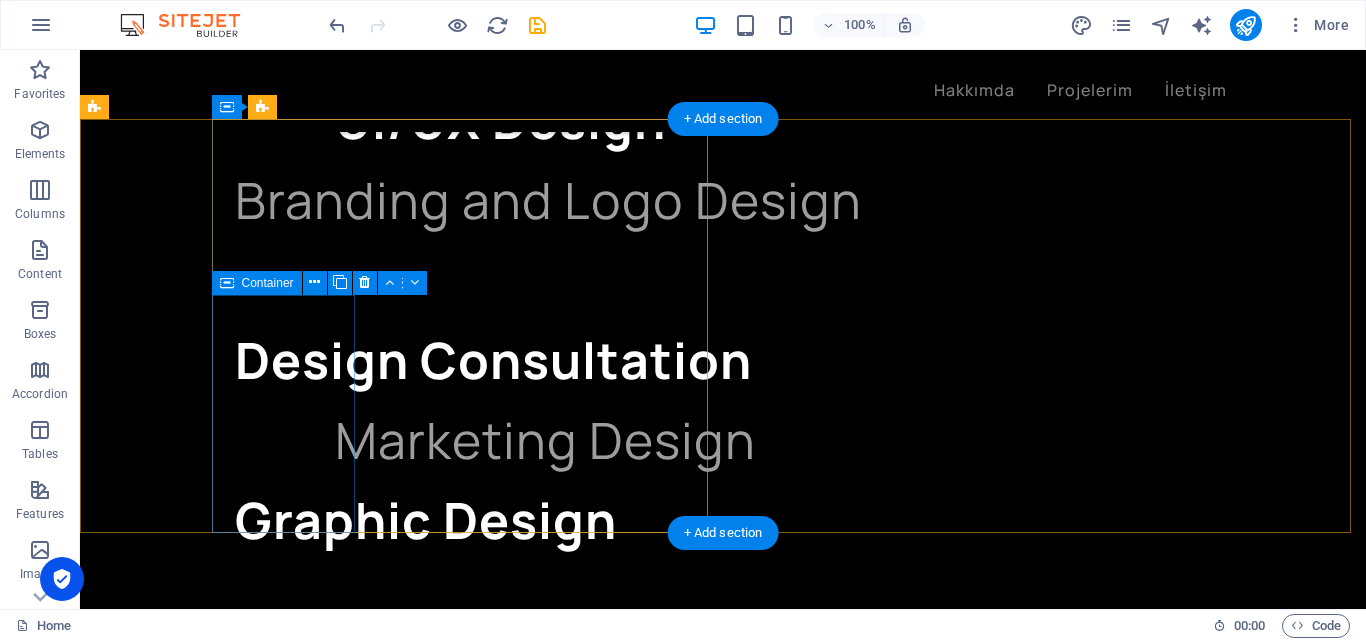 click on "Add elements" at bounding box center (167, 1953) 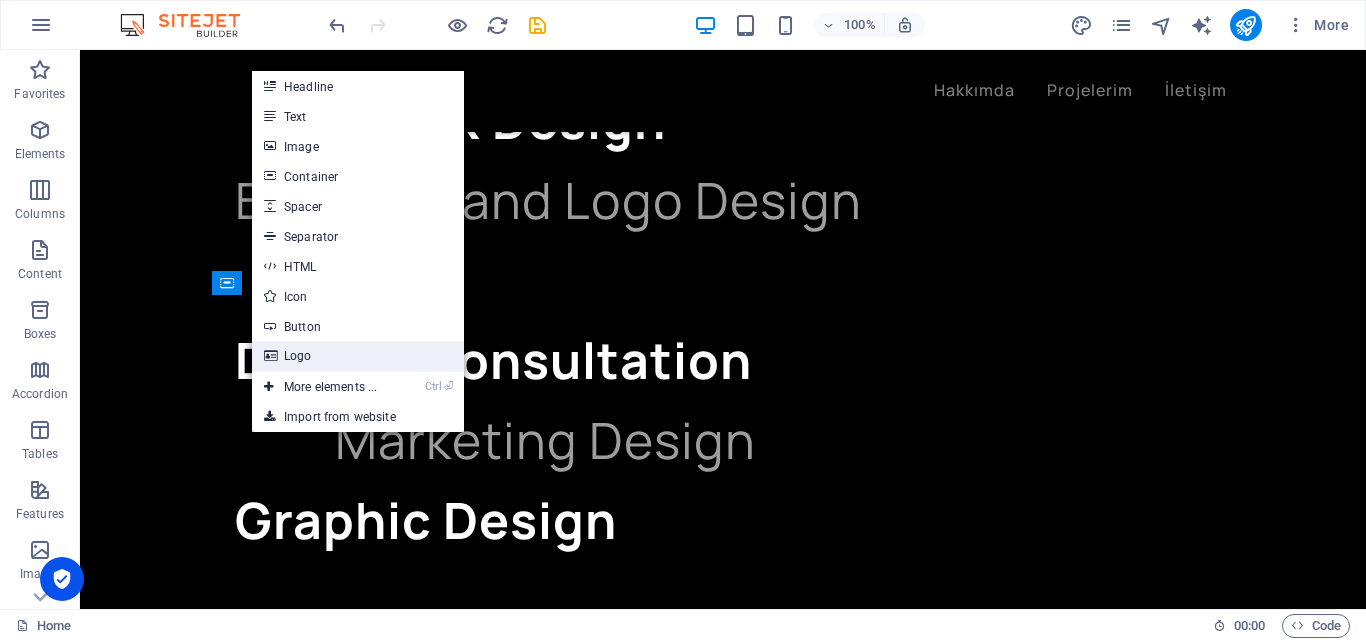 click on "Logo" at bounding box center [358, 356] 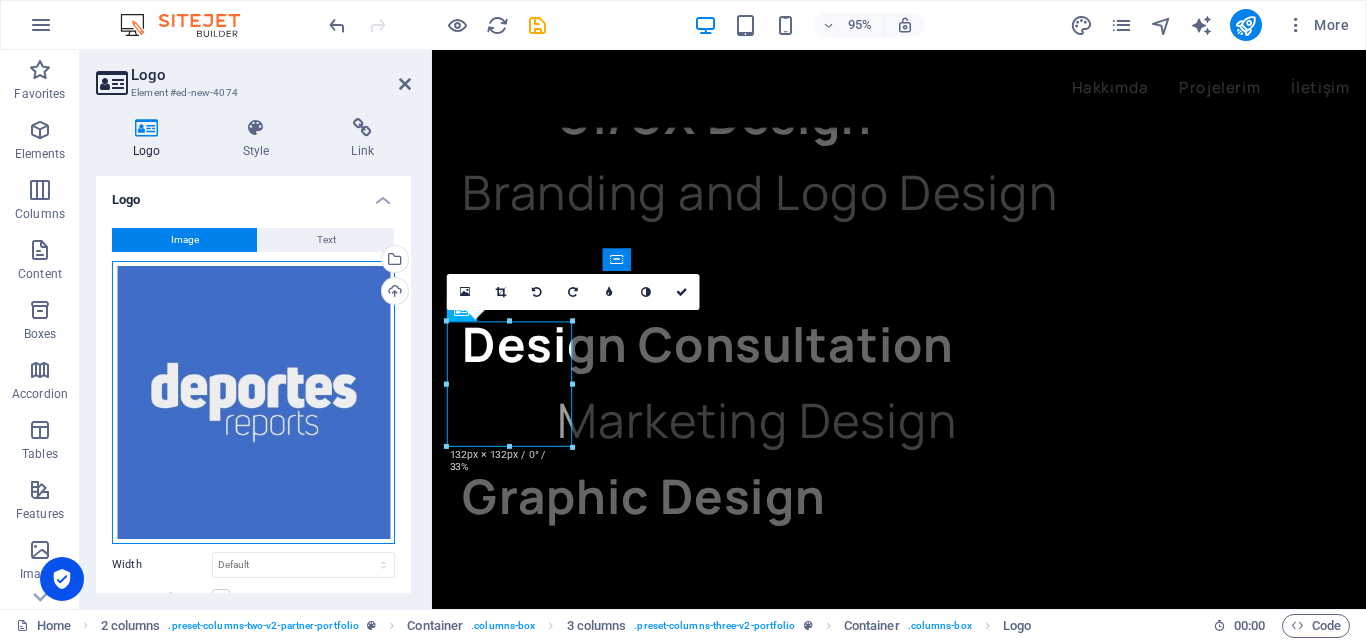 click on "Drag files here, click to choose files or select files from Files or our free stock photos & videos" at bounding box center (253, 402) 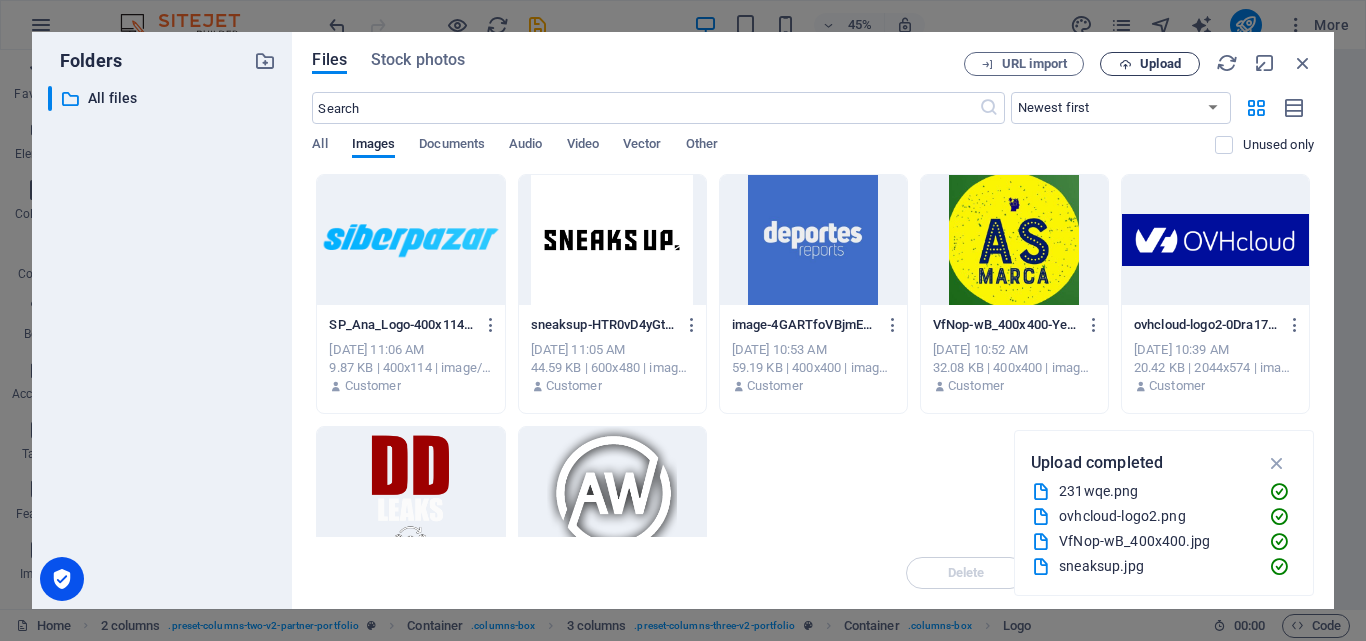 click on "Upload" at bounding box center (1160, 64) 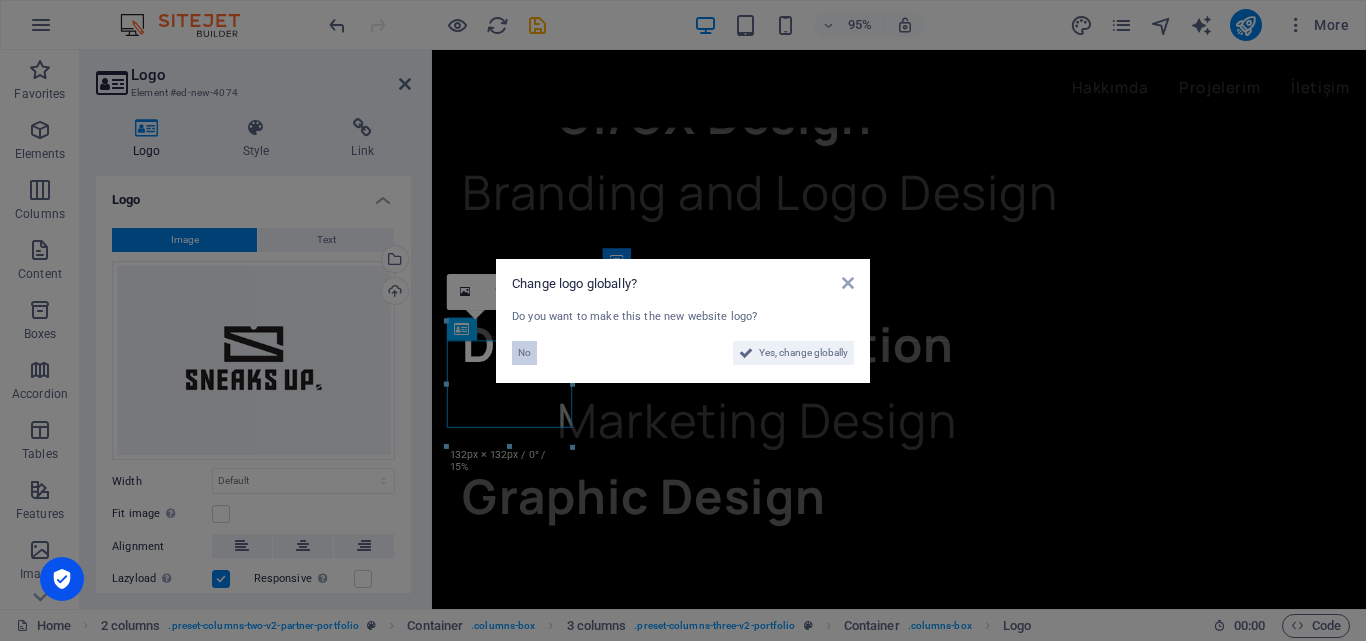 click on "No" at bounding box center (524, 353) 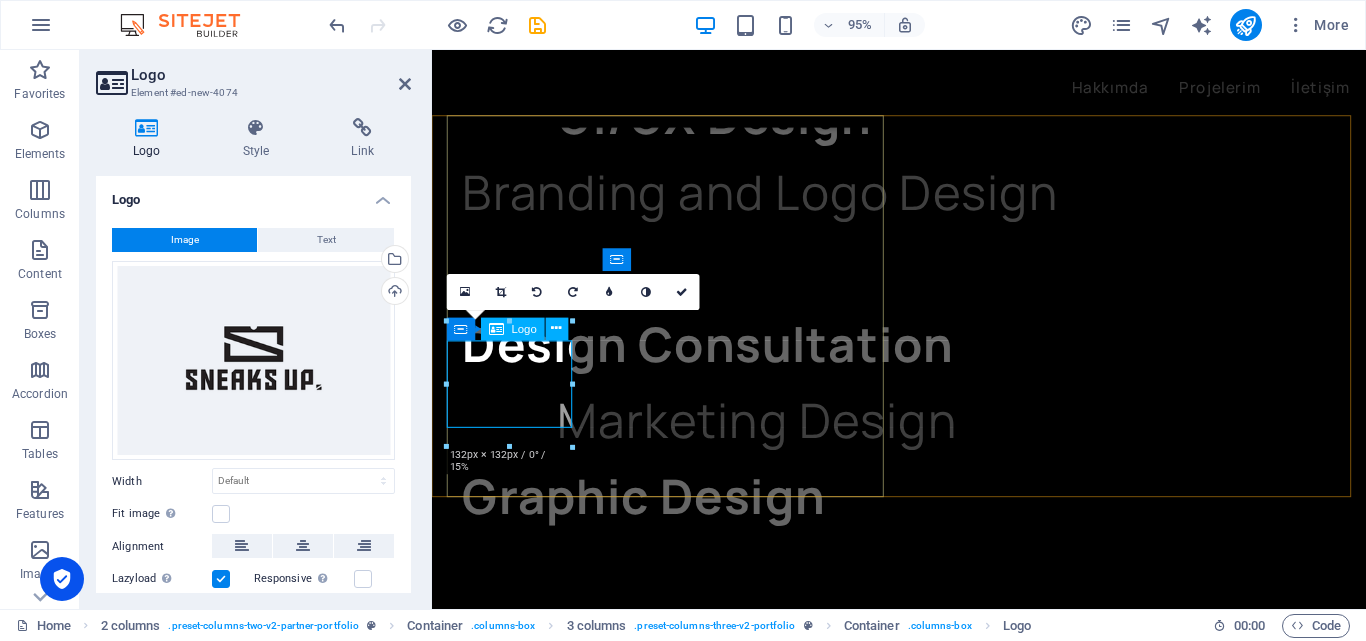 click at bounding box center [515, 2145] 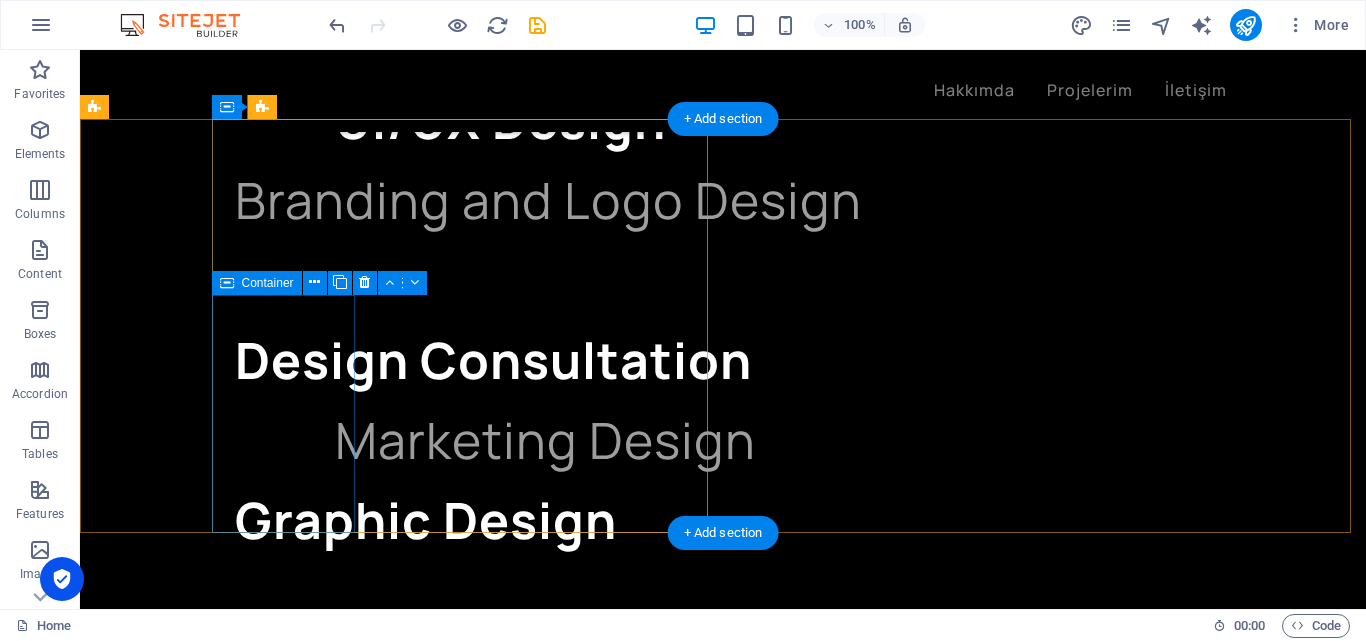 click on "Add elements" at bounding box center (167, 1953) 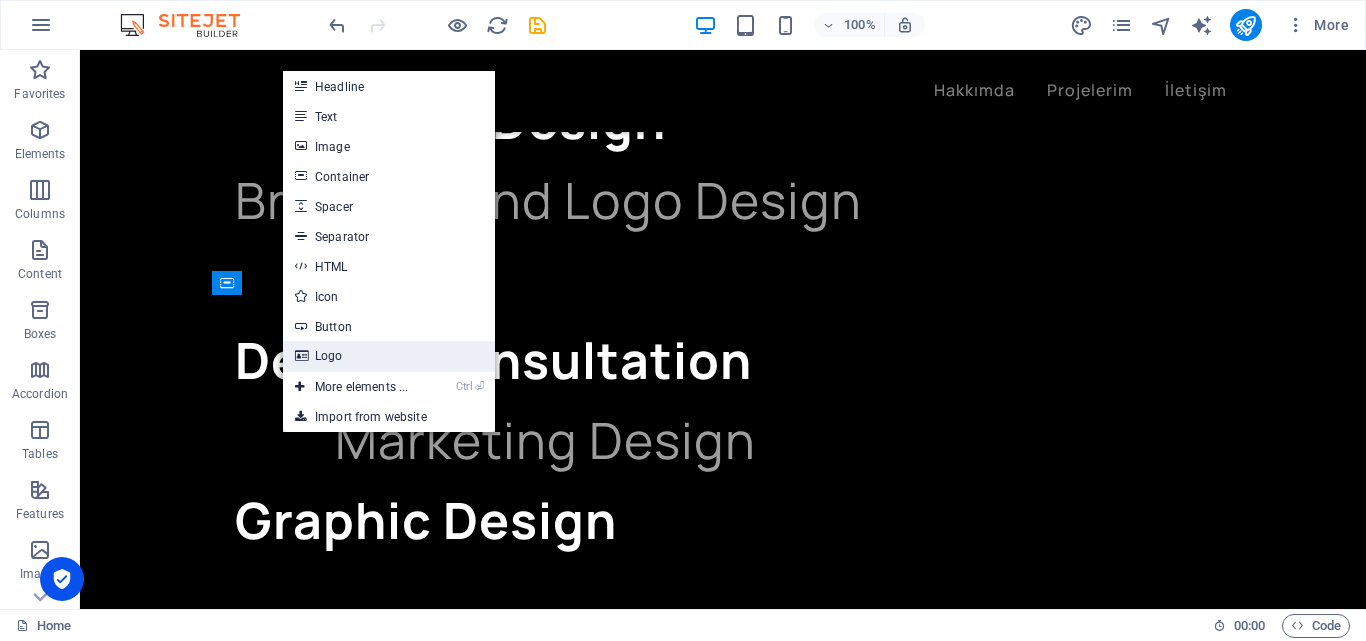 click on "Logo" at bounding box center [389, 356] 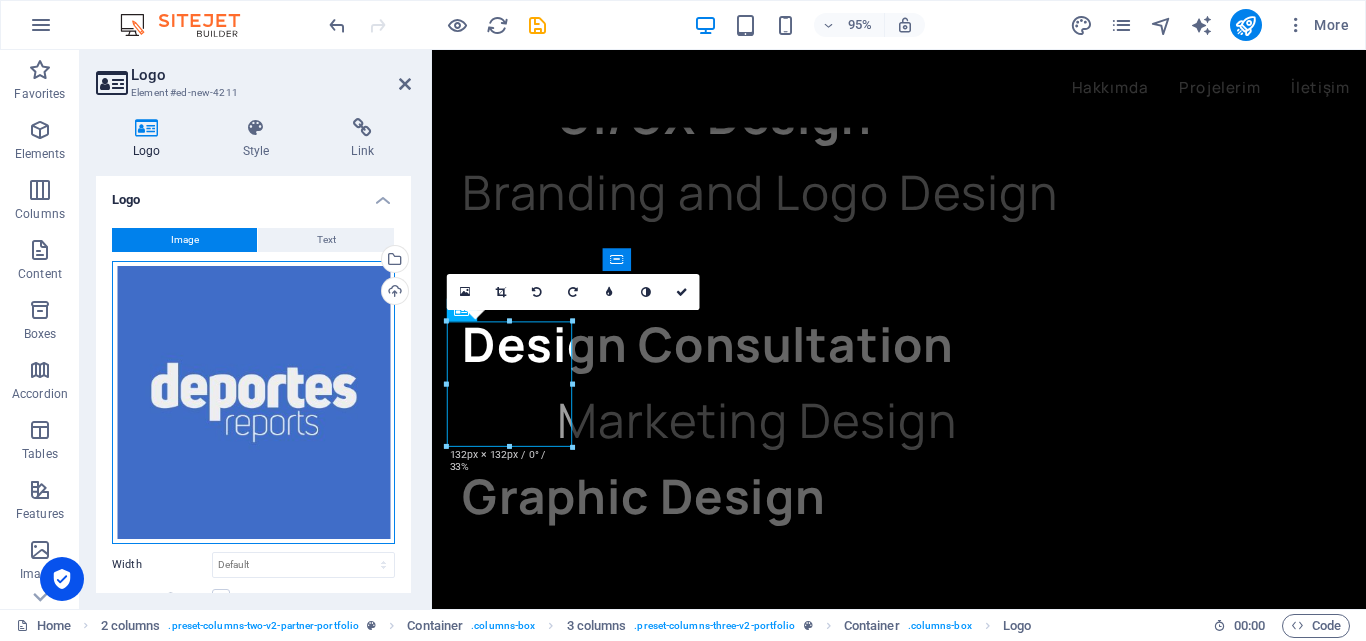 click on "Drag files here, click to choose files or select files from Files or our free stock photos & videos" at bounding box center [253, 402] 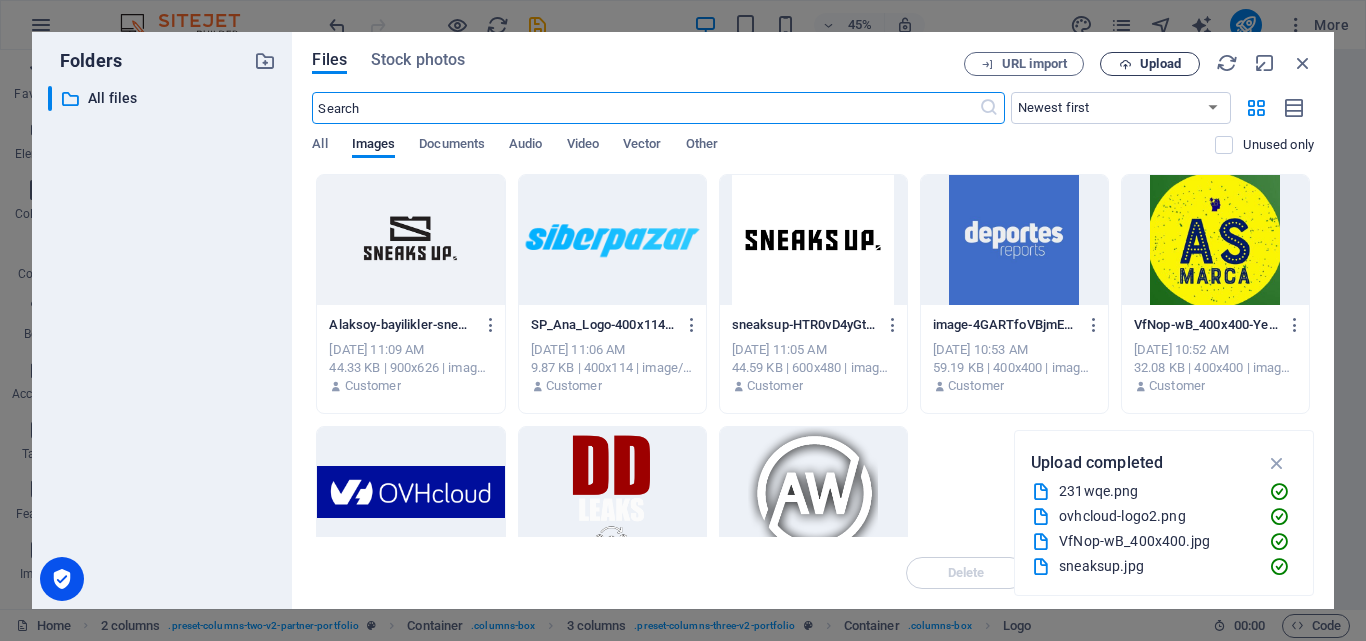 click at bounding box center (1125, 64) 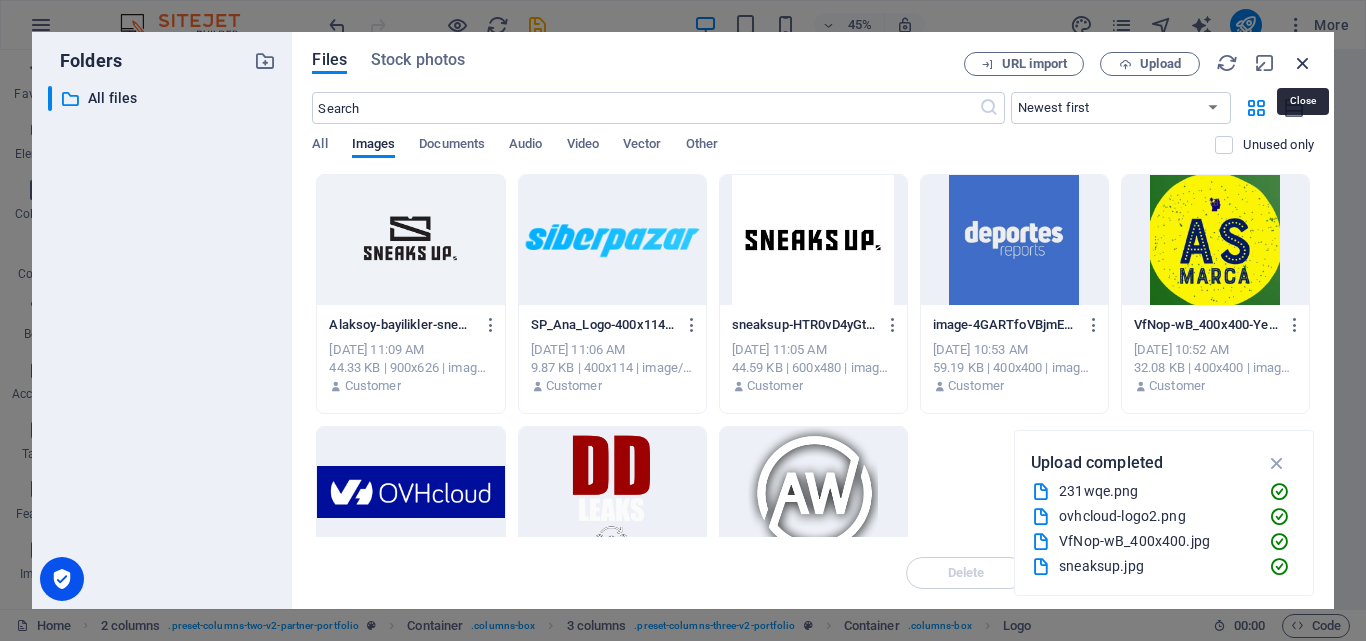 click at bounding box center (1303, 63) 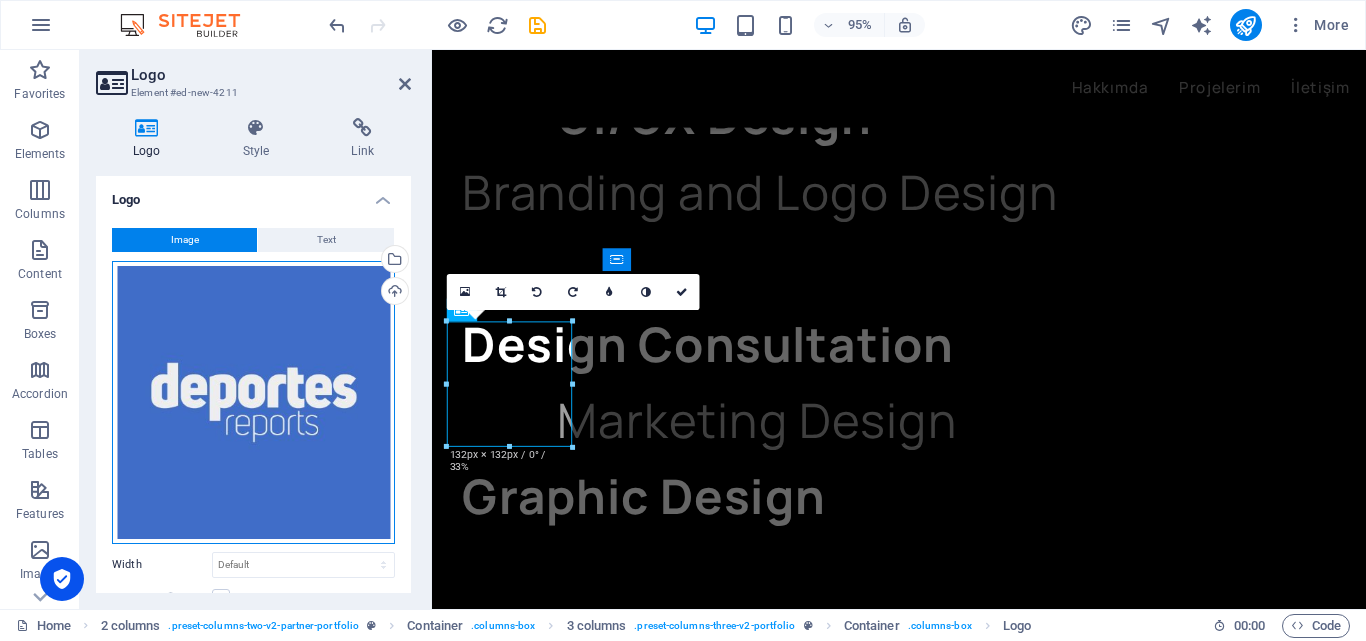 click on "Drag files here, click to choose files or select files from Files or our free stock photos & videos" at bounding box center [253, 402] 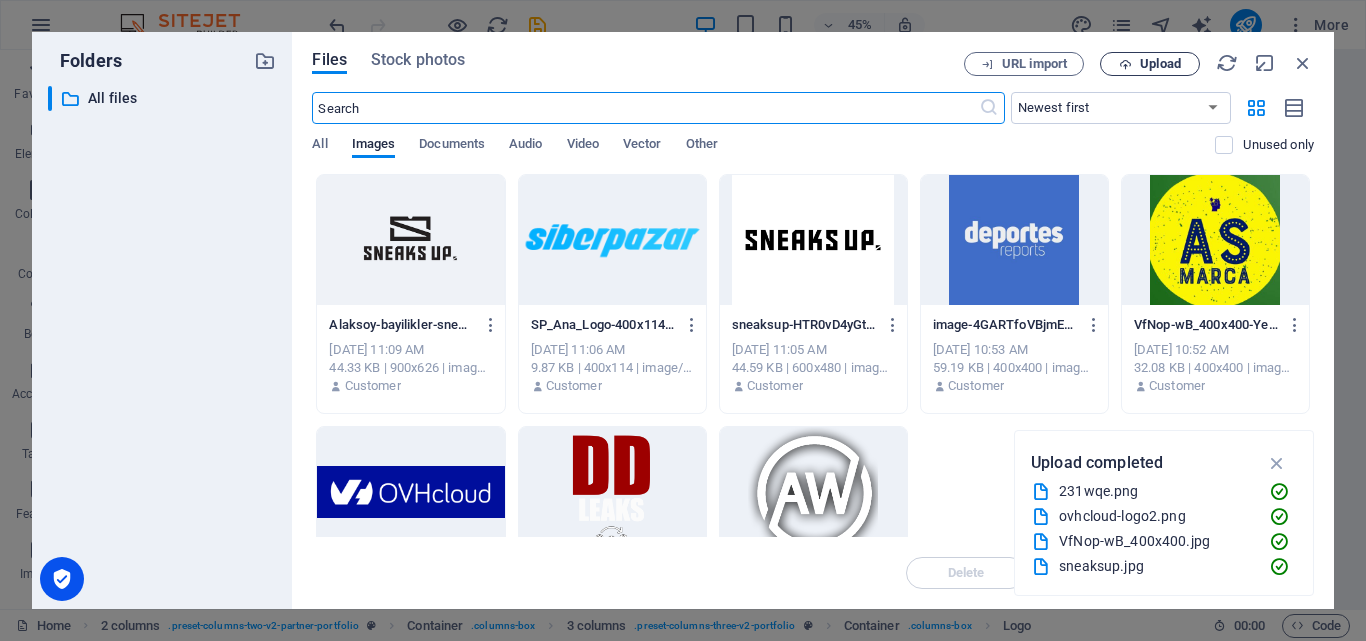 click at bounding box center (1125, 64) 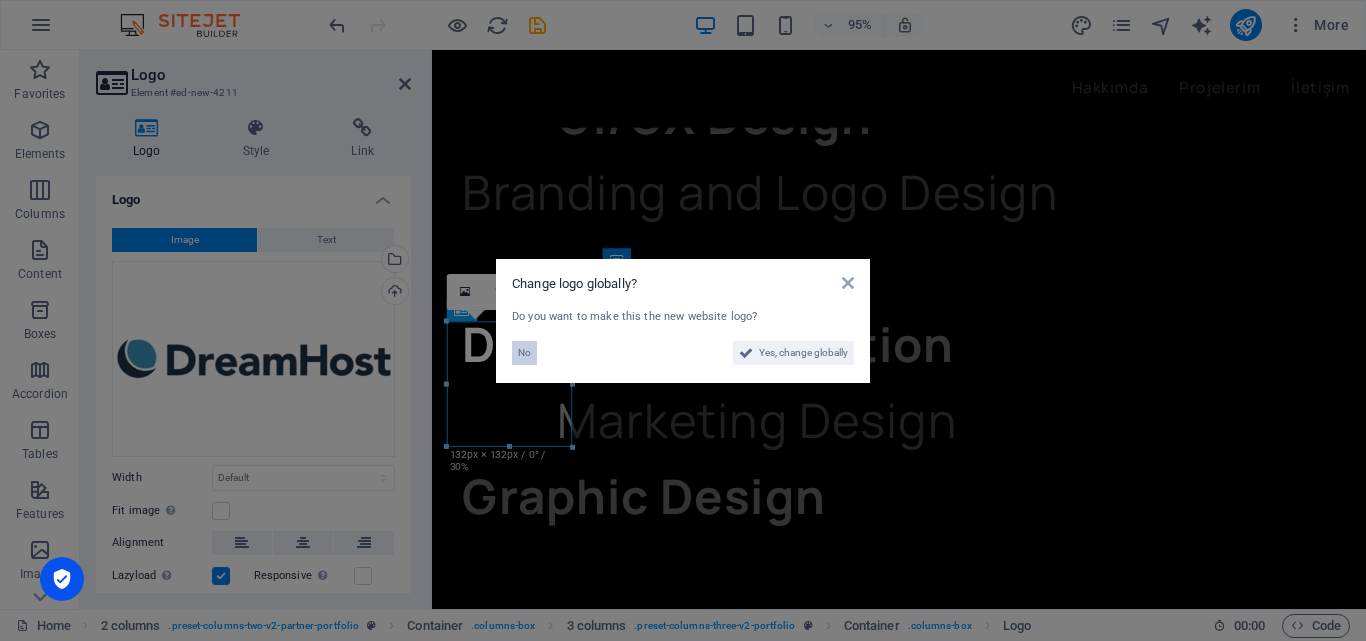 click on "No" at bounding box center [524, 353] 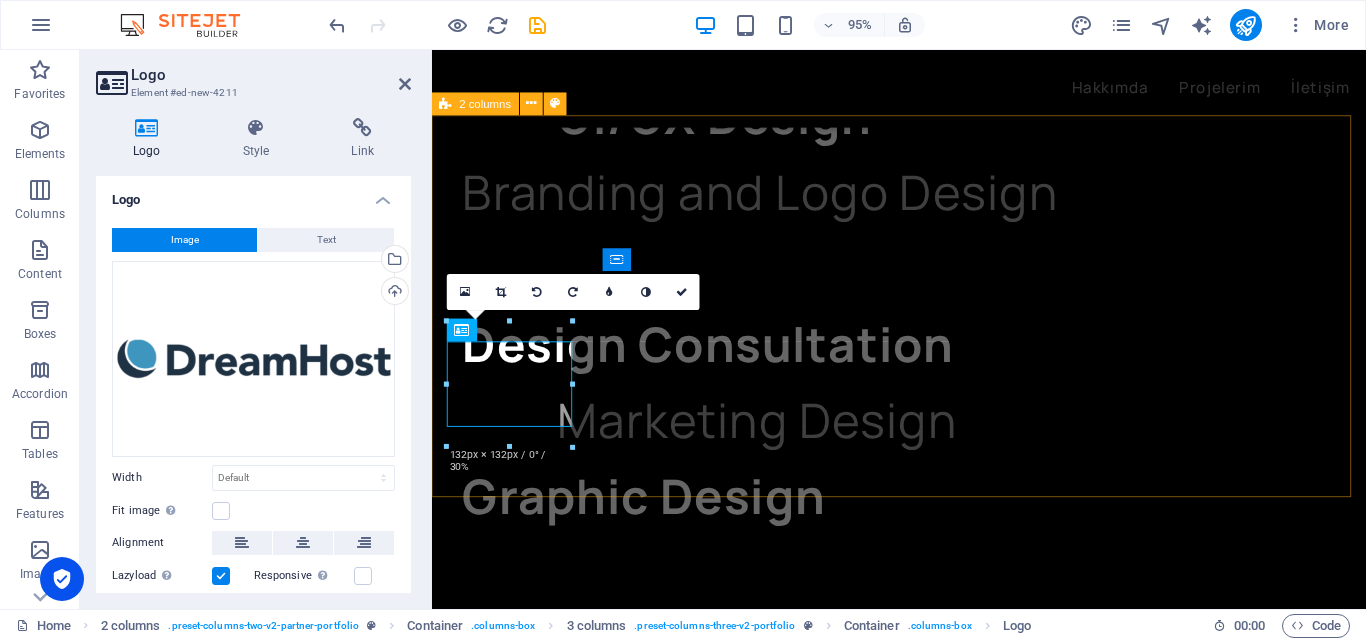 click on "Drop content here or  Add elements  Paste clipboard Çalıştığımız Önemli Şirketler" at bounding box center [923, 1778] 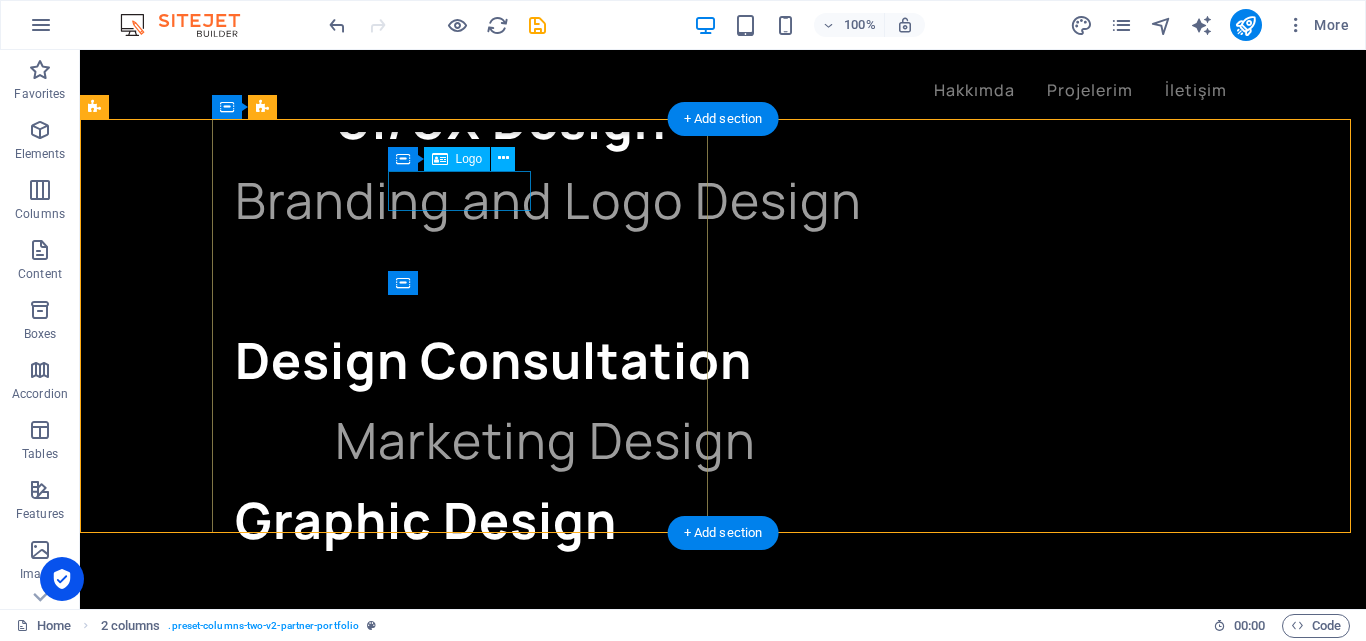 click at bounding box center (168, 1591) 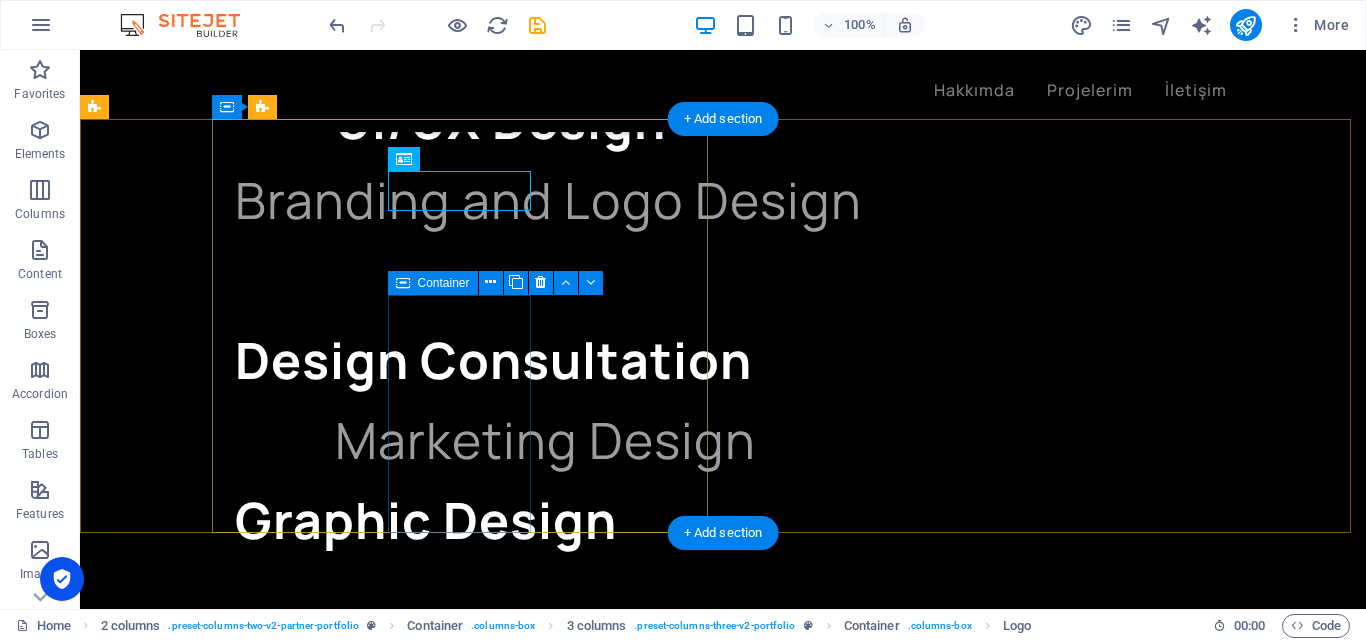 click on "Add elements" at bounding box center [167, 2269] 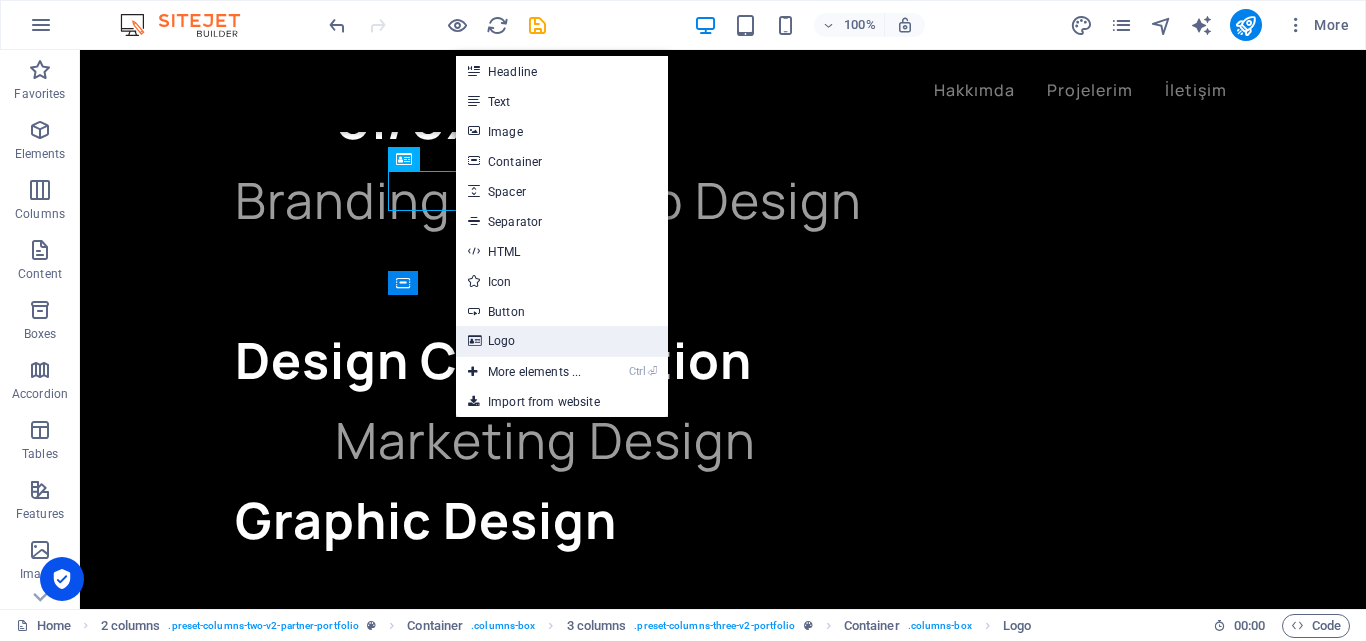 click on "Logo" at bounding box center [562, 341] 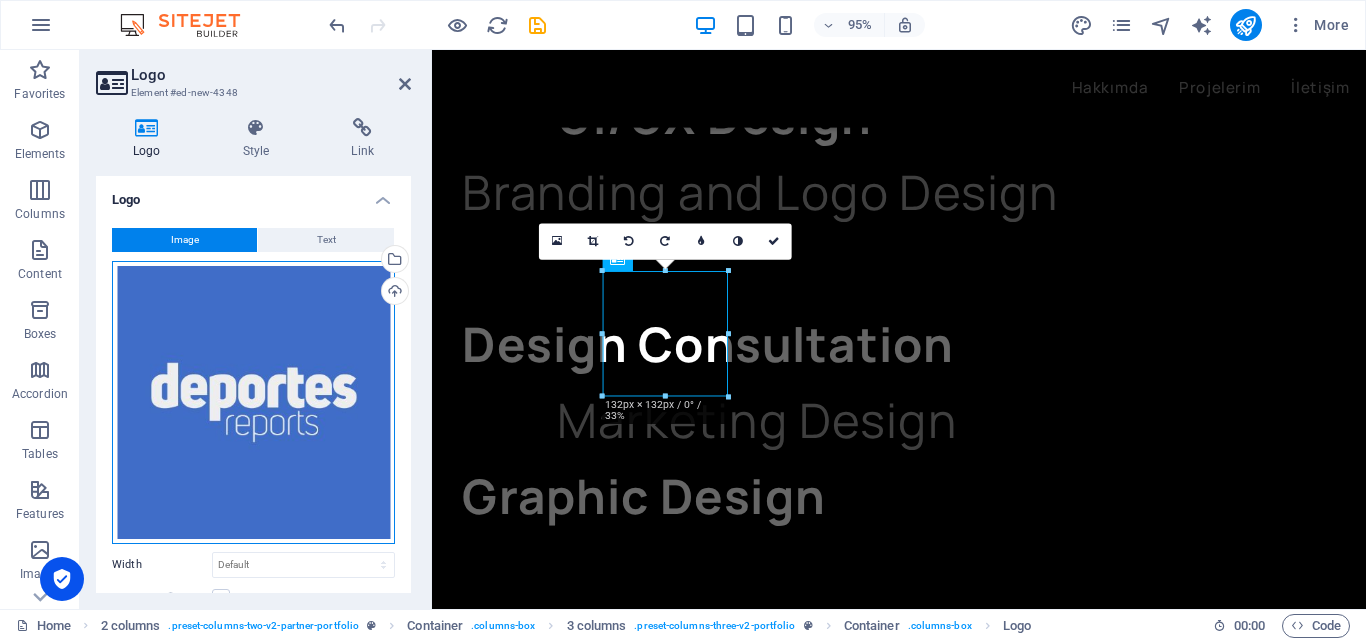 click on "Drag files here, click to choose files or select files from Files or our free stock photos & videos" at bounding box center (253, 402) 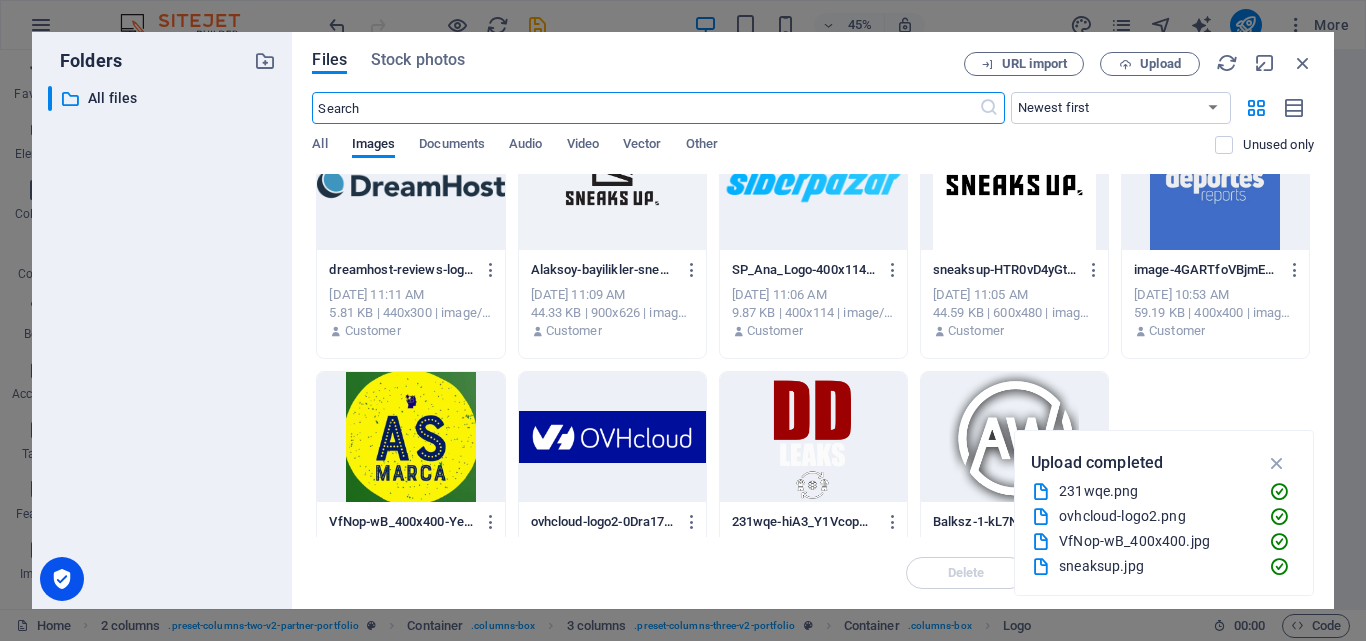 scroll, scrollTop: 0, scrollLeft: 0, axis: both 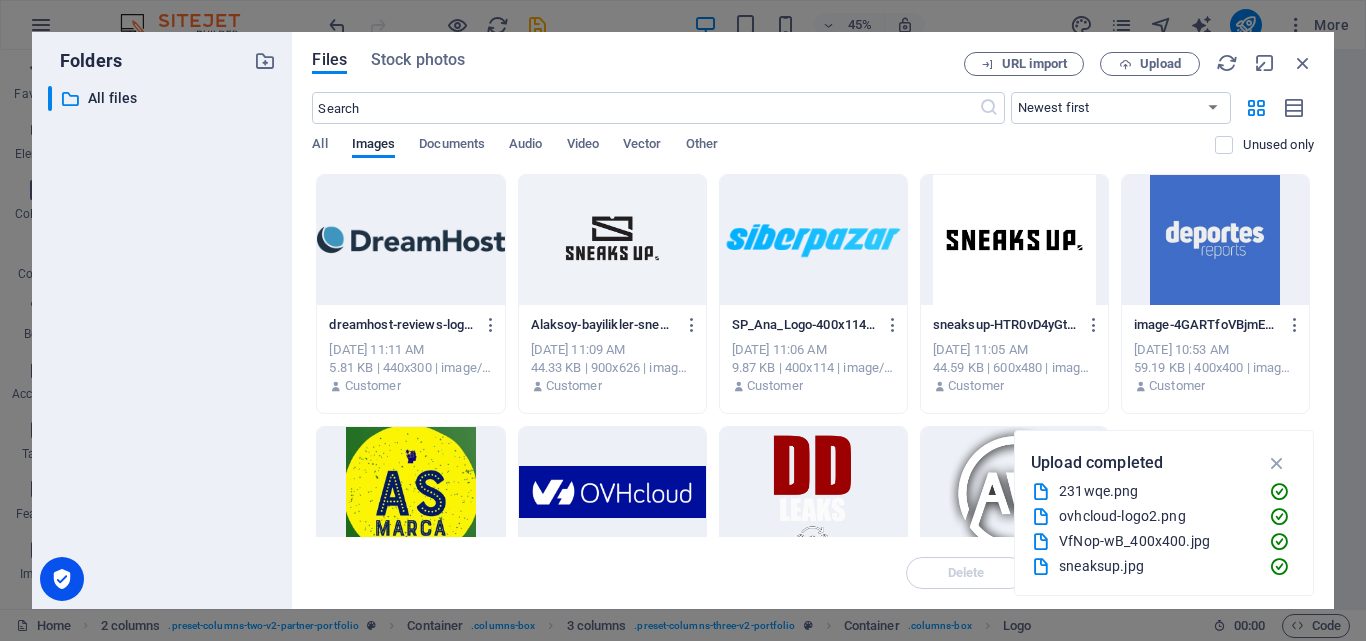 click on "Files Stock photos URL import Upload ​ Newest first Oldest first Name (A-Z) Name (Z-A) Size (0-9) Size (9-0) Resolution (0-9) Resolution (9-0) All Images Documents Audio Video Vector Other Unused only Drop files here to upload them instantly dreamhost-reviews-logo-big.o-TpywNsFrDRm09OK0noATtw.png dreamhost-reviews-logo-big.o-TpywNsFrDRm09OK0noATtw.png [DATE] 11:11 AM 5.81 KB | 440x300 | image/png Customer Alaksoy-bayilikler-sneaksup-logo-Photoroom-QuWnD_wRWYFCMqlsexPEAQ.png Alaksoy-bayilikler-sneaksup-logo-Photoroom-QuWnD_wRWYFCMqlsexPEAQ.png [DATE] 11:09 AM 44.33 KB | 900x626 | image/png Customer SP_Ana_Logo-400x114-rJE5bWhoprw_isx6KOZTVw.png SP_Ana_Logo-400x114-rJE5bWhoprw_isx6KOZTVw.png [DATE] 11:06 AM 9.87 KB | 400x114 | image/png Customer sneaksup-HTR0vD4yGtcpwqY14Wzkeg.jpg sneaksup-HTR0vD4yGtcpwqY14Wzkeg.jpg [DATE] 11:05 AM 44.59 KB | 600x480 | image/jpeg Customer image-4GARTfoVBjmELxPwQ0rc2g.png image-4GARTfoVBjmELxPwQ0rc2g.png [DATE] 10:53 AM Customer Customer Customer" at bounding box center [813, 320] 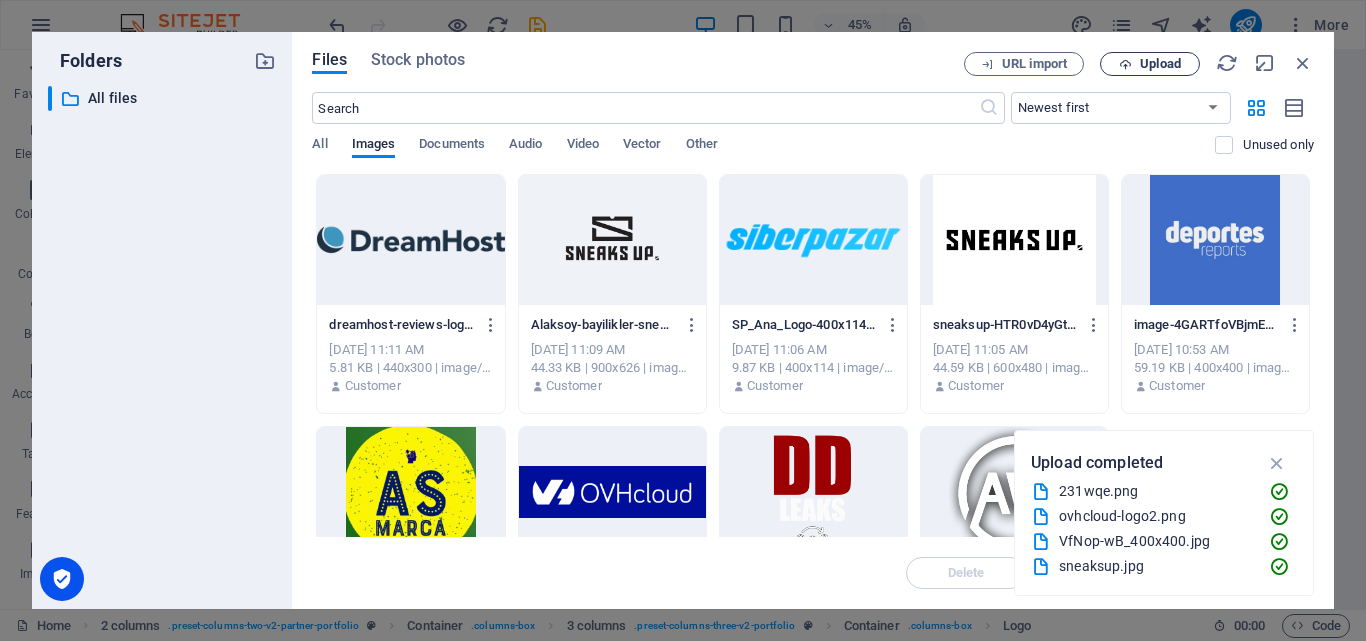 click on "Upload" at bounding box center [1160, 64] 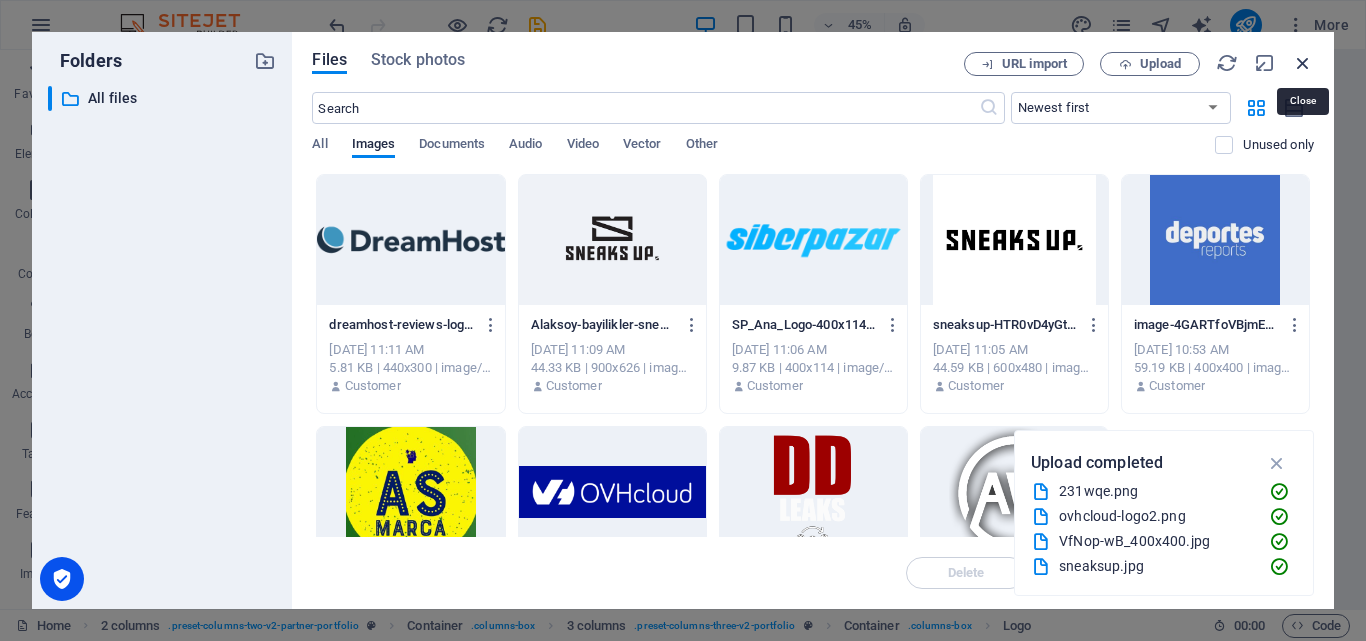 click at bounding box center (1303, 63) 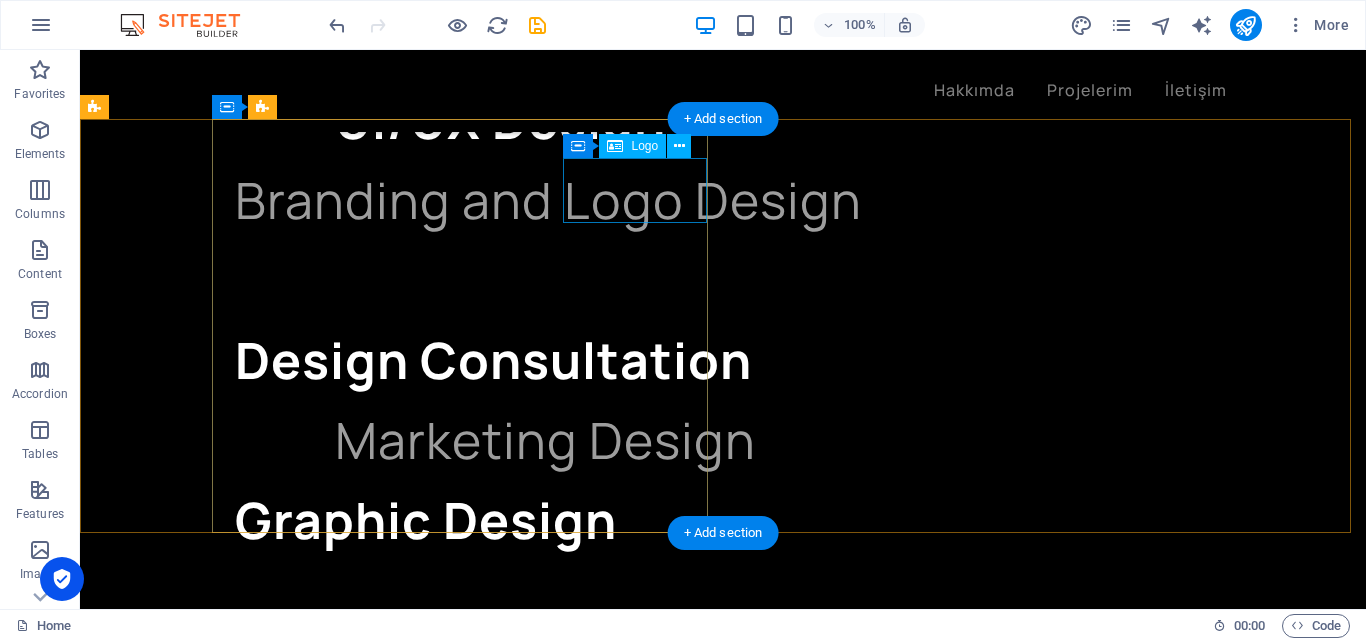 click at bounding box center (168, 1783) 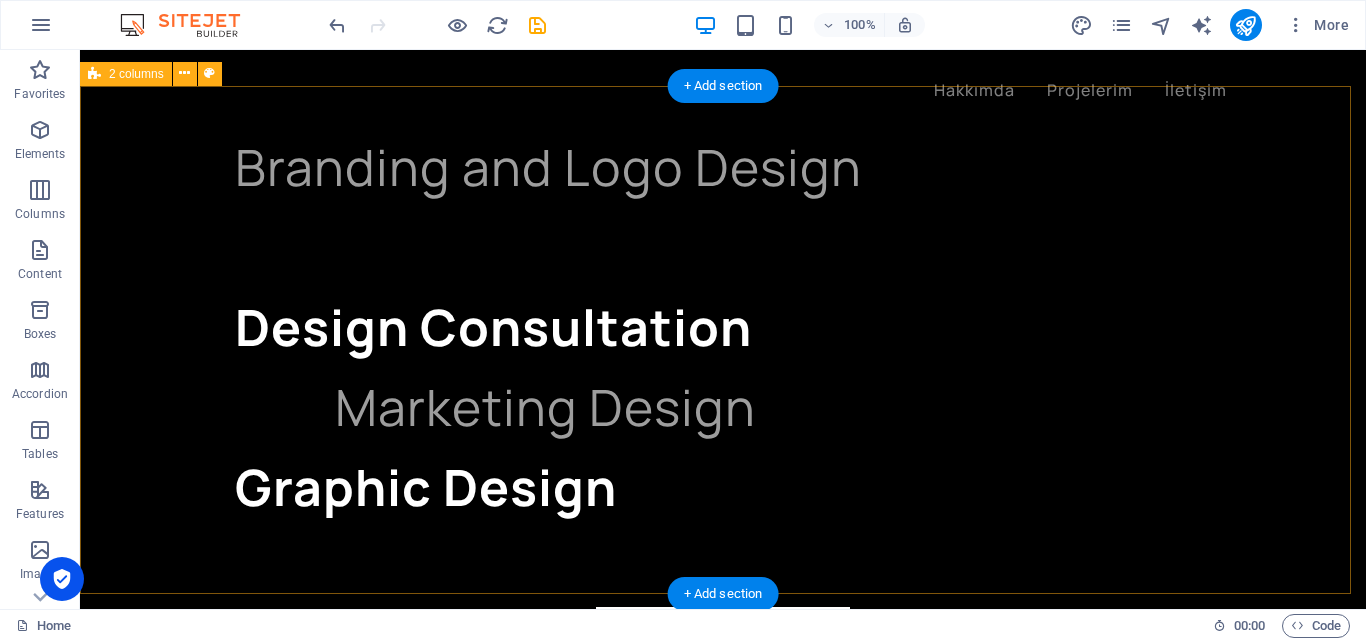scroll, scrollTop: 2284, scrollLeft: 0, axis: vertical 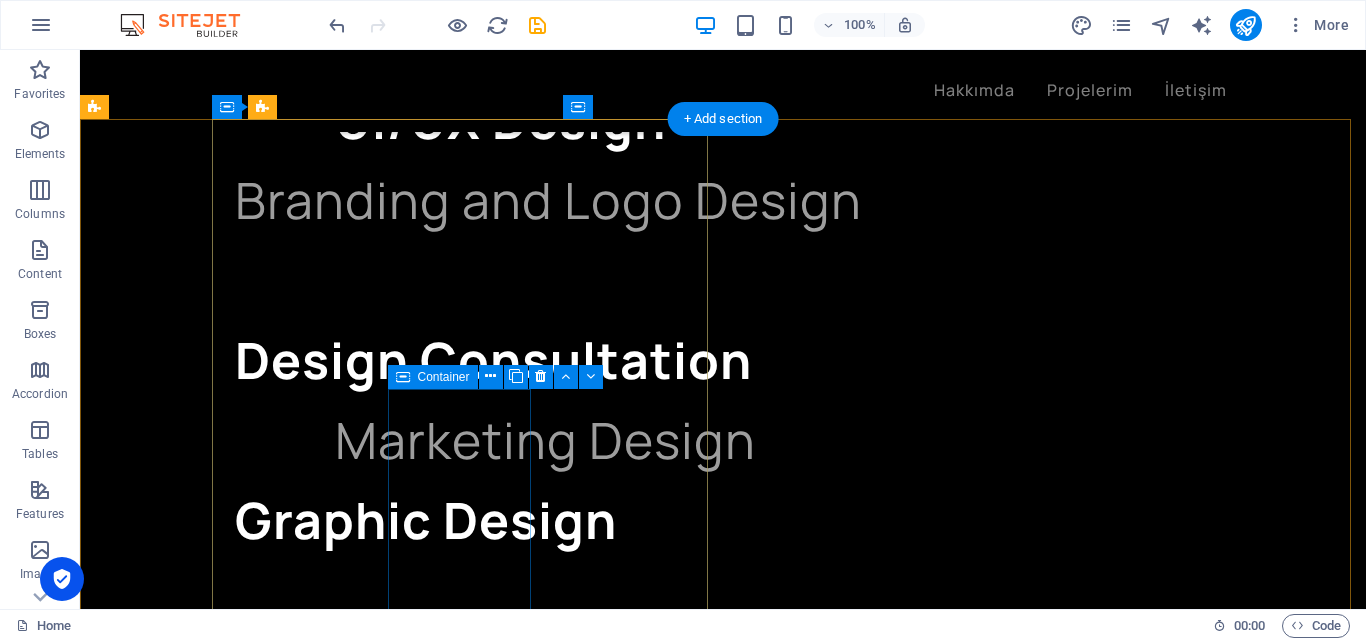 click on "Add elements" at bounding box center (167, 2422) 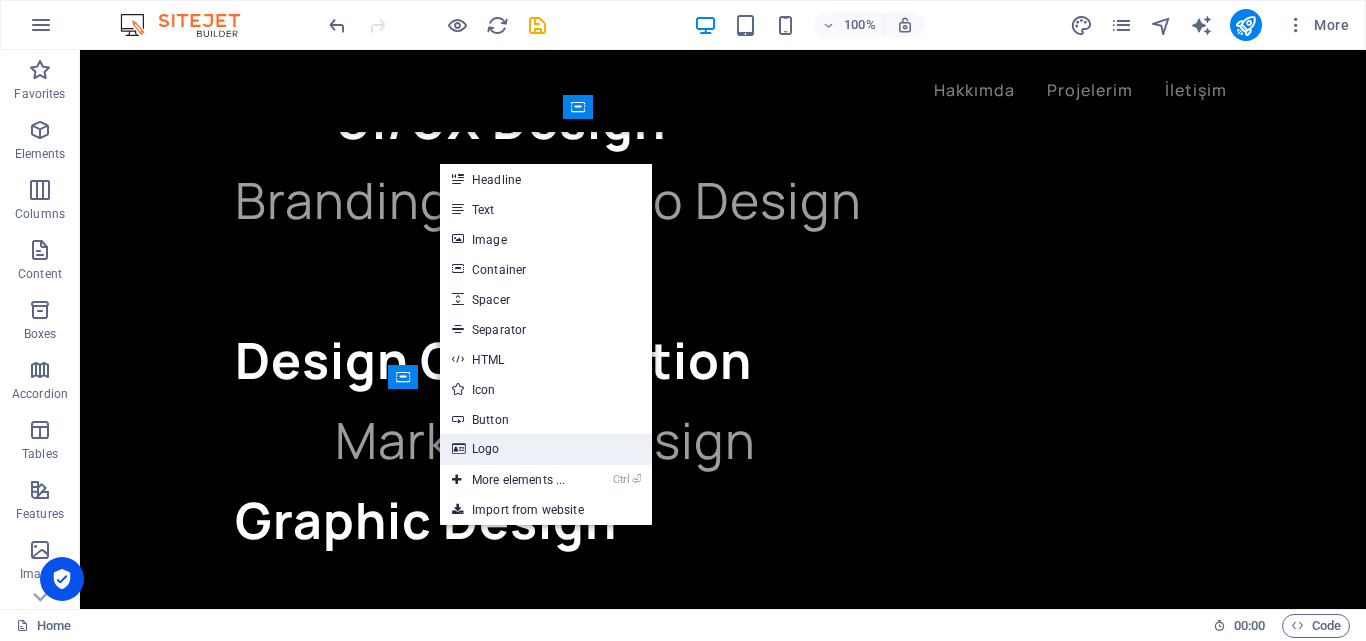 click on "Logo" at bounding box center (546, 449) 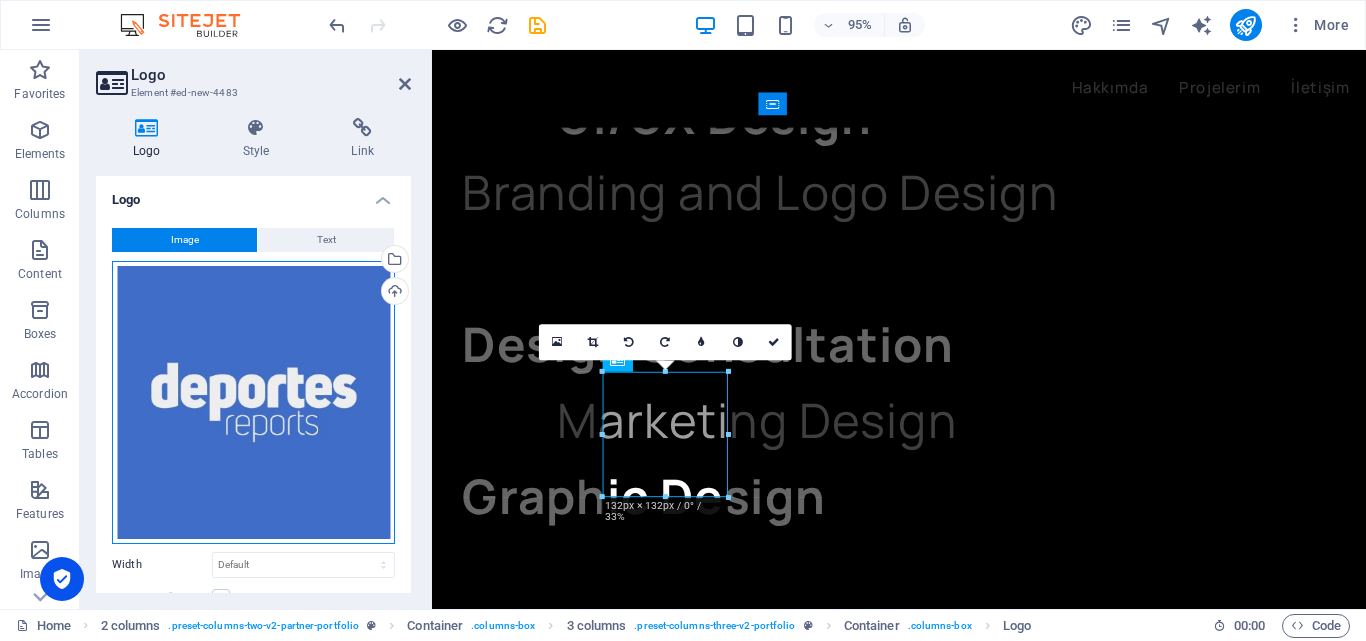 click on "Drag files here, click to choose files or select files from Files or our free stock photos & videos" at bounding box center [253, 402] 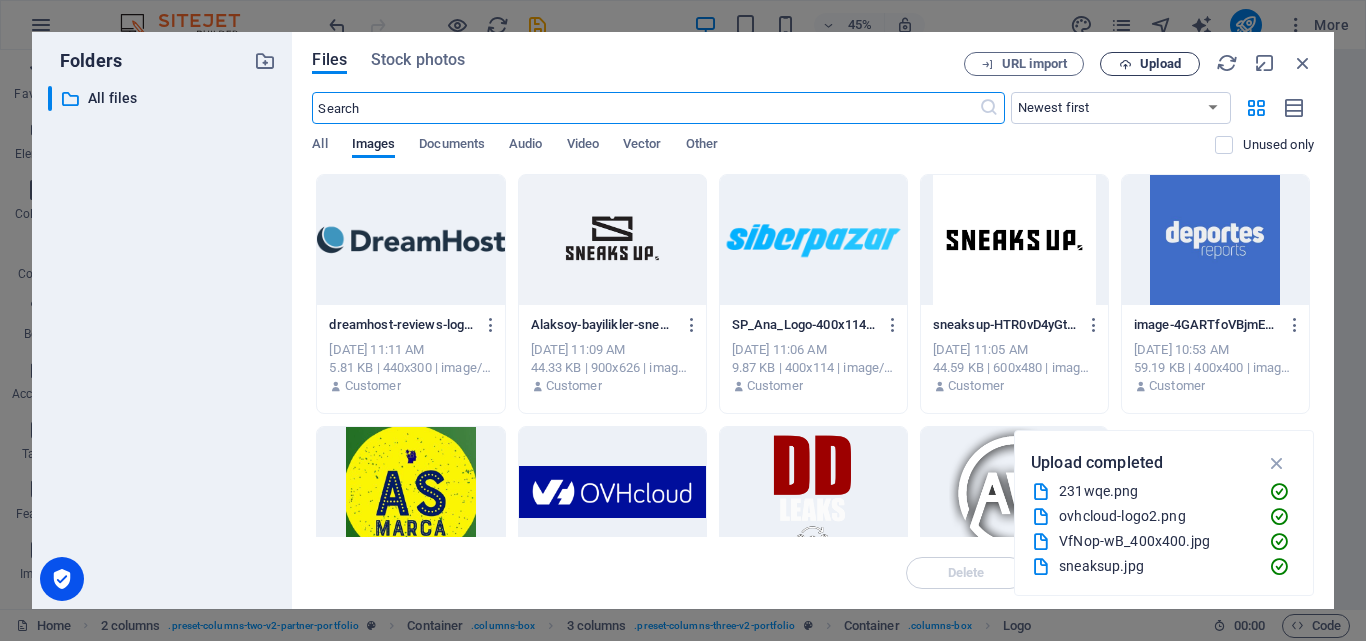 click at bounding box center [1125, 64] 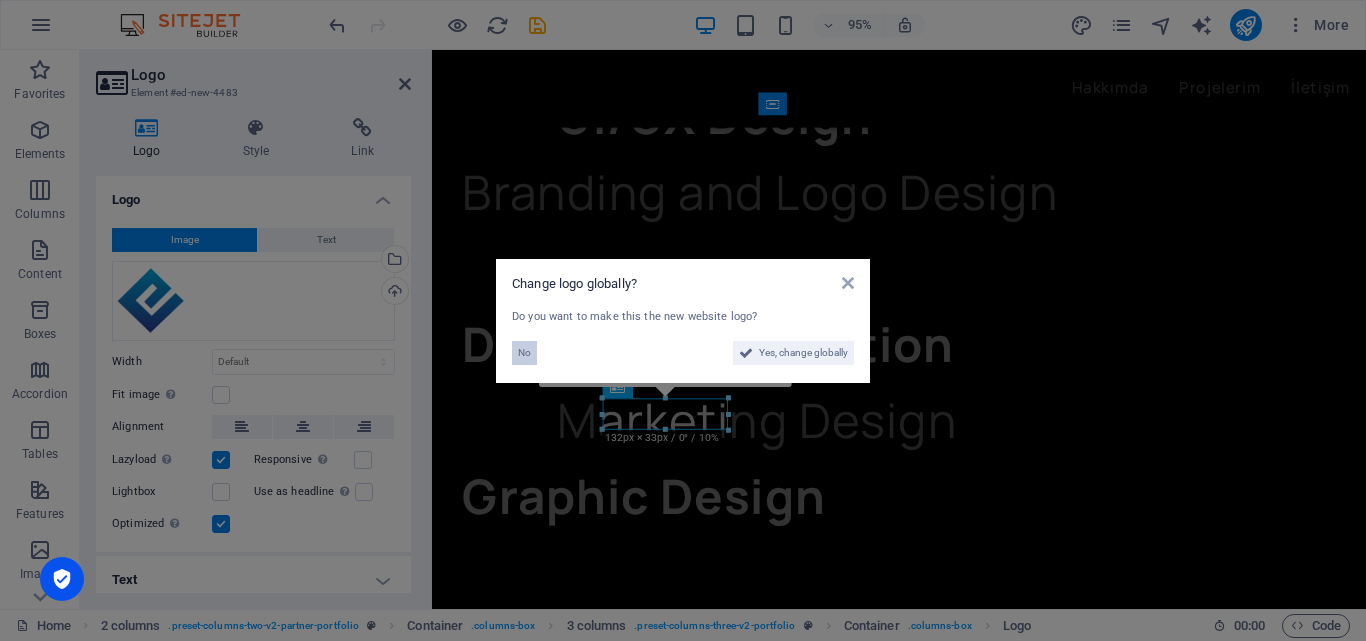 click on "No" at bounding box center (524, 353) 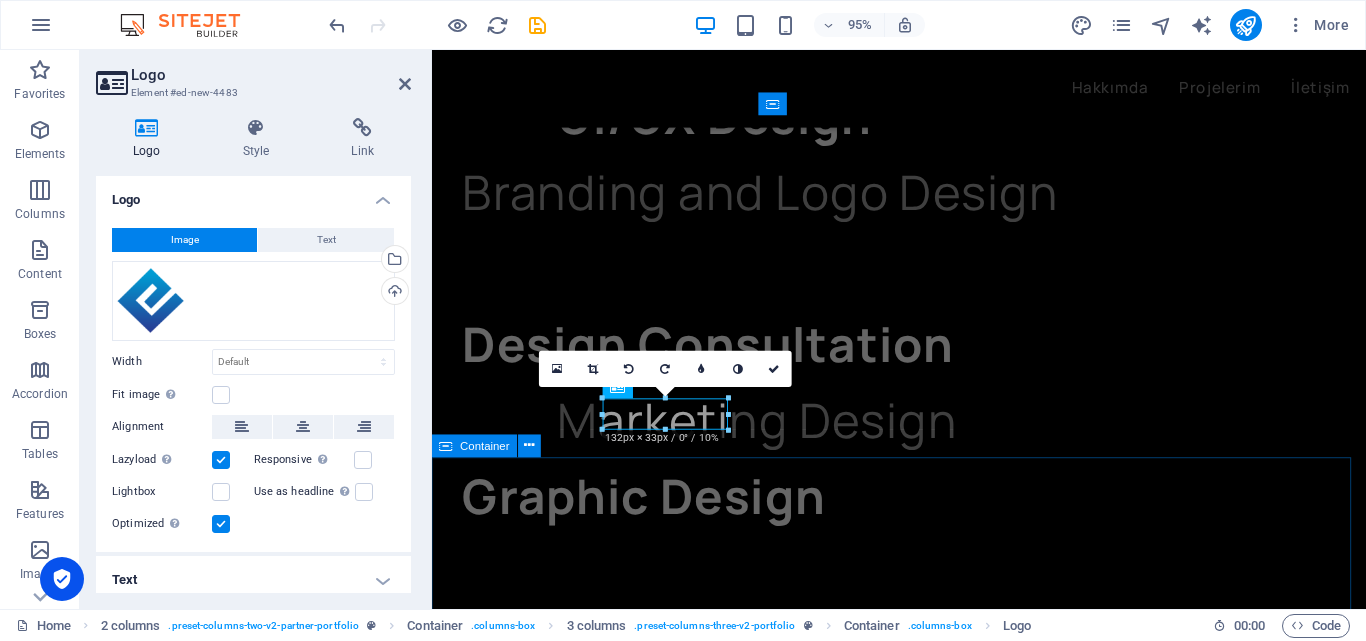 click on "What clients say
“I love working with [PERSON_NAME]. He is very dedicated, and he has patience to answer to all of my questions. Over the years he has created some of the most beautiful designs for my company, for all aspects of our marketing.” [PERSON_NAME] THOSE Architects Owner Drop content here or  Add elements  Paste clipboard What clients say
“I love working with [PERSON_NAME]. He is very dedicated, and he has patience to answer to all of my questions. Over the years he has created some of the most beautiful designs for my company, for all aspects of our marketing.” [PERSON_NAME] Charonica Owner What clients say
“I love working with [PERSON_NAME]. He is very dedicated, and he has patience to answer to all of my questions. Over the years he has created some of the most beautiful designs for my company, for all aspects of our marketing.” [PERSON_NAME] Le Hair Owner What clients say
[PERSON_NAME] THOSE Architects Owner Drop content here or  Add elements" at bounding box center (923, 3138) 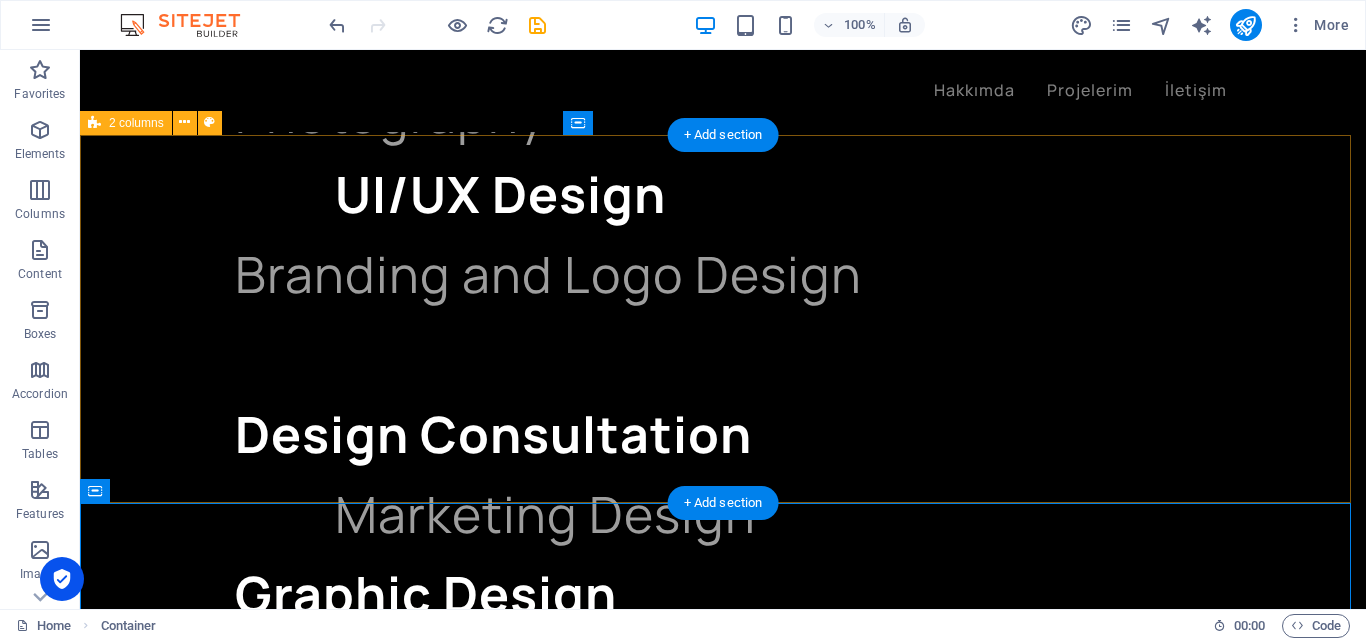 scroll, scrollTop: 2184, scrollLeft: 0, axis: vertical 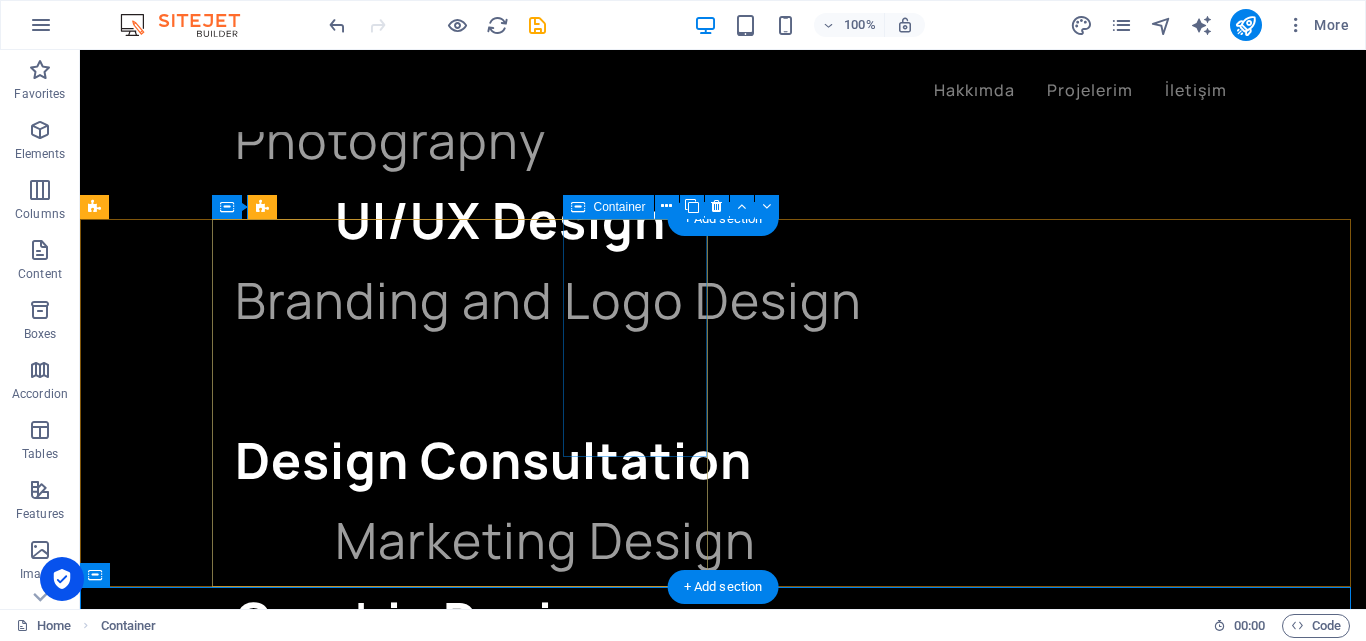 click on "Add elements" at bounding box center [167, 1972] 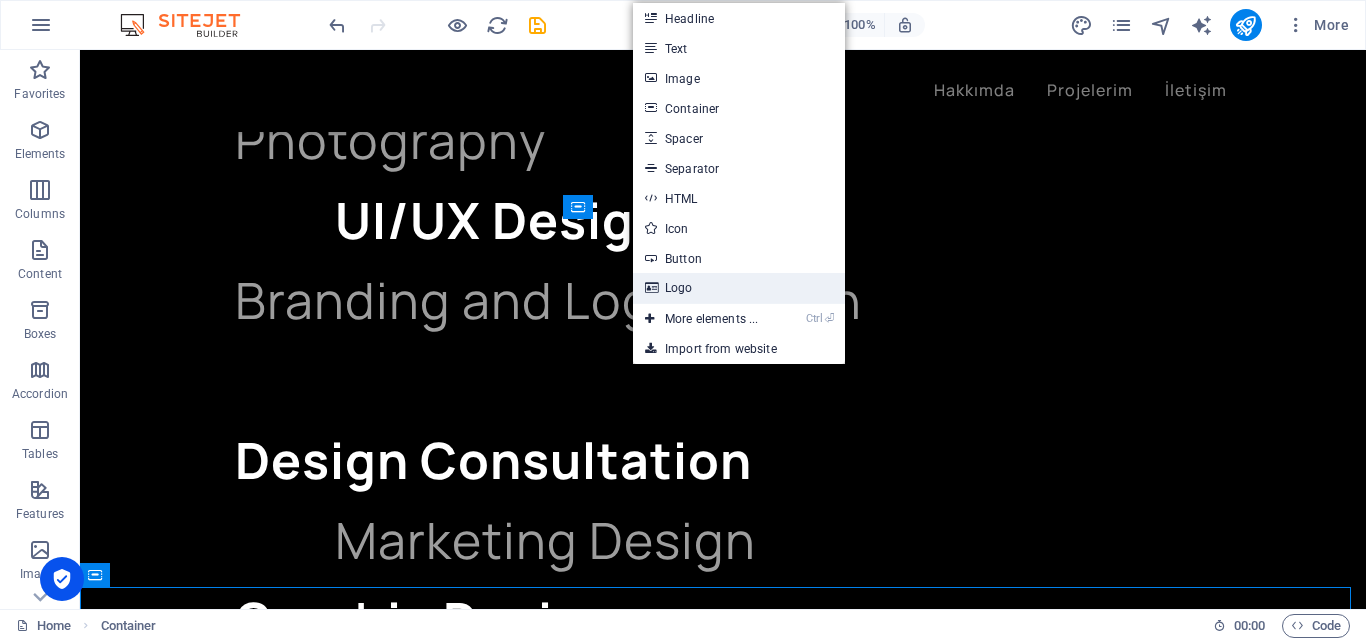 click on "Logo" at bounding box center (739, 288) 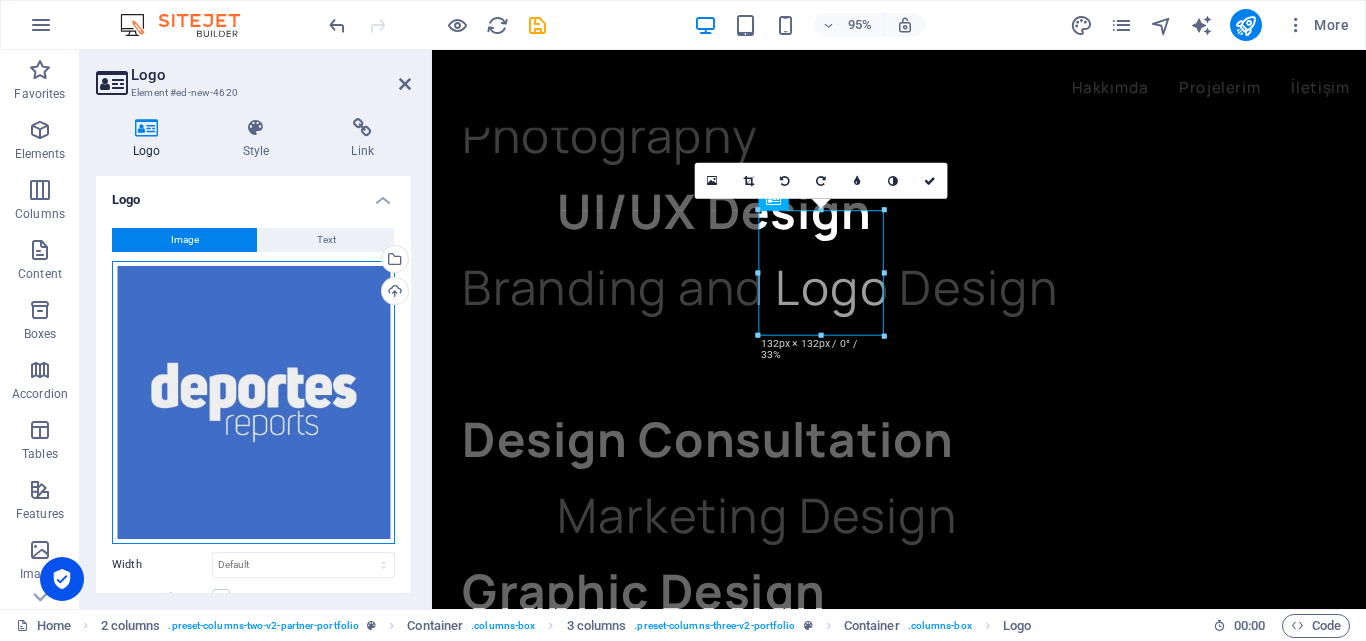 click on "Drag files here, click to choose files or select files from Files or our free stock photos & videos" at bounding box center [253, 402] 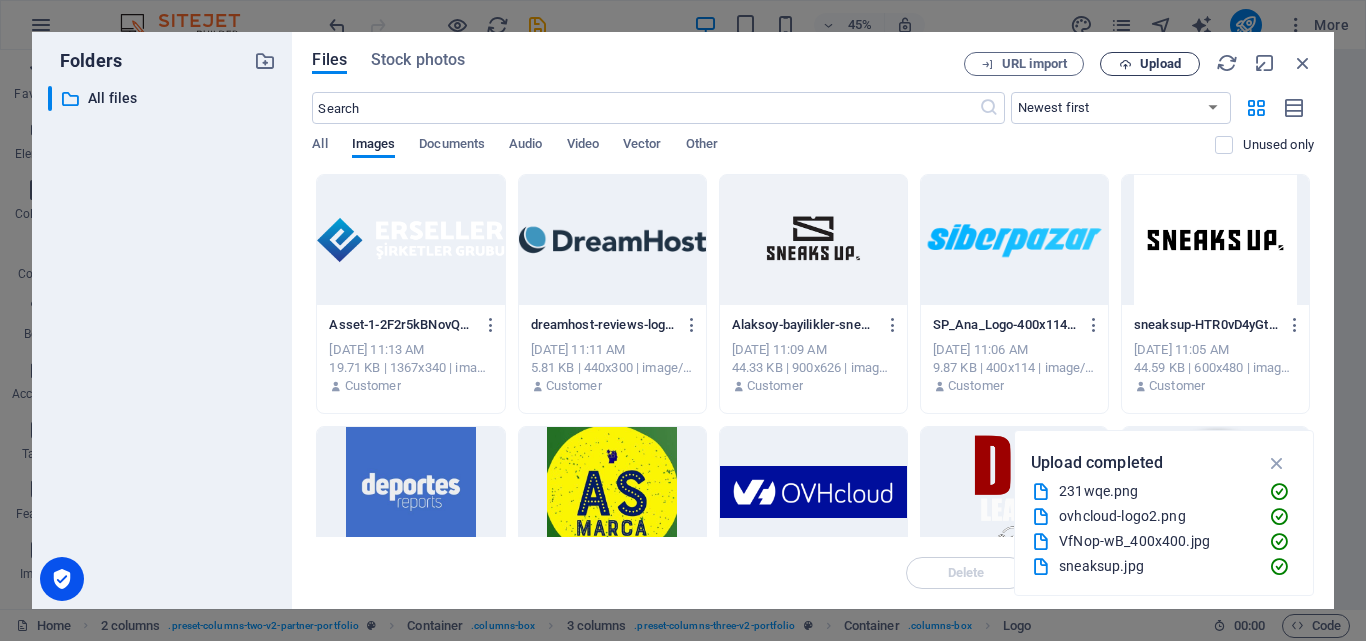 click on "Upload" at bounding box center [1150, 64] 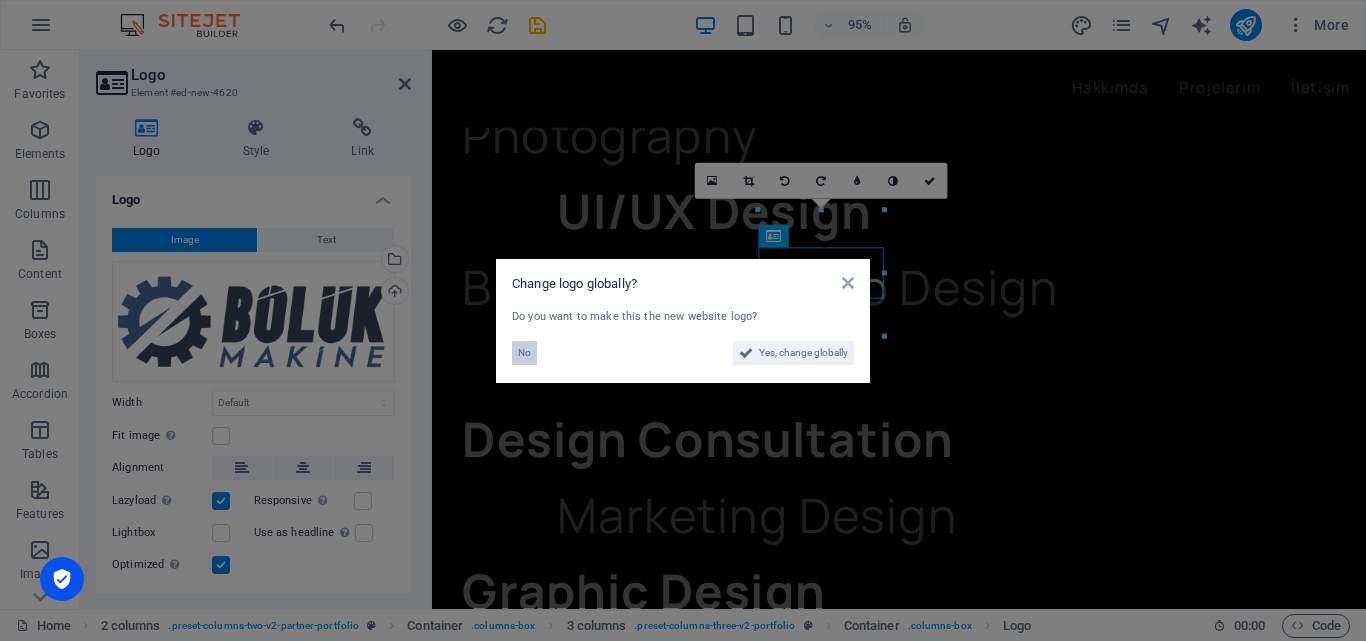 click on "No" at bounding box center (524, 353) 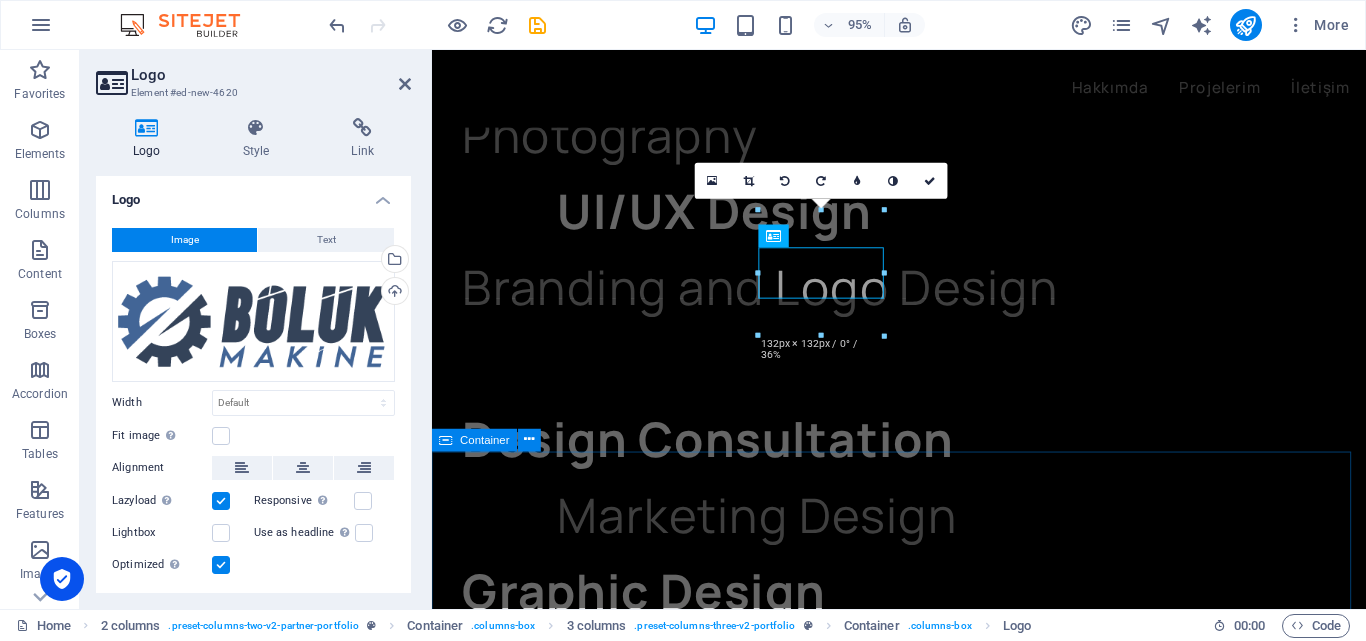 click on "What clients say
“I love working with [PERSON_NAME]. He is very dedicated, and he has patience to answer to all of my questions. Over the years he has created some of the most beautiful designs for my company, for all aspects of our marketing.” [PERSON_NAME] THOSE Architects Owner Drop content here or  Add elements  Paste clipboard What clients say
“I love working with [PERSON_NAME]. He is very dedicated, and he has patience to answer to all of my questions. Over the years he has created some of the most beautiful designs for my company, for all aspects of our marketing.” [PERSON_NAME] Charonica Owner What clients say
“I love working with [PERSON_NAME]. He is very dedicated, and he has patience to answer to all of my questions. Over the years he has created some of the most beautiful designs for my company, for all aspects of our marketing.” [PERSON_NAME] Le Hair Owner What clients say
[PERSON_NAME] THOSE Architects Owner Drop content here or  Add elements" at bounding box center (923, 3153) 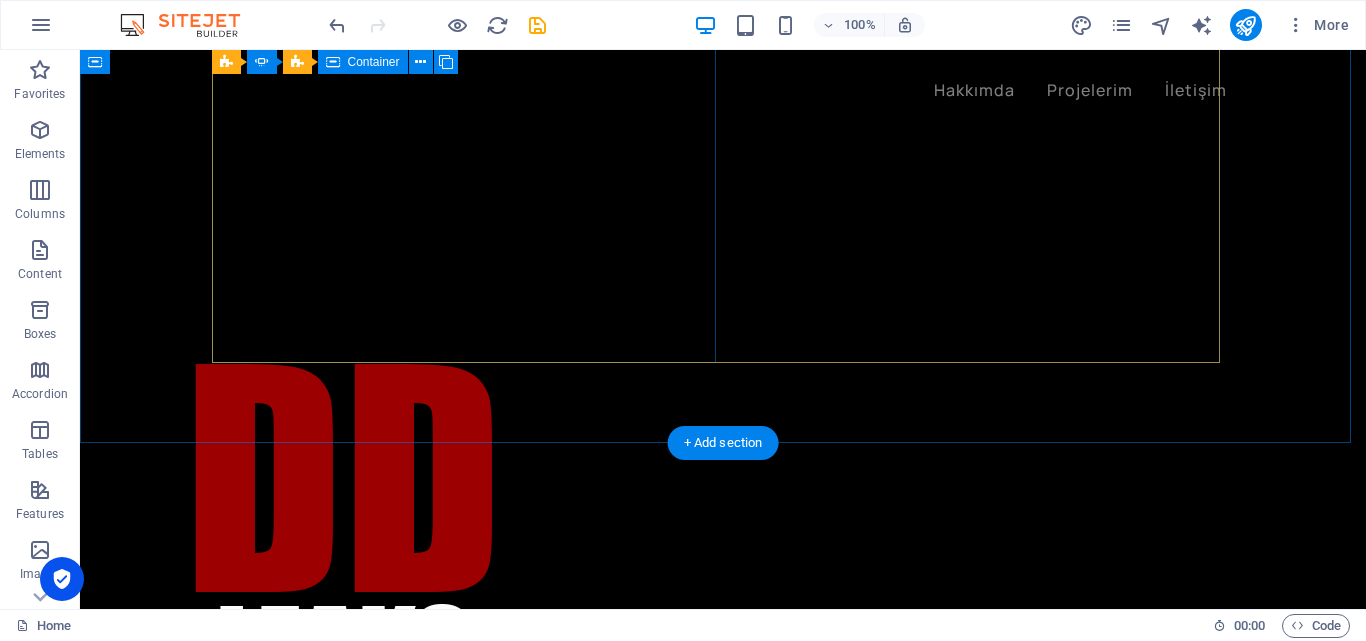 scroll, scrollTop: 2384, scrollLeft: 0, axis: vertical 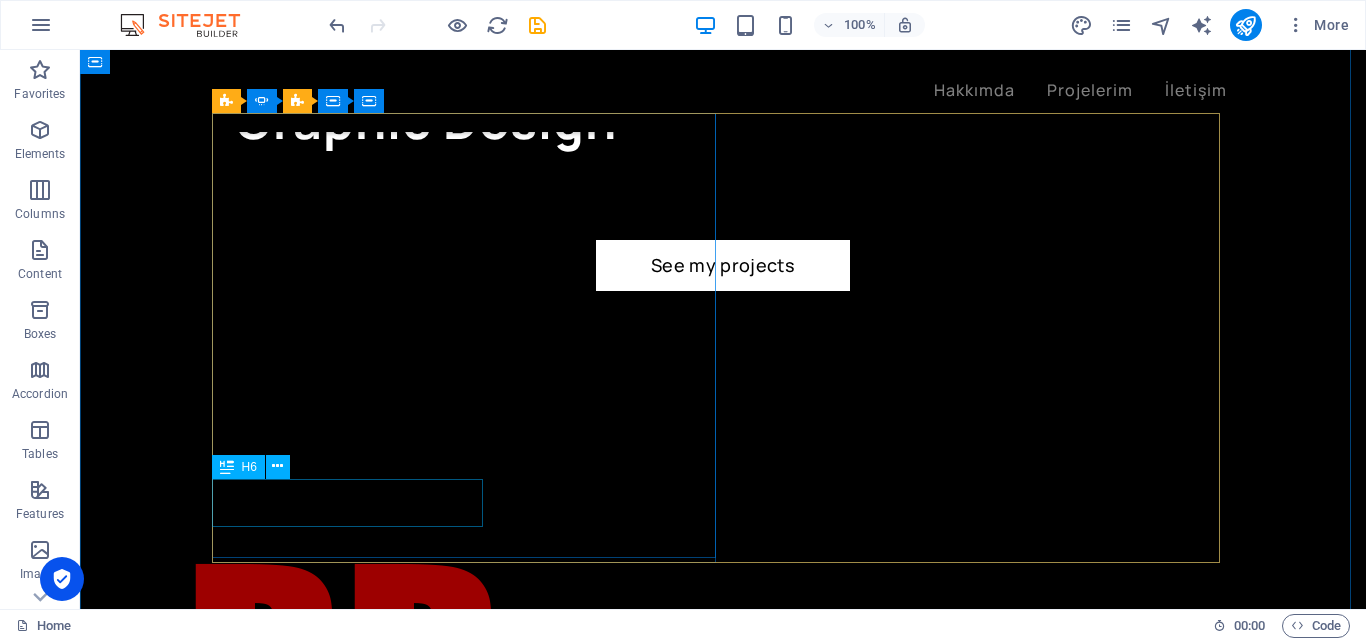 click on "[PERSON_NAME]" at bounding box center (-537, 3323) 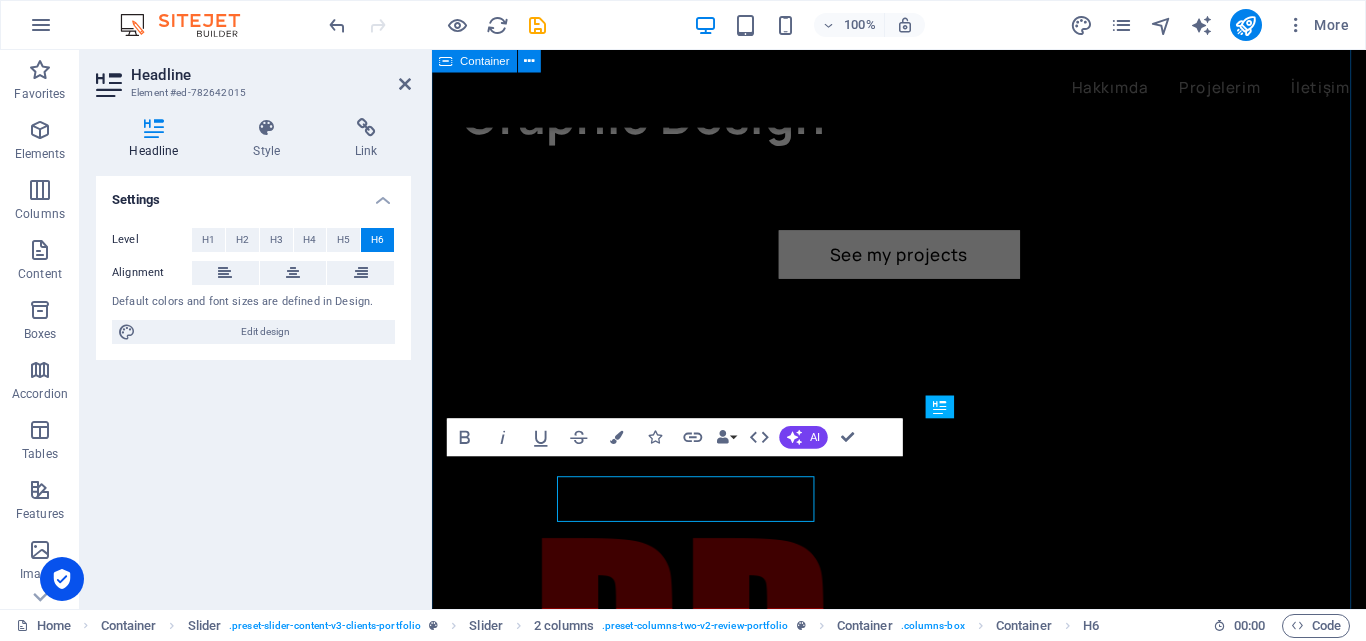 scroll, scrollTop: 2664, scrollLeft: 0, axis: vertical 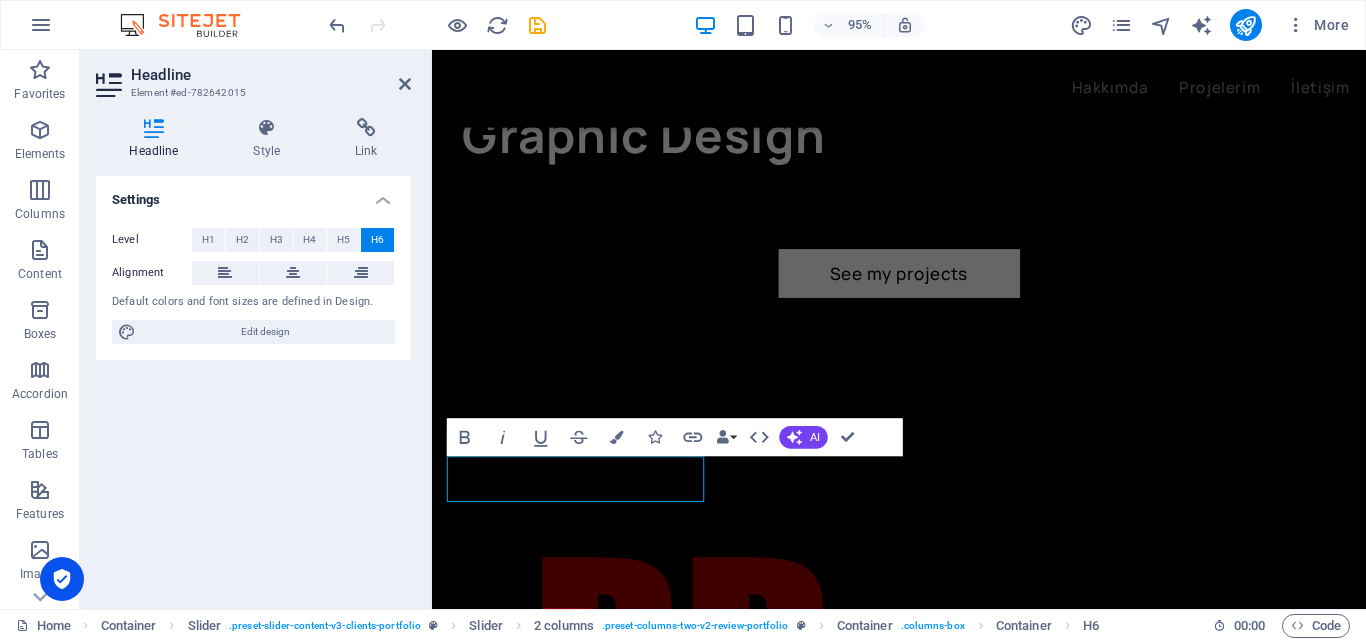 type 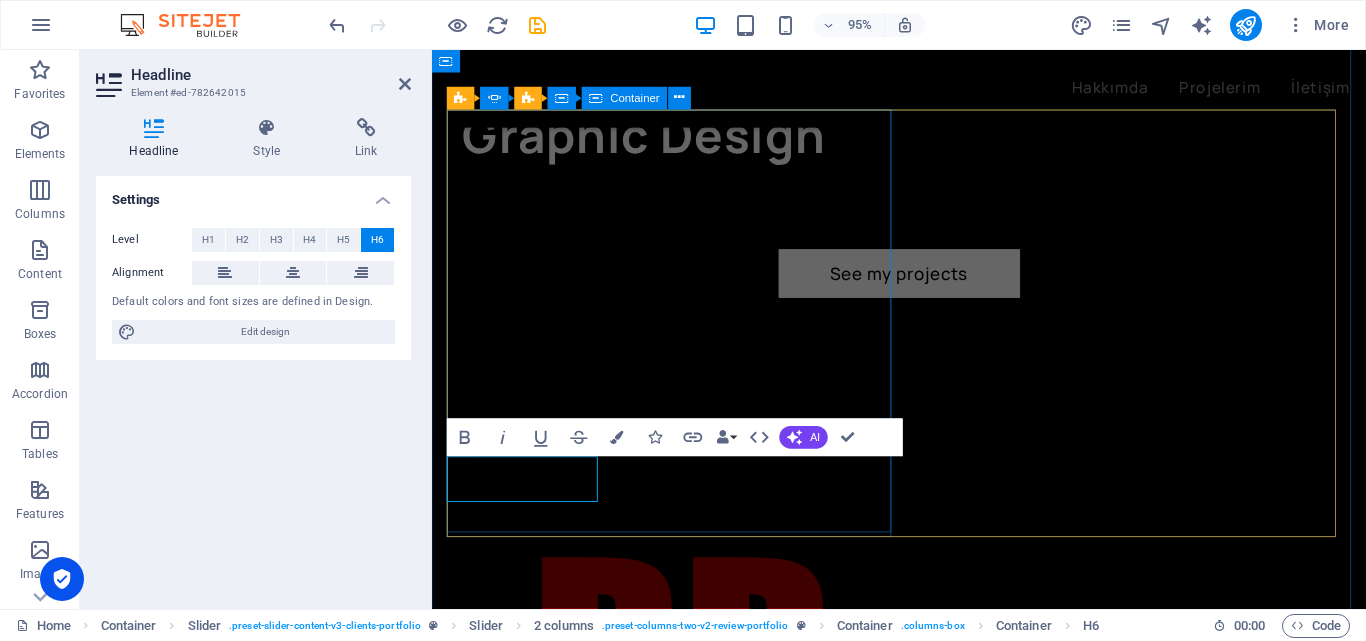 click on "What clients say
“I love working with [PERSON_NAME]. He is very dedicated, and he has patience to answer to all of my questions. Over the years he has created some of the most beautiful designs for my company, for all aspects of our marketing.” Akın Aşkın Charonica Owner" at bounding box center (-254, 3201) 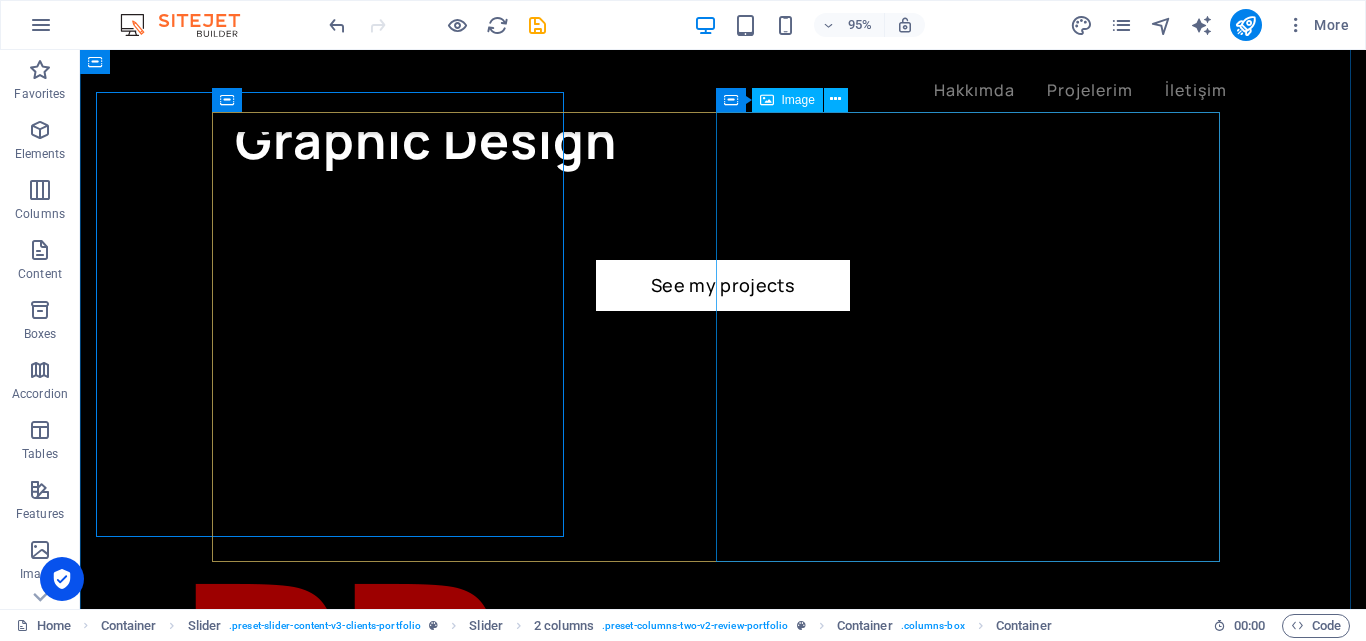 scroll, scrollTop: 2685, scrollLeft: 0, axis: vertical 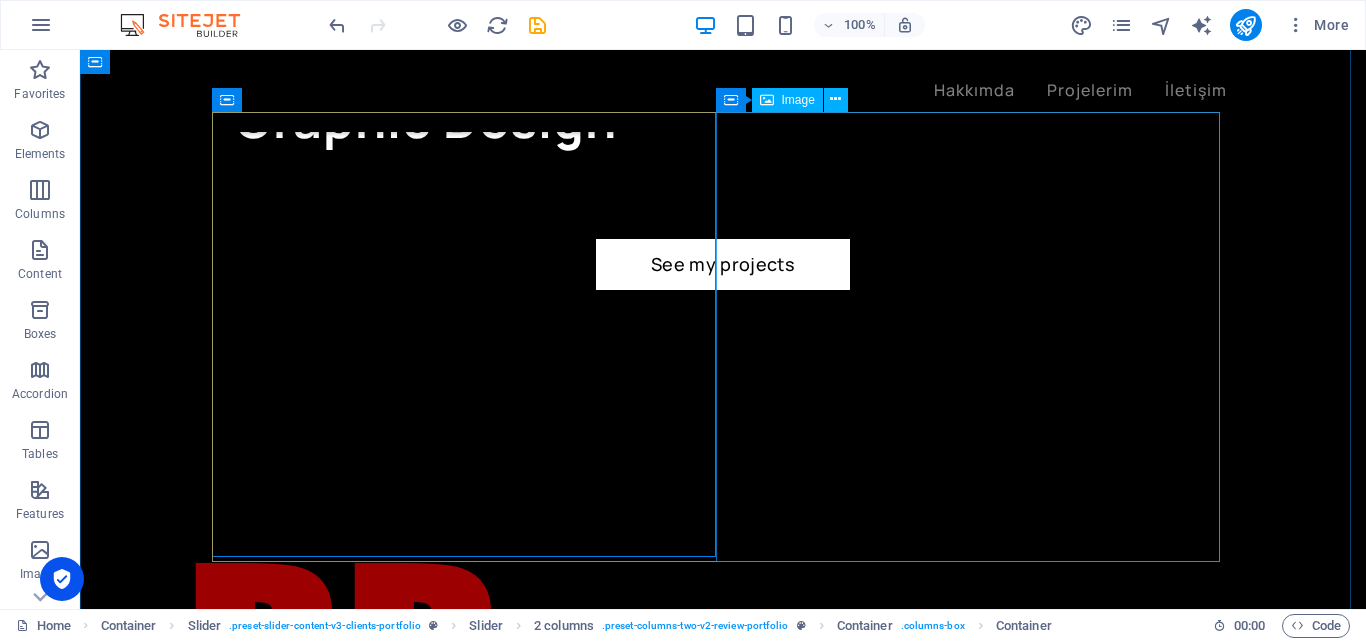click at bounding box center [-537, 3602] 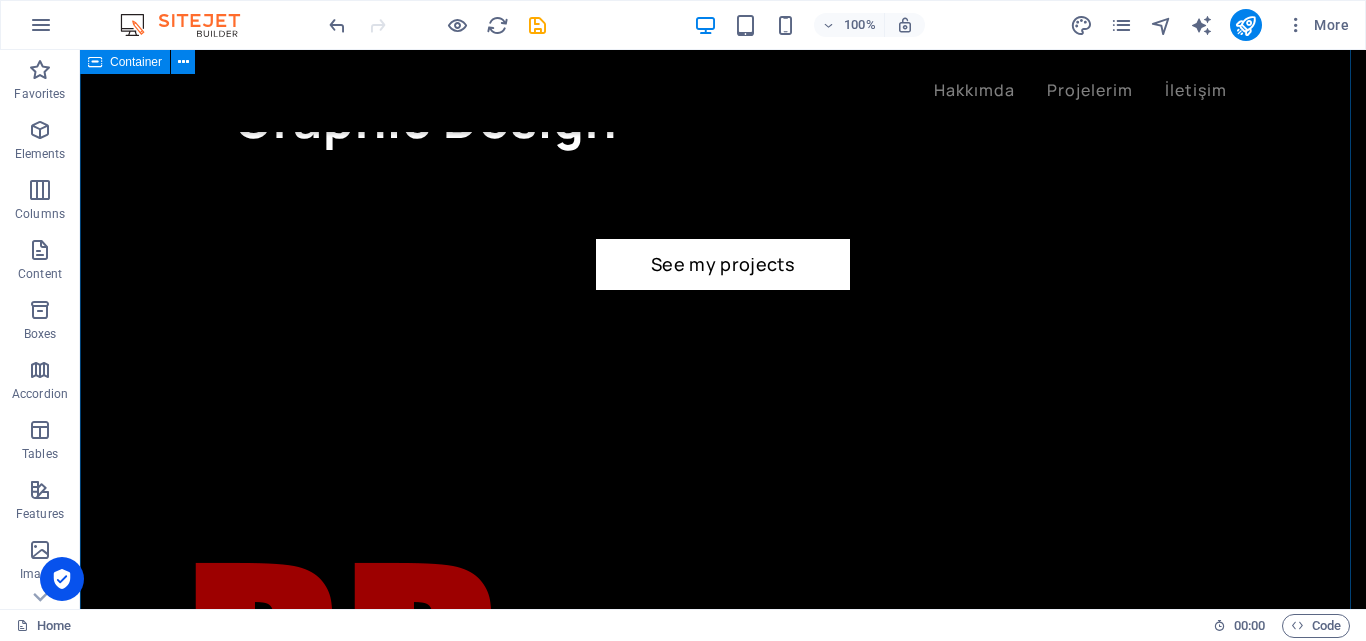click on "What clients say
“I love working with [PERSON_NAME]. He is very dedicated, and he has patience to answer to all of my questions. Over the years he has created some of the most beautiful designs for my company, for all aspects of our marketing.” [PERSON_NAME] THOSE Architects Owner Drop content here or  Add elements  Paste clipboard What clients say
“I love working with [PERSON_NAME]. He is very dedicated, and he has patience to answer to all of my questions. Over the years he has created some of the most beautiful designs for my company, for all aspects of our marketing.” Akın Aşkın Charonica Owner Drop content here or  Add elements  Paste clipboard What clients say
“I love working with [PERSON_NAME]. He is very dedicated, and he has patience to answer to all of my questions. Over the years he has created some of the most beautiful designs for my company, for all aspects of our marketing.” [PERSON_NAME] Le Hair Owner What clients say
[PERSON_NAME] Queen or" at bounding box center [723, 2649] 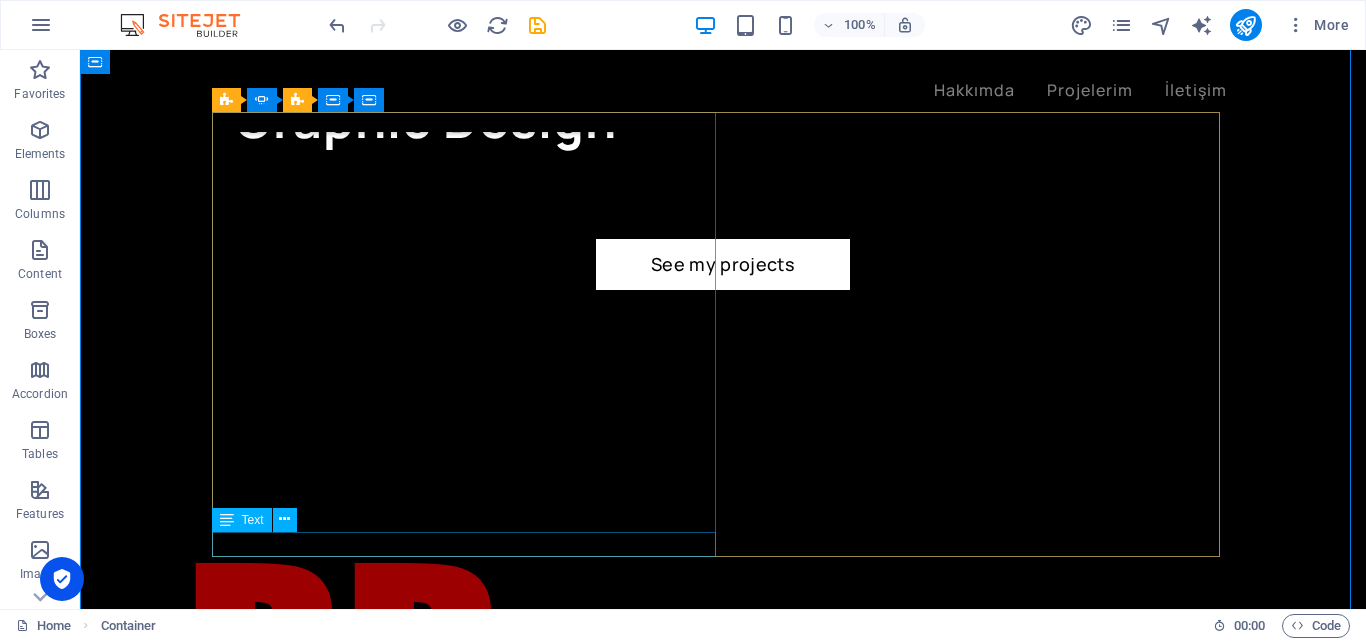 click on "Charonica Owner" at bounding box center [-537, 3365] 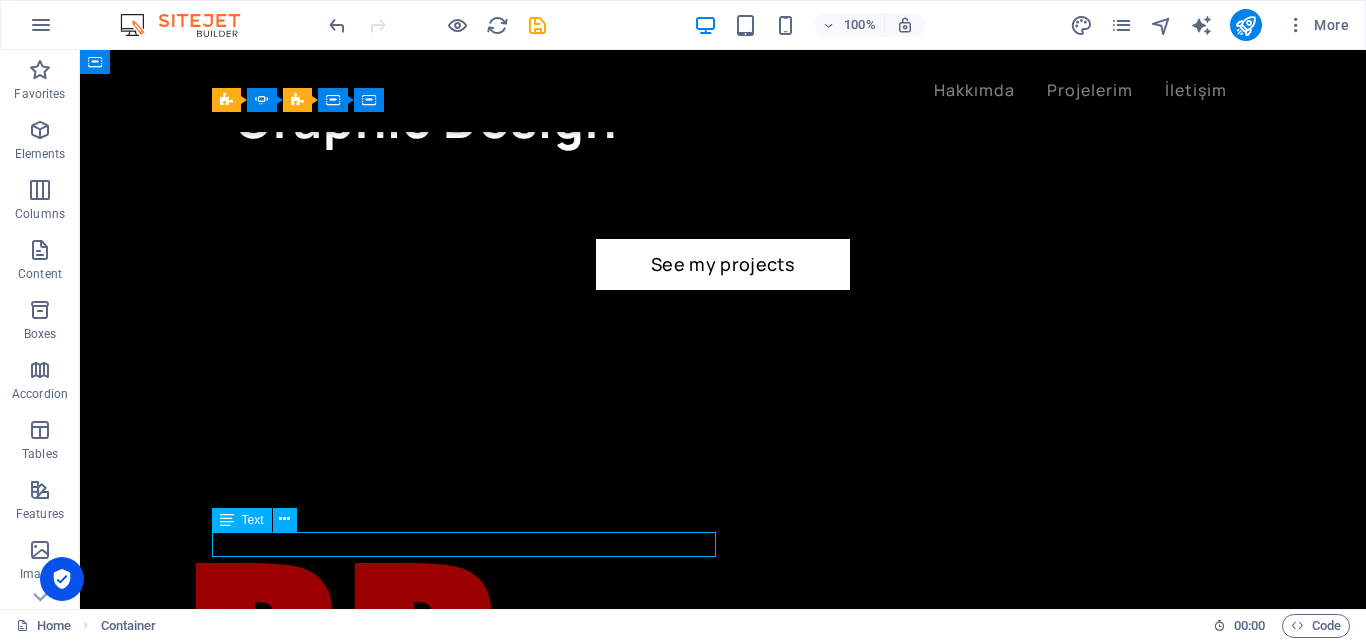 click on "Charonica Owner" at bounding box center (-537, 3365) 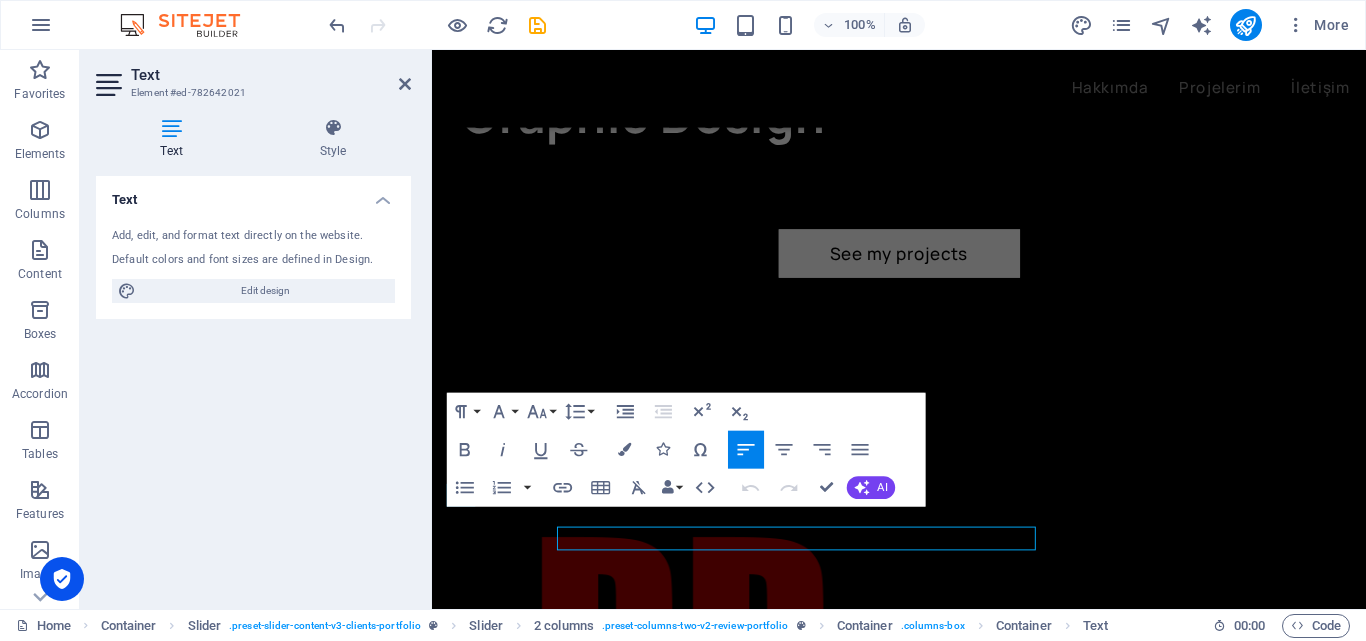 scroll, scrollTop: 2665, scrollLeft: 0, axis: vertical 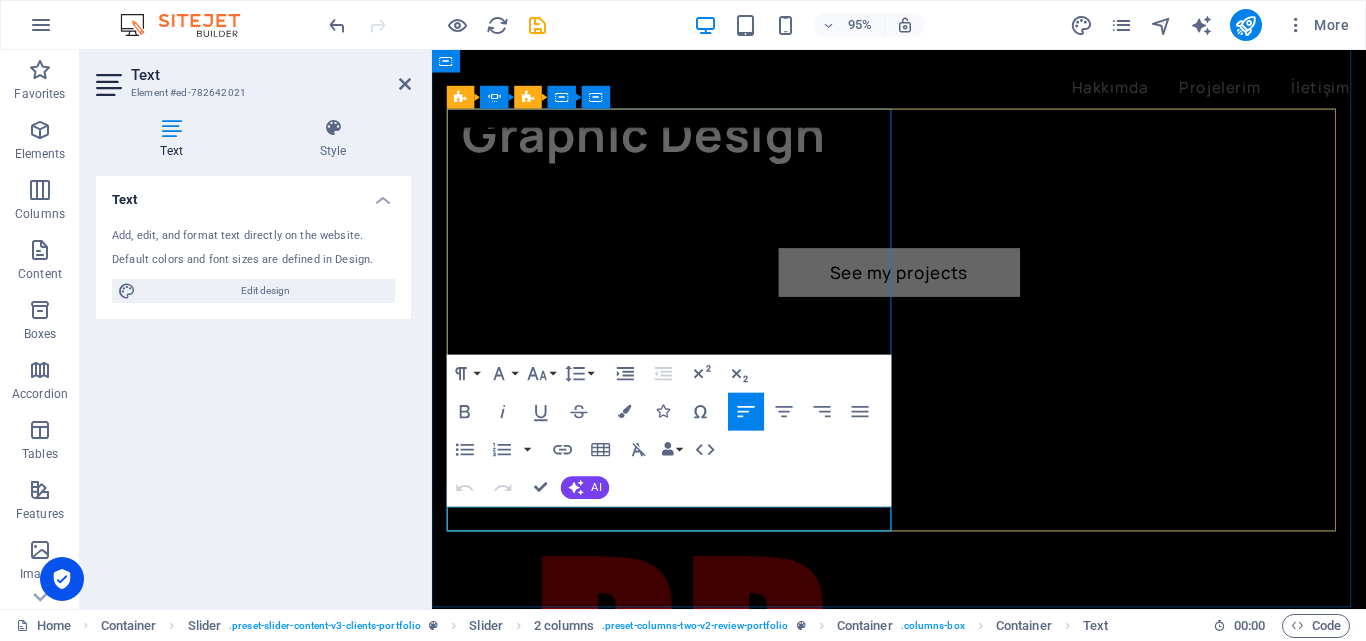 click on "Charonica Owner" at bounding box center (-254, 3385) 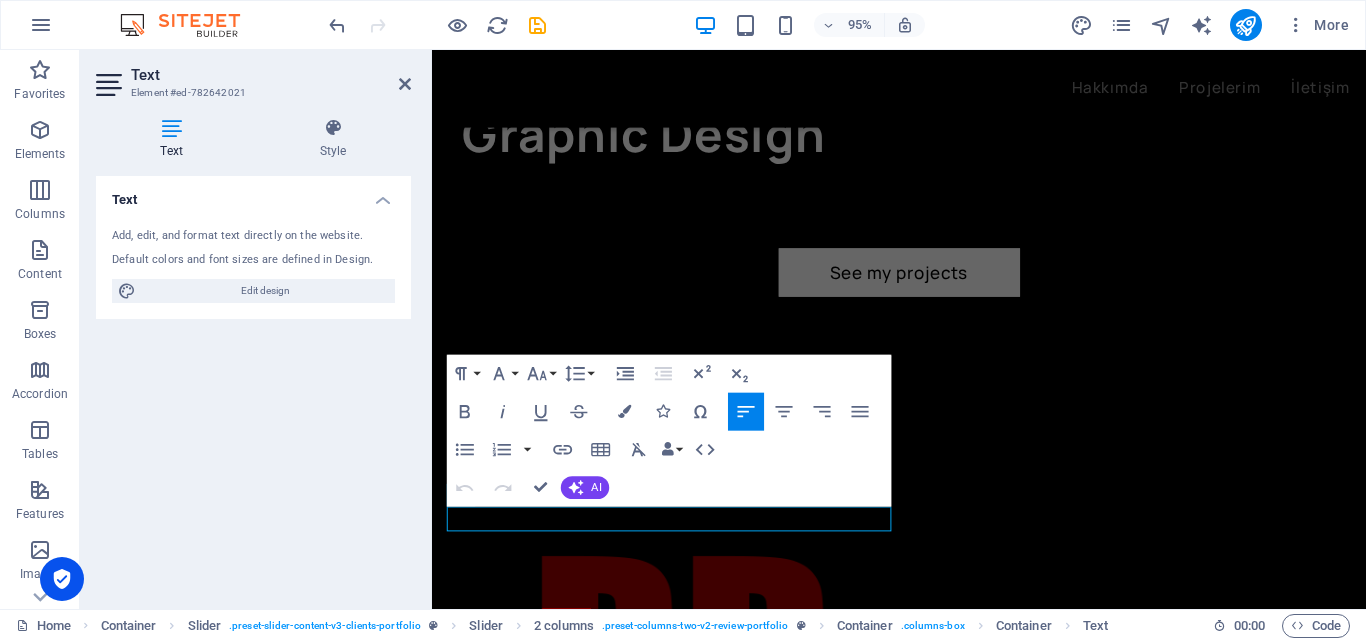 type 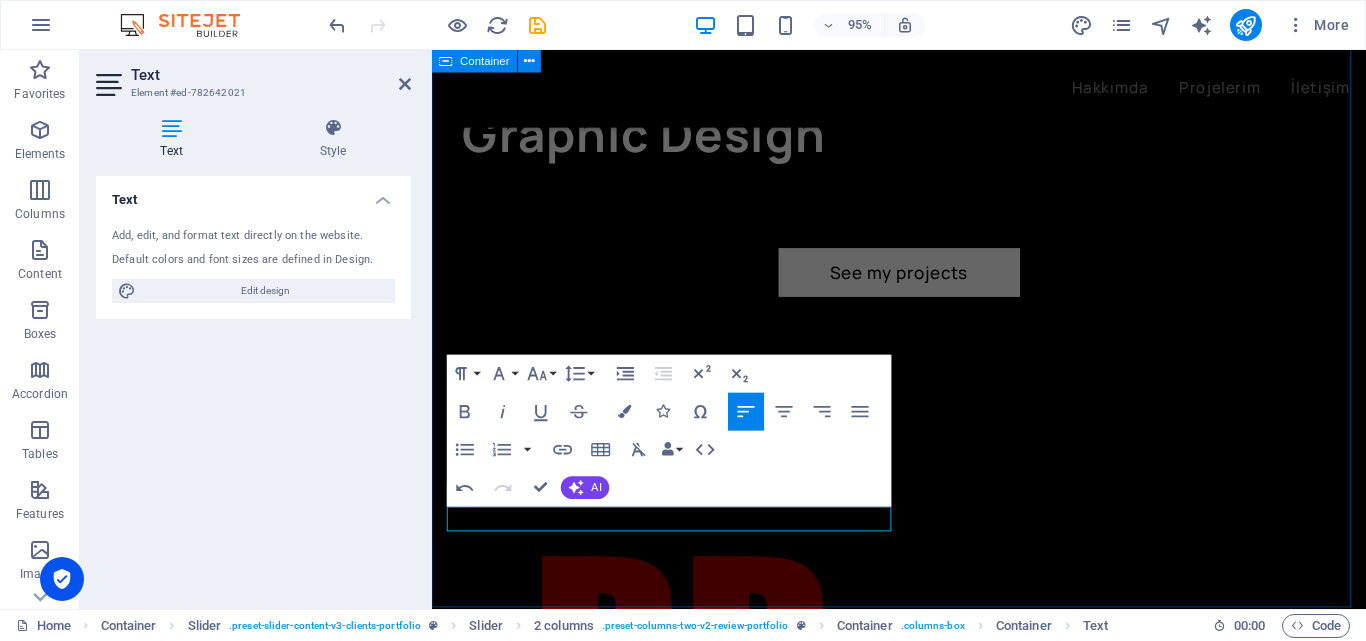 click on "Drop content here or  Add elements  Paste clipboard" at bounding box center [-254, 3468] 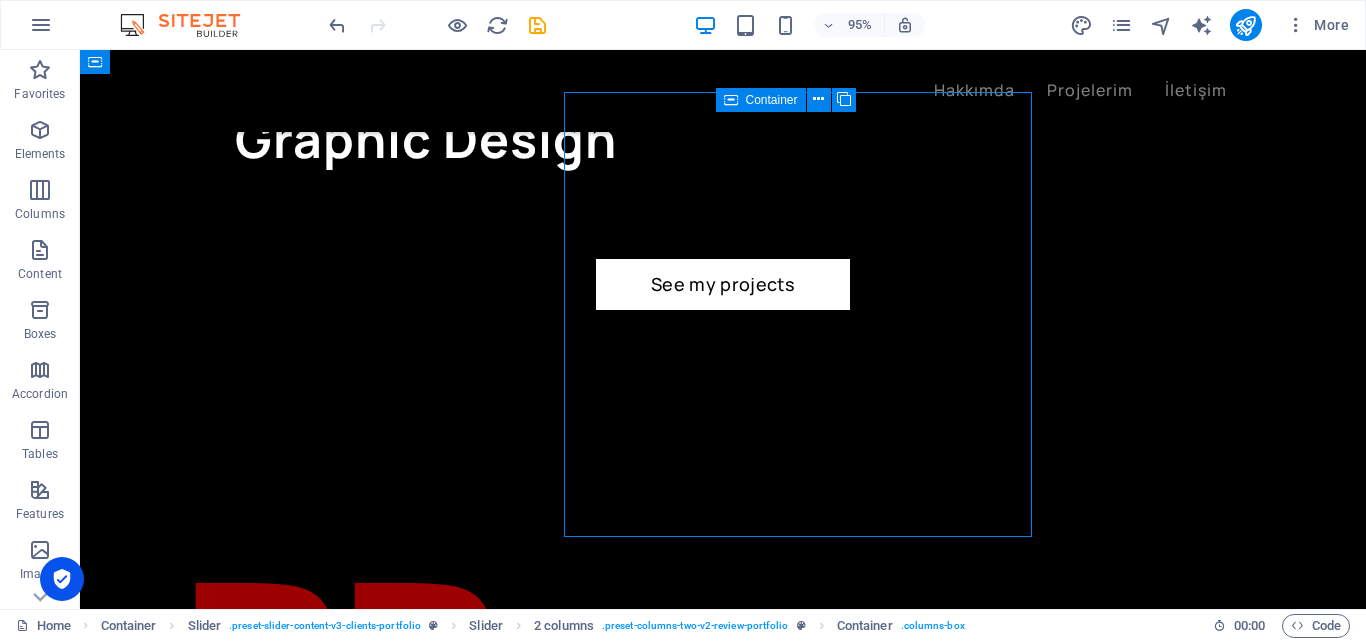 scroll, scrollTop: 2685, scrollLeft: 0, axis: vertical 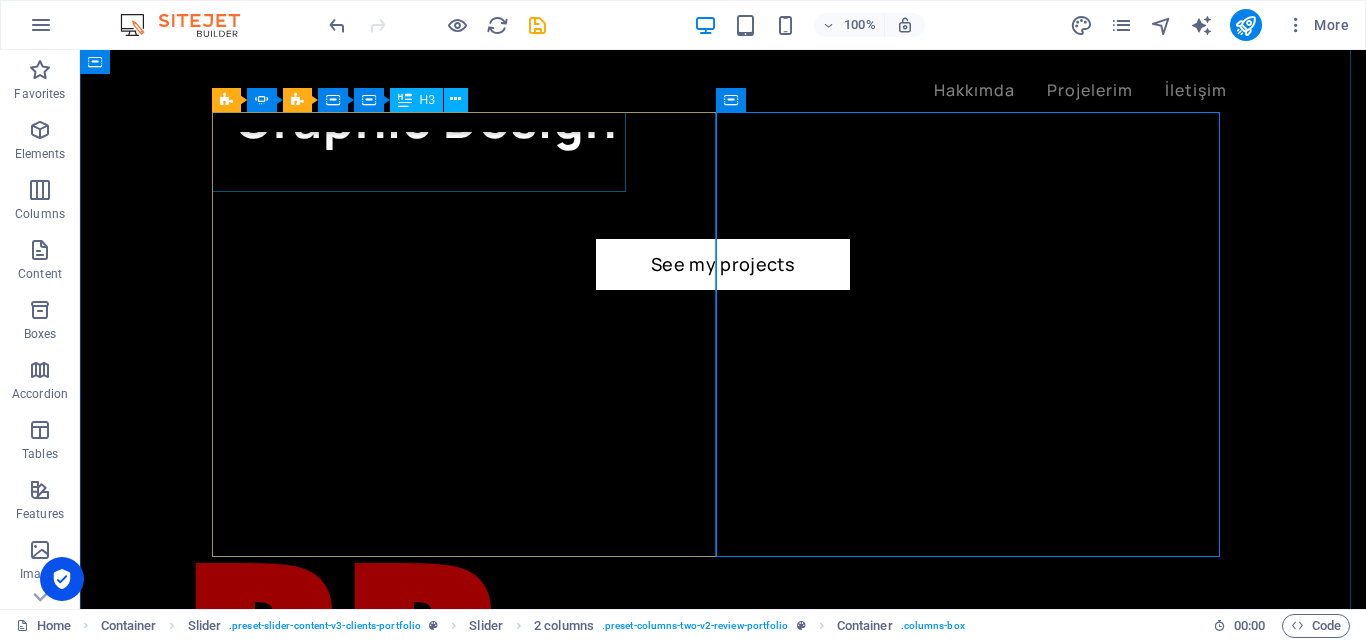 click on "What clients say" at bounding box center (-537, 3023) 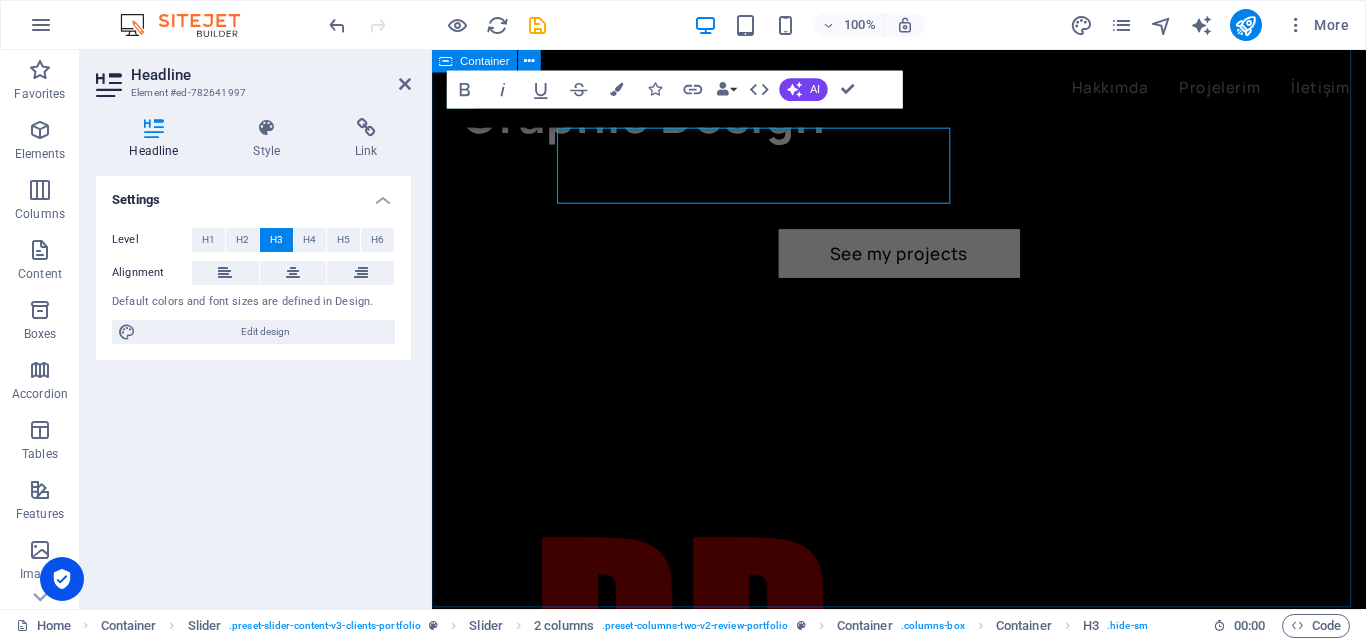 scroll, scrollTop: 2665, scrollLeft: 0, axis: vertical 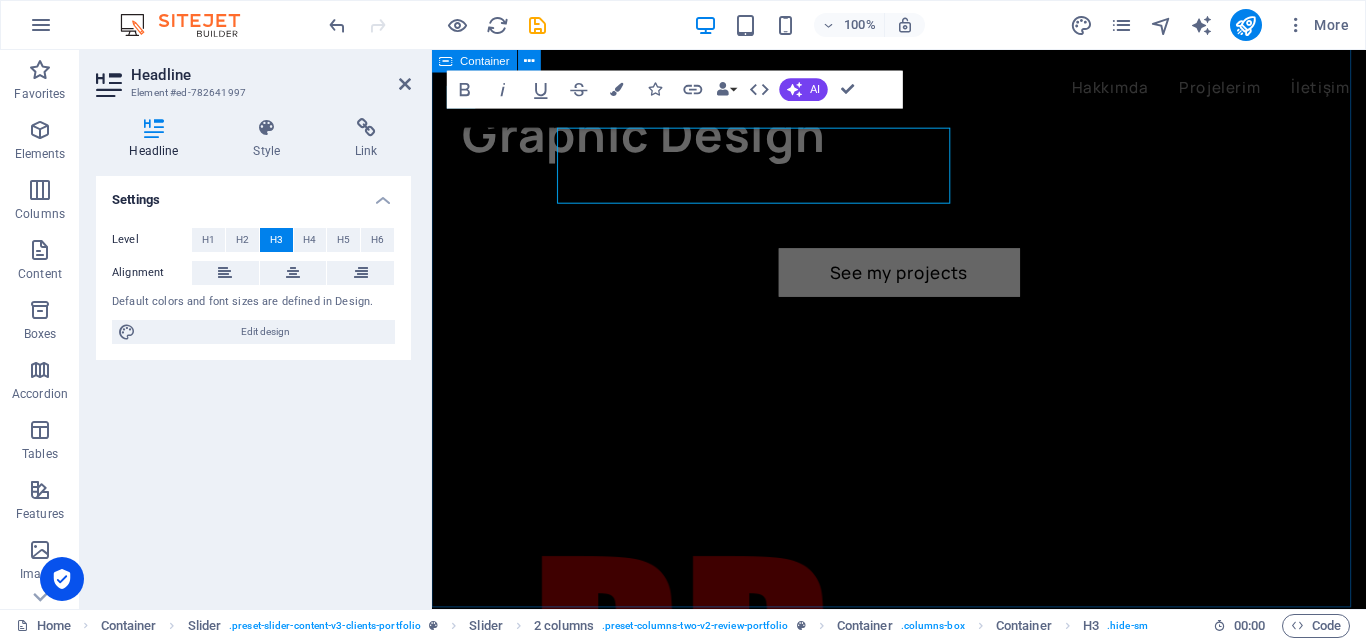 click on "What clients say
“I love working with [PERSON_NAME]. He is very dedicated, and he has patience to answer to all of my questions. Over the years he has created some of the most beautiful designs for my company, for all aspects of our marketing.” [PERSON_NAME] THOSE Architects Owner Drop content here or  Add elements  Paste clipboard What clients say
“I love working with [PERSON_NAME]. He is very dedicated, and he has patience to answer to all of my questions. Over the years he has created some of the most beautiful designs for my company, for all aspects of our marketing.” [PERSON_NAME] Aşkın Akinworks Owner Drop content here or  Add elements  Paste clipboard What clients say
“I love working with [PERSON_NAME]. He is very dedicated, and he has patience to answer to all of my questions. Over the years he has created some of the most beautiful designs for my company, for all aspects of our marketing.” [PERSON_NAME] Le Hair Owner What clients say
[PERSON_NAME] Queen or" at bounding box center [923, 2669] 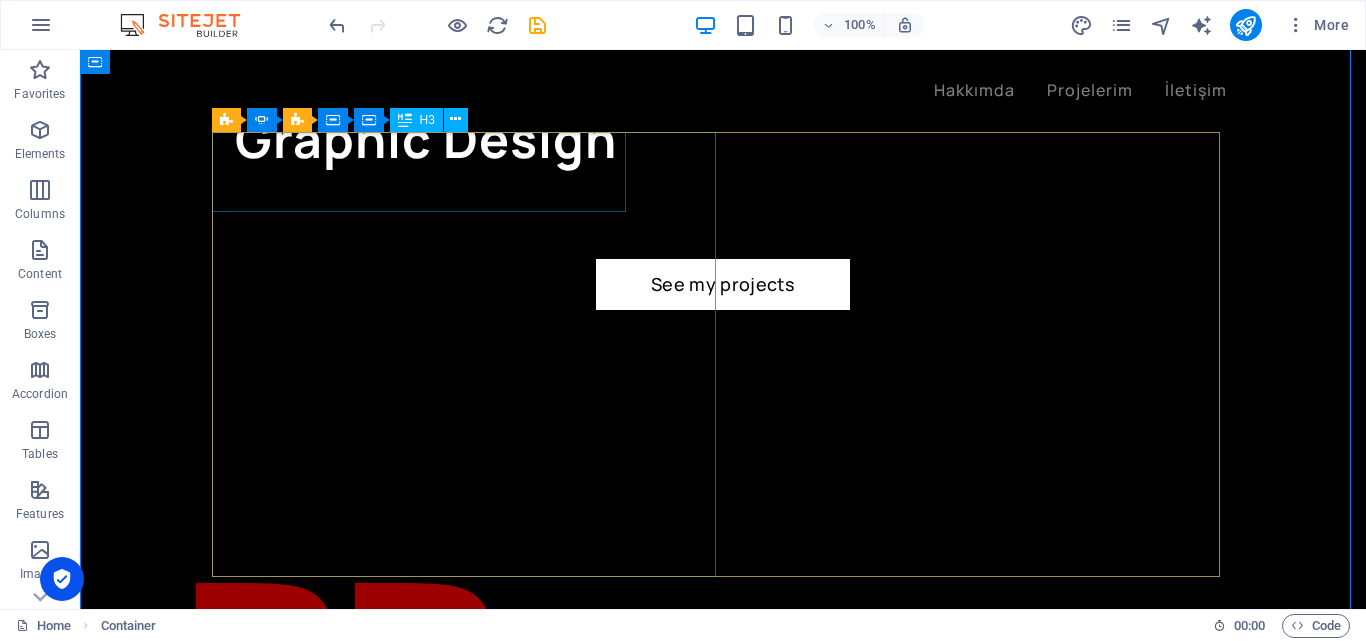 click on "What clients say" at bounding box center (-537, 3043) 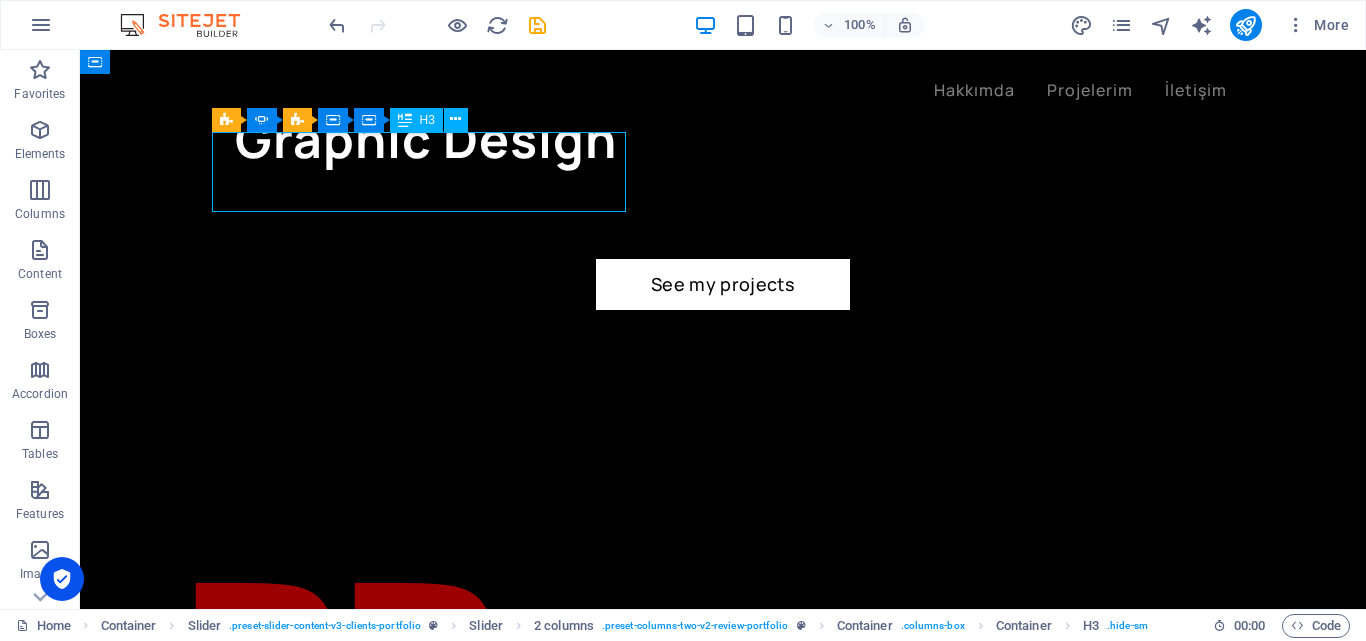click on "What clients say" at bounding box center (-537, 3043) 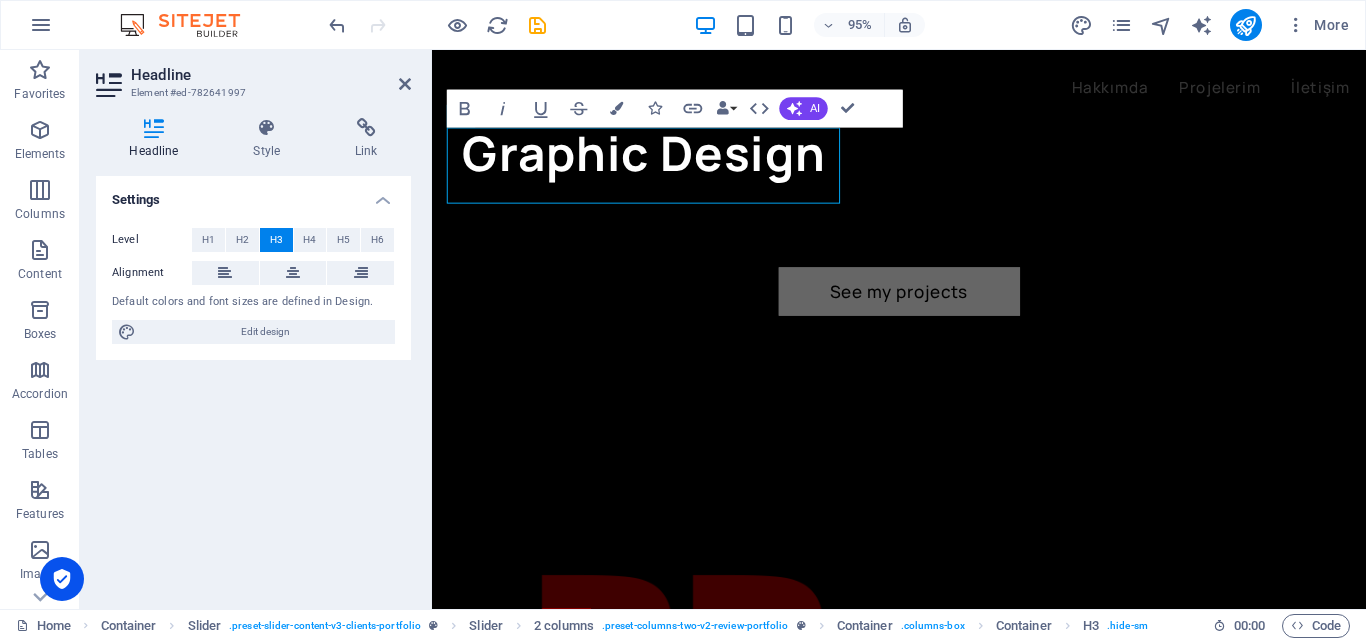 type 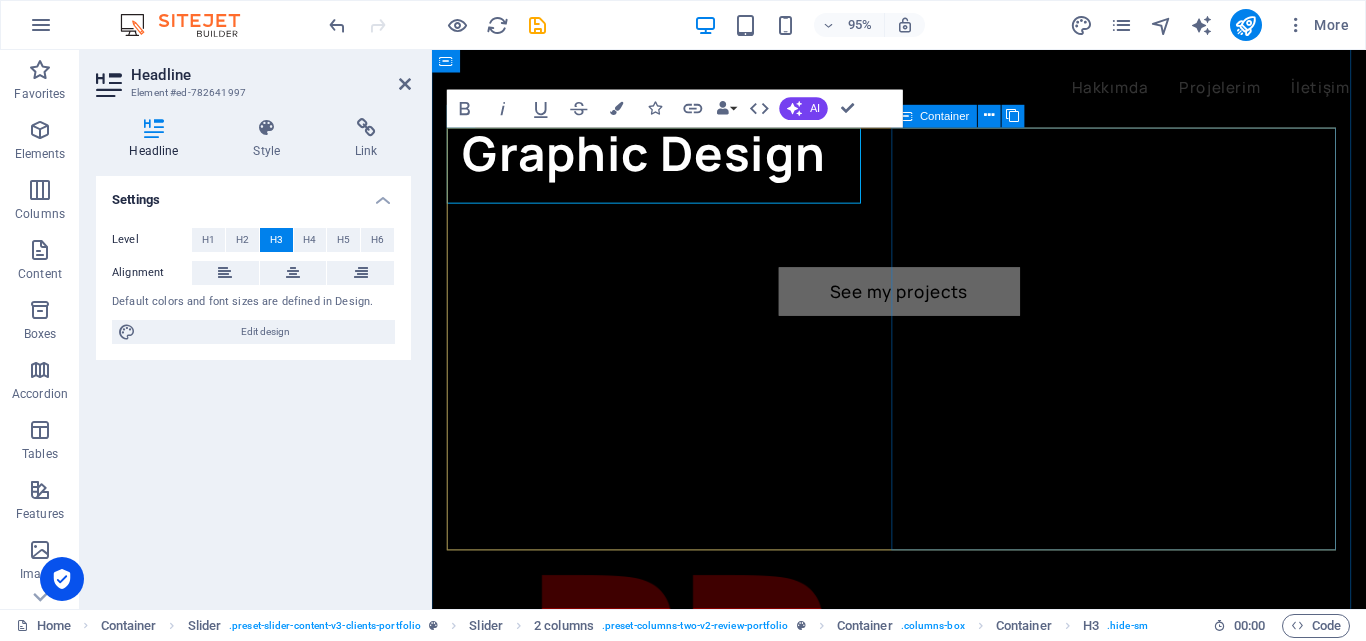 drag, startPoint x: 862, startPoint y: 142, endPoint x: 860, endPoint y: 164, distance: 22.090721 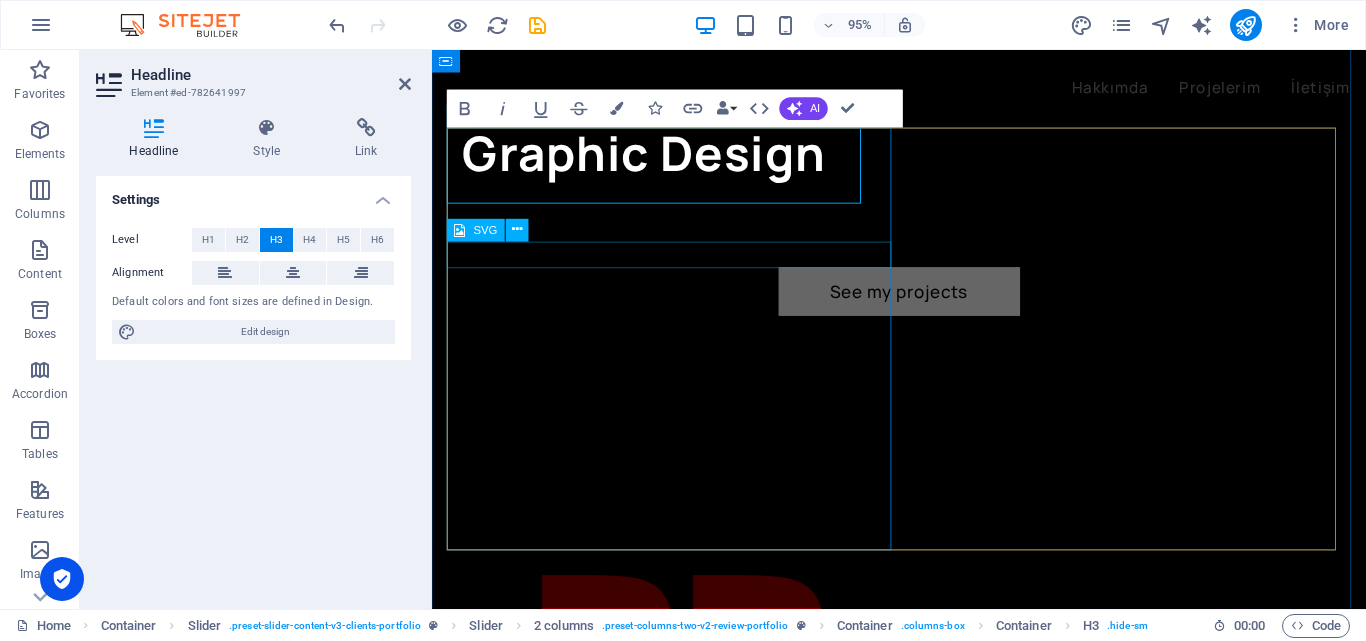 click on "Müşteri Görüşleri
“I love working with [PERSON_NAME]. He is very dedicated, and he has patience to answer to all of my questions. Over the years he has created some of the most beautiful designs for my company, for all aspects of our marketing.” [PERSON_NAME] Aşkın Akinworks Owner" at bounding box center [-254, 3220] 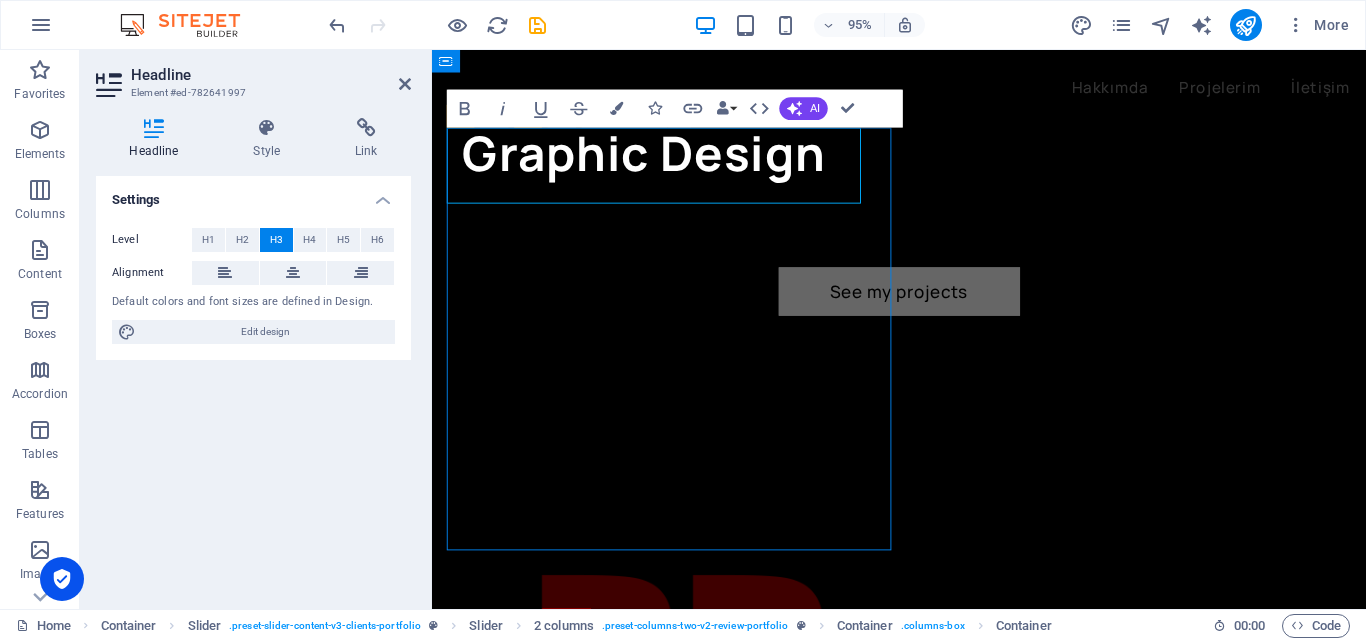 scroll, scrollTop: 2665, scrollLeft: 0, axis: vertical 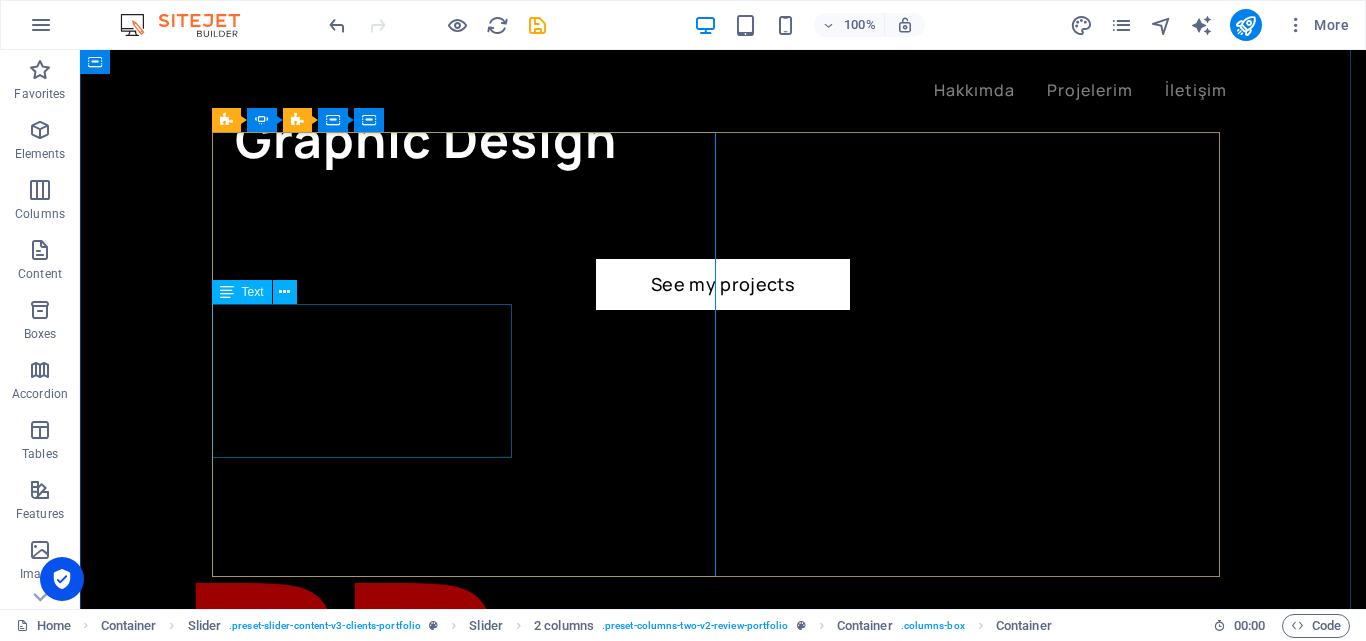 click on "“I love working with [PERSON_NAME]. He is very dedicated, and he has patience to answer to all of my questions. Over the years he has created some of the most beautiful designs for my company, for all aspects of our marketing.”" at bounding box center (-537, 3226) 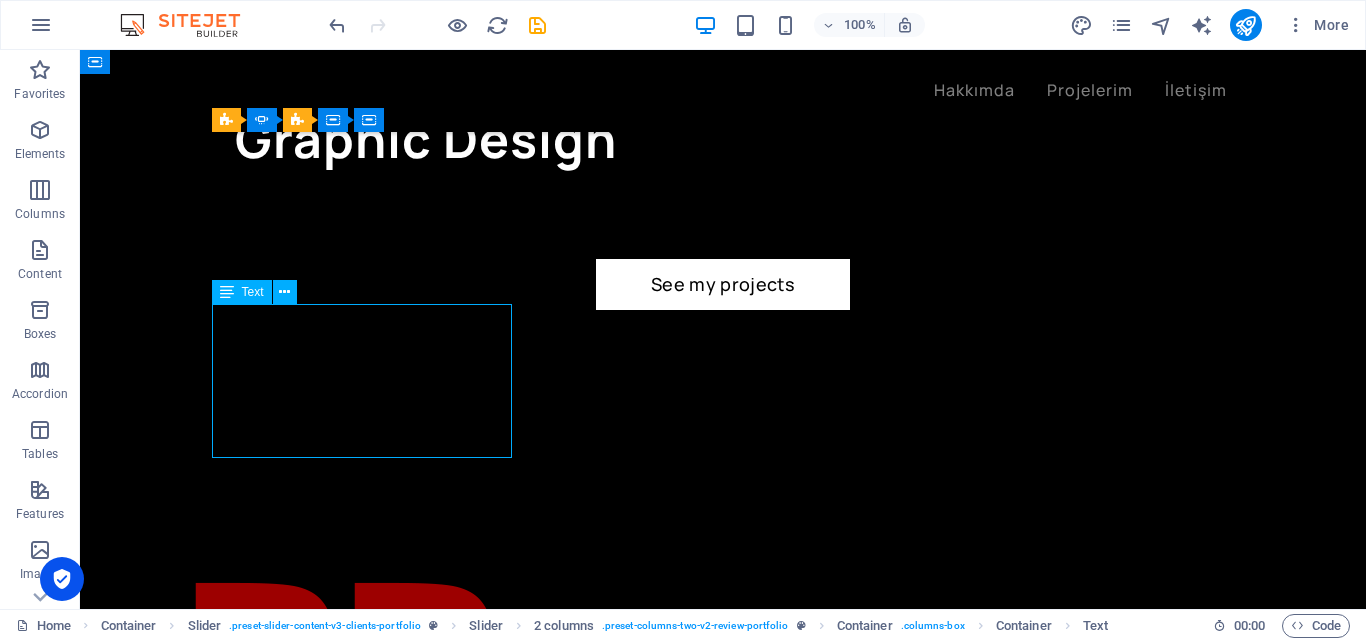 click on "“I love working with [PERSON_NAME]. He is very dedicated, and he has patience to answer to all of my questions. Over the years he has created some of the most beautiful designs for my company, for all aspects of our marketing.”" at bounding box center [-537, 3226] 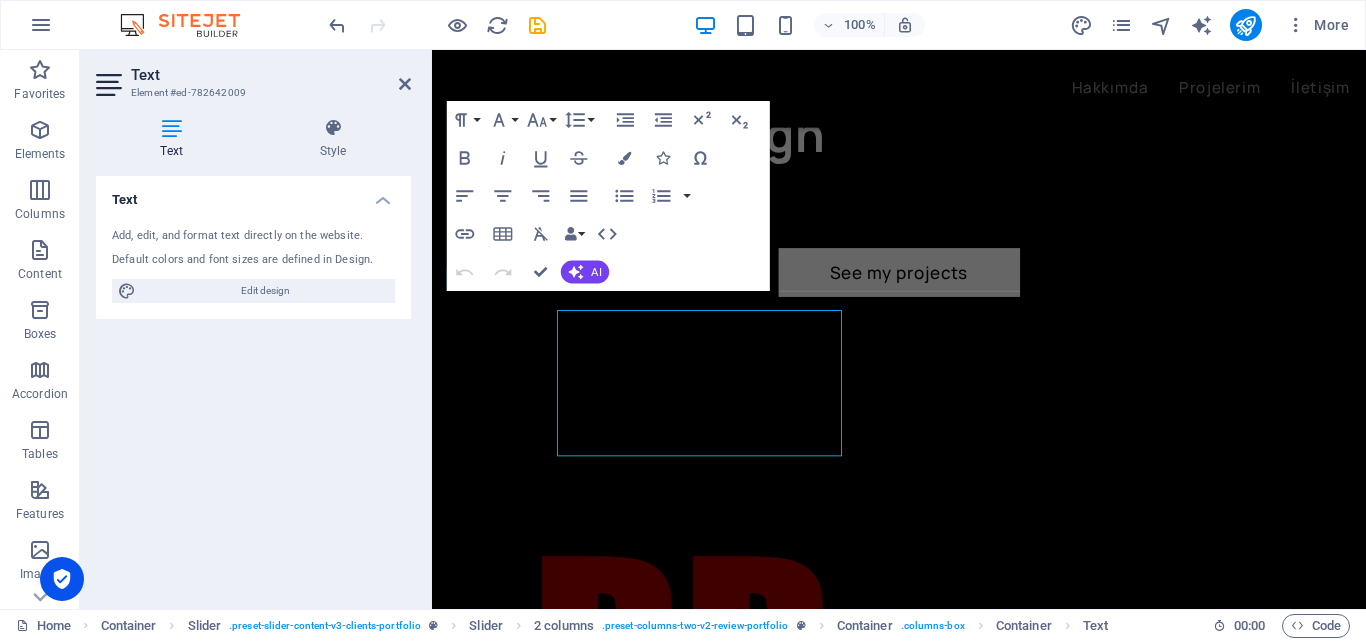 scroll, scrollTop: 2645, scrollLeft: 0, axis: vertical 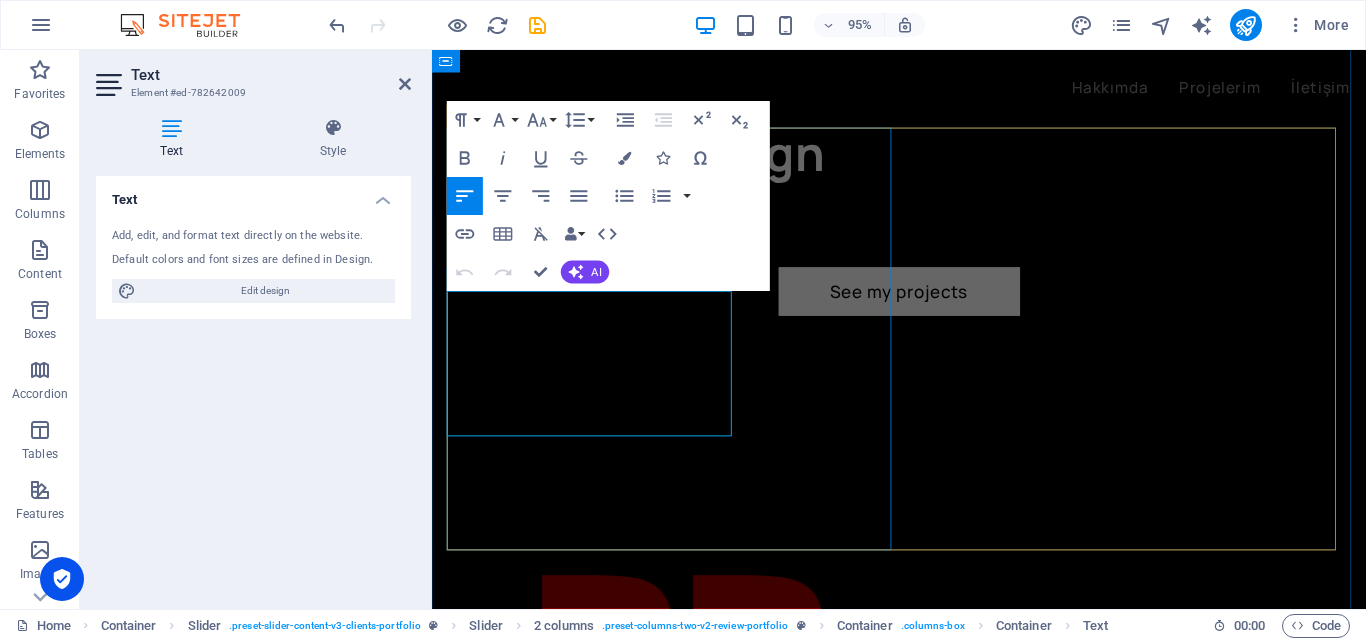 drag, startPoint x: 635, startPoint y: 443, endPoint x: 454, endPoint y: 318, distance: 219.96819 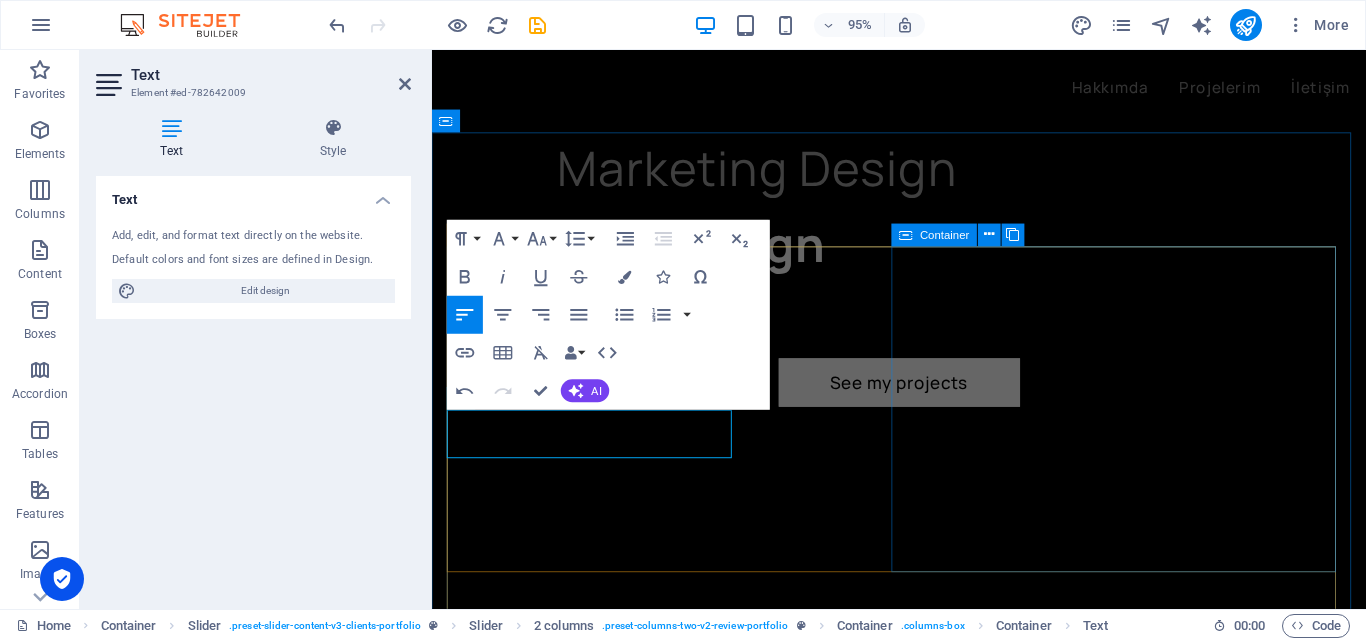 scroll, scrollTop: 2645, scrollLeft: 0, axis: vertical 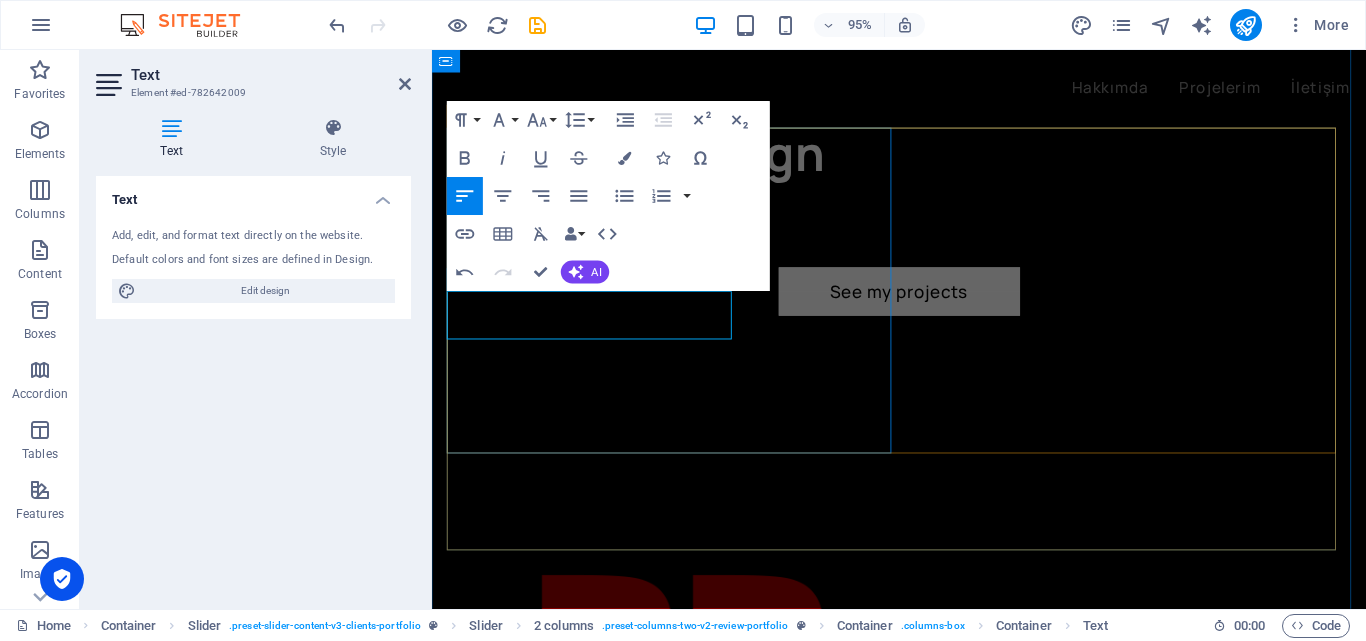 drag, startPoint x: 734, startPoint y: 343, endPoint x: 457, endPoint y: 312, distance: 278.72925 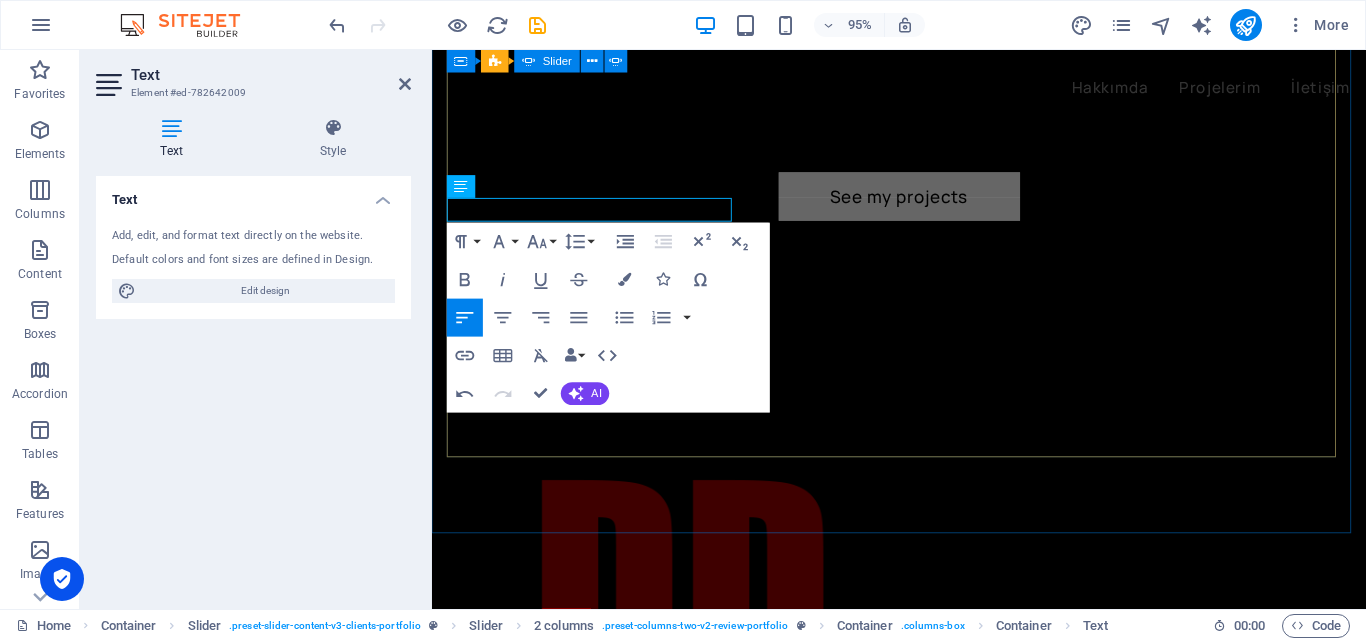 scroll, scrollTop: 2645, scrollLeft: 0, axis: vertical 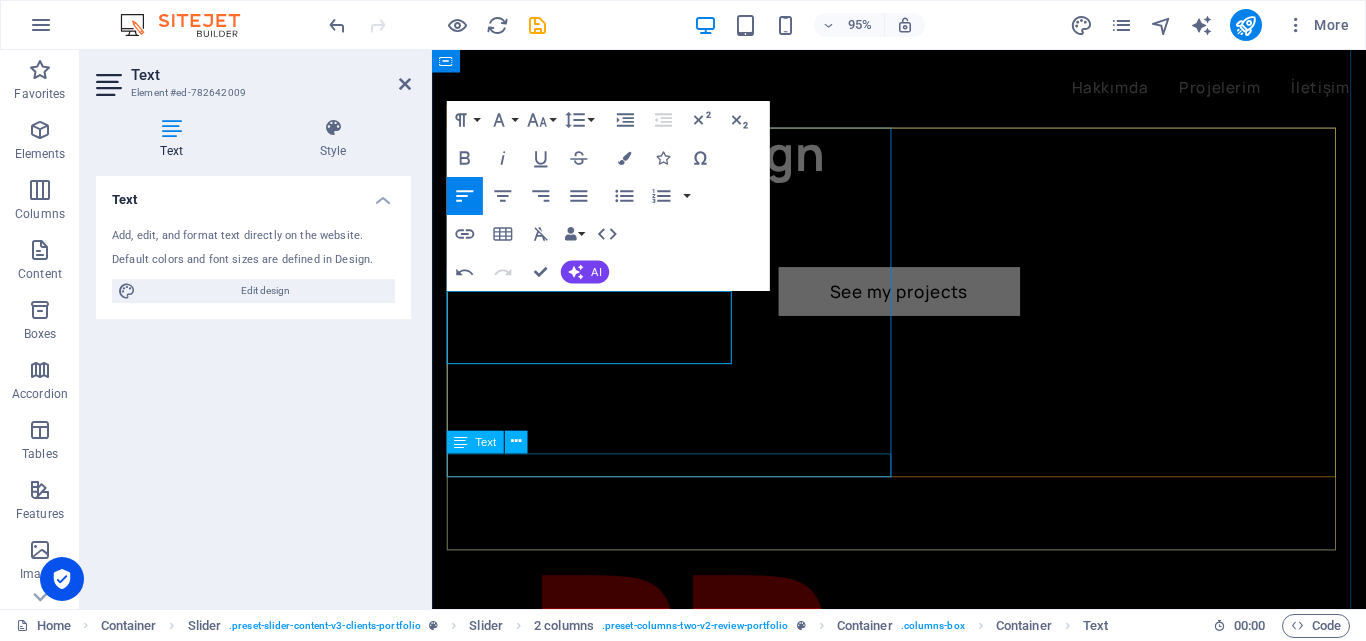 click on "Akinworks Owner" at bounding box center (-254, 3354) 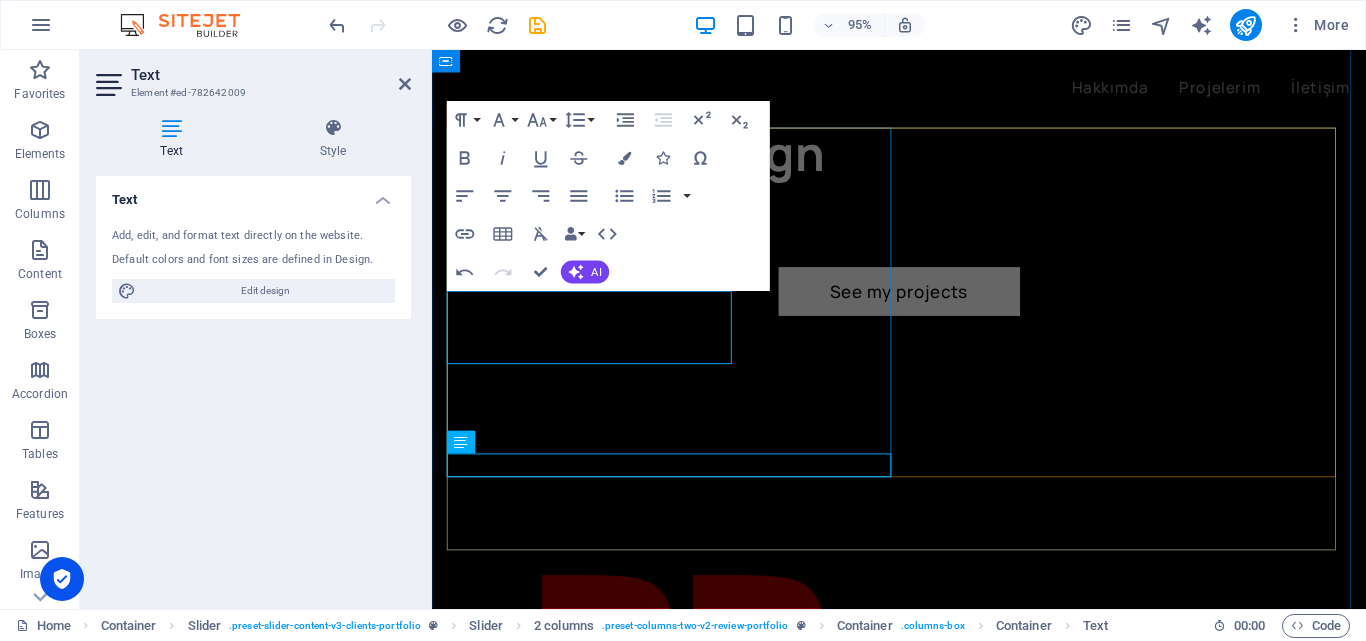 scroll, scrollTop: 2665, scrollLeft: 0, axis: vertical 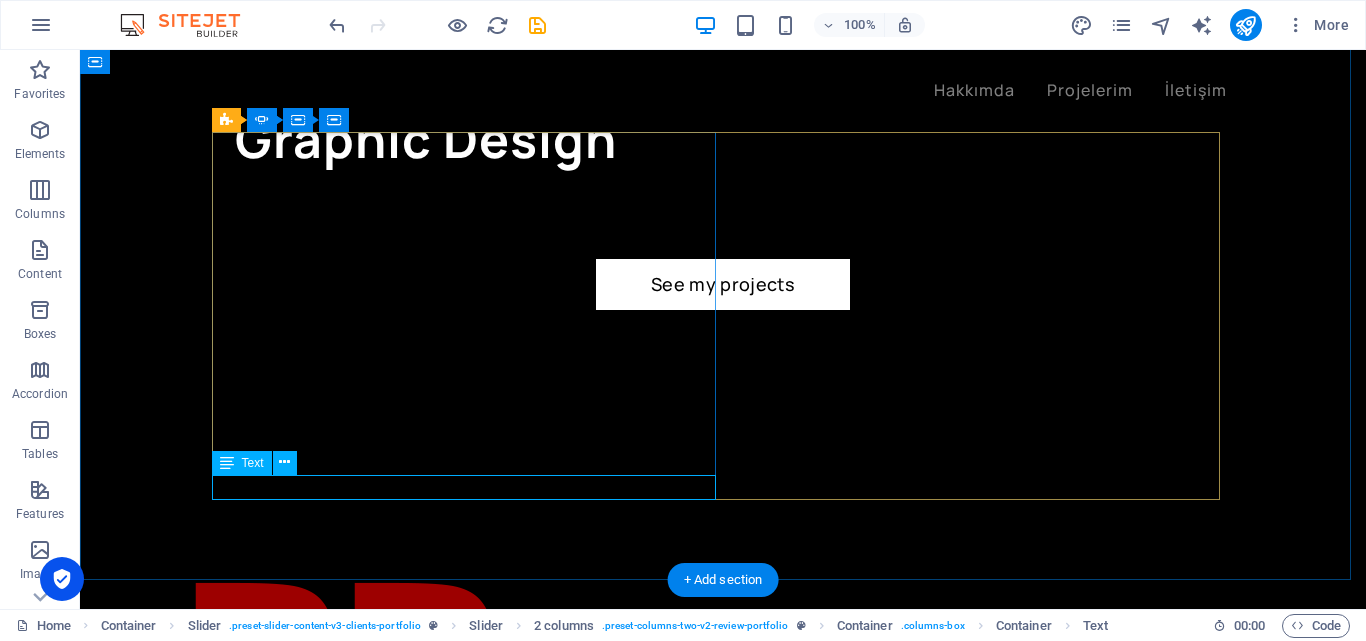 click on "Akinworks Owner" at bounding box center (-537, 3334) 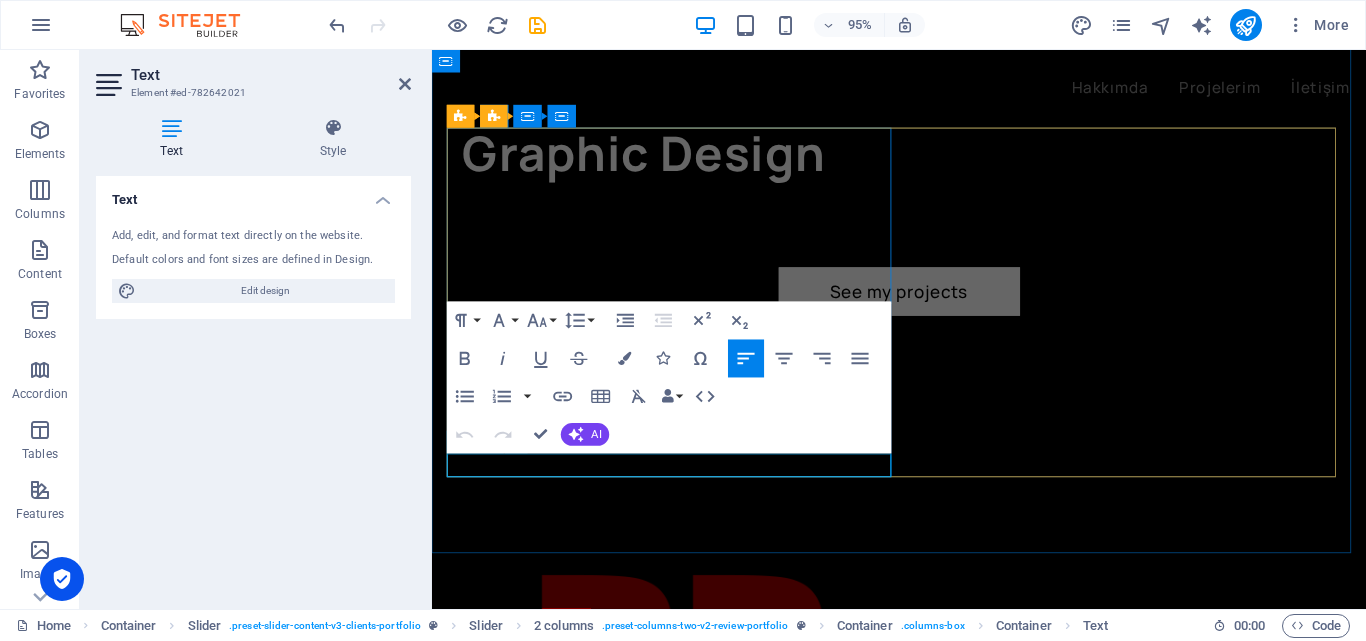 click on "Akinworks Owner" at bounding box center [-254, 3354] 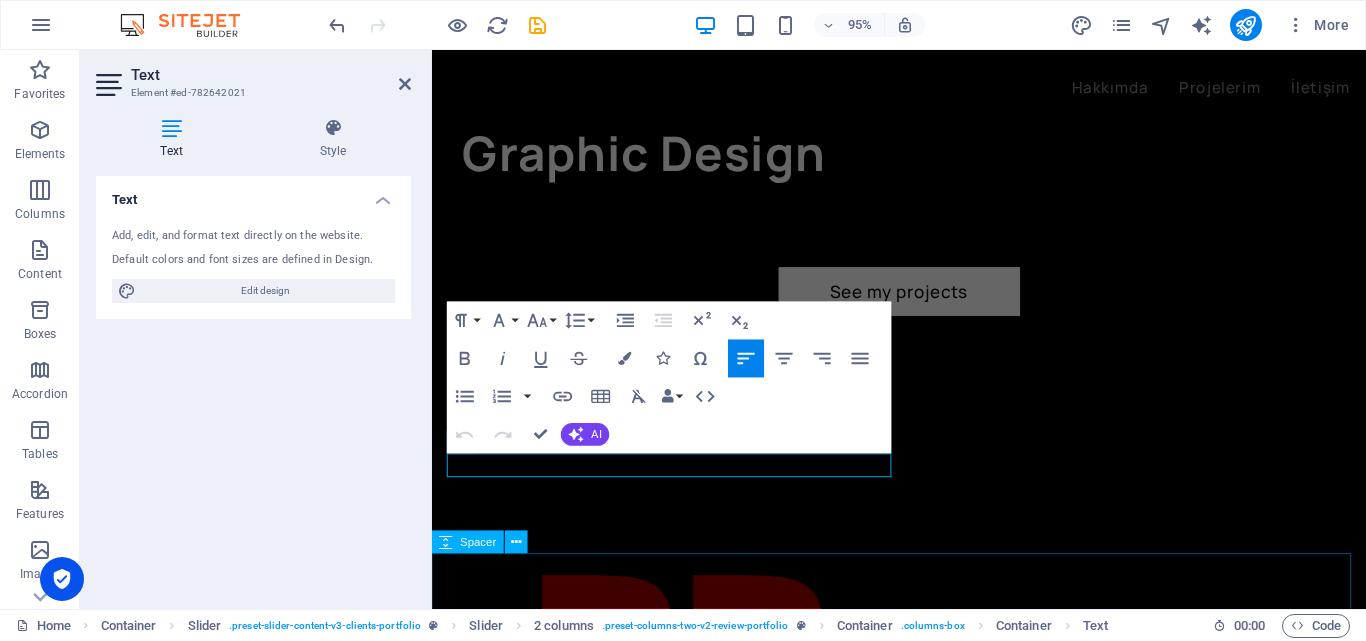 type 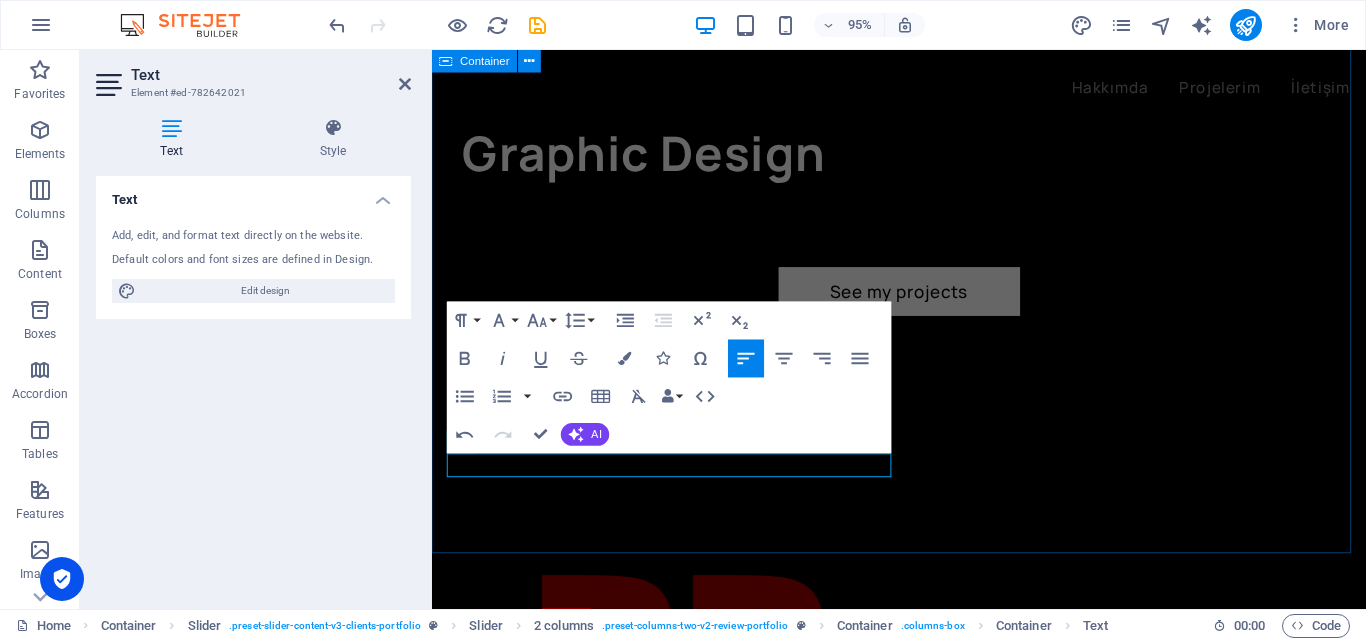 click on "What clients say
“I love working with [PERSON_NAME]. He is very dedicated, and he has patience to answer to all of my questions. Over the years he has created some of the most beautiful designs for my company, for all aspects of our marketing.” [PERSON_NAME] THOSE Architects Owner Drop content here or  Add elements  Paste clipboard Müşteri Görüşleri
“Erseller Şirketler Grubu olarak aldığımız hizmetlerin kalitesi çok üst düzeydi kesinlikle tavsiye ediyorum.” Akın Aşkın Erseller Şirketler Grubu Yönetici Drop content here or  Add elements  Paste clipboard What clients say
“I love working with [PERSON_NAME]. He is very dedicated, and he has patience to answer to all of my questions. Over the years he has created some of the most beautiful designs for my company, for all aspects of our marketing.” [PERSON_NAME] Le Hair Owner What clients say
[PERSON_NAME] THOSE Architects Owner Drop content here or  Add elements  Paste clipboard
or" at bounding box center (923, 2651) 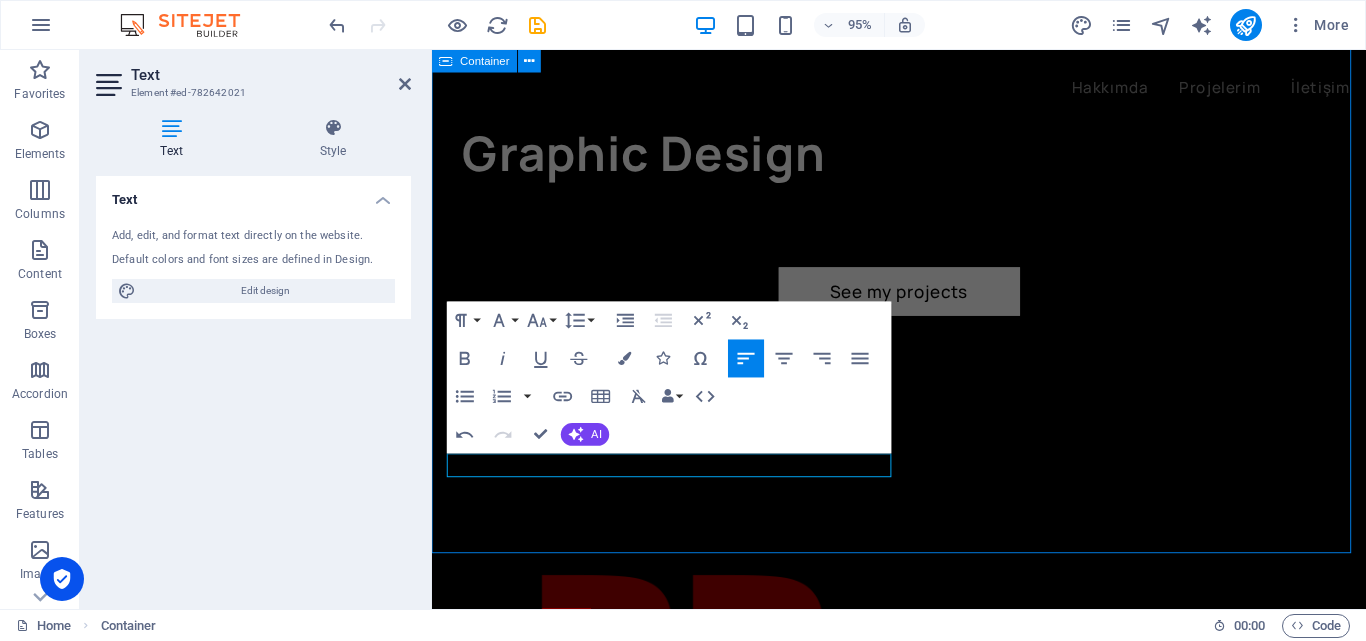 scroll, scrollTop: 2665, scrollLeft: 0, axis: vertical 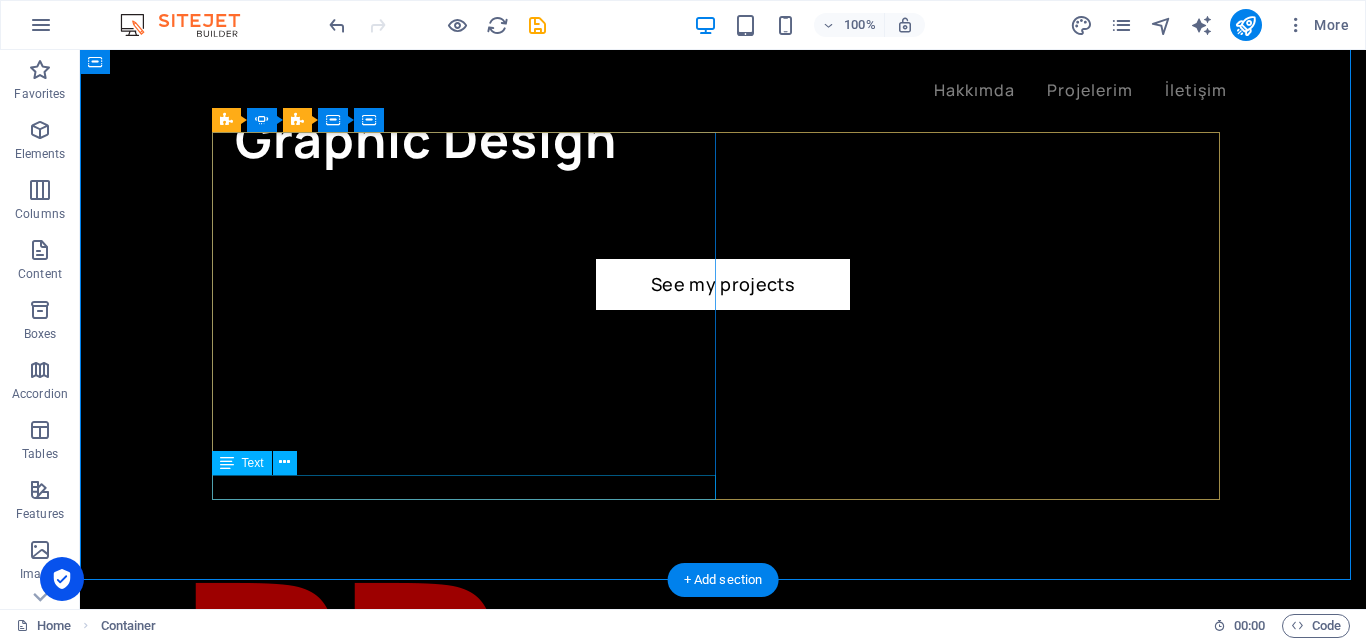 click on "Erseller Şirketler Grubu Yönetici" at bounding box center [-537, 3334] 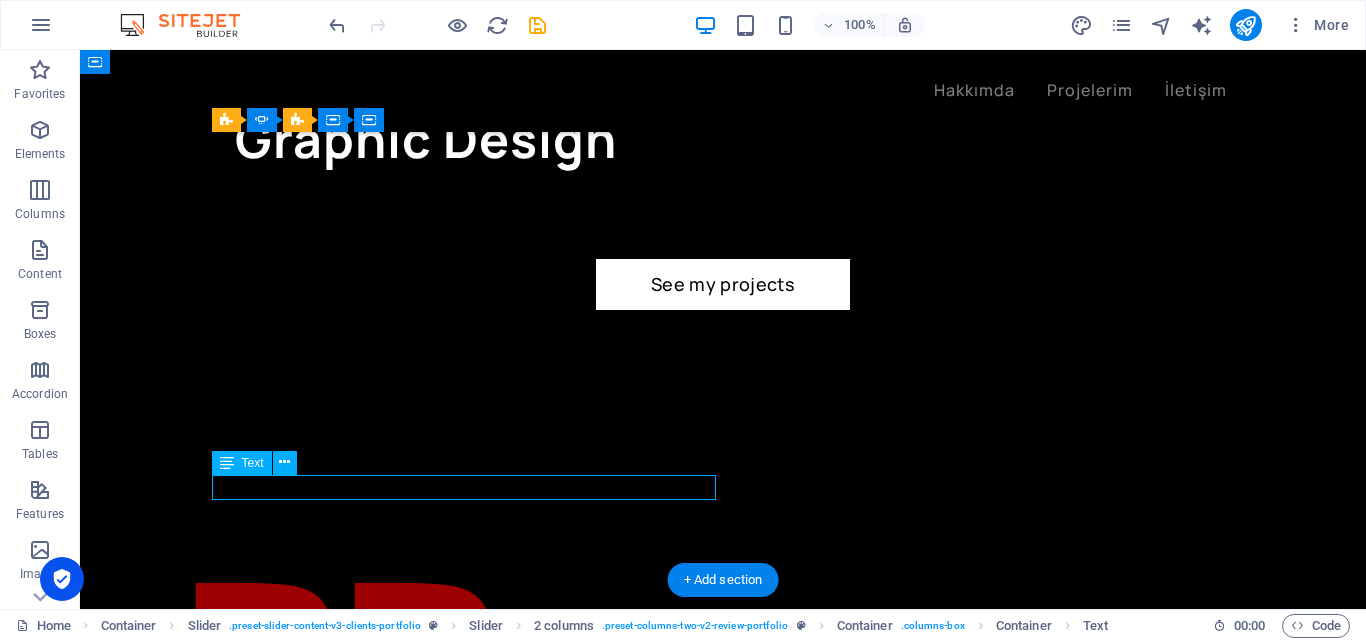 click on "Erseller Şirketler Grubu Yönetici" at bounding box center (-537, 3334) 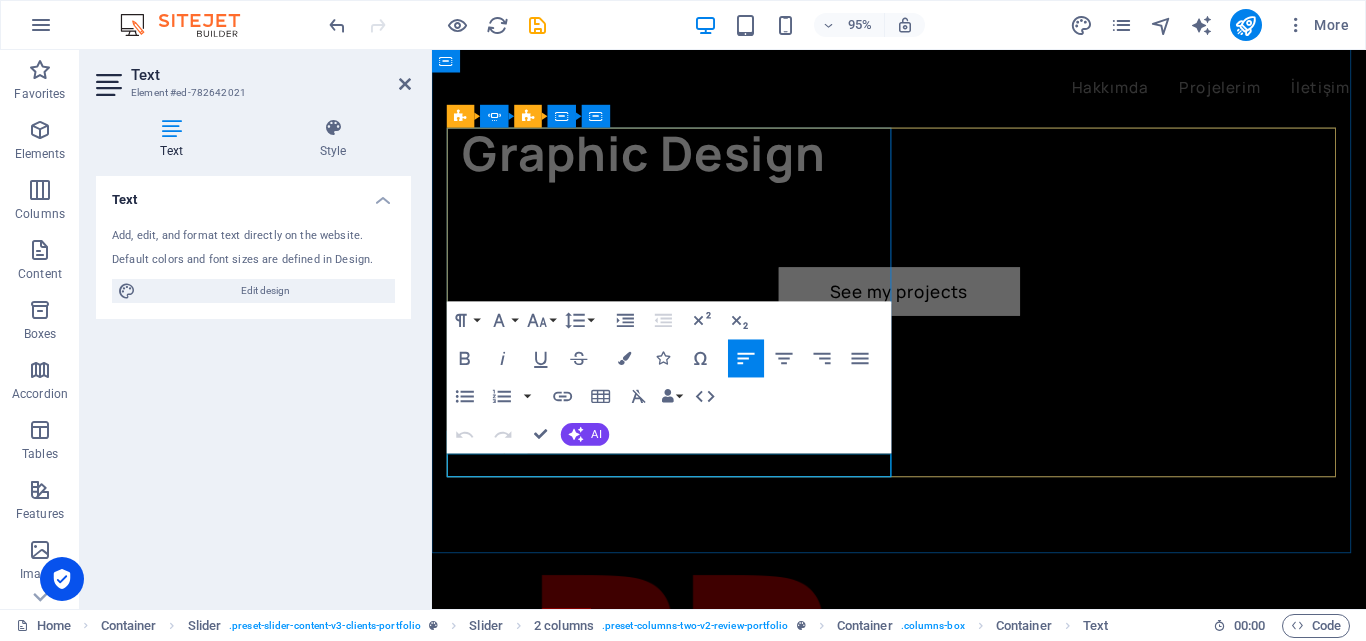 click on "Erseller Şirketler Grubu Yönetici" at bounding box center (-254, 3354) 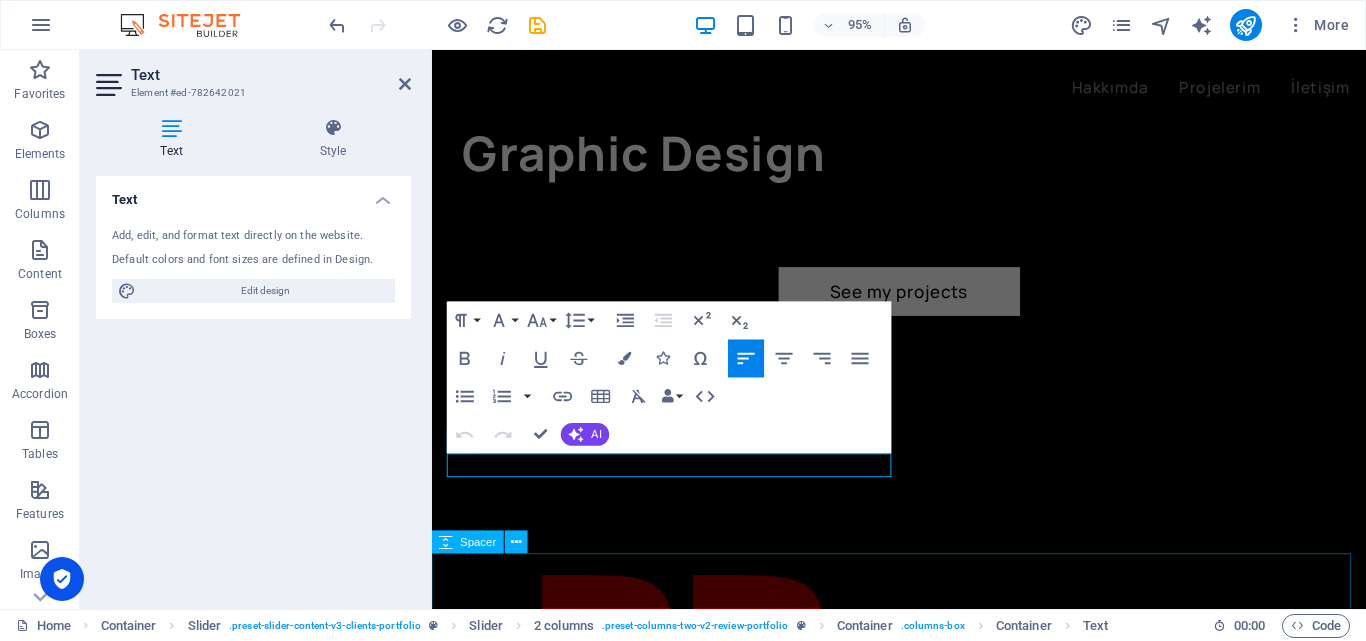 type 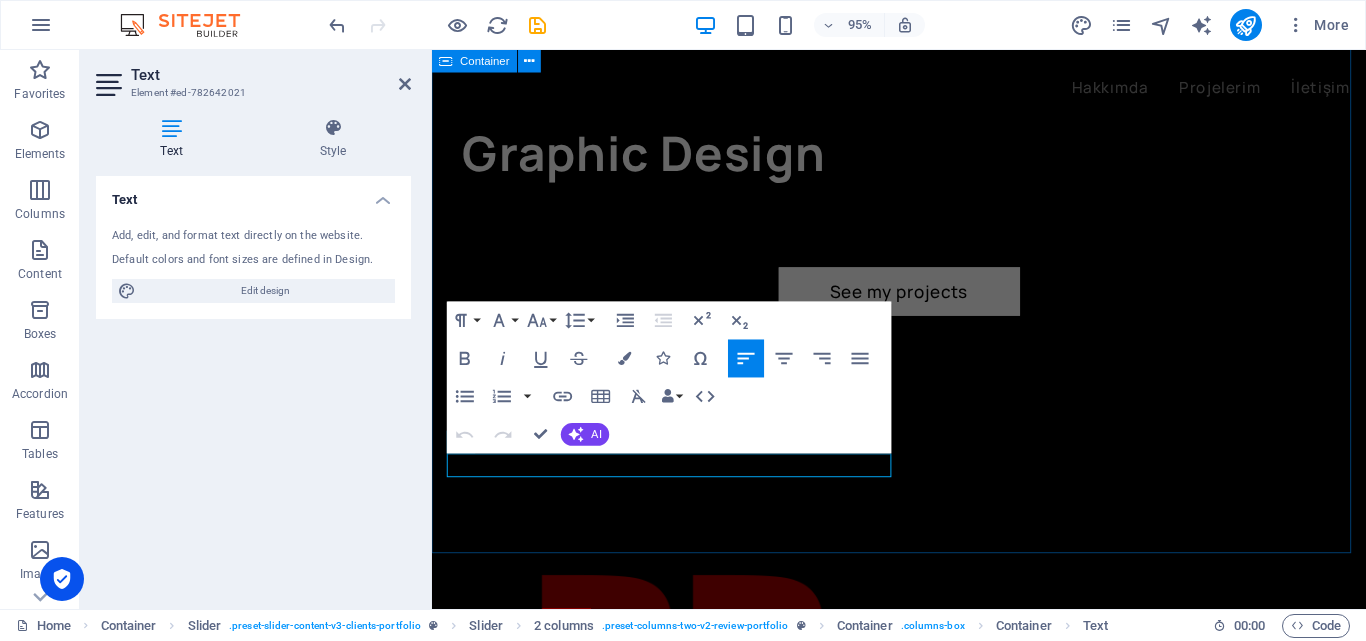 click on "What clients say
“I love working with [PERSON_NAME]. He is very dedicated, and he has patience to answer to all of my questions. Over the years he has created some of the most beautiful designs for my company, for all aspects of our marketing.” [PERSON_NAME] THOSE Architects Owner Drop content here or  Add elements  Paste clipboard Müşteri Görüşleri
“Erseller Şirketler Grubu olarak aldığımız hizmetlerin kalitesi çok üst düzeydi kesinlikle tavsiye ediyorum.” Akın Aşkın Erseller Şirketler Grubu -  Yönetici Drop content here or  Add elements  Paste clipboard What clients say
“I love working with [PERSON_NAME]. He is very dedicated, and he has patience to answer to all of my questions. Over the years he has created some of the most beautiful designs for my company, for all aspects of our marketing.” [PERSON_NAME] Le Hair Owner What clients say
[PERSON_NAME] THOSE Architects Owner Drop content here or  Add elements  Paste clipboard" at bounding box center (923, 2651) 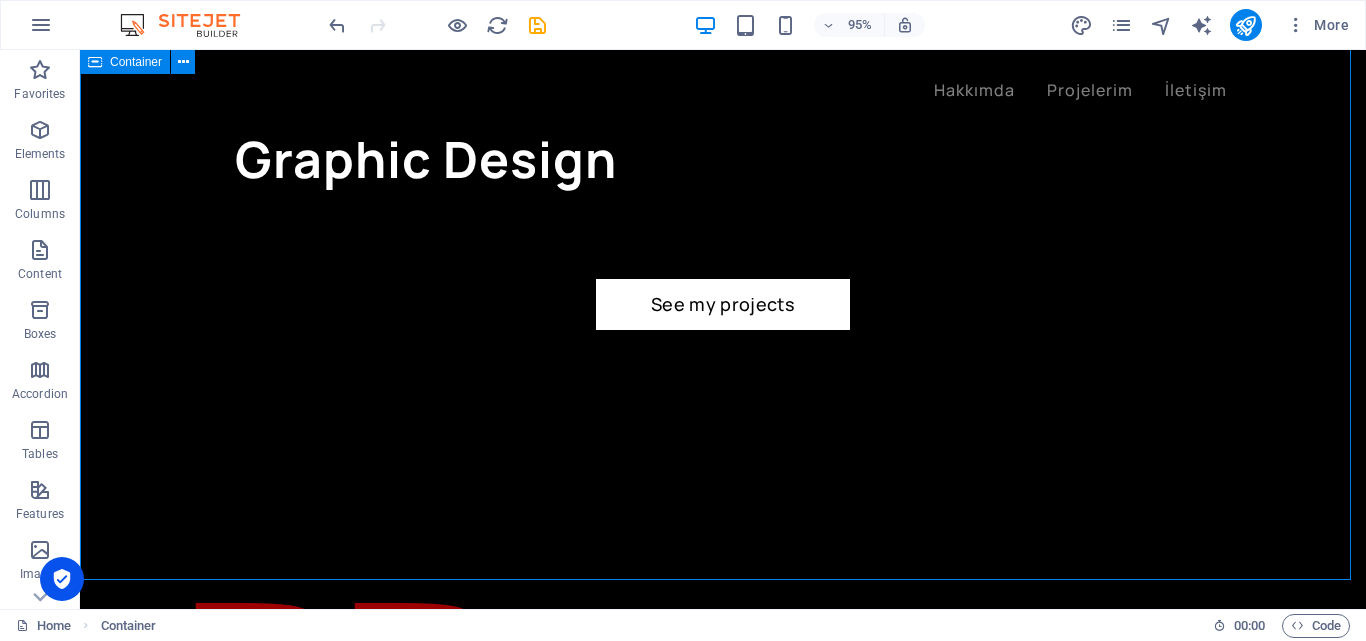 scroll, scrollTop: 2665, scrollLeft: 0, axis: vertical 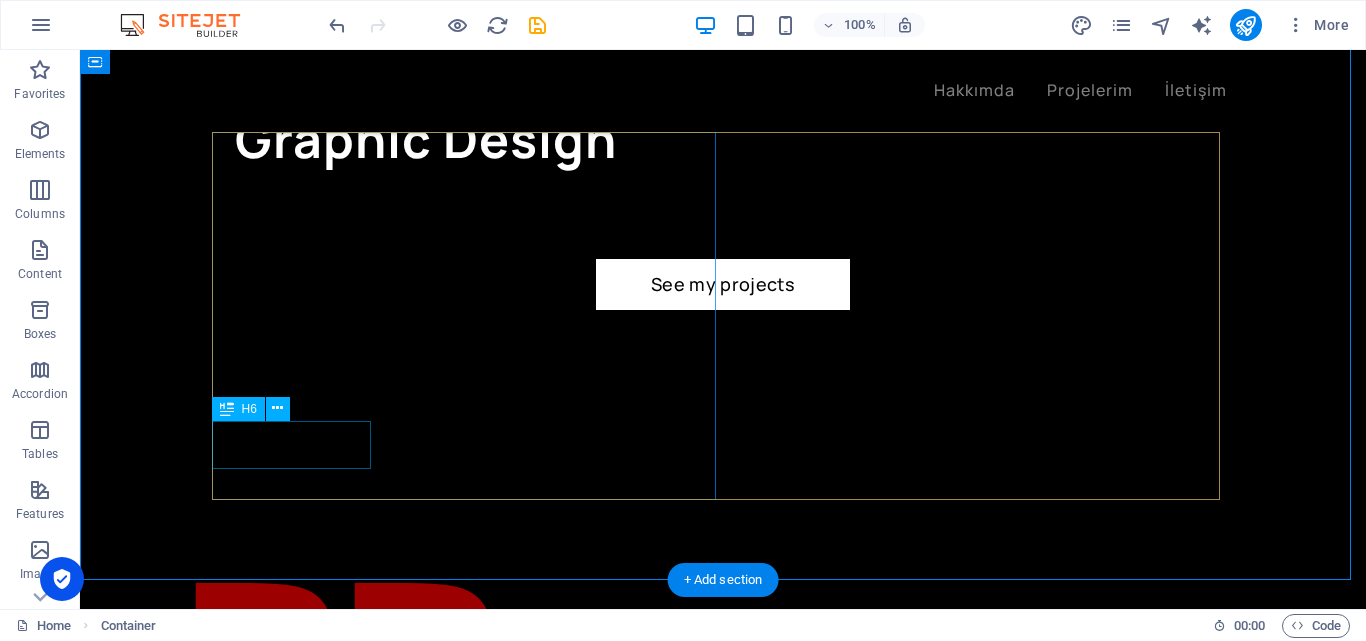click on "Akın Aşkın" at bounding box center (-537, 3291) 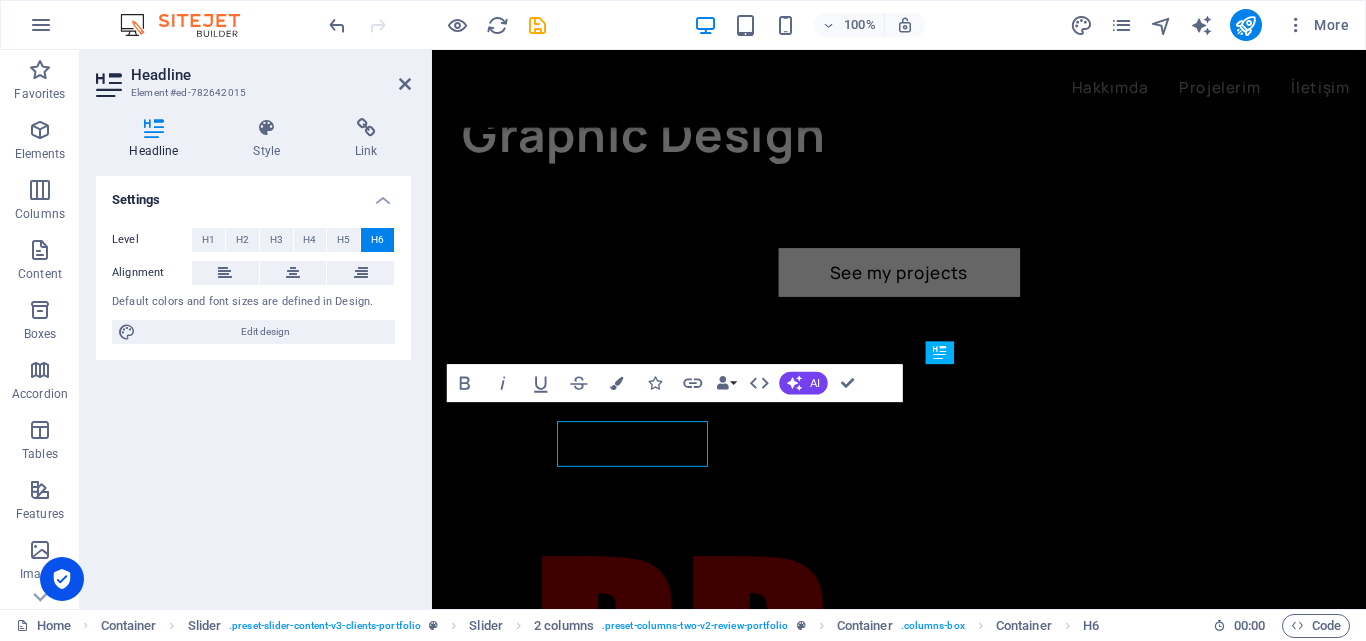 scroll, scrollTop: 2645, scrollLeft: 0, axis: vertical 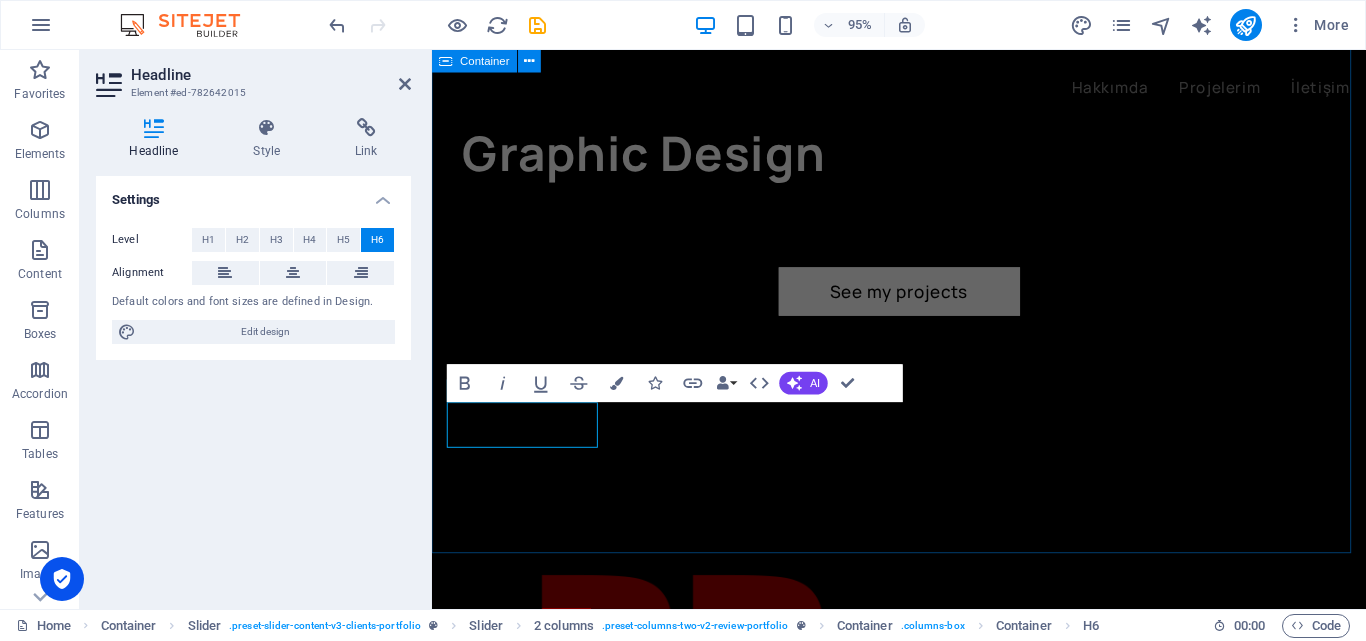 type 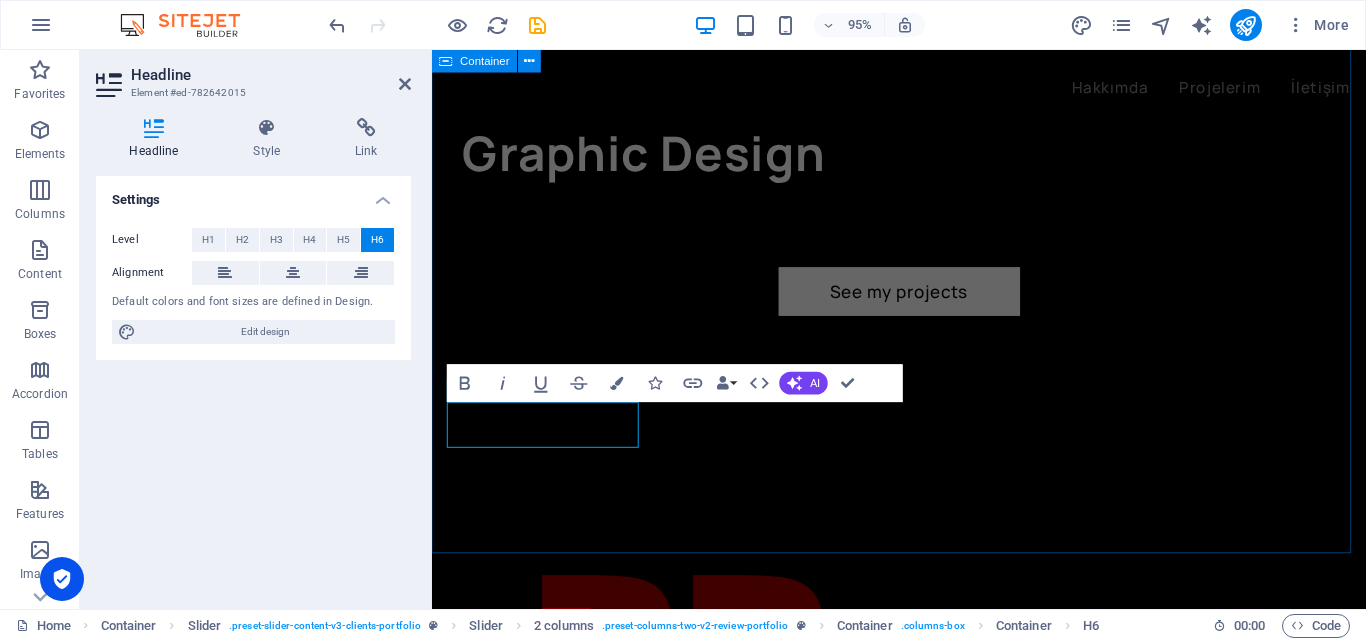 click on "What clients say
“I love working with [PERSON_NAME]. He is very dedicated, and he has patience to answer to all of my questions. Over the years he has created some of the most beautiful designs for my company, for all aspects of our marketing.” [PERSON_NAME] THOSE Architects Owner Drop content here or  Add elements  Paste clipboard Müşteri Görüşleri
“Erseller Şirketler Grubu olarak aldığımız hizmetlerin kalitesi çok üst düzeydi kesinlikle tavsiye ediyorum.” [PERSON_NAME] Erseller Şirketler Grubu - Yönetici Drop content here or  Add elements  Paste clipboard What clients say
“I love working with [PERSON_NAME]. He is very dedicated, and he has patience to answer to all of my questions. Over the years he has created some of the most beautiful designs for my company, for all aspects of our marketing.” [PERSON_NAME] Le Hair Owner What clients say
[PERSON_NAME] THOSE Architects Owner Drop content here or  Add elements  Paste clipboard
1" at bounding box center [923, 2651] 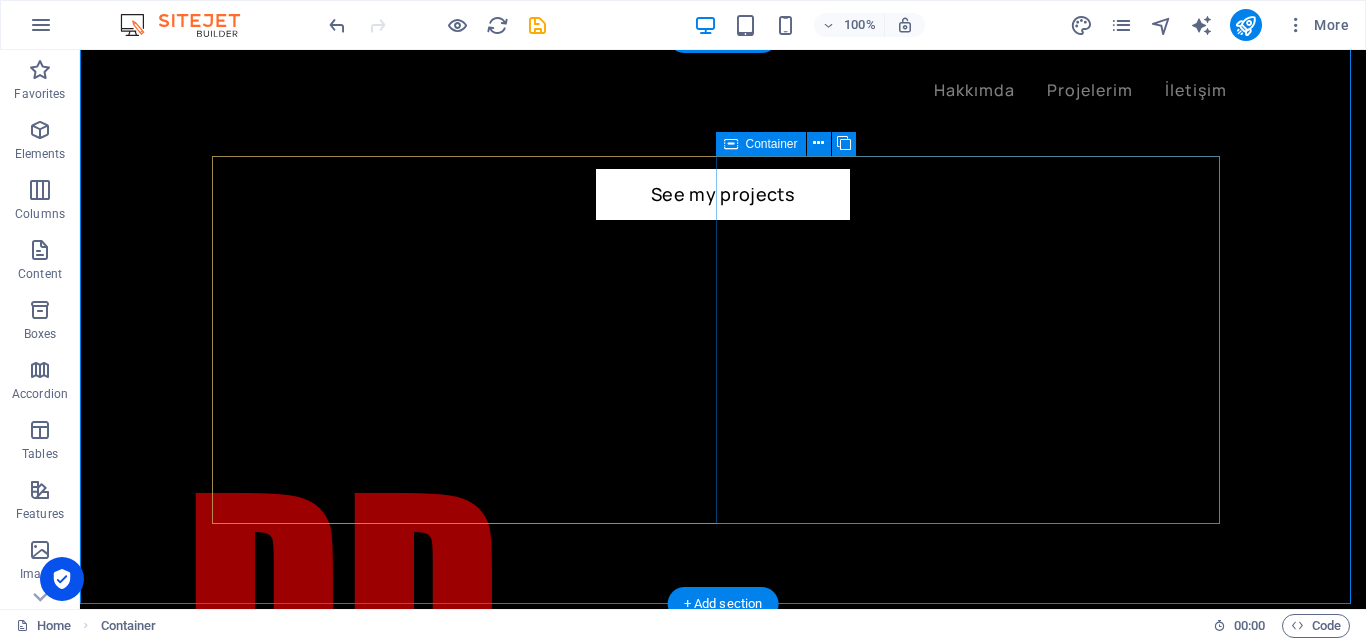 scroll, scrollTop: 2765, scrollLeft: 0, axis: vertical 